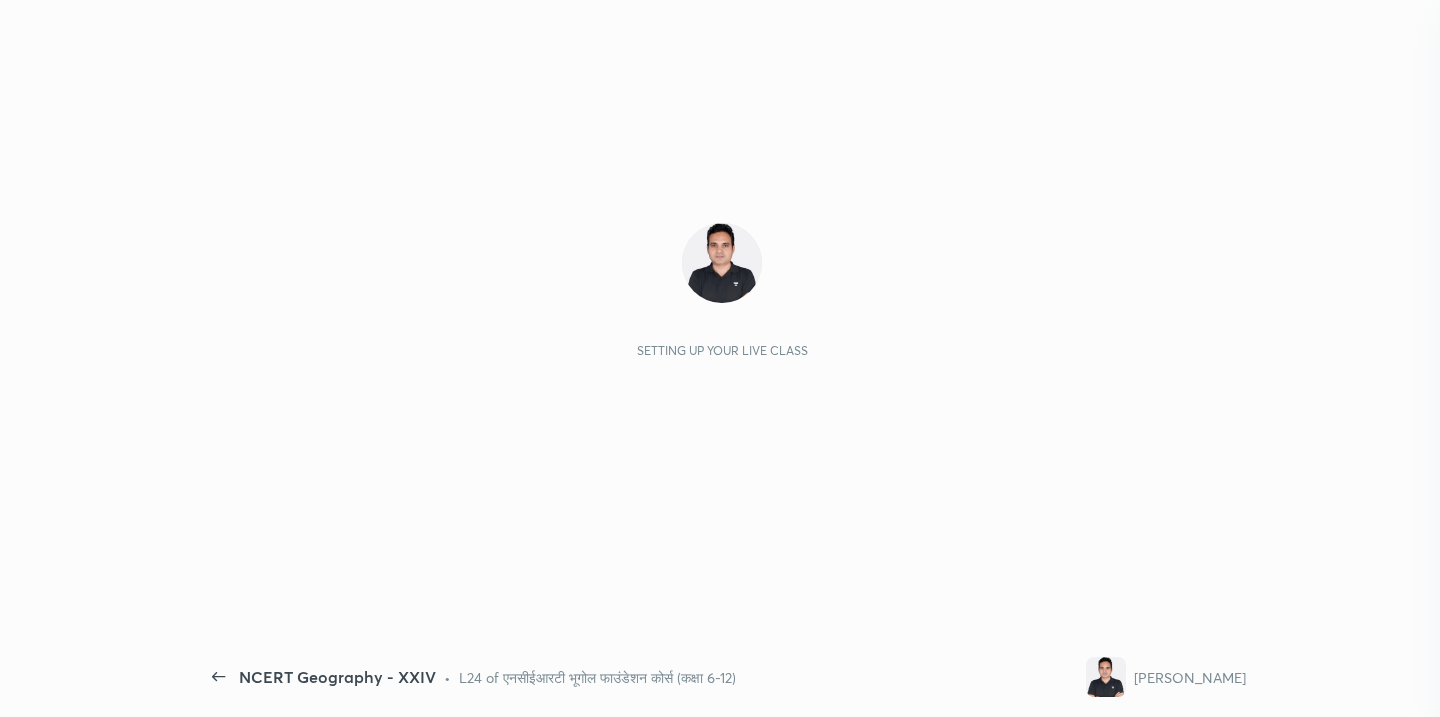 scroll, scrollTop: 0, scrollLeft: 0, axis: both 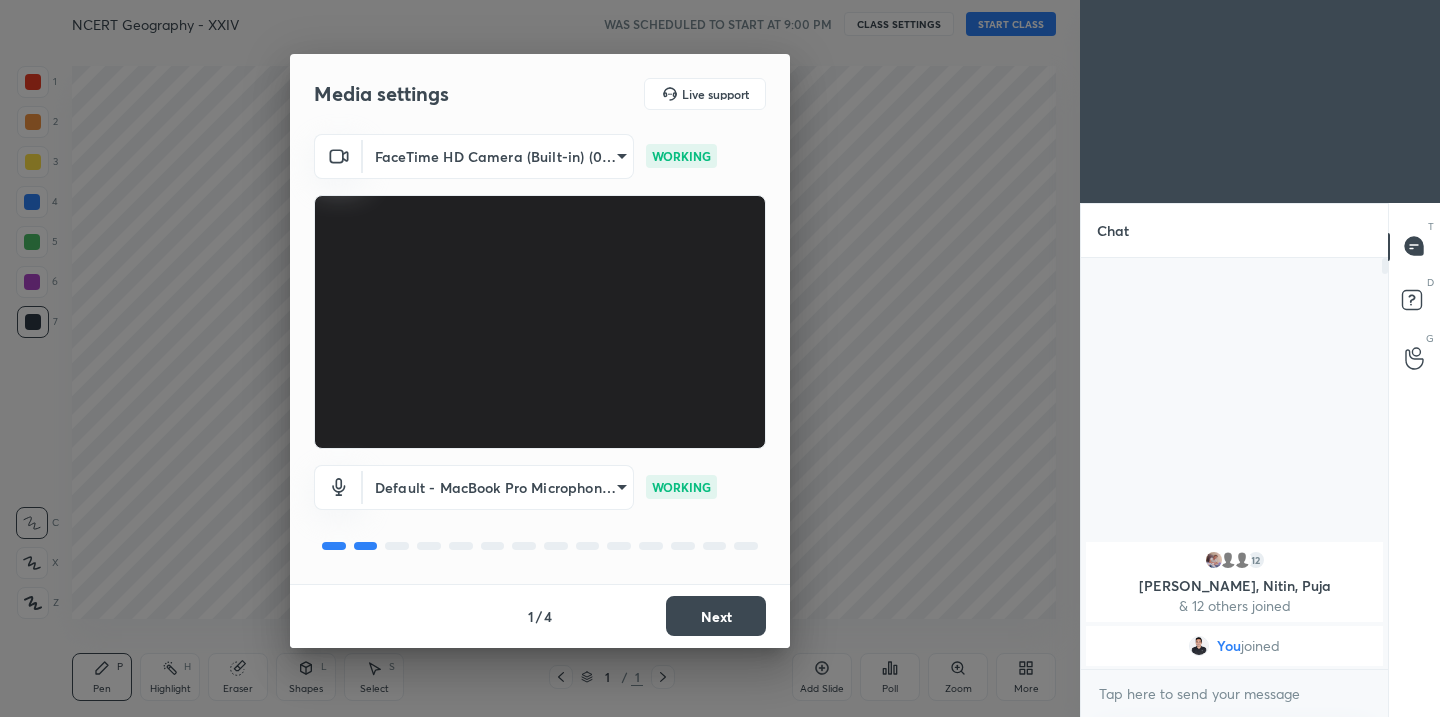 click on "Next" at bounding box center (716, 616) 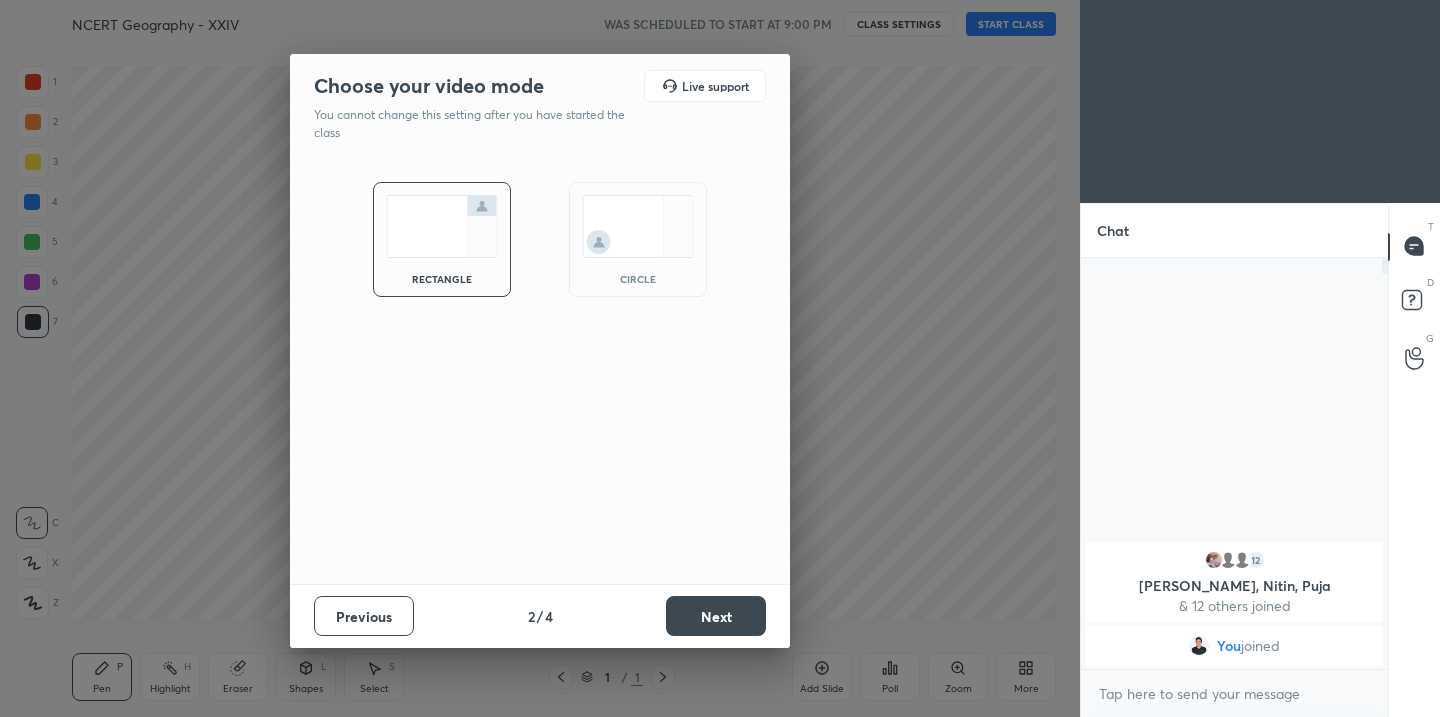 click on "Next" at bounding box center (716, 616) 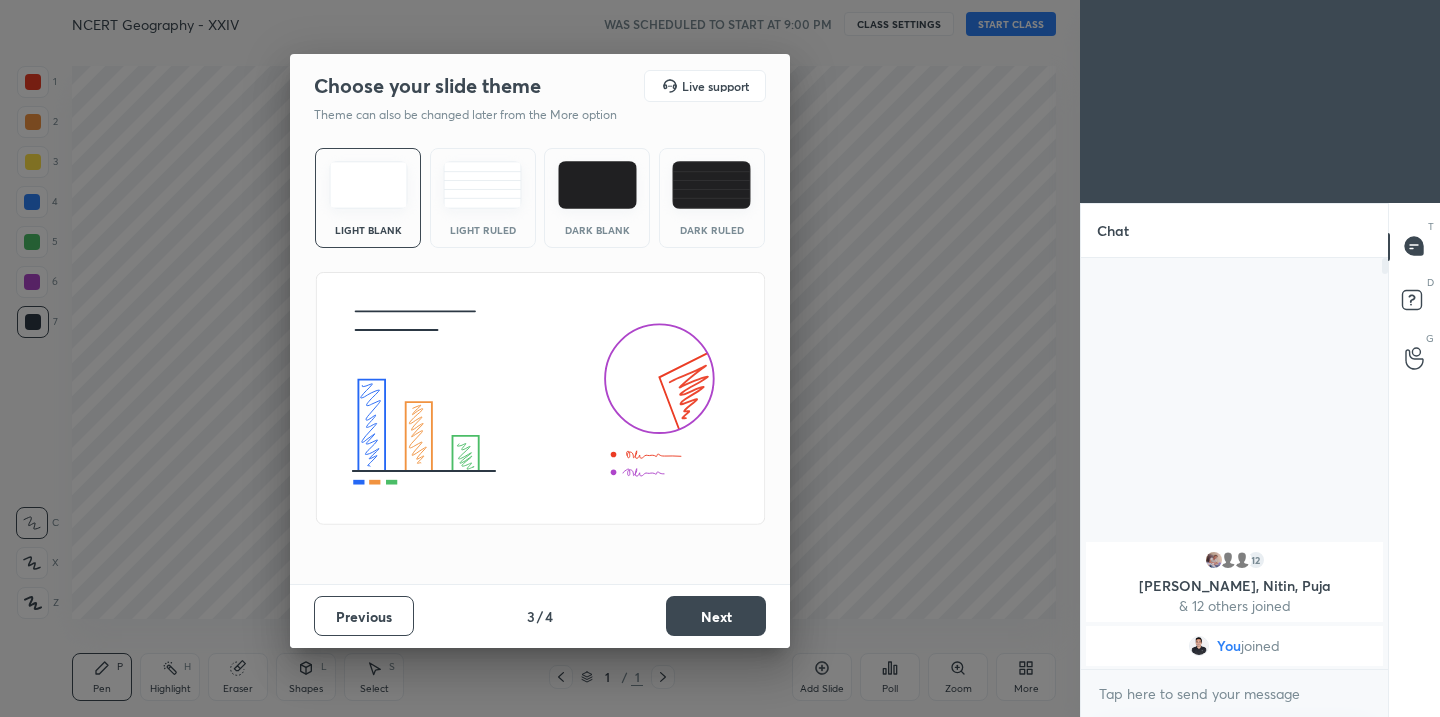 click on "Next" at bounding box center [716, 616] 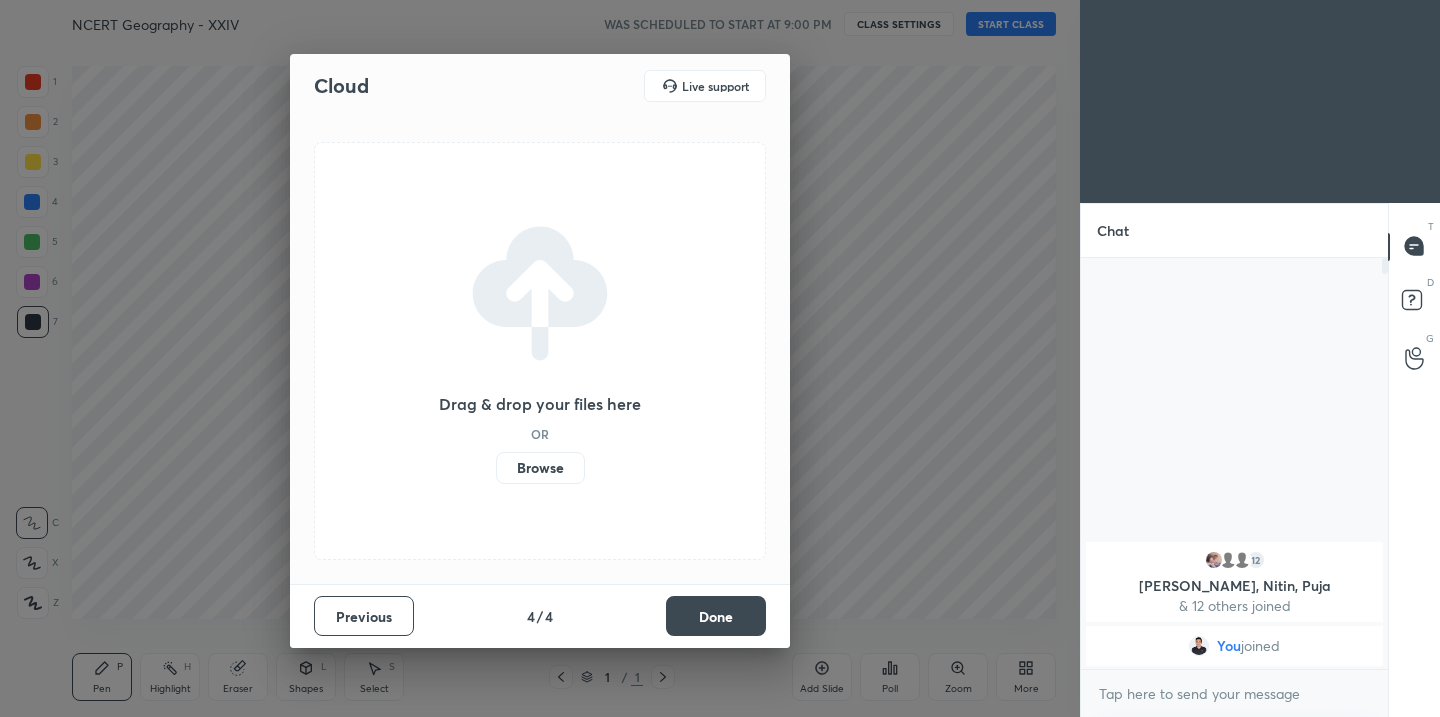click on "Done" at bounding box center (716, 616) 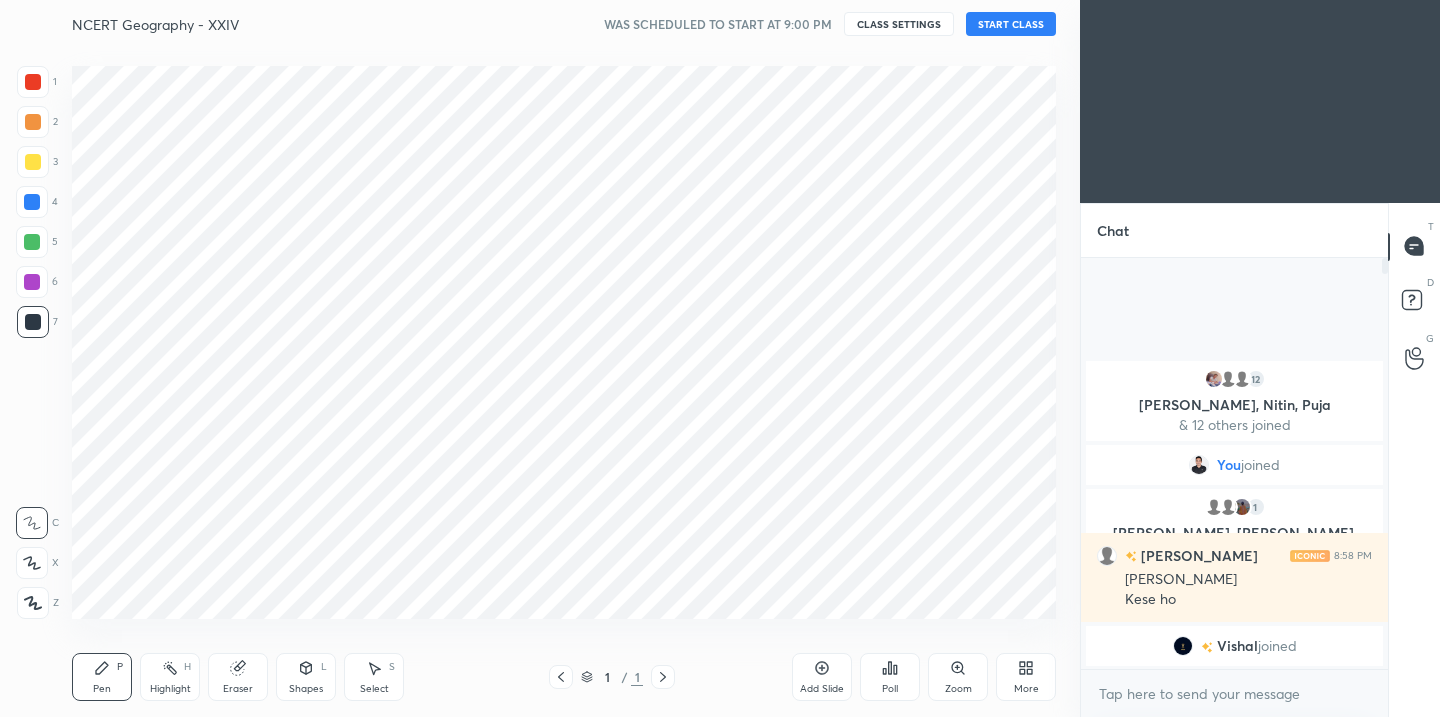 click 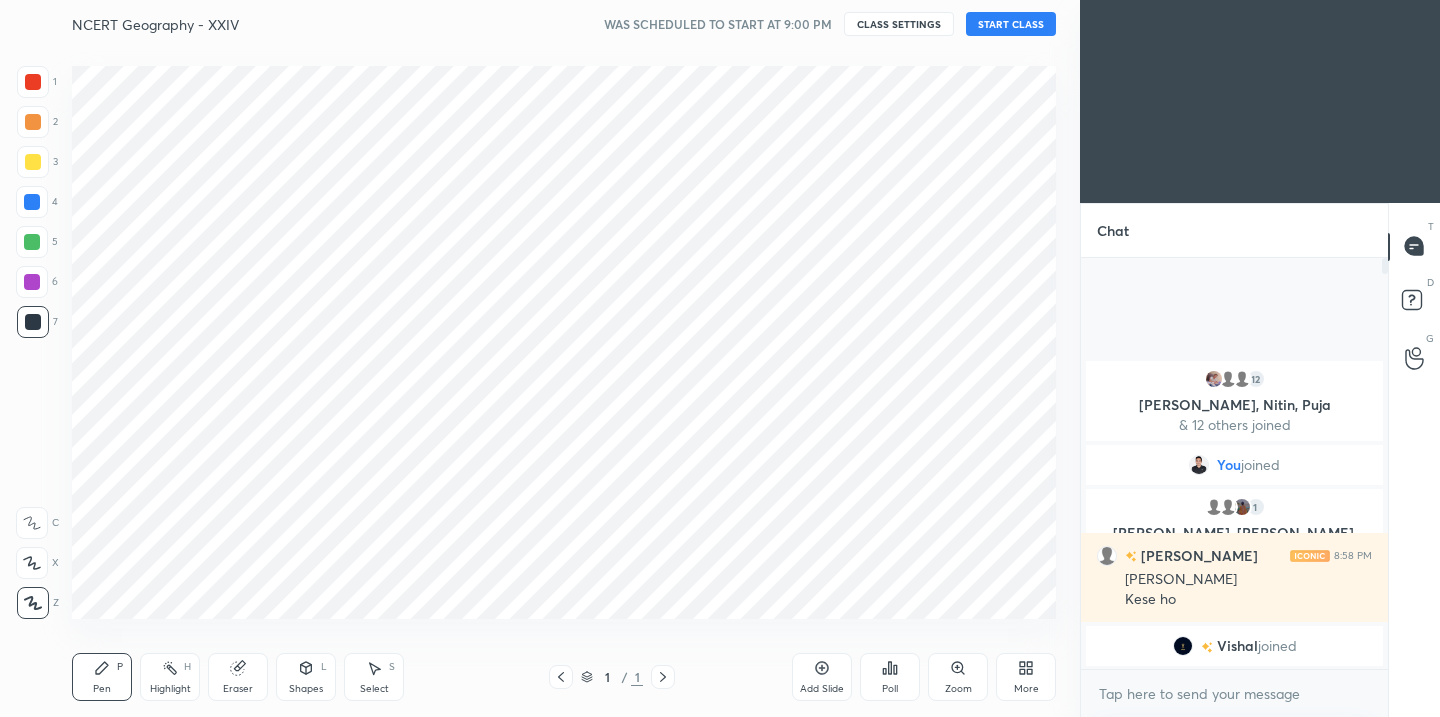 click at bounding box center (33, 82) 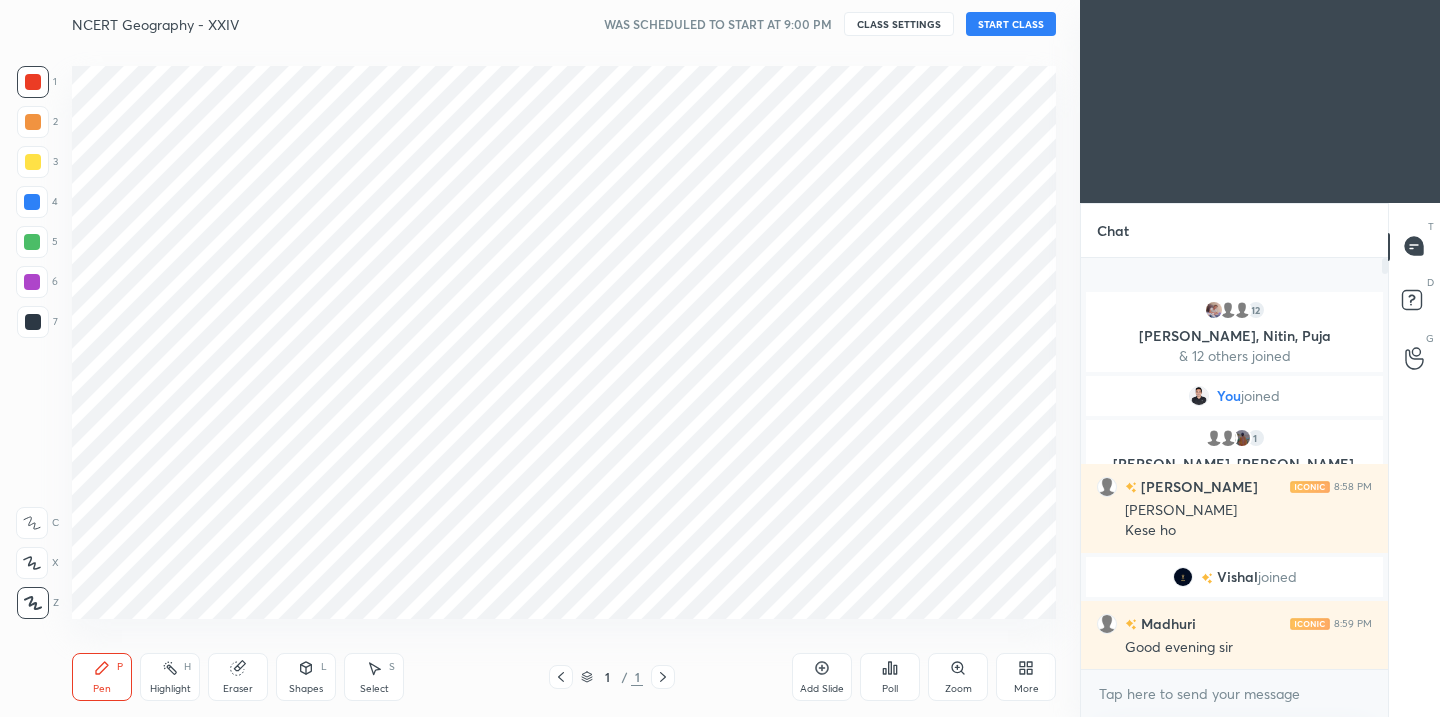 click 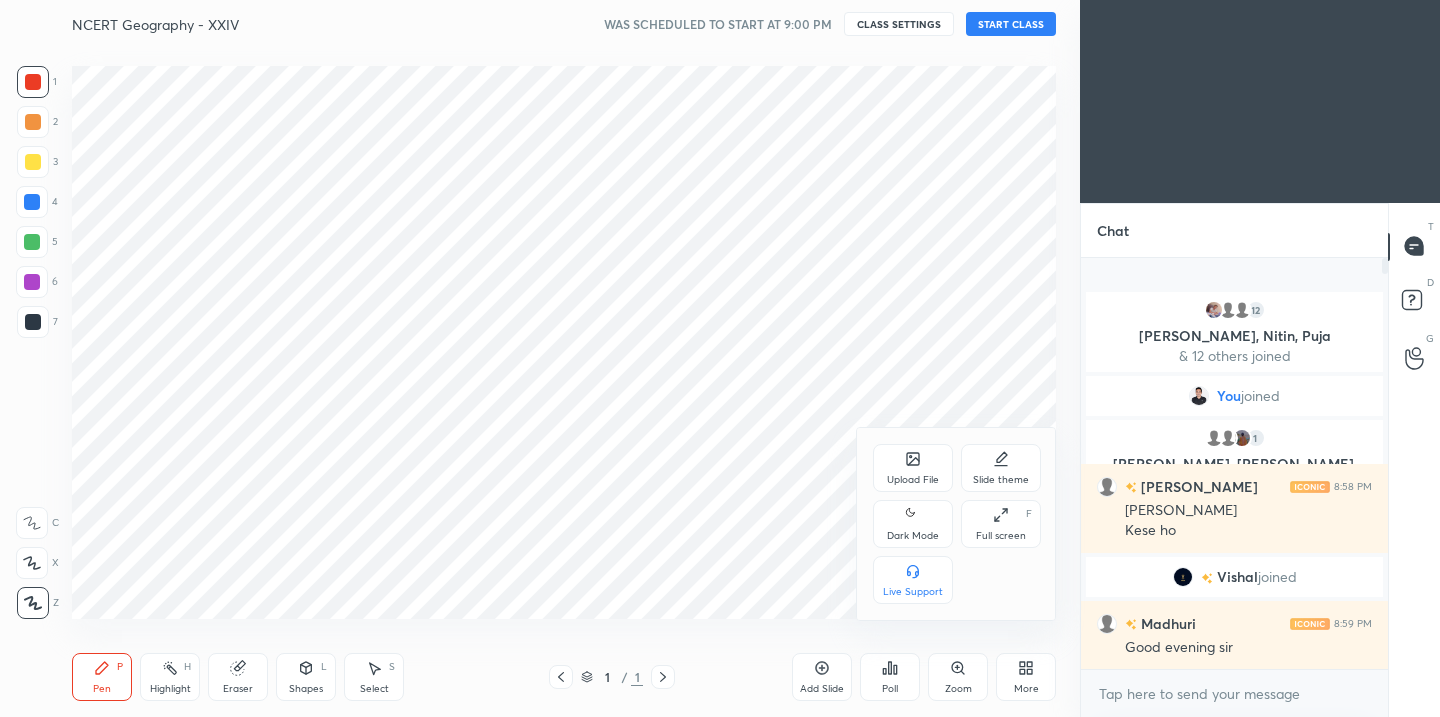 click 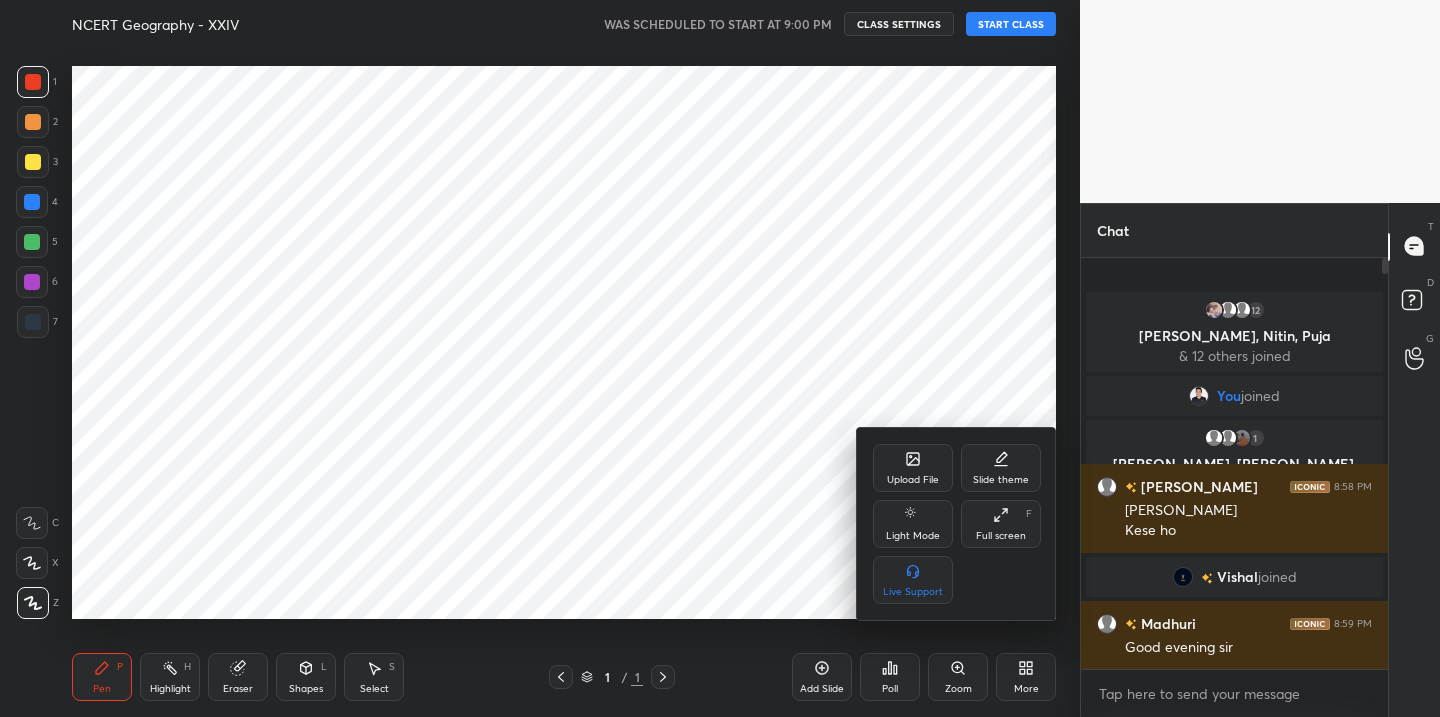 click on "Upload File" at bounding box center (913, 480) 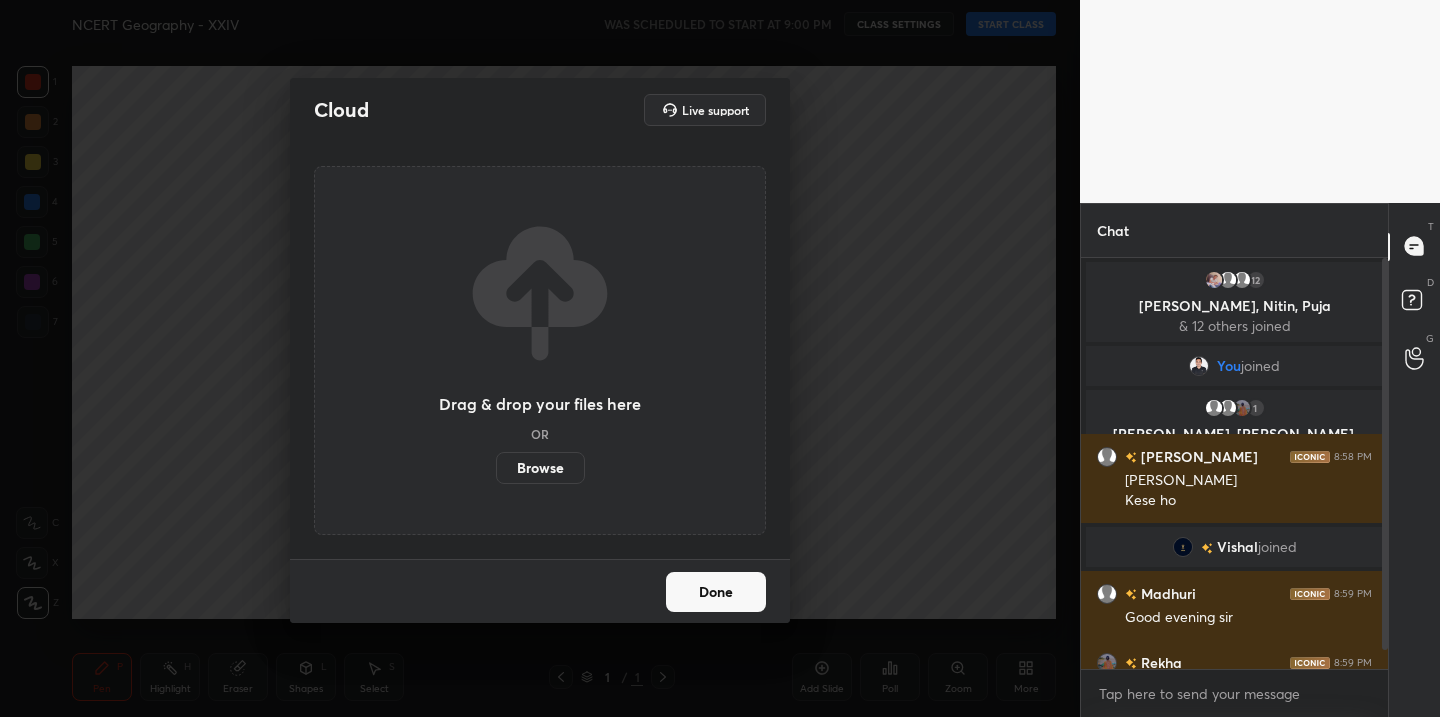 click on "Browse" at bounding box center (540, 468) 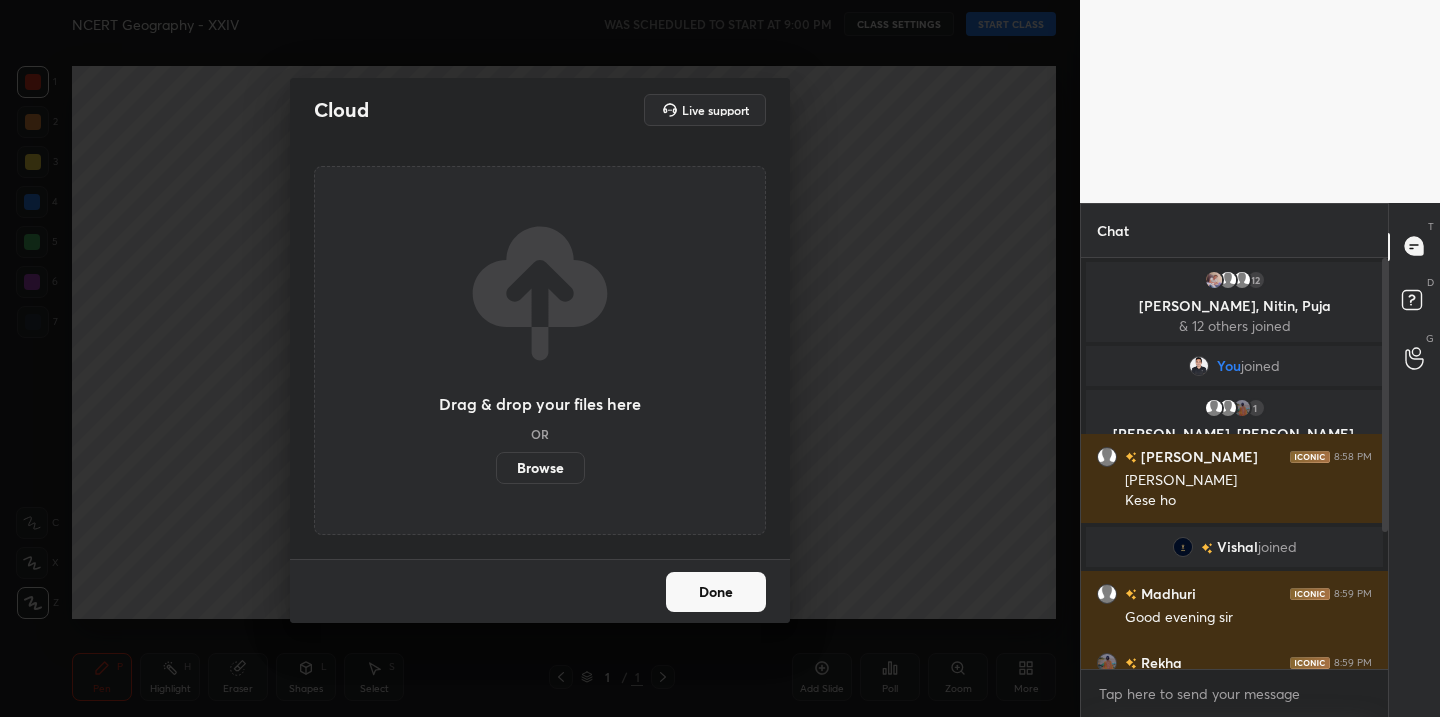 click on "Done" at bounding box center (716, 592) 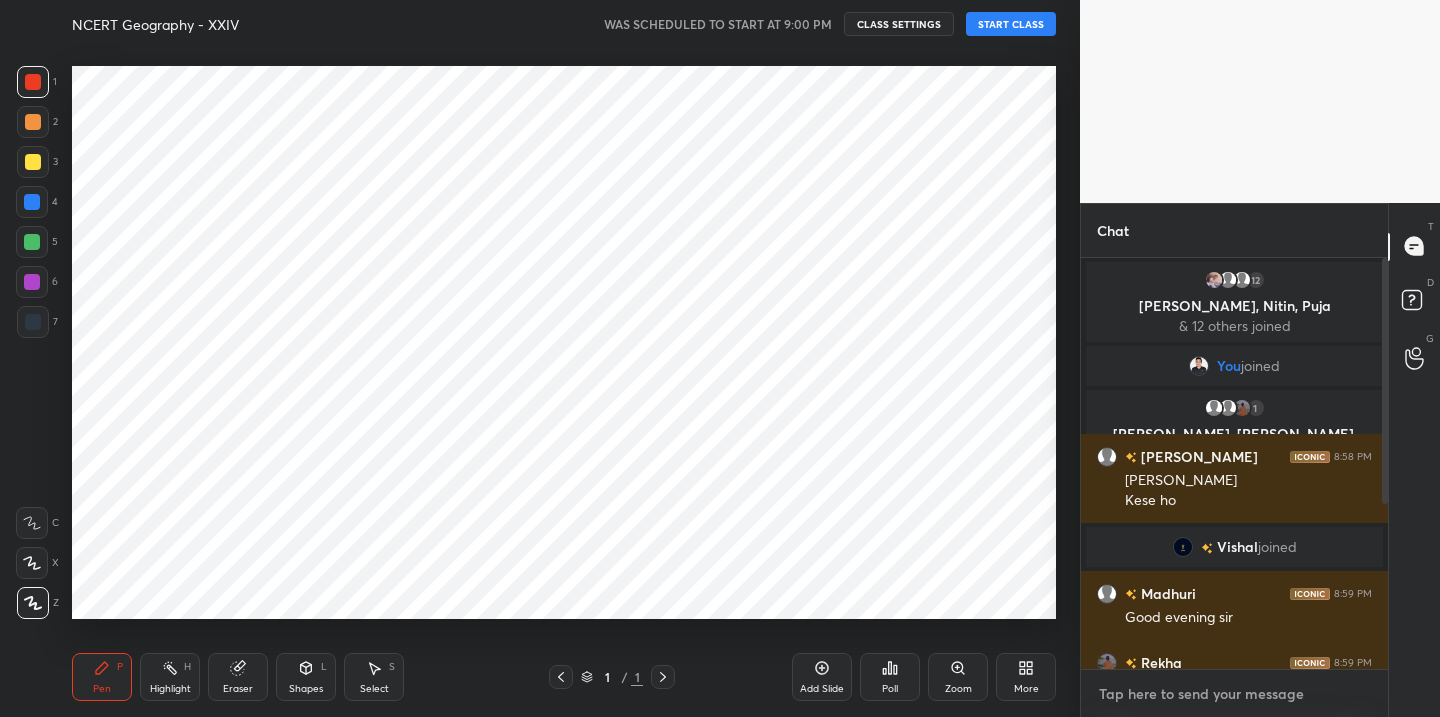 click at bounding box center (1234, 694) 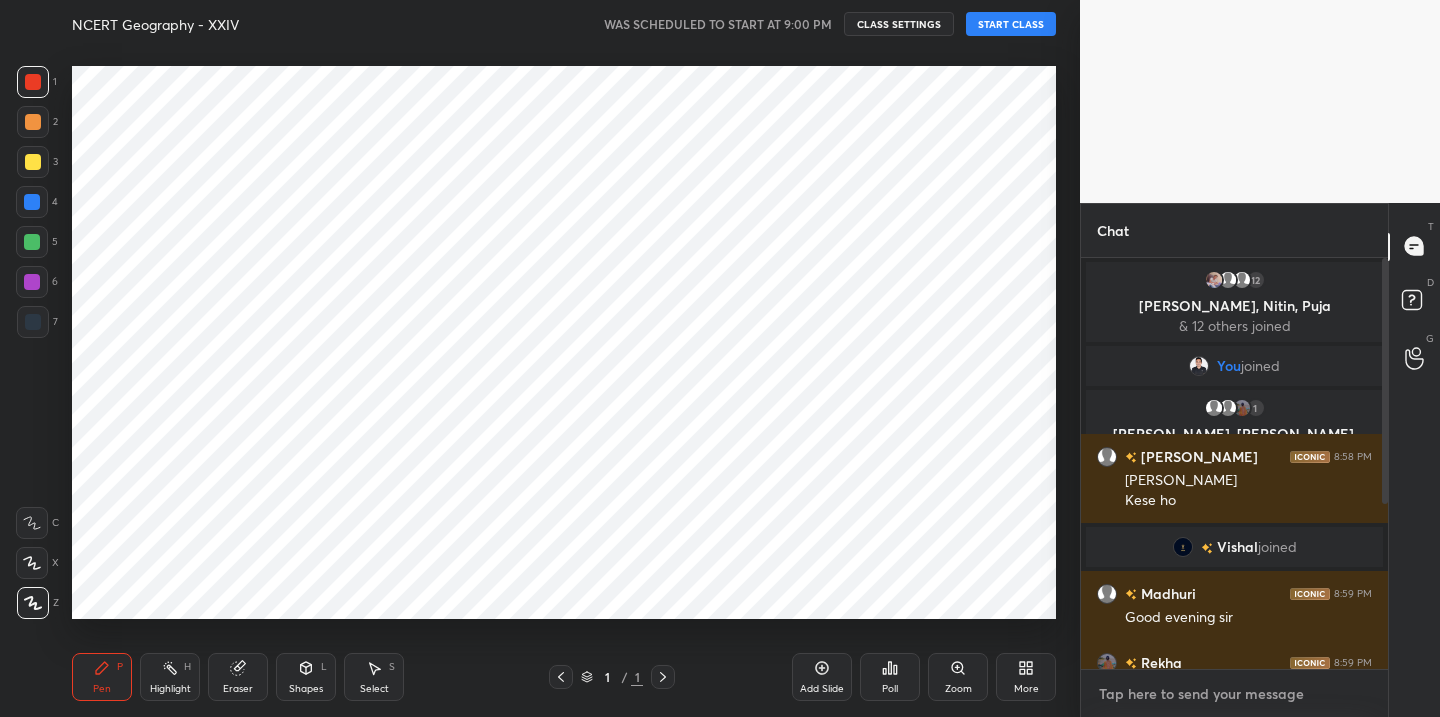 click at bounding box center [1234, 694] 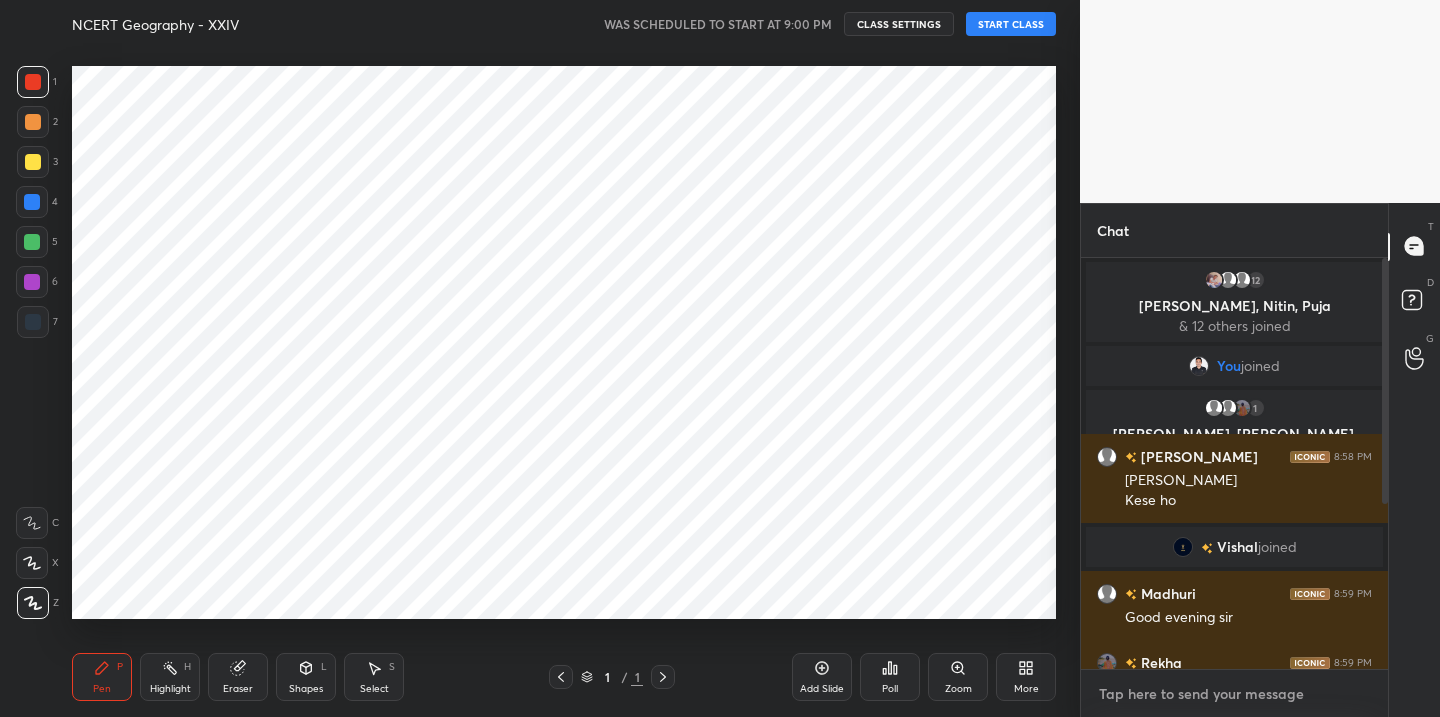type on "x" 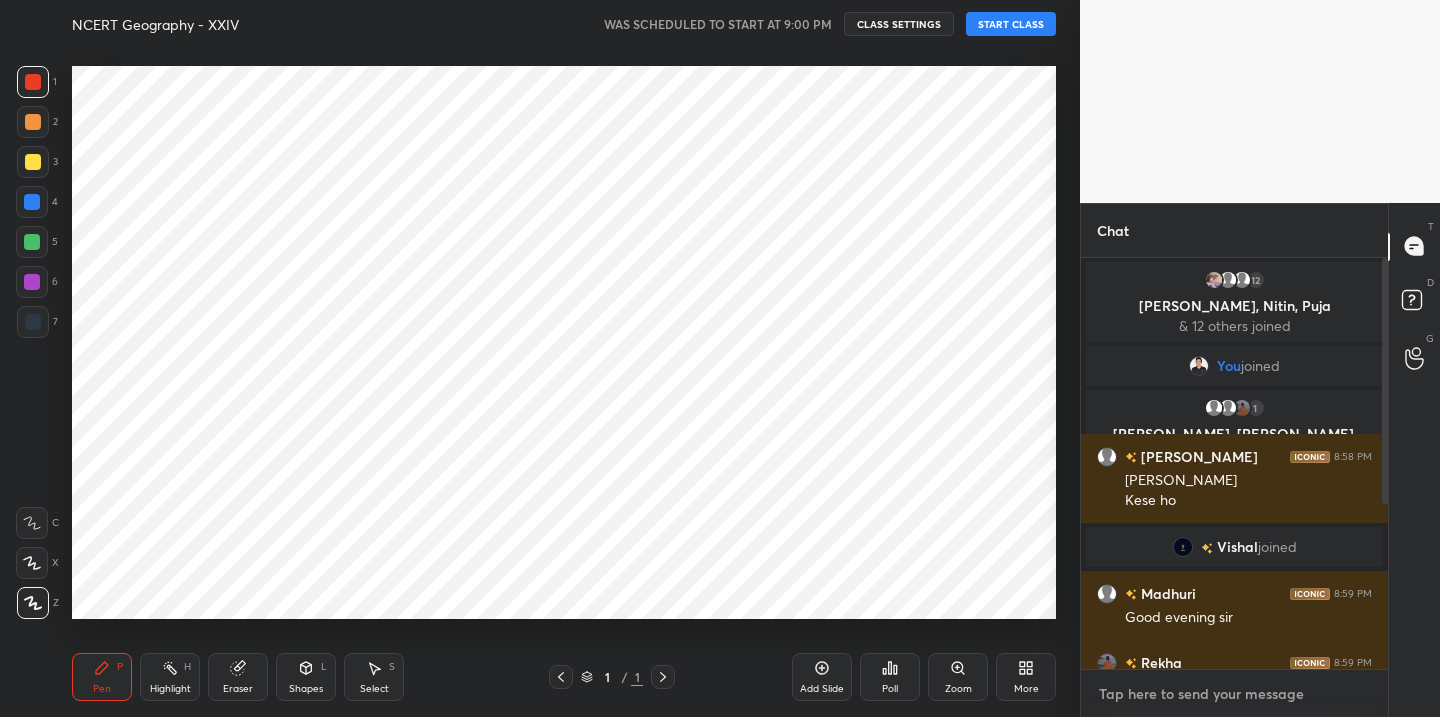 paste on "Channel link
[URL][DOMAIN_NAME]" 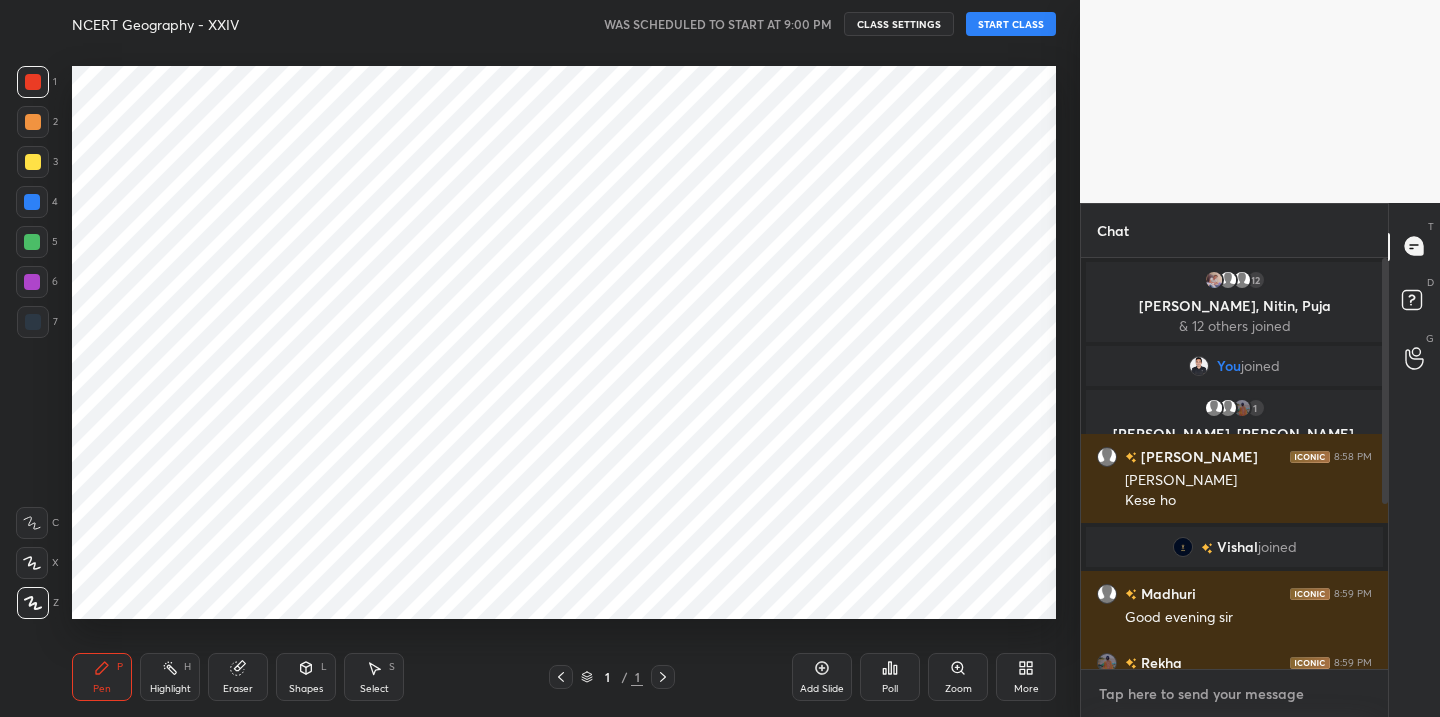 type on "Channel link
[URL][DOMAIN_NAME]" 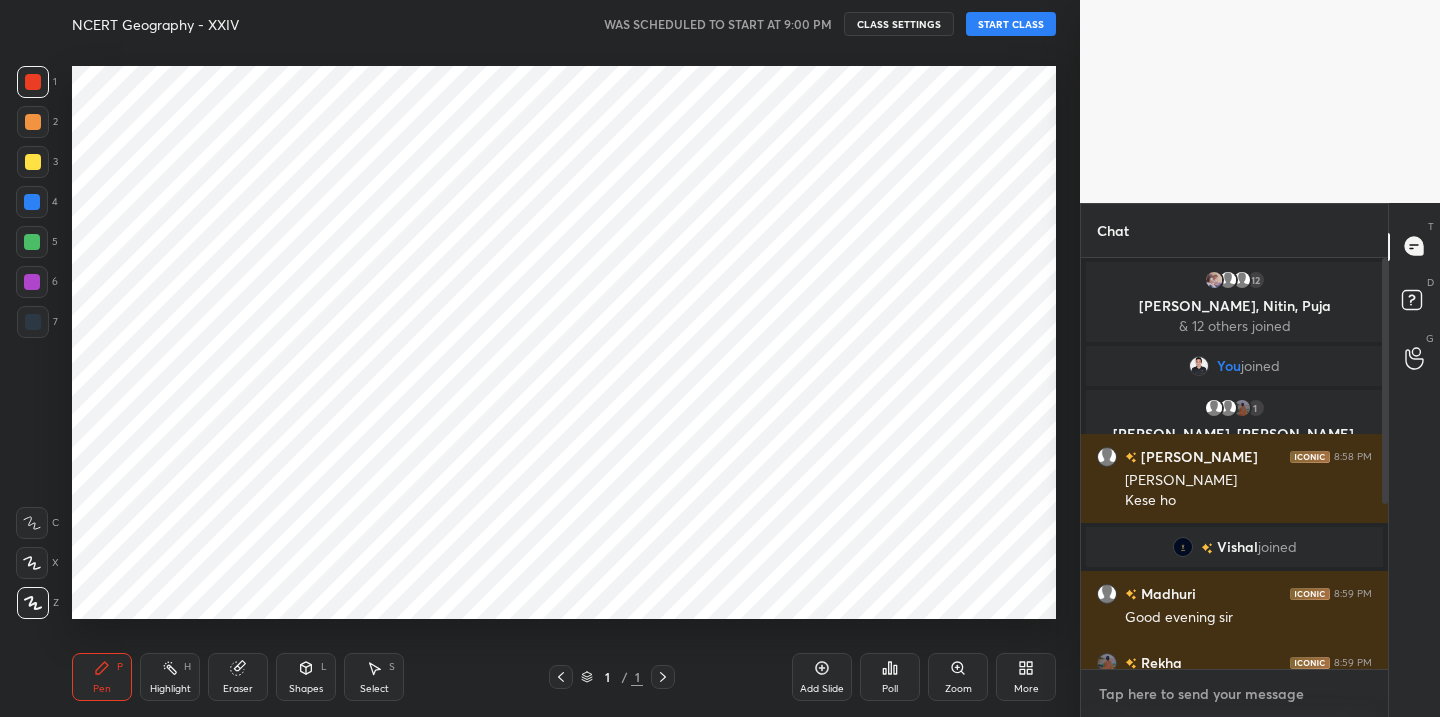 type on "x" 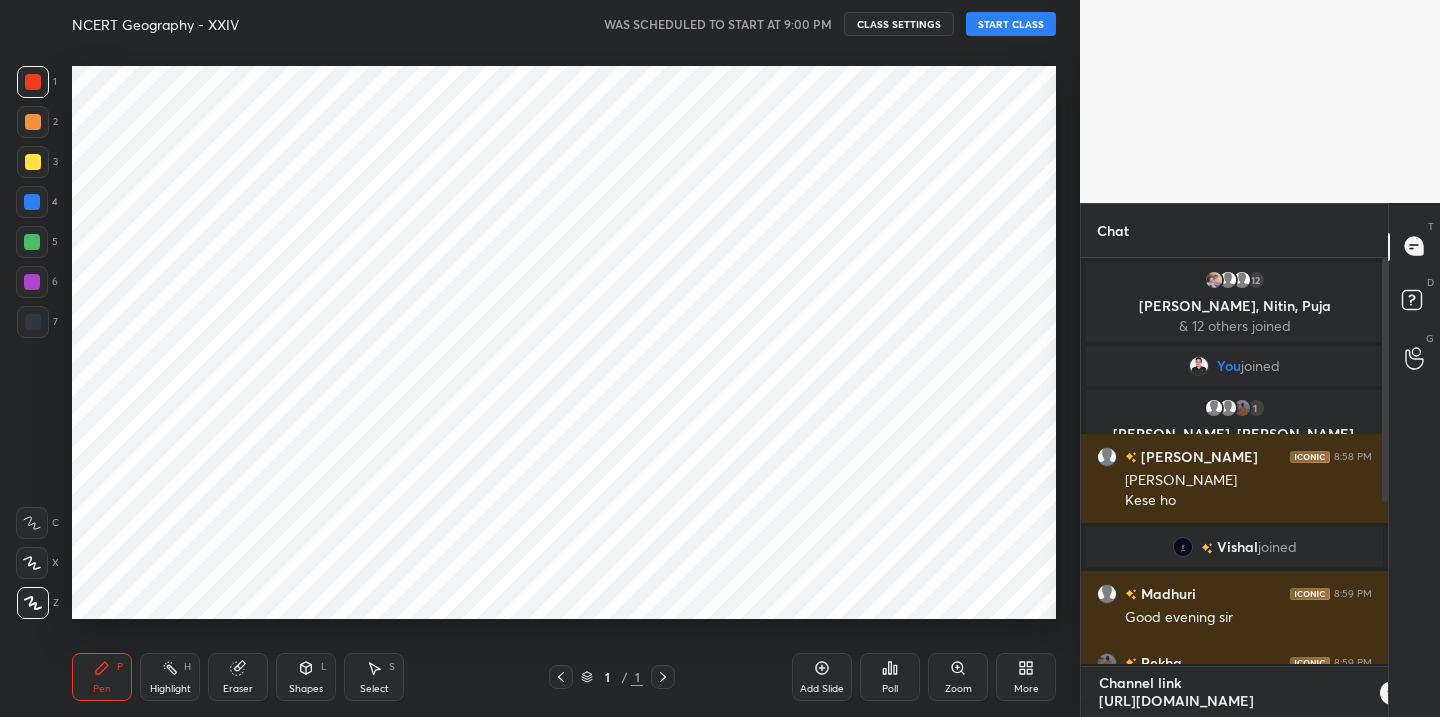 scroll, scrollTop: 0, scrollLeft: 0, axis: both 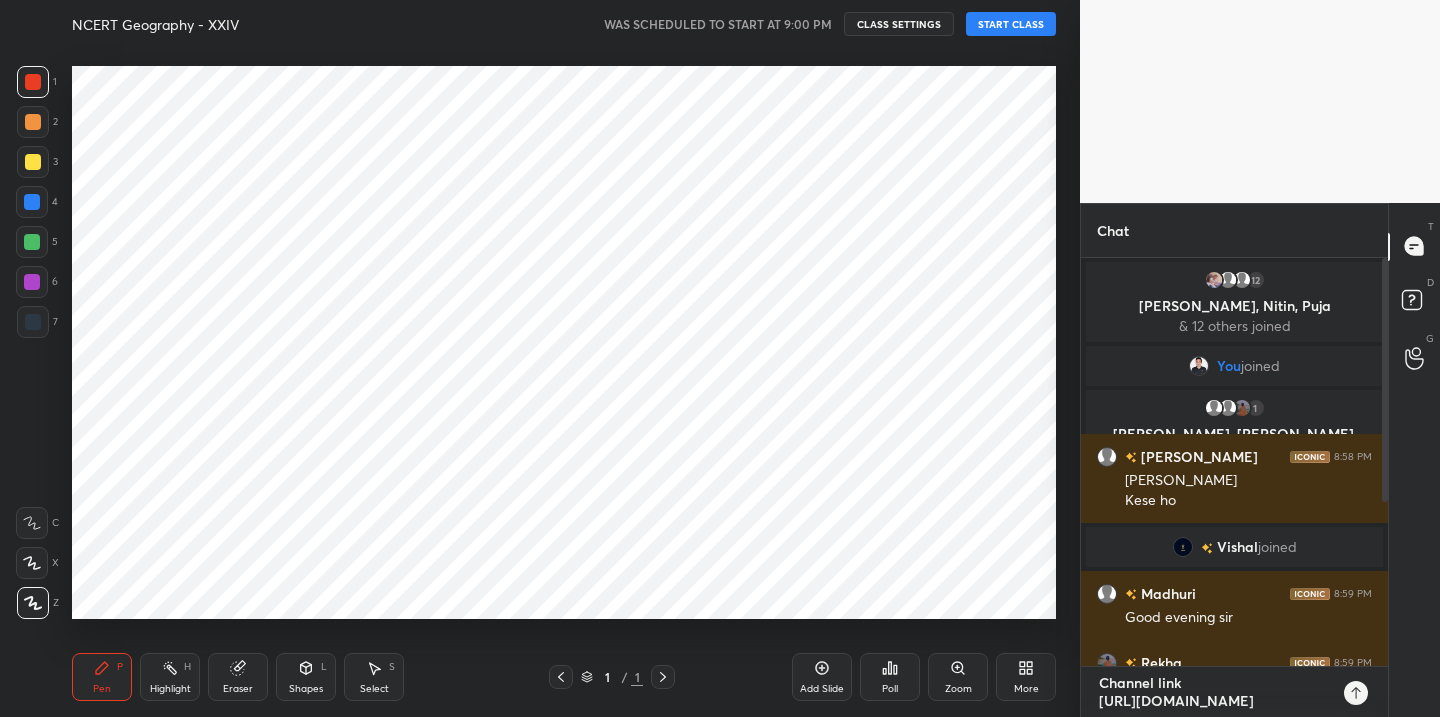 type 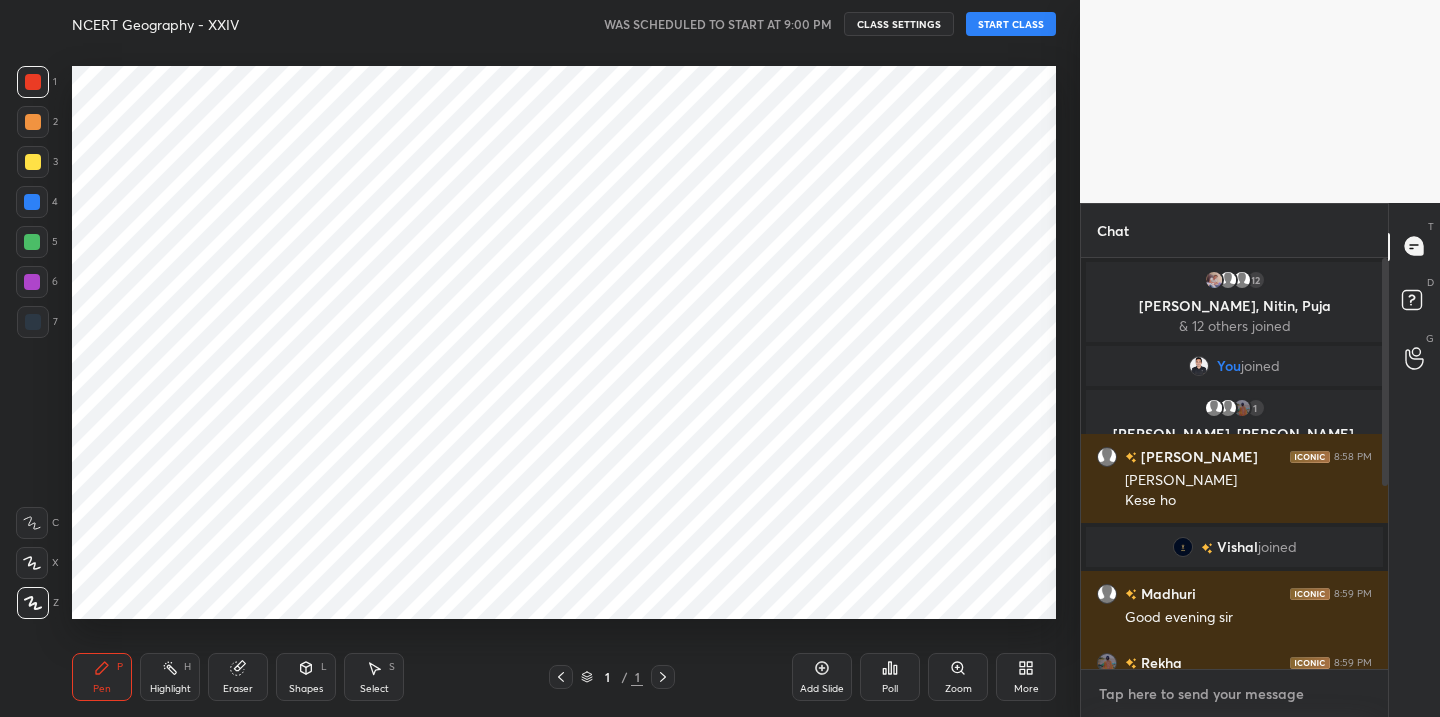scroll, scrollTop: 7, scrollLeft: 7, axis: both 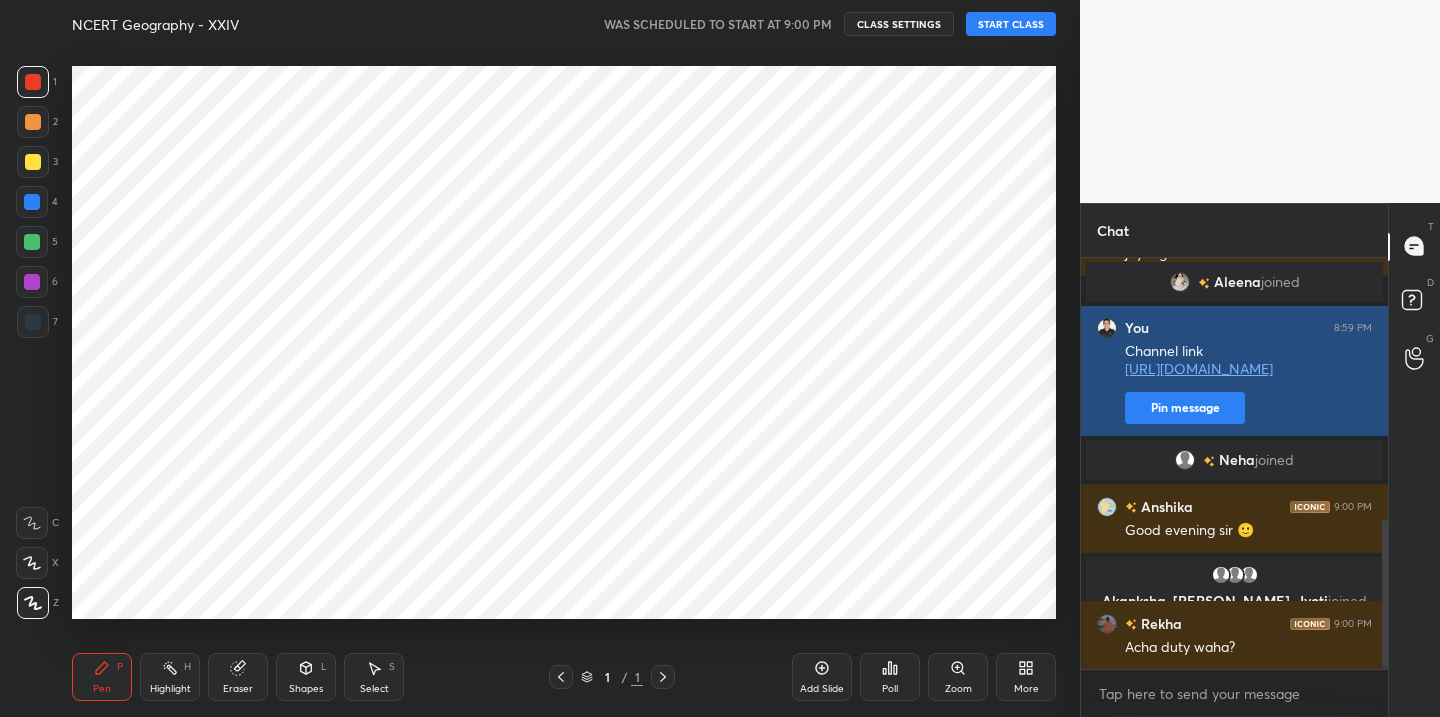 click on "Pin message" at bounding box center [1185, 408] 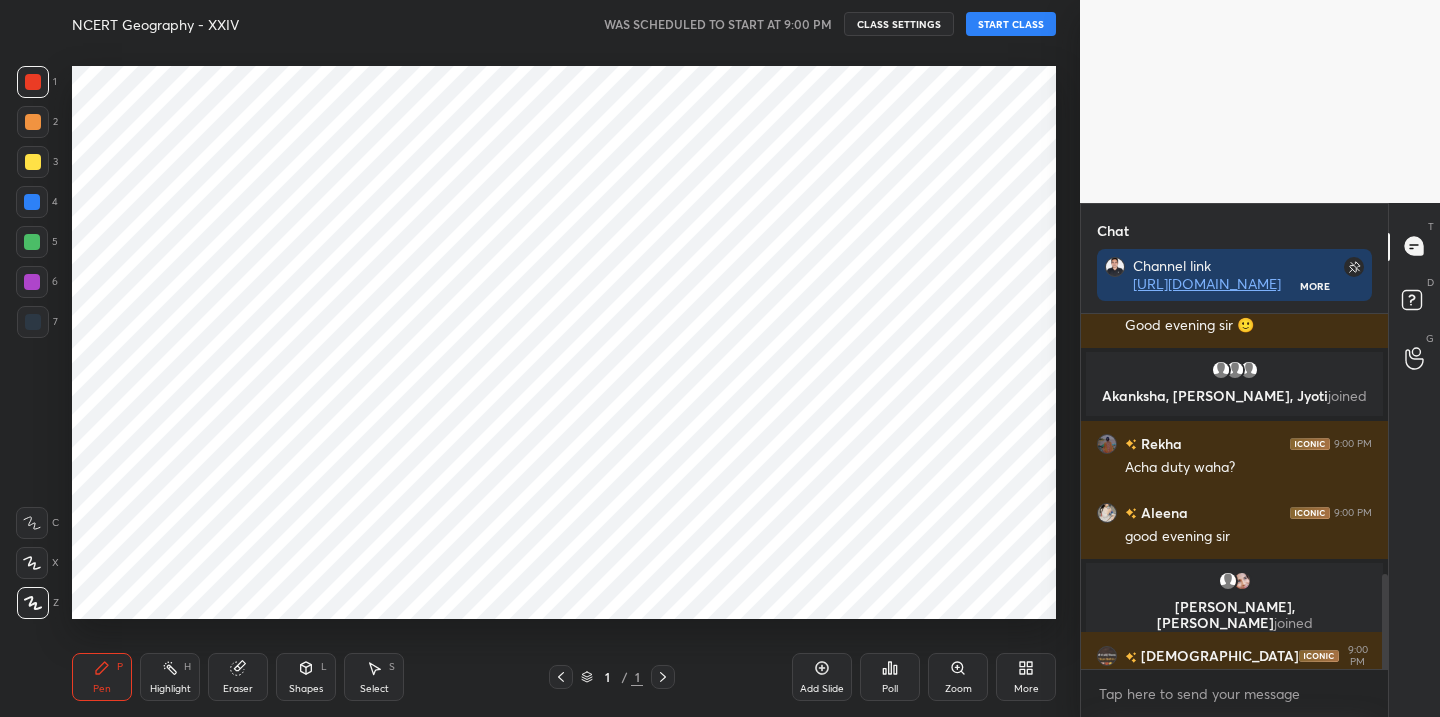 scroll, scrollTop: 971, scrollLeft: 0, axis: vertical 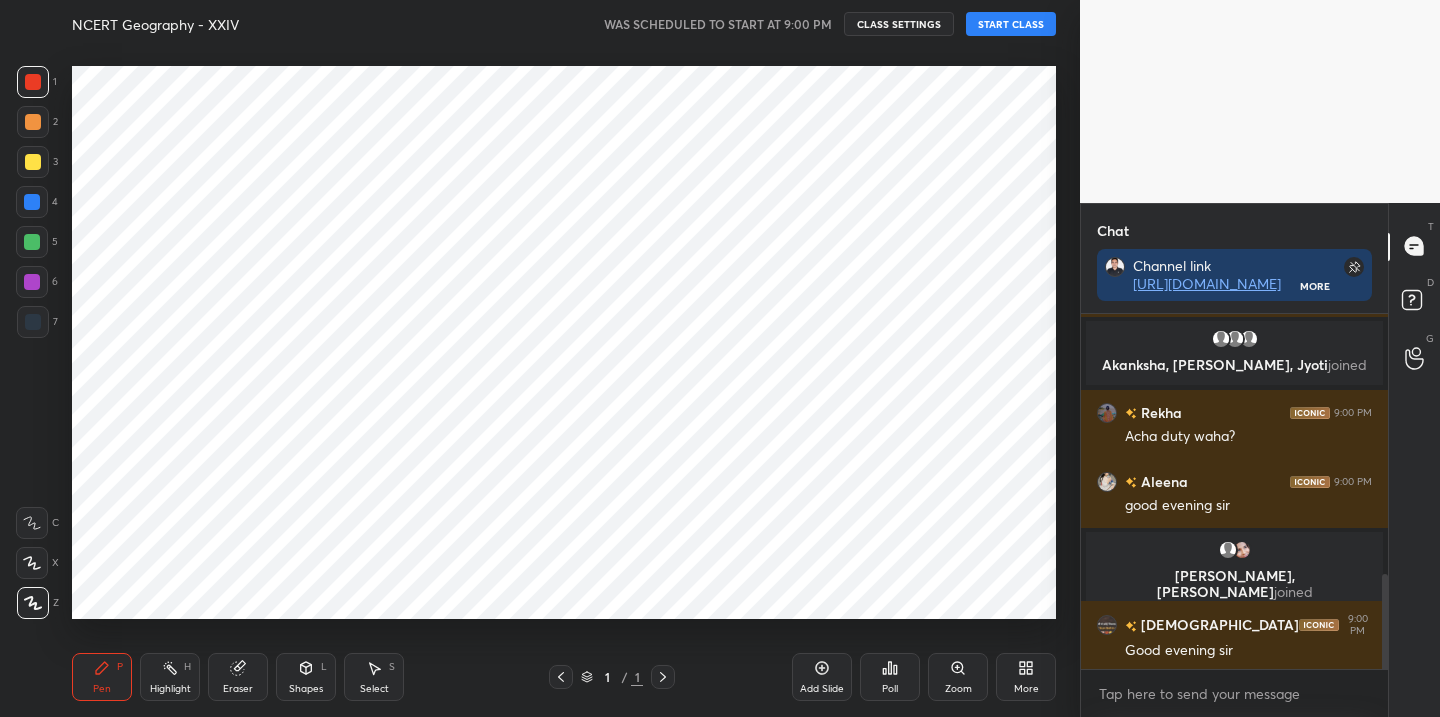 click on "START CLASS" at bounding box center [1011, 24] 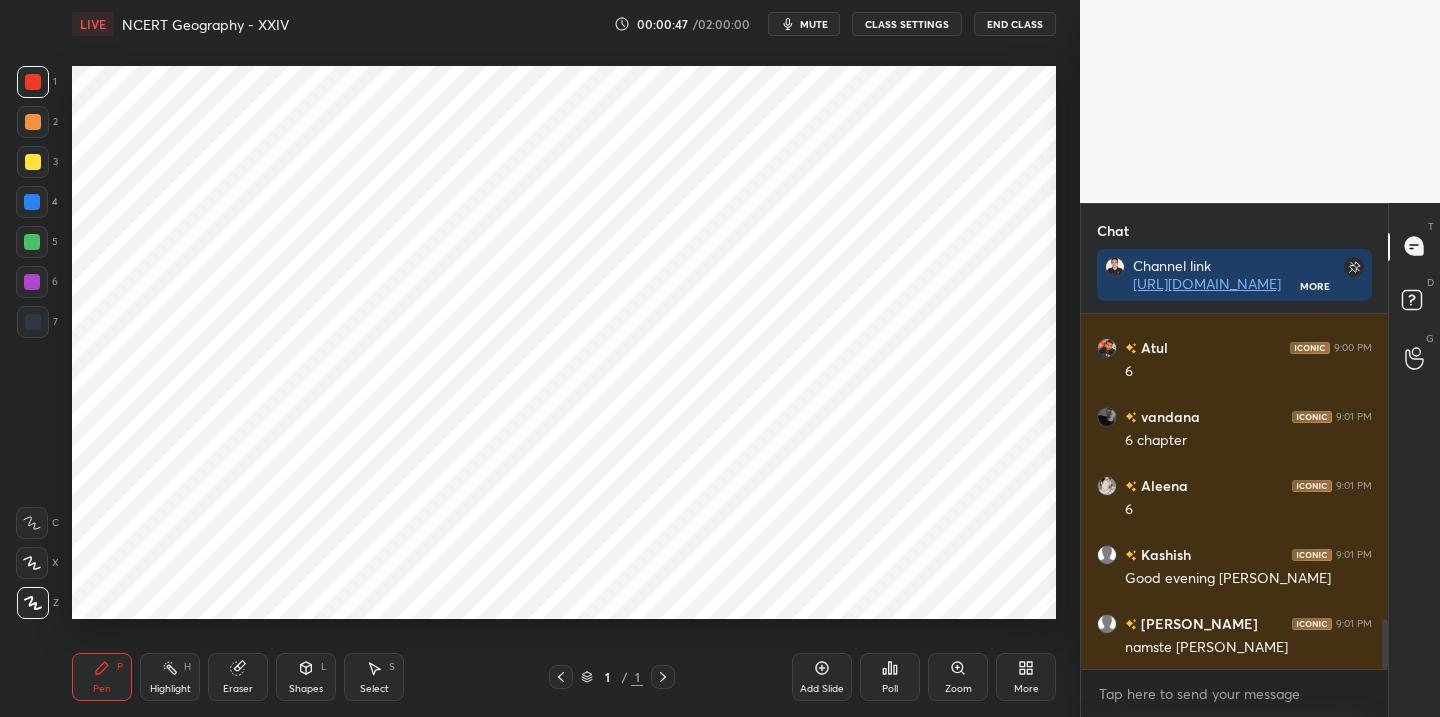 scroll, scrollTop: 2179, scrollLeft: 0, axis: vertical 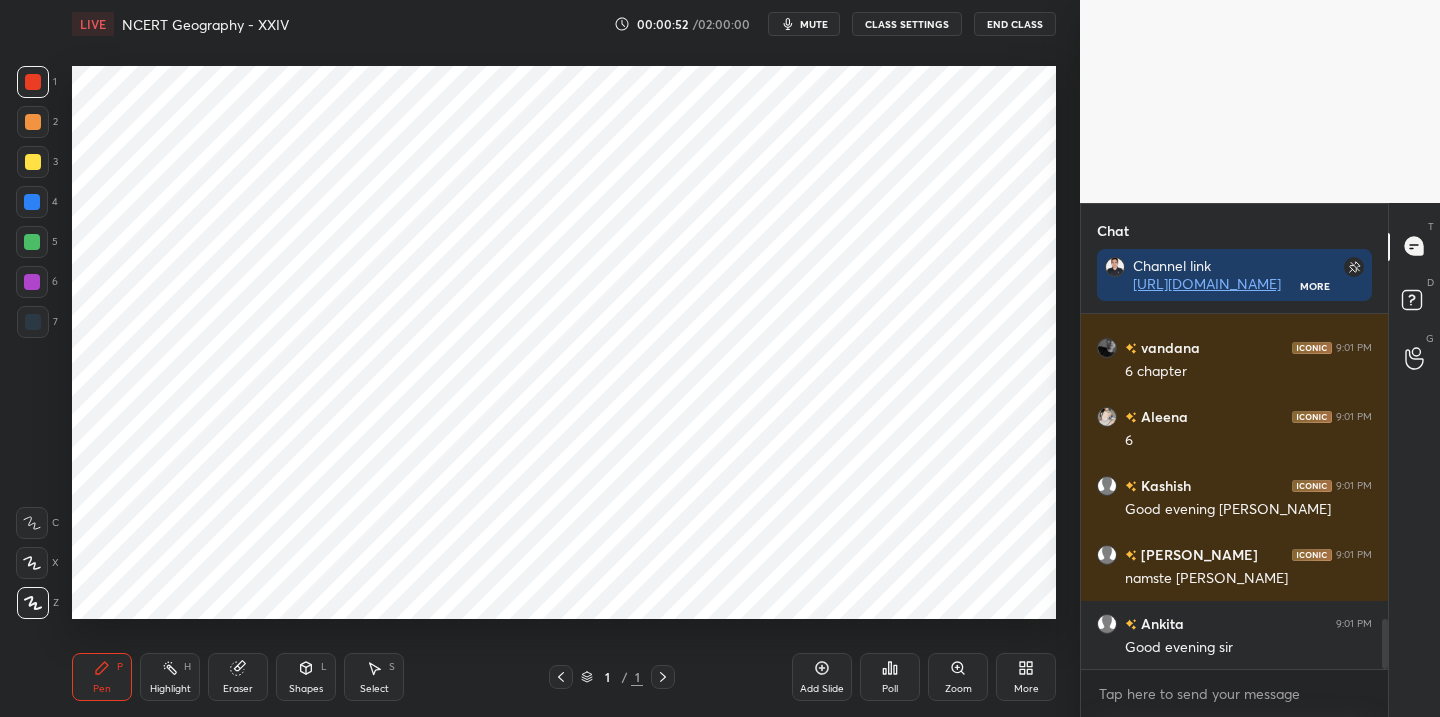 click 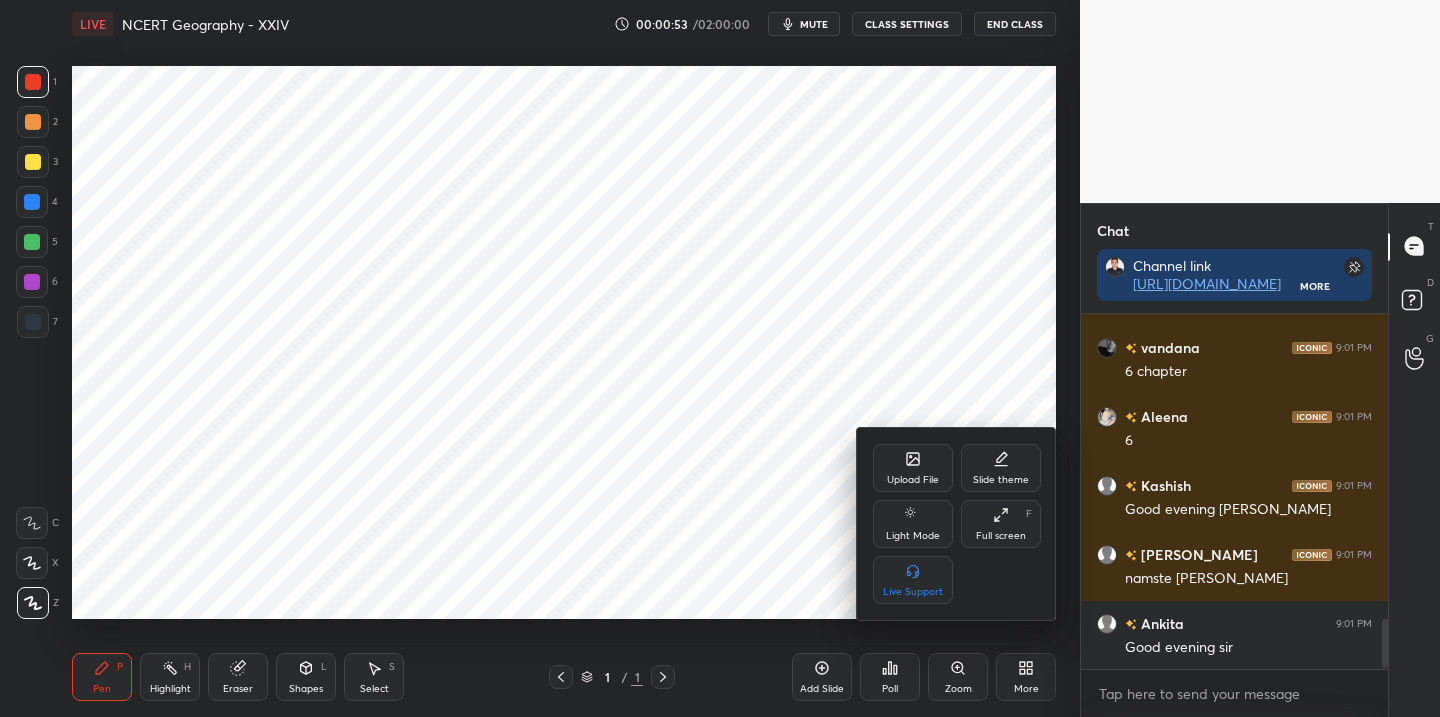 scroll, scrollTop: 2248, scrollLeft: 0, axis: vertical 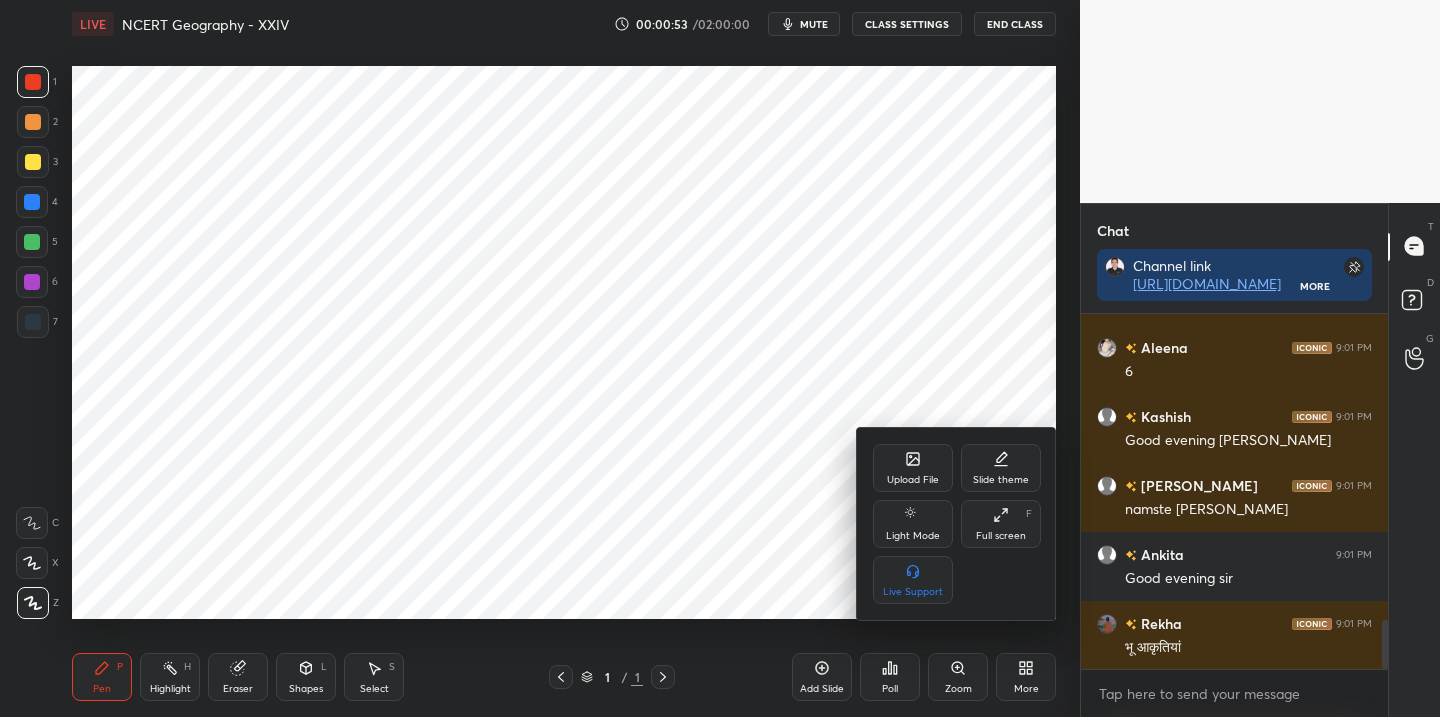 click on "Upload File" at bounding box center [913, 468] 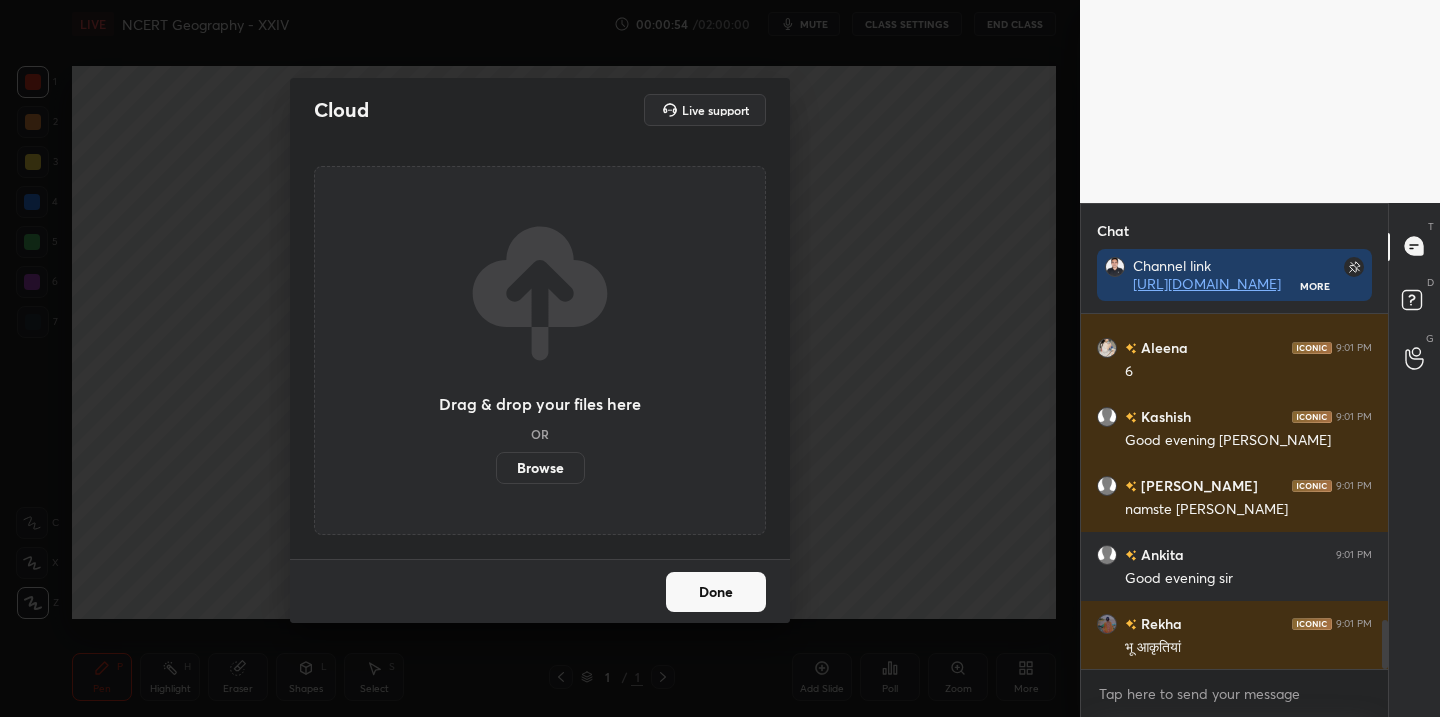 click on "Browse" at bounding box center (540, 468) 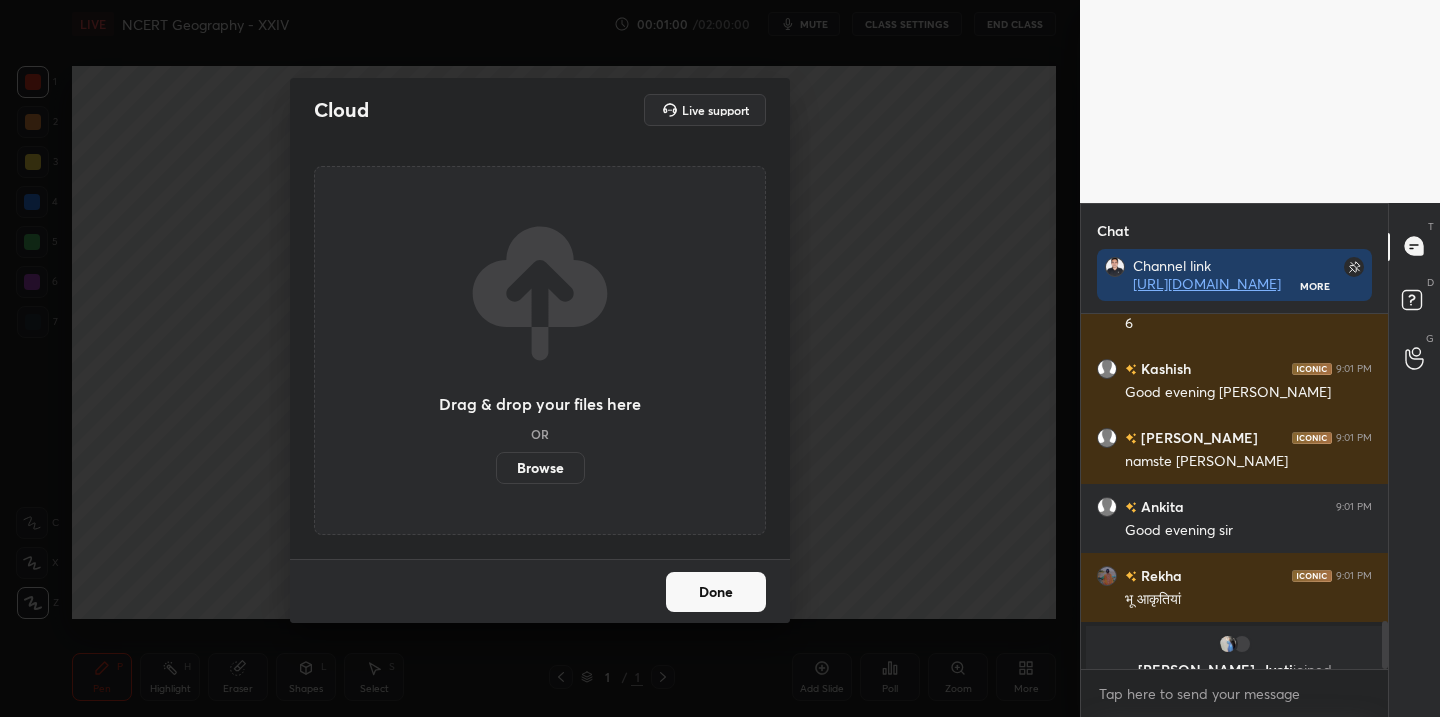 scroll, scrollTop: 2321, scrollLeft: 0, axis: vertical 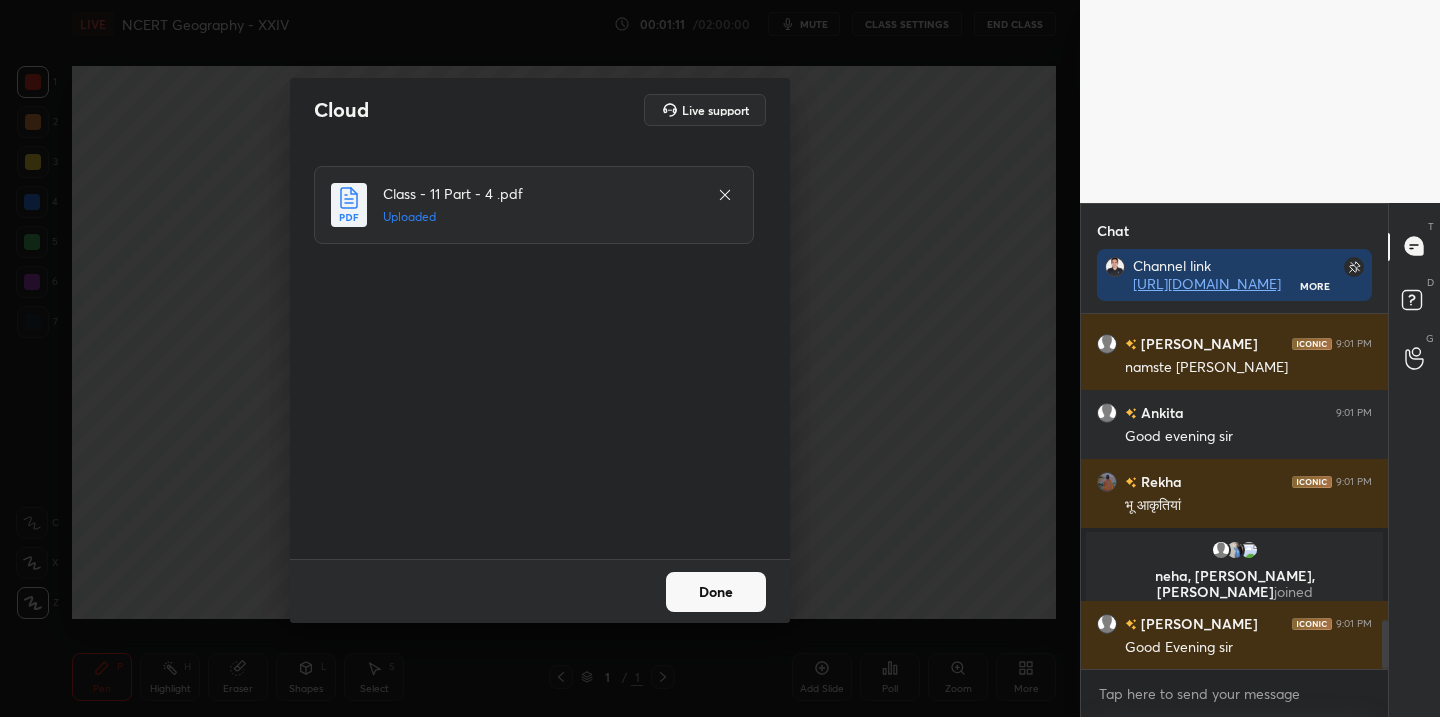 click on "Done" at bounding box center (716, 592) 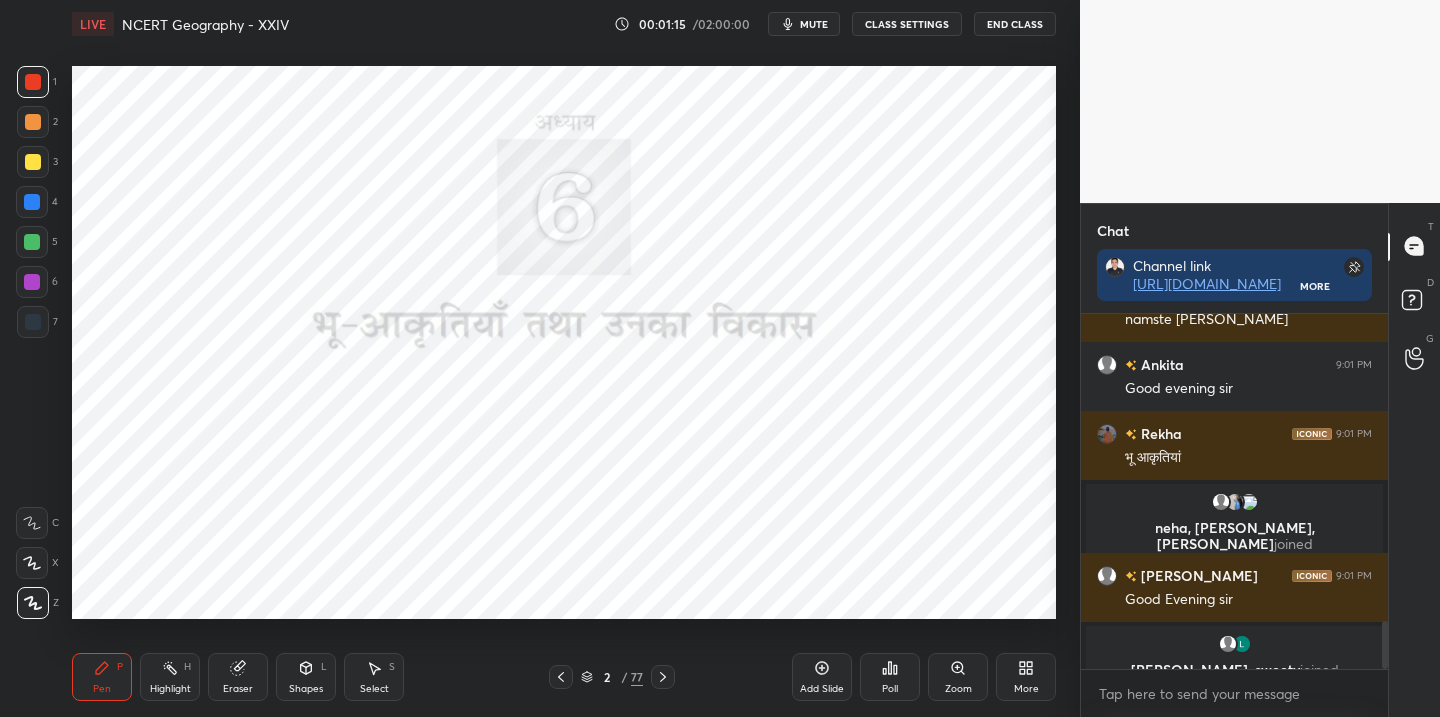 scroll, scrollTop: 2281, scrollLeft: 0, axis: vertical 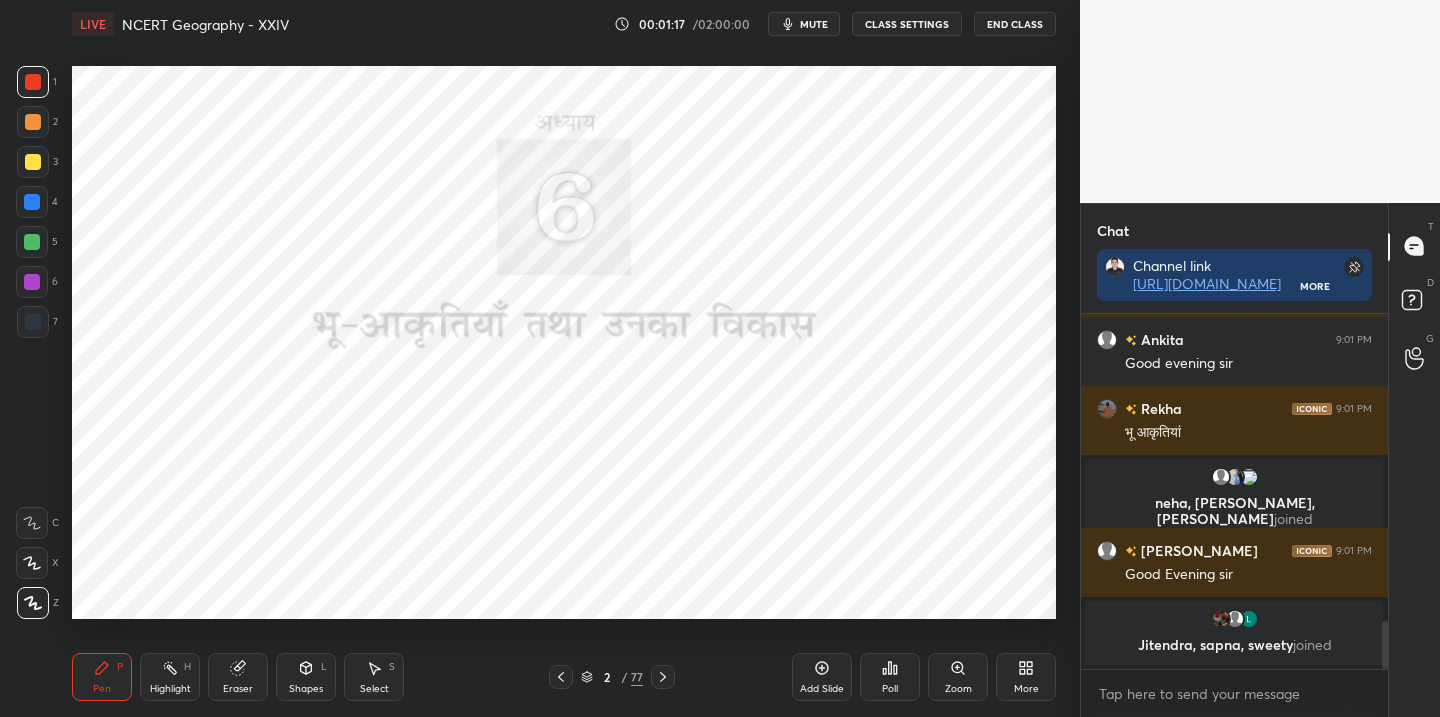 click on "77" at bounding box center (637, 677) 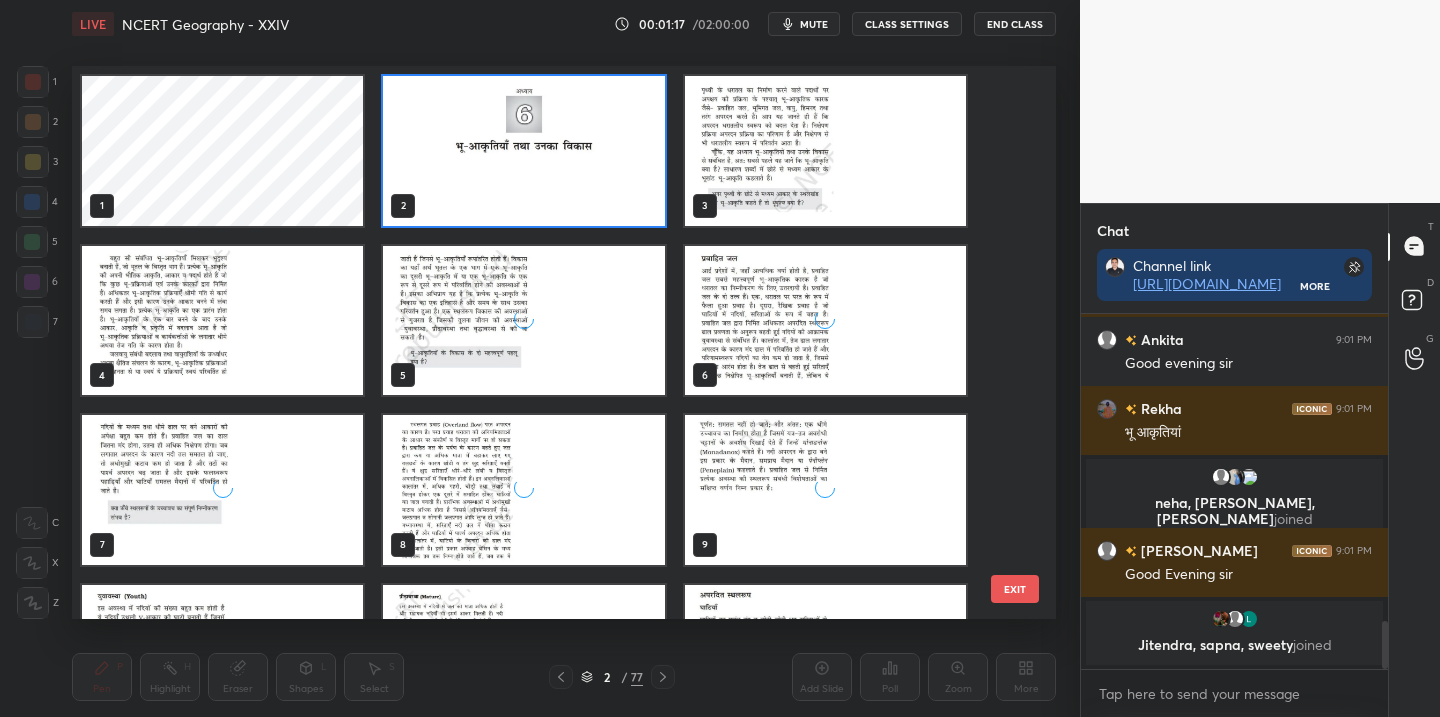 scroll, scrollTop: 7, scrollLeft: 11, axis: both 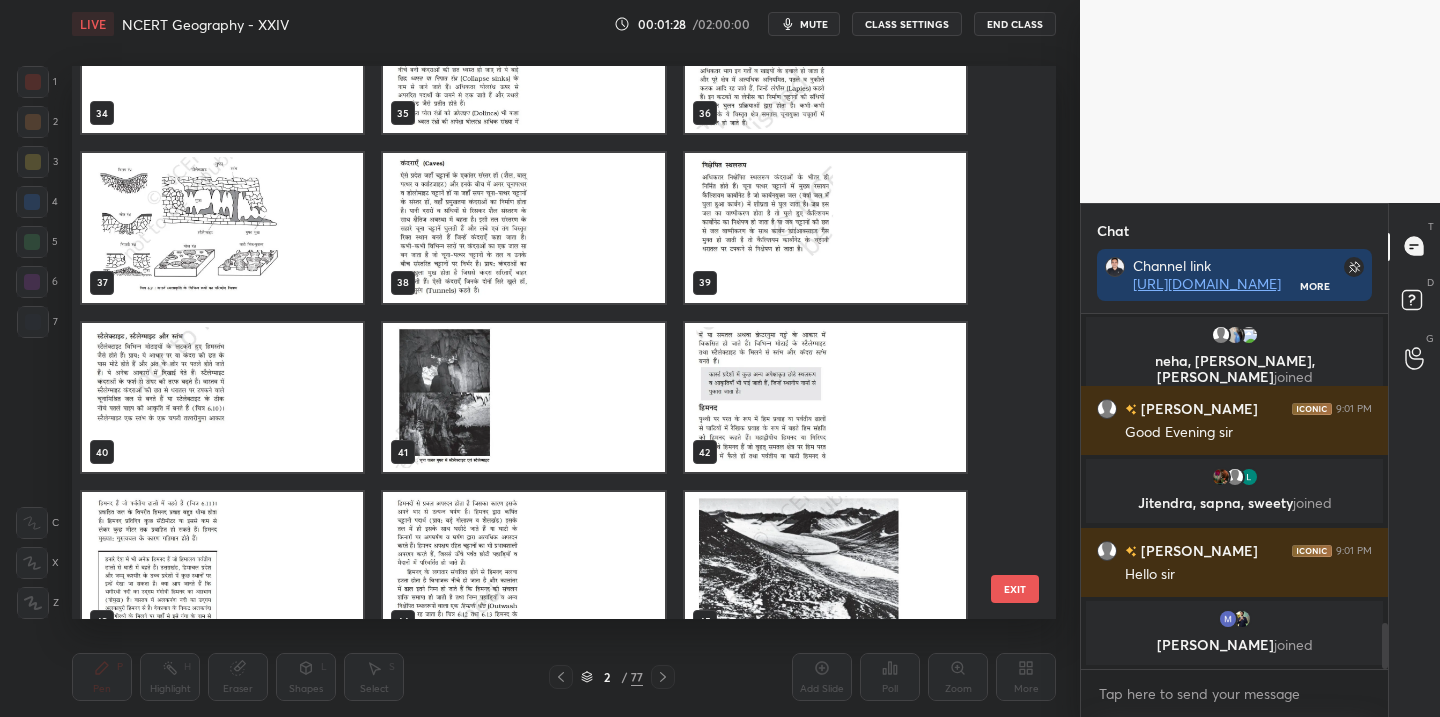 click at bounding box center (523, 397) 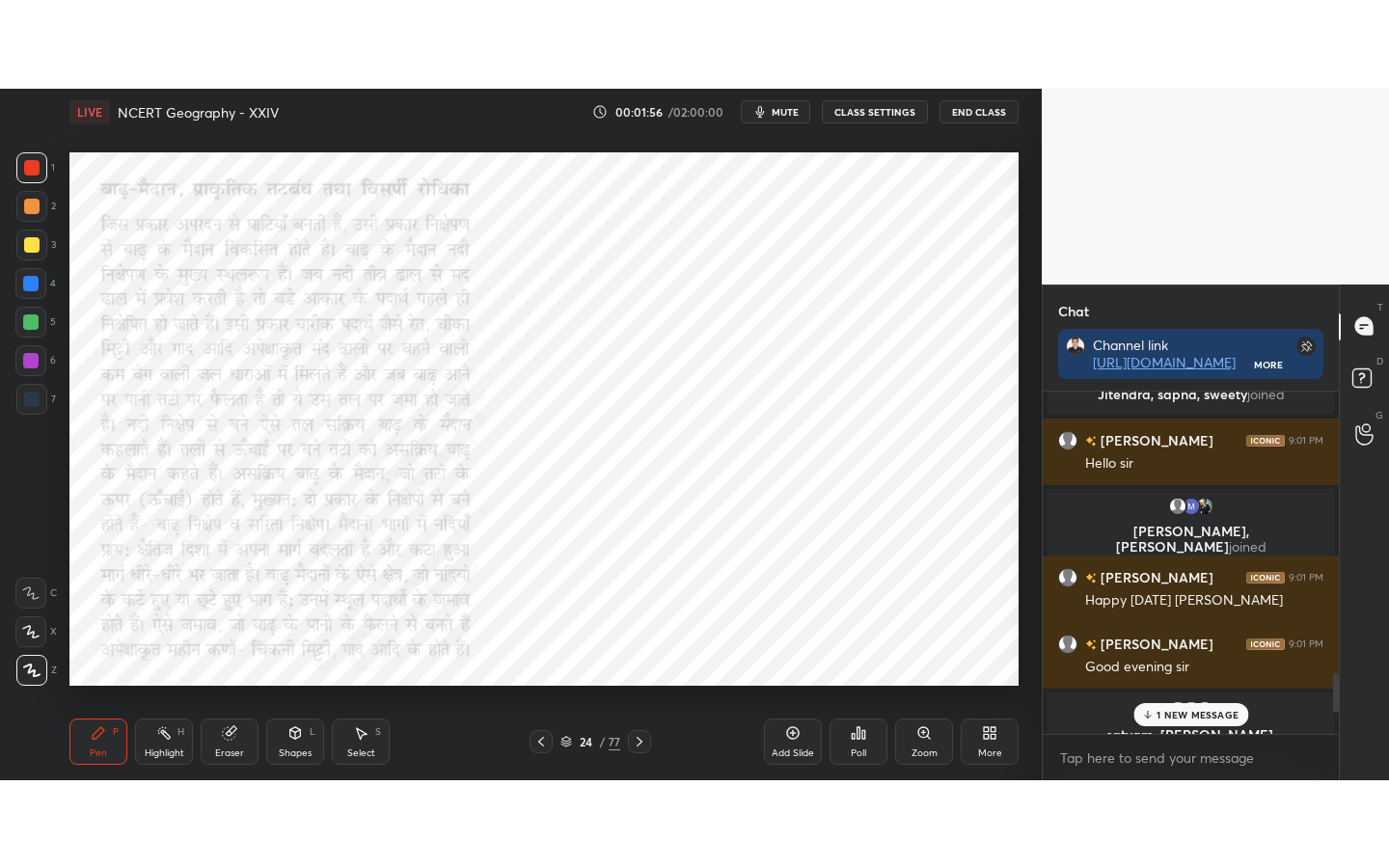 scroll, scrollTop: 2436, scrollLeft: 0, axis: vertical 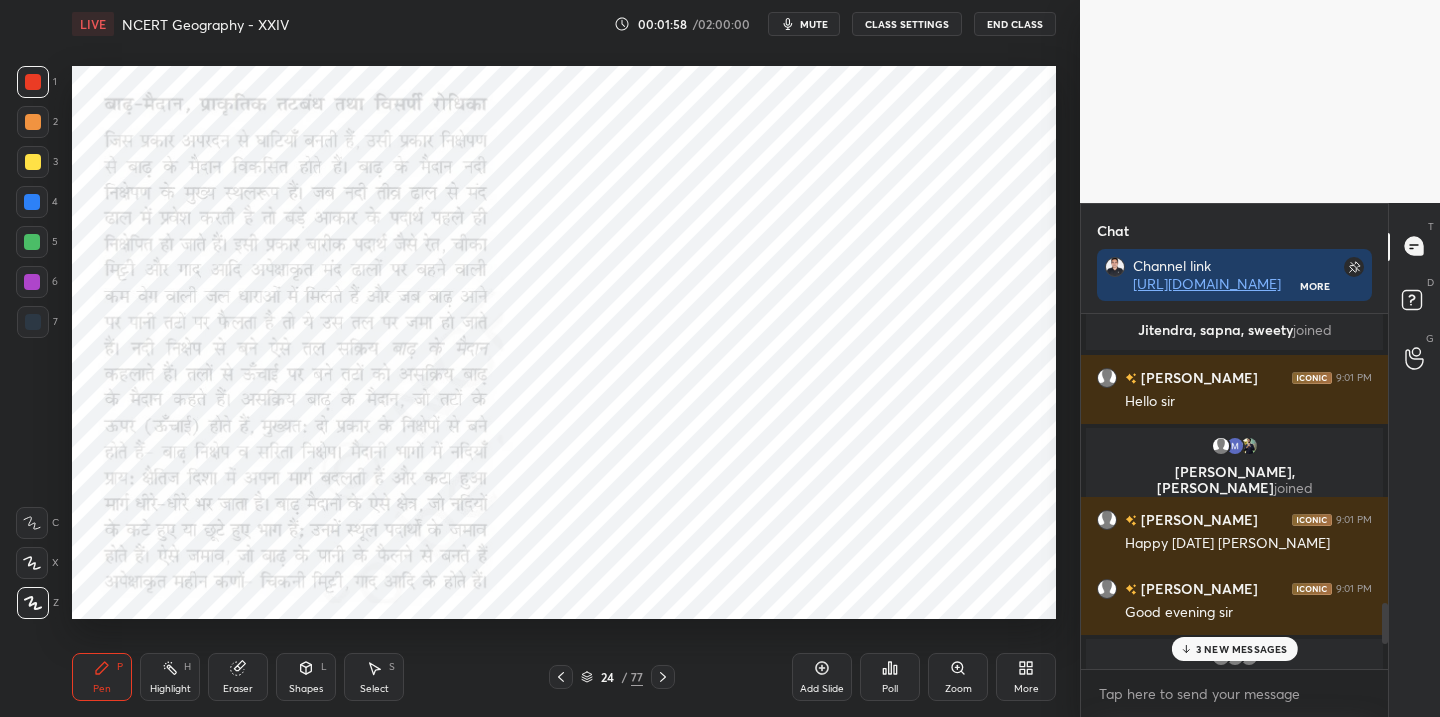 click 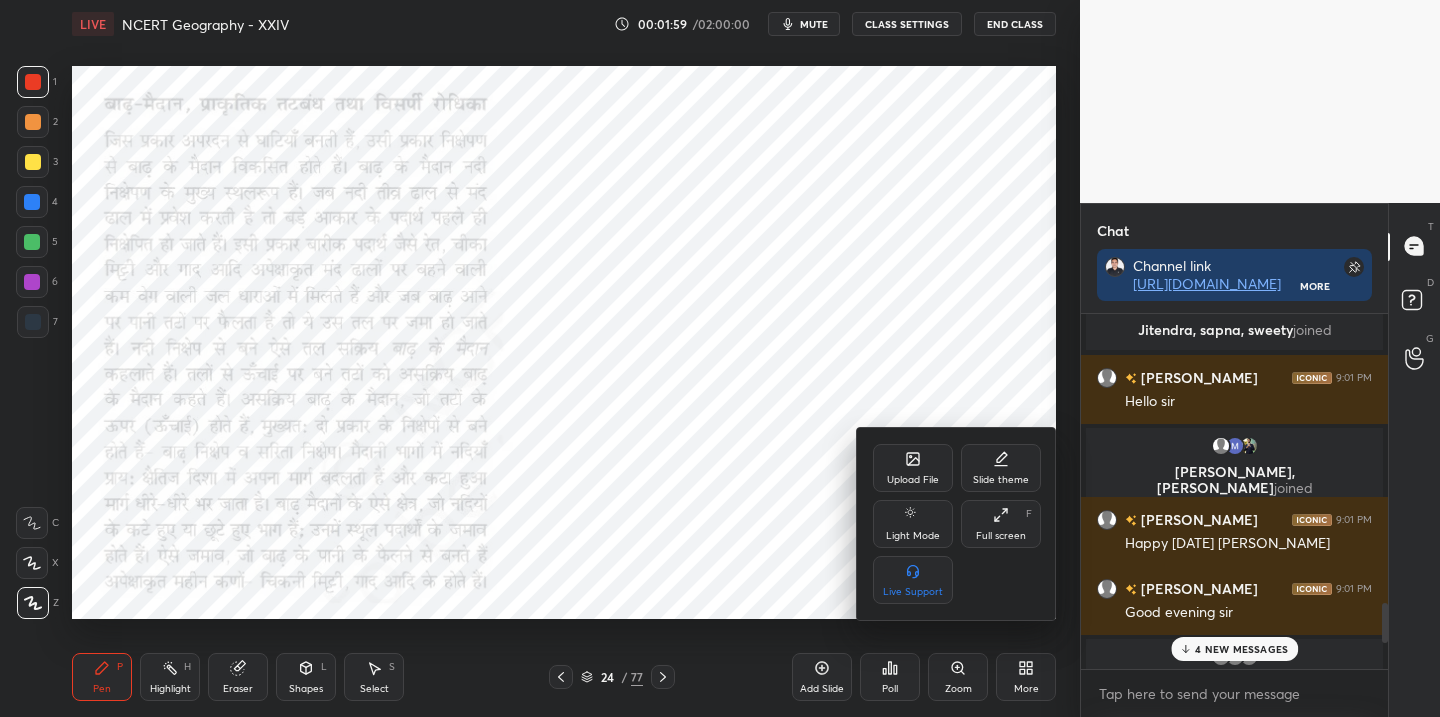 click 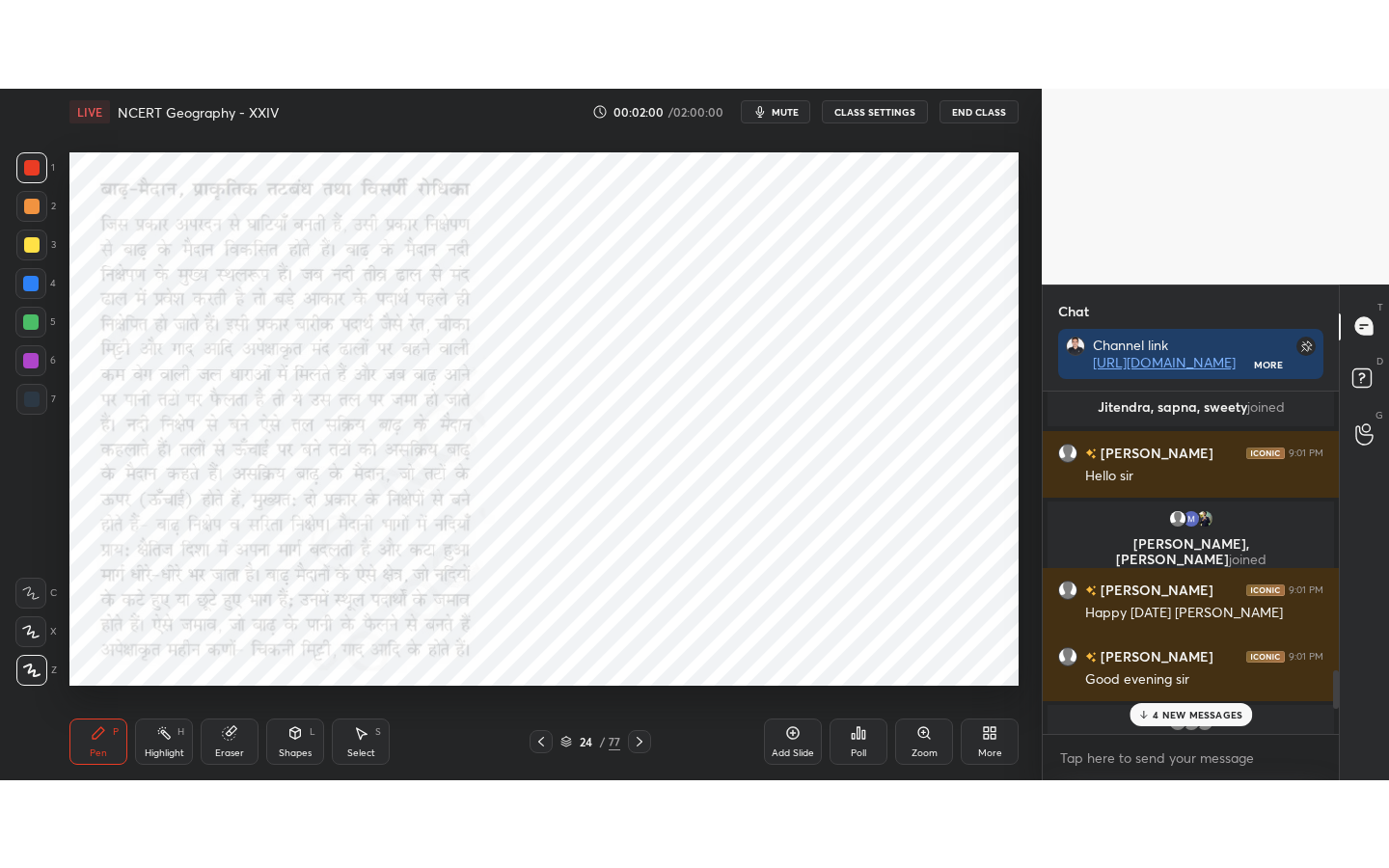 scroll, scrollTop: 95700, scrollLeft: 95494, axis: both 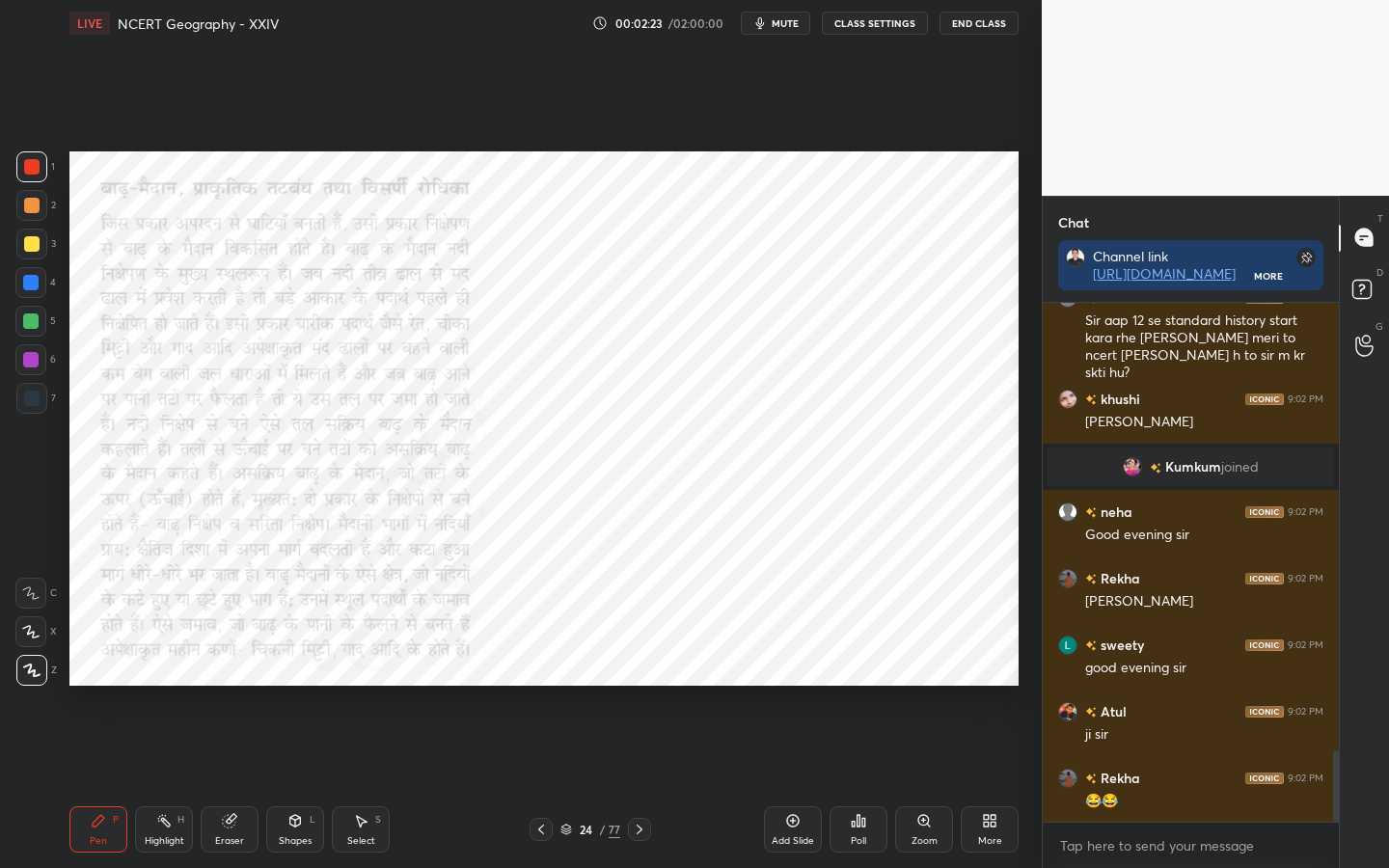 click on "mute" at bounding box center (785, 23) 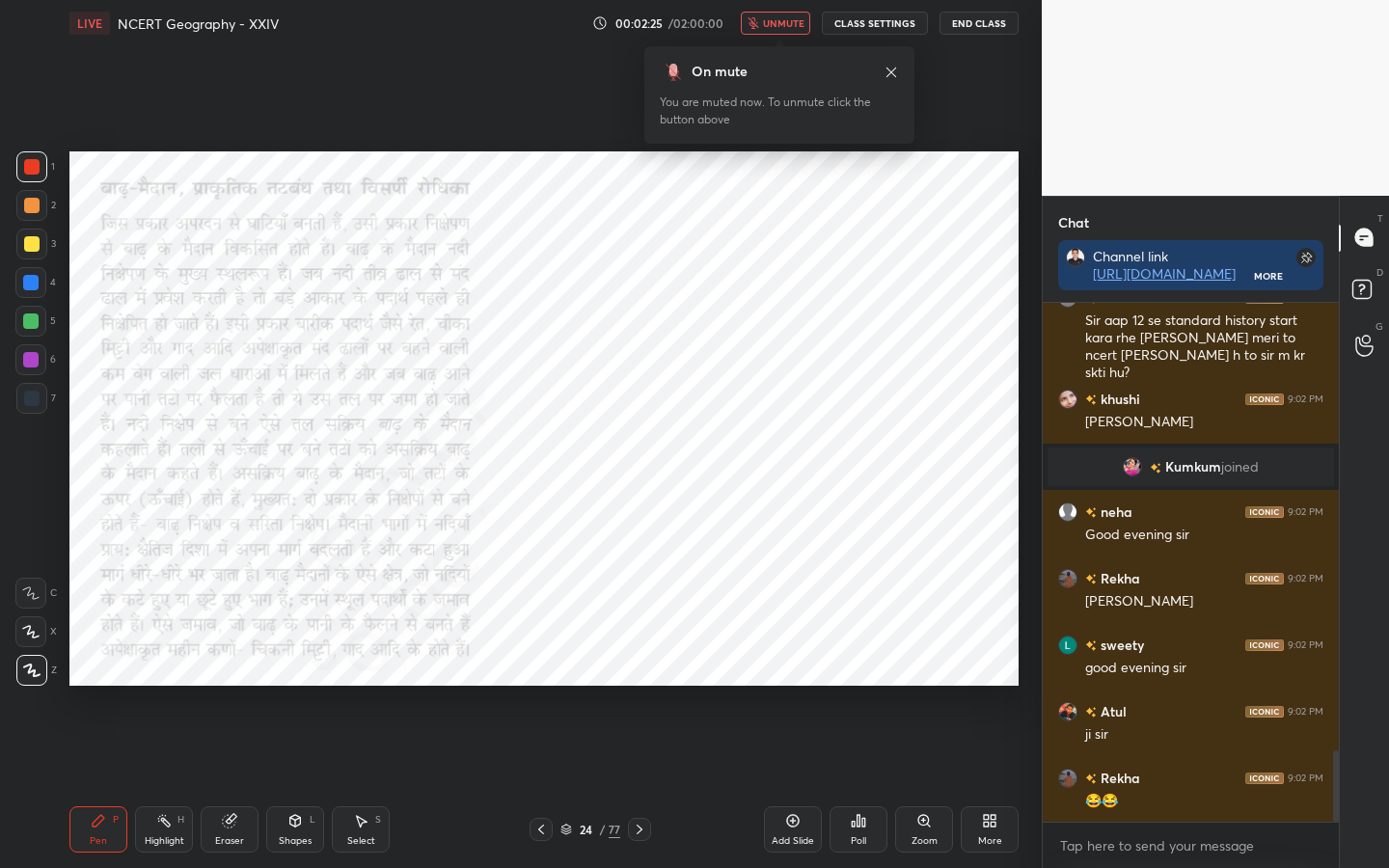 click on "unmute" at bounding box center (783, 23) 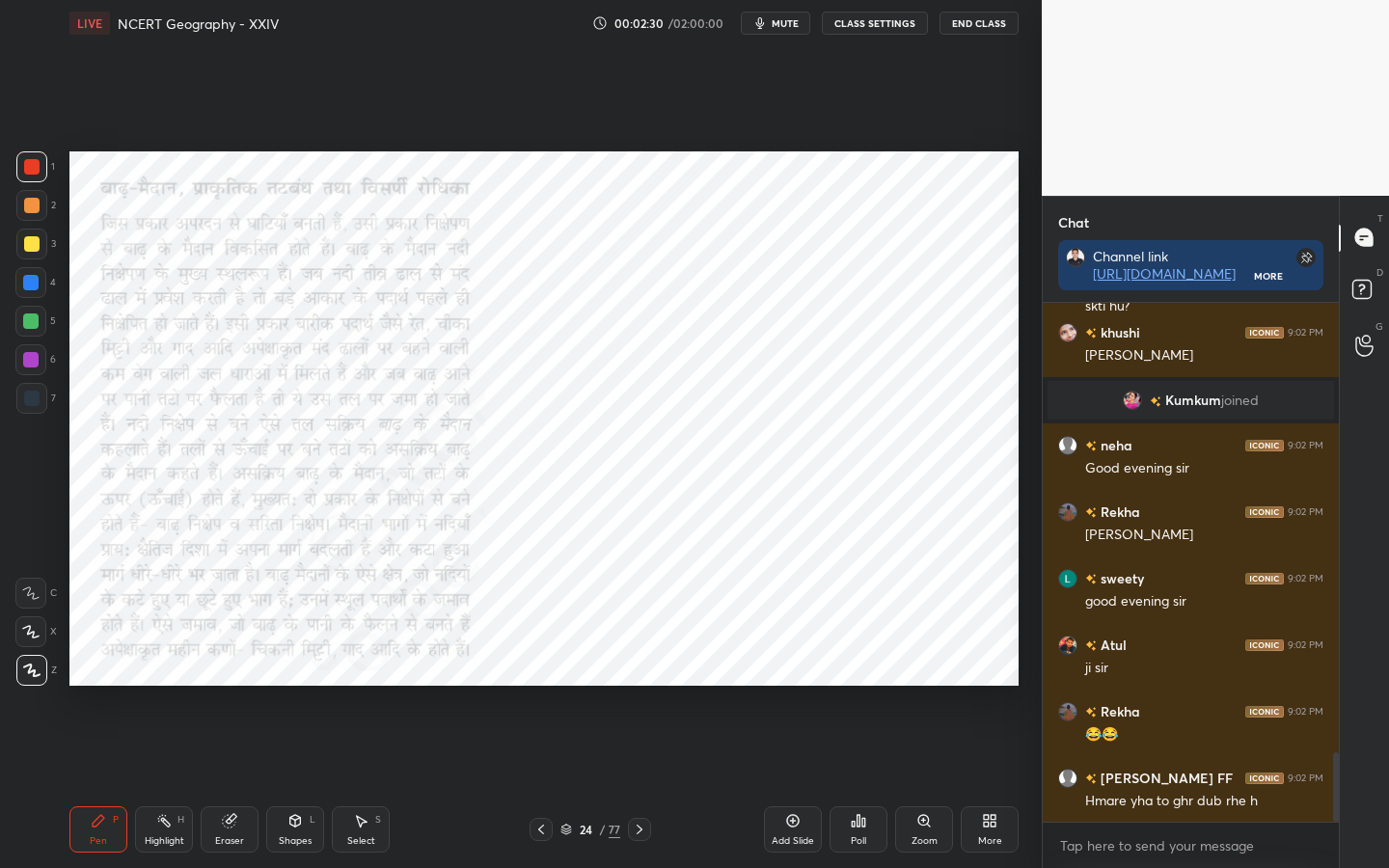 scroll, scrollTop: 3374, scrollLeft: 0, axis: vertical 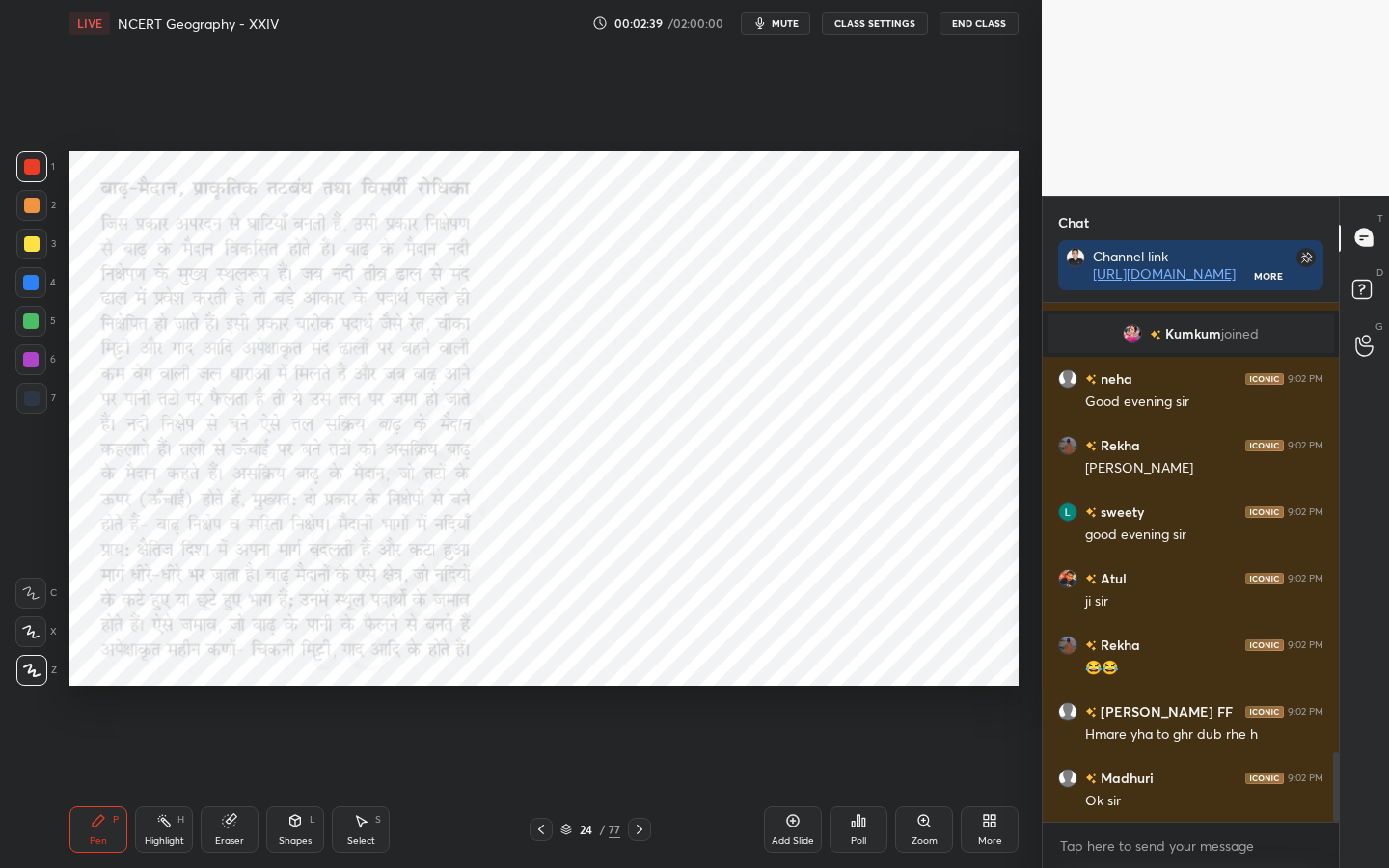 click on "Poll" at bounding box center (858, 829) 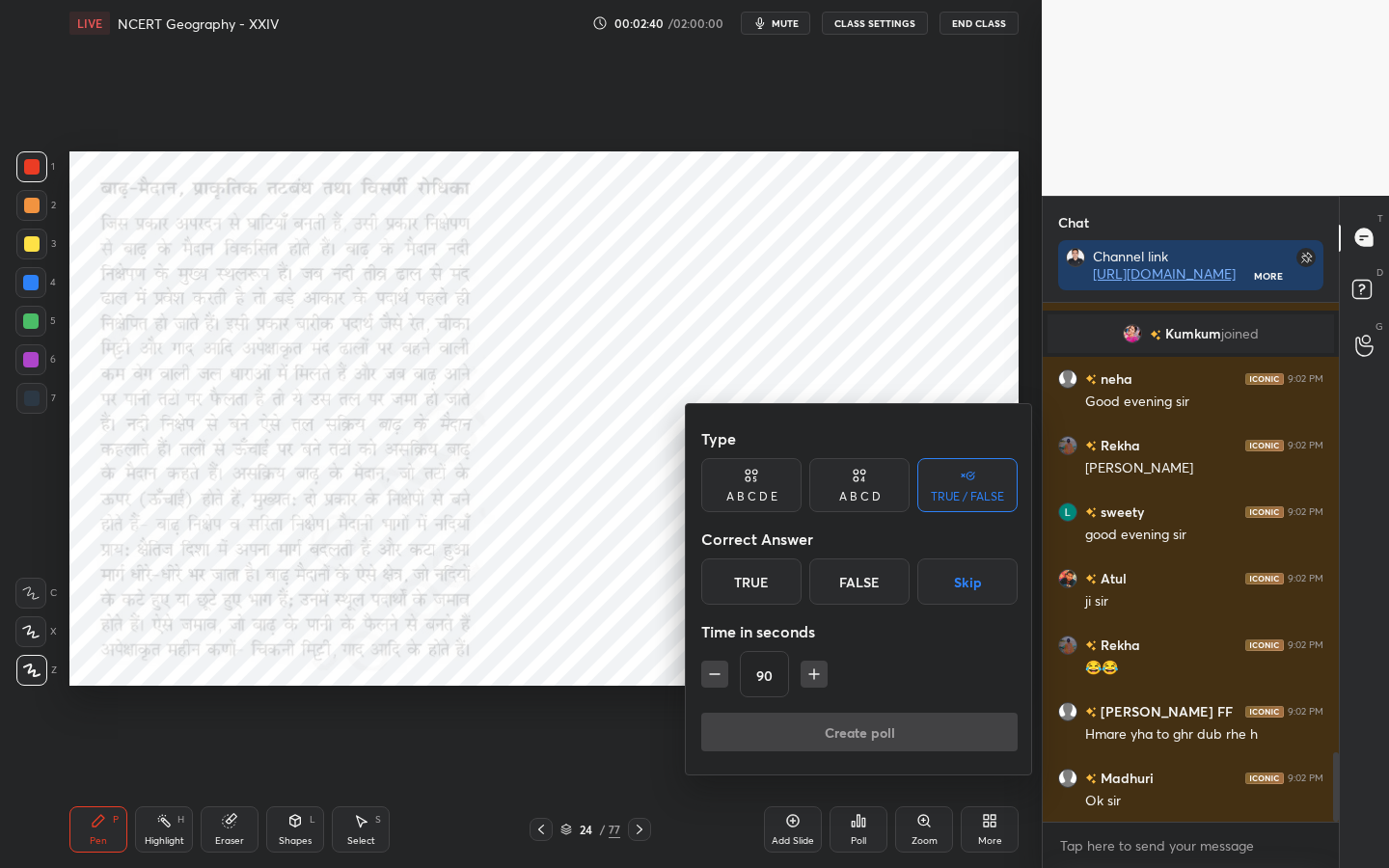 click on "True" at bounding box center (751, 582) 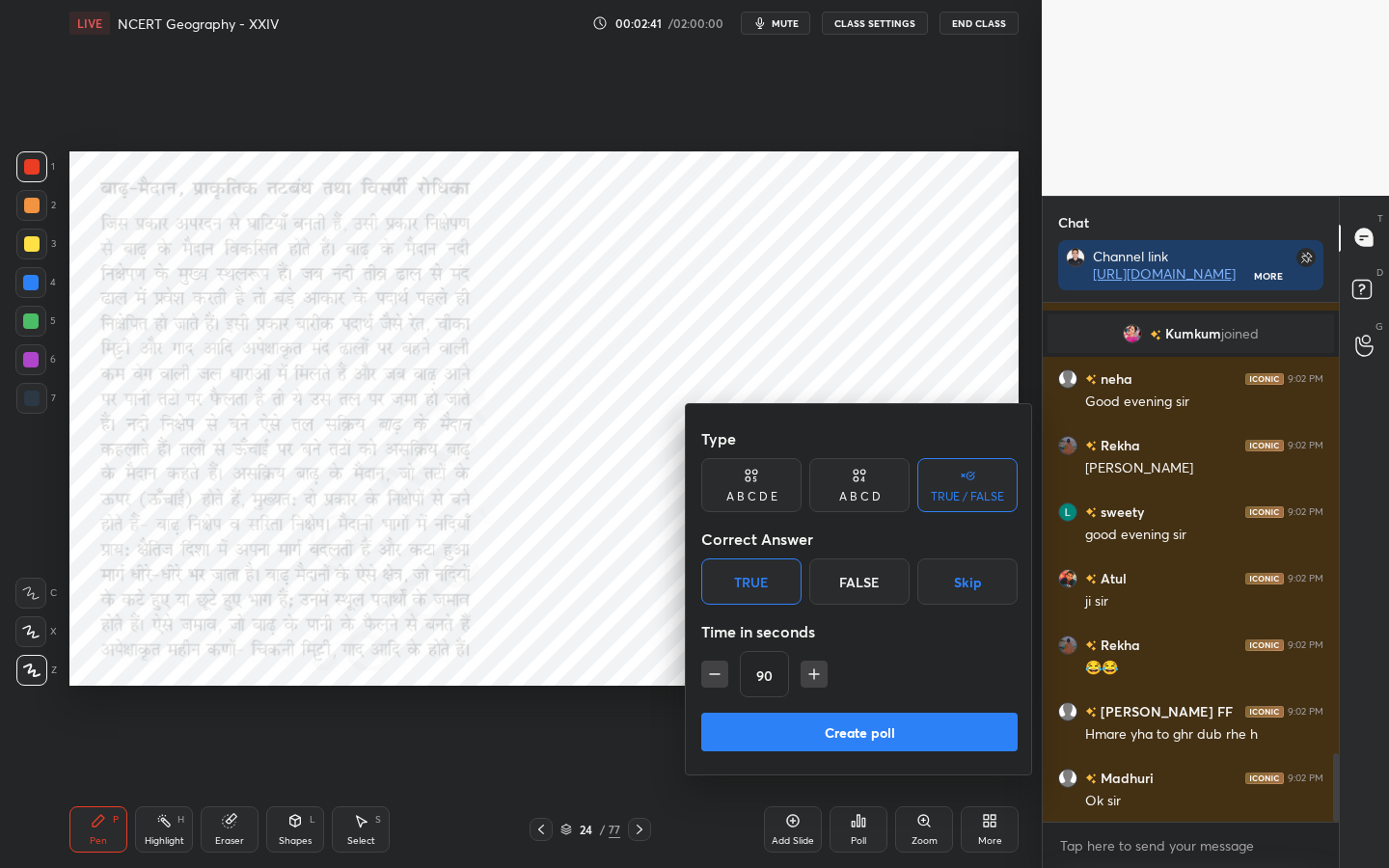 scroll, scrollTop: 3420, scrollLeft: 0, axis: vertical 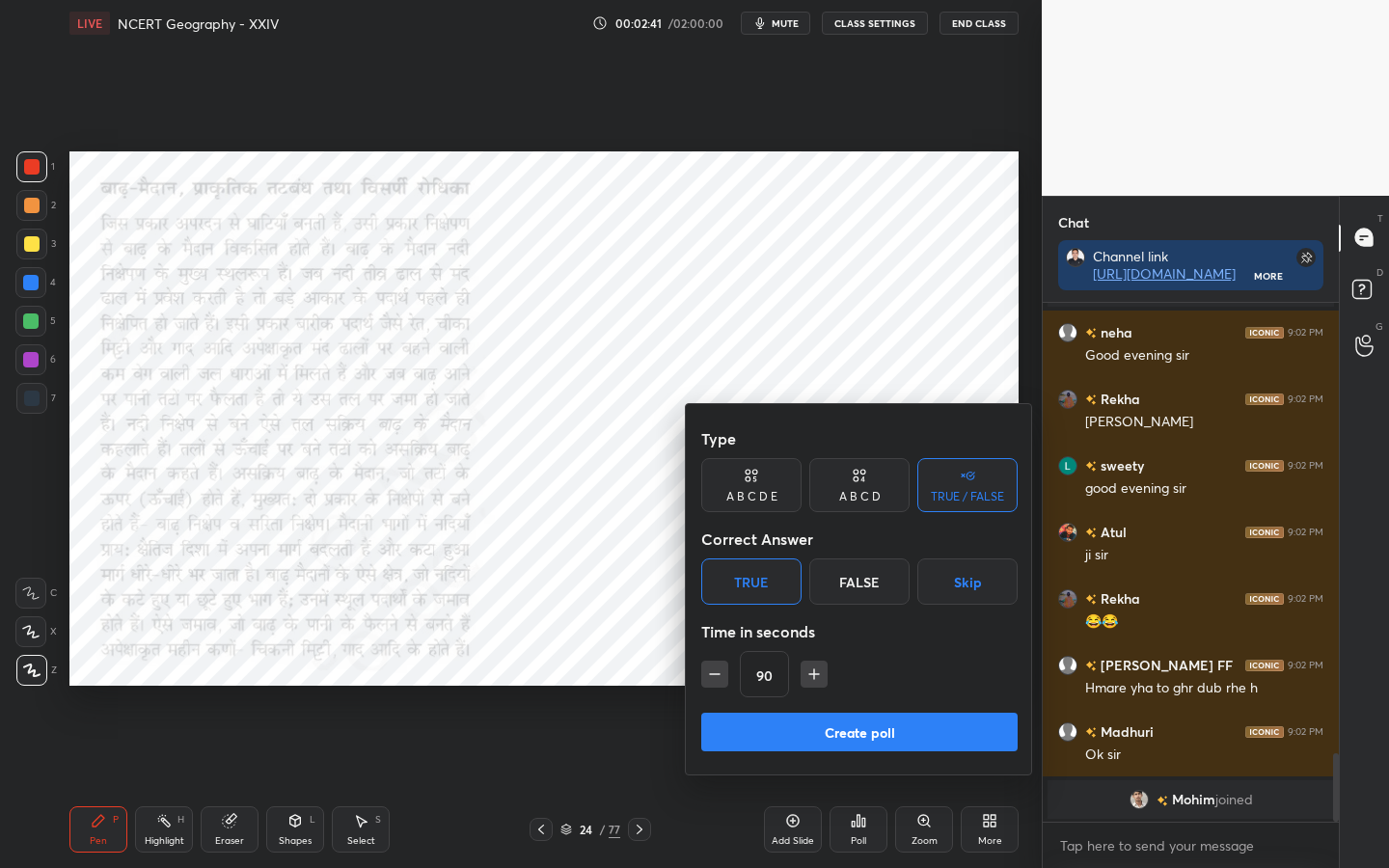 click on "Create poll" at bounding box center [859, 732] 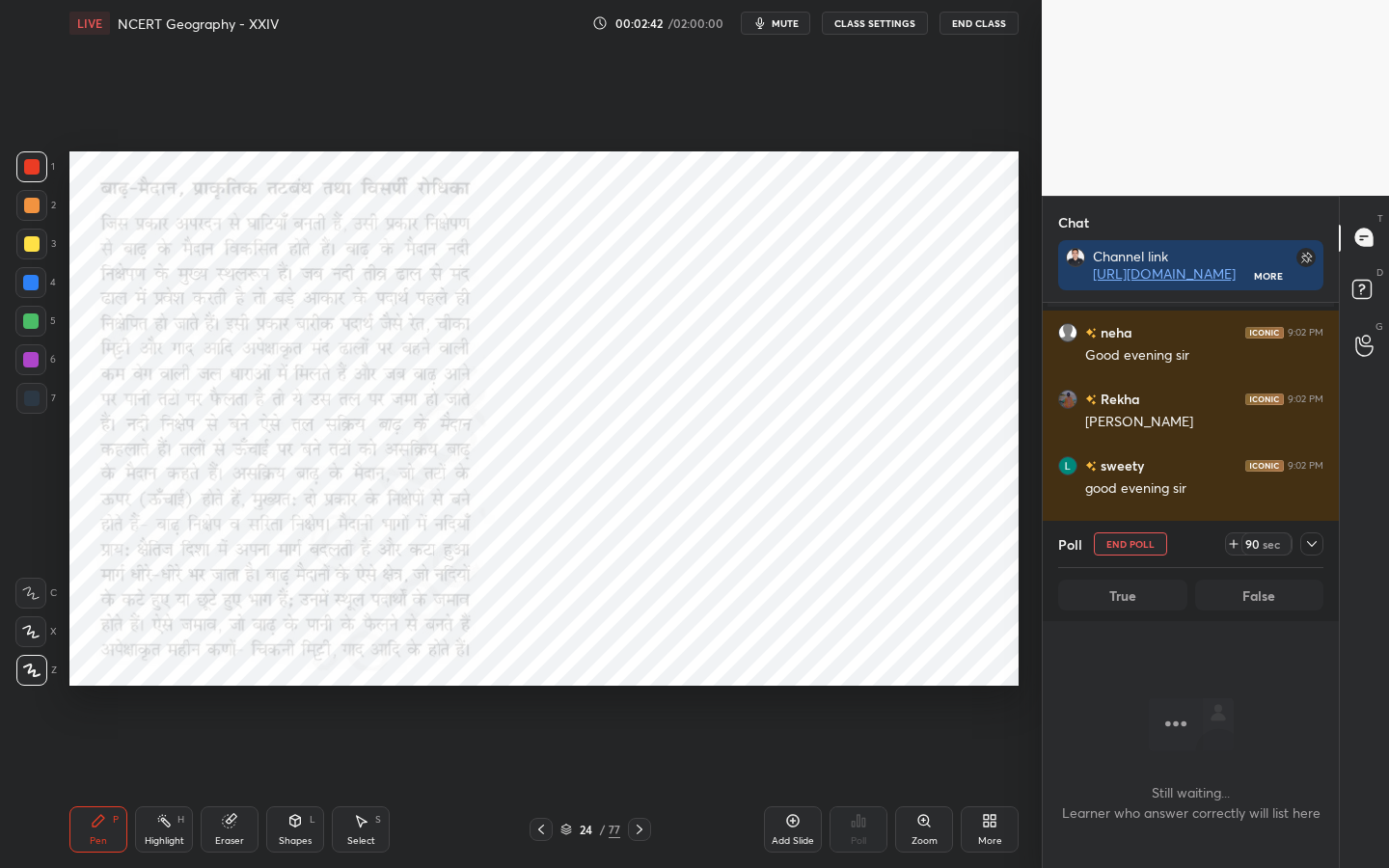 scroll, scrollTop: 419, scrollLeft: 290, axis: both 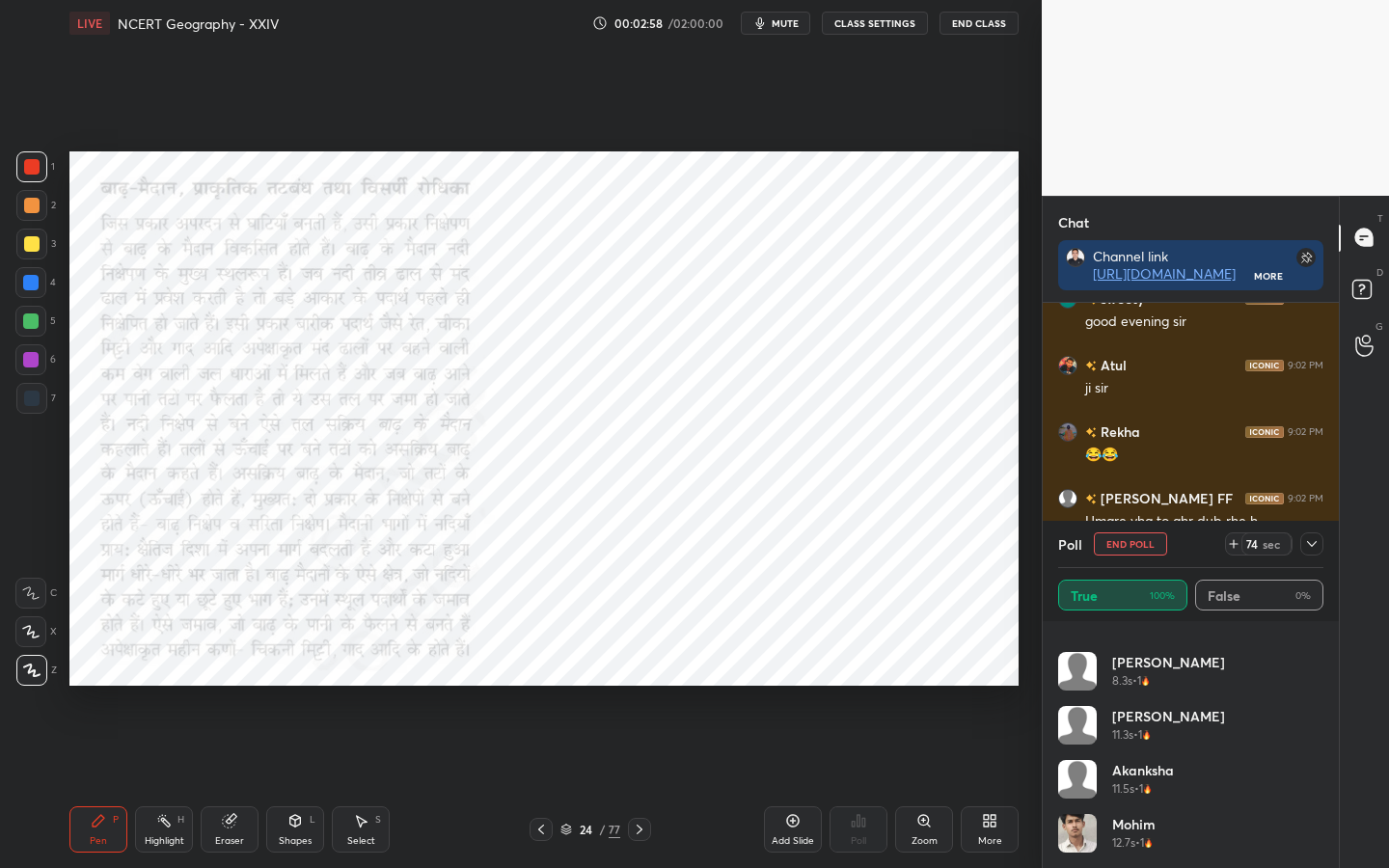 click 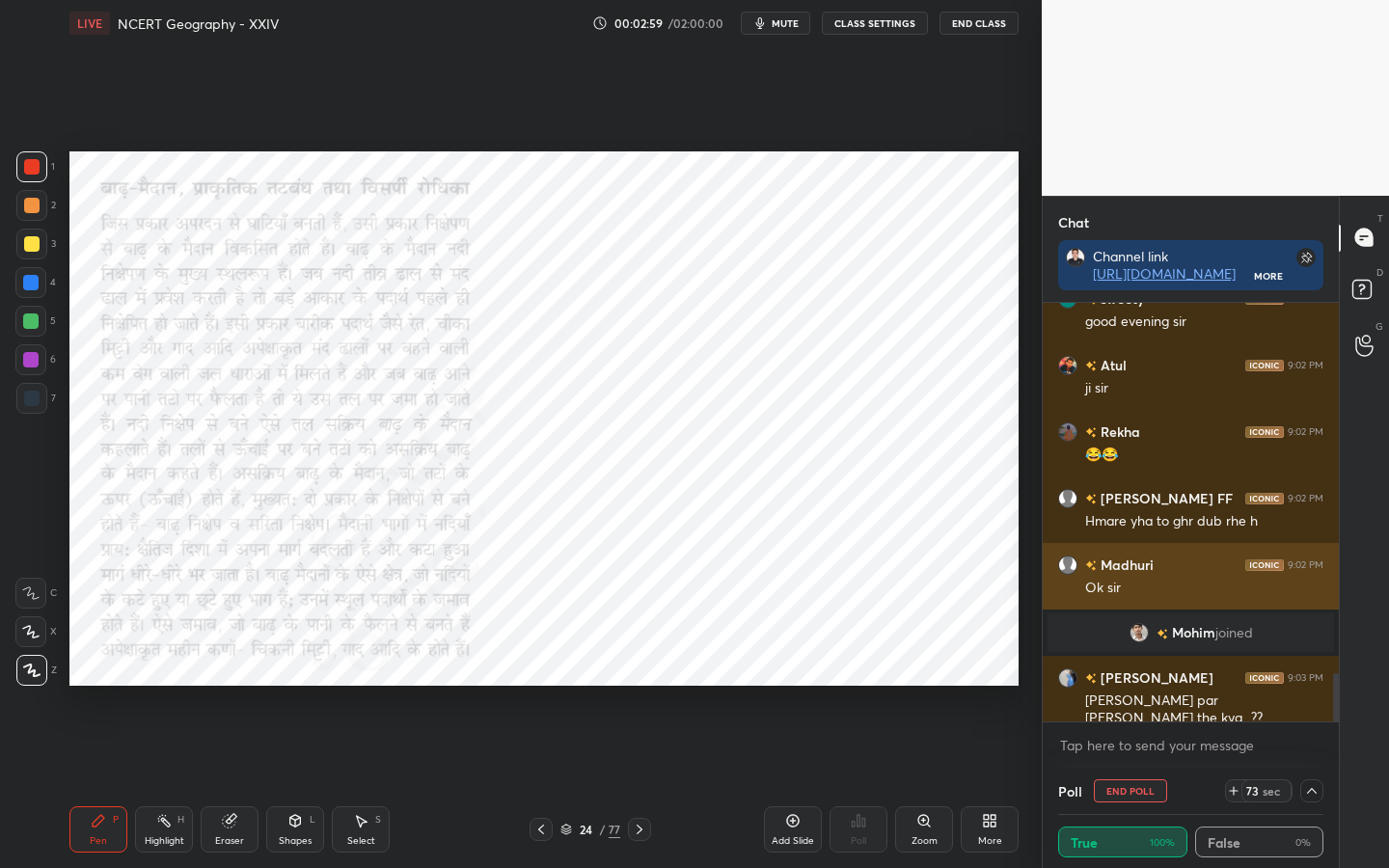 scroll, scrollTop: 18, scrollLeft: 259, axis: both 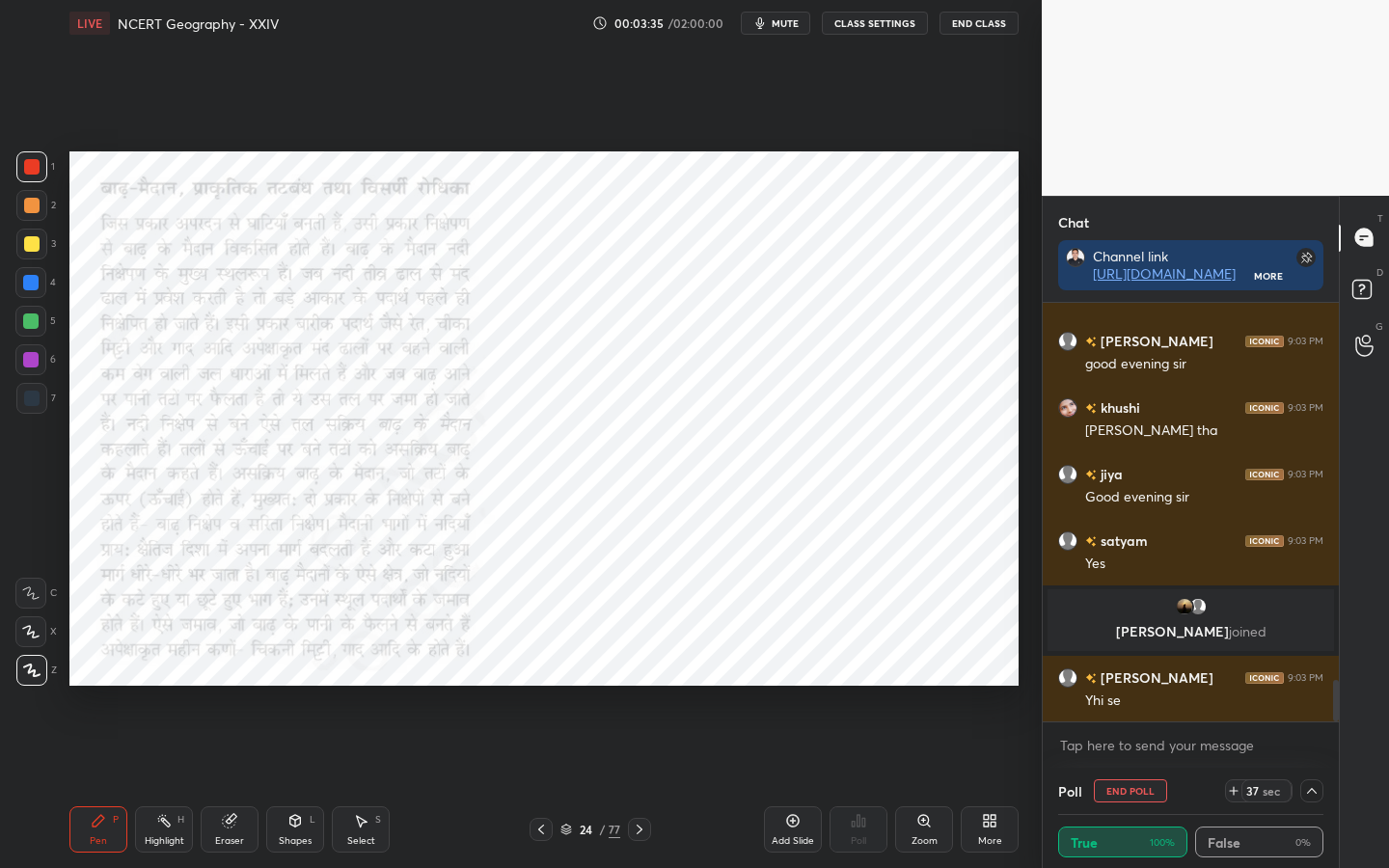 click 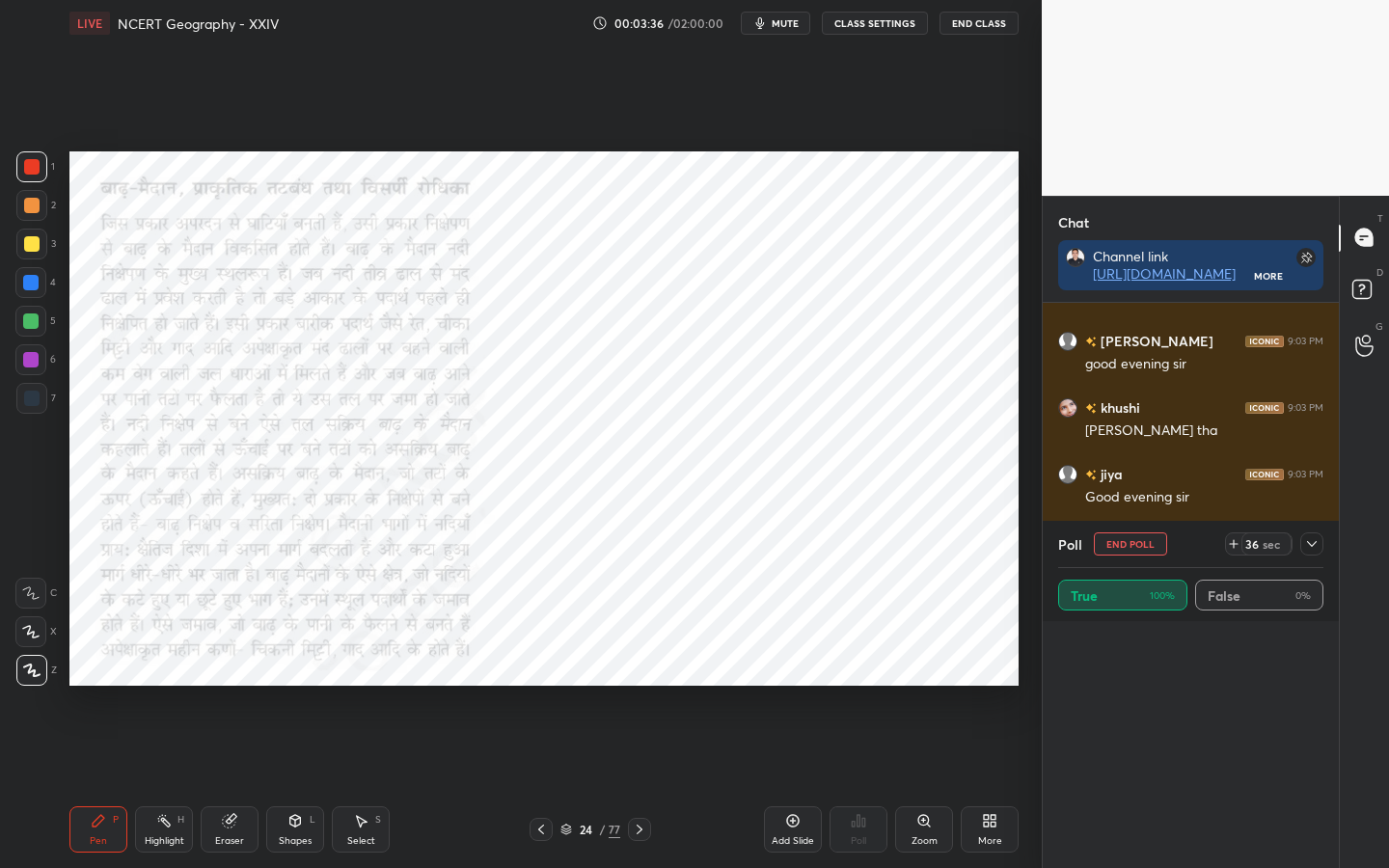 scroll, scrollTop: 7, scrollLeft: 7, axis: both 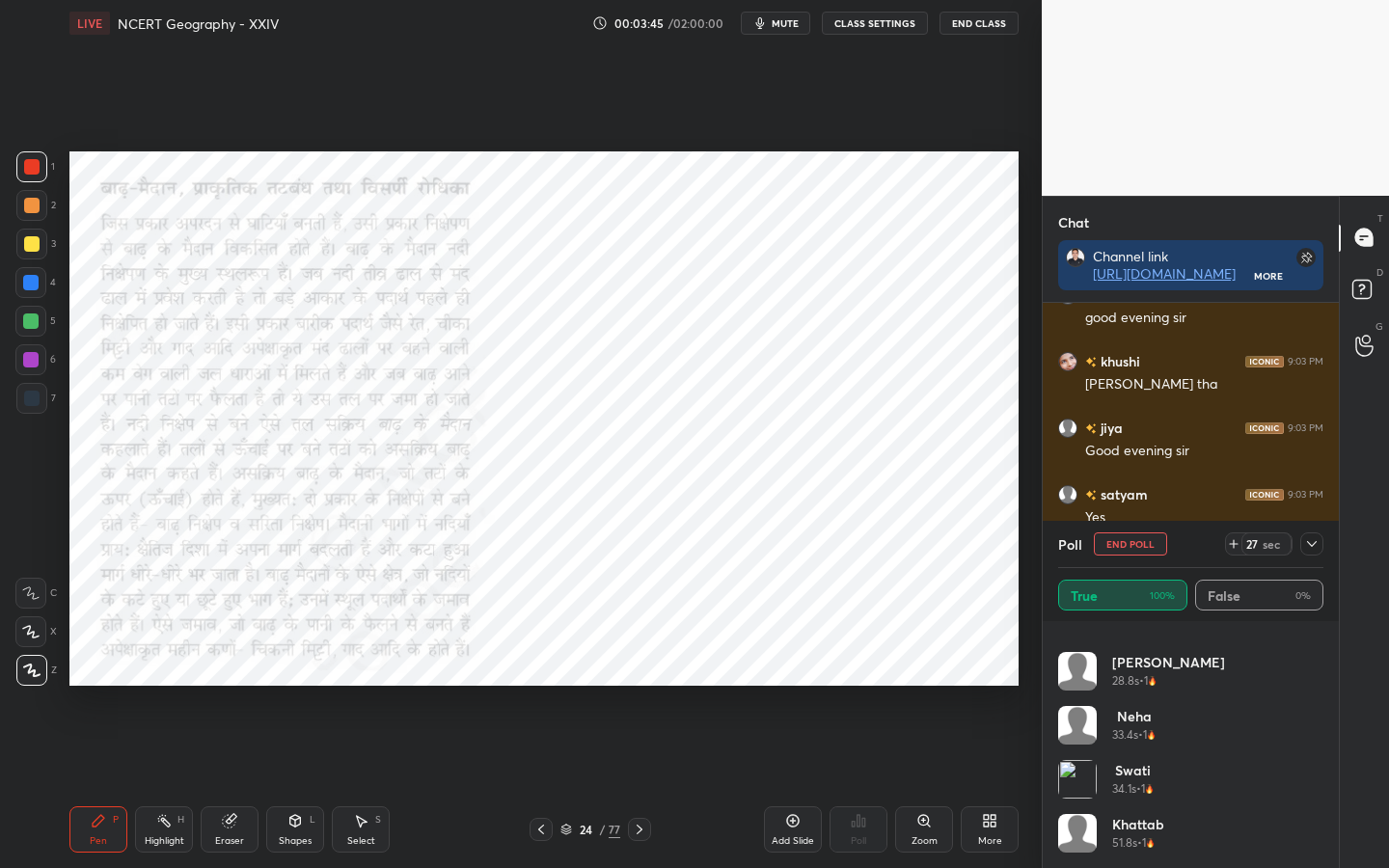 click 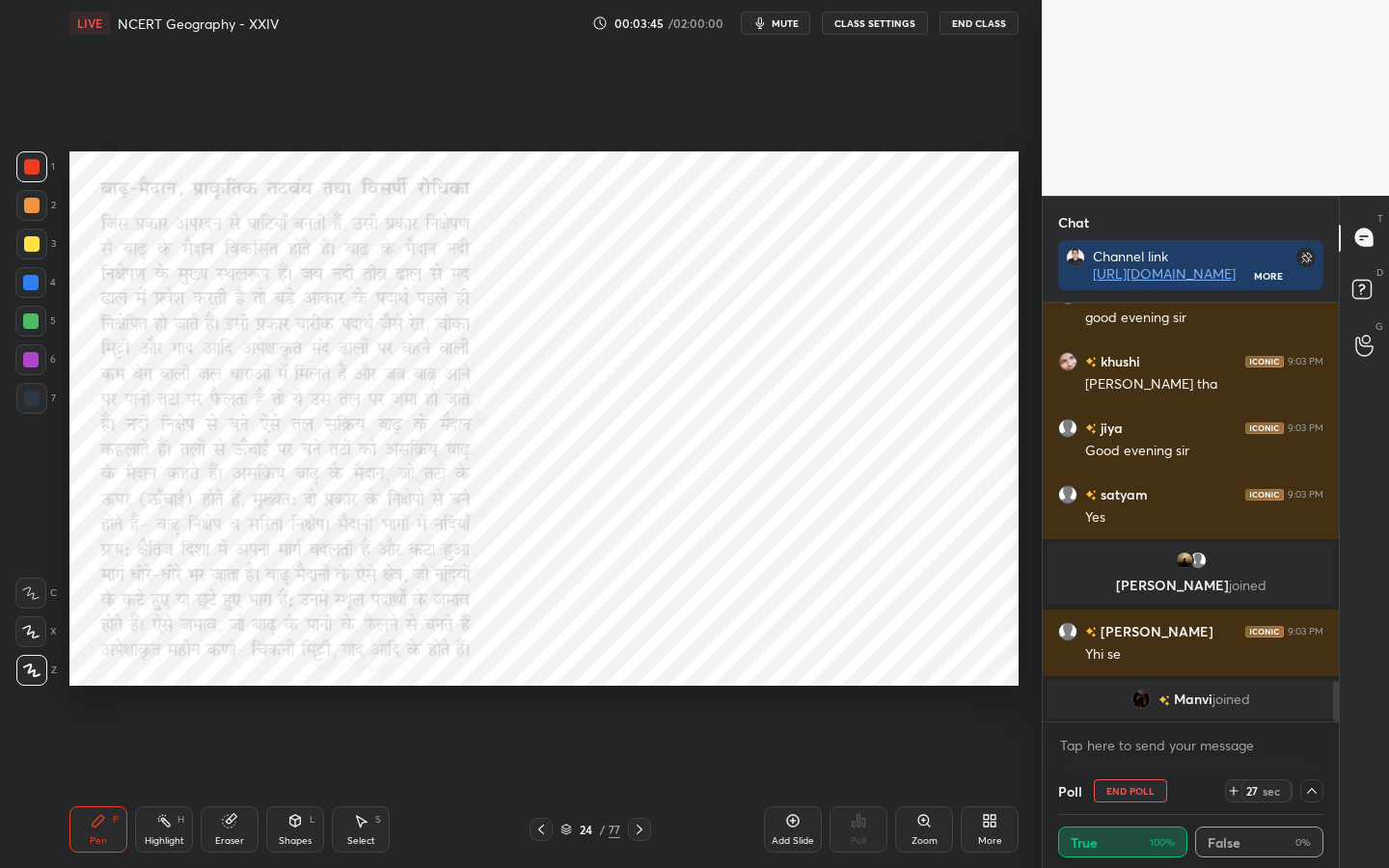 scroll, scrollTop: 0, scrollLeft: 0, axis: both 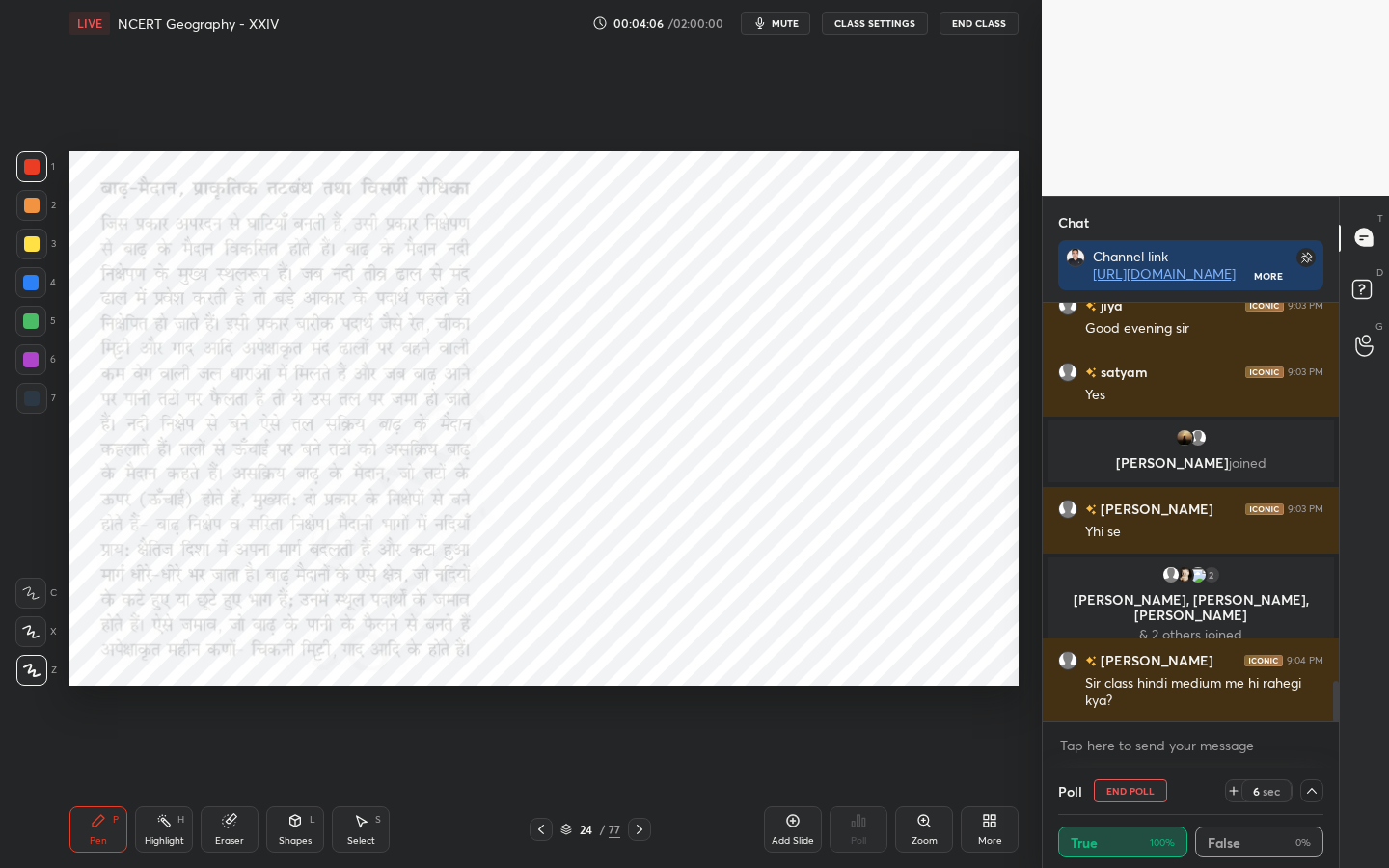 click 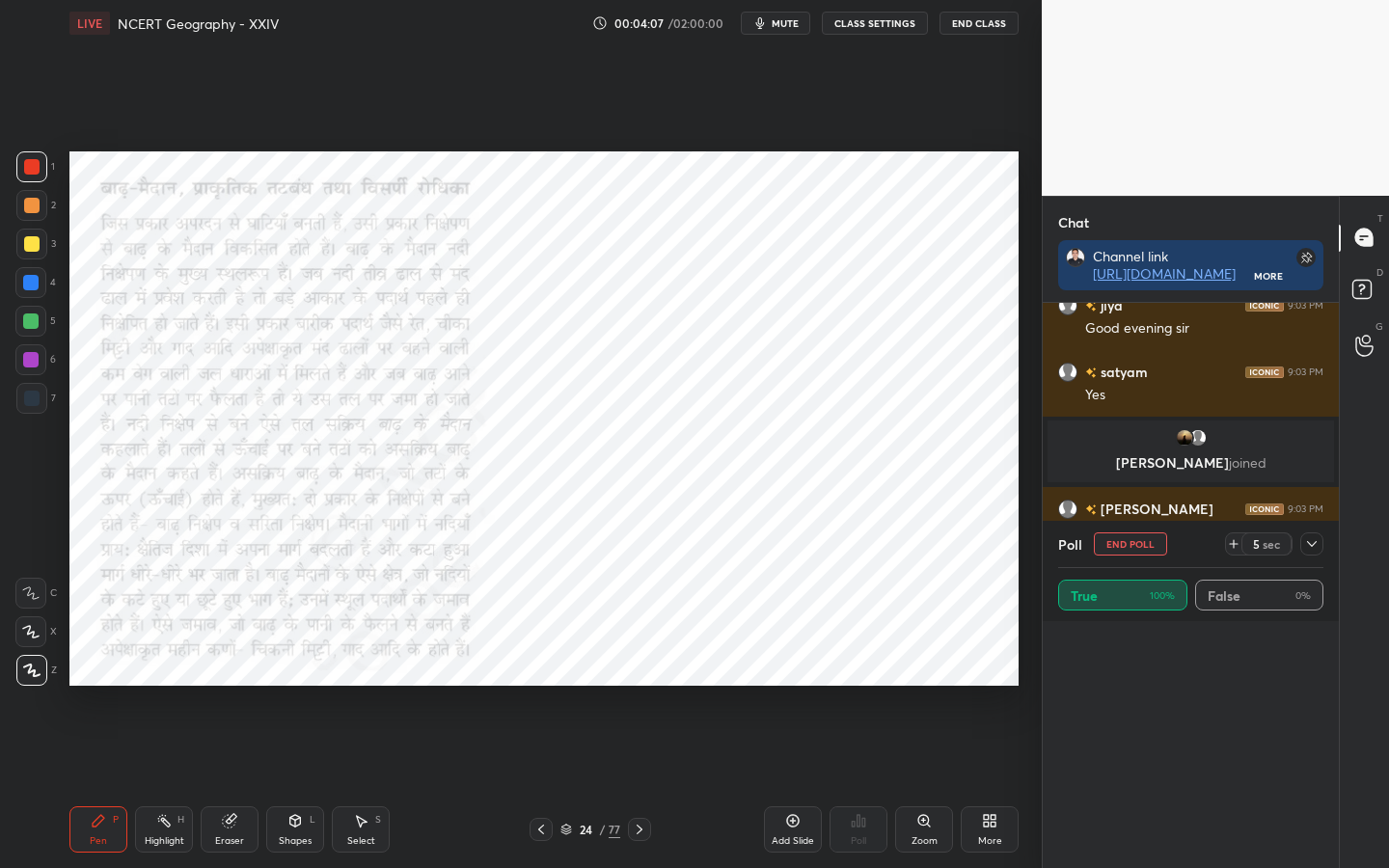 scroll, scrollTop: 7, scrollLeft: 7, axis: both 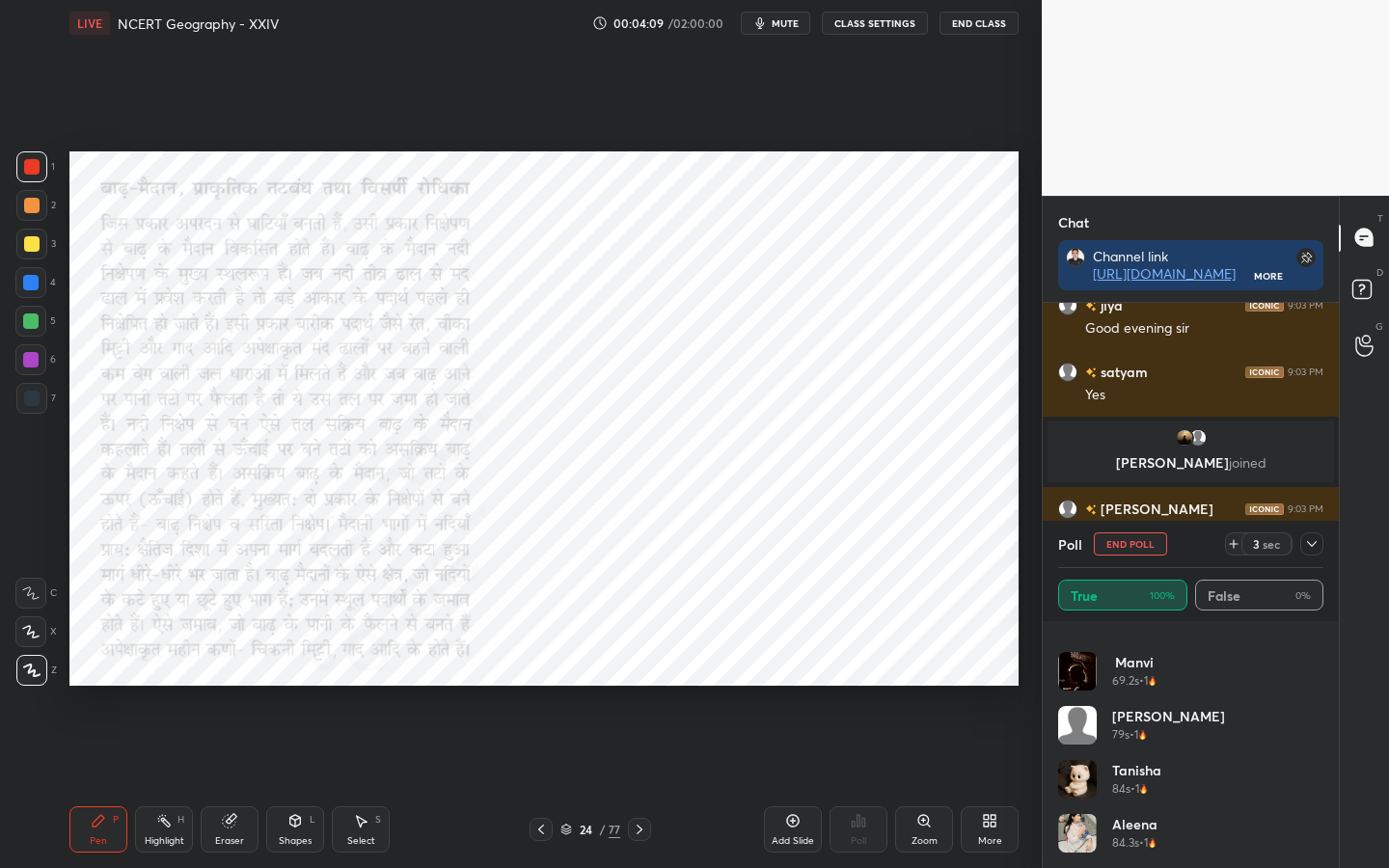 click 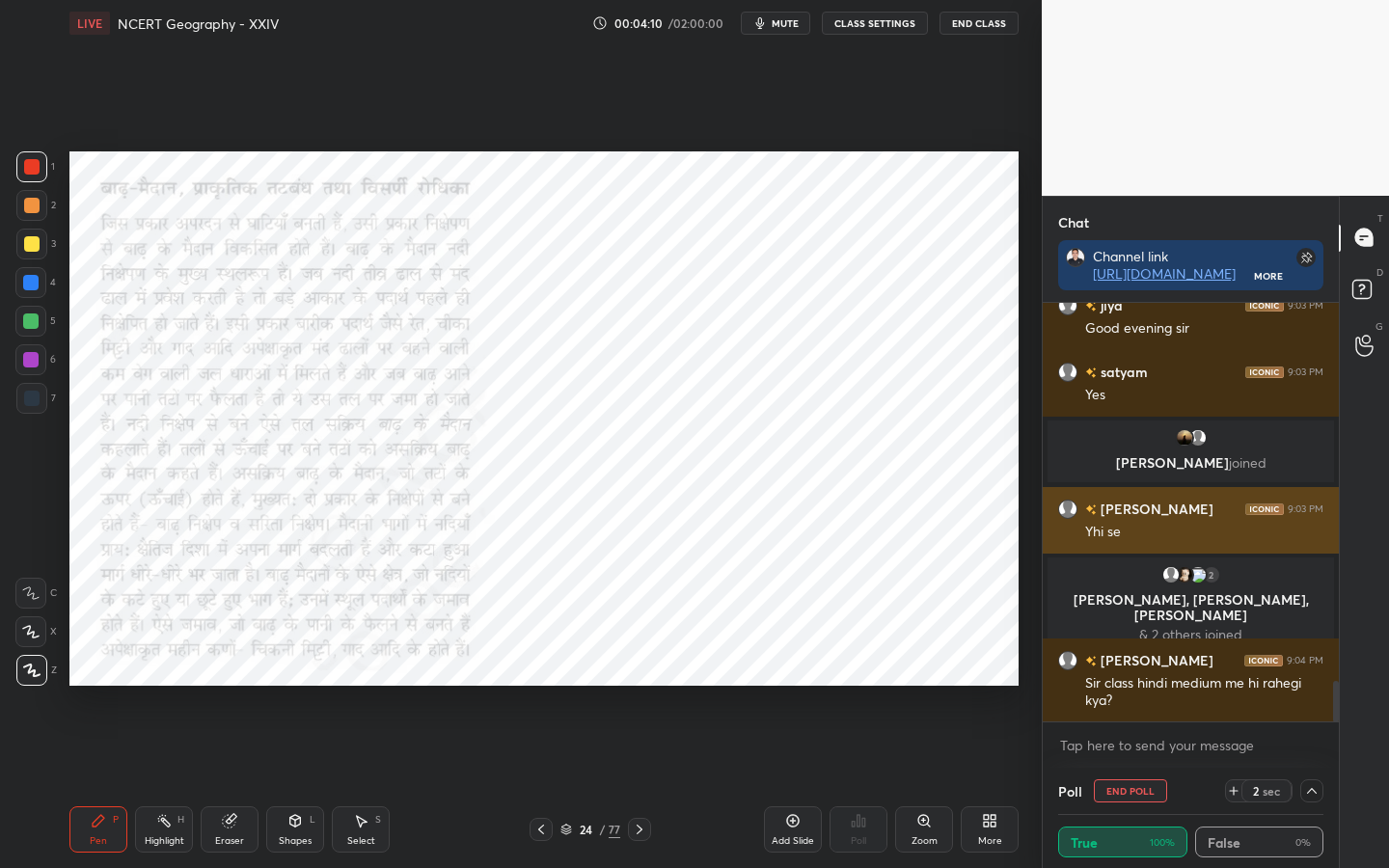 scroll, scrollTop: 0, scrollLeft: 0, axis: both 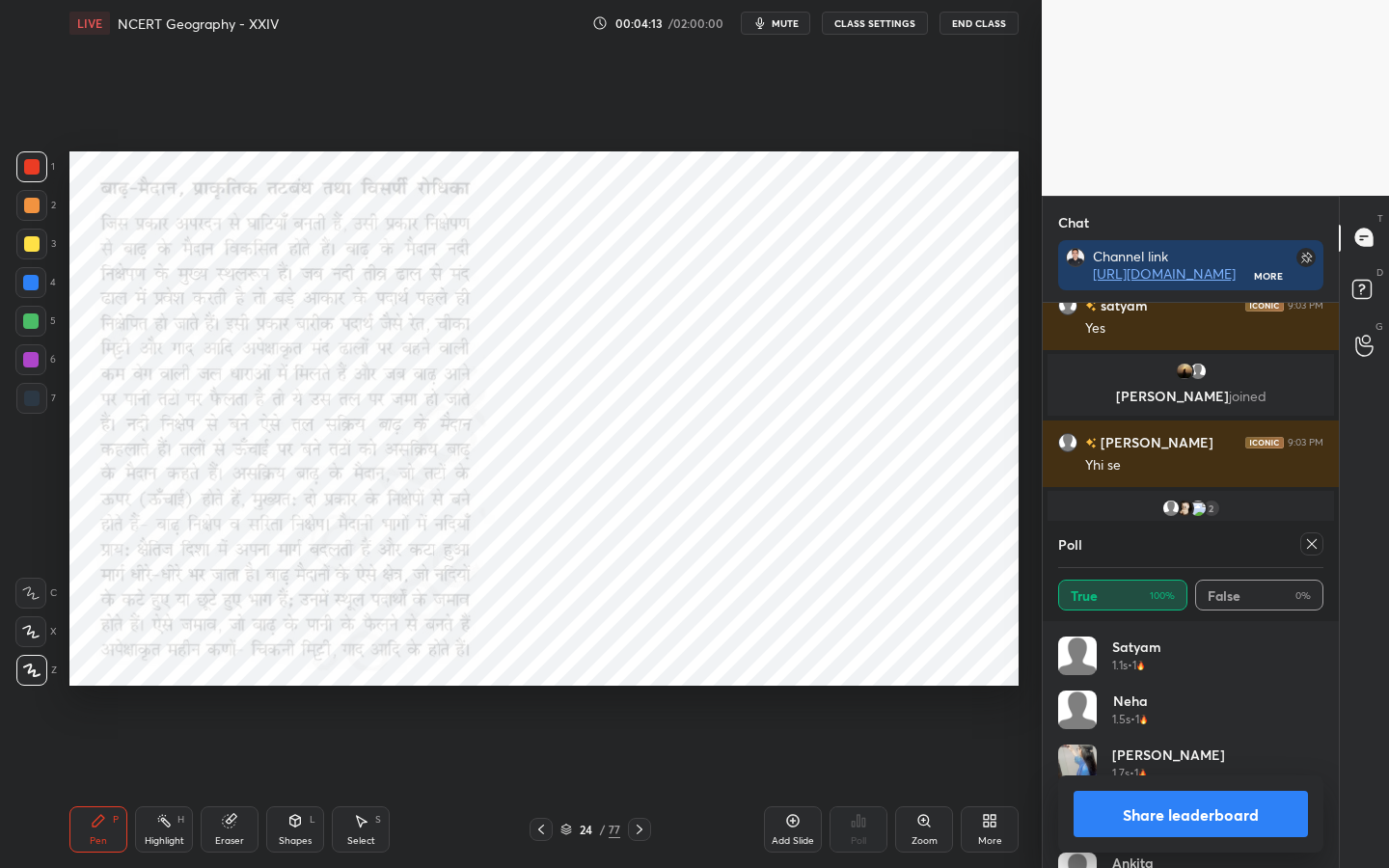 click 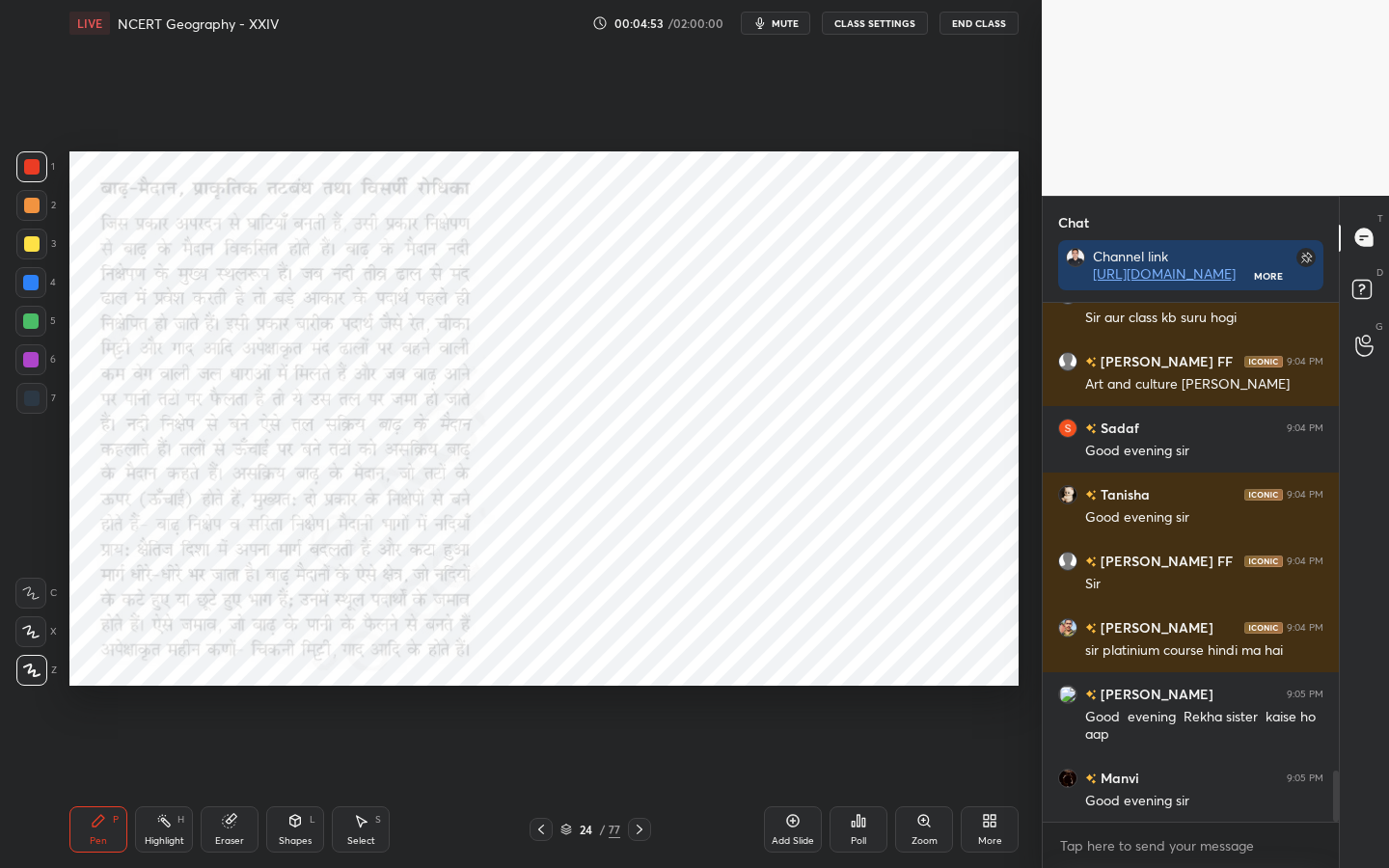 click on "Setting up your live class Poll for   secs No correct answer Start poll" at bounding box center [544, 419] 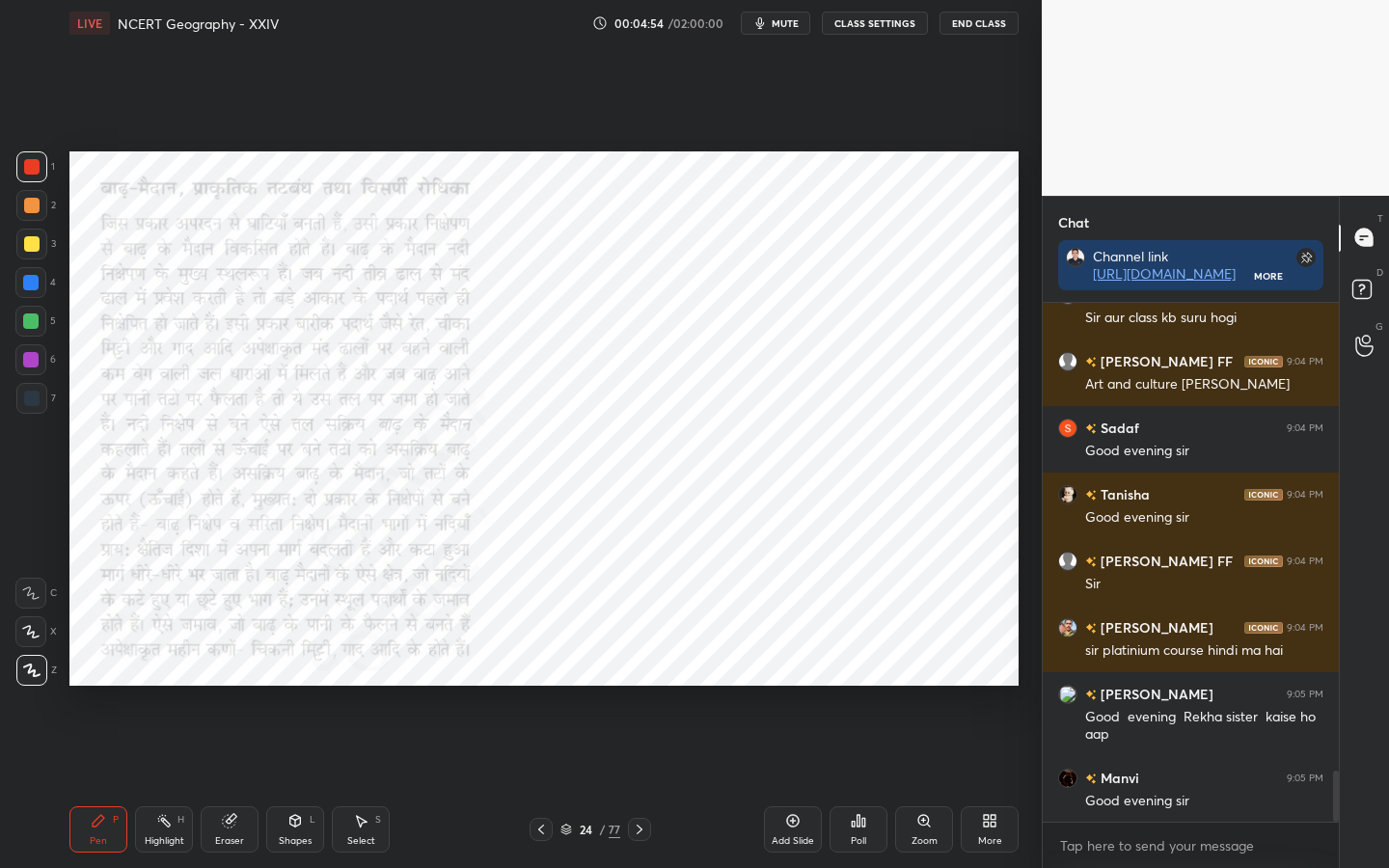 click on "Setting up your live class Poll for   secs No correct answer Start poll" at bounding box center [544, 419] 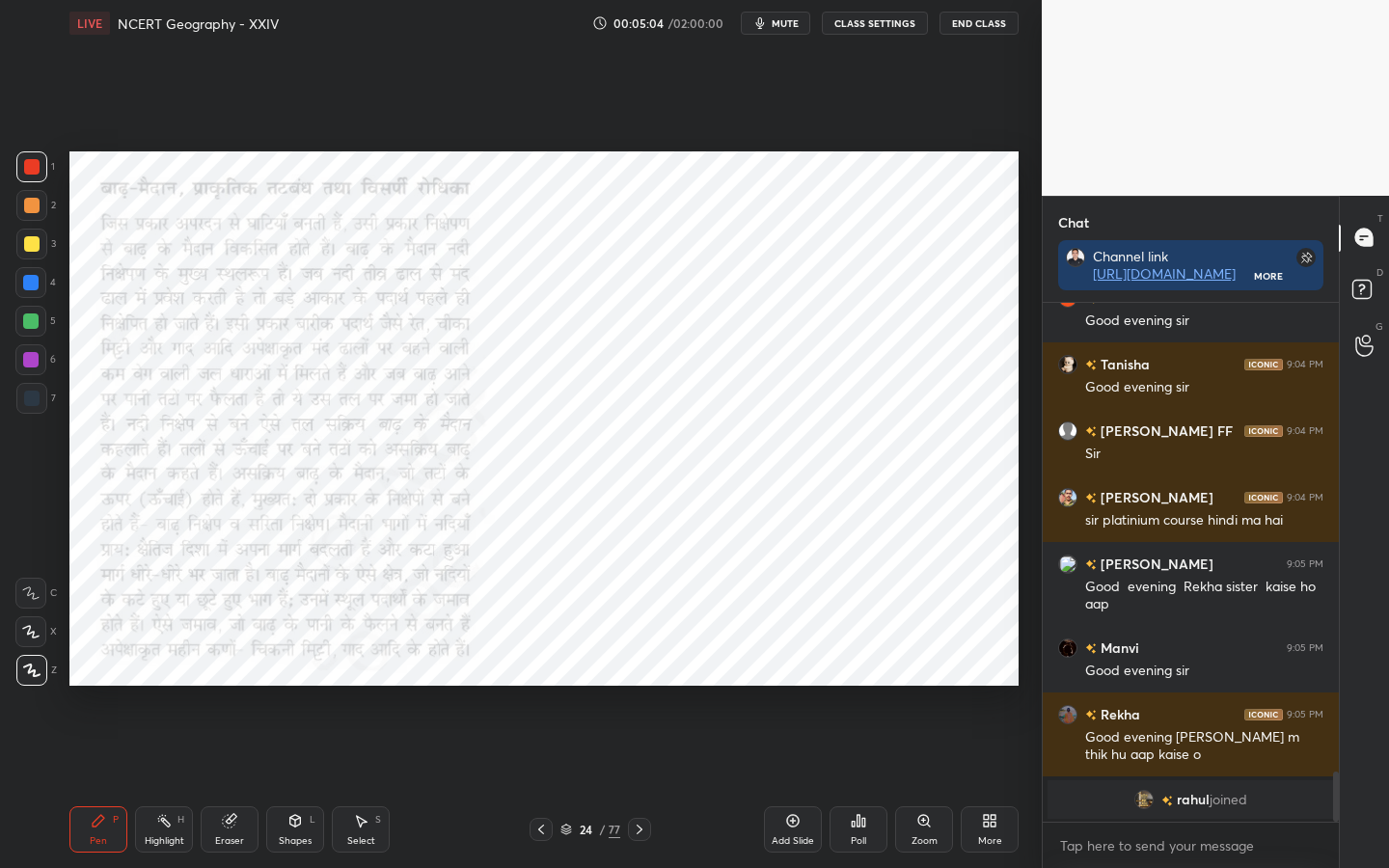 click on "mute" at bounding box center (776, 23) 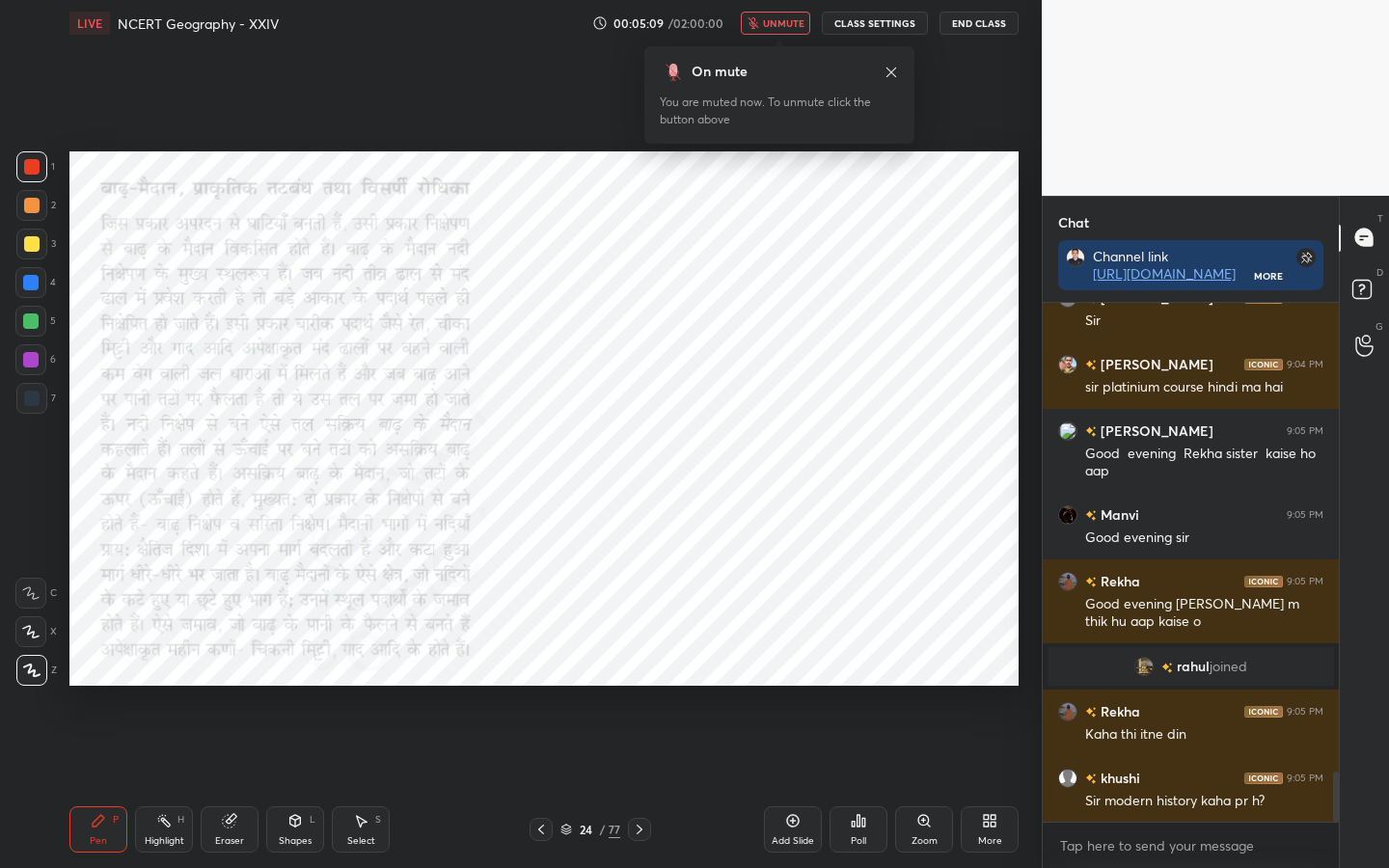 click on "unmute" at bounding box center [776, 23] 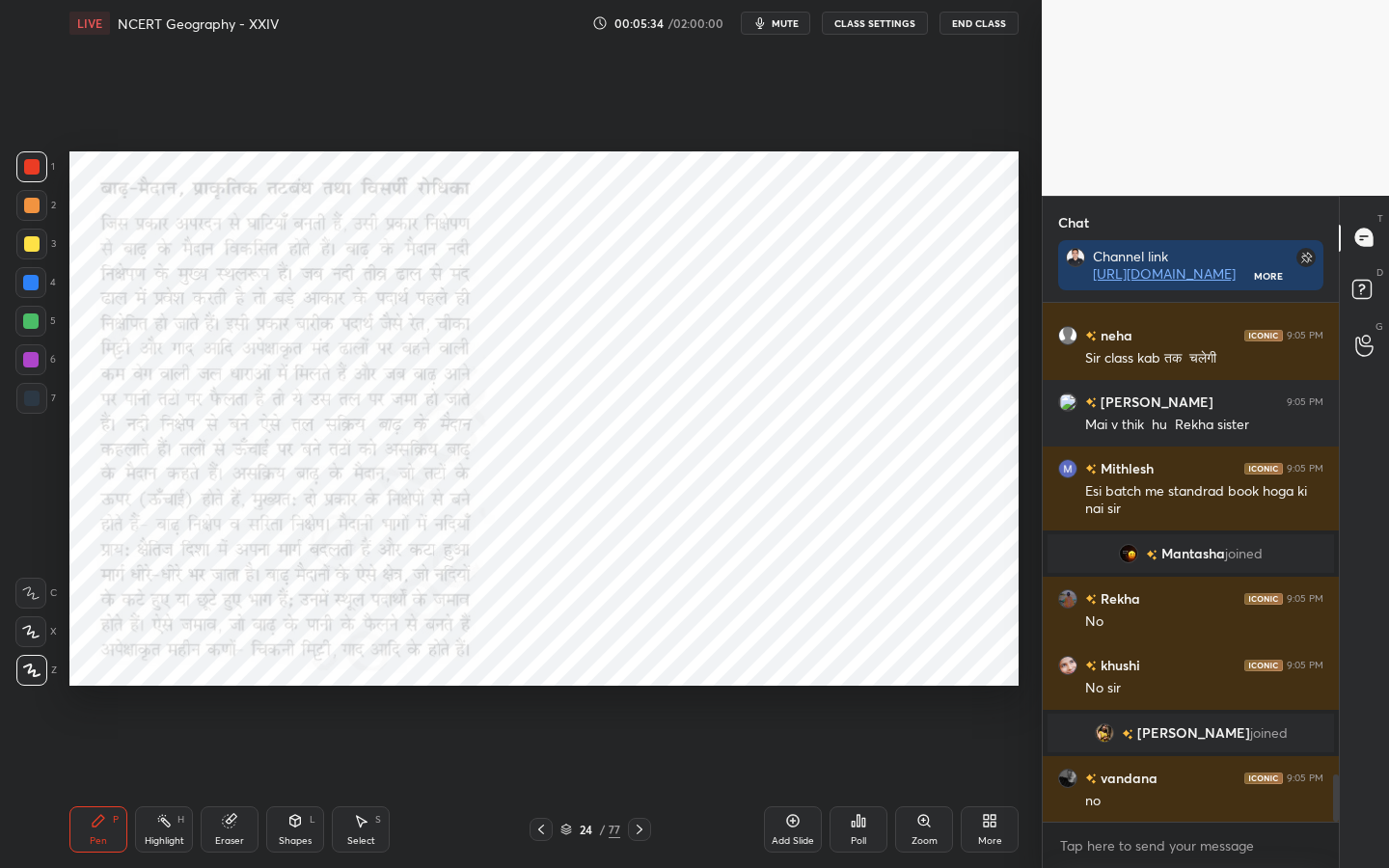 scroll, scrollTop: 5212, scrollLeft: 0, axis: vertical 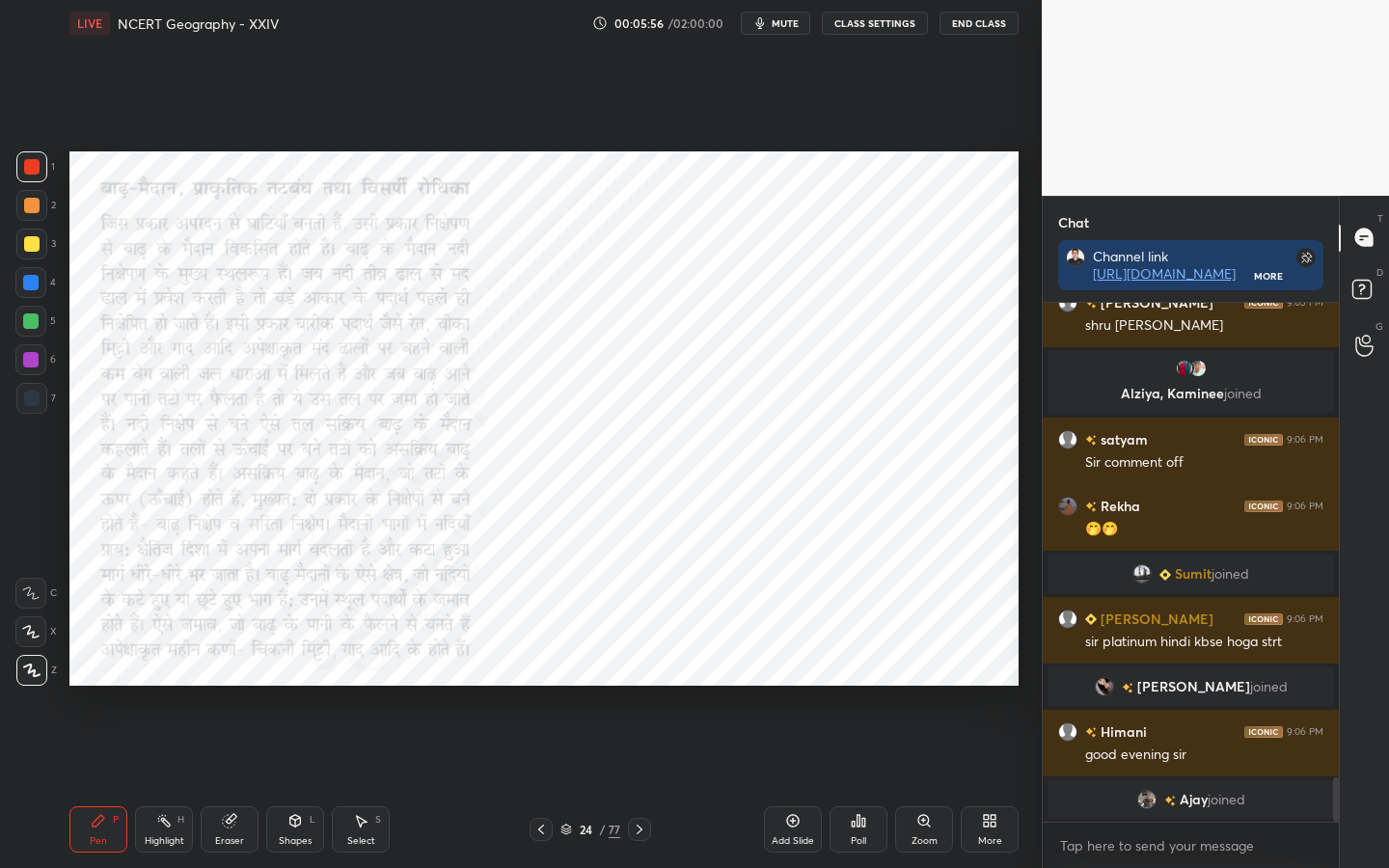 click on "CLASS SETTINGS" at bounding box center [875, 23] 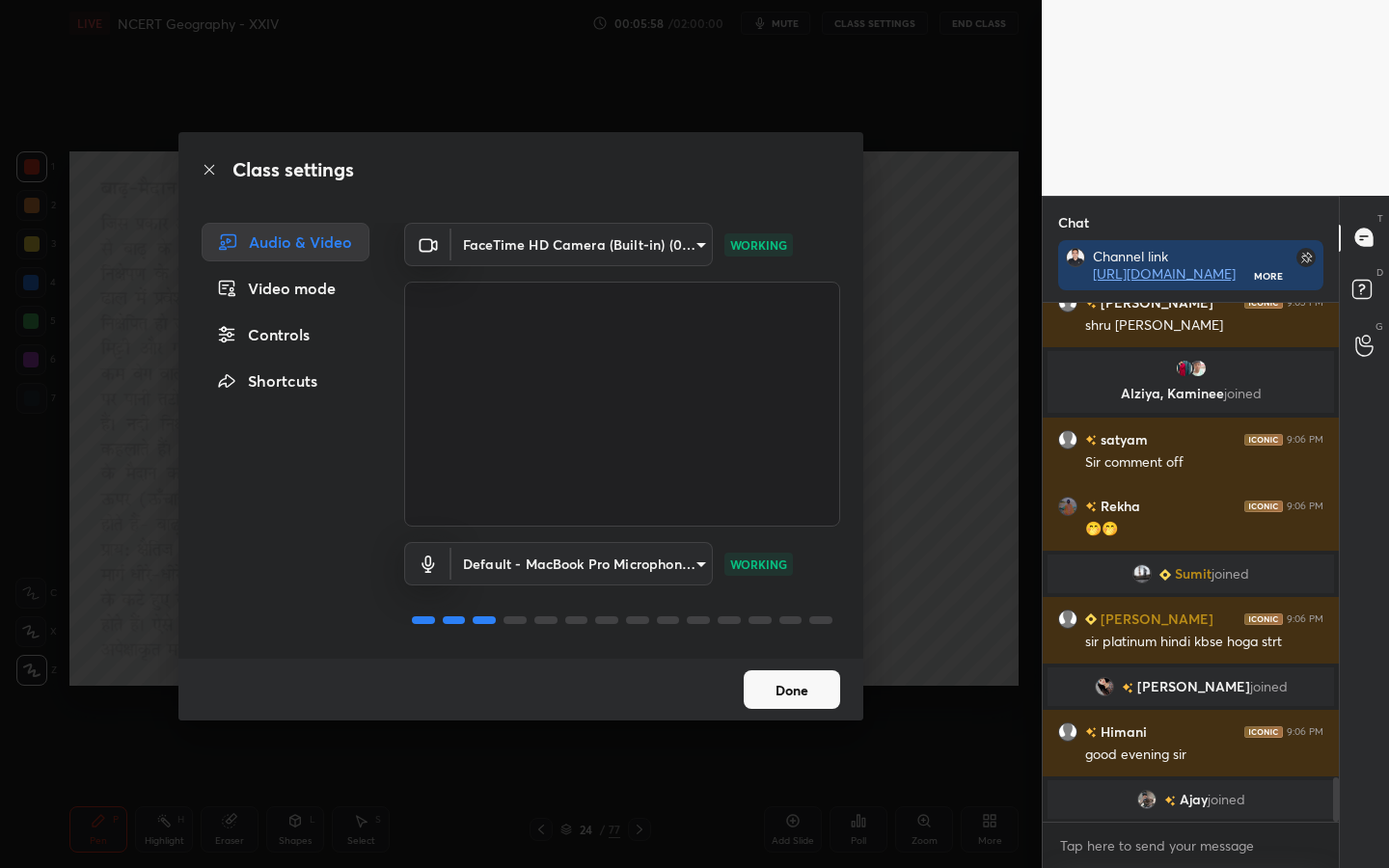 click on "Controls" at bounding box center [286, 335] 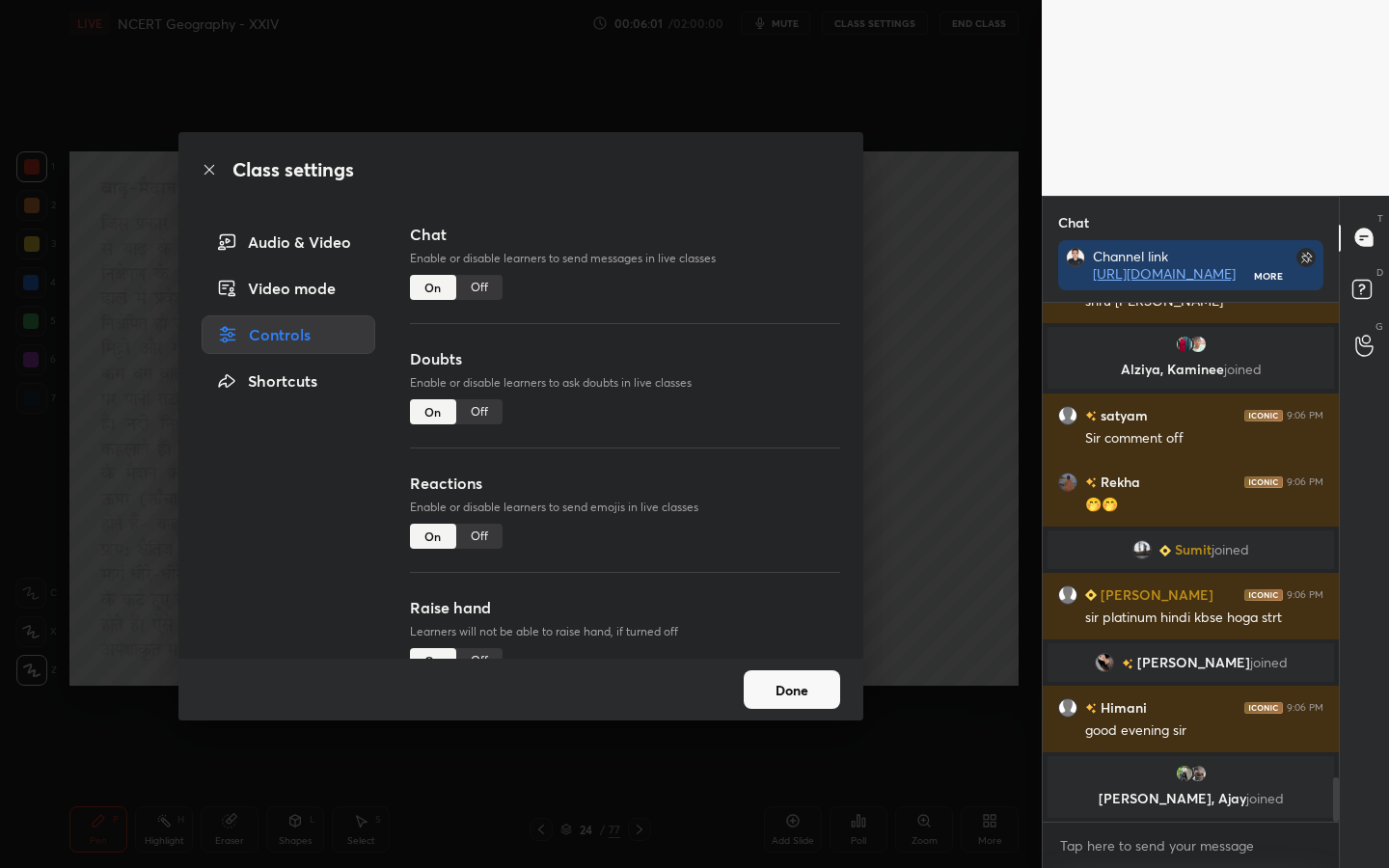 click on "Done" at bounding box center (792, 690) 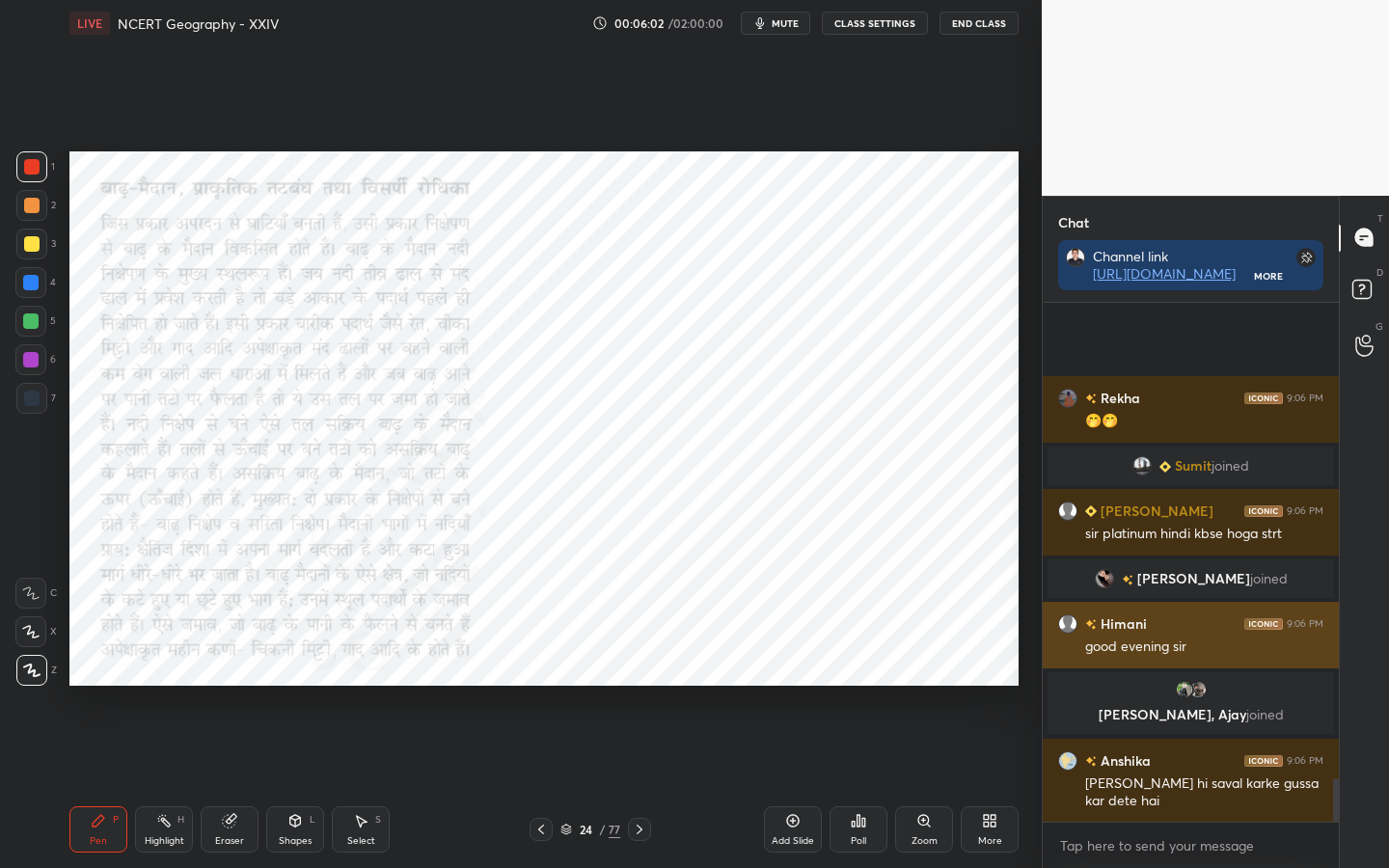 scroll, scrollTop: 5764, scrollLeft: 0, axis: vertical 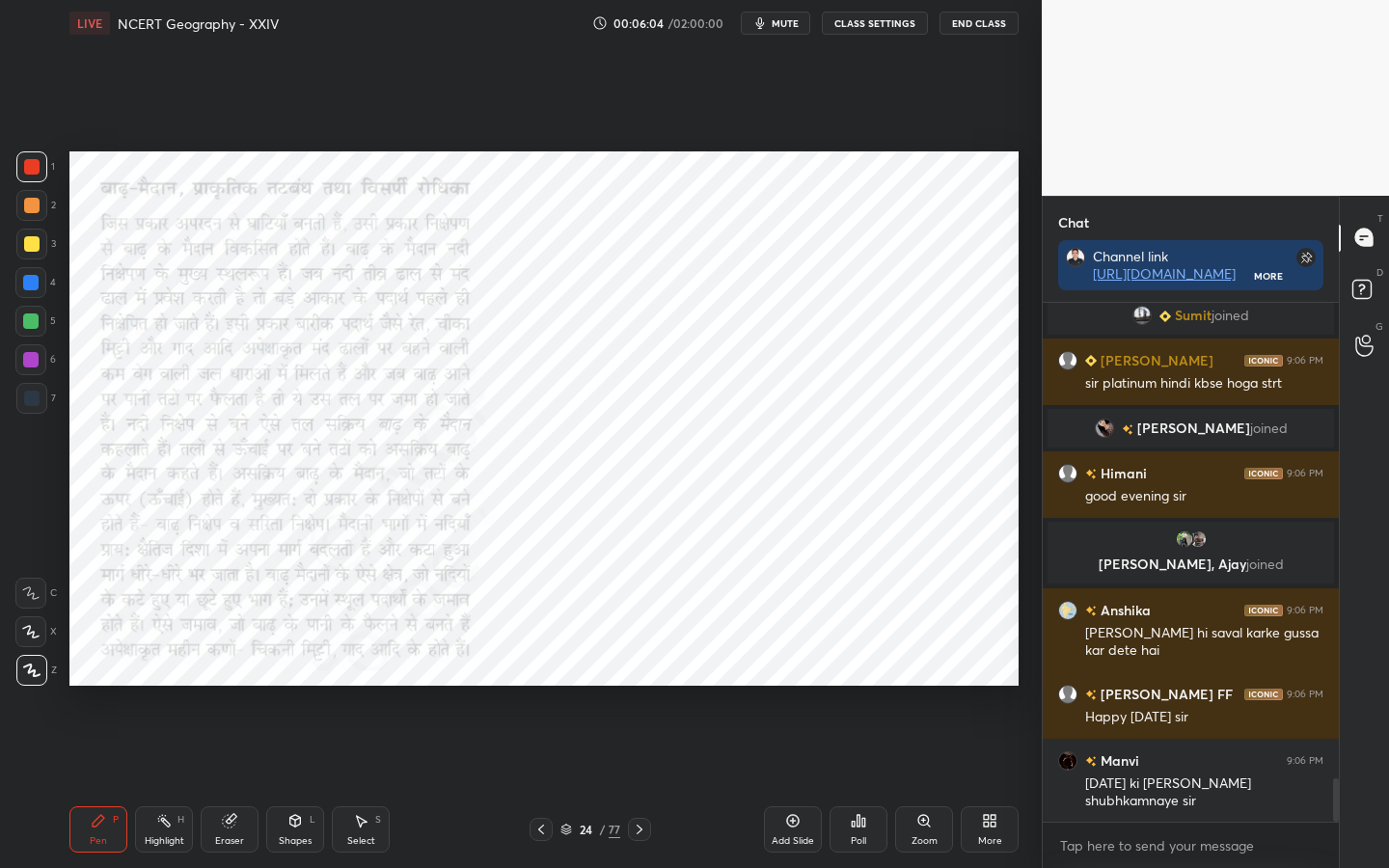 click on "CLASS SETTINGS" at bounding box center [875, 23] 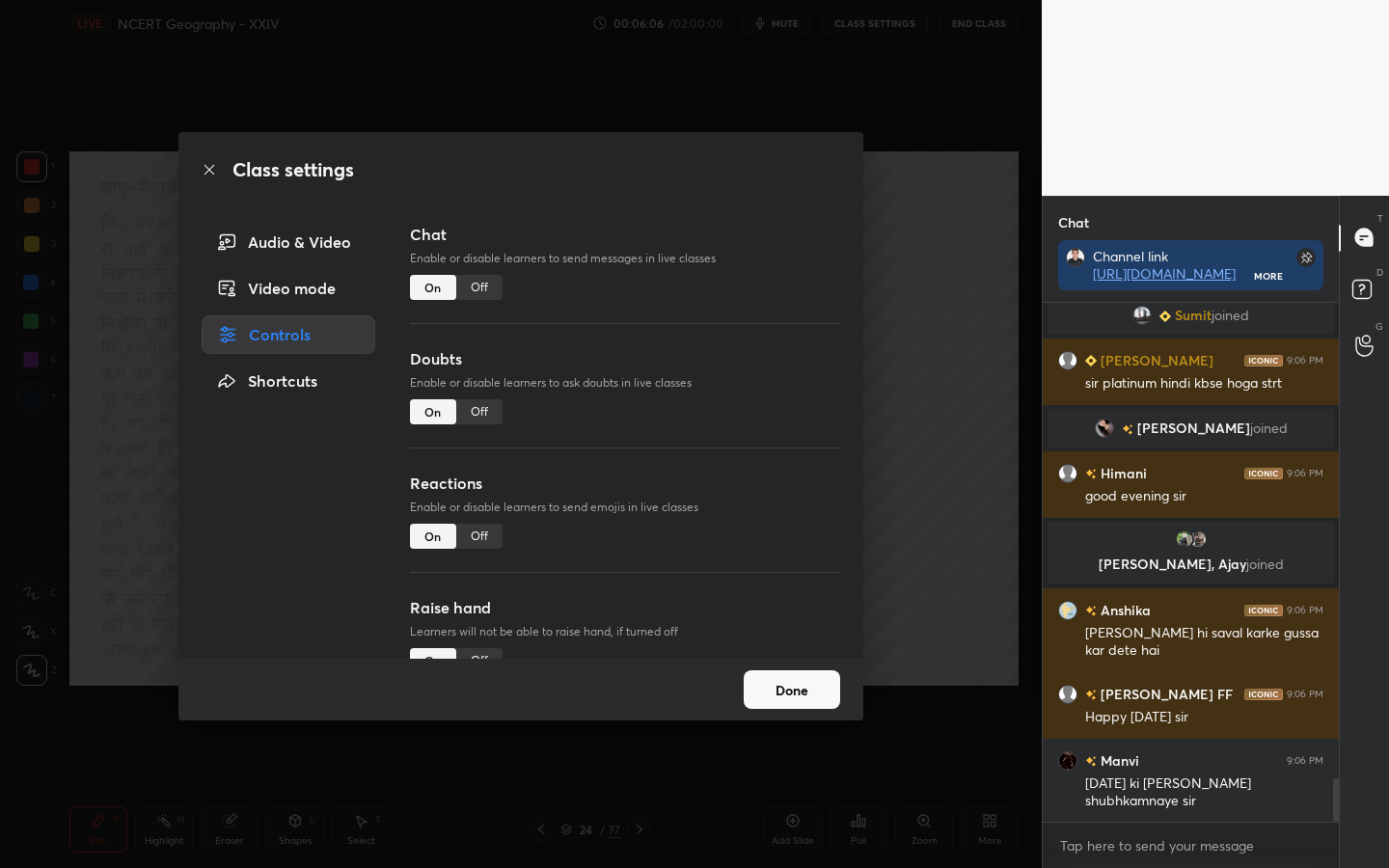click on "Off" at bounding box center (479, 287) 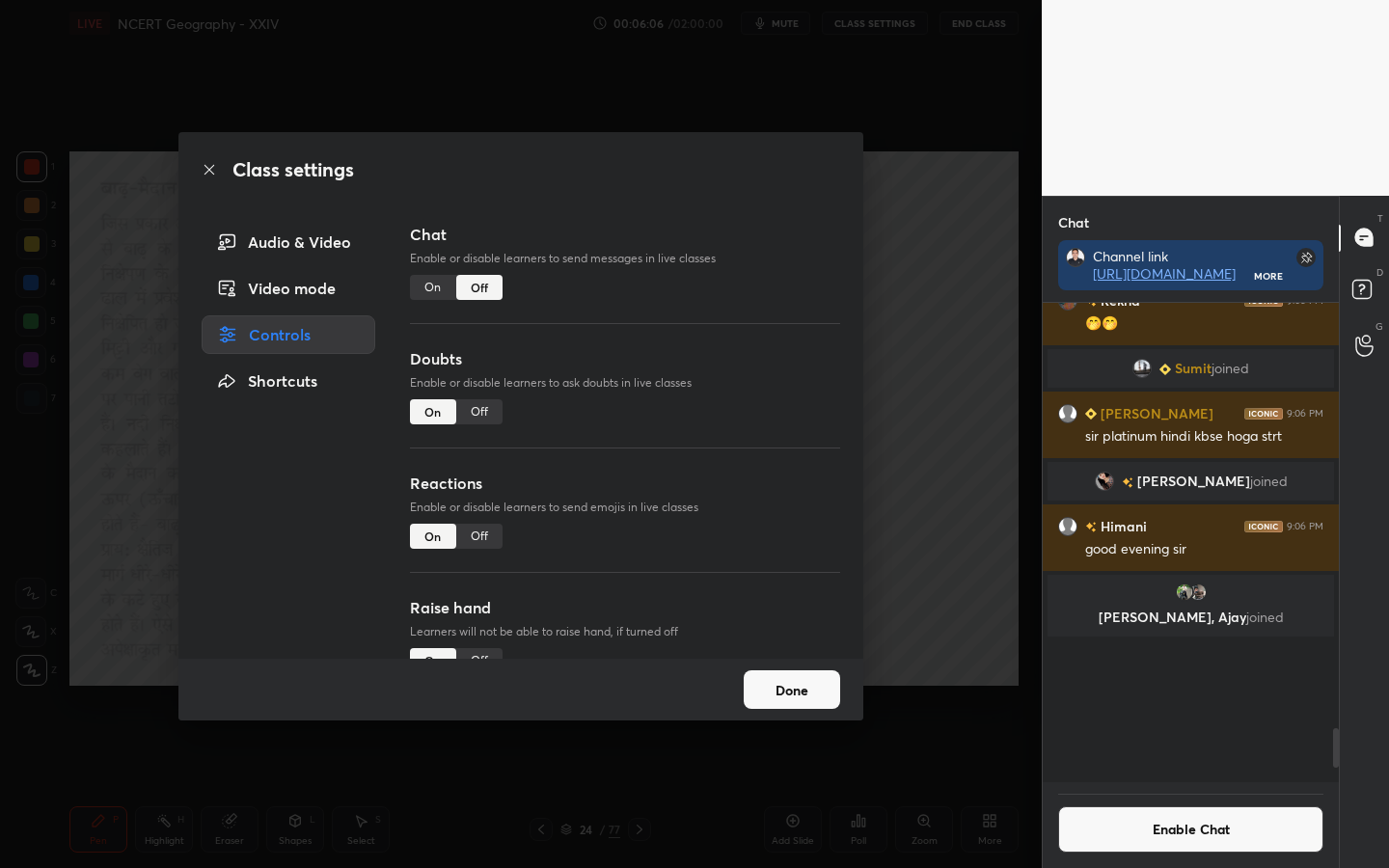 scroll, scrollTop: 5475, scrollLeft: 0, axis: vertical 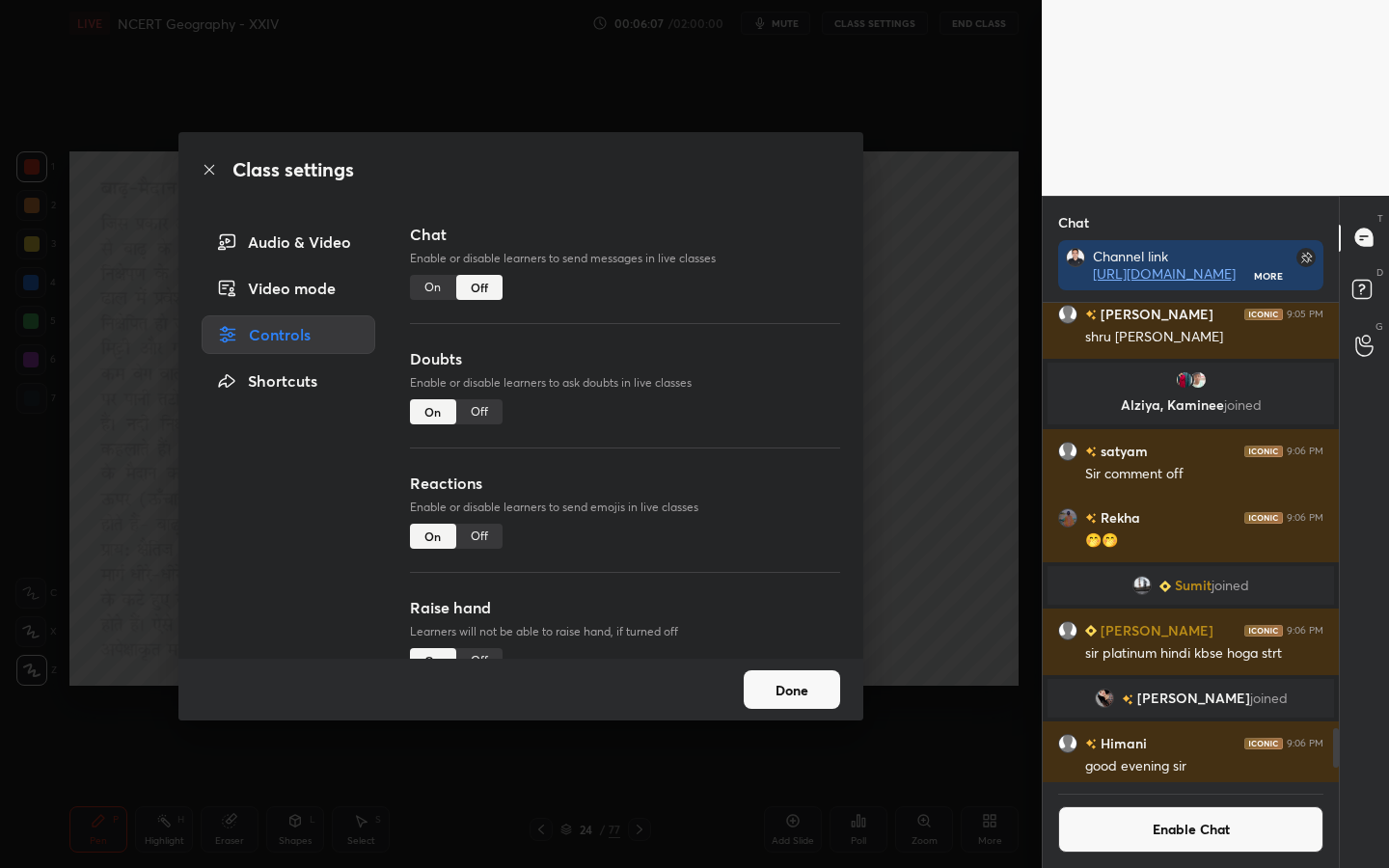 click on "Done" at bounding box center (792, 690) 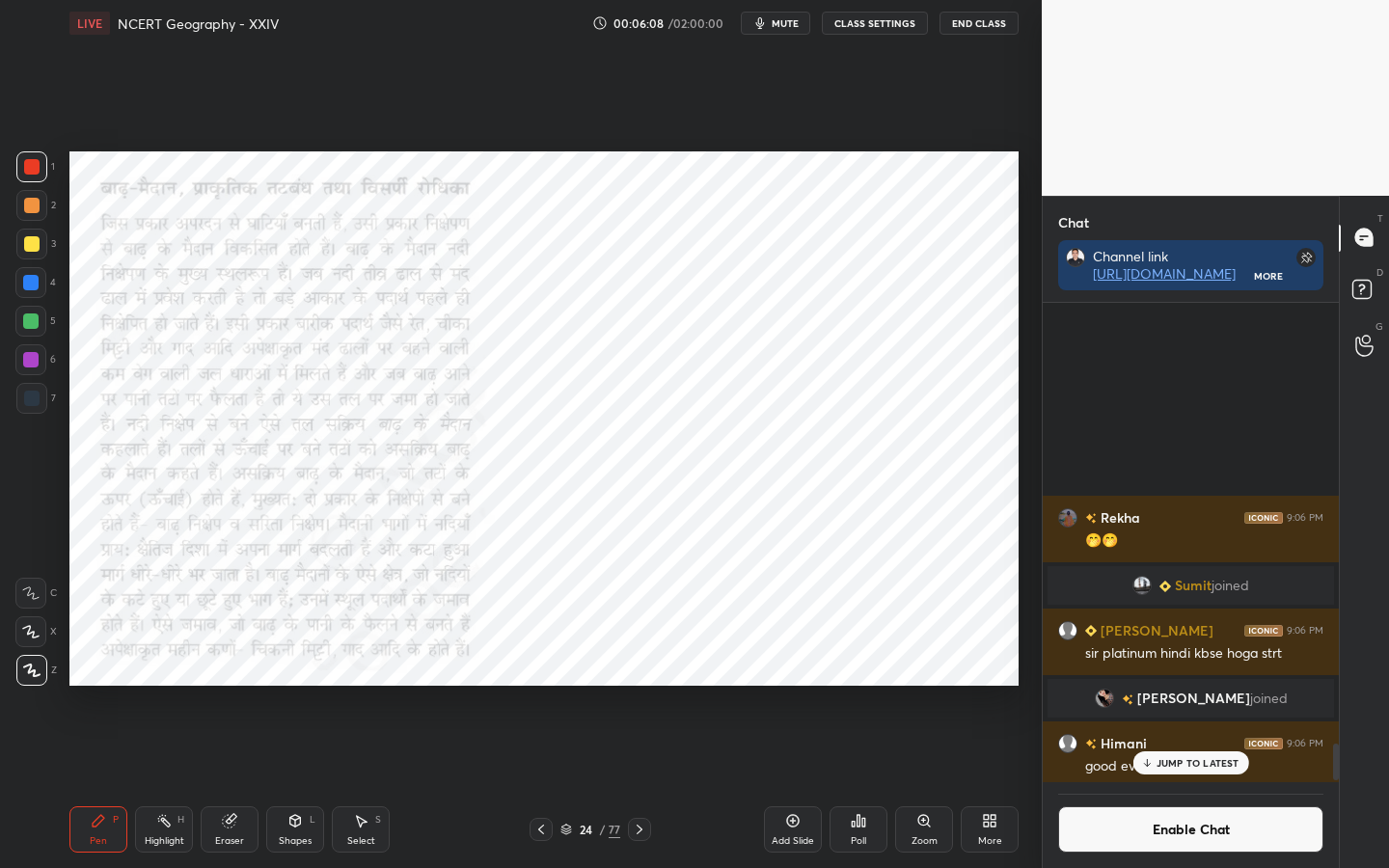 scroll, scrollTop: 5785, scrollLeft: 0, axis: vertical 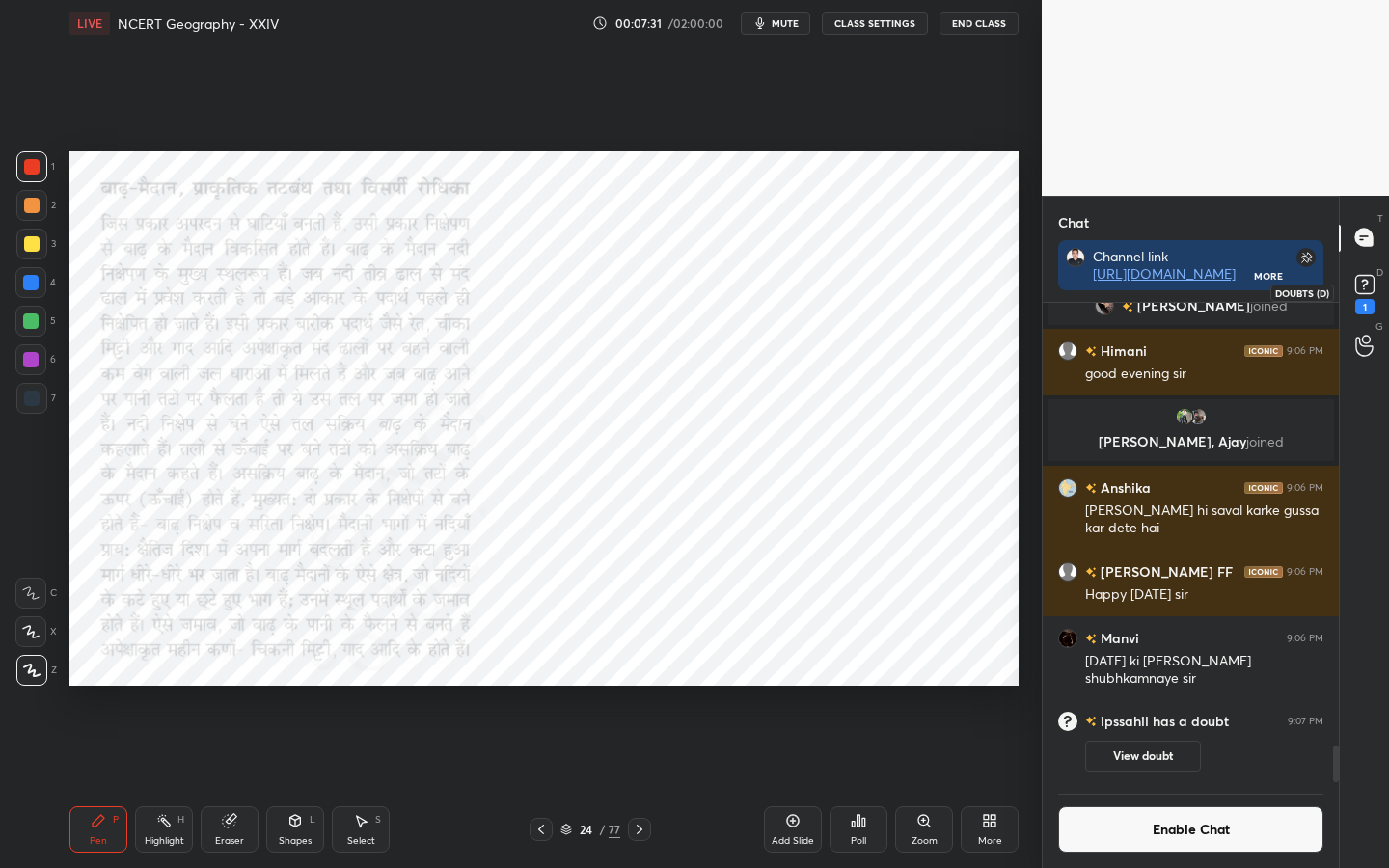 click on "1" at bounding box center [1365, 307] 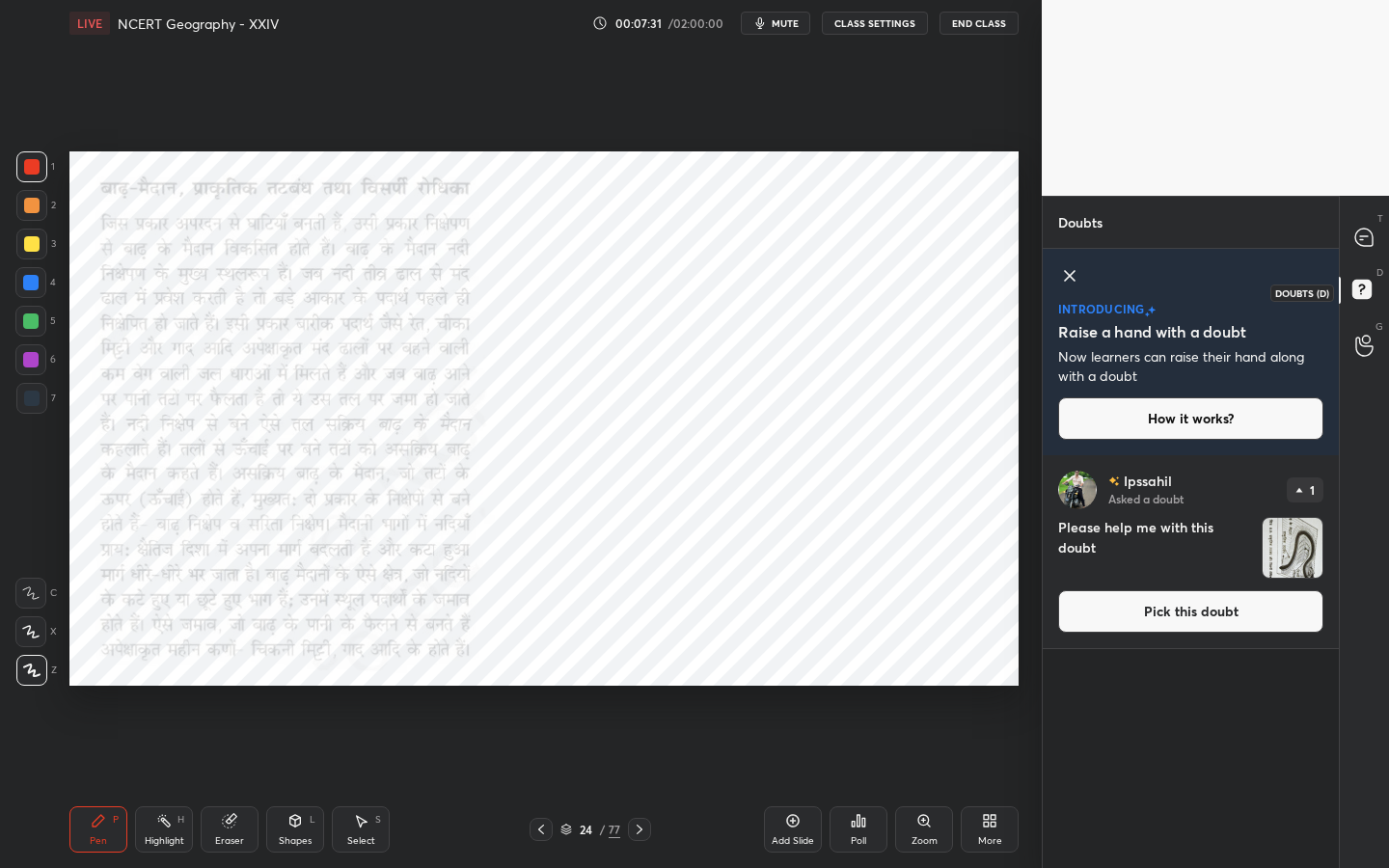 scroll, scrollTop: 7, scrollLeft: 7, axis: both 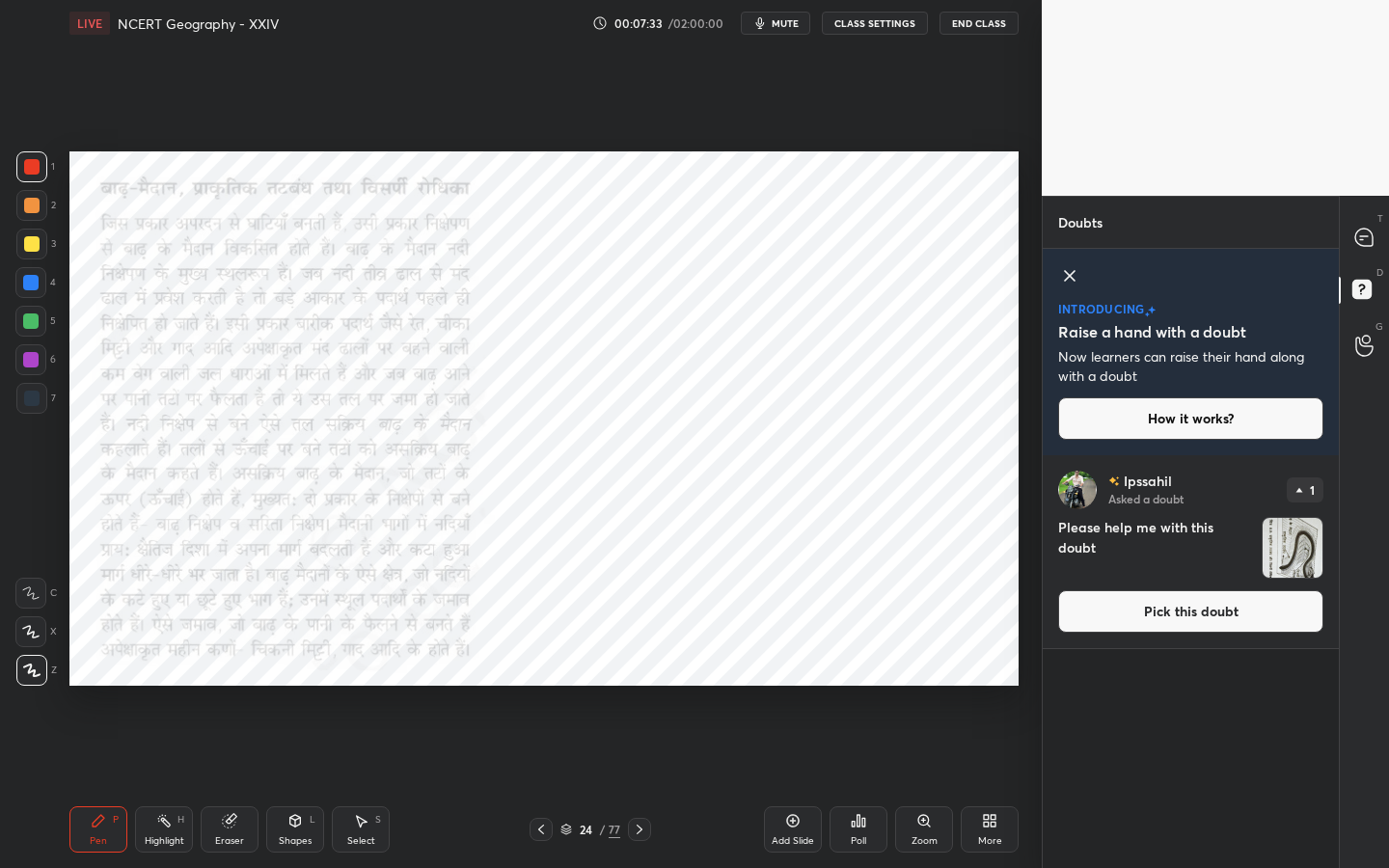 click on "Pick this doubt" at bounding box center (1190, 611) 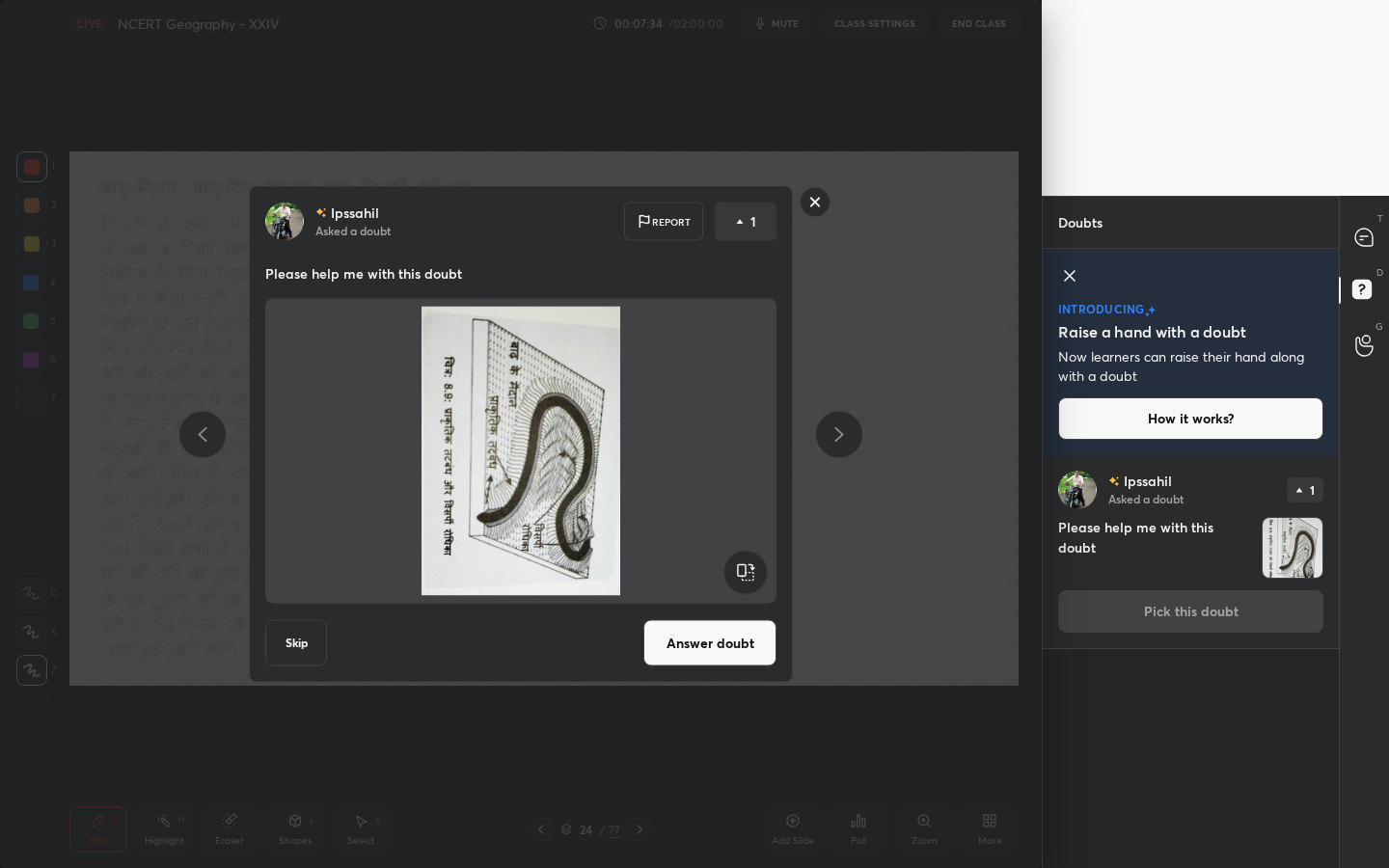 click 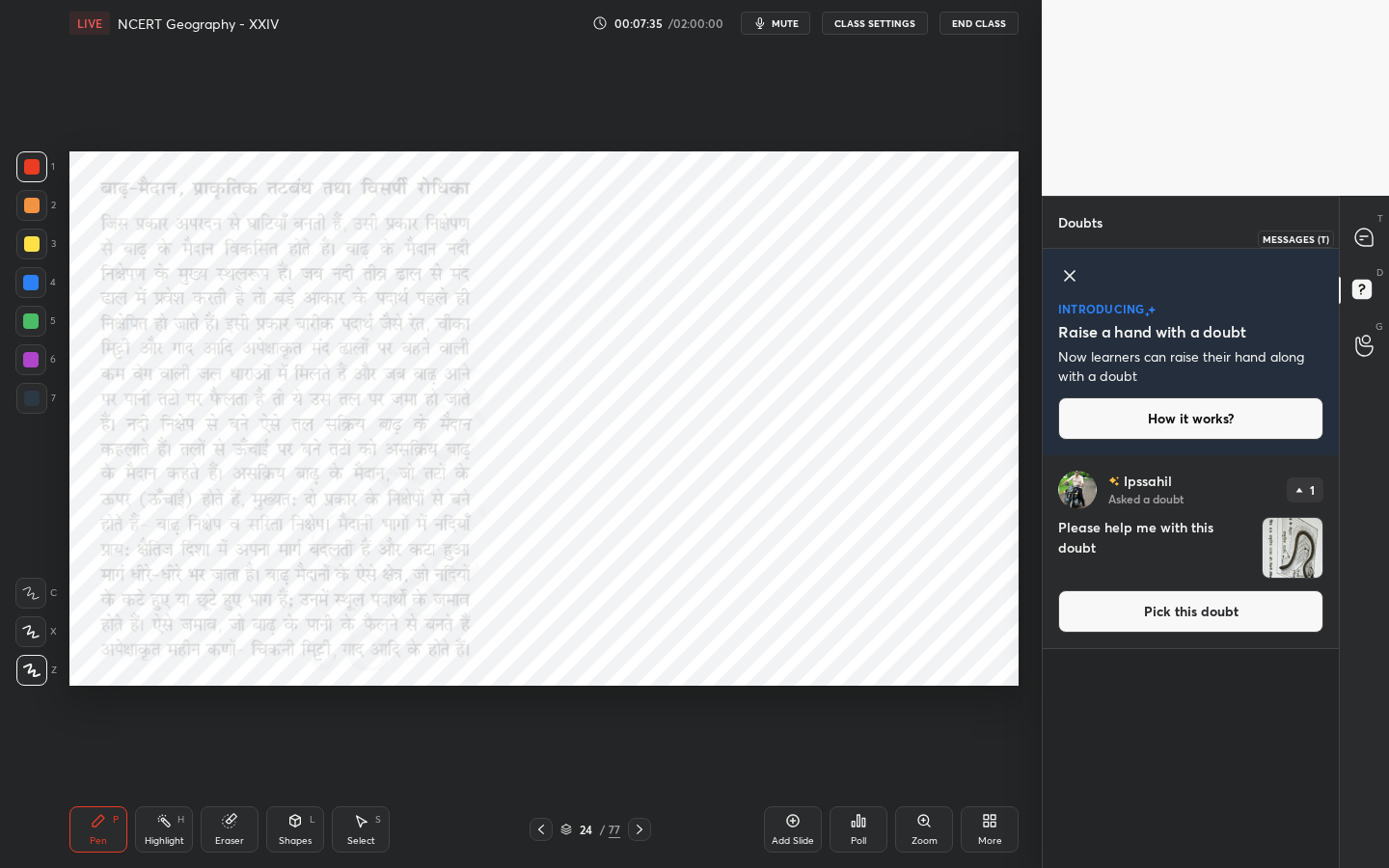 click 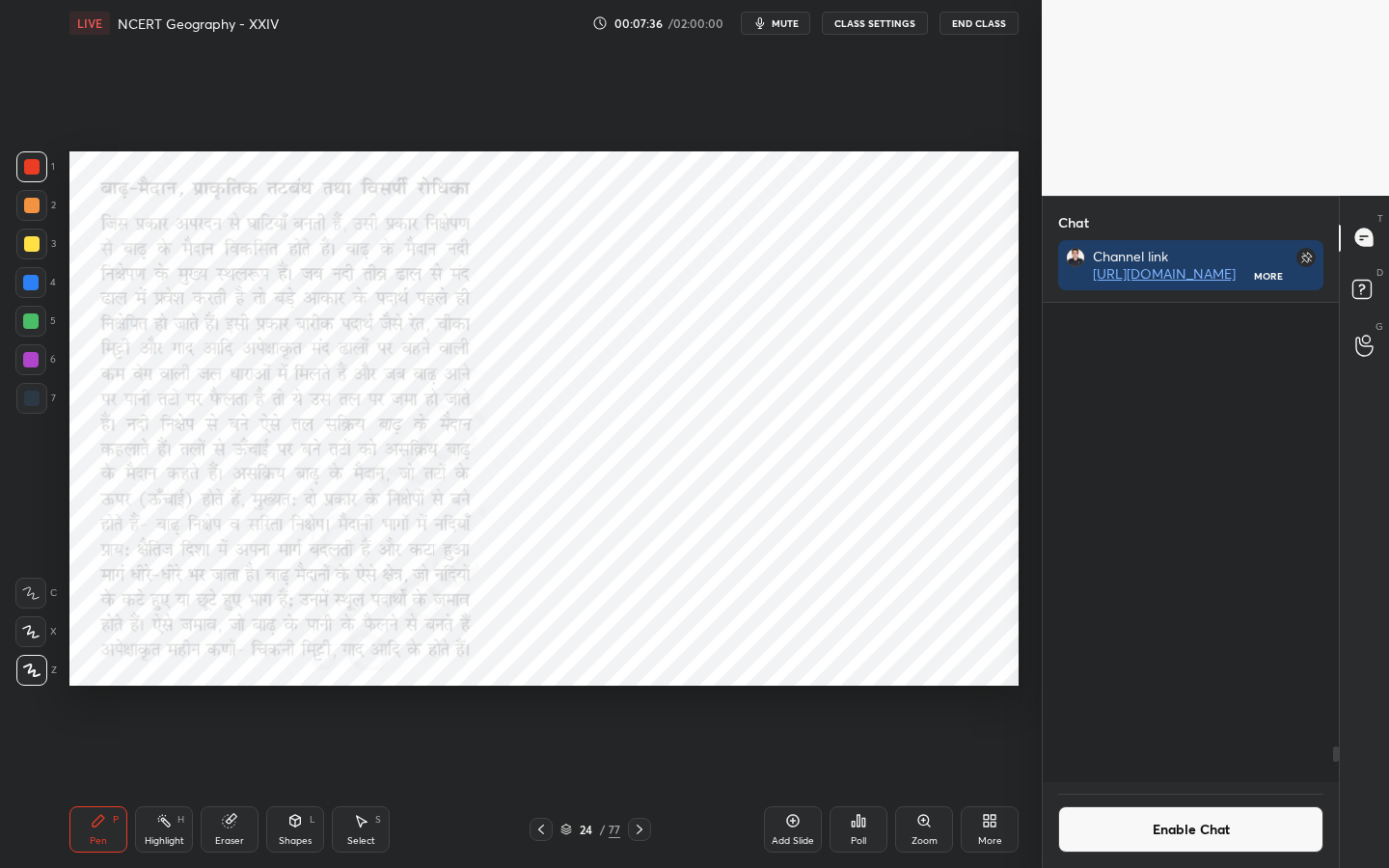 scroll, scrollTop: 352, scrollLeft: 290, axis: both 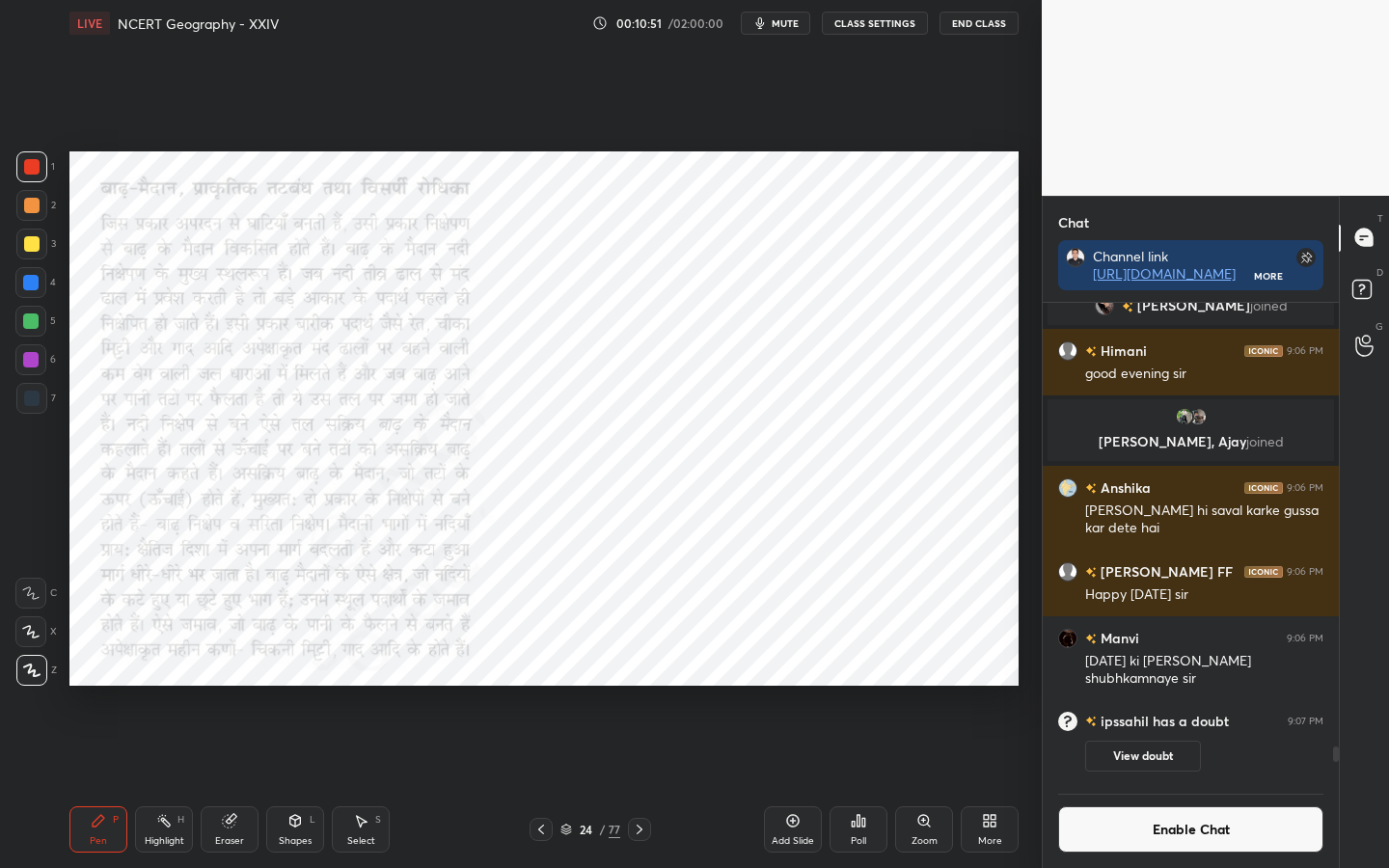 click on "Eraser" at bounding box center [230, 841] 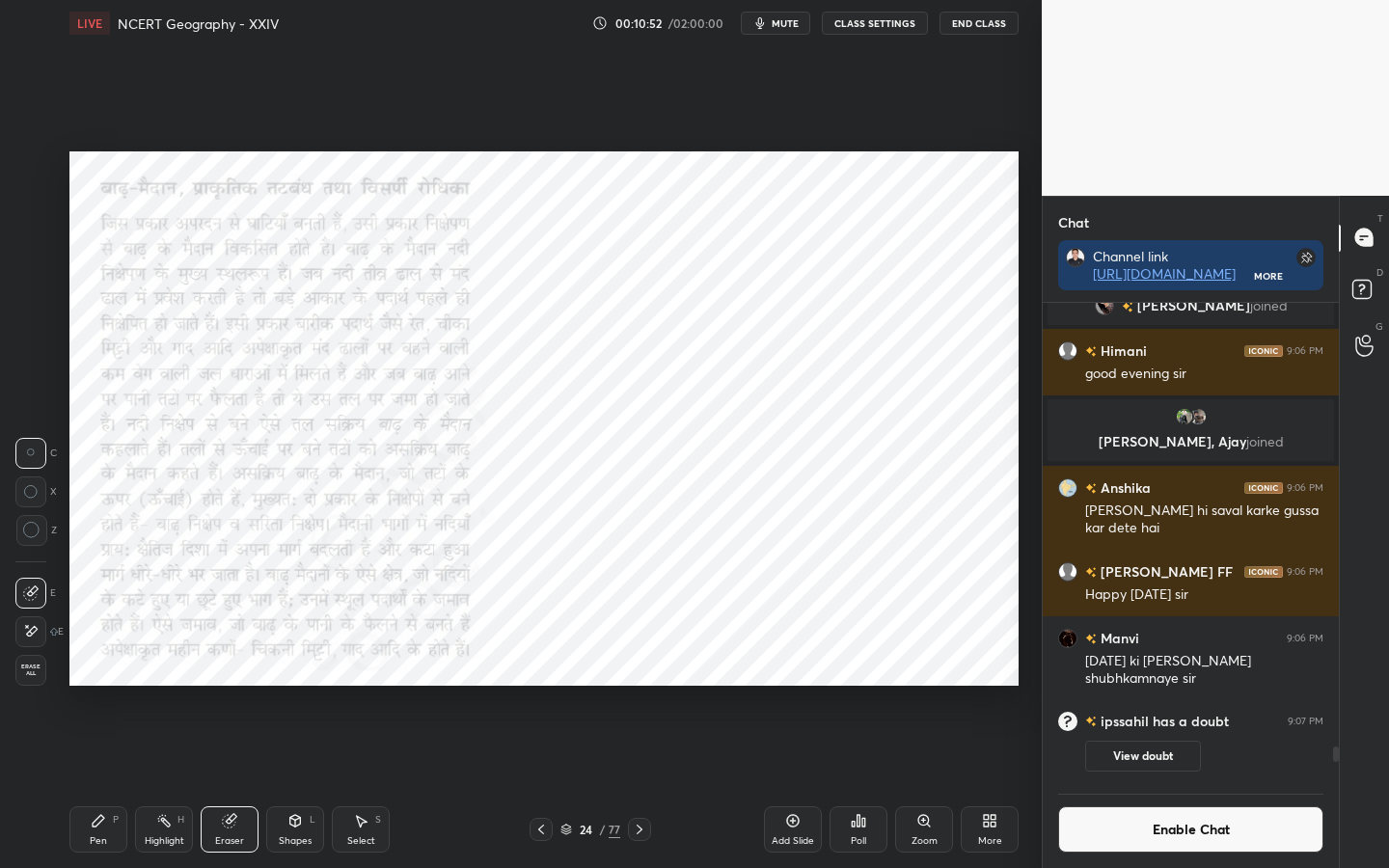 drag, startPoint x: 17, startPoint y: 672, endPoint x: 52, endPoint y: 663, distance: 36.138622 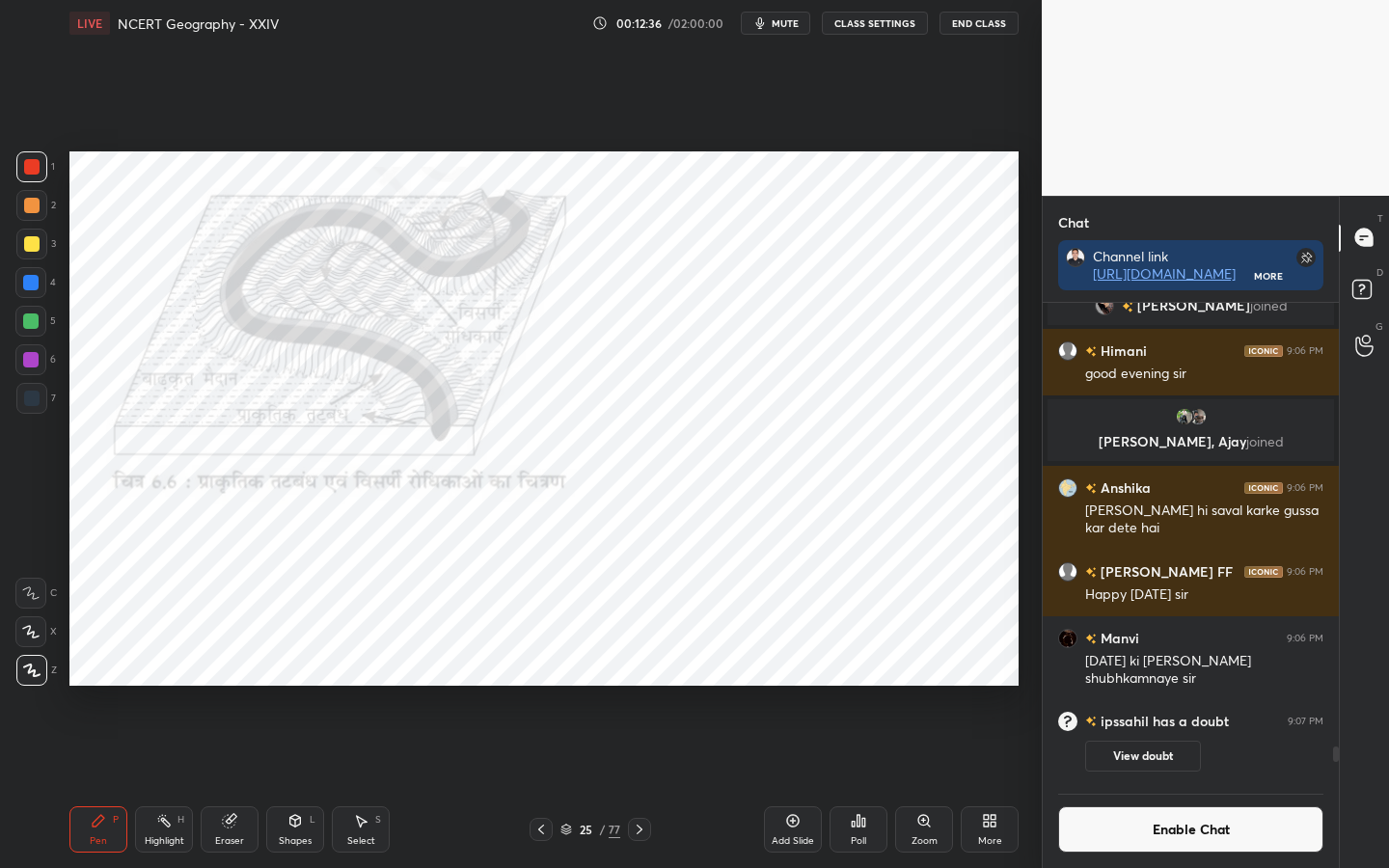 click on "Enable Chat" at bounding box center [1190, 829] 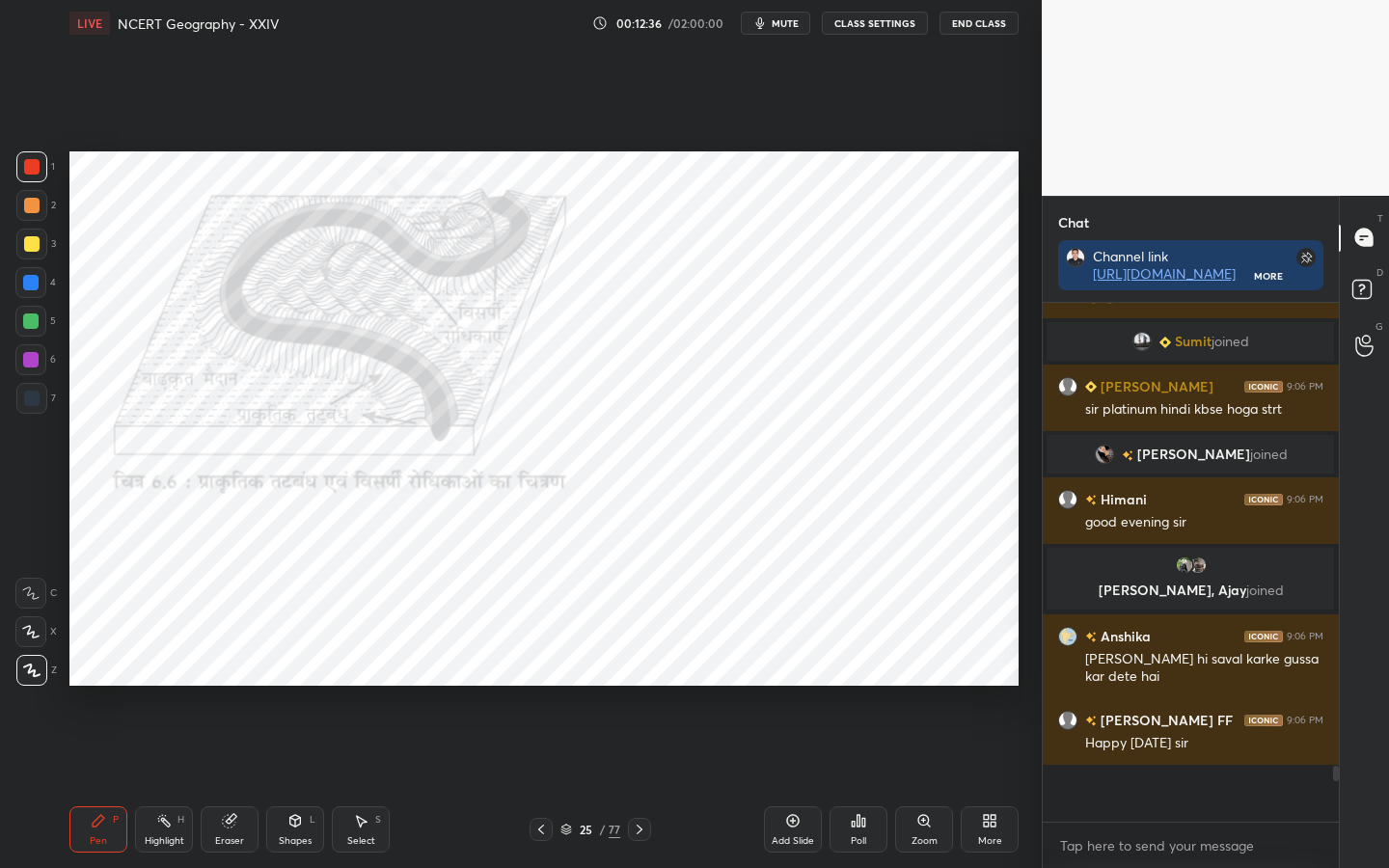 scroll, scrollTop: 5521, scrollLeft: 0, axis: vertical 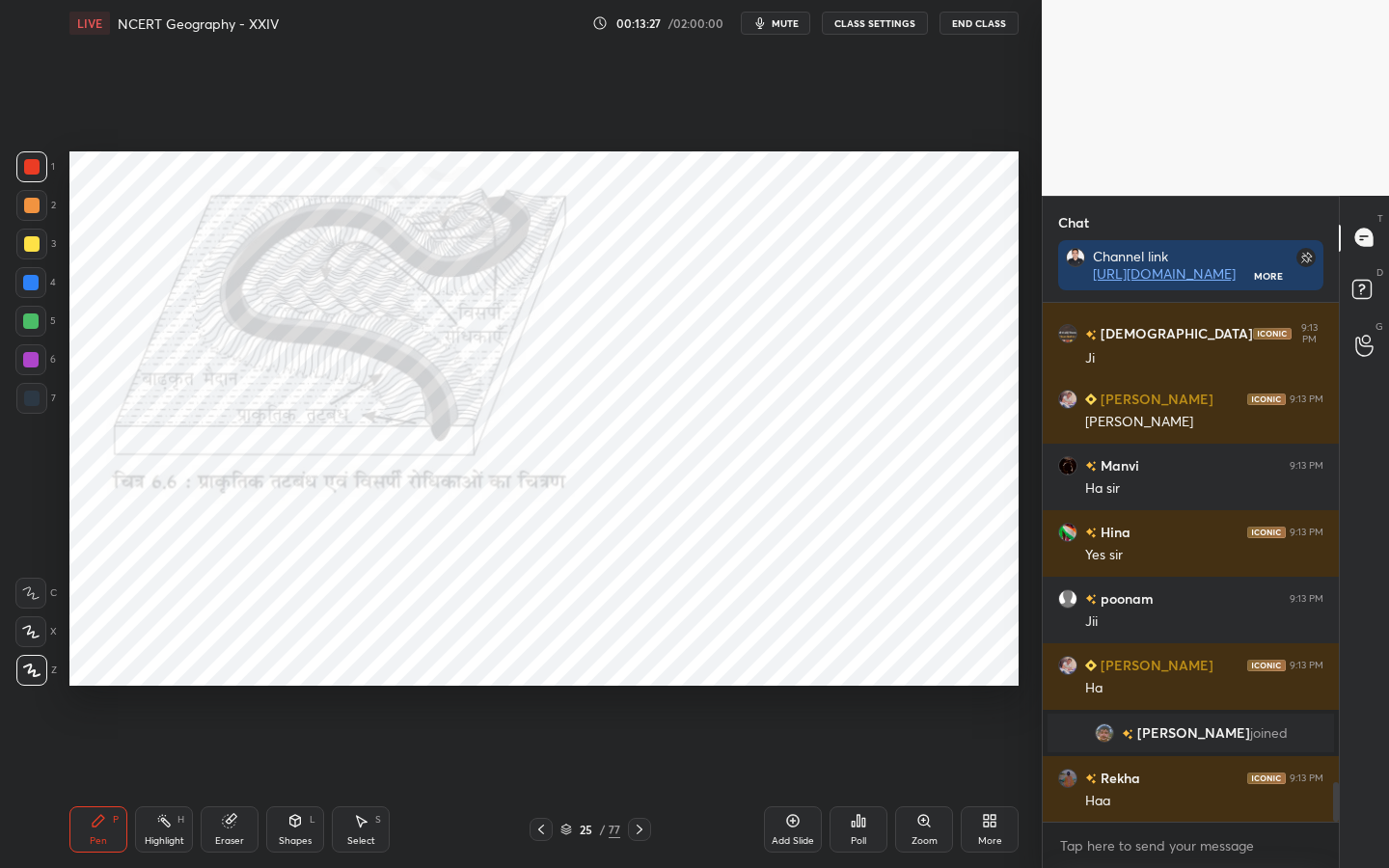 drag, startPoint x: 231, startPoint y: 836, endPoint x: 202, endPoint y: 808, distance: 40.311289 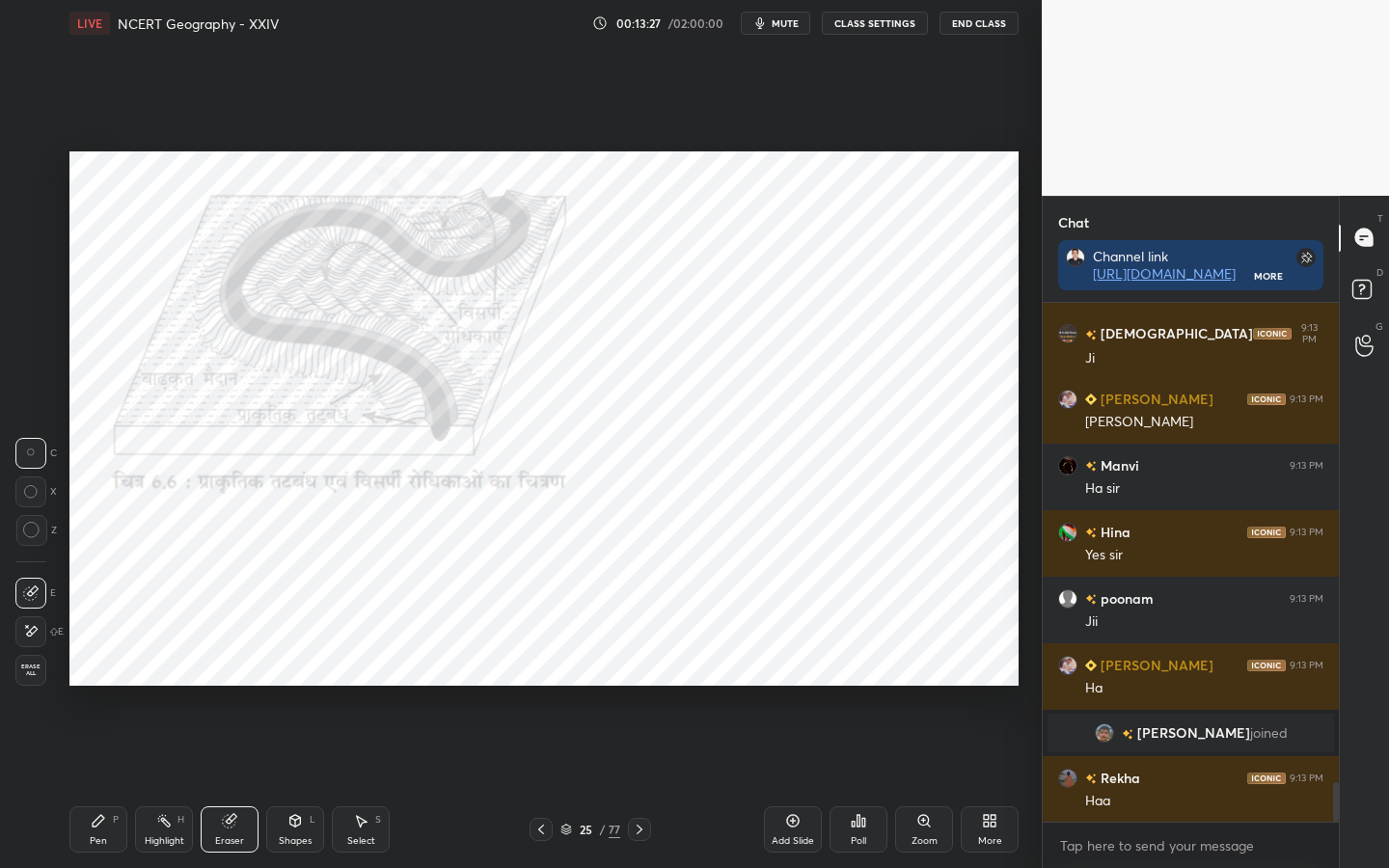 drag, startPoint x: 33, startPoint y: 667, endPoint x: 65, endPoint y: 635, distance: 45.25483 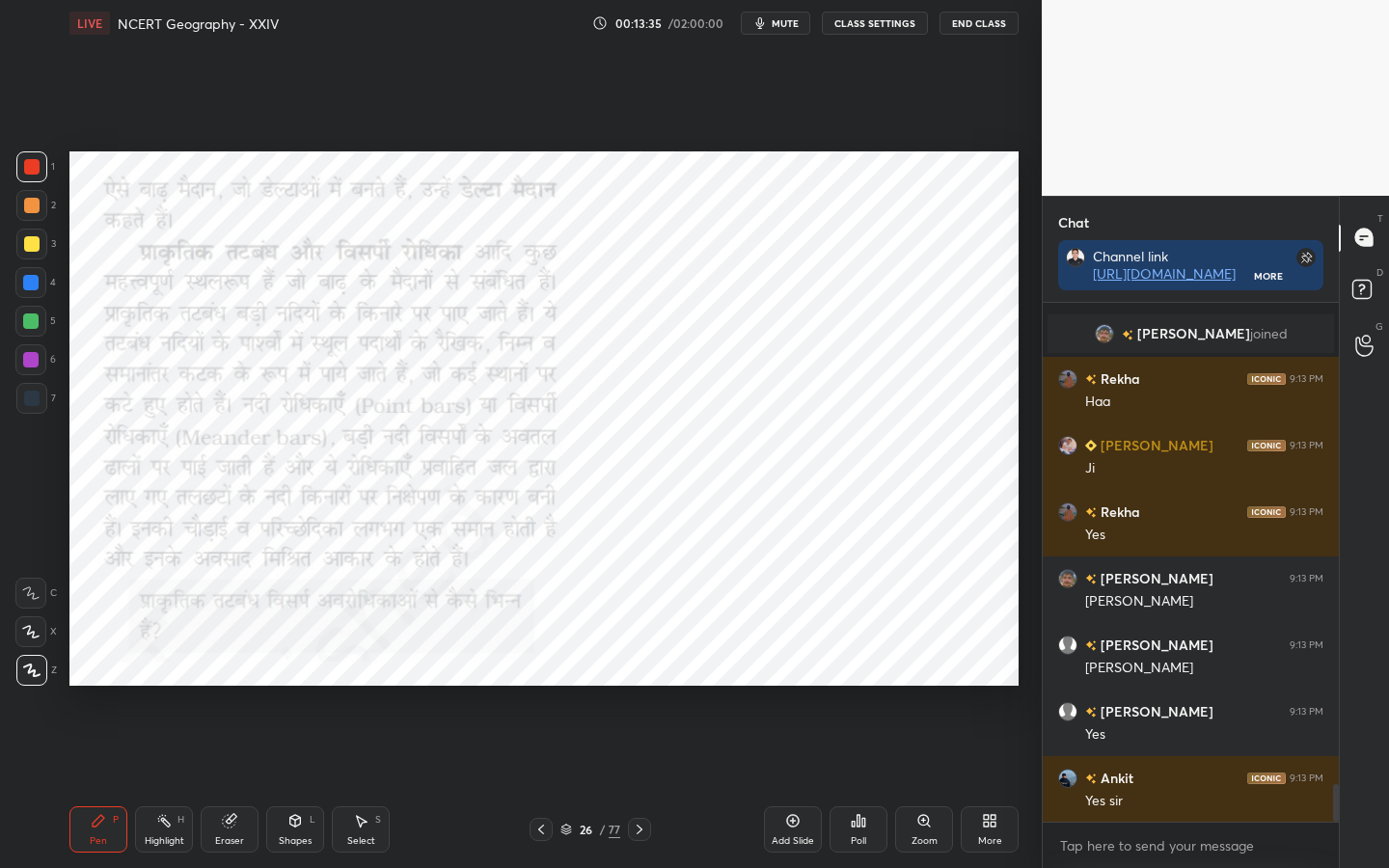 scroll, scrollTop: 6694, scrollLeft: 0, axis: vertical 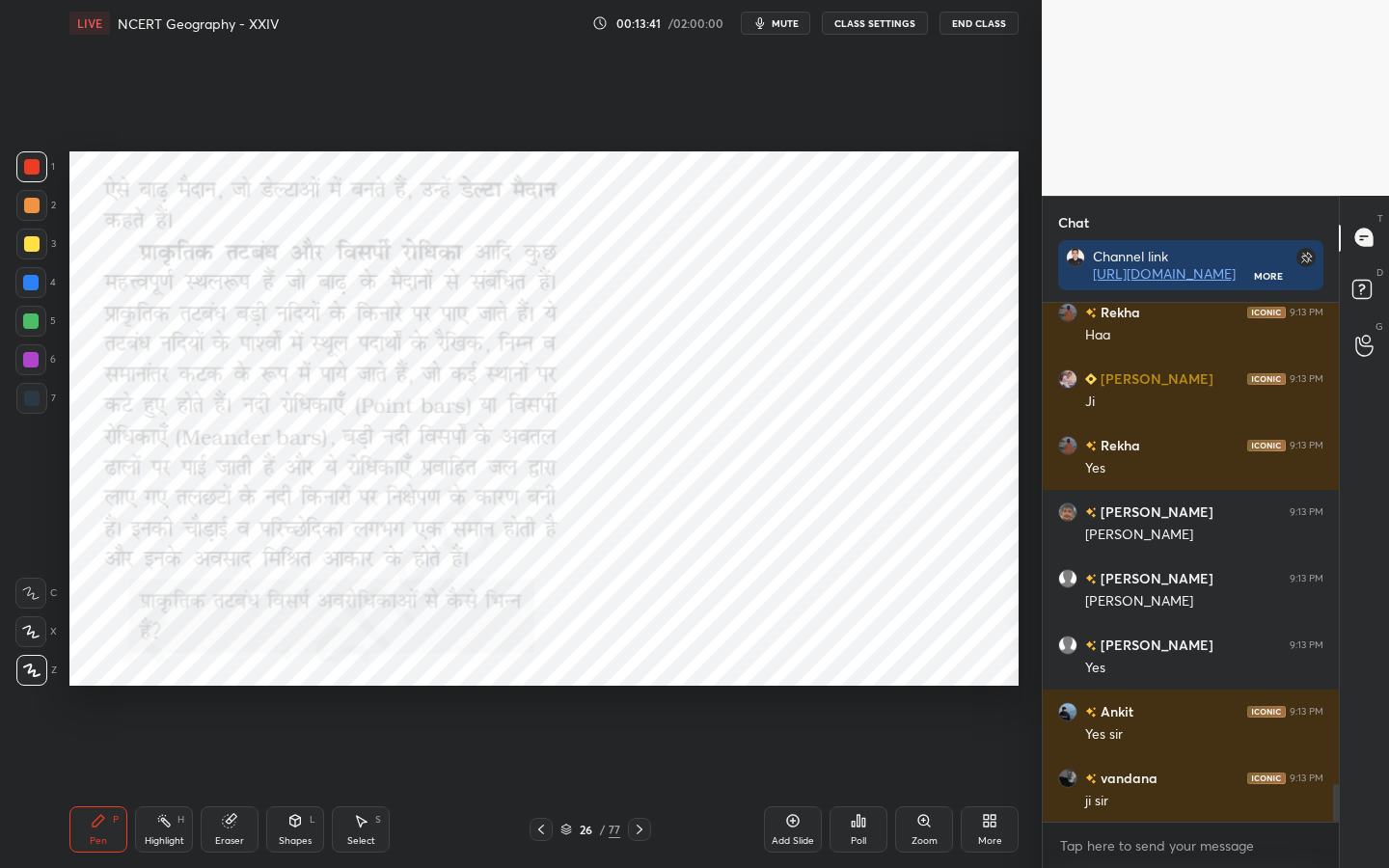click on "1 2 3 4 5 6 7 C X Z C X Z E E Erase all   H H LIVE NCERT Geography - XXIV 00:13:41 /  02:00:00 mute CLASS SETTINGS End Class Setting up your live class Poll for   secs No correct answer Start poll Back NCERT Geography - XXIV • L24 of एनसीईआरटी भूगोल फाउंडेशन कोर्स (कक्षा 6-12) [PERSON_NAME] Pen P Highlight H Eraser Shapes L Select S 26 / 77 Add Slide Poll Zoom More" at bounding box center (521, 434) 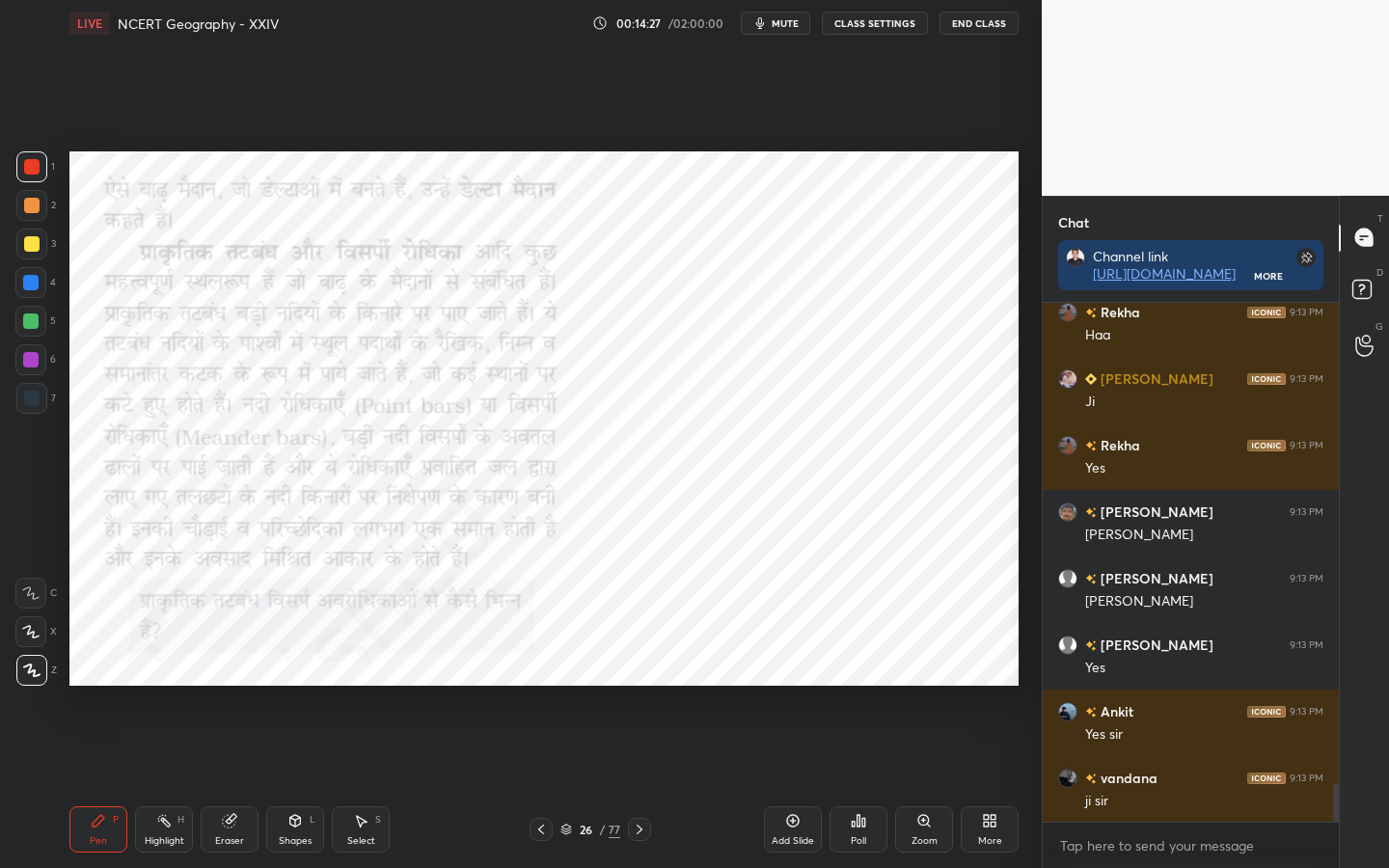 drag, startPoint x: 543, startPoint y: 825, endPoint x: 546, endPoint y: 807, distance: 18.248288 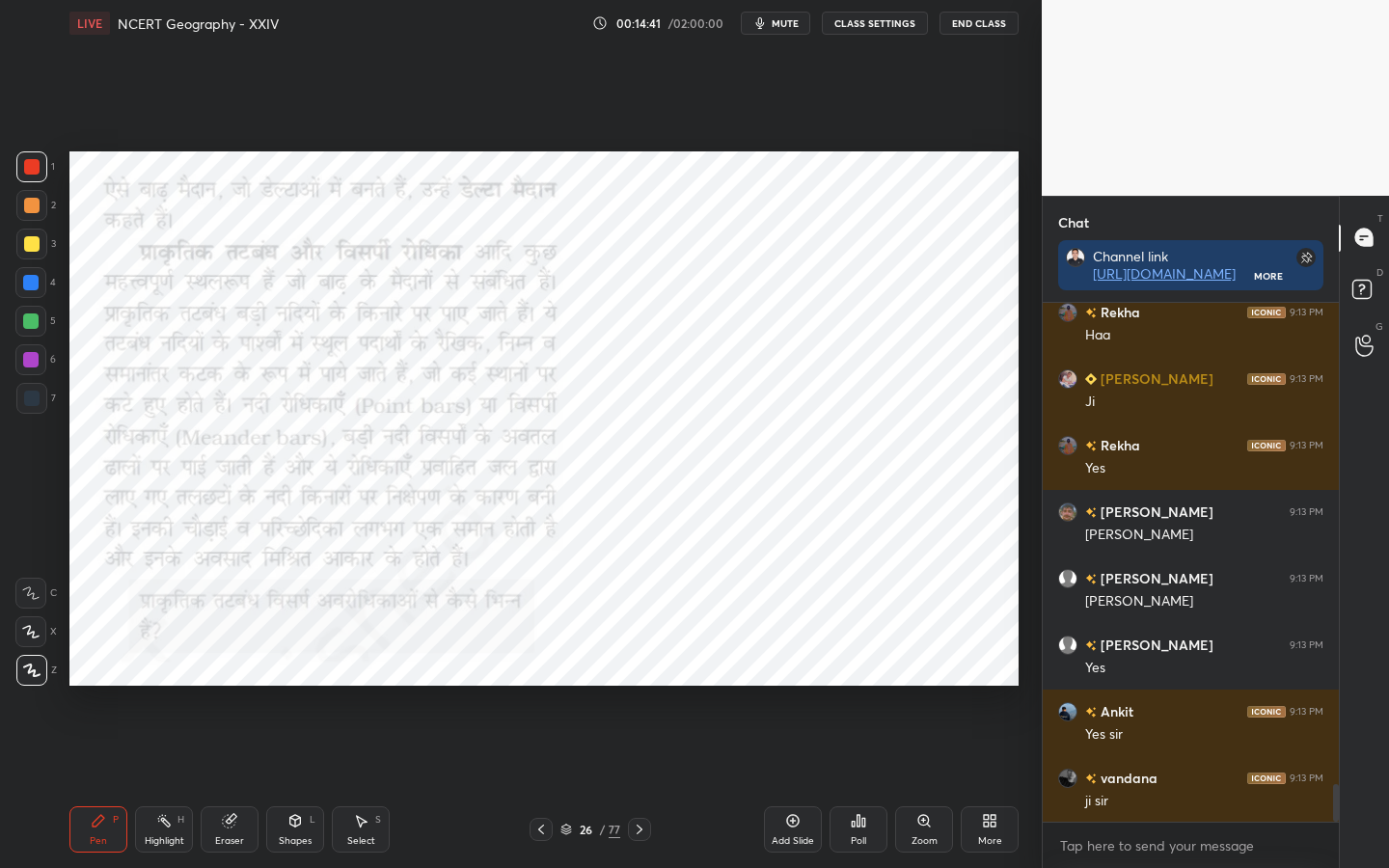 click on "Eraser" at bounding box center (230, 829) 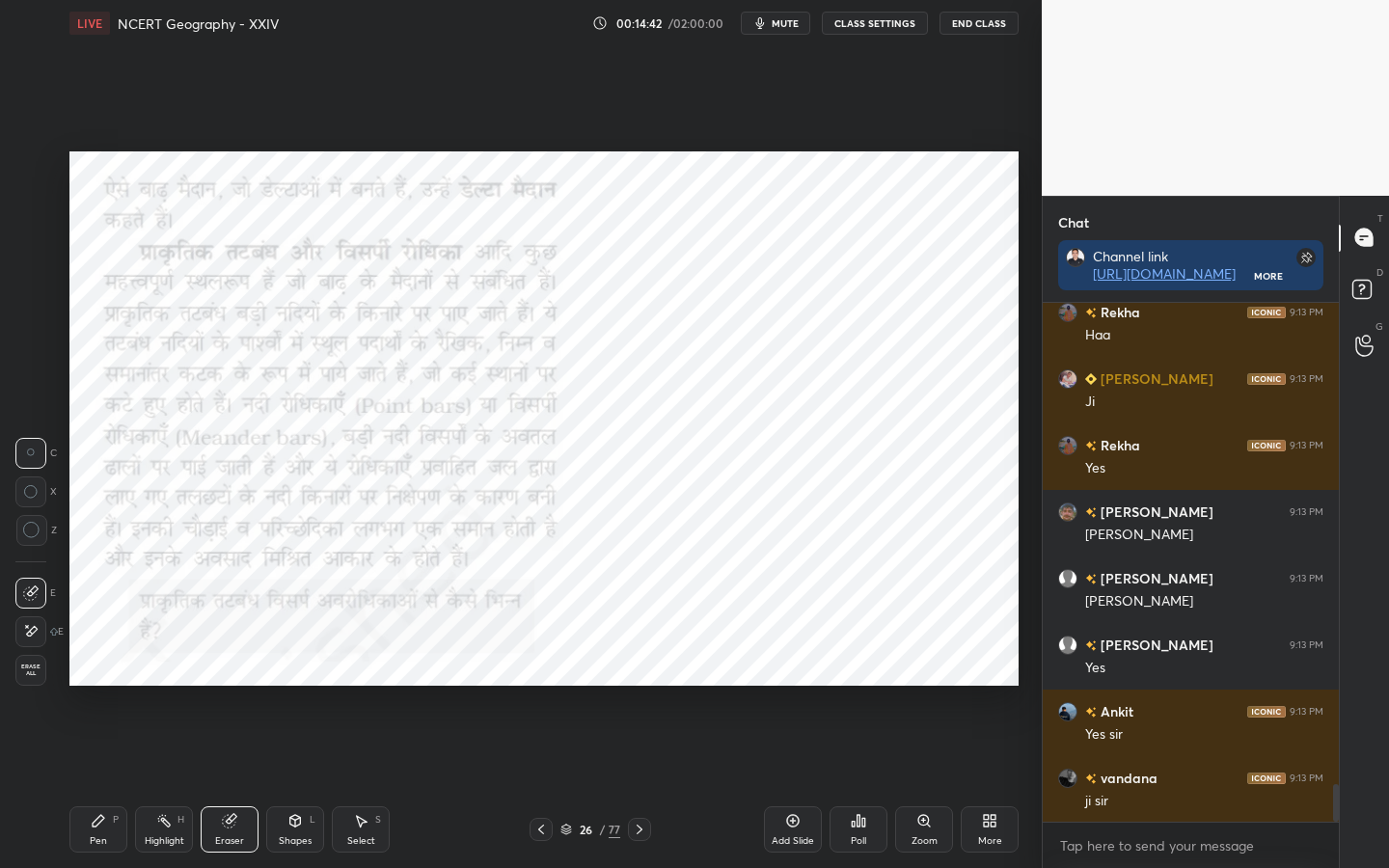 click on "Erase all" at bounding box center [31, 670] 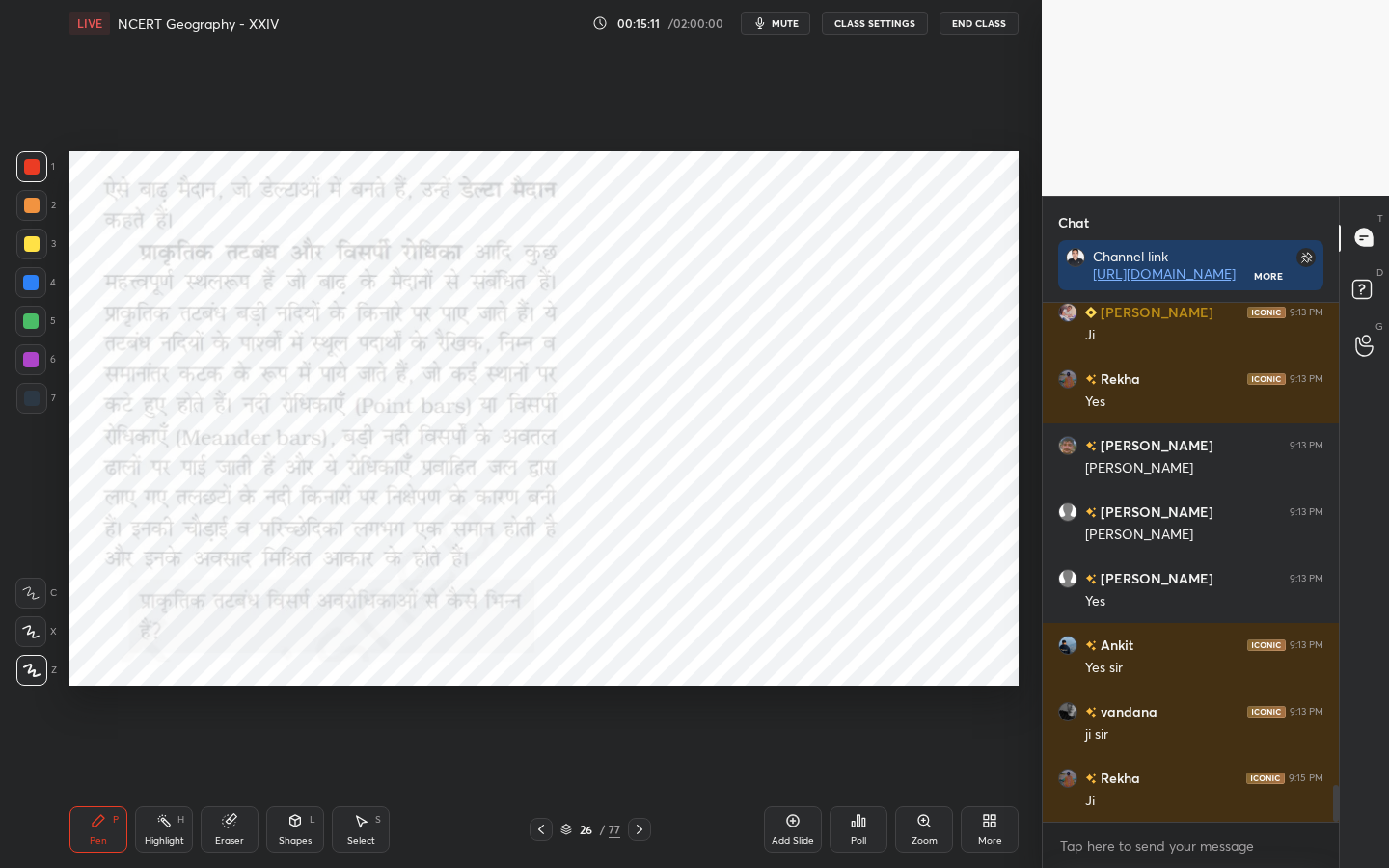 scroll, scrollTop: 6807, scrollLeft: 0, axis: vertical 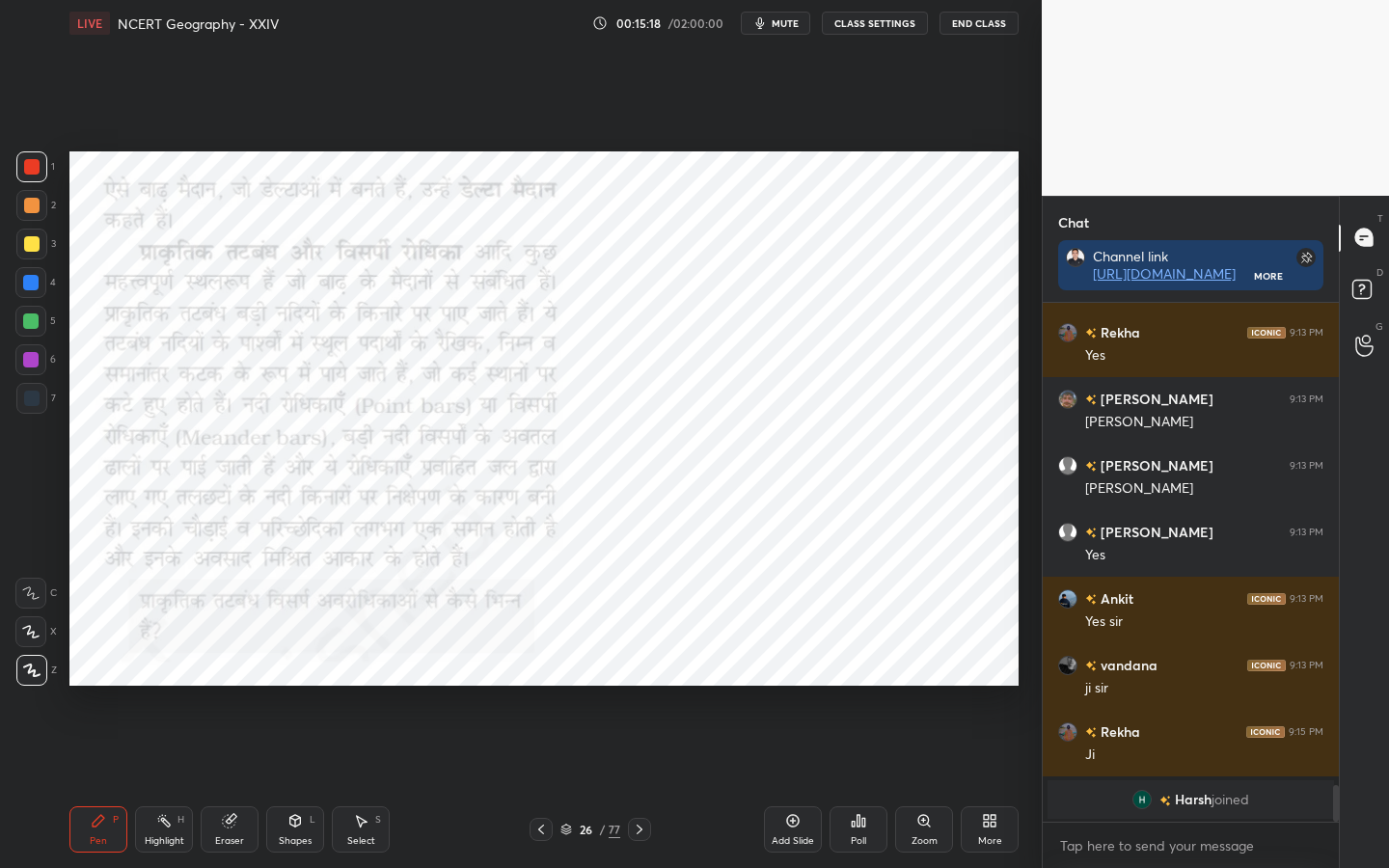 drag, startPoint x: 226, startPoint y: 840, endPoint x: 213, endPoint y: 824, distance: 20.615528 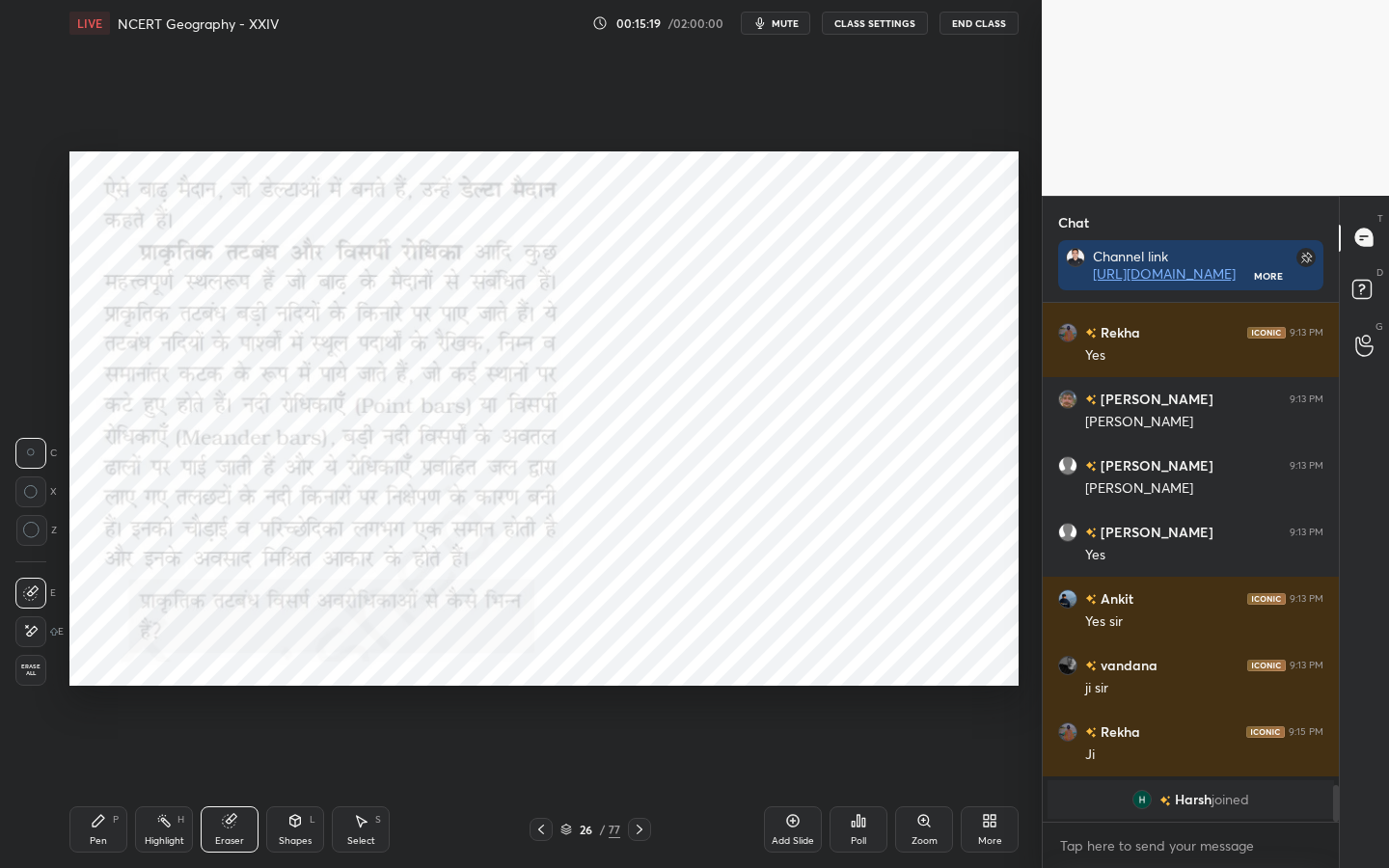 drag, startPoint x: 36, startPoint y: 672, endPoint x: 60, endPoint y: 670, distance: 24.083189 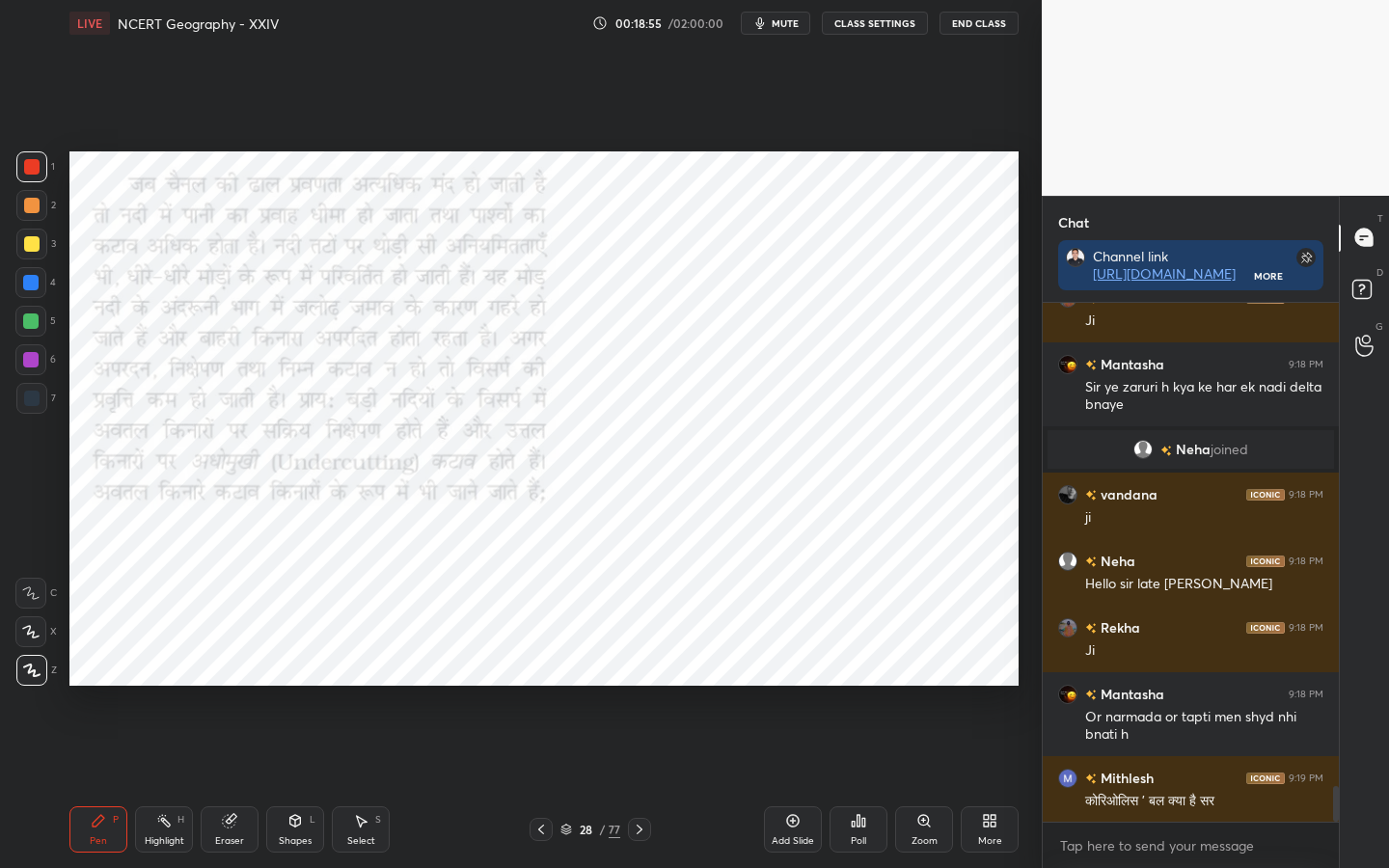 scroll, scrollTop: 7212, scrollLeft: 0, axis: vertical 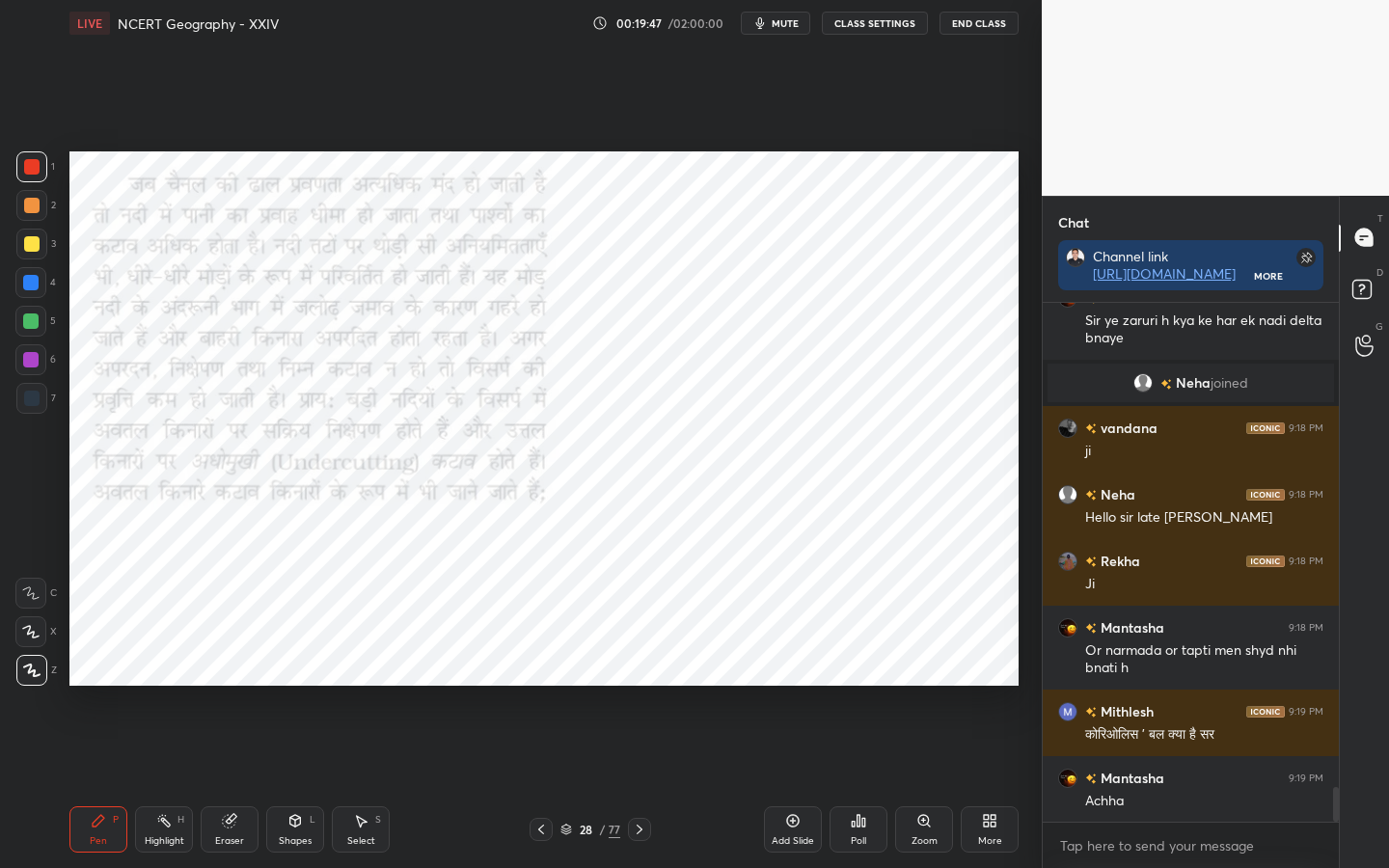 click on "Eraser" at bounding box center (230, 841) 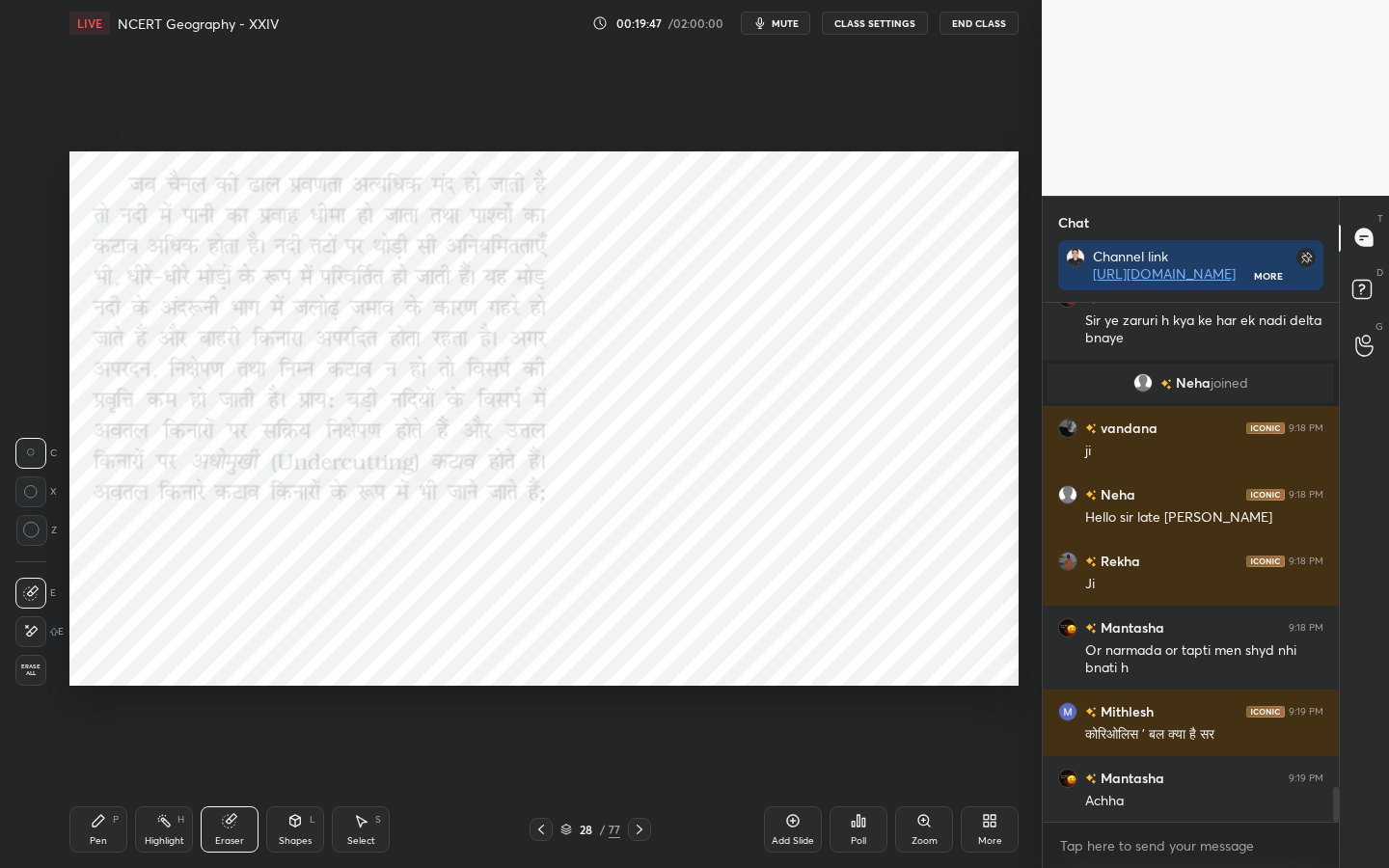 click on "Erase all" at bounding box center [31, 670] 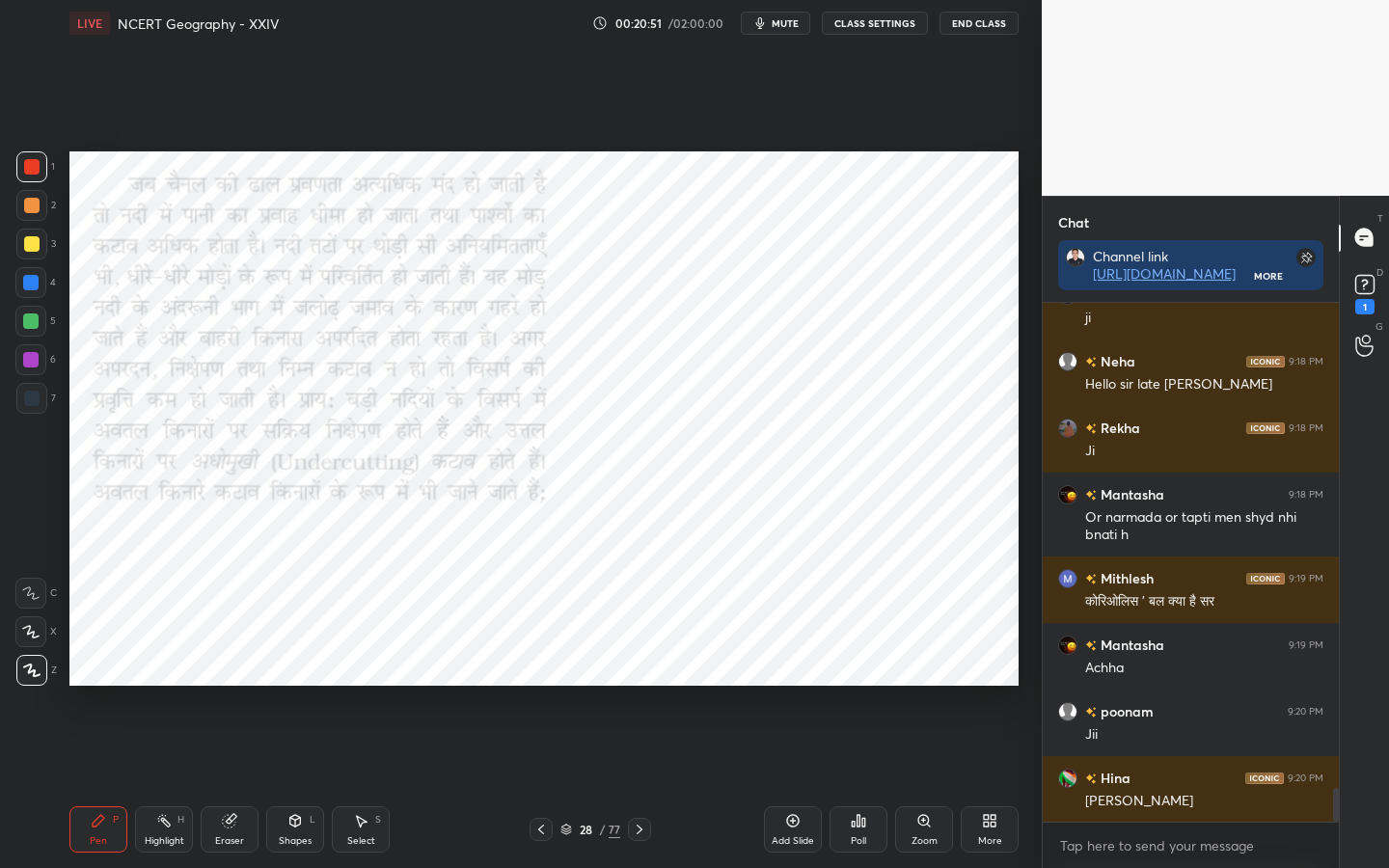 scroll, scrollTop: 7428, scrollLeft: 0, axis: vertical 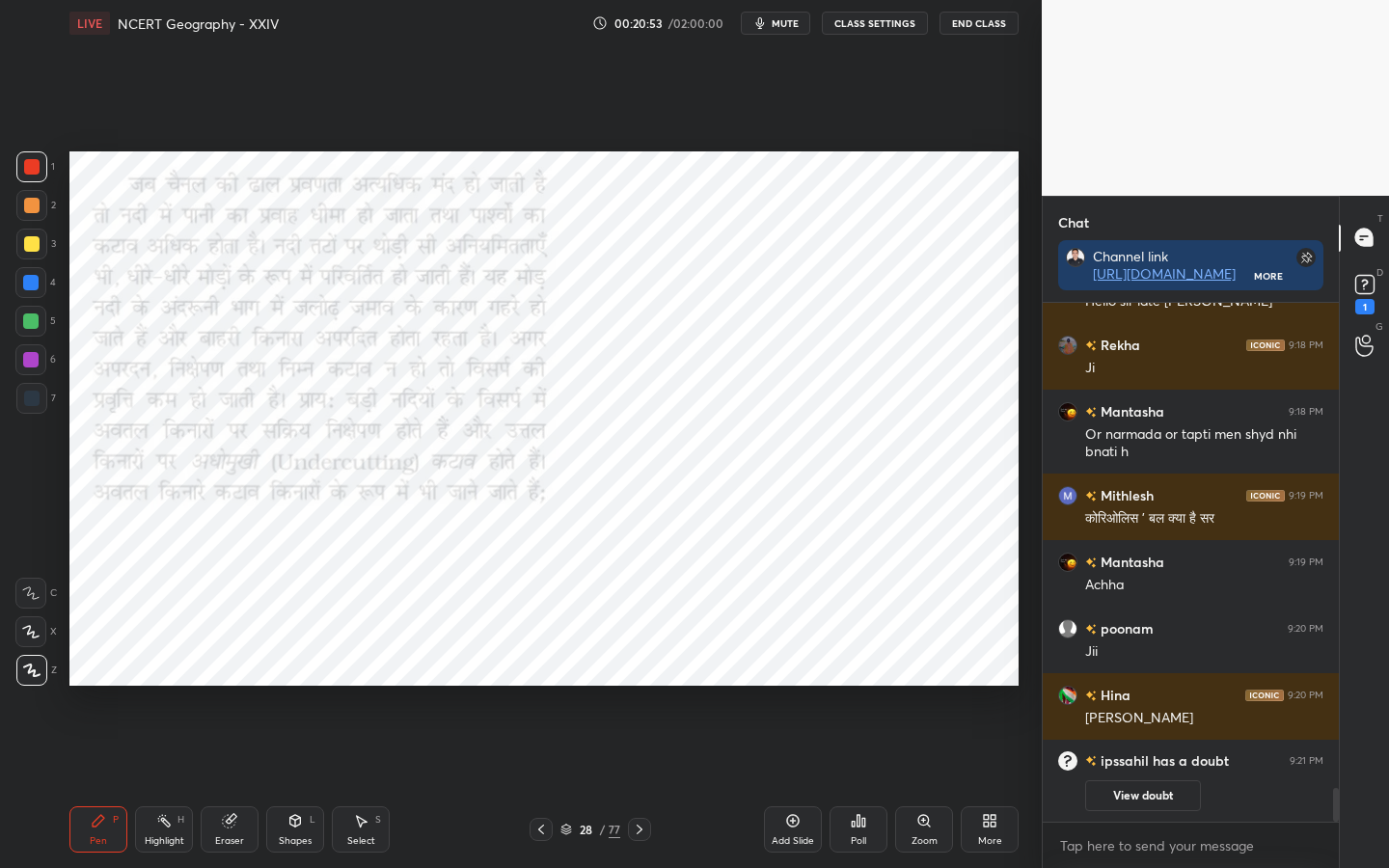 click on "D Doubts (D) 1" at bounding box center [1364, 292] 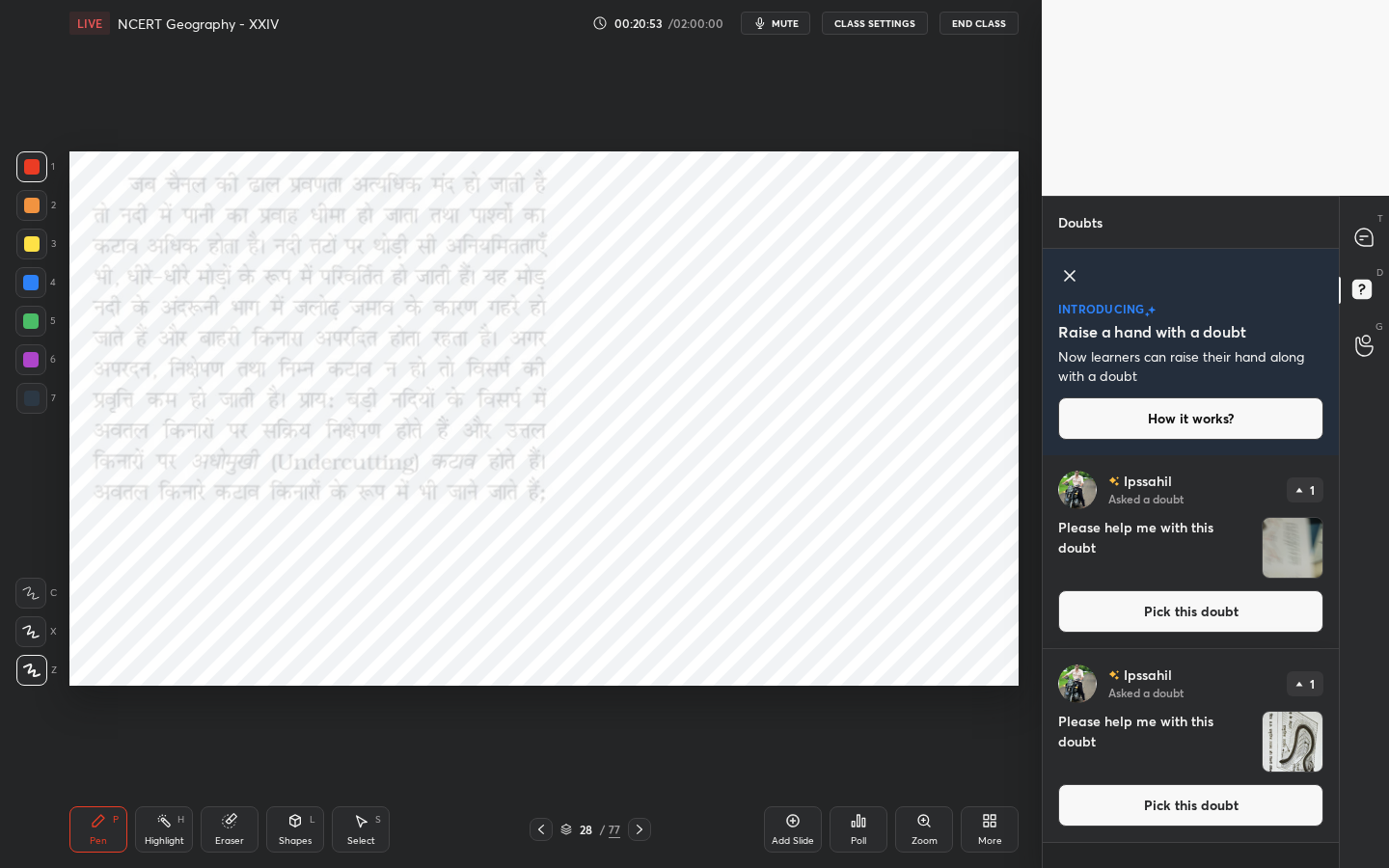 scroll, scrollTop: 7, scrollLeft: 7, axis: both 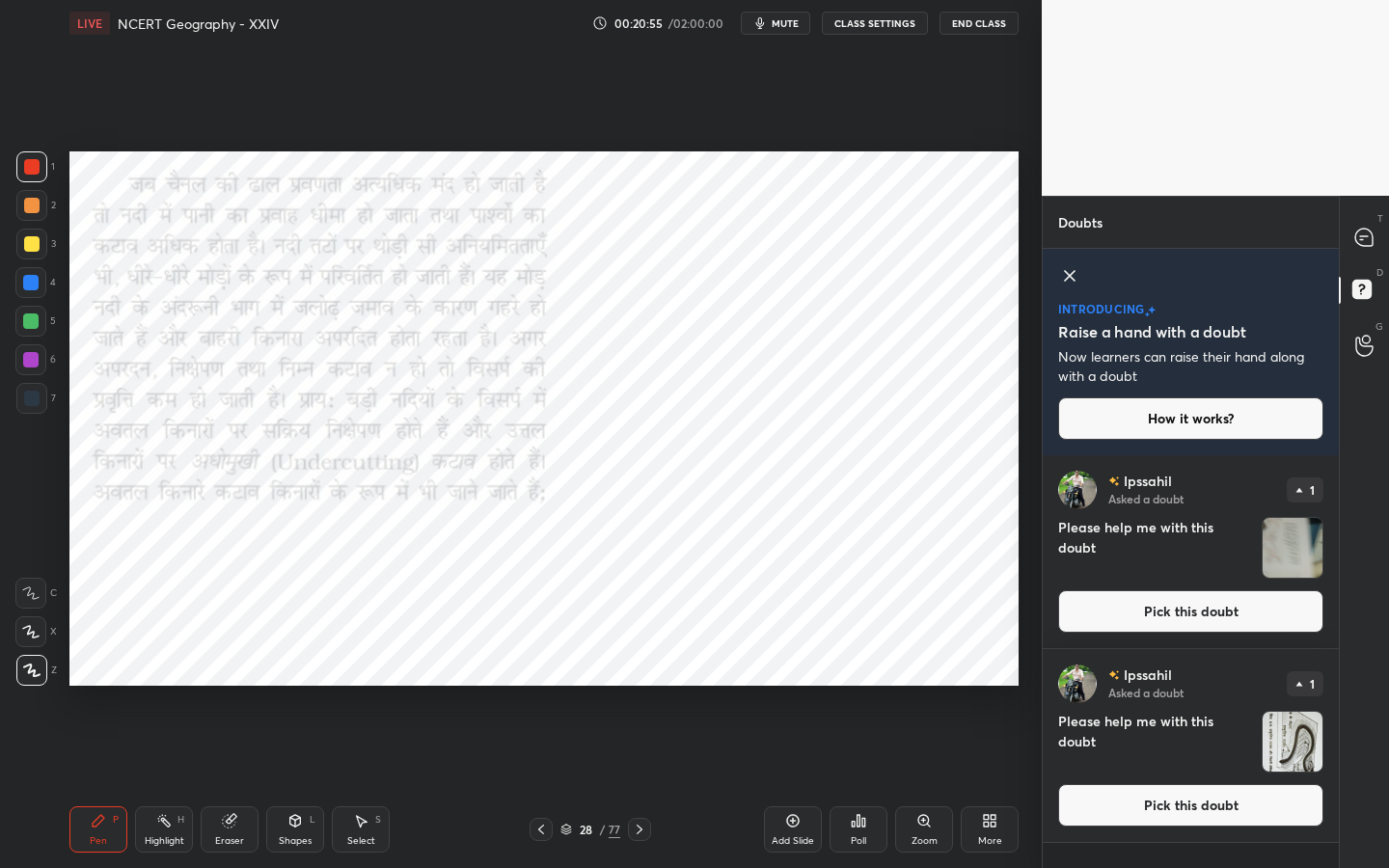 click on "Pick this doubt" at bounding box center (1190, 611) 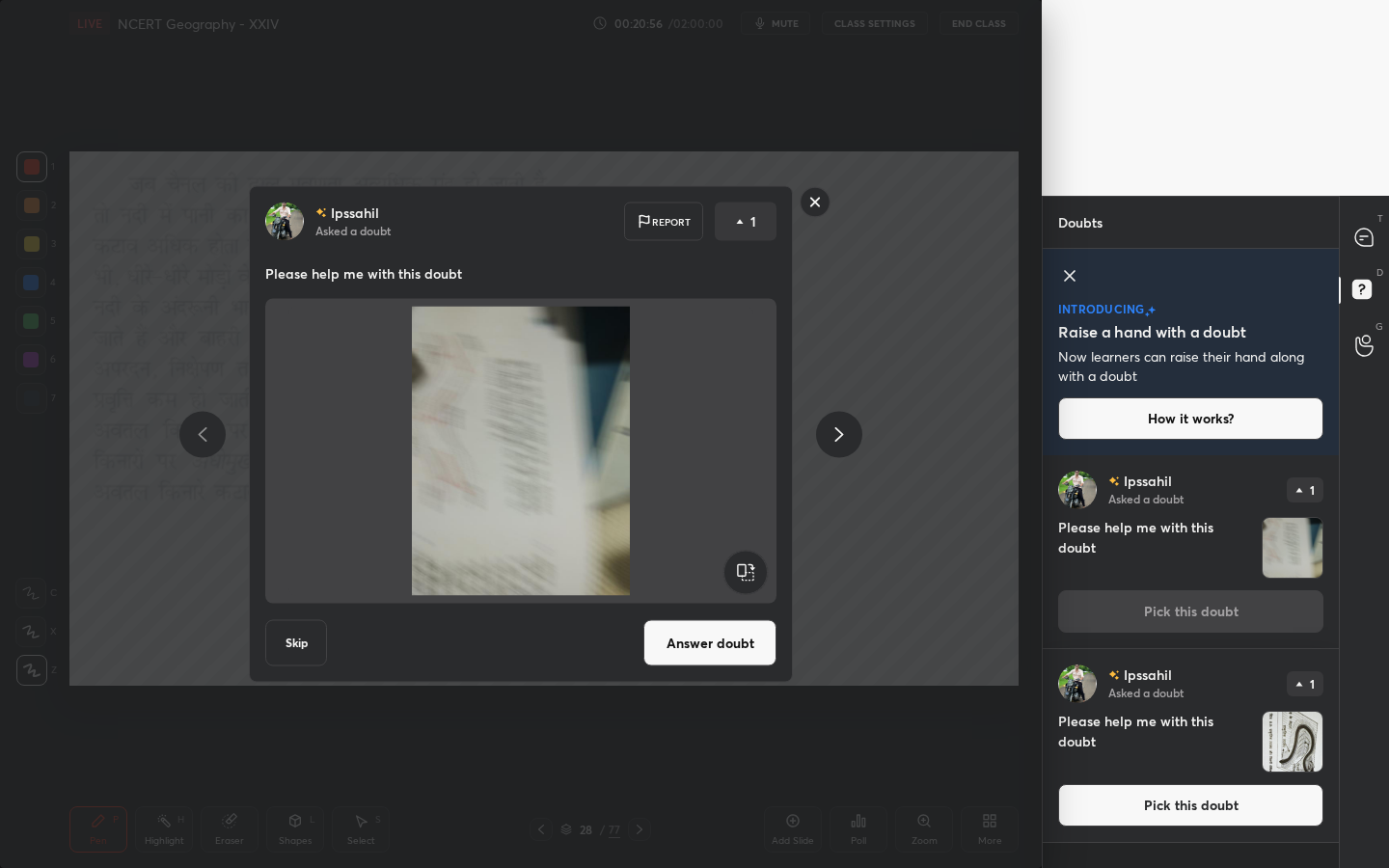click 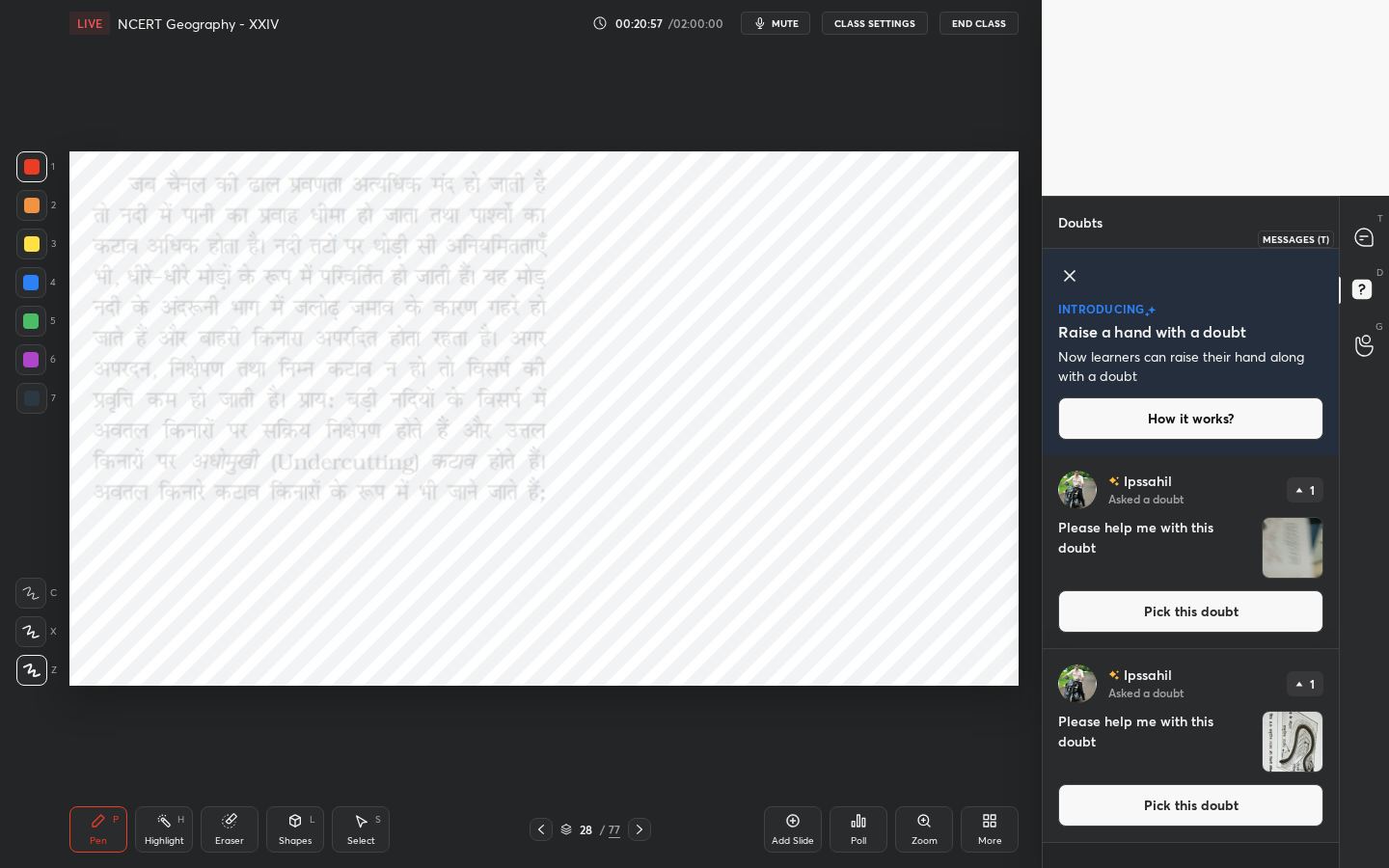 click 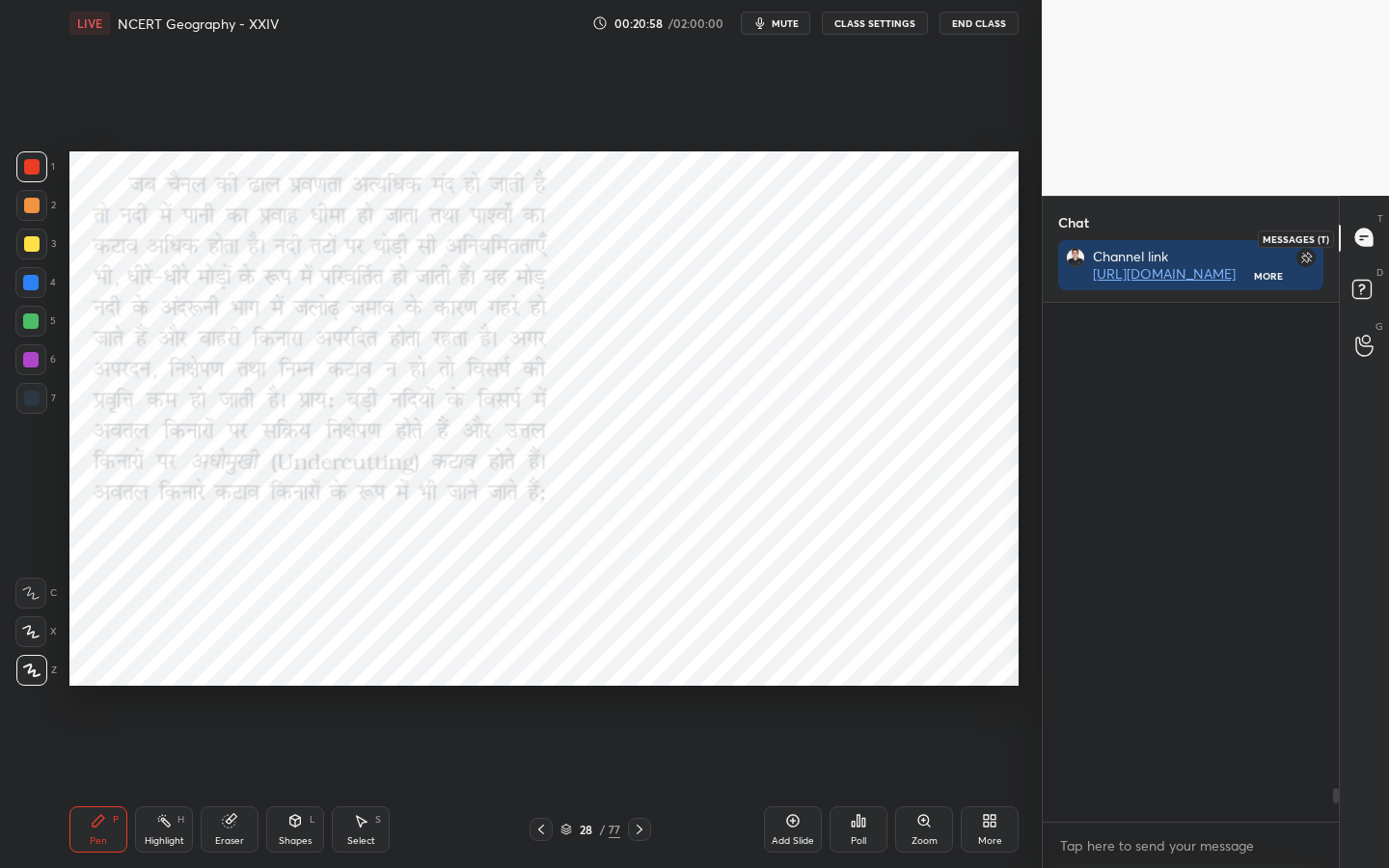 scroll, scrollTop: 7520, scrollLeft: 0, axis: vertical 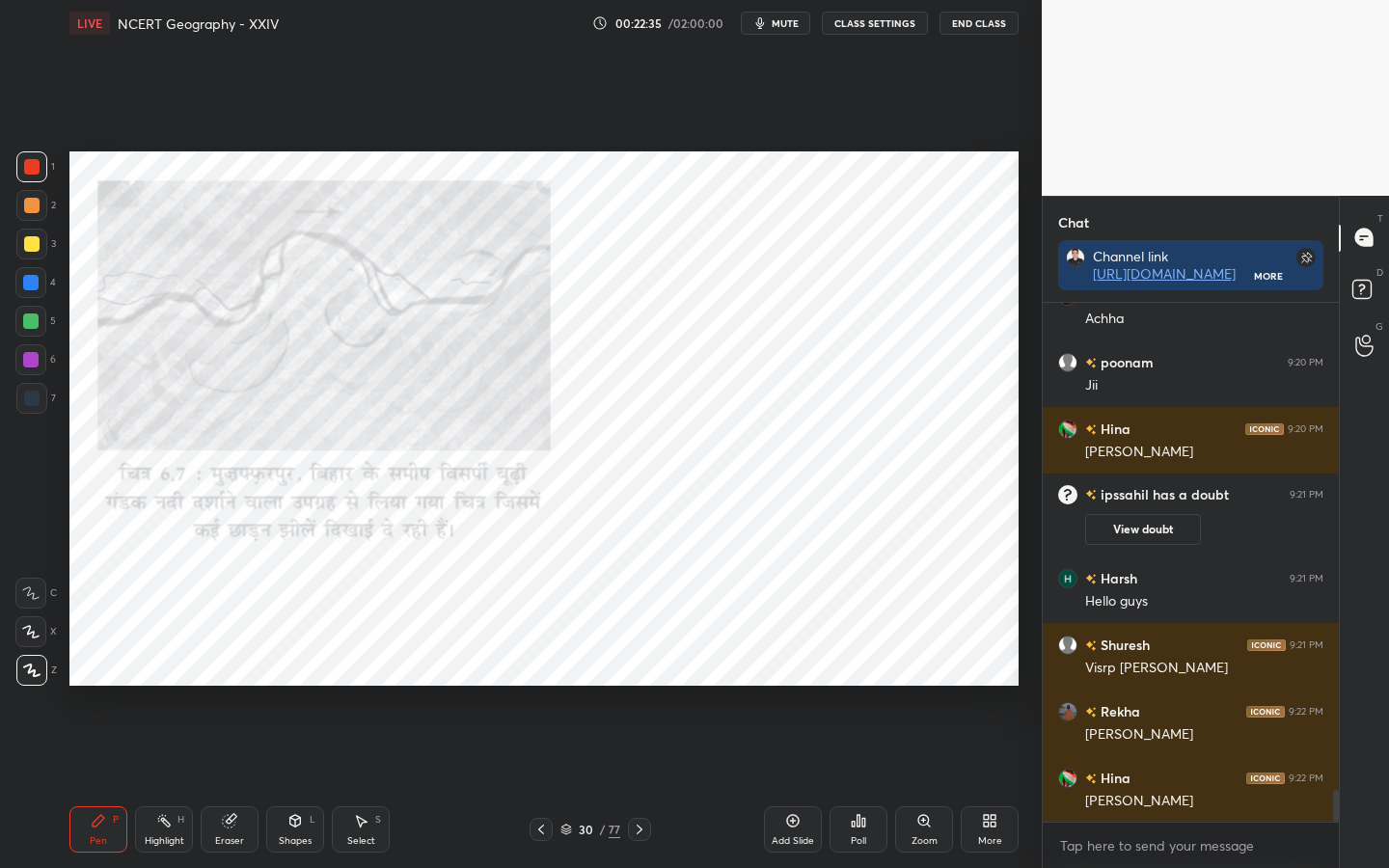 click on "Eraser" at bounding box center [230, 829] 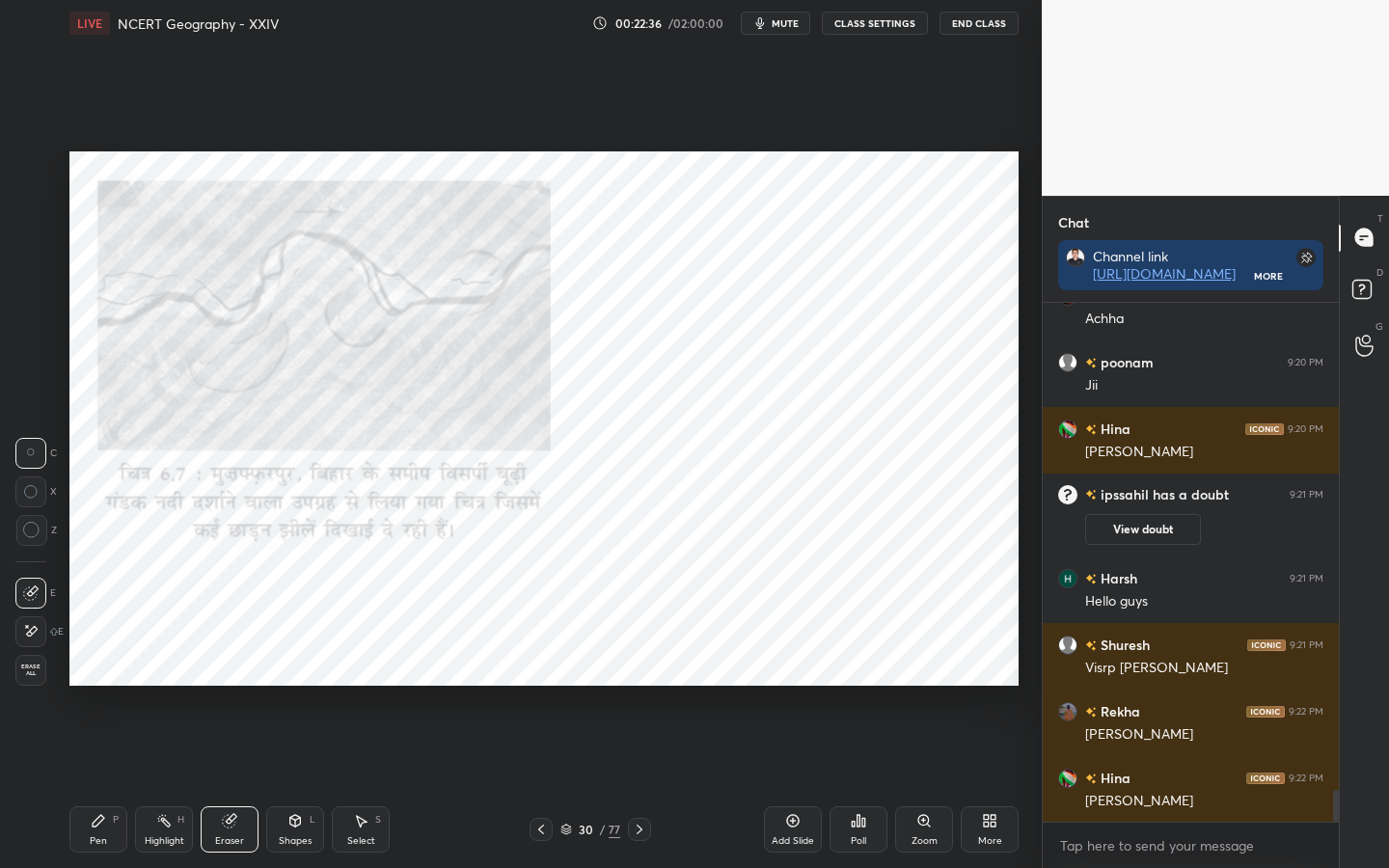scroll, scrollTop: 7996, scrollLeft: 0, axis: vertical 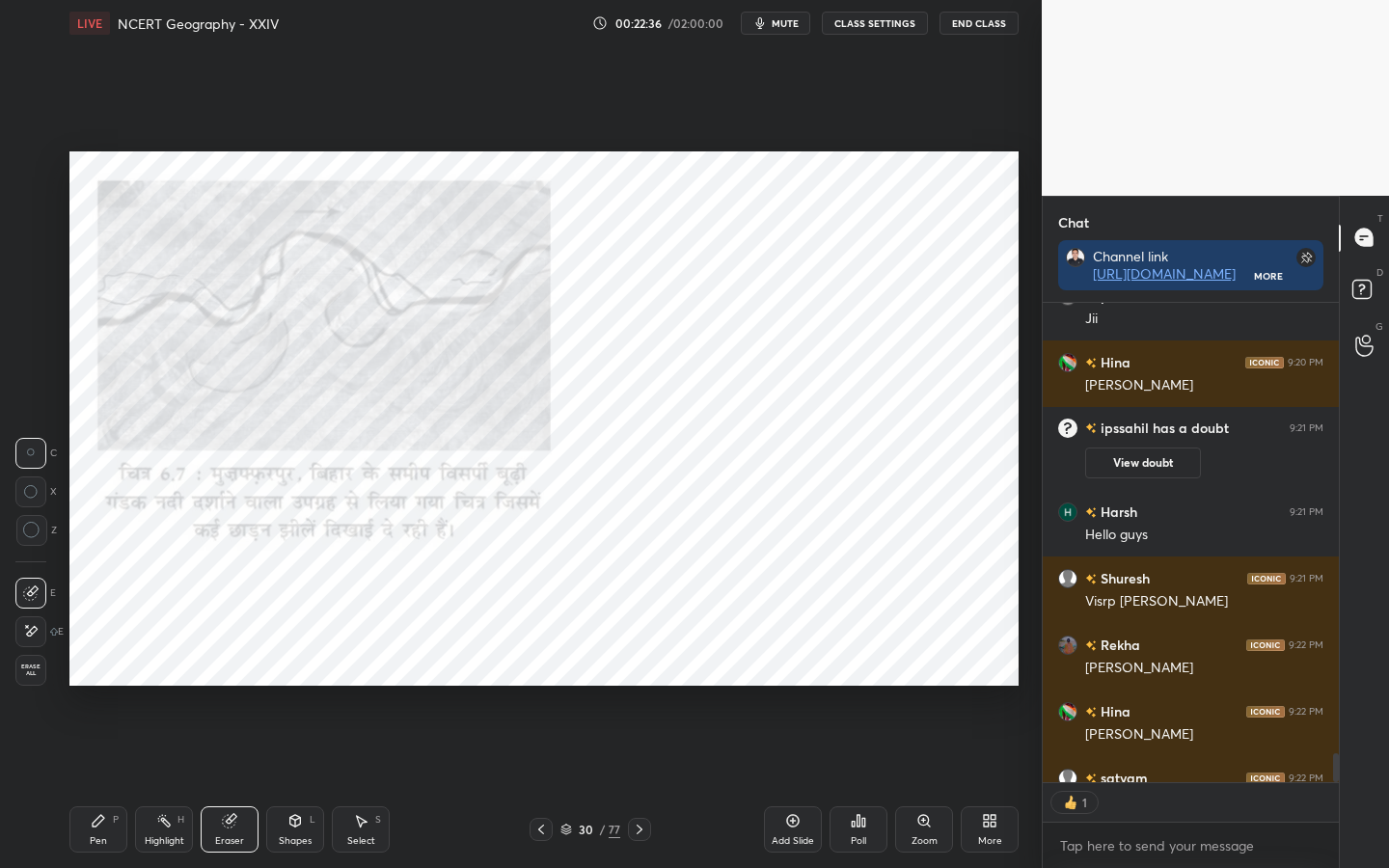 drag, startPoint x: 38, startPoint y: 675, endPoint x: 56, endPoint y: 653, distance: 28.425341 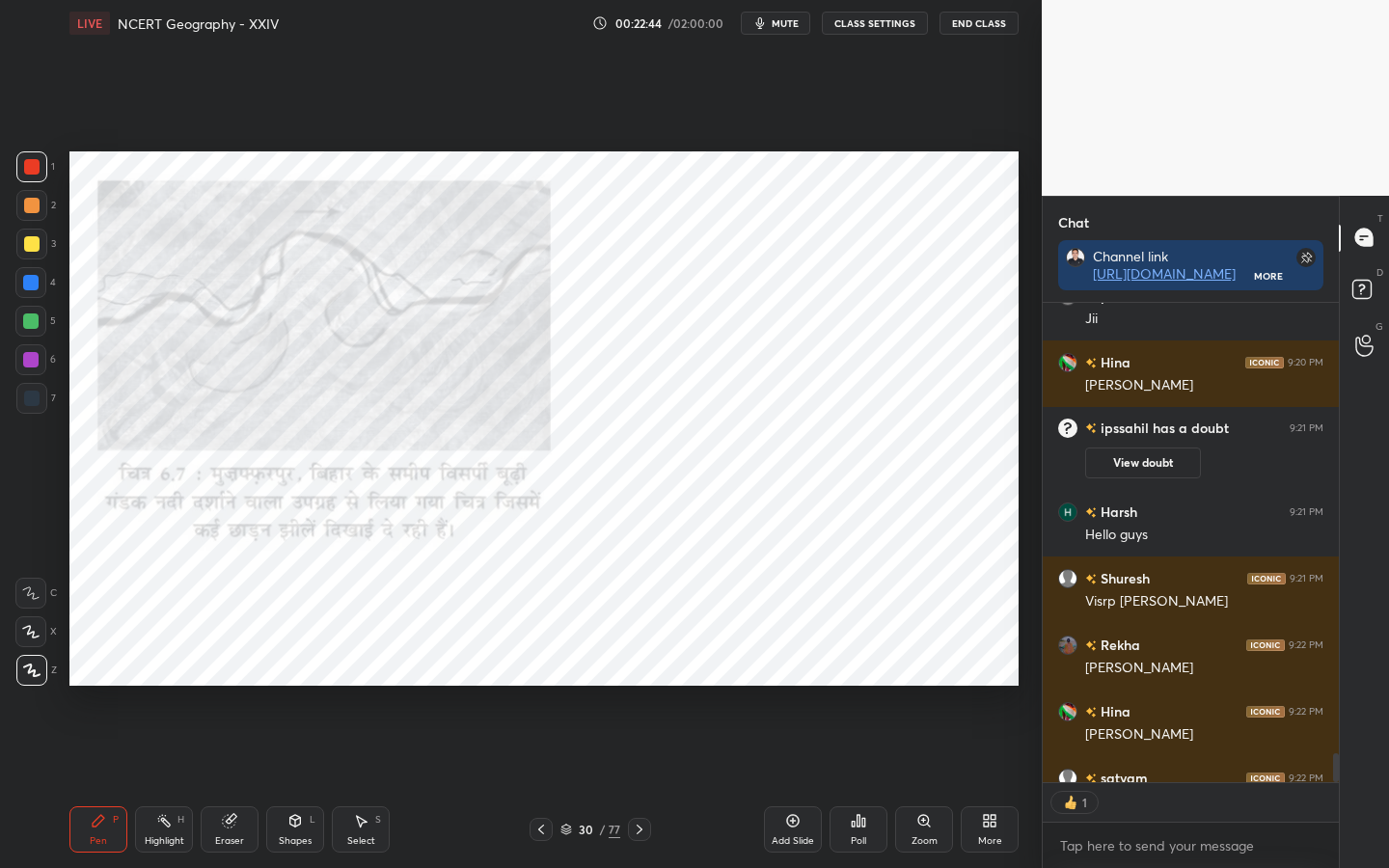 click on "Shapes" at bounding box center (295, 841) 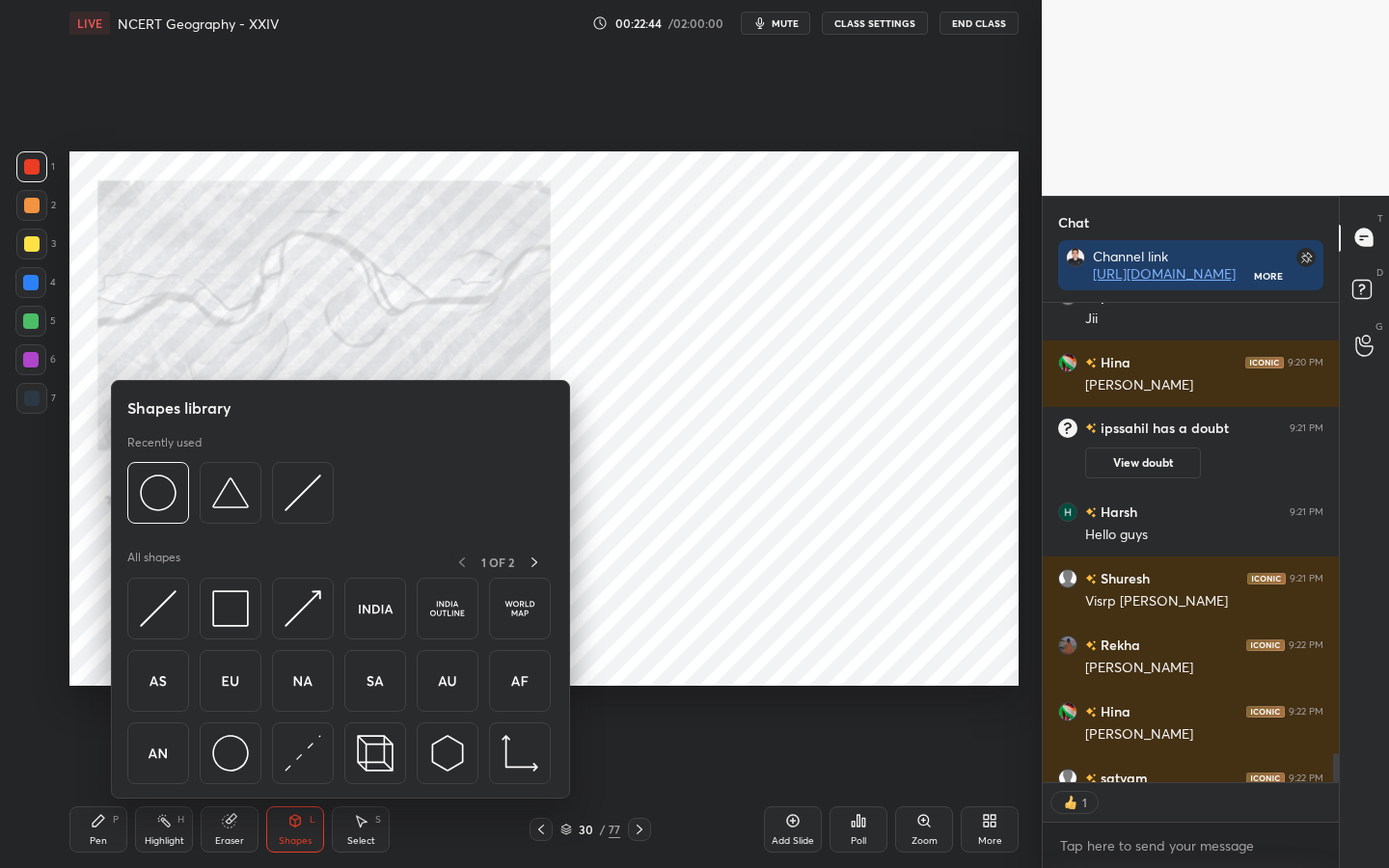 drag, startPoint x: 296, startPoint y: 836, endPoint x: 278, endPoint y: 833, distance: 18.248288 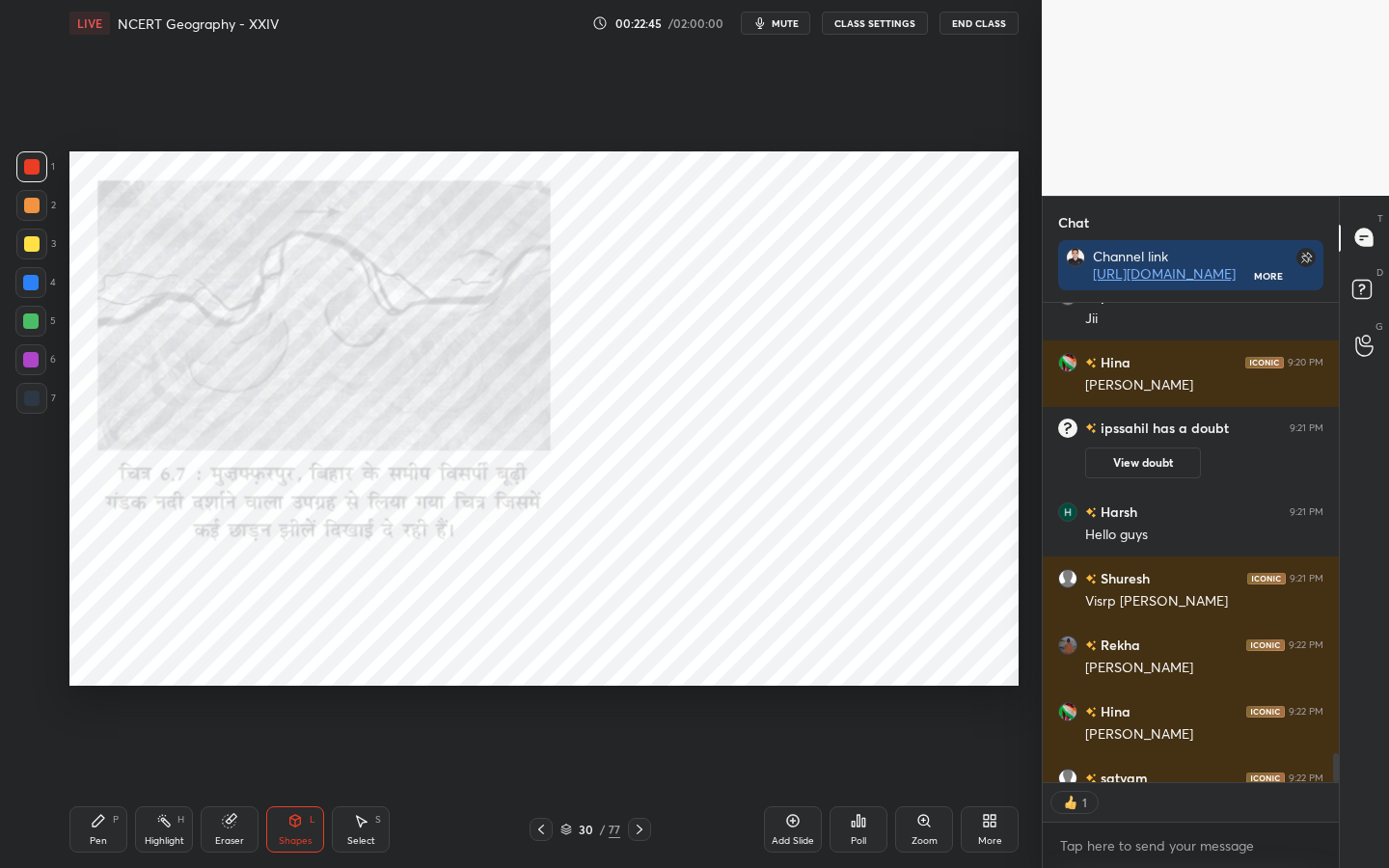 click on "Eraser" at bounding box center [230, 829] 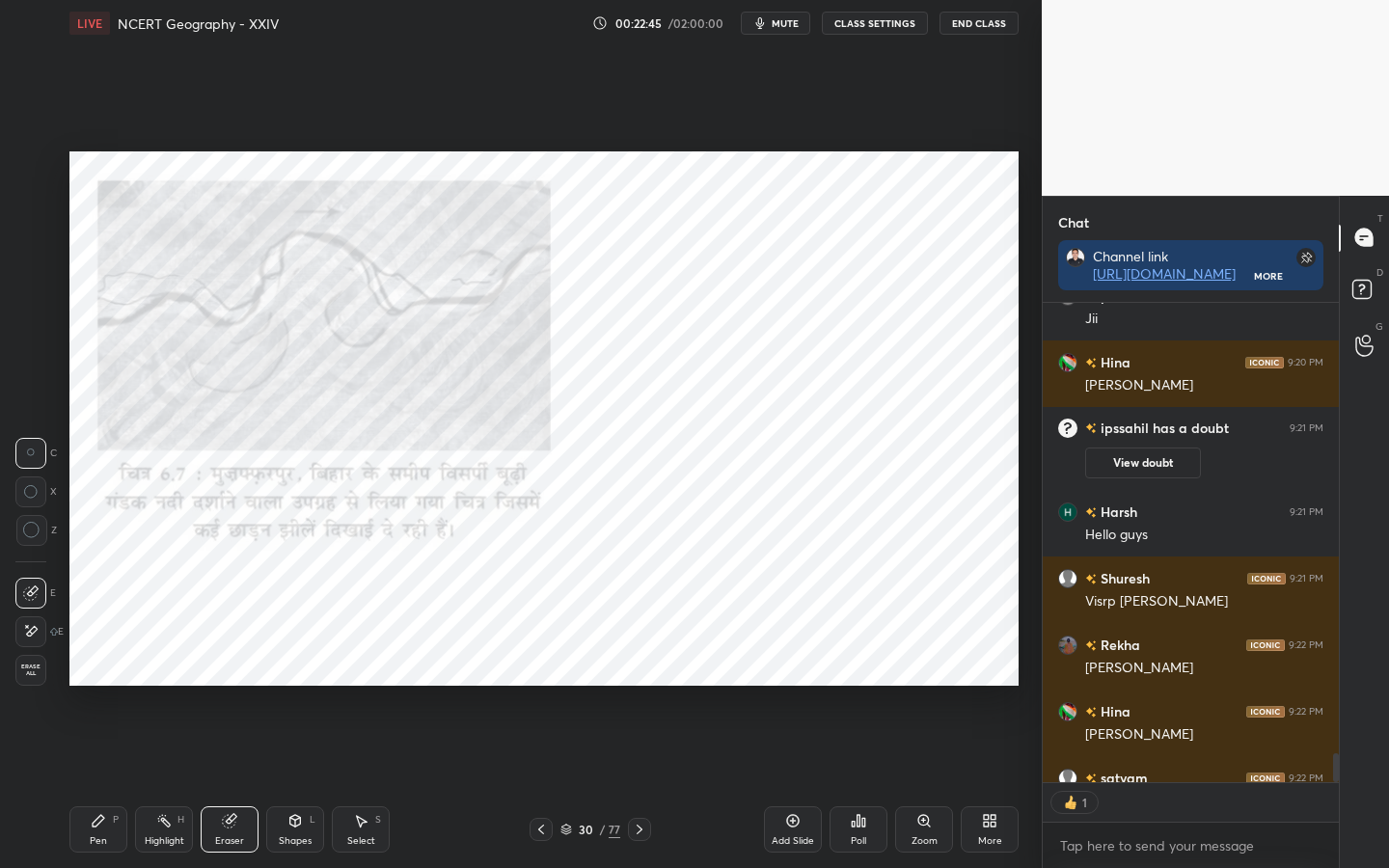 drag, startPoint x: 22, startPoint y: 665, endPoint x: 41, endPoint y: 635, distance: 35.510562 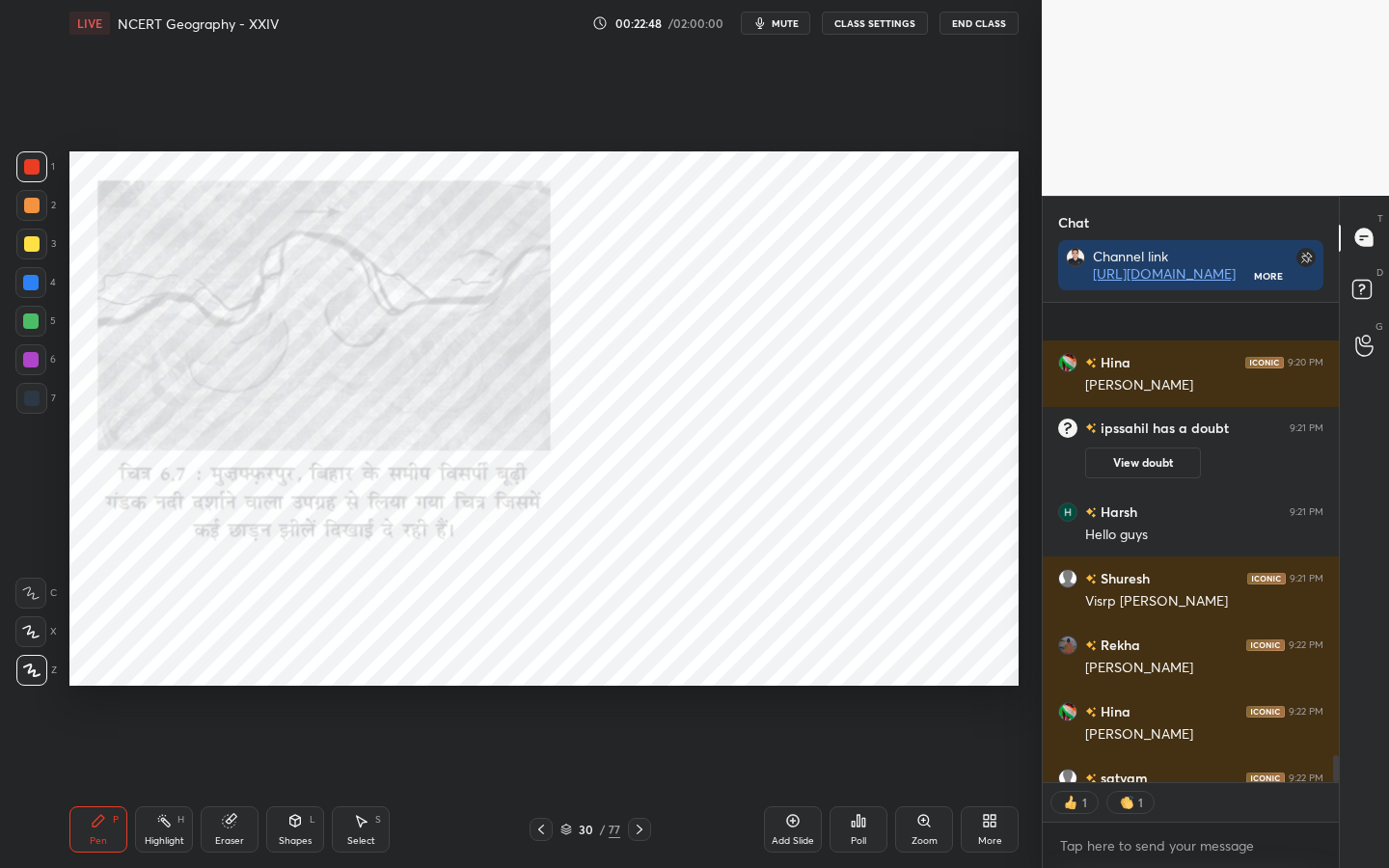 scroll, scrollTop: 8102, scrollLeft: 0, axis: vertical 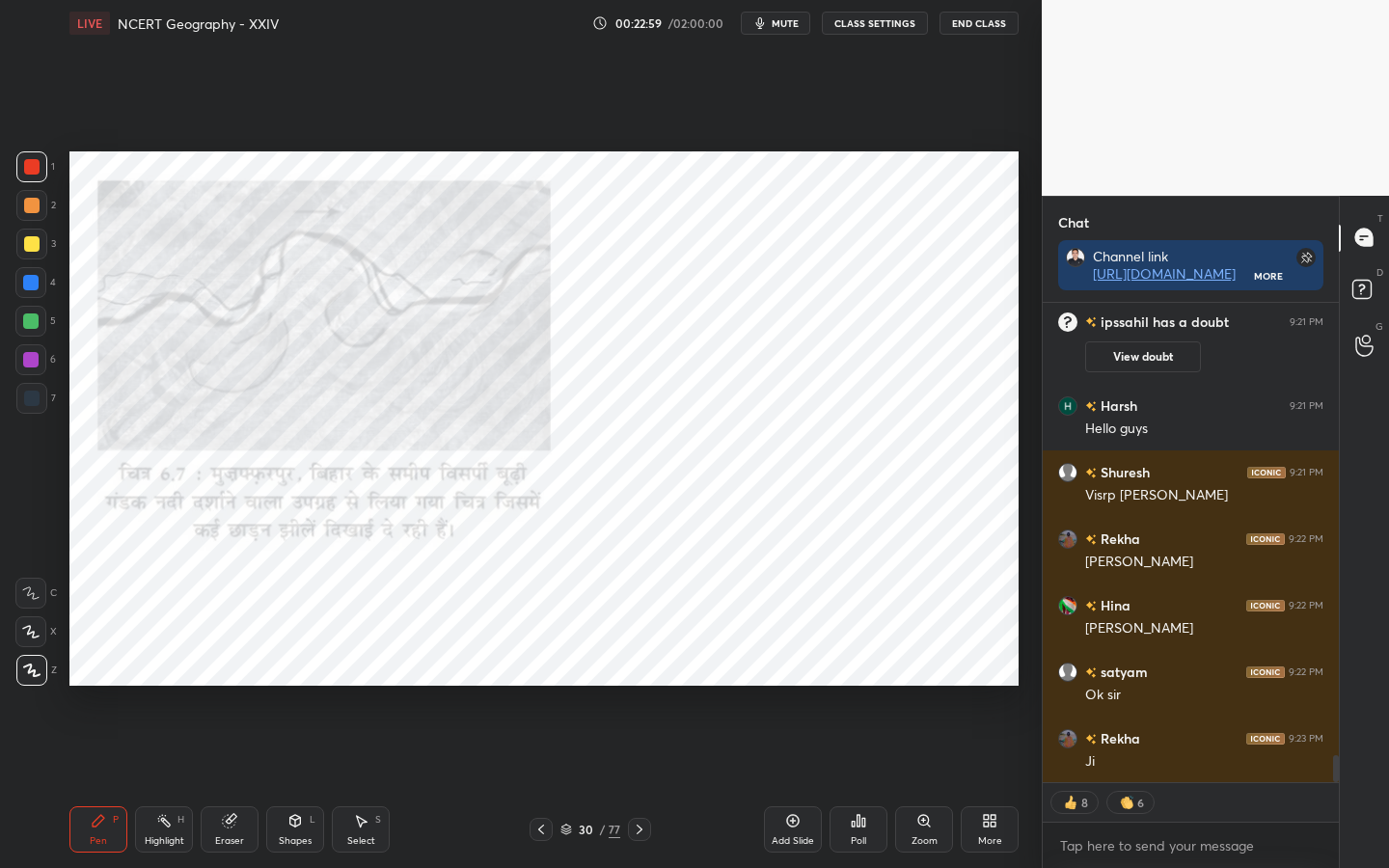 drag, startPoint x: 232, startPoint y: 844, endPoint x: 186, endPoint y: 801, distance: 62.96825 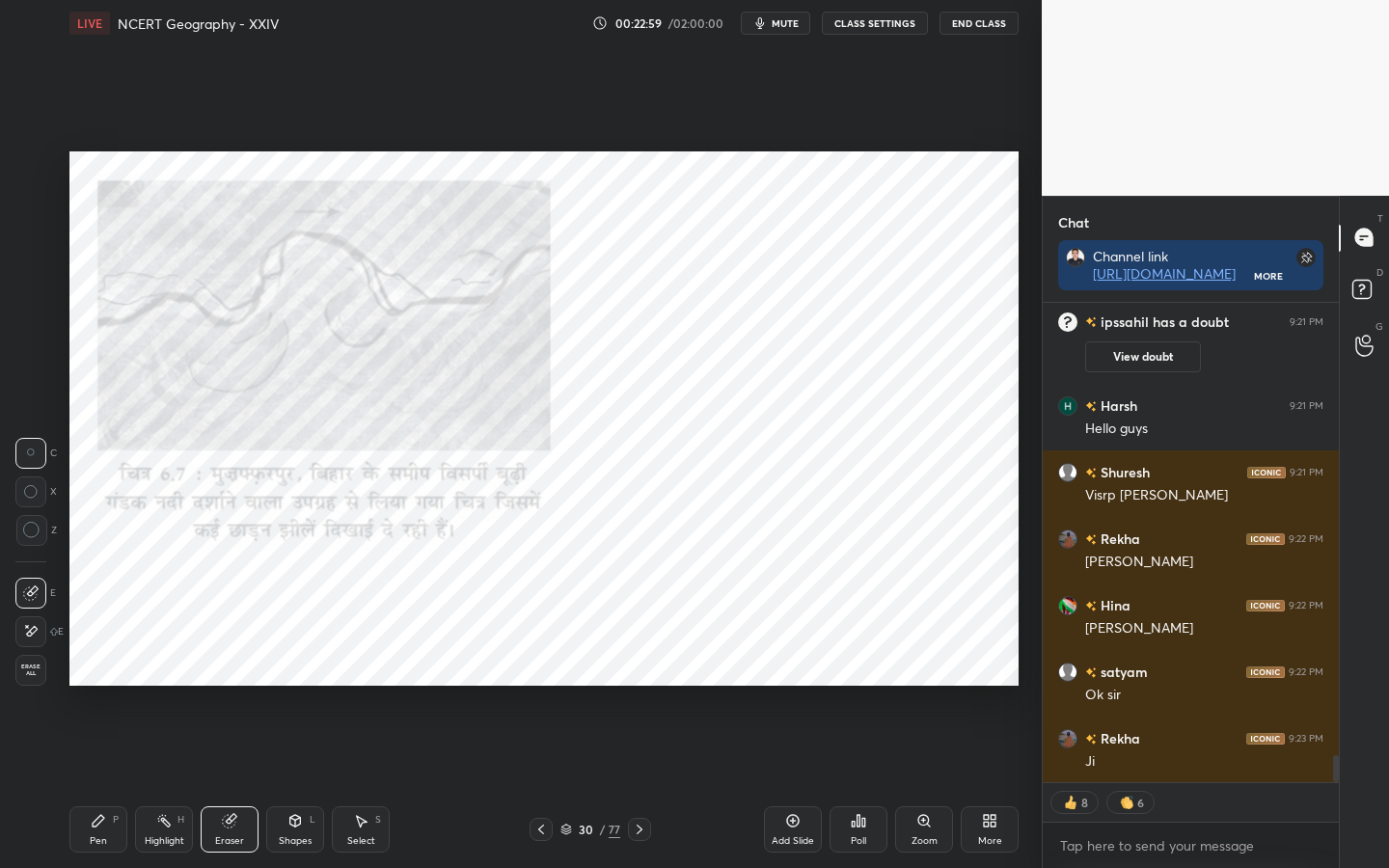 click on "Erase all" at bounding box center (31, 670) 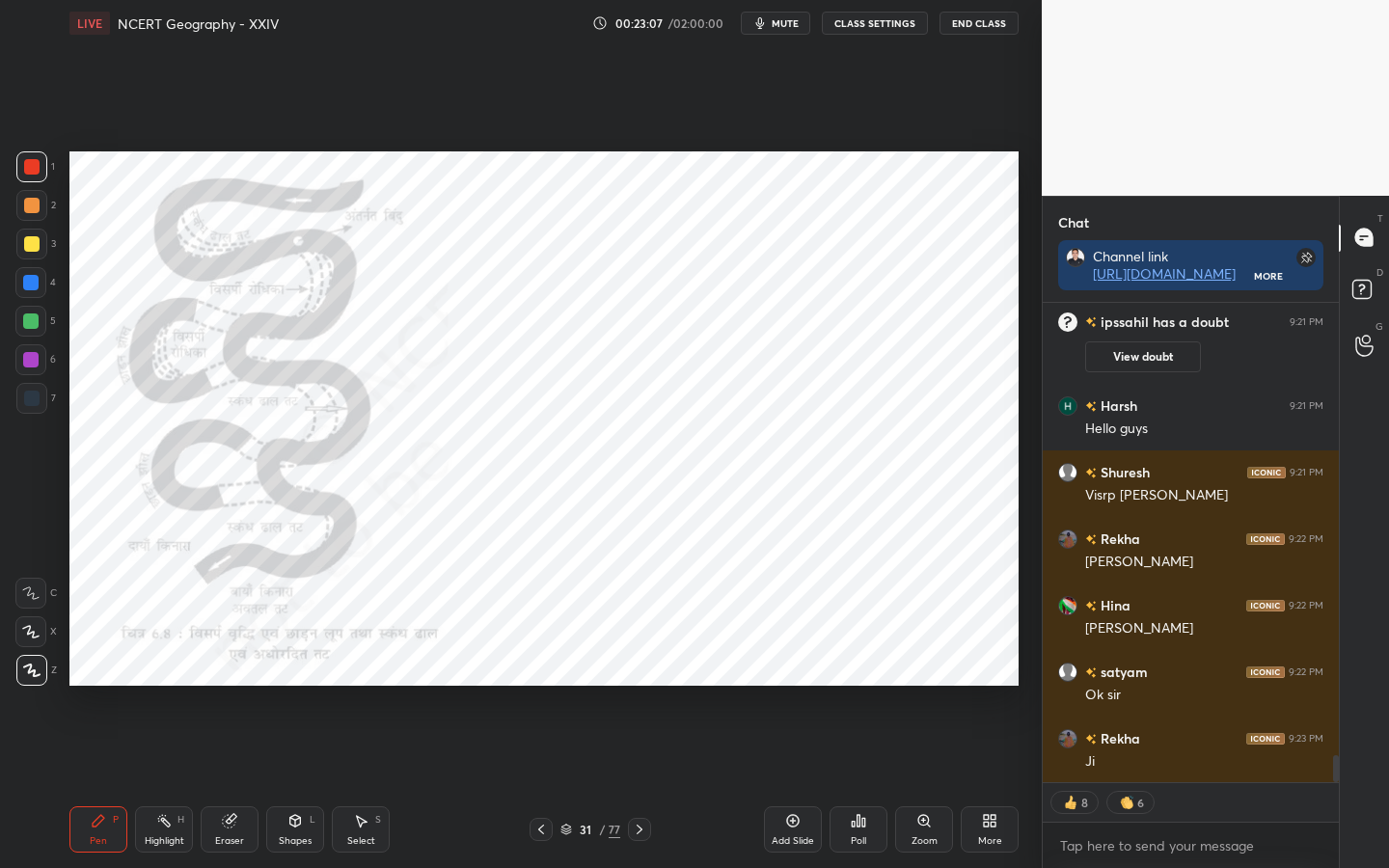 scroll, scrollTop: 7, scrollLeft: 7, axis: both 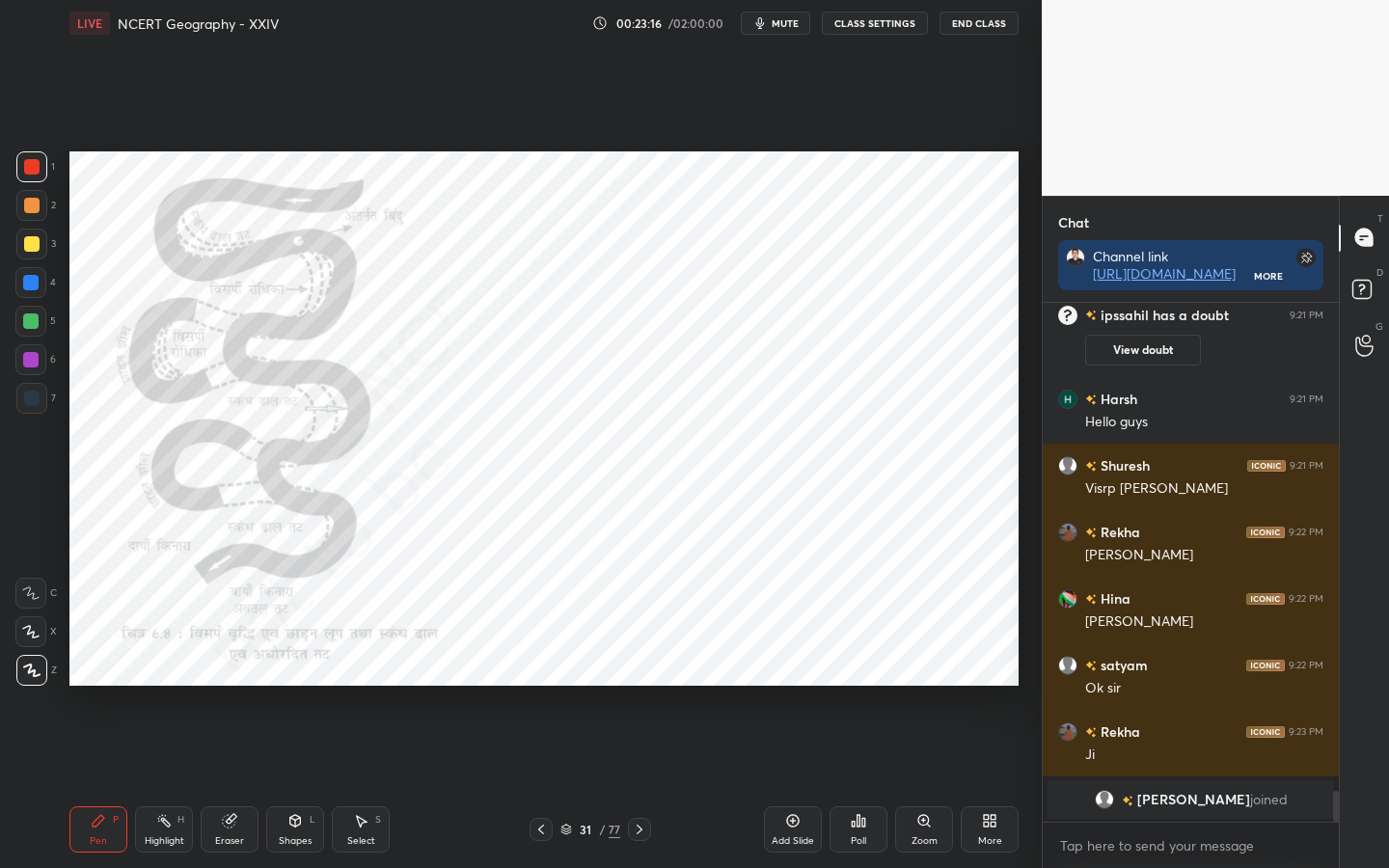 click on "Eraser" at bounding box center (230, 841) 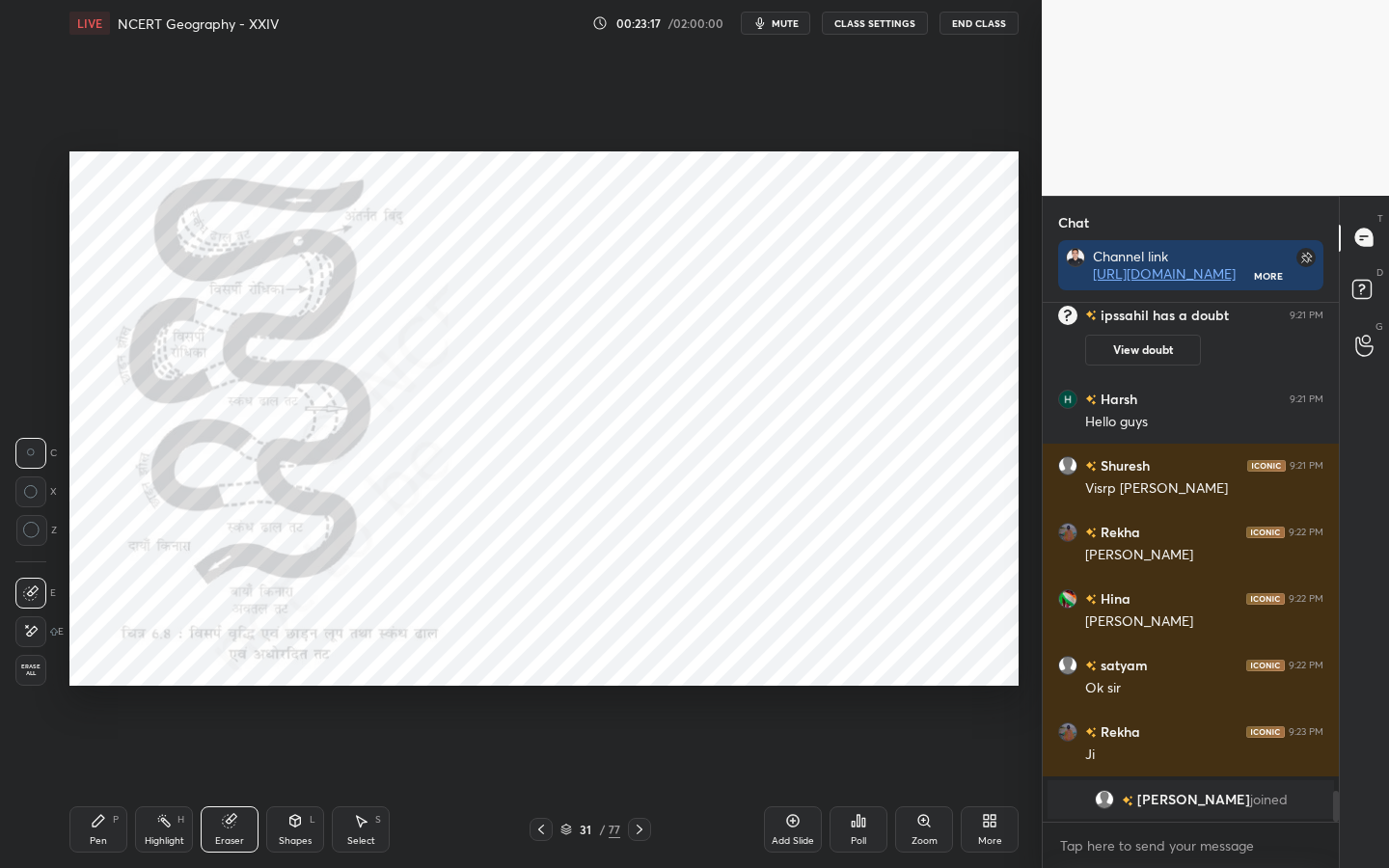 drag, startPoint x: 36, startPoint y: 669, endPoint x: 59, endPoint y: 624, distance: 50.537115 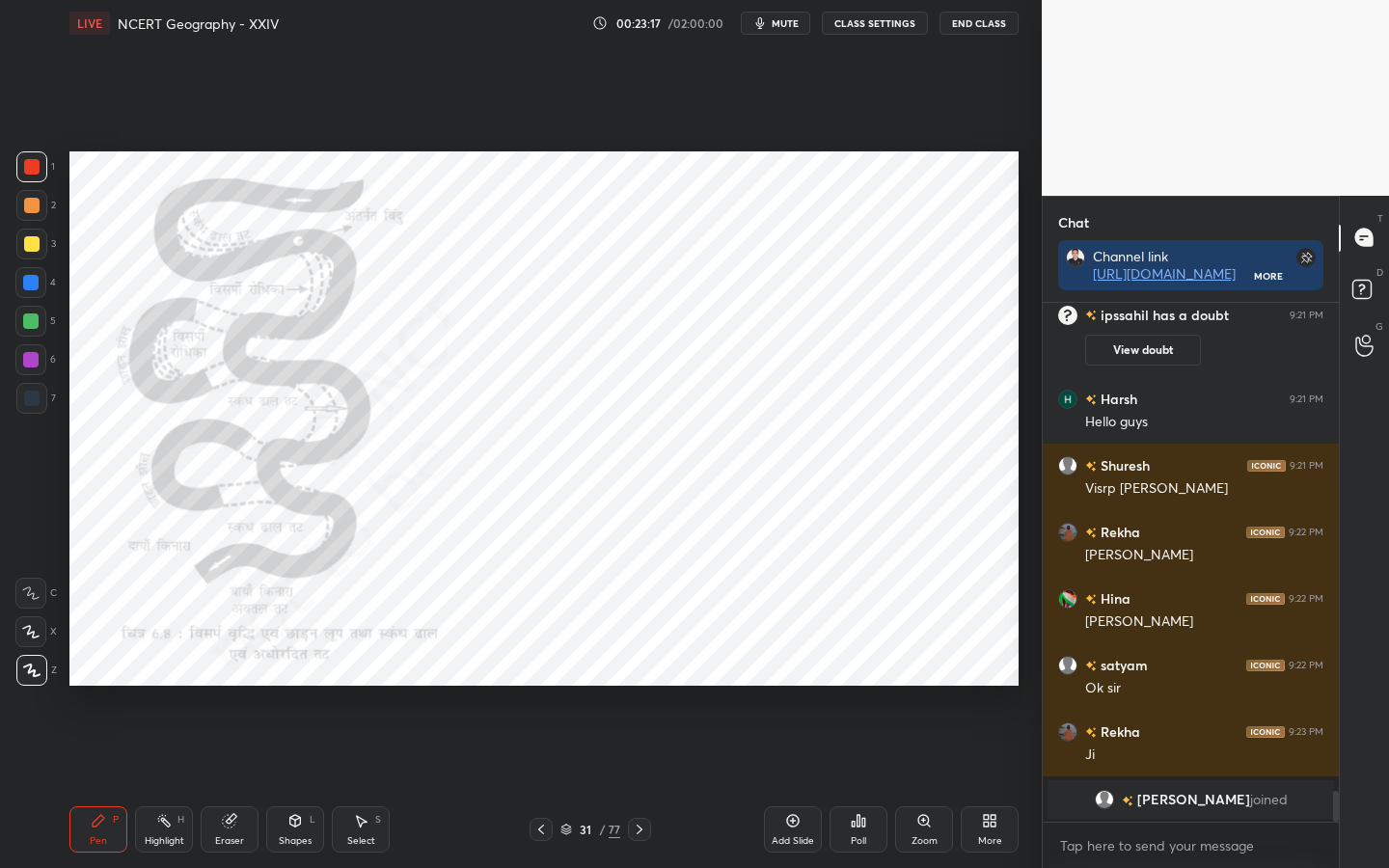 scroll, scrollTop: 475, scrollLeft: 290, axis: both 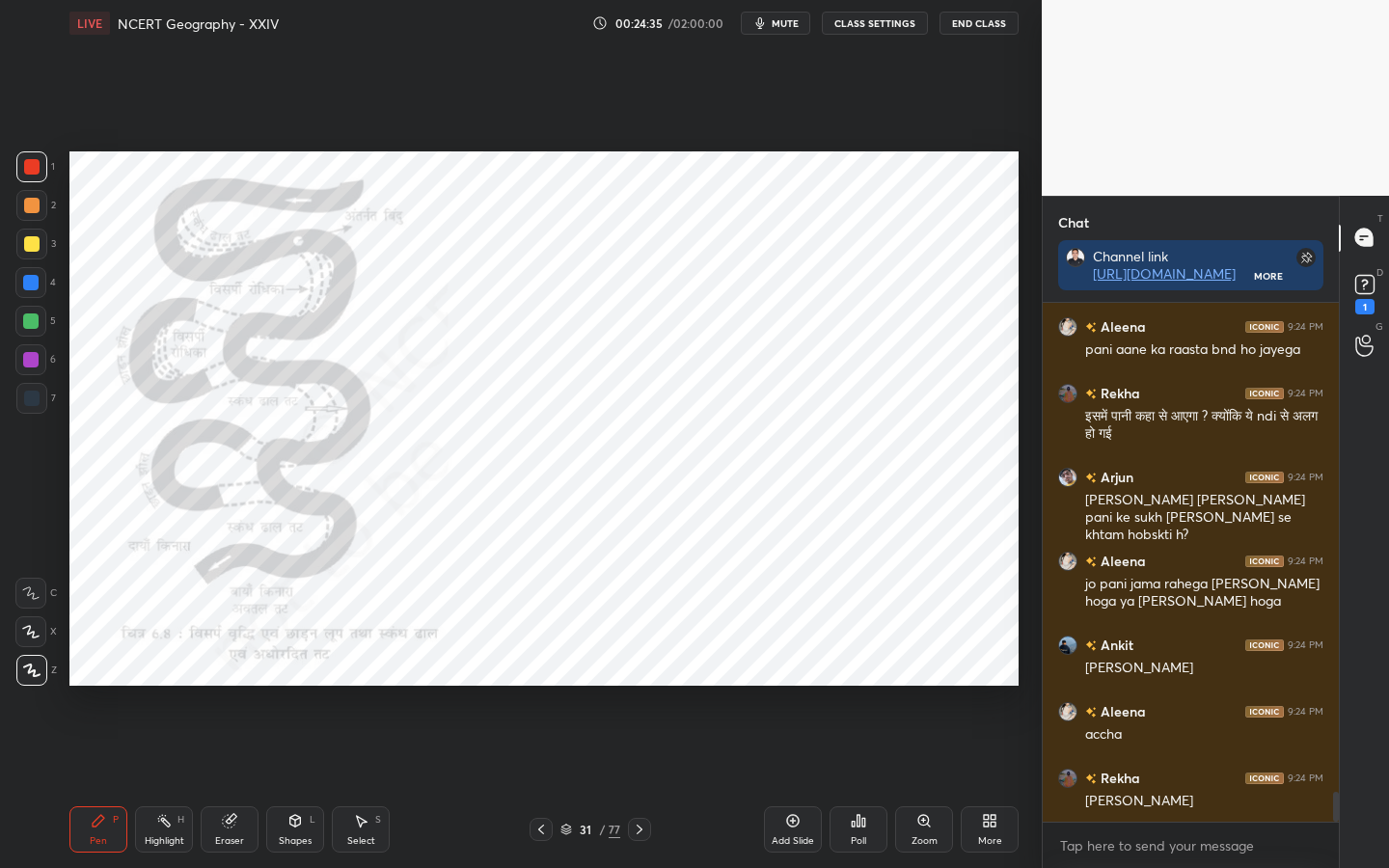 click on "Eraser" at bounding box center (230, 829) 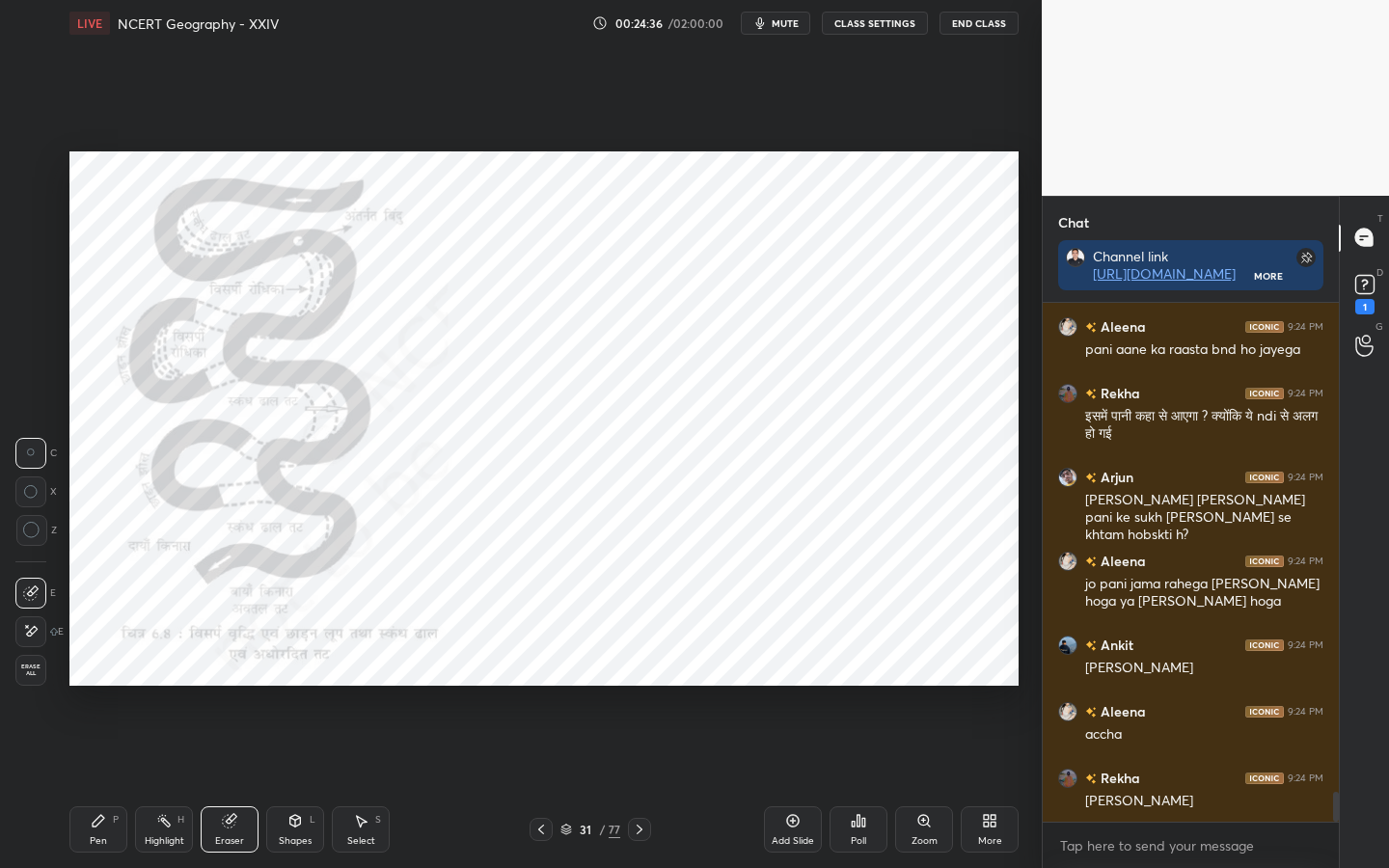 click on "Erase all" at bounding box center (31, 670) 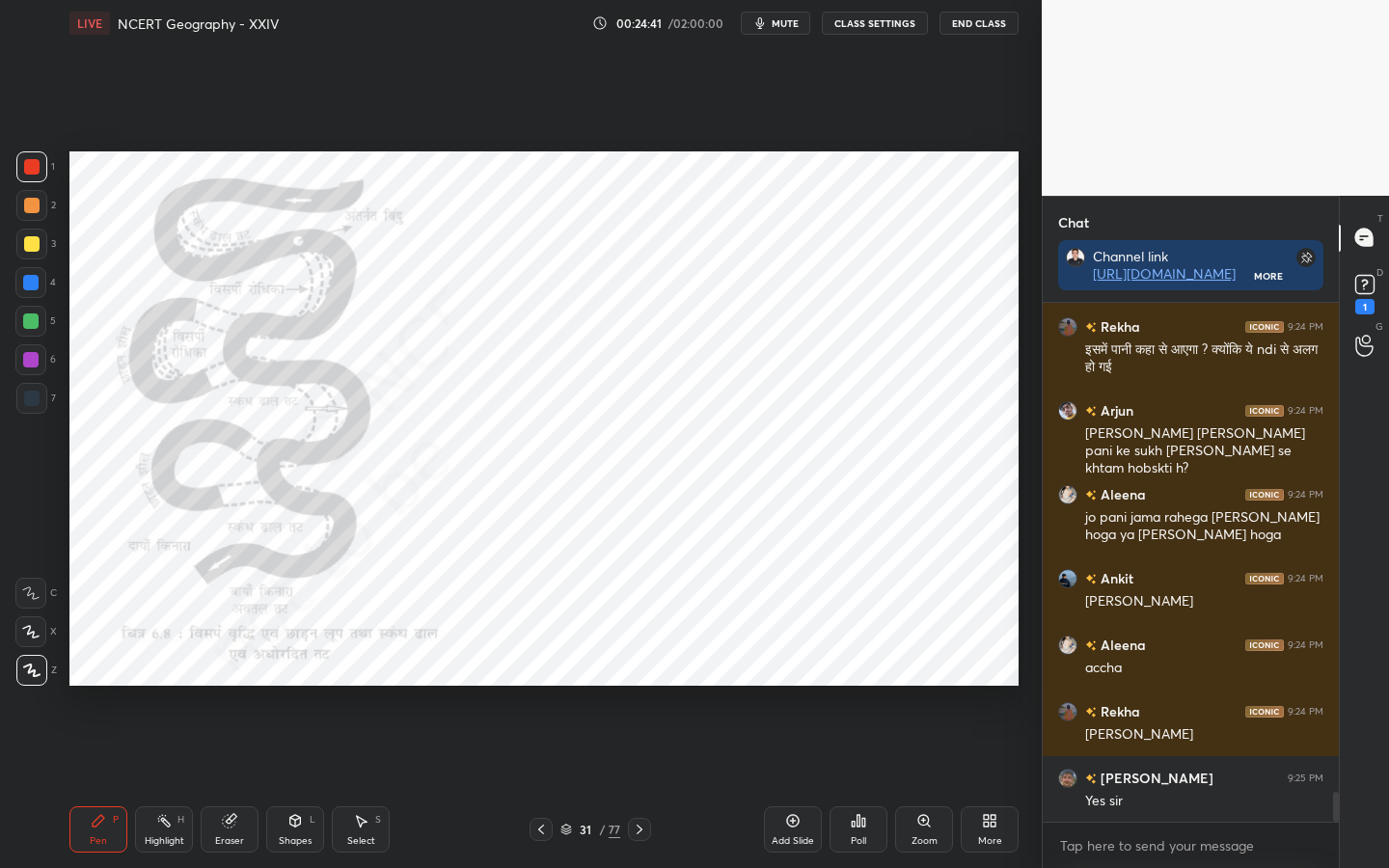 scroll, scrollTop: 8616, scrollLeft: 0, axis: vertical 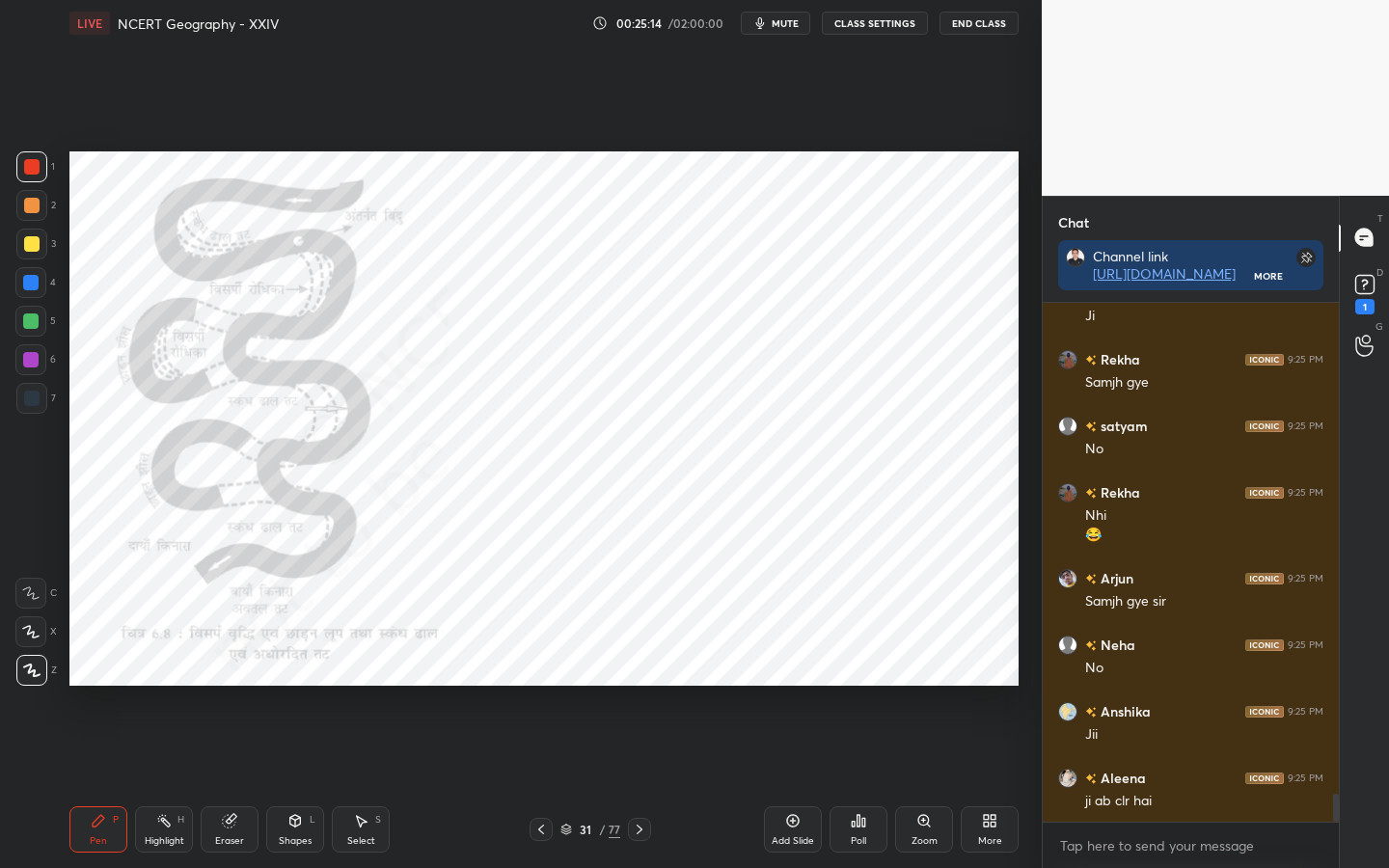 click on "Eraser" at bounding box center [230, 841] 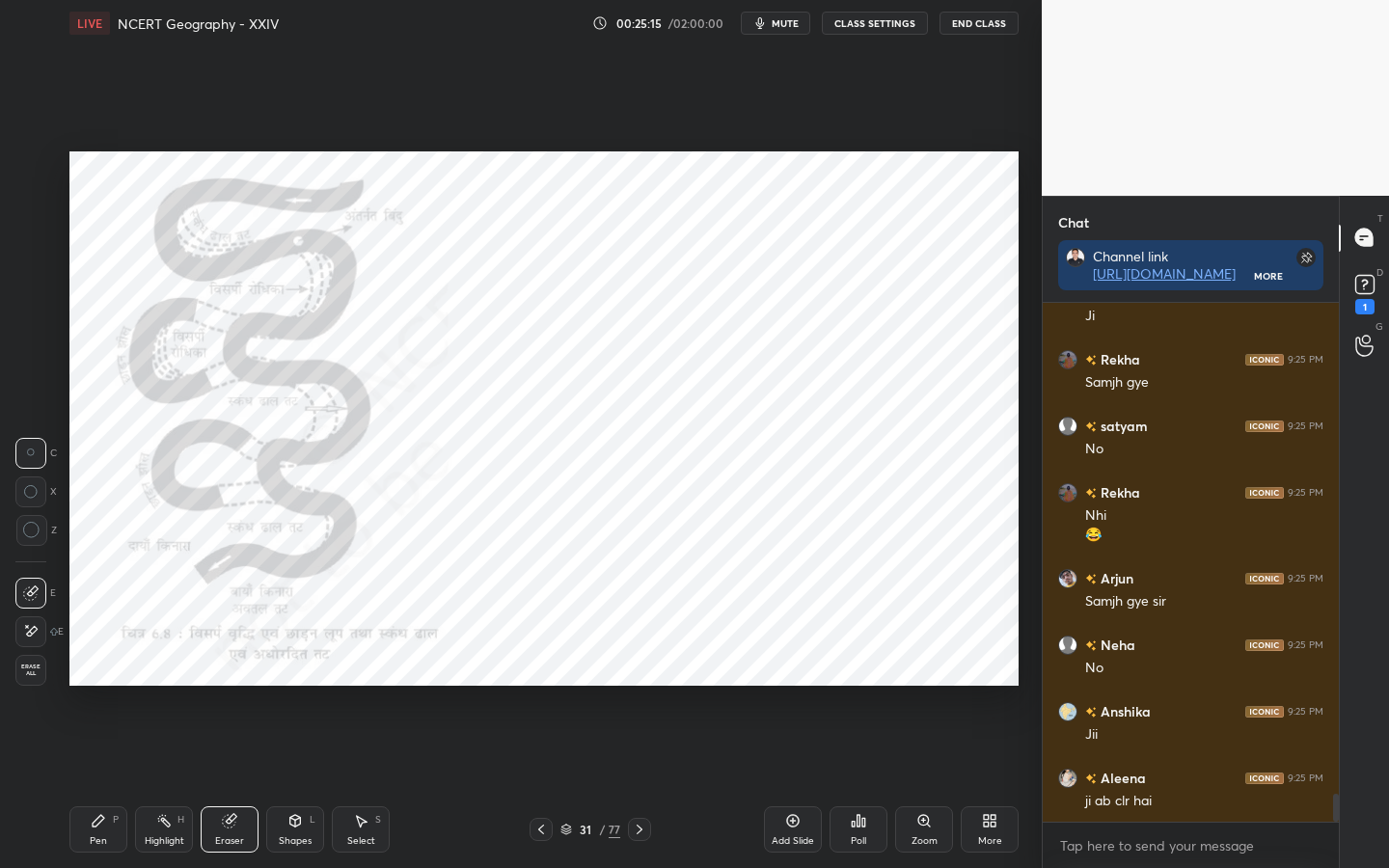 click on "Erase all" at bounding box center (31, 670) 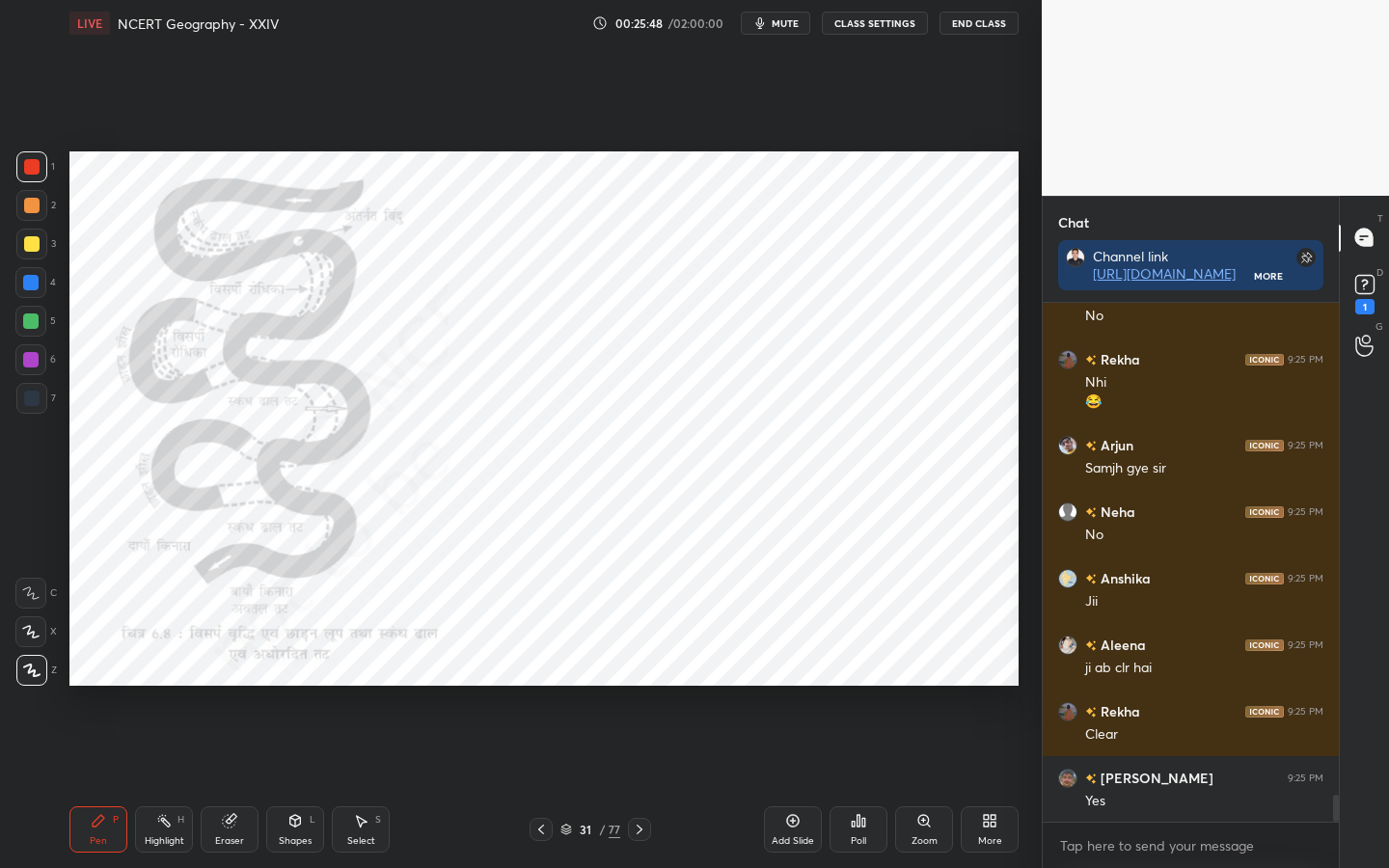 scroll, scrollTop: 9501, scrollLeft: 0, axis: vertical 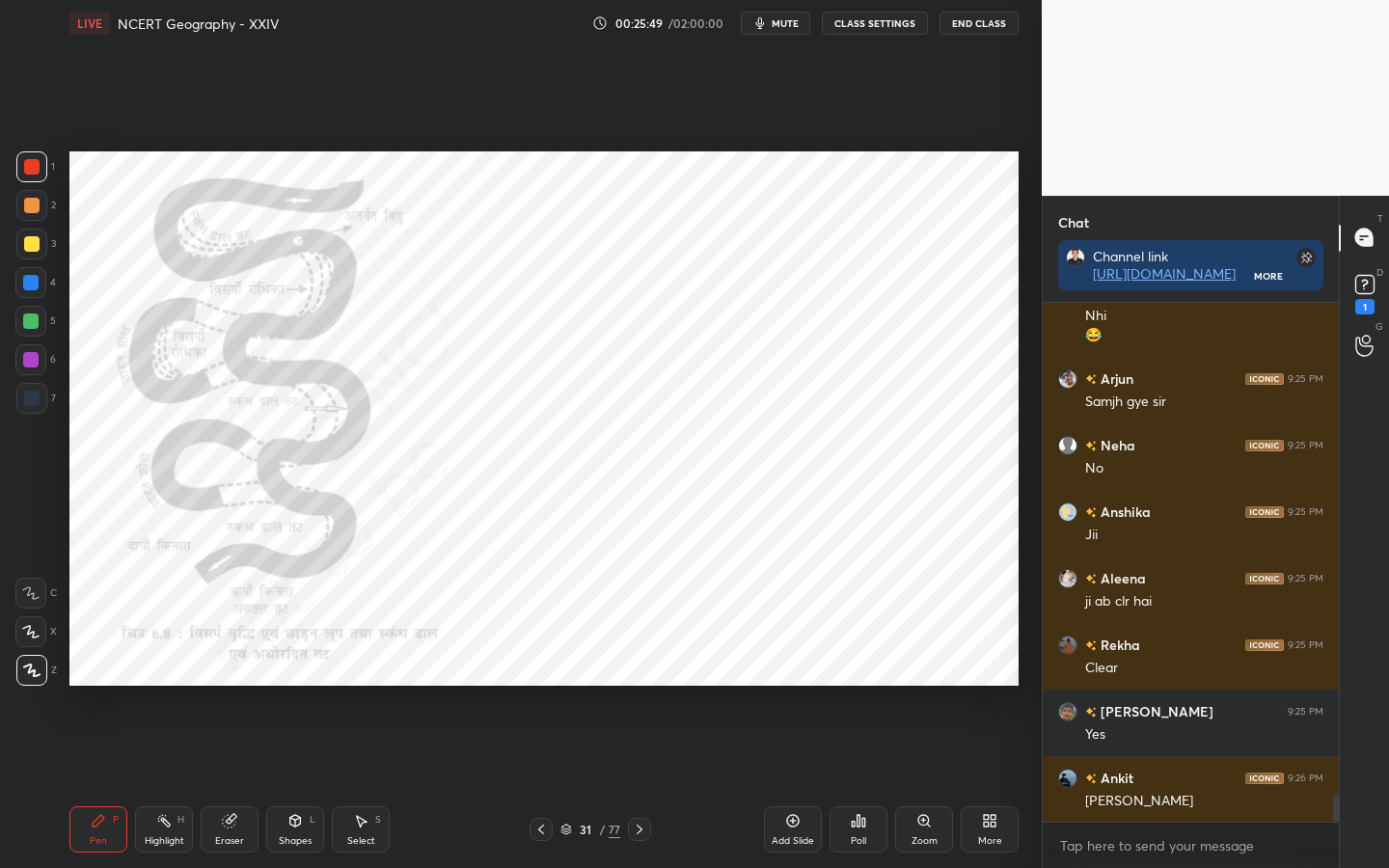 click on "Eraser" at bounding box center (230, 841) 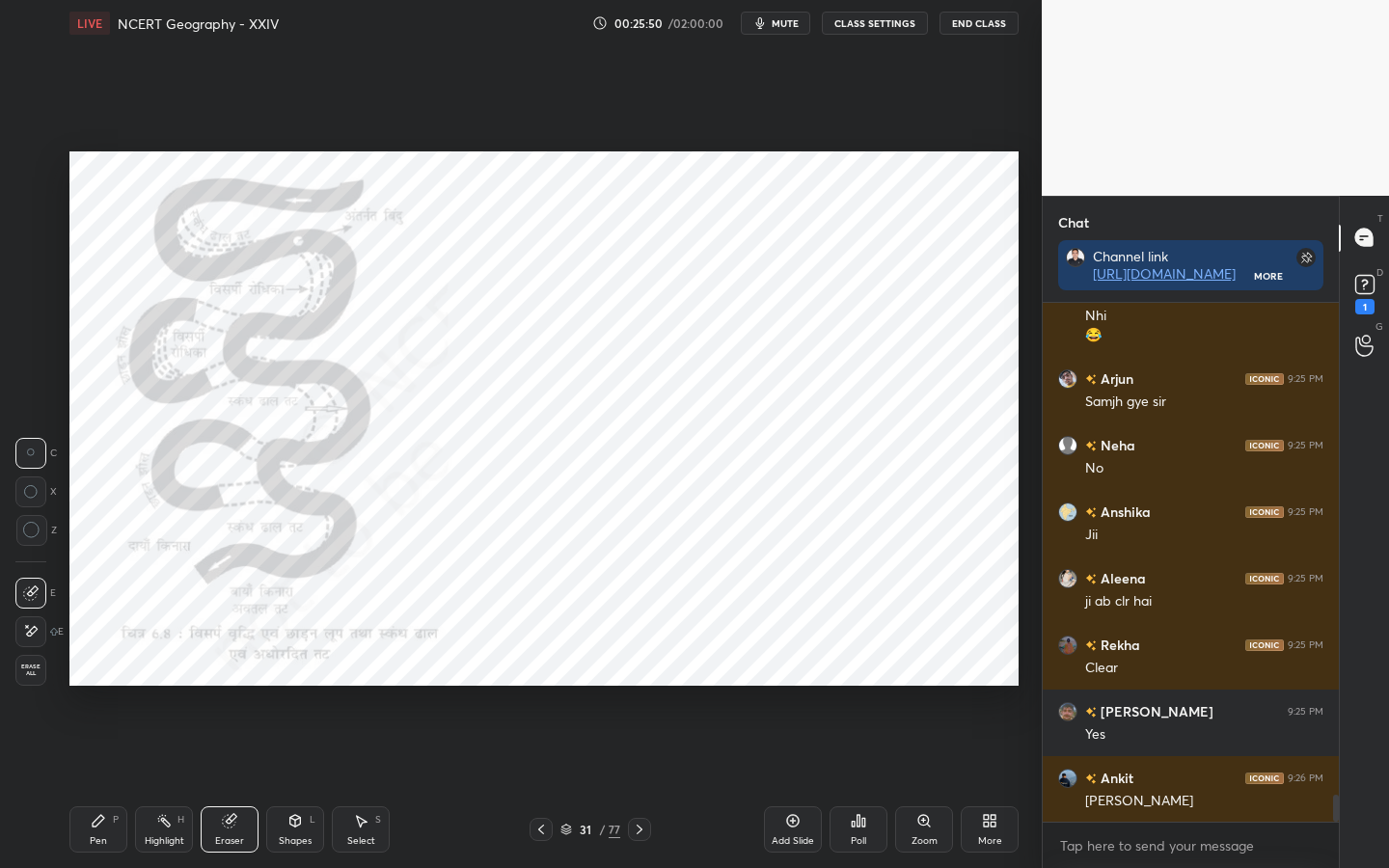 drag, startPoint x: 30, startPoint y: 669, endPoint x: 62, endPoint y: 656, distance: 34.539832 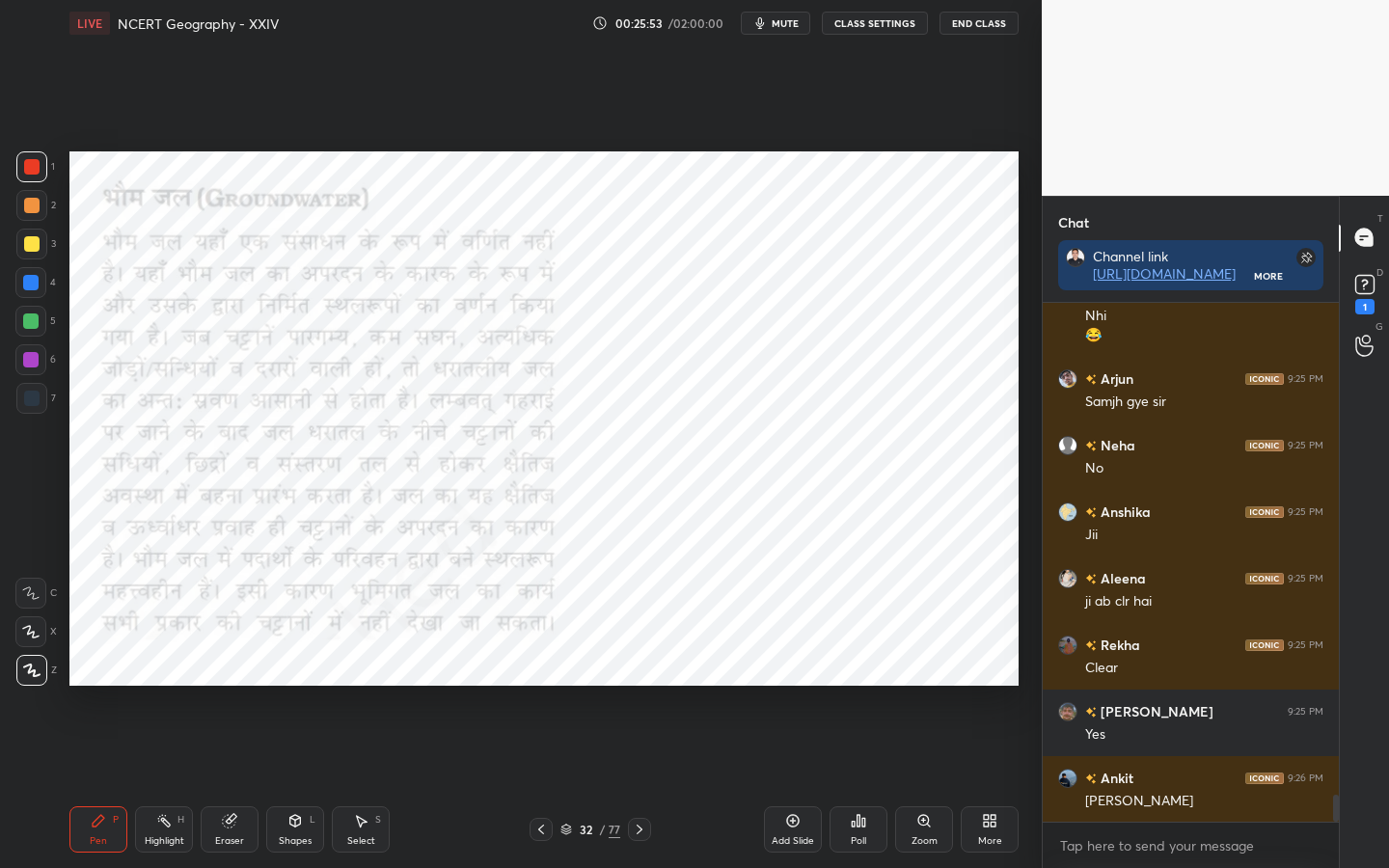 scroll, scrollTop: 9547, scrollLeft: 0, axis: vertical 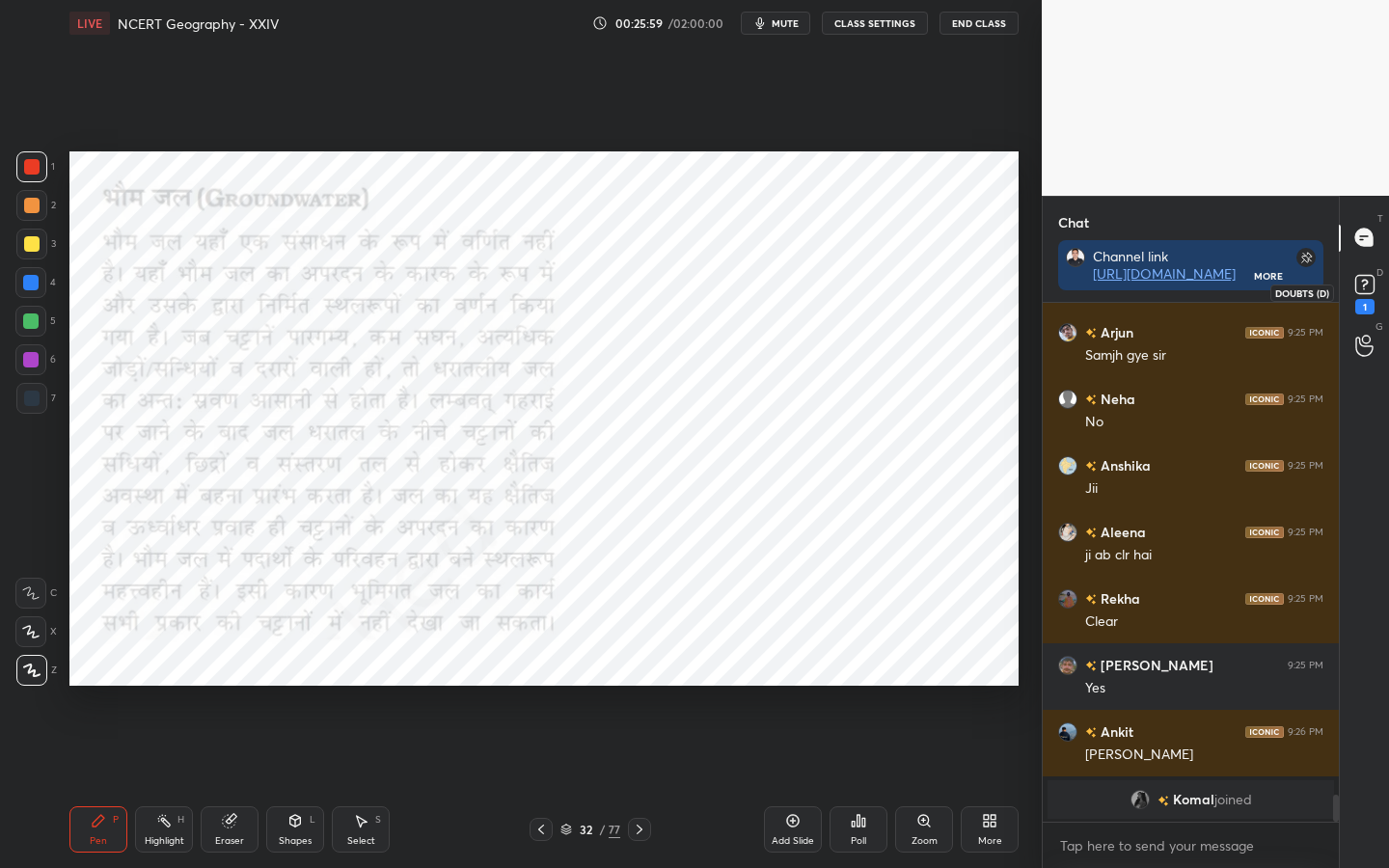click on "1" at bounding box center [1365, 307] 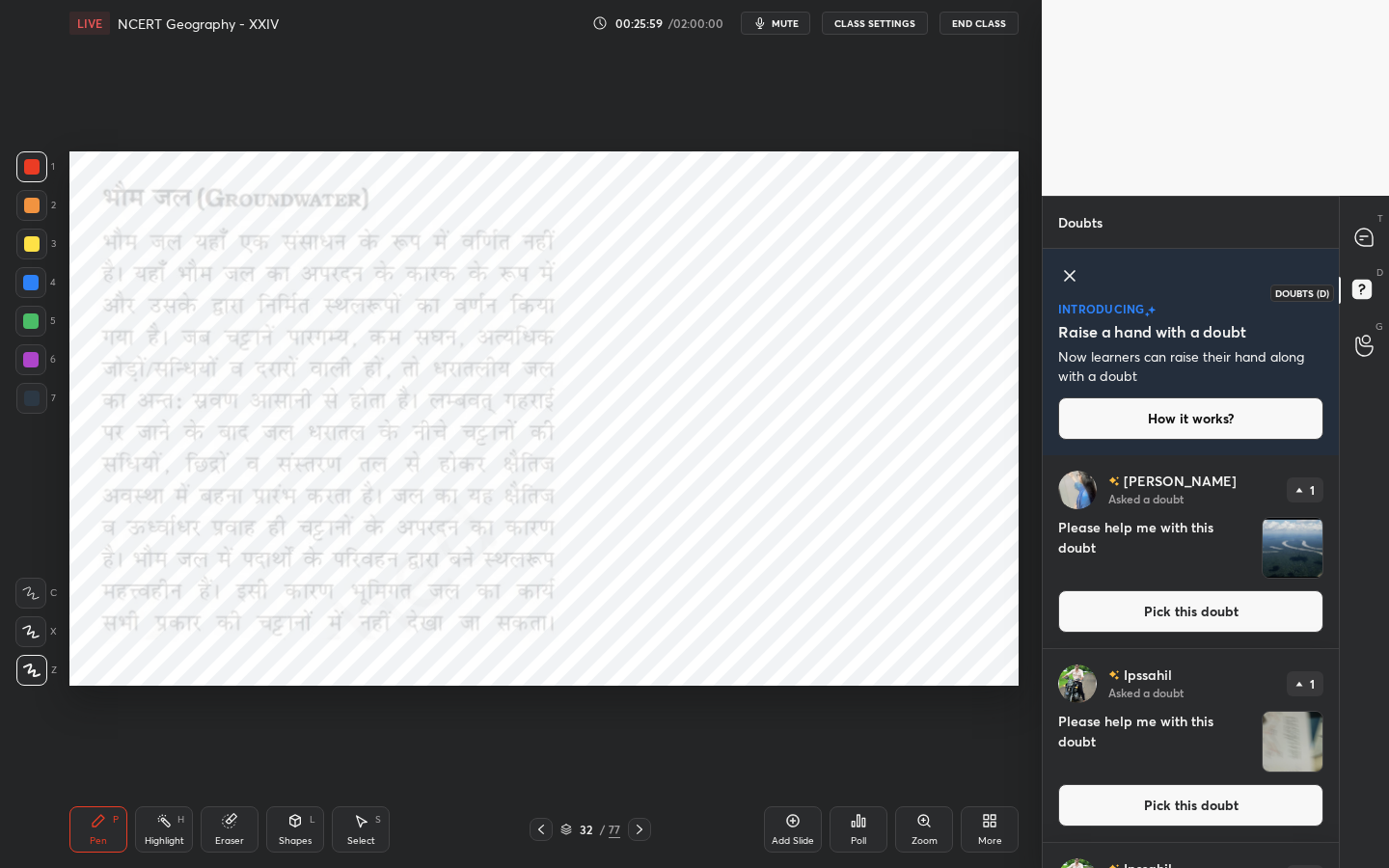 scroll, scrollTop: 7, scrollLeft: 7, axis: both 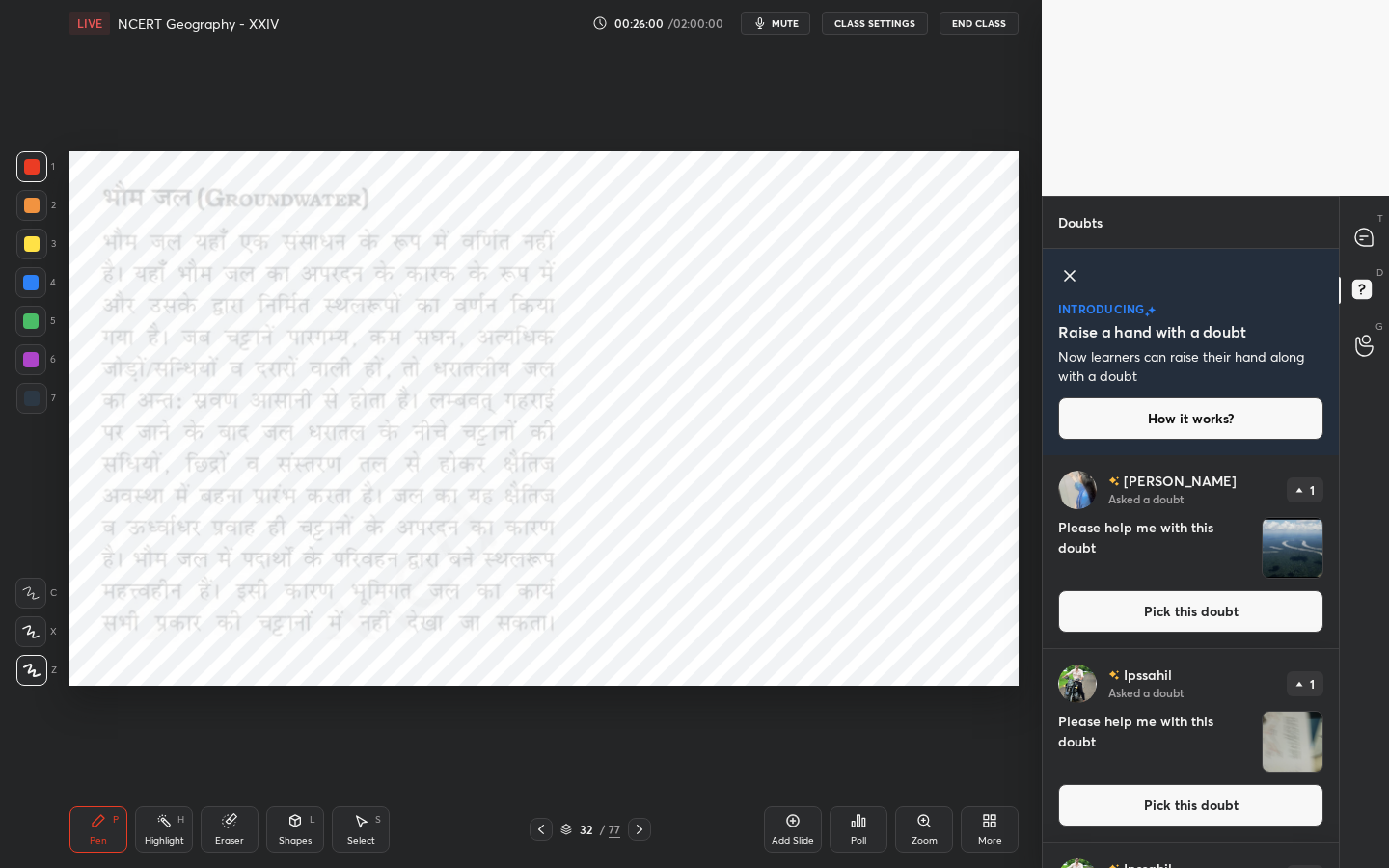 click on "Pick this doubt" at bounding box center (1190, 611) 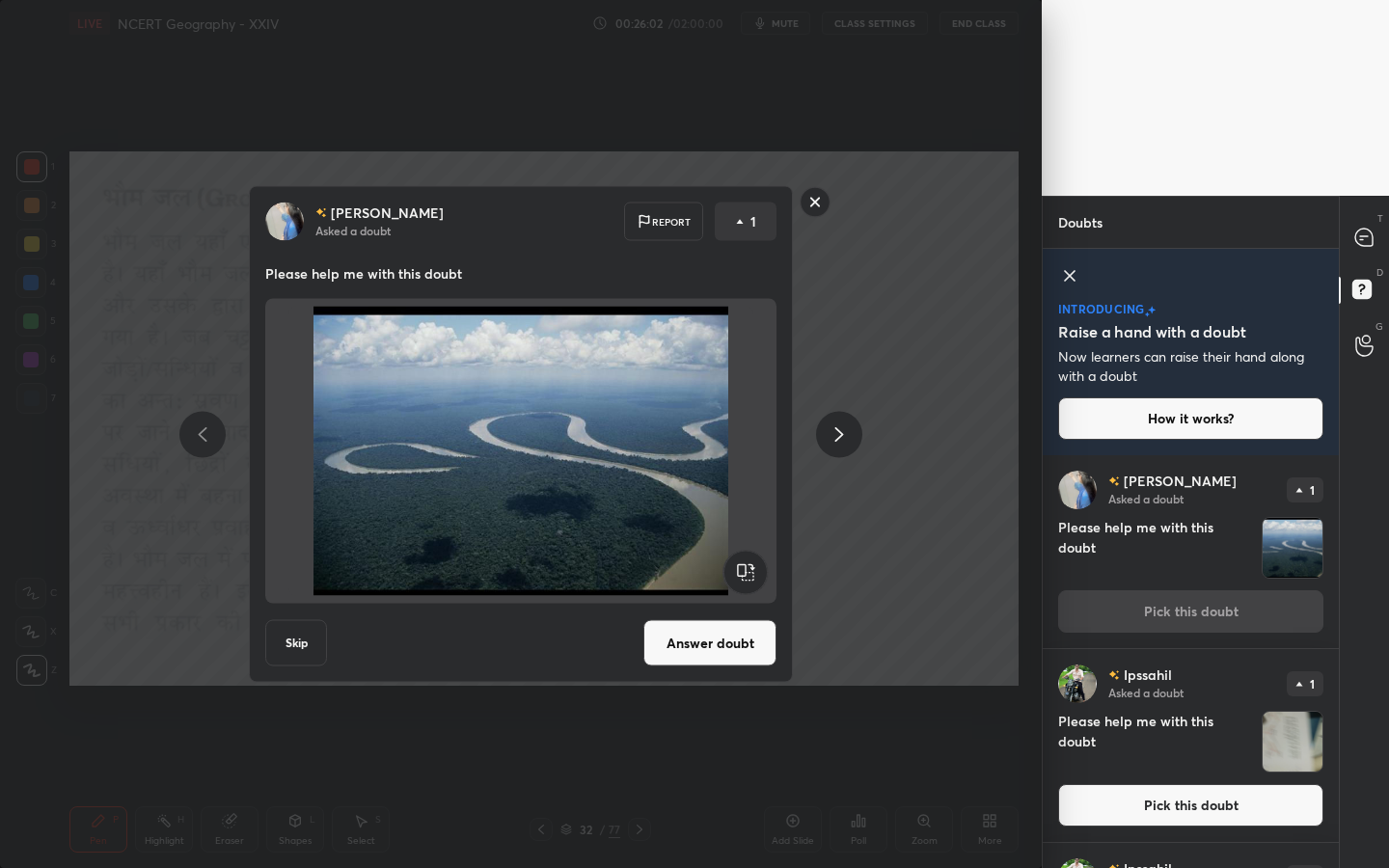 click 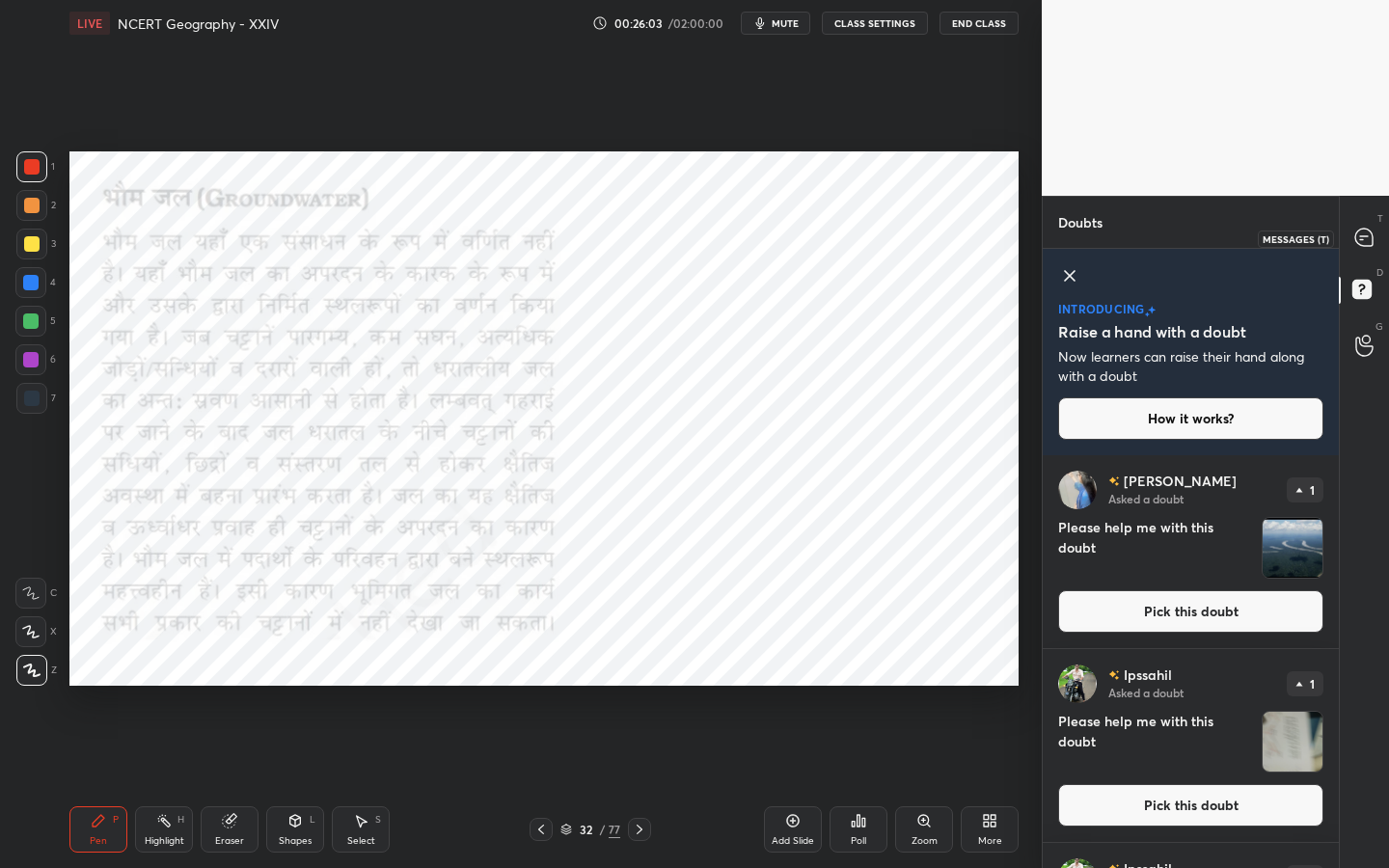 click 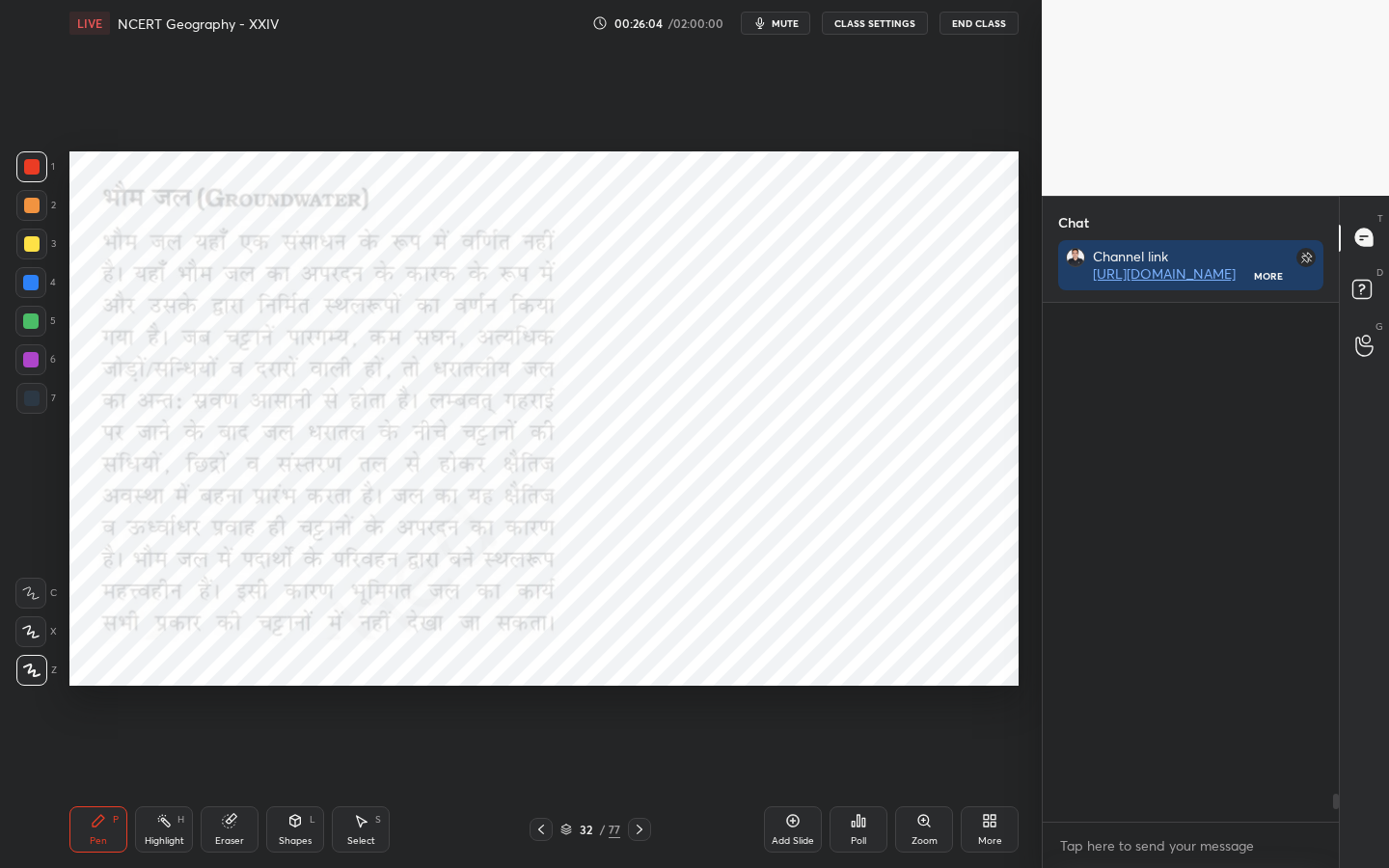 scroll, scrollTop: 9241, scrollLeft: 0, axis: vertical 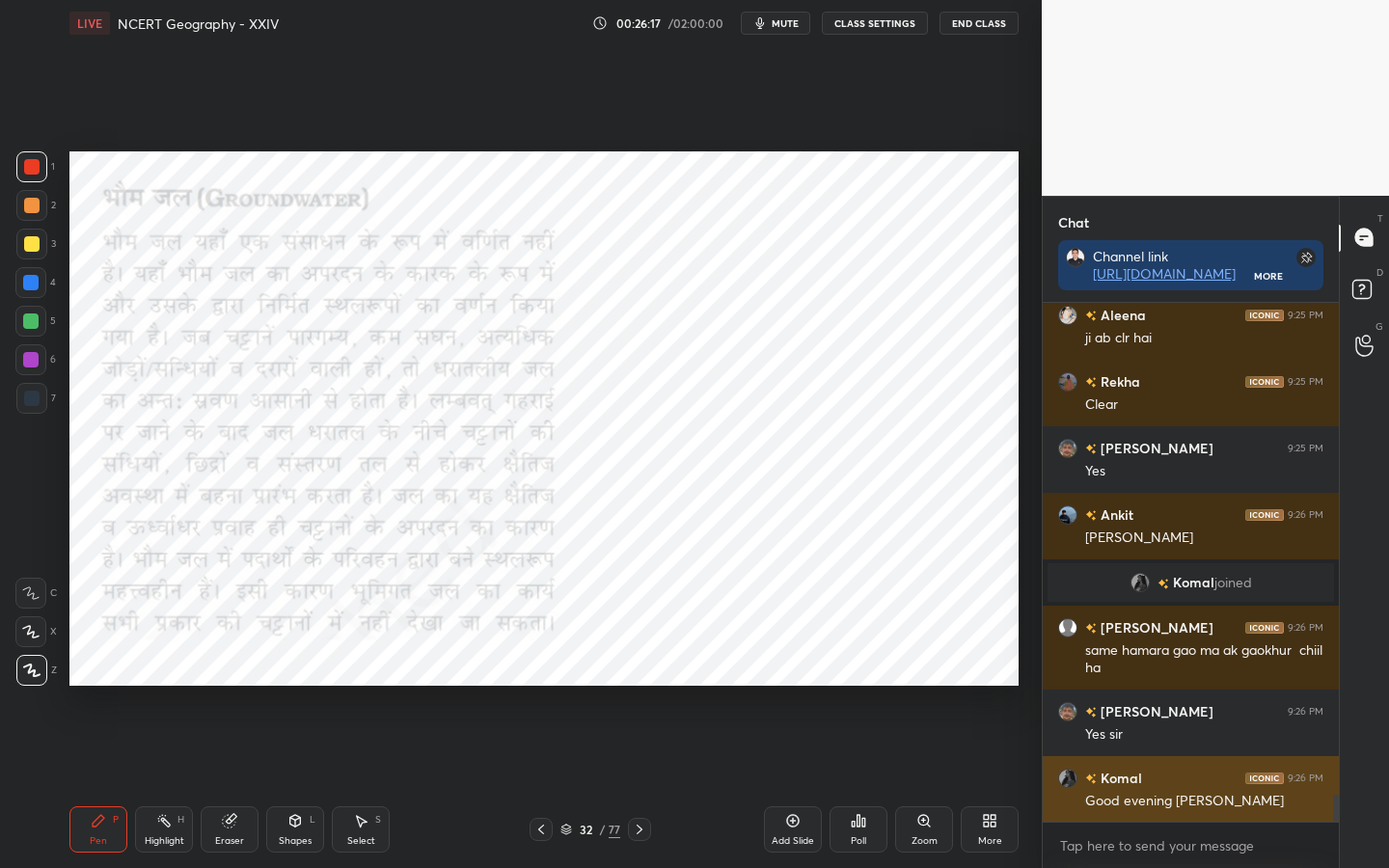 click on "Komal" at bounding box center [1119, 777] 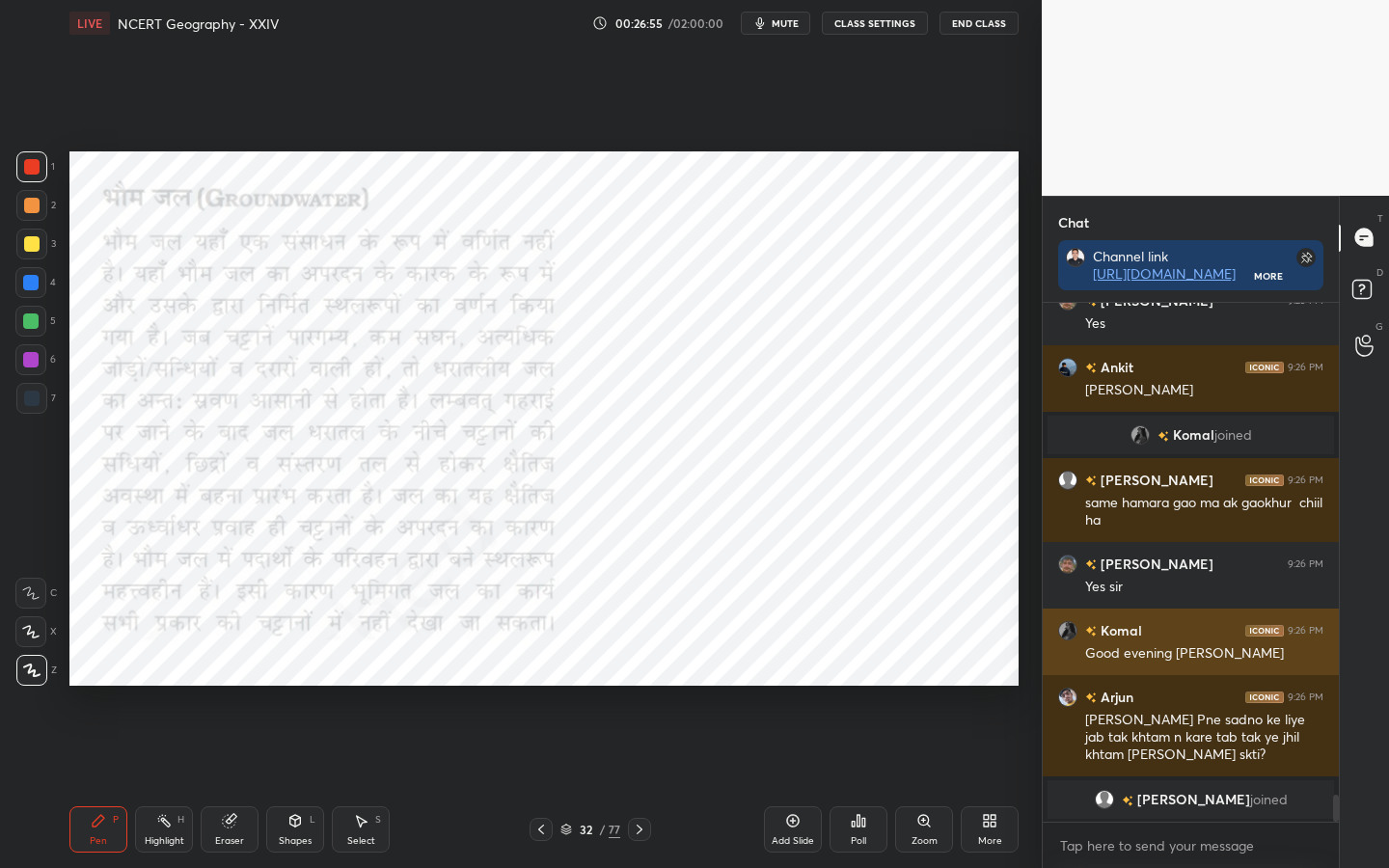 scroll, scrollTop: 9347, scrollLeft: 0, axis: vertical 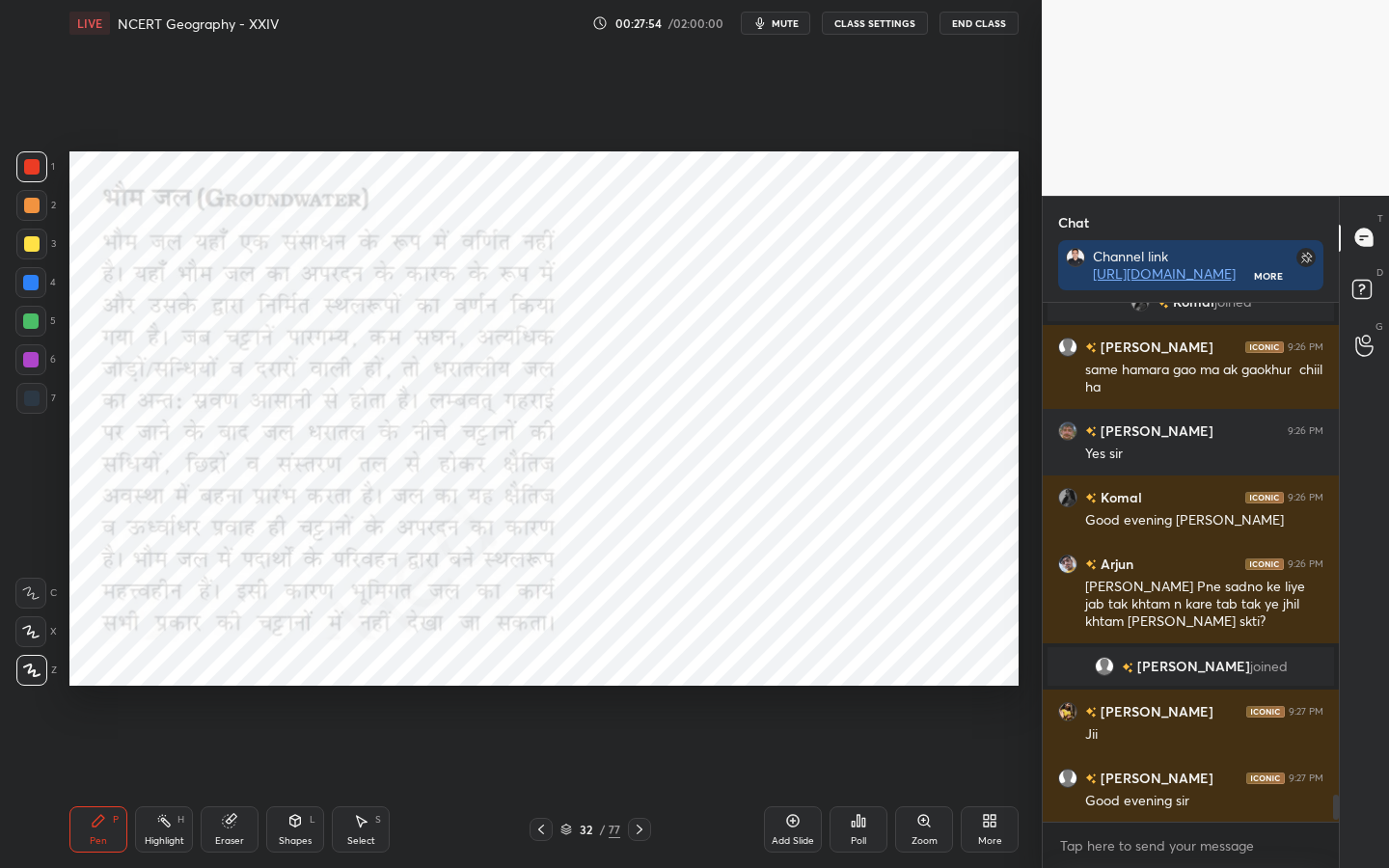 click on "Eraser" at bounding box center [230, 841] 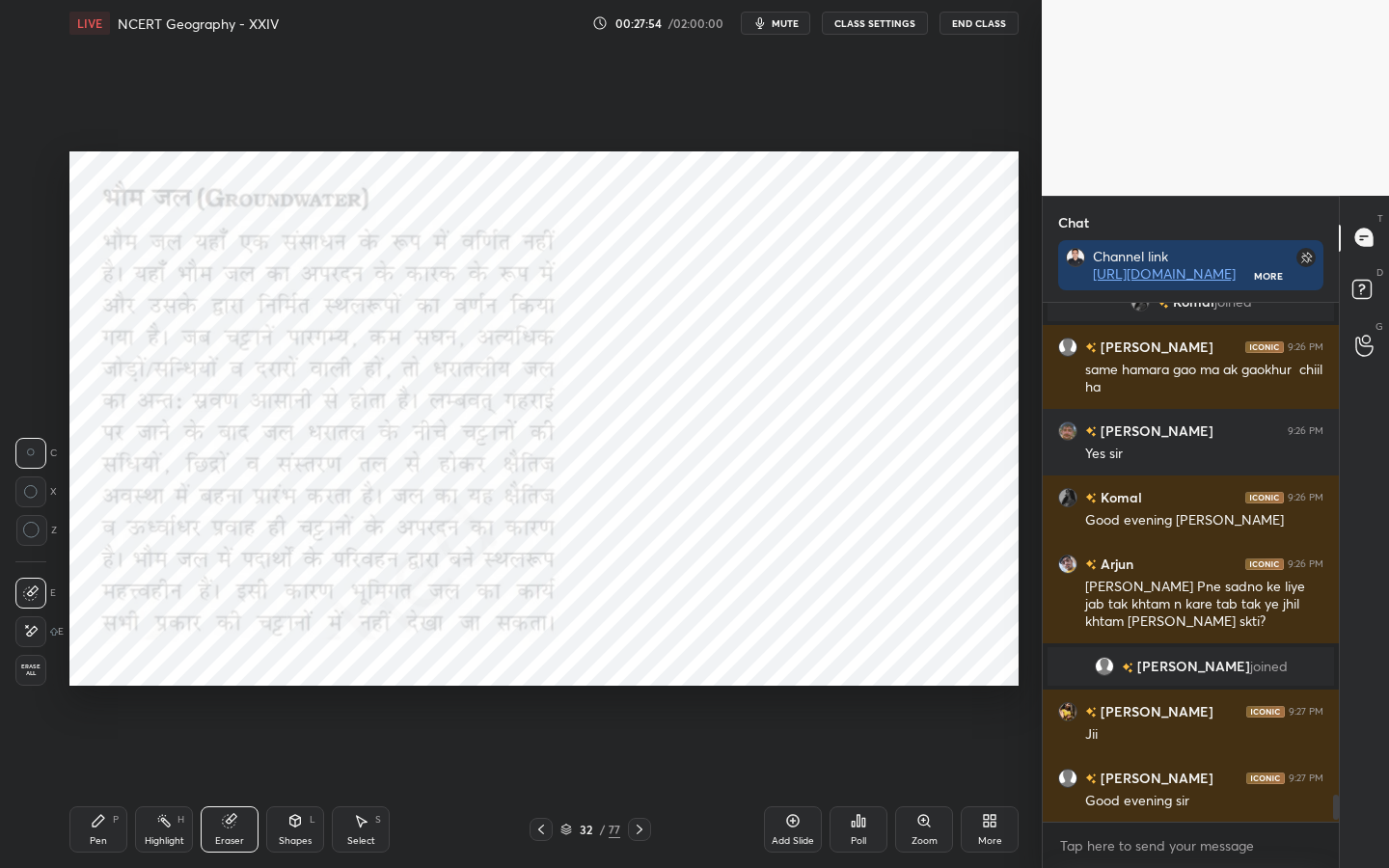 click on "Erase all" at bounding box center (31, 670) 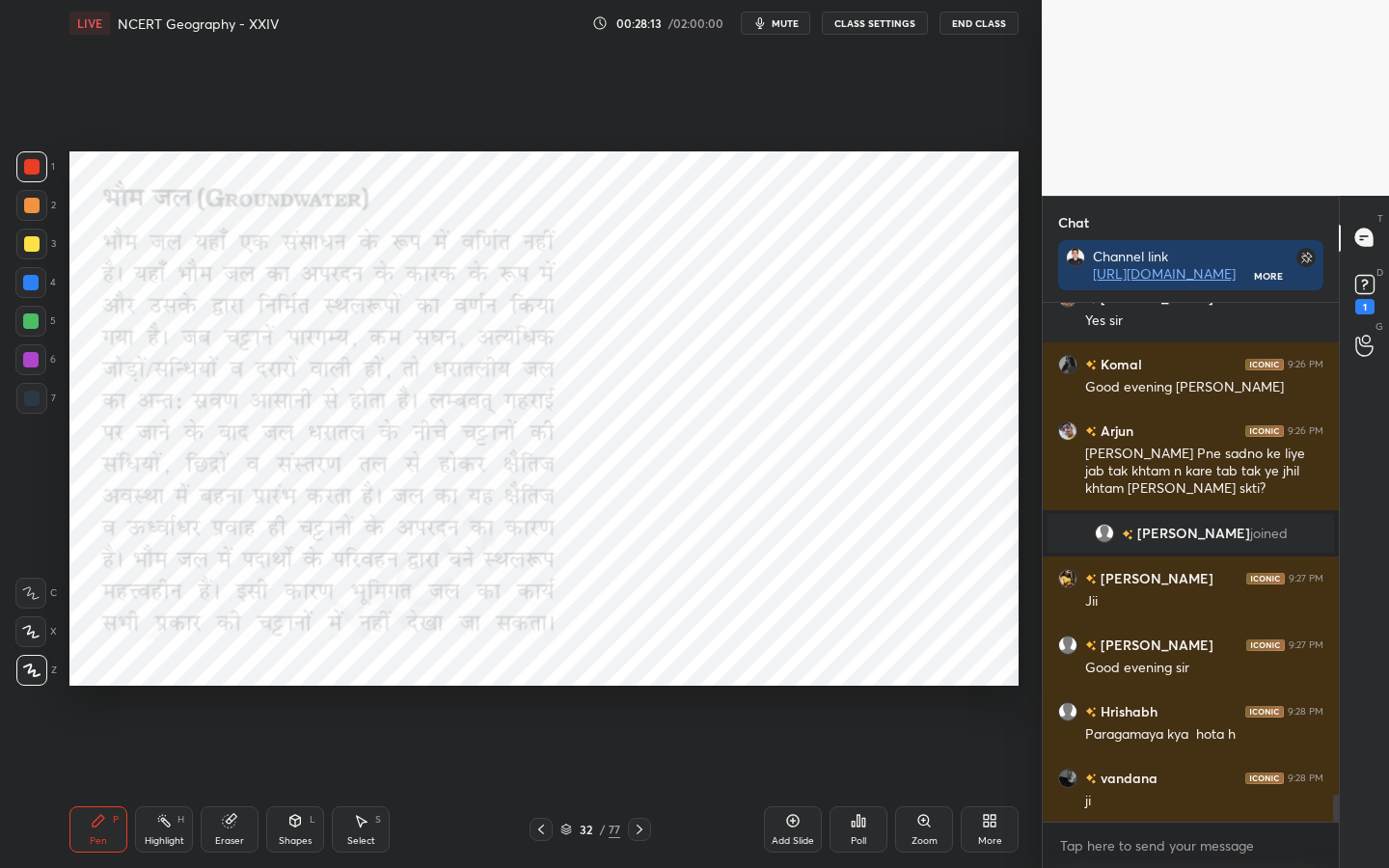 scroll, scrollTop: 9630, scrollLeft: 0, axis: vertical 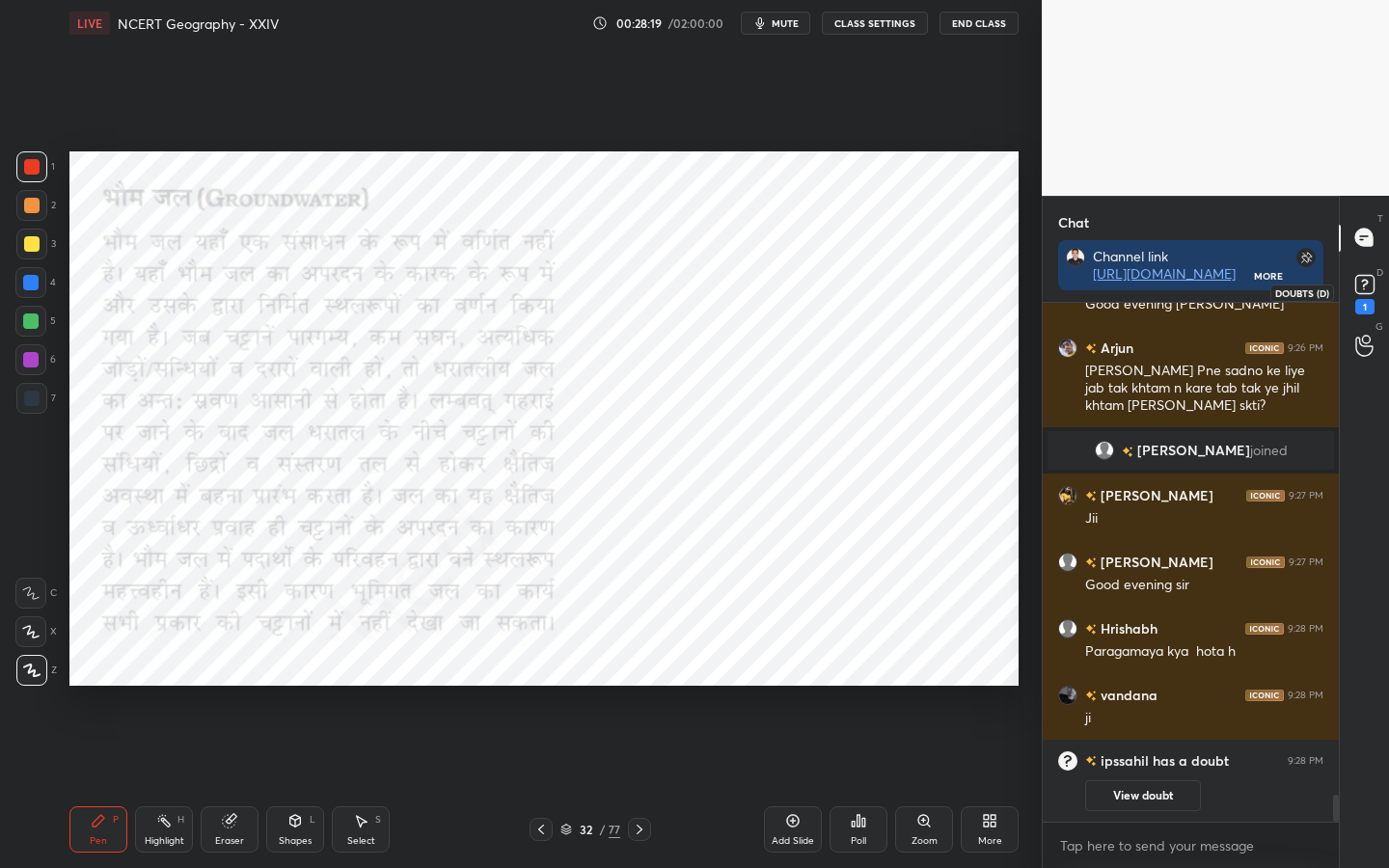 click 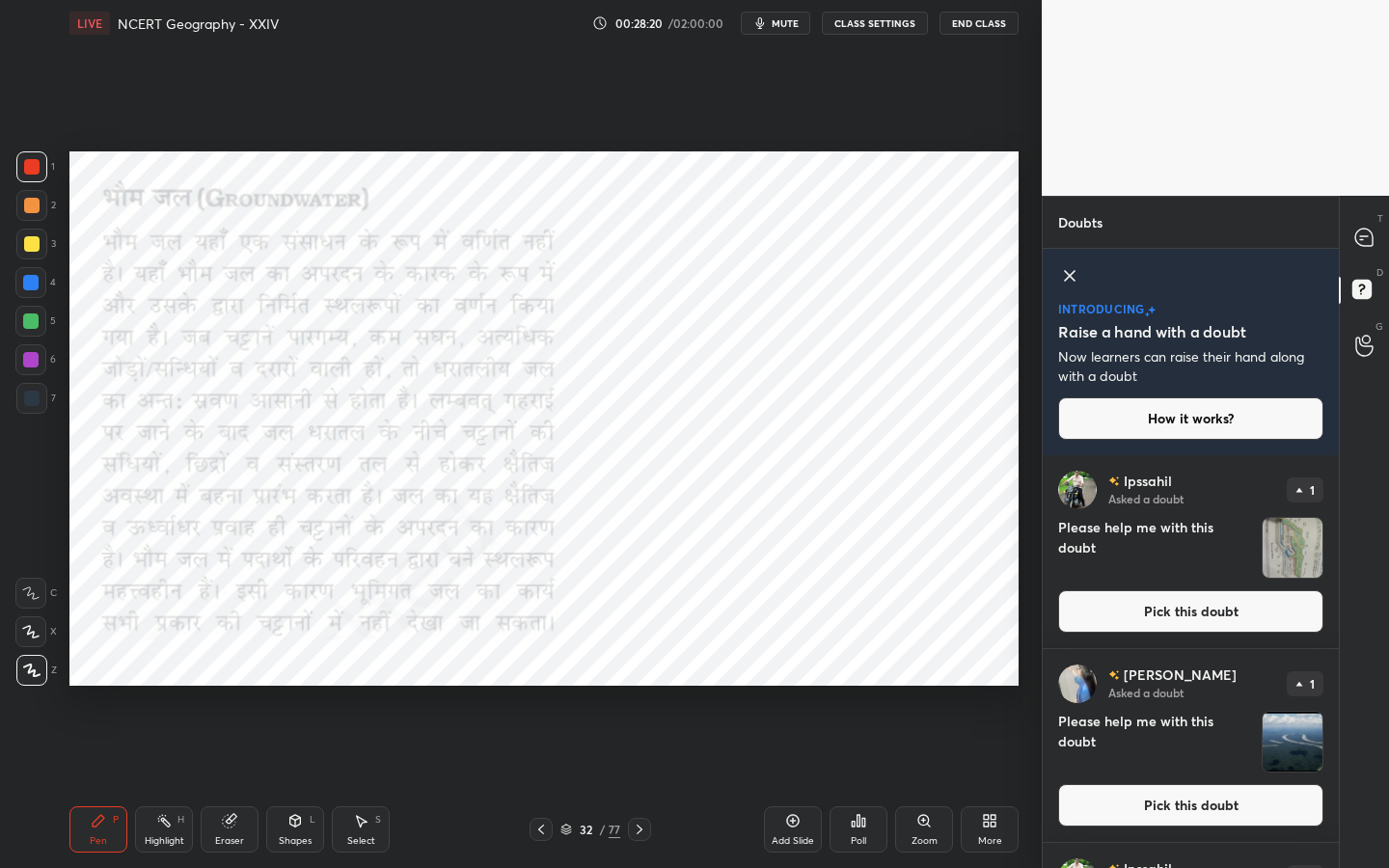 click on "Pick this doubt" at bounding box center [1190, 611] 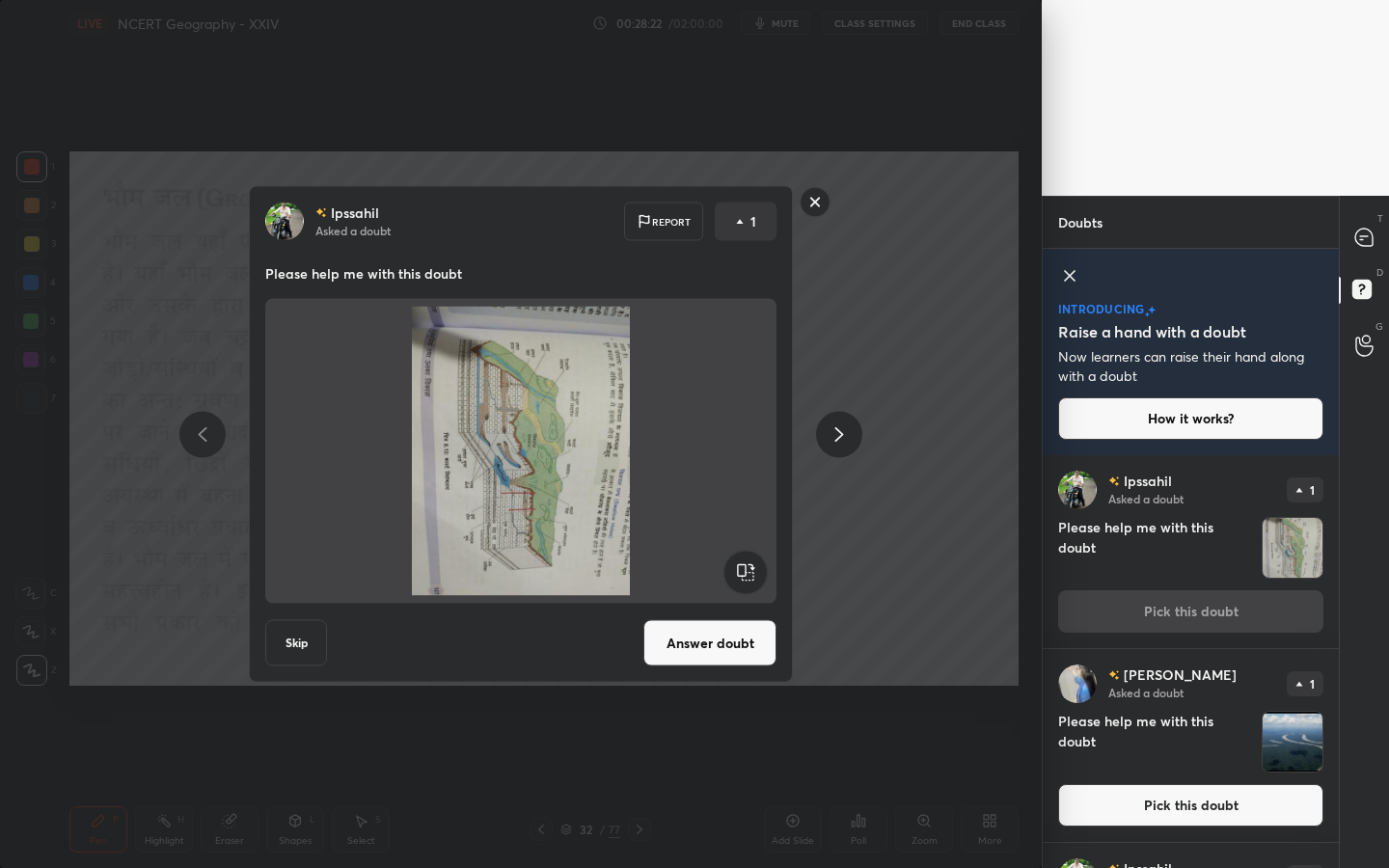 click 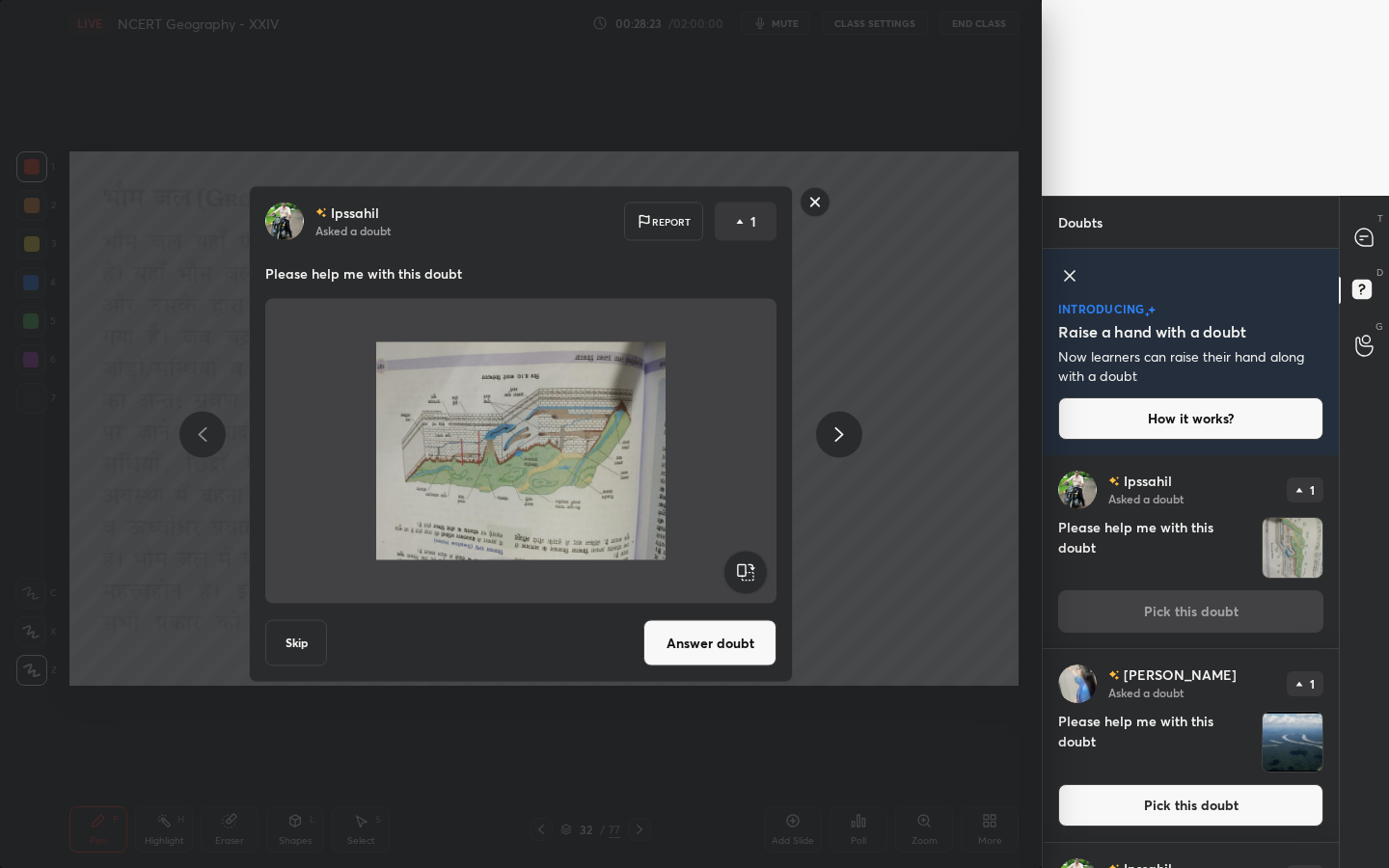 click 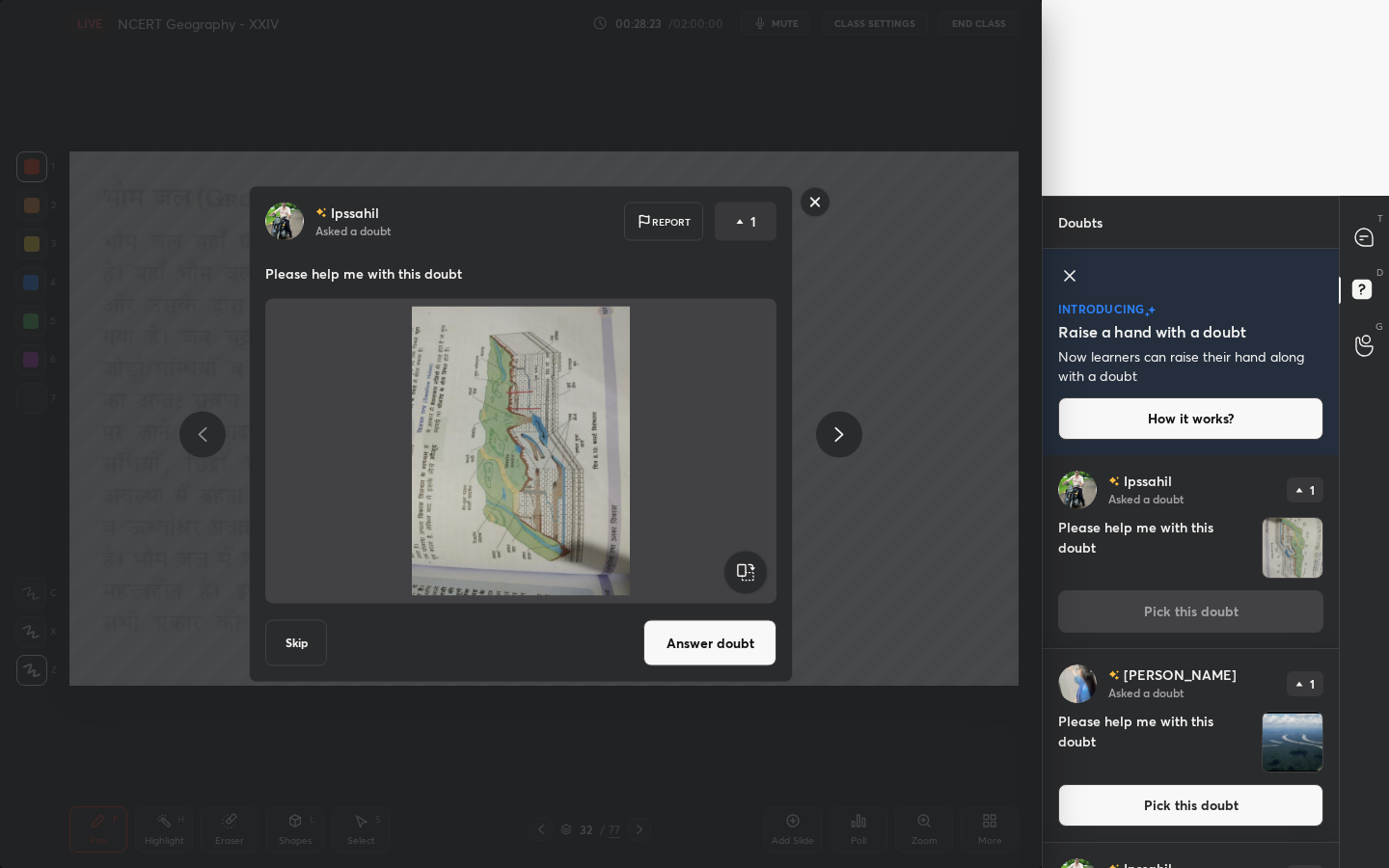 click 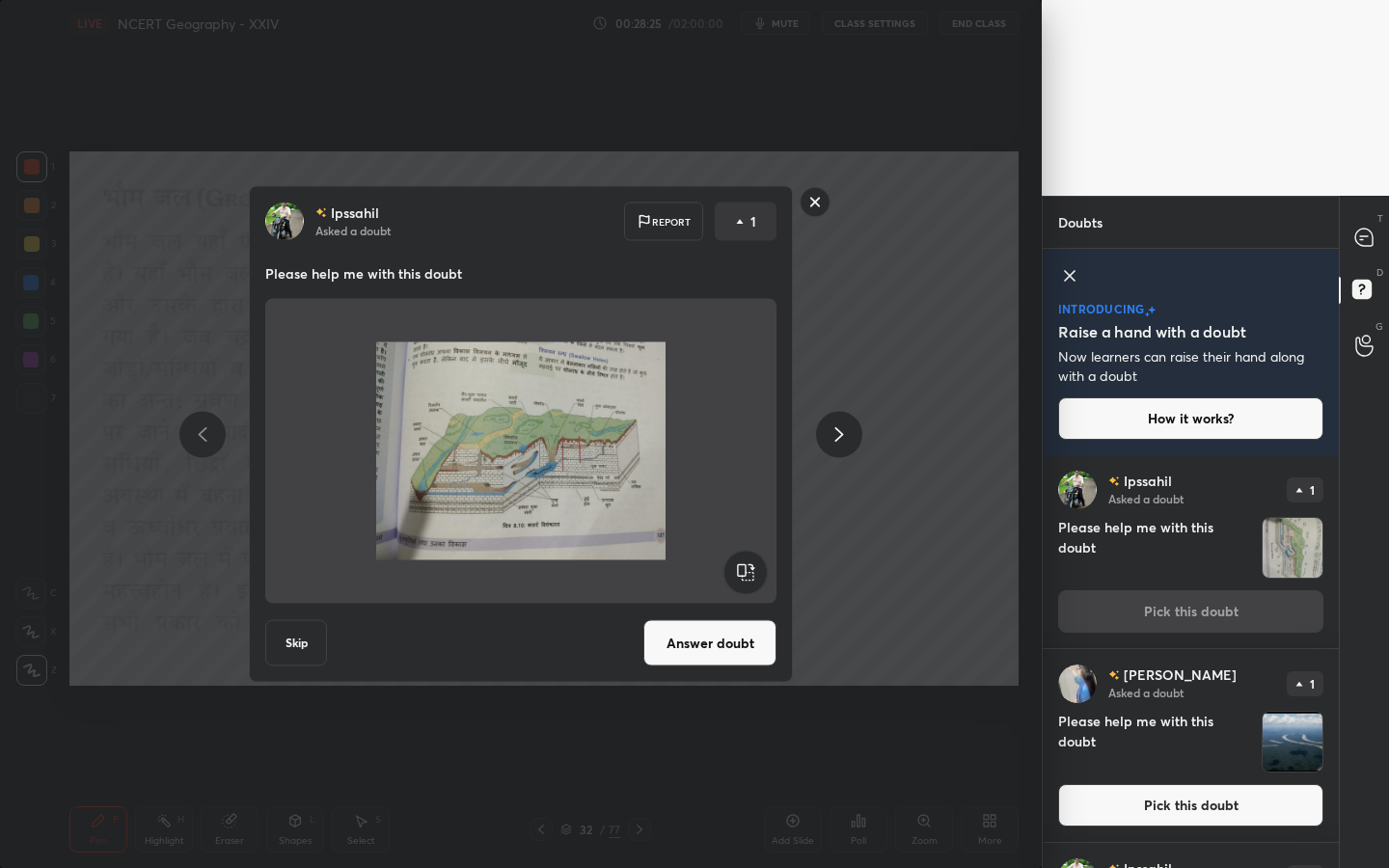 click 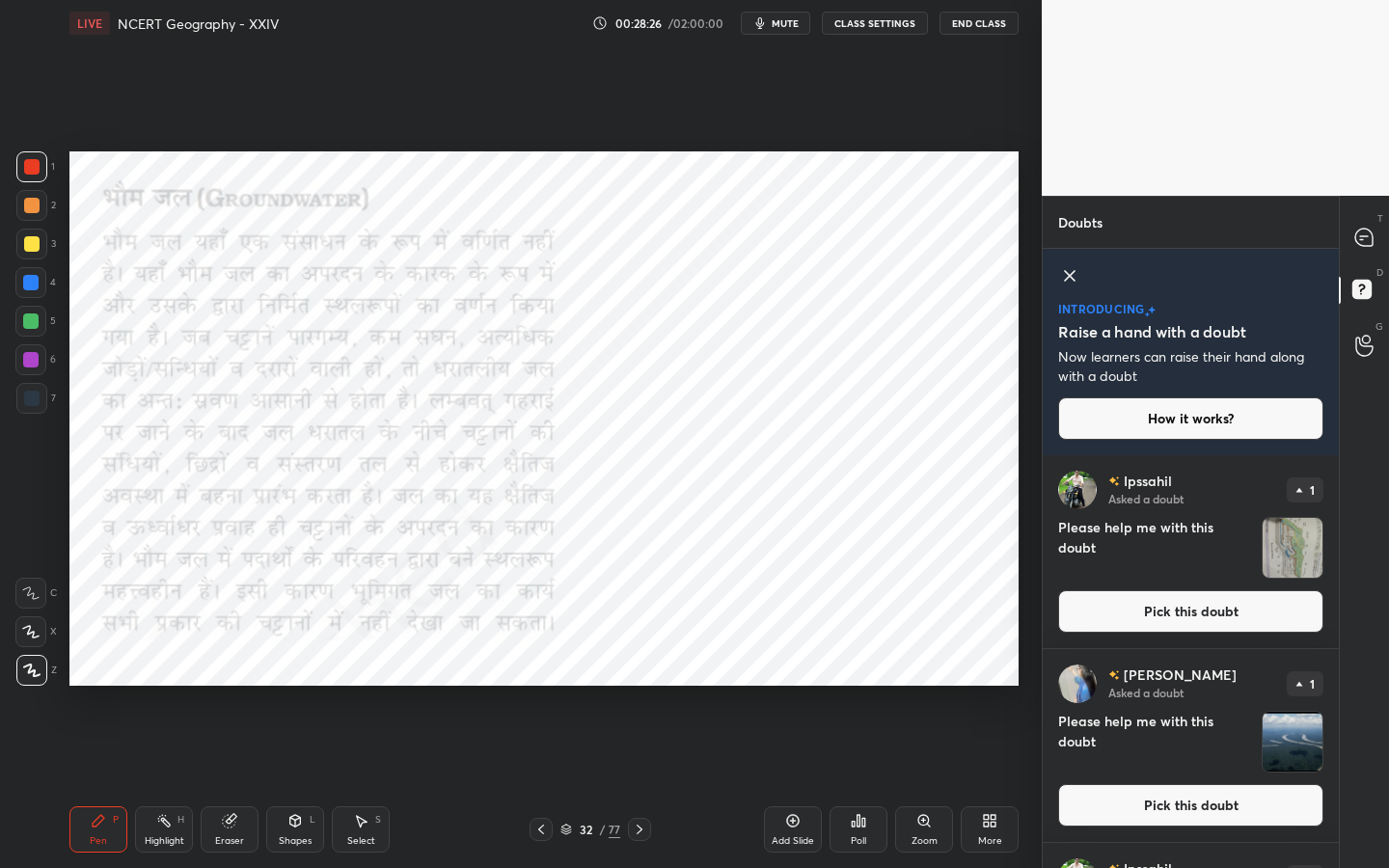 click on "T Messages (T)" at bounding box center (1364, 238) 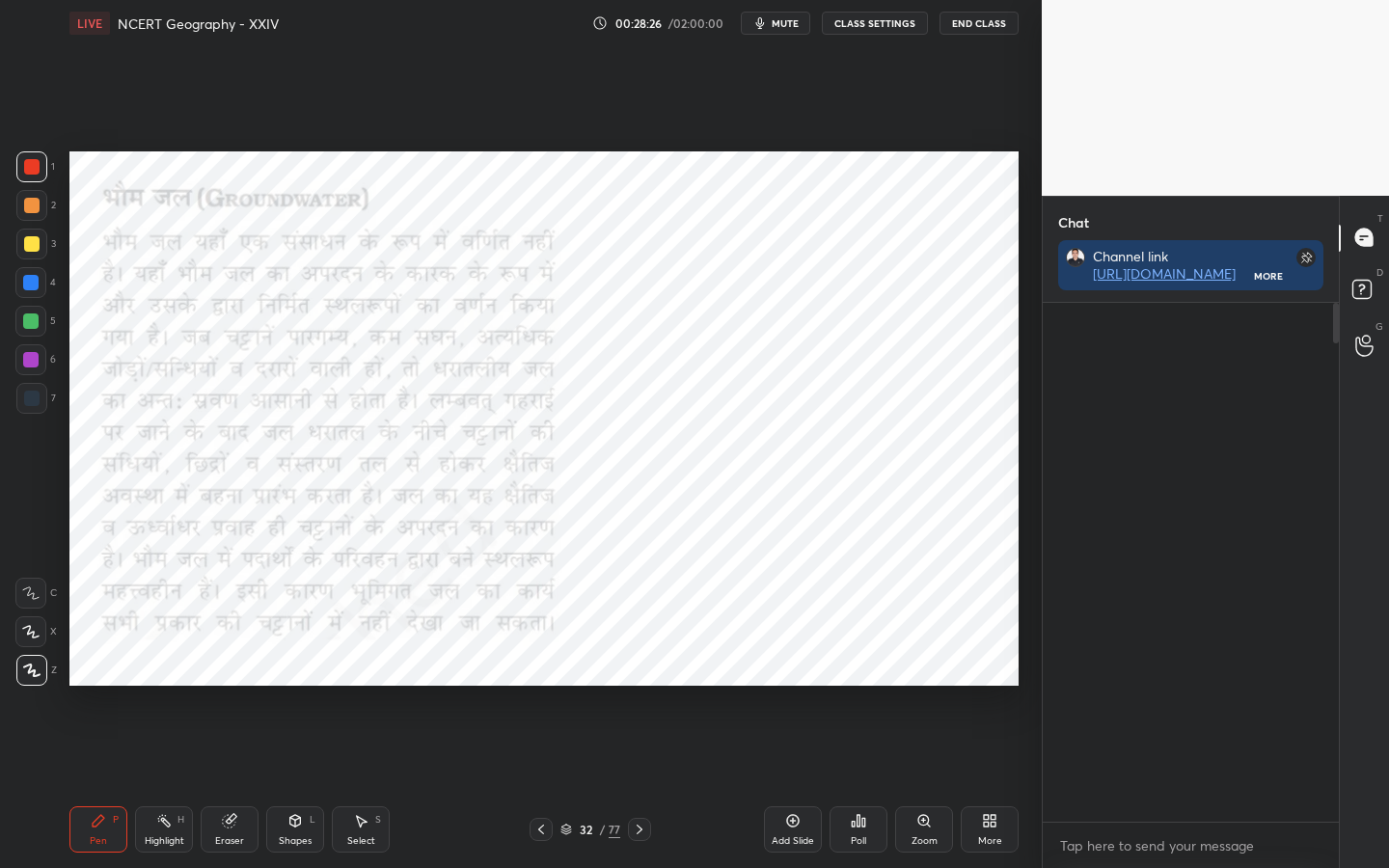 scroll, scrollTop: 352, scrollLeft: 290, axis: both 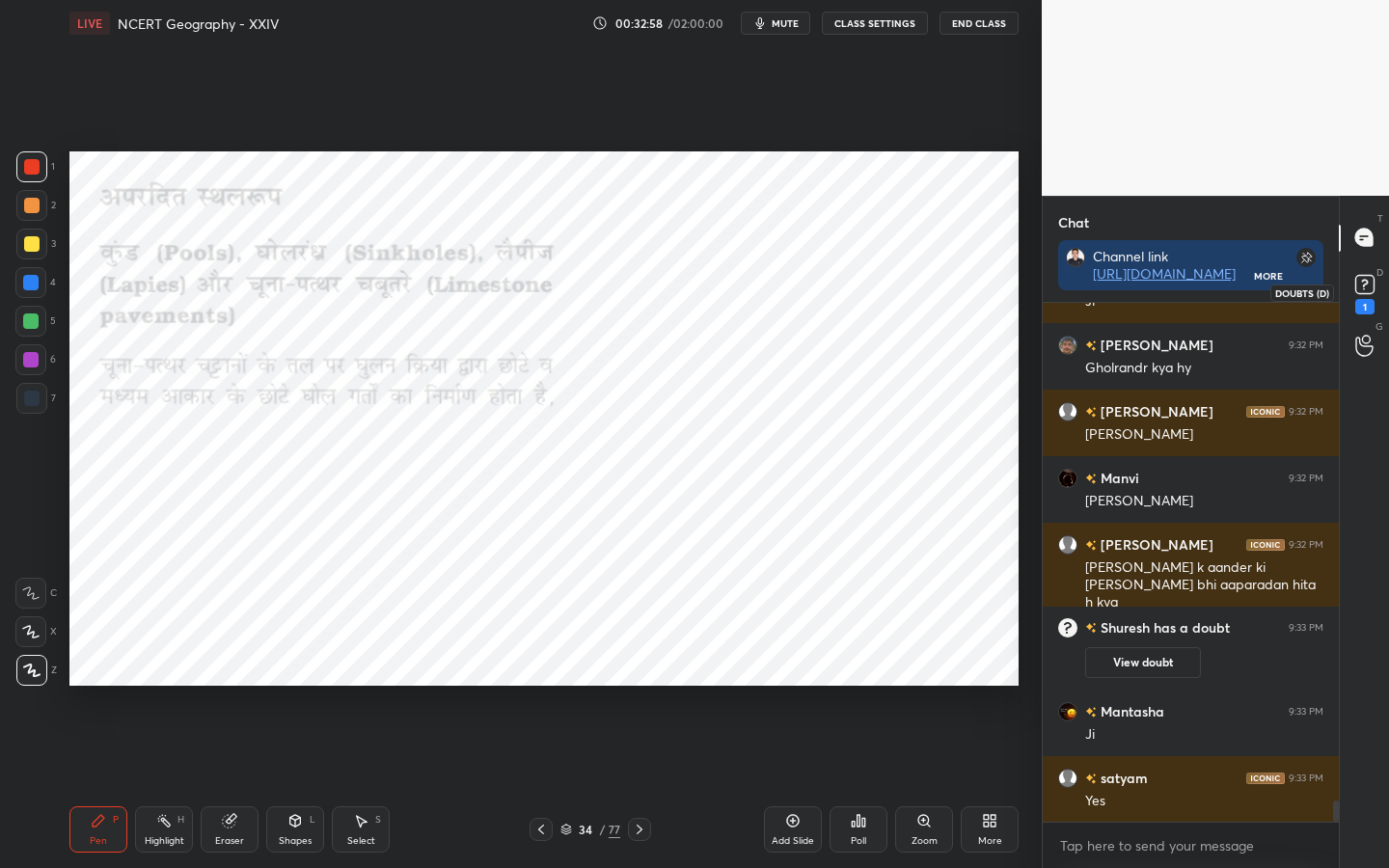 click 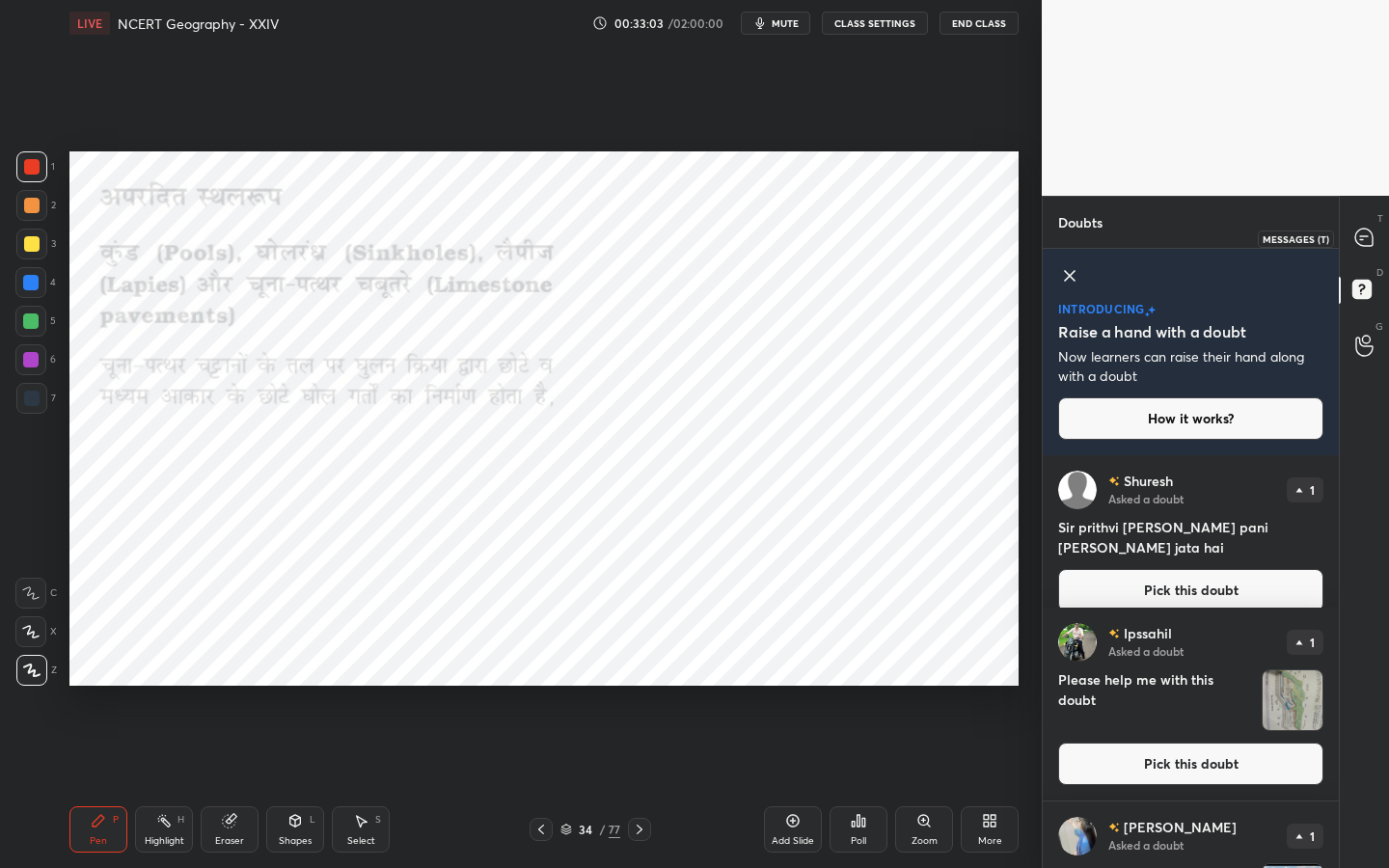 click at bounding box center (1365, 238) 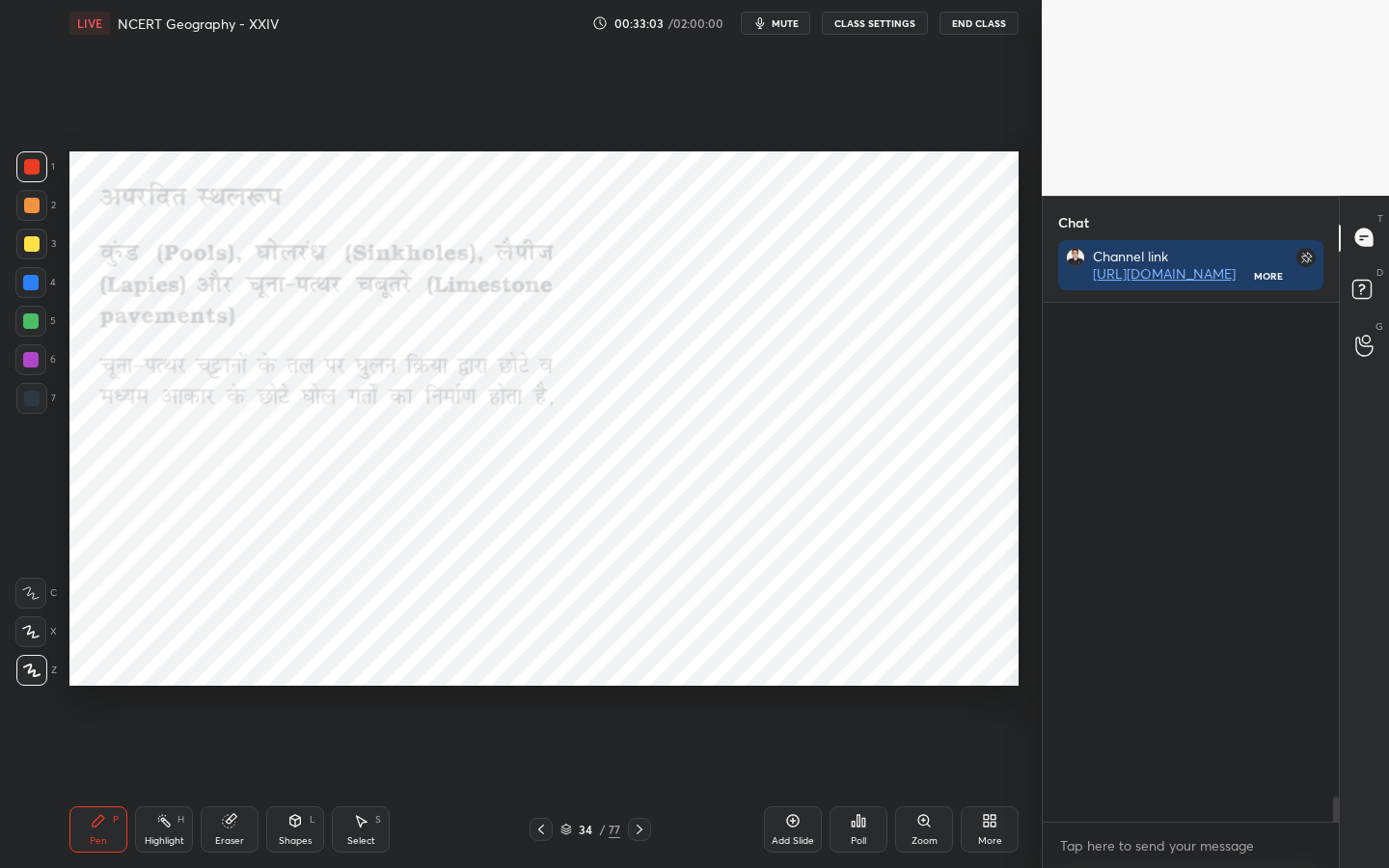 scroll, scrollTop: 352, scrollLeft: 290, axis: both 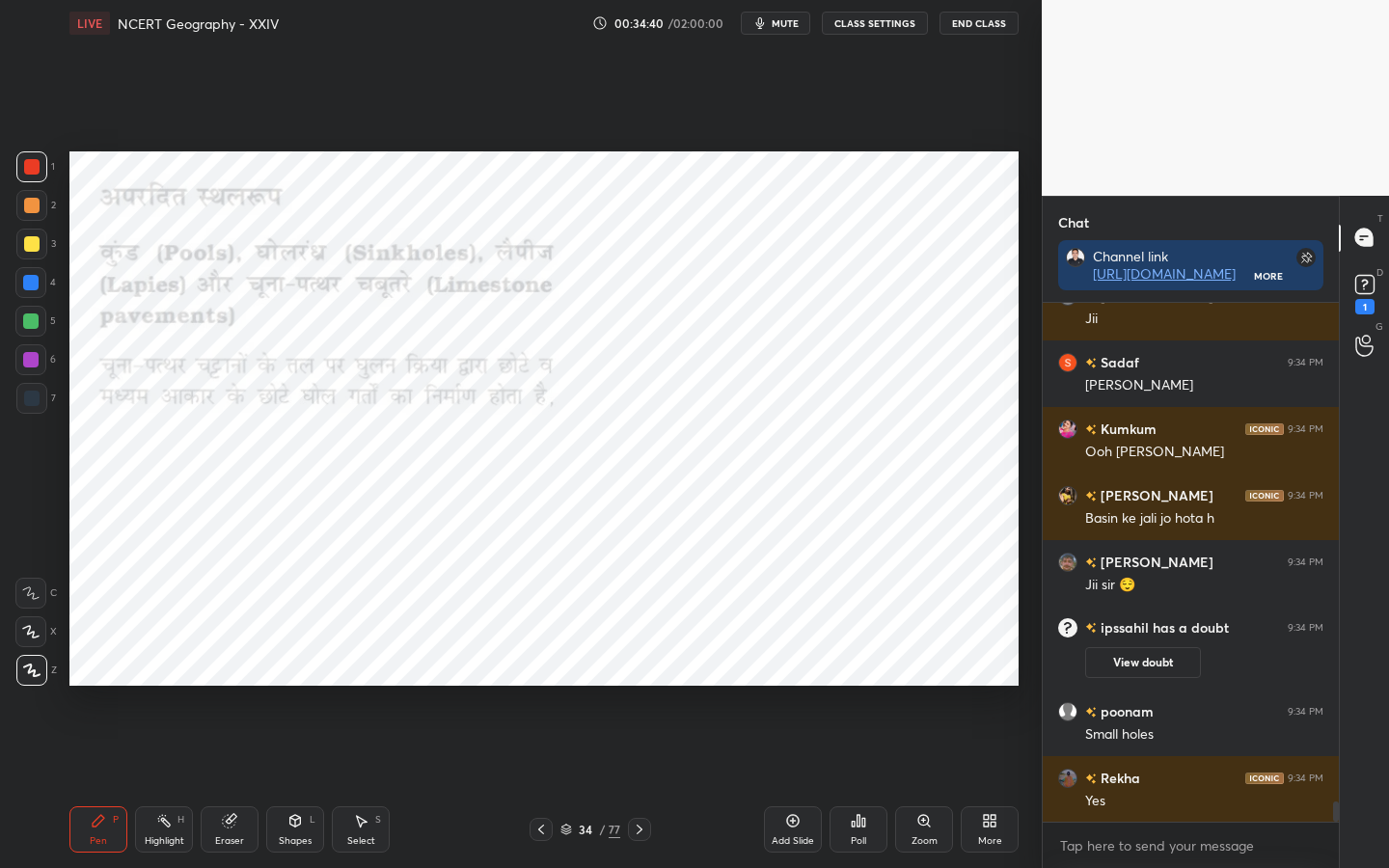 click 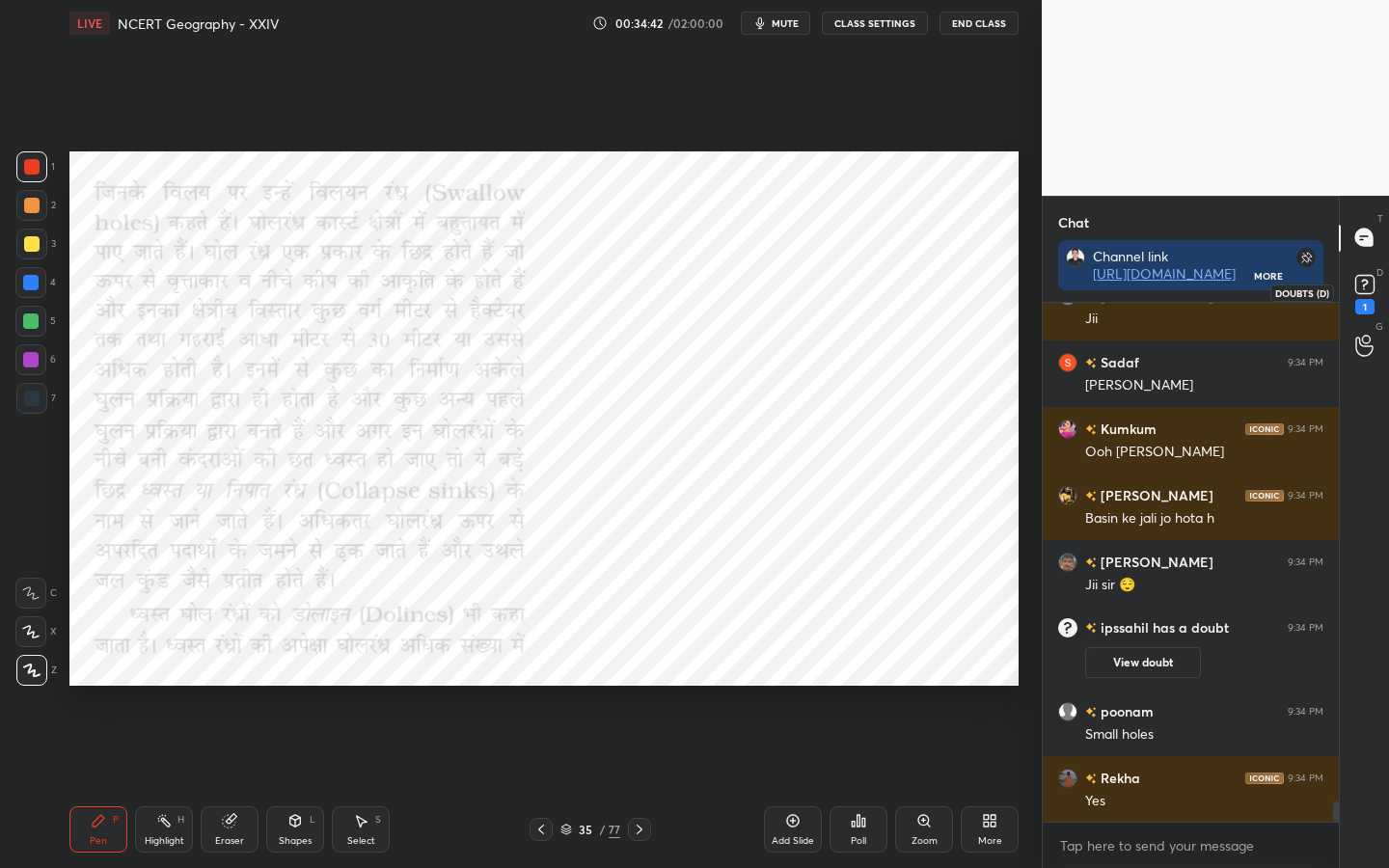 click 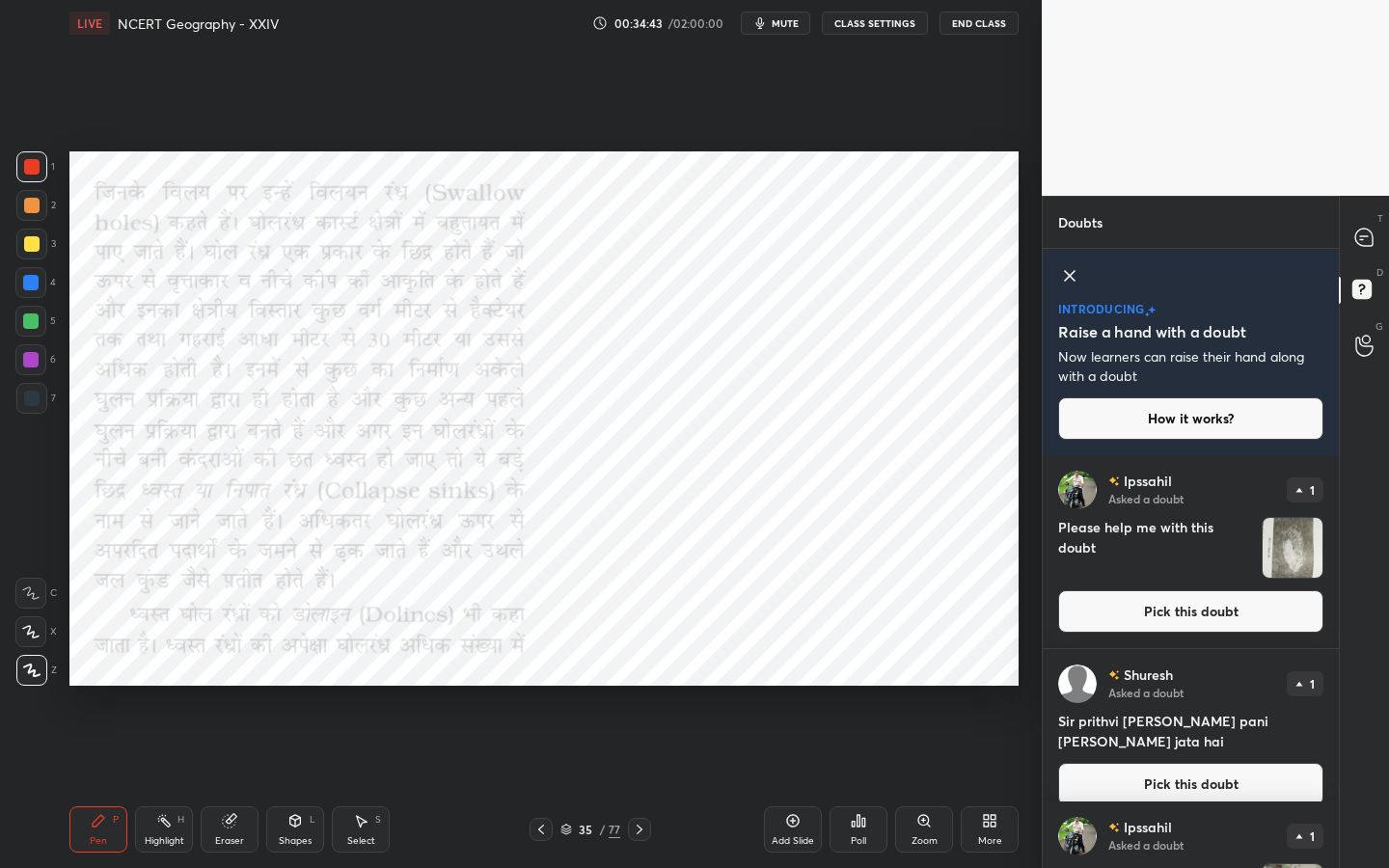 click on "Pick this doubt" at bounding box center [1190, 611] 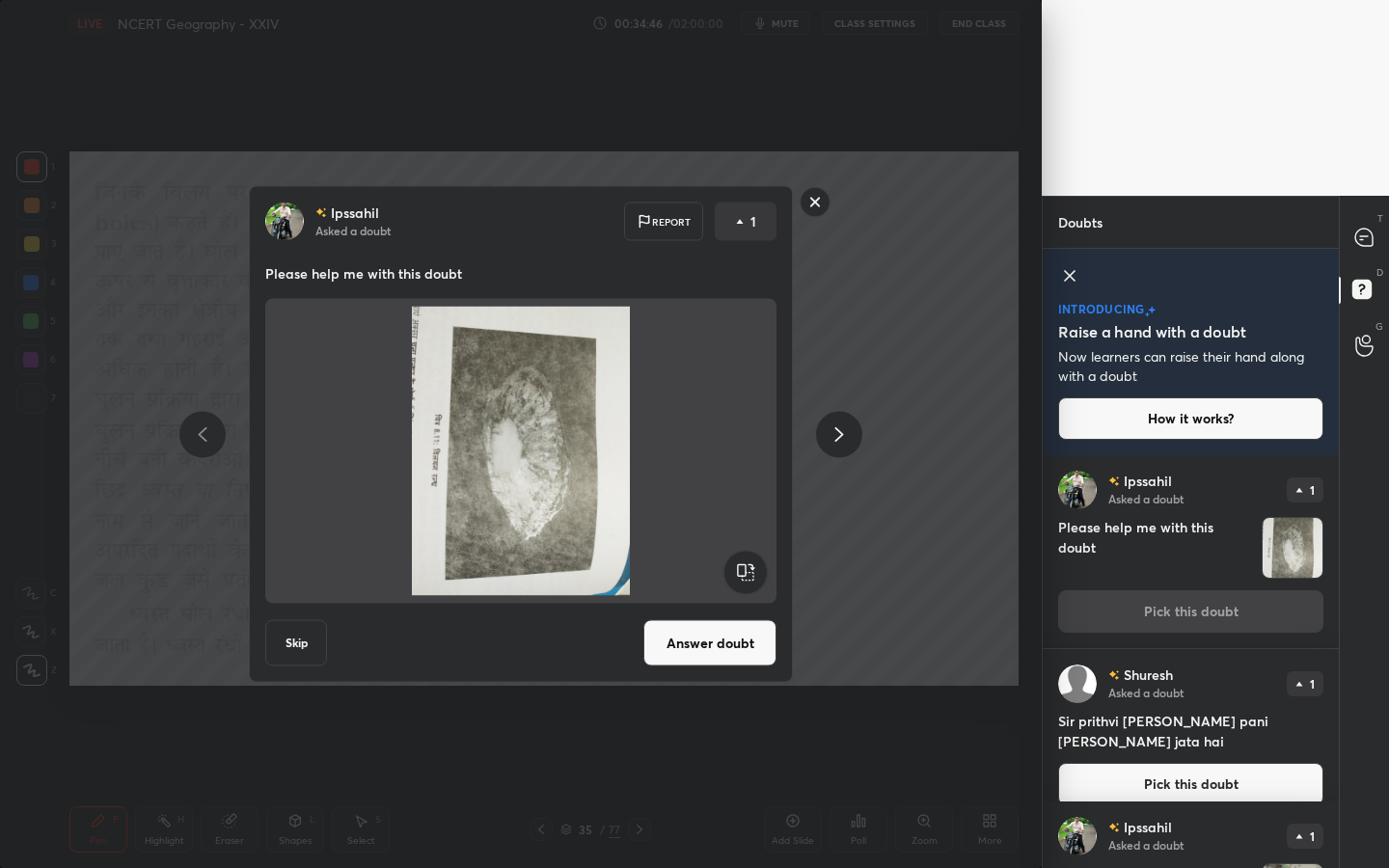 click 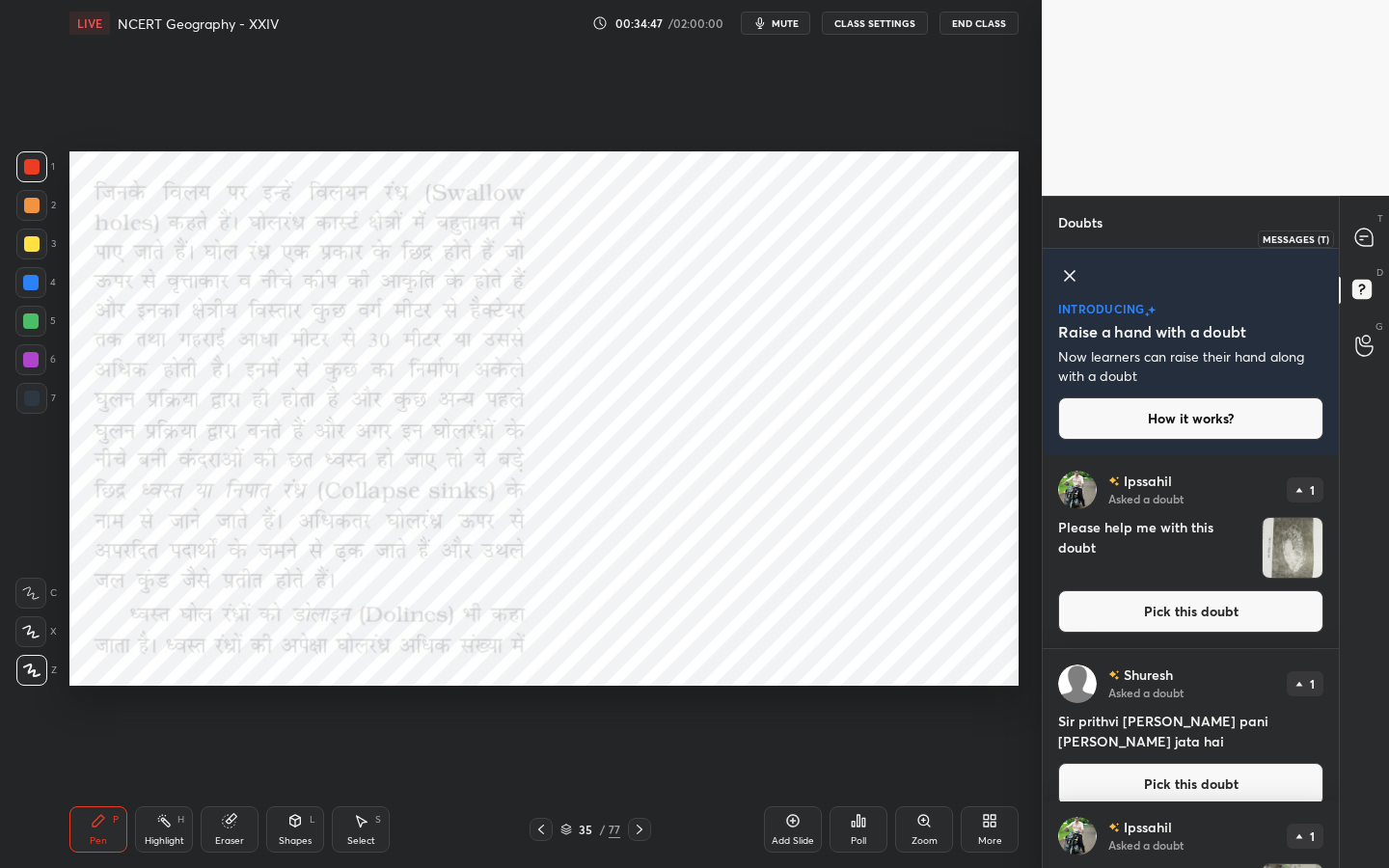 click 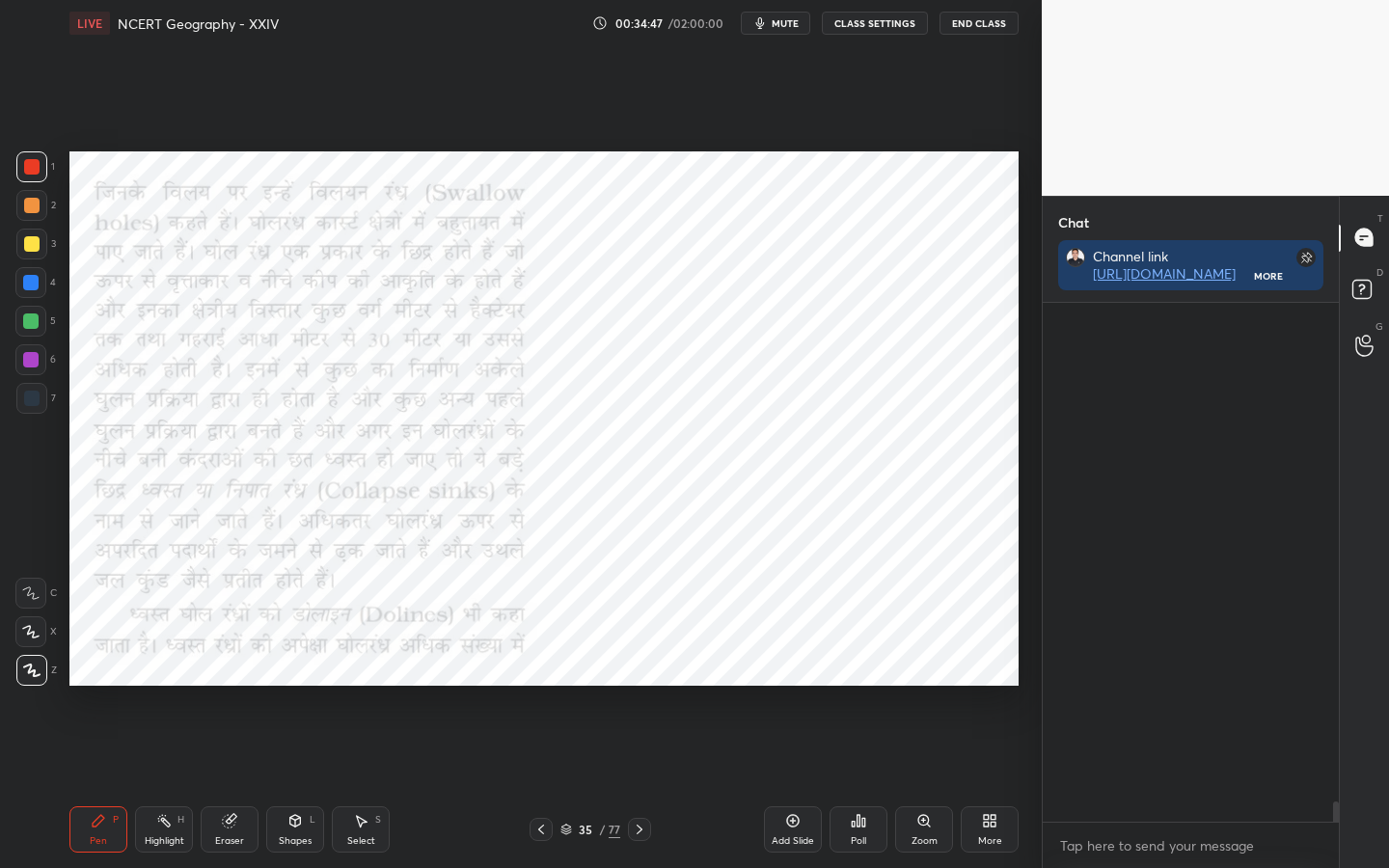 scroll, scrollTop: 352, scrollLeft: 290, axis: both 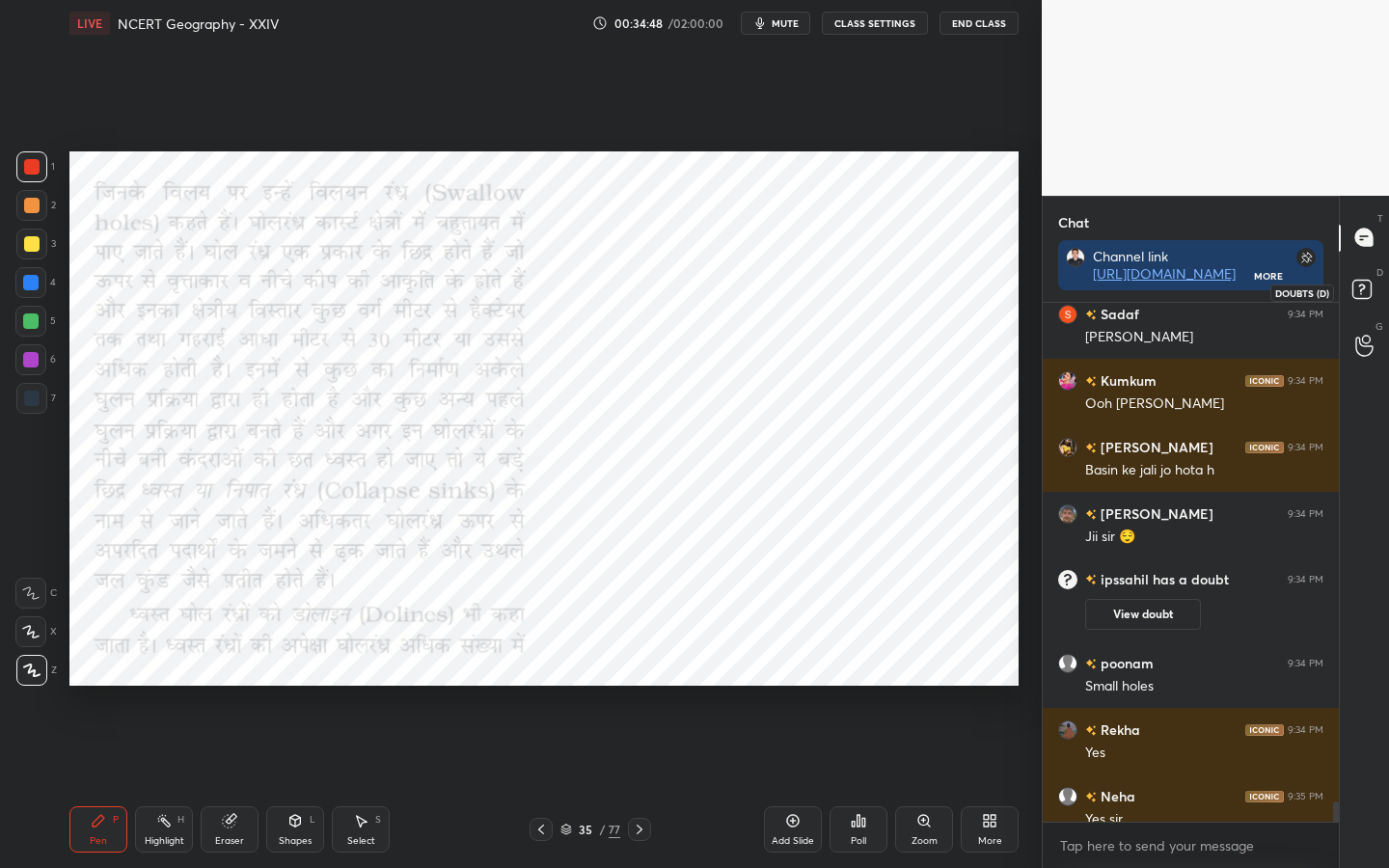 click 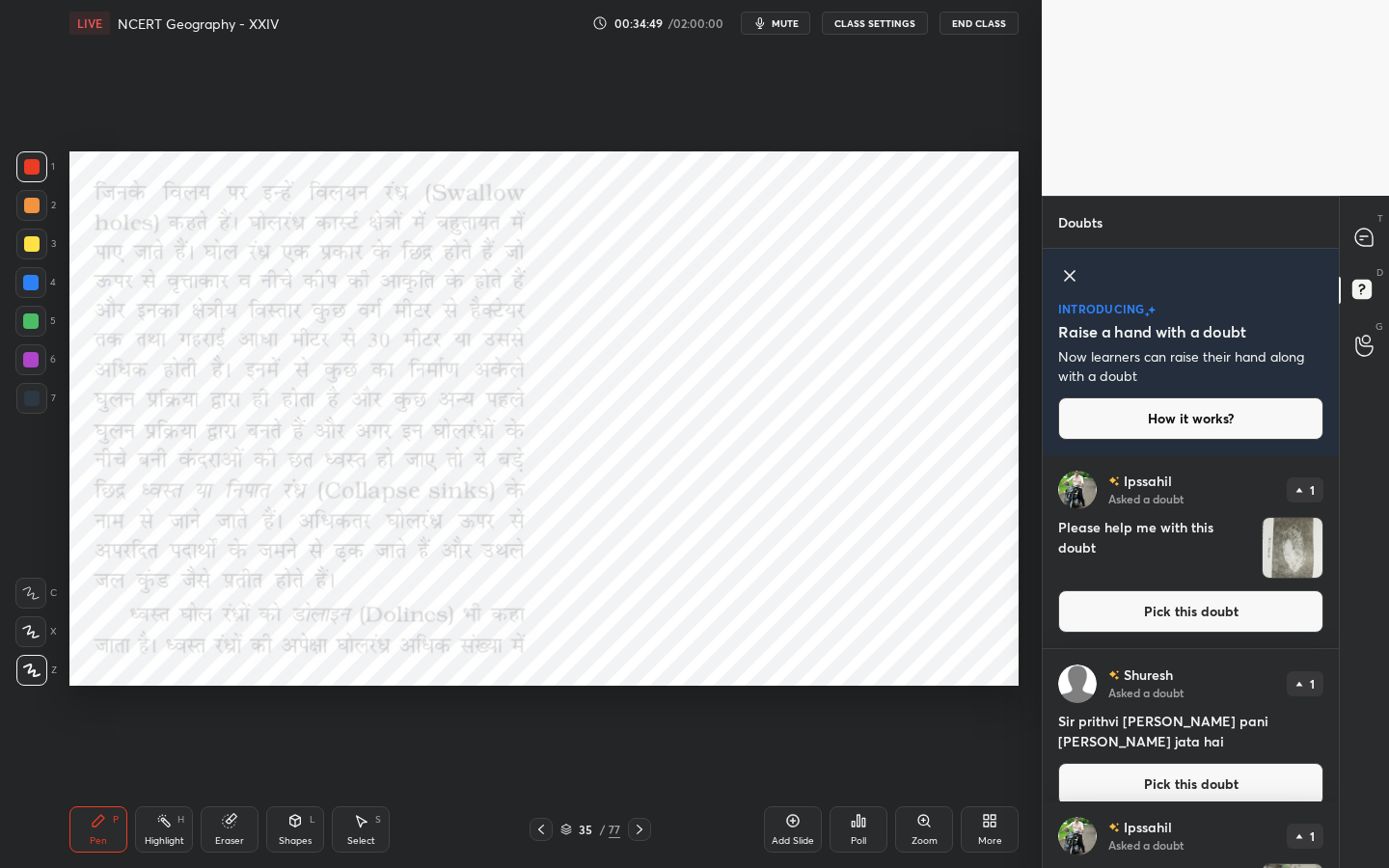 click on "Pick this doubt" at bounding box center [1190, 611] 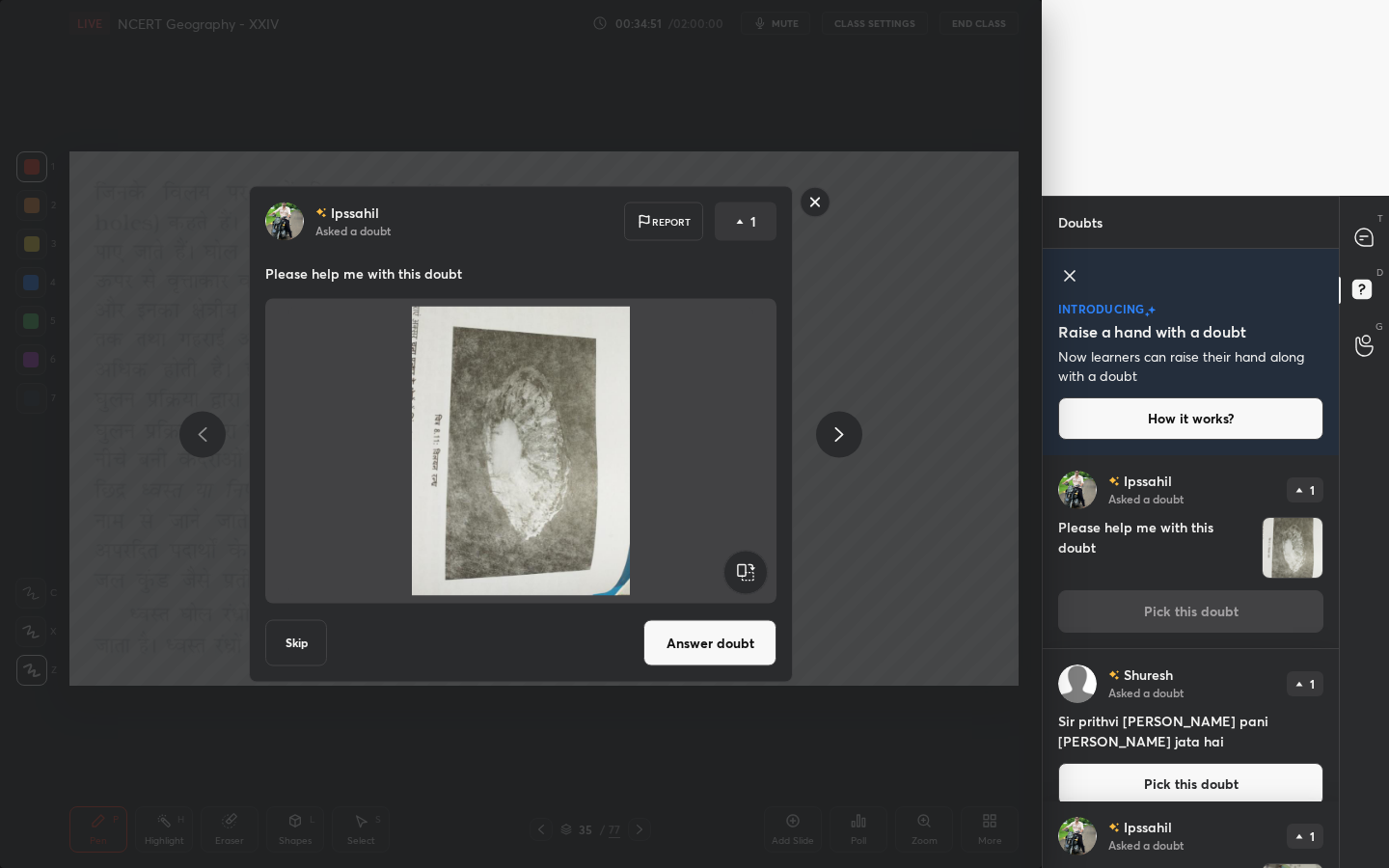 click 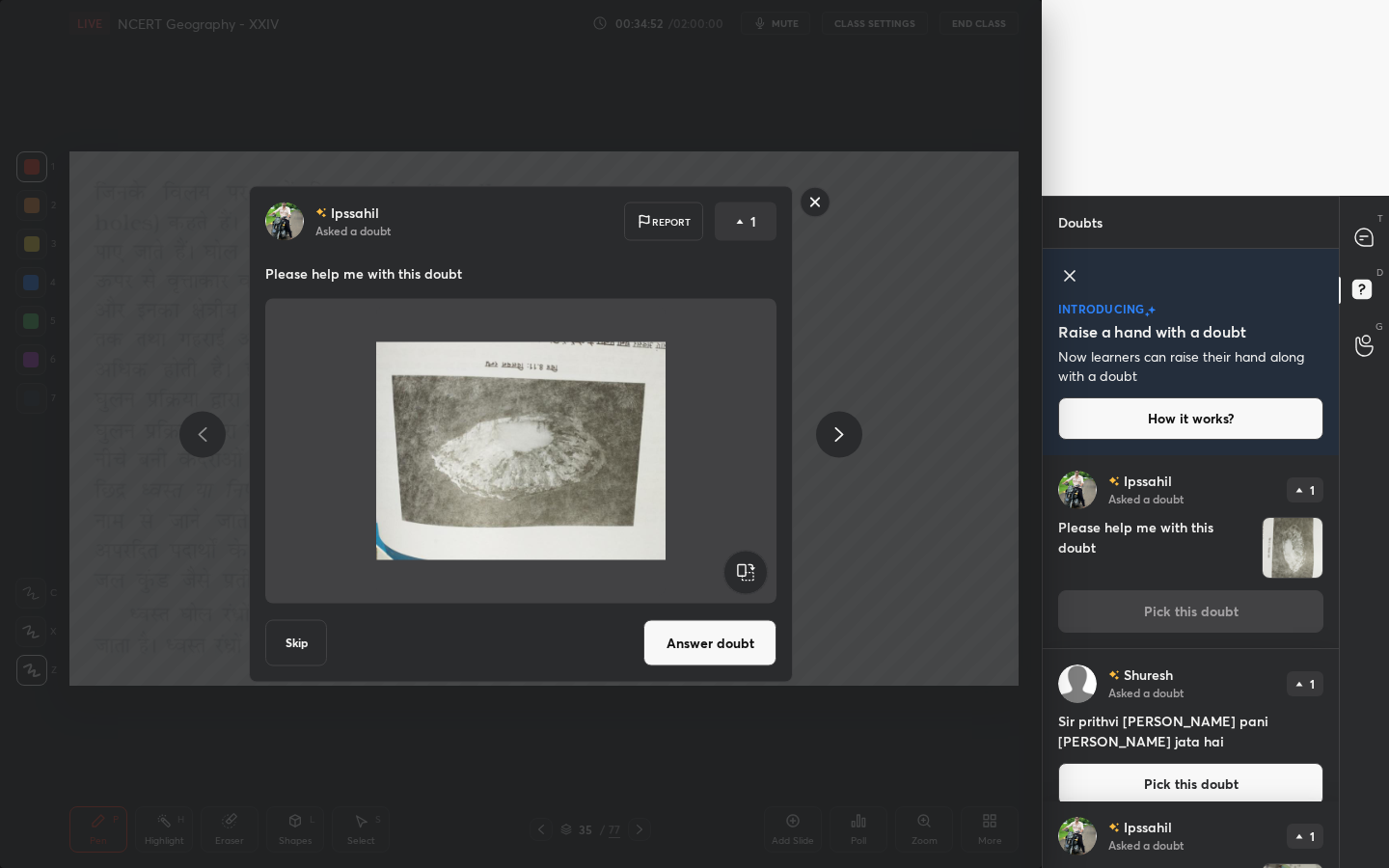click 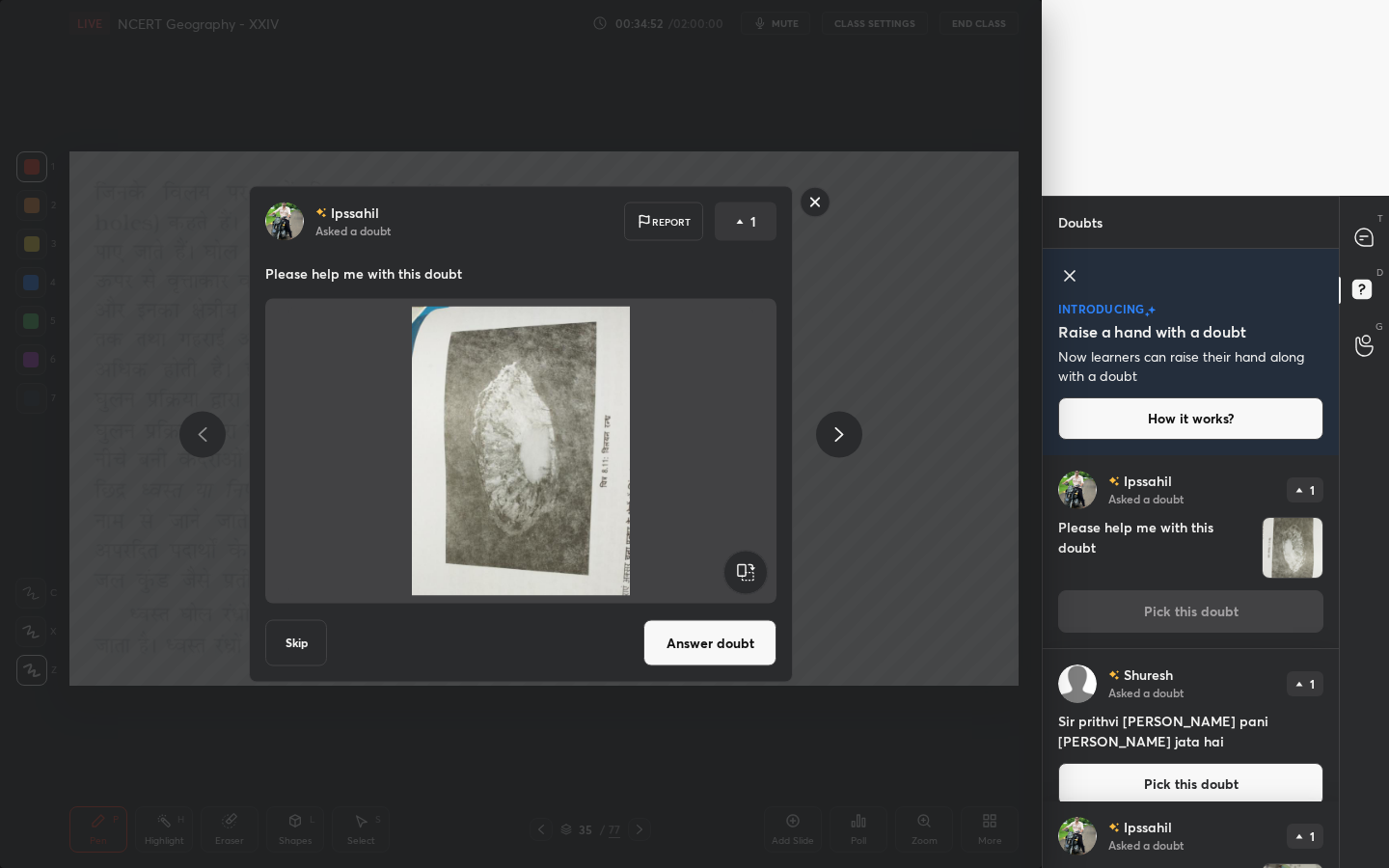 click 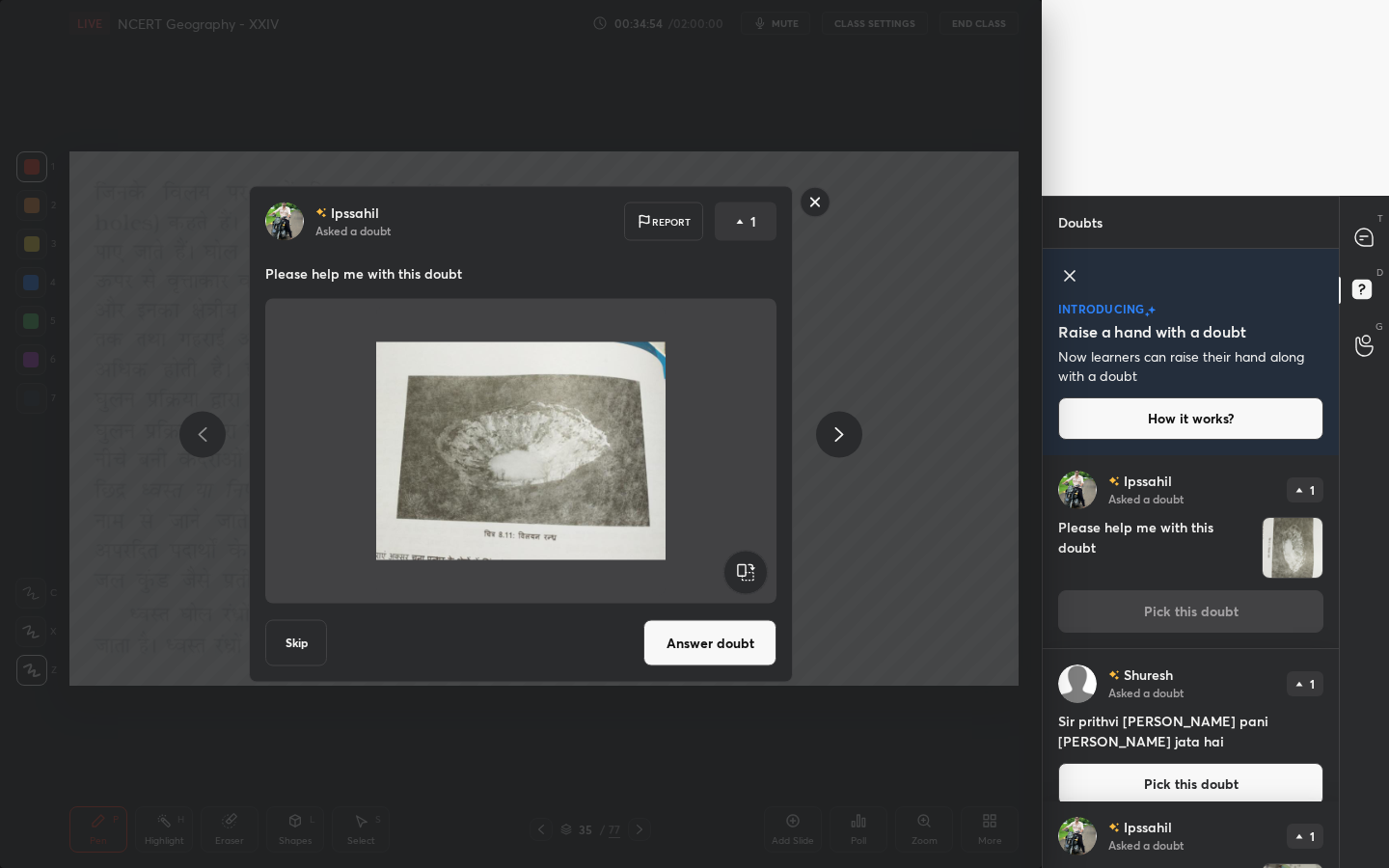 click on "Answer doubt" at bounding box center (710, 643) 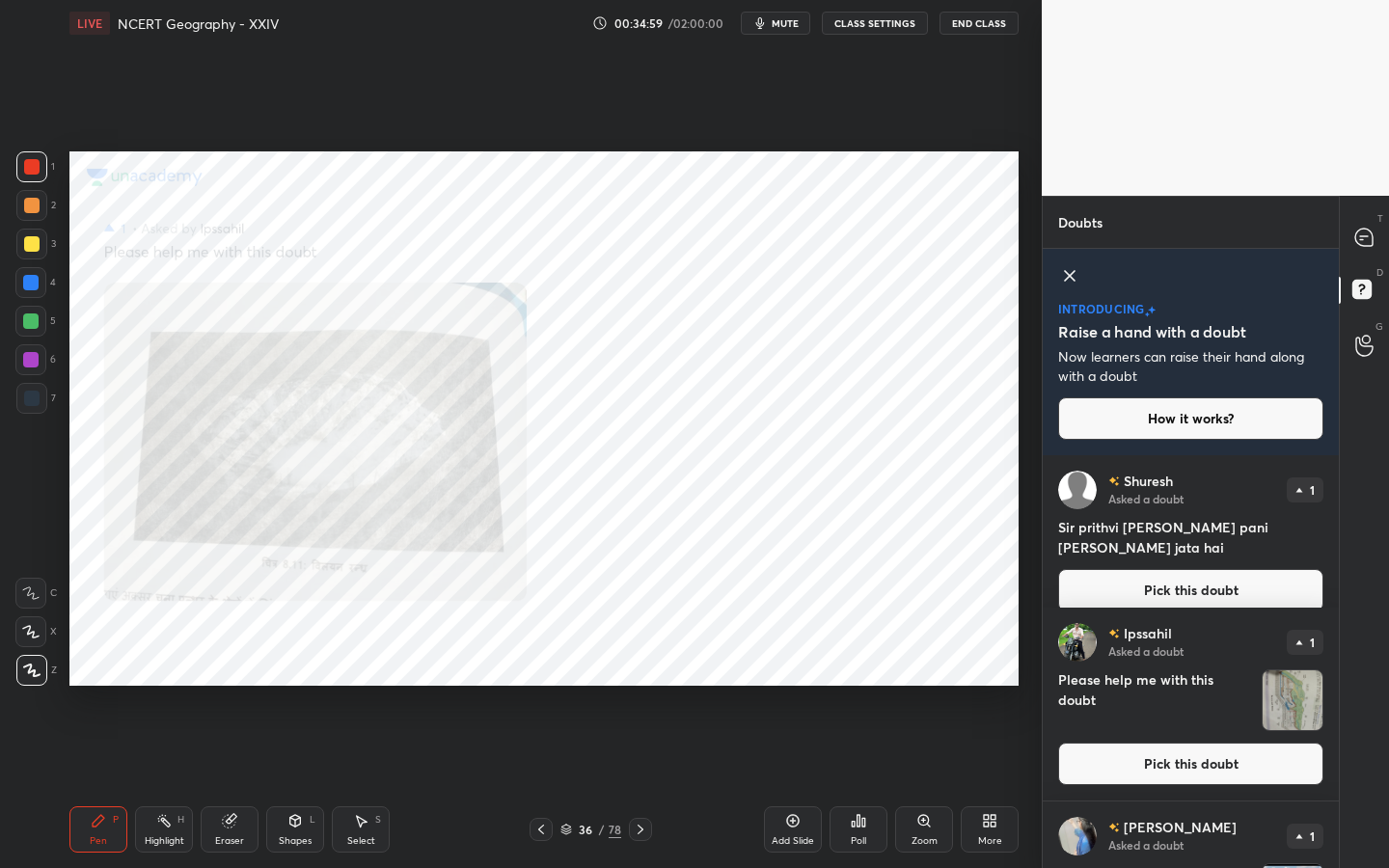 click 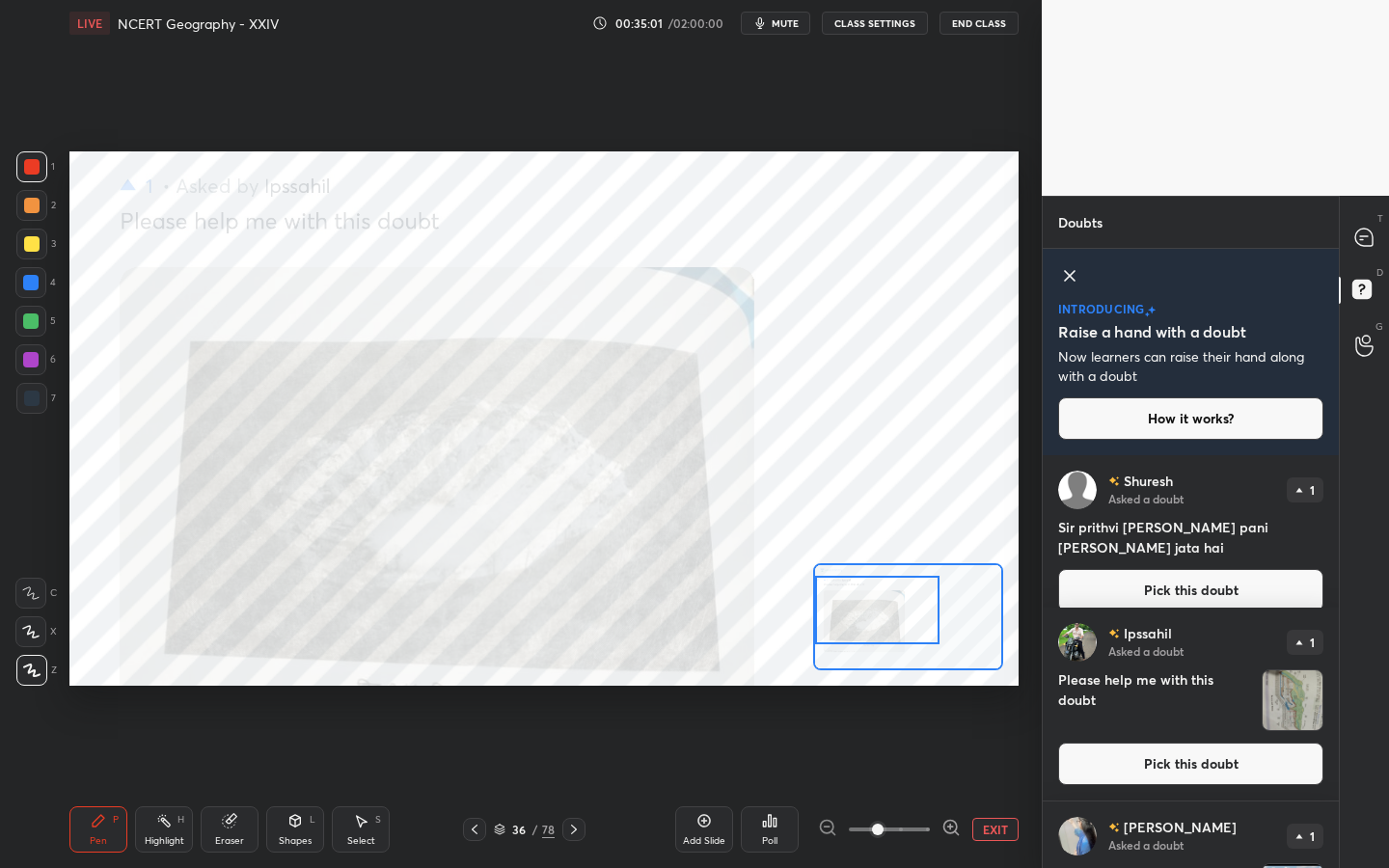 drag, startPoint x: 885, startPoint y: 618, endPoint x: 865, endPoint y: 615, distance: 20.223748 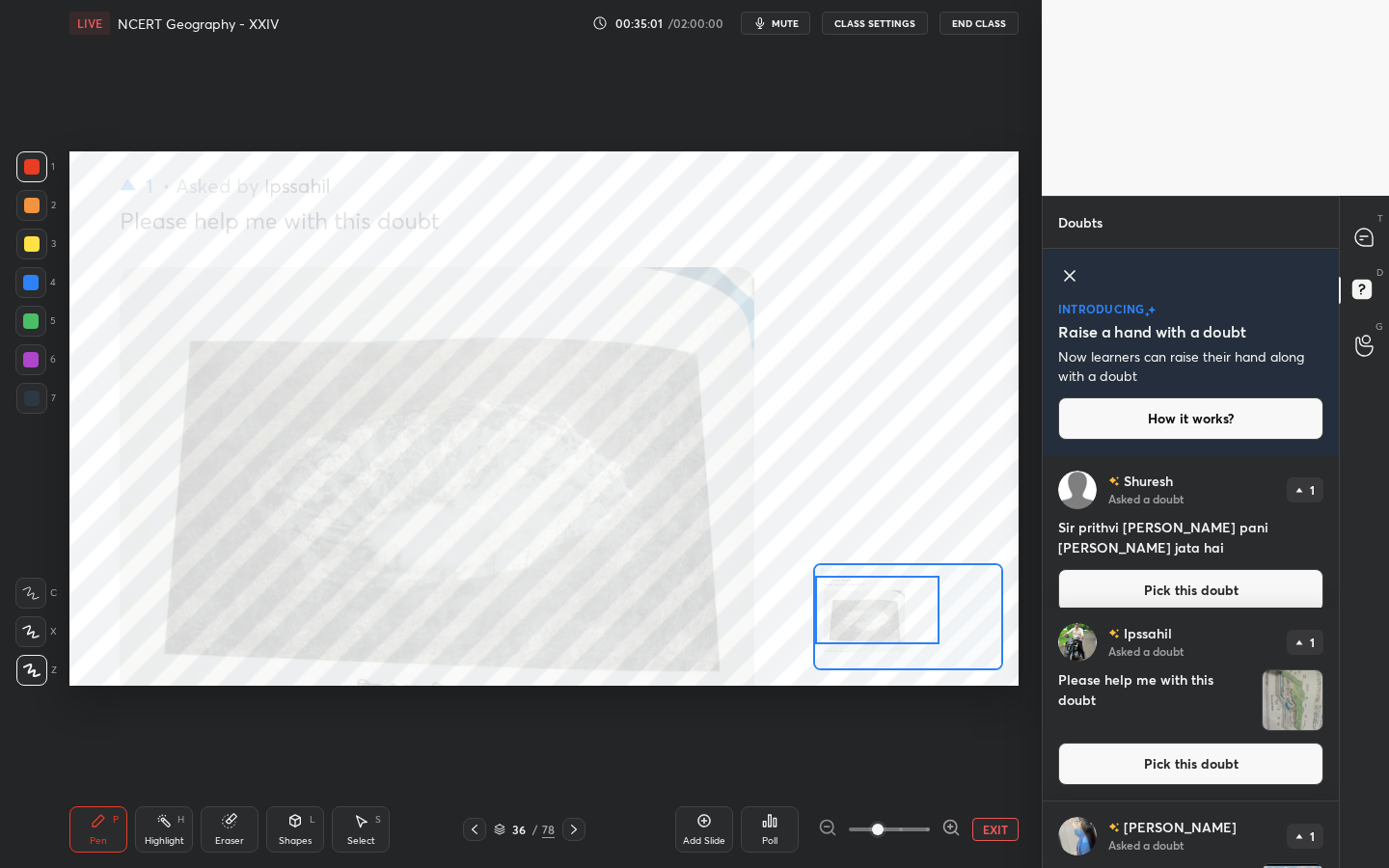 click at bounding box center (877, 610) 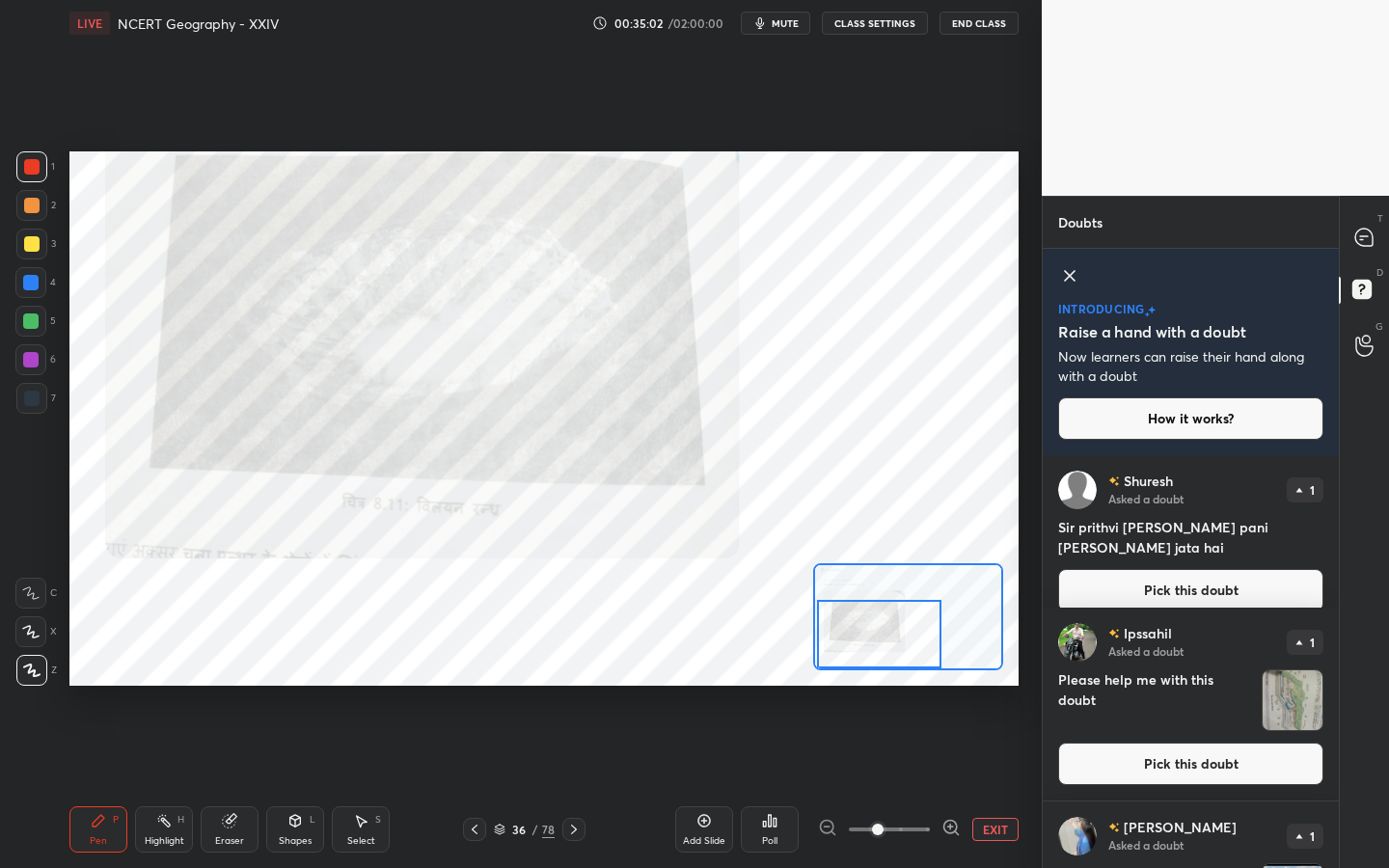 drag, startPoint x: 867, startPoint y: 611, endPoint x: 870, endPoint y: 633, distance: 22.203603 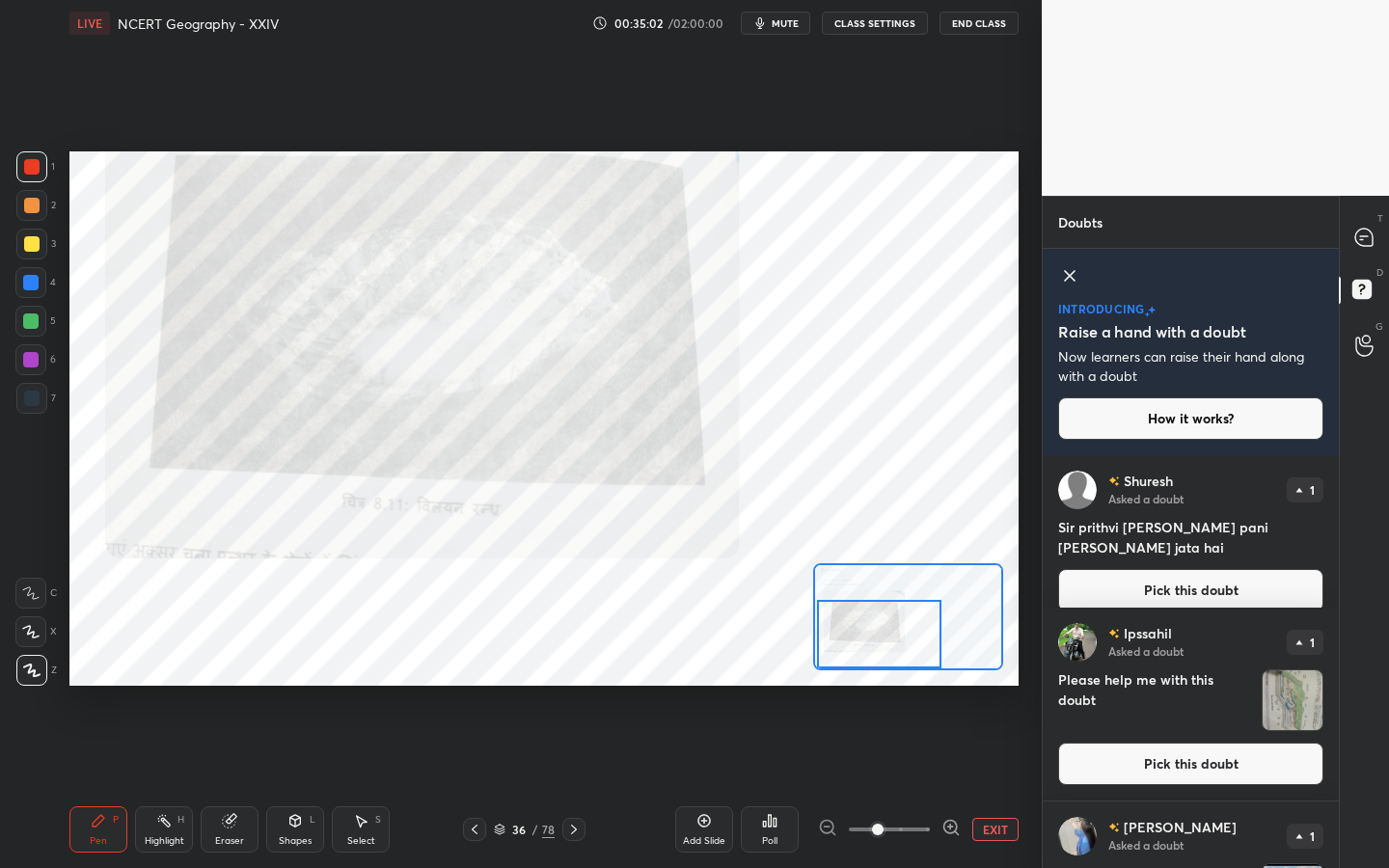 click at bounding box center (879, 634) 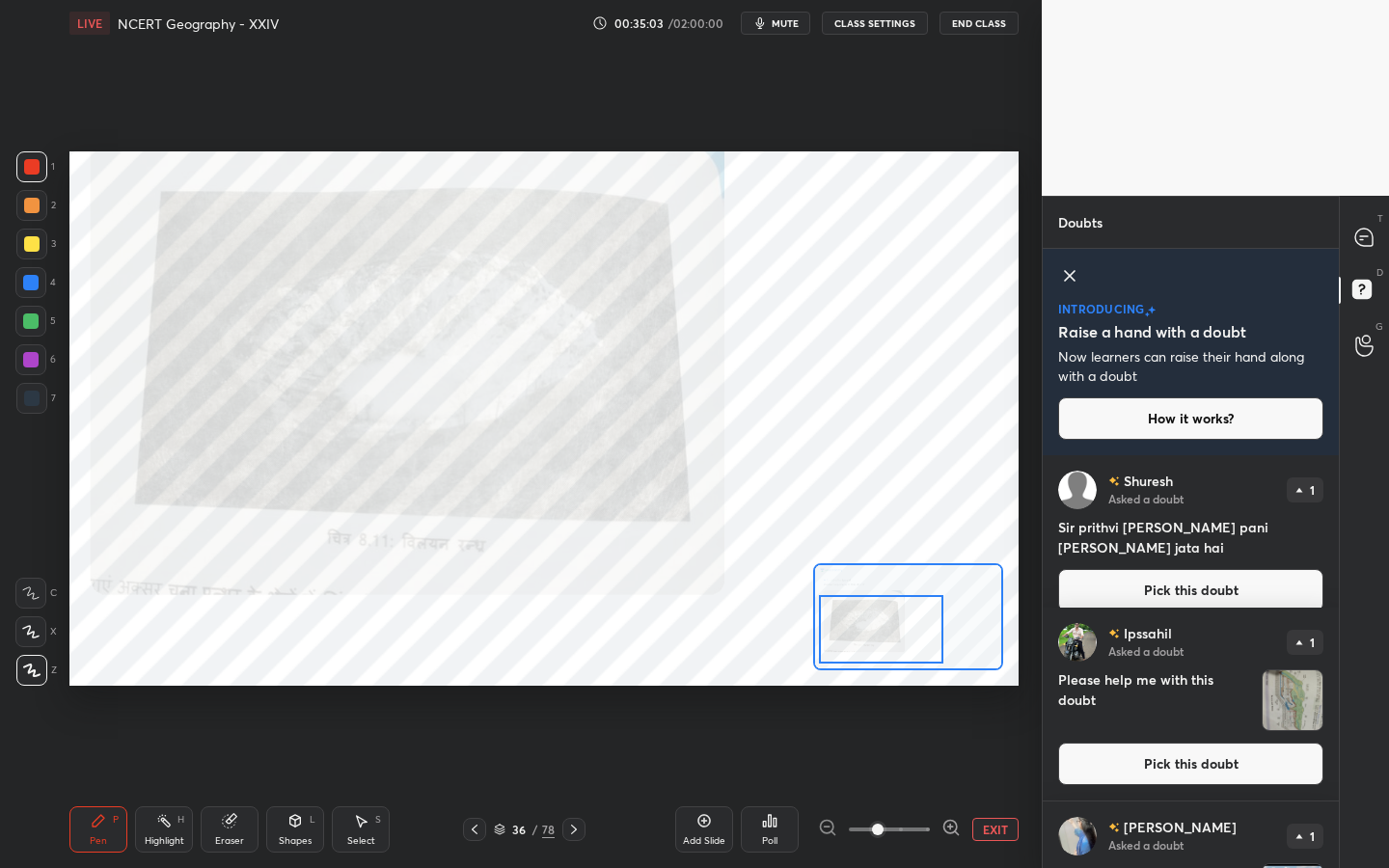 click at bounding box center (881, 629) 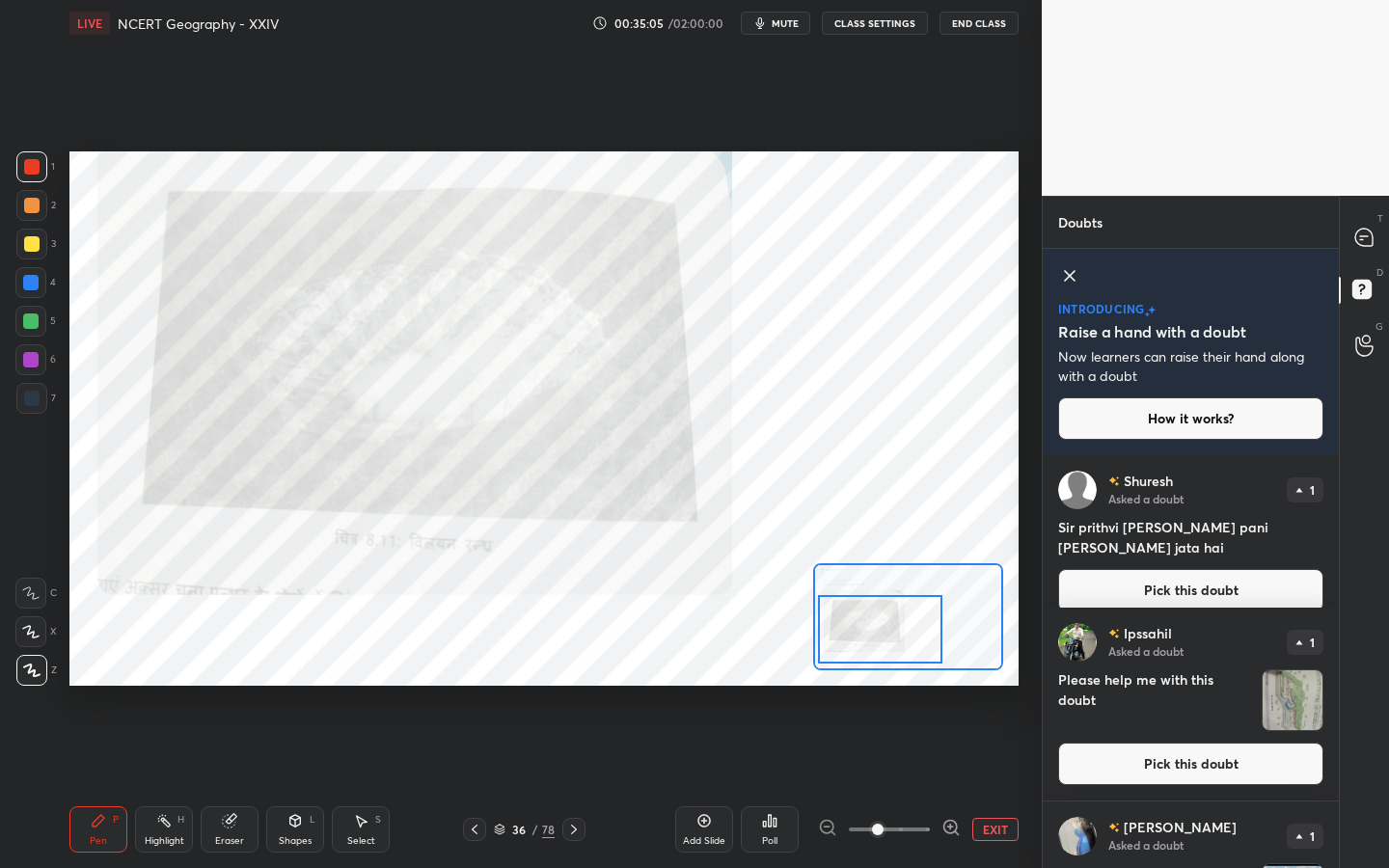 click on "EXIT" at bounding box center (995, 829) 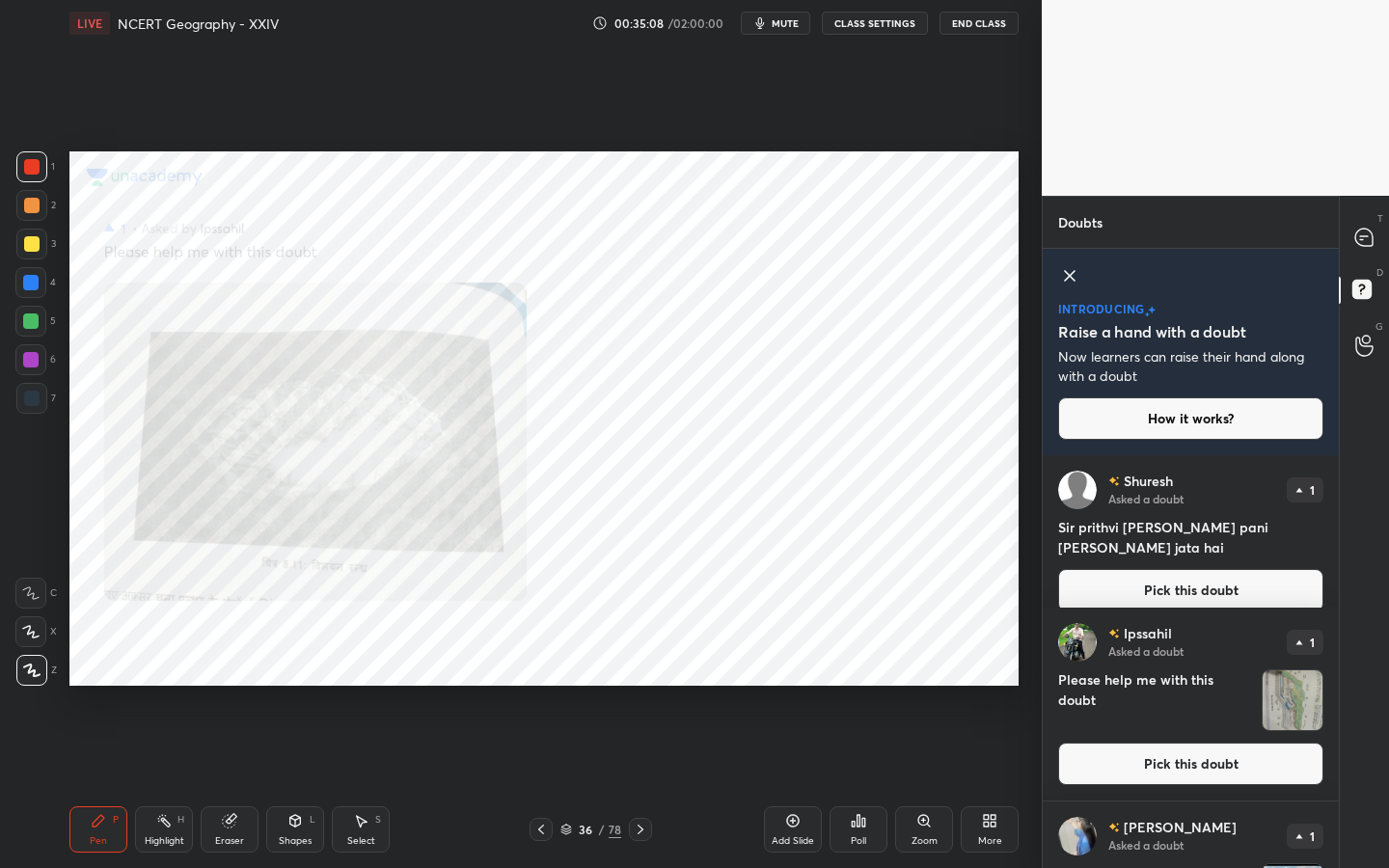 click on "Eraser" at bounding box center (230, 829) 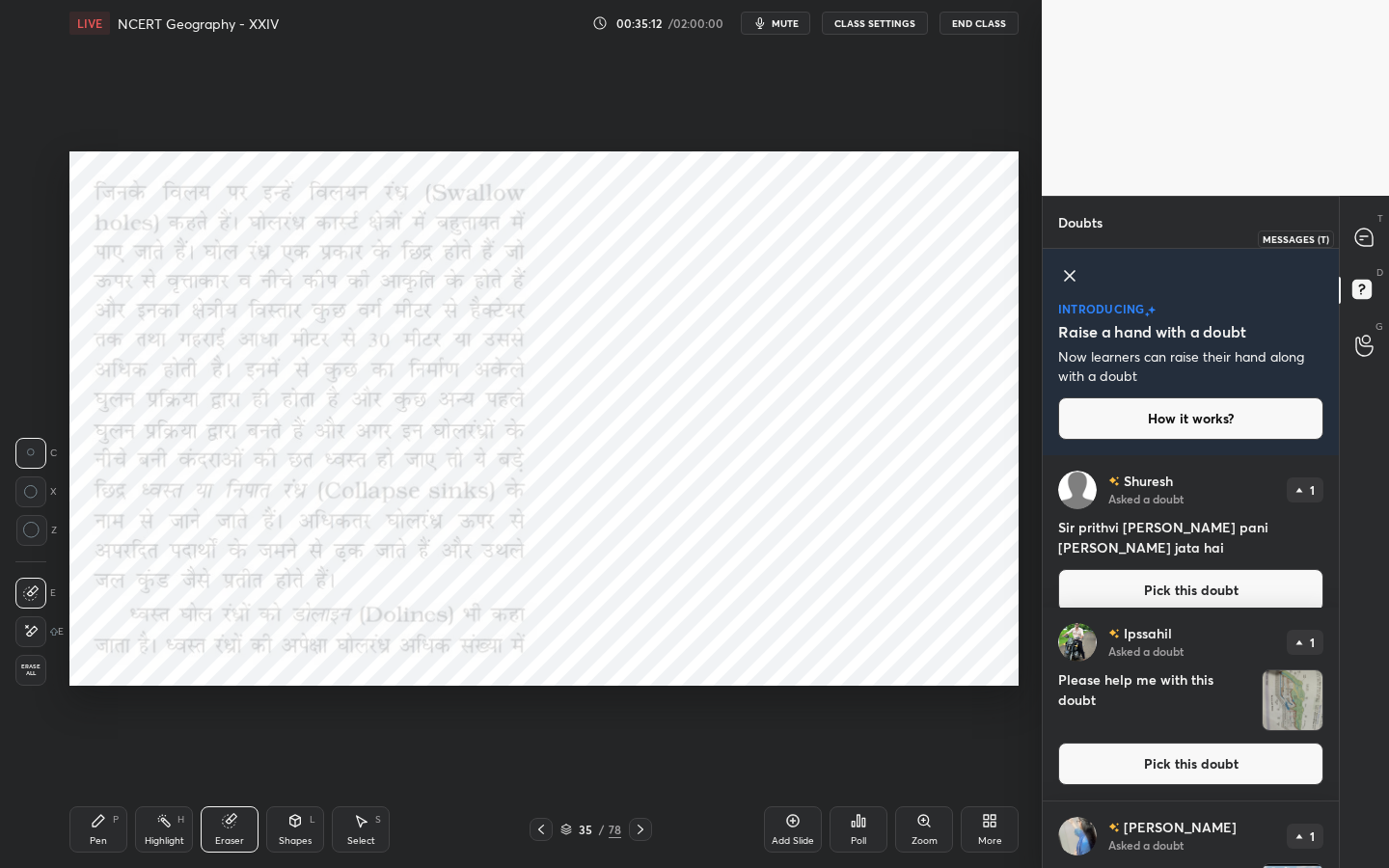 click at bounding box center (1365, 238) 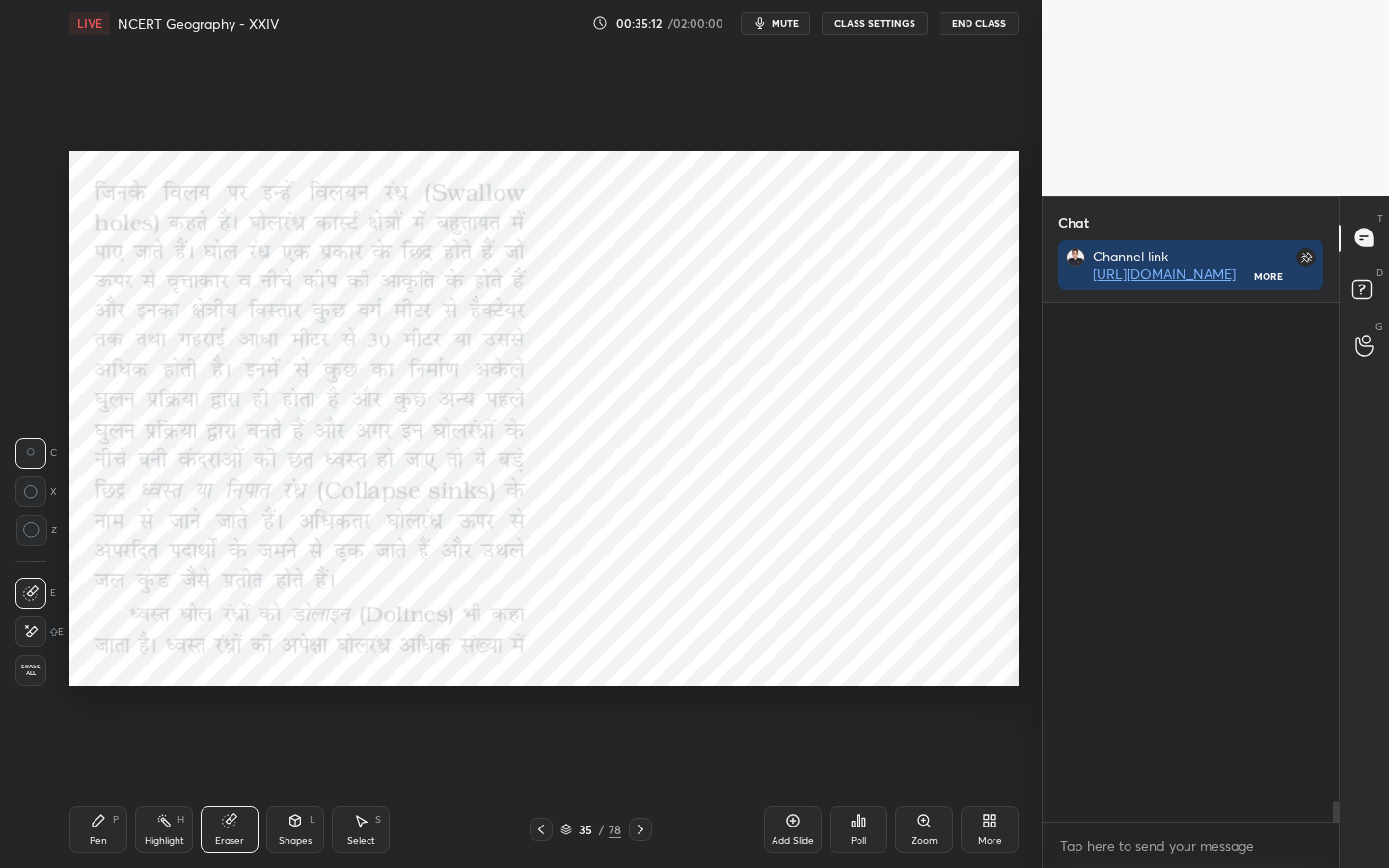 scroll, scrollTop: 13580, scrollLeft: 0, axis: vertical 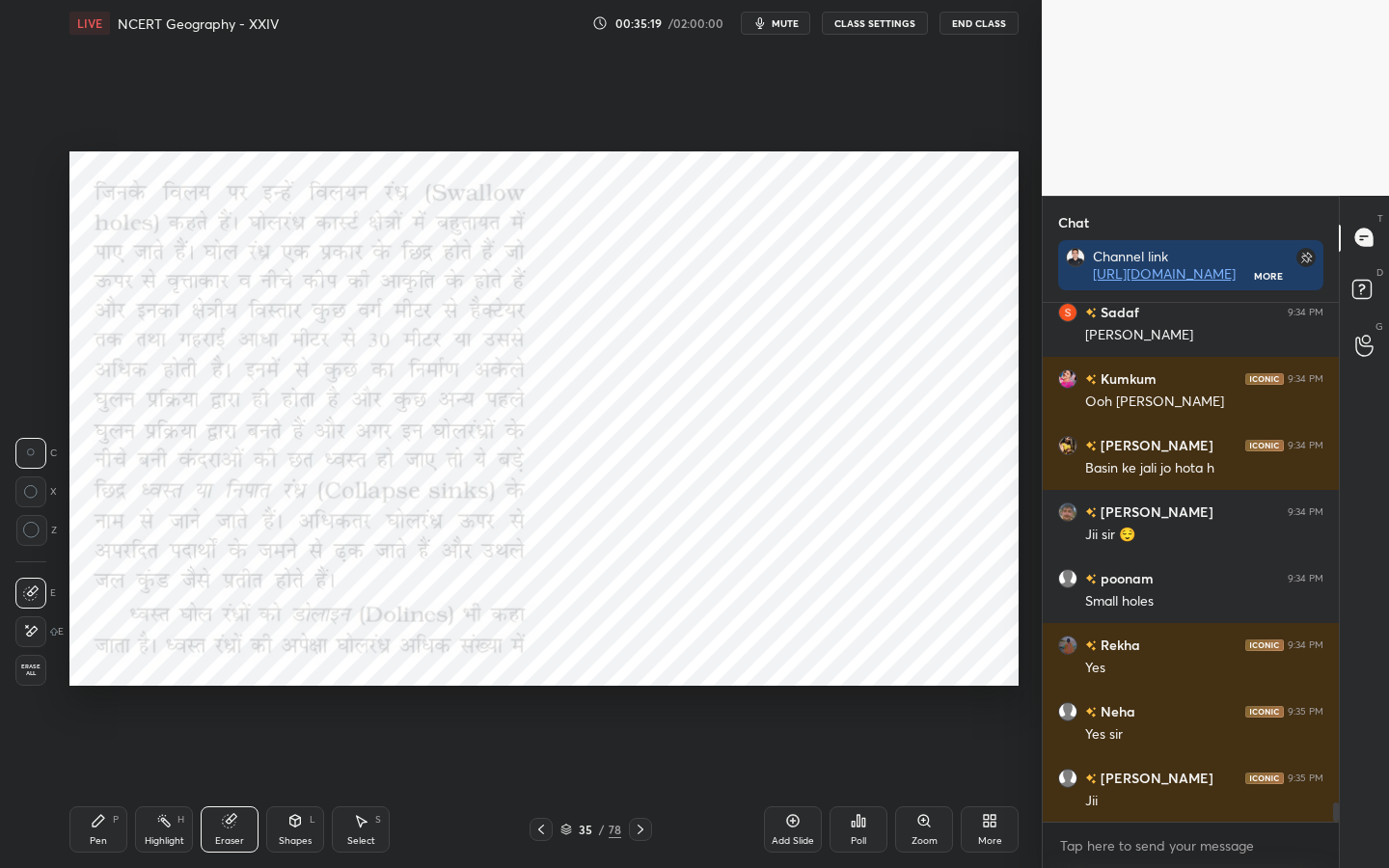 click on "Pen" at bounding box center [98, 841] 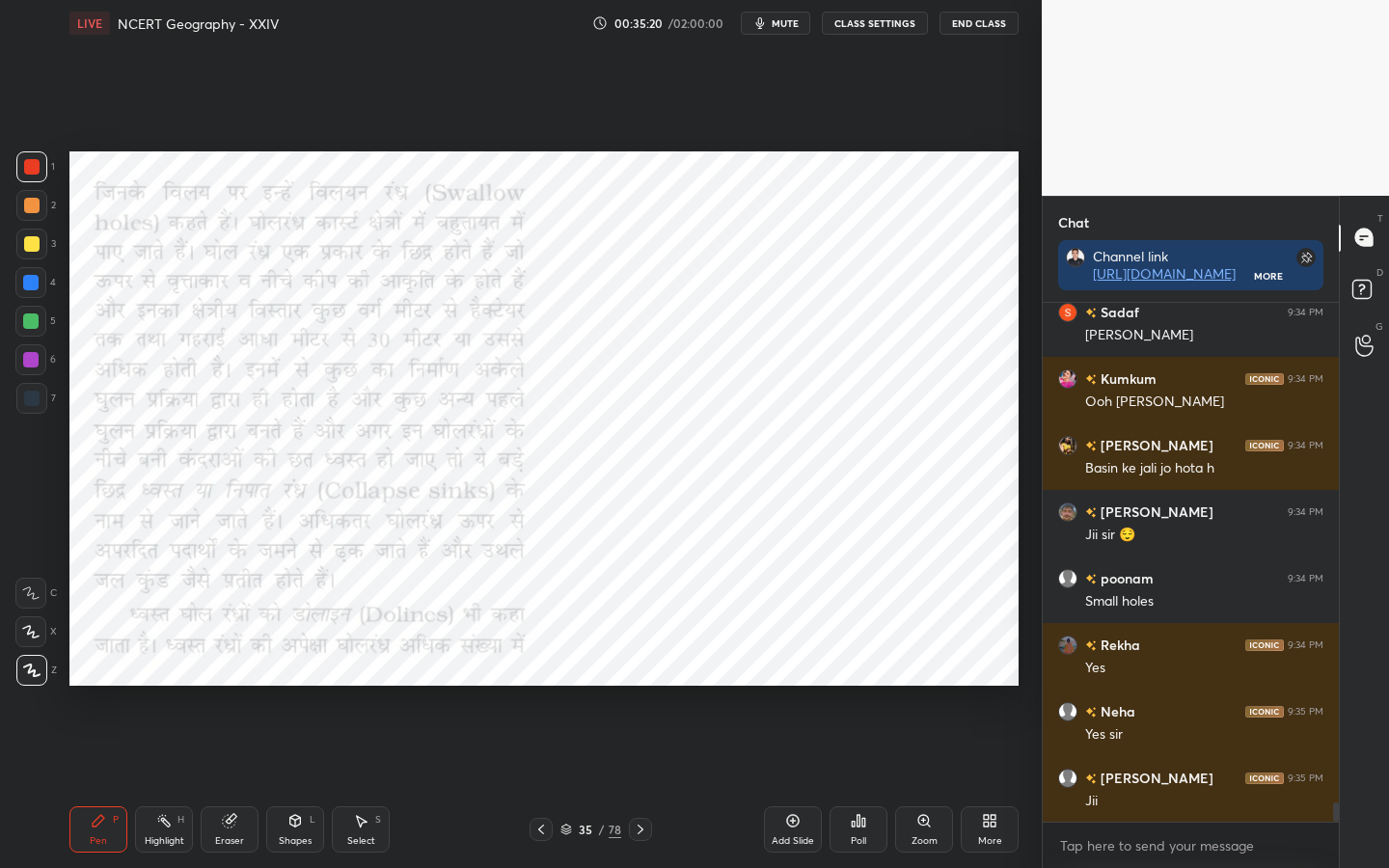 scroll, scrollTop: 13665, scrollLeft: 0, axis: vertical 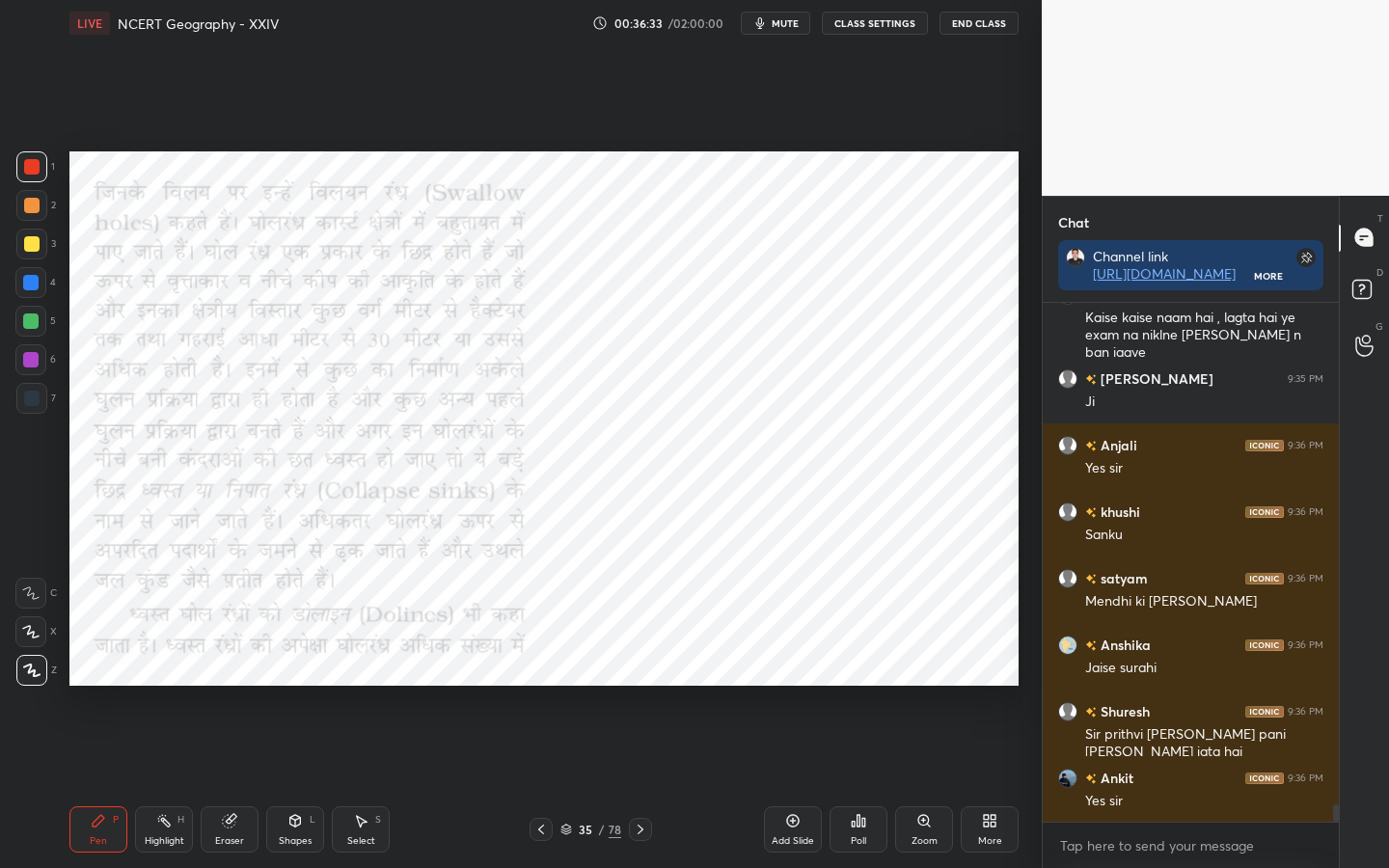click on "Eraser" at bounding box center [230, 841] 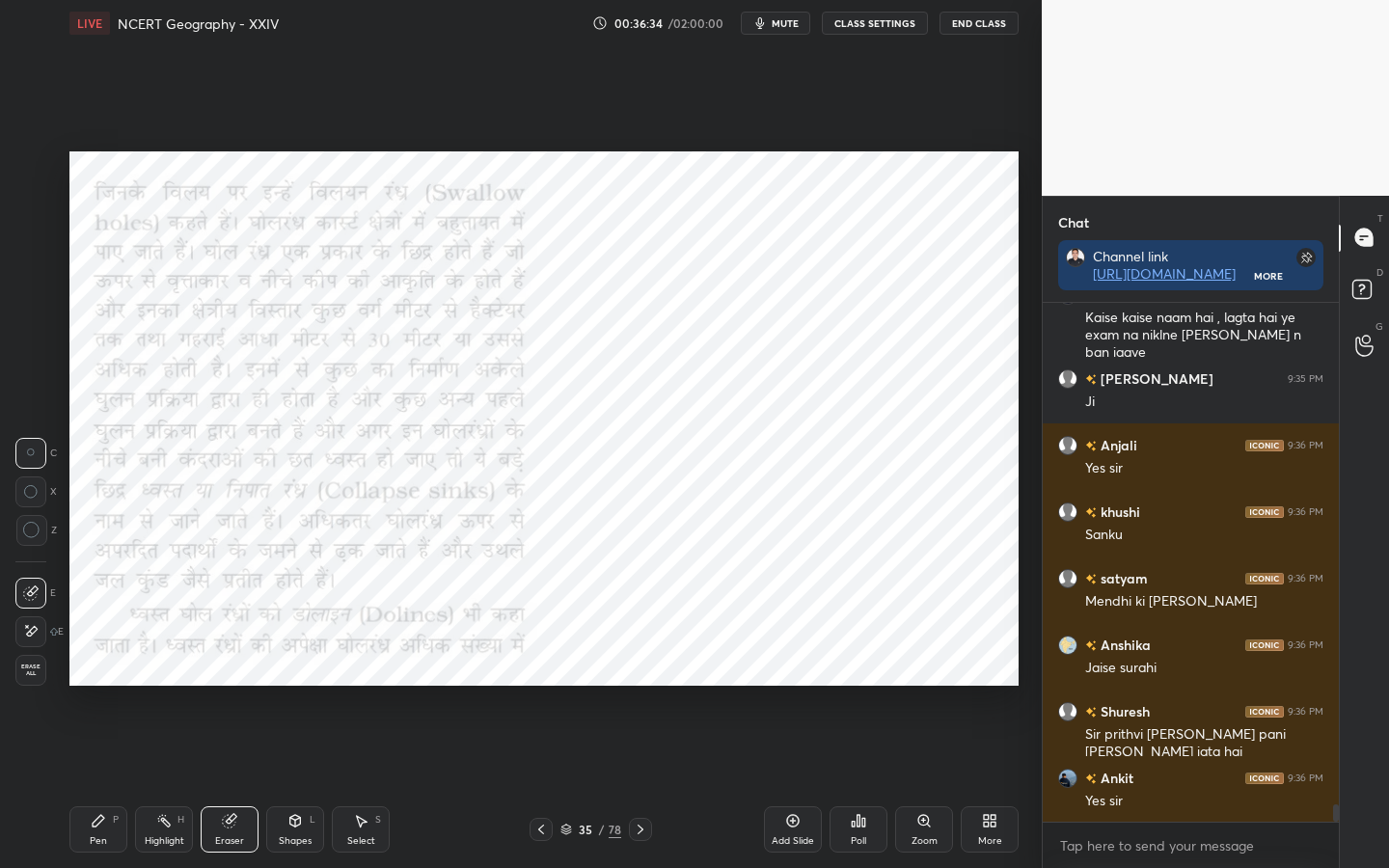 click on "Erase all" at bounding box center [31, 670] 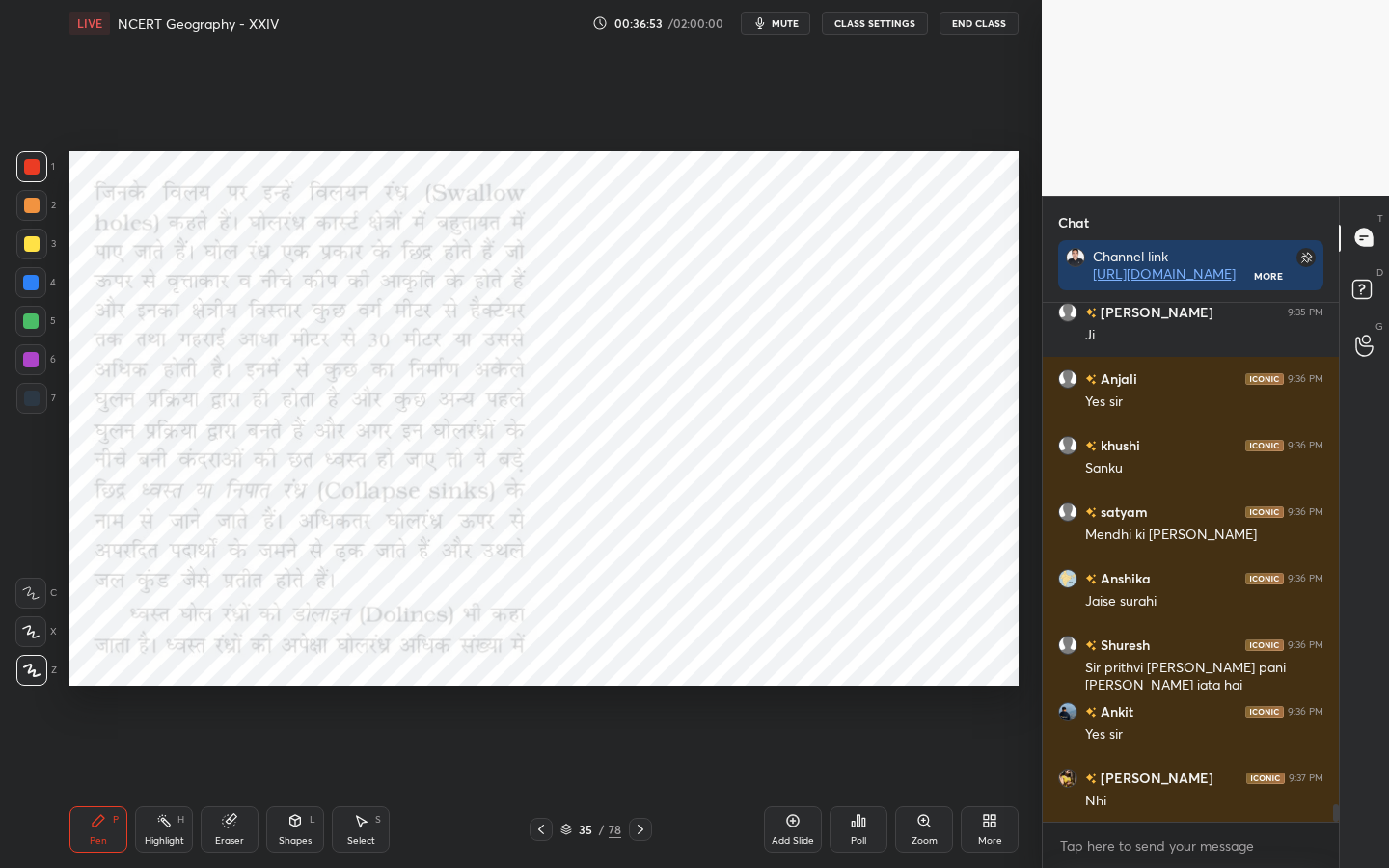 scroll, scrollTop: 14814, scrollLeft: 0, axis: vertical 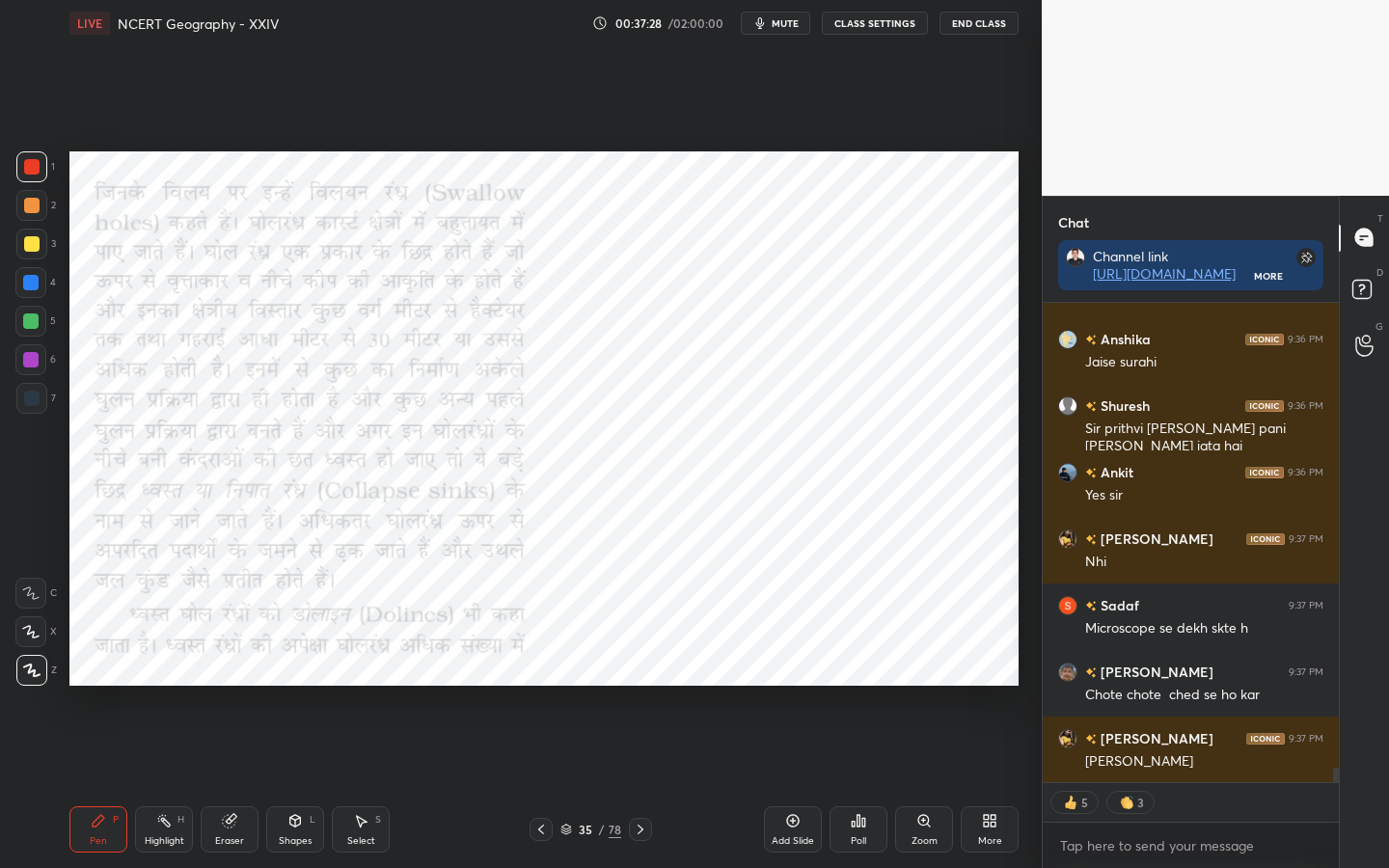 click on "mute" at bounding box center [776, 23] 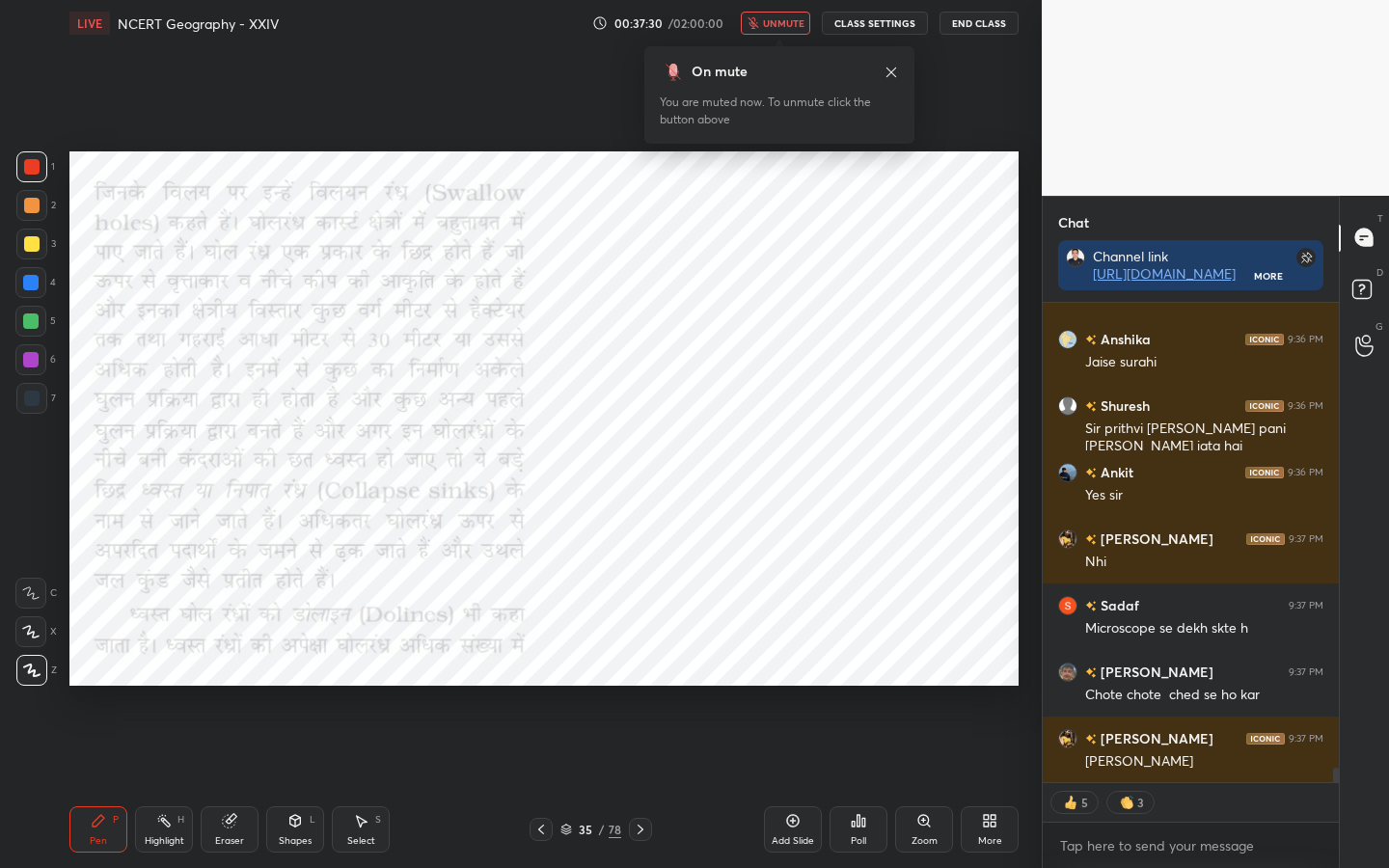 click on "unmute" at bounding box center [783, 23] 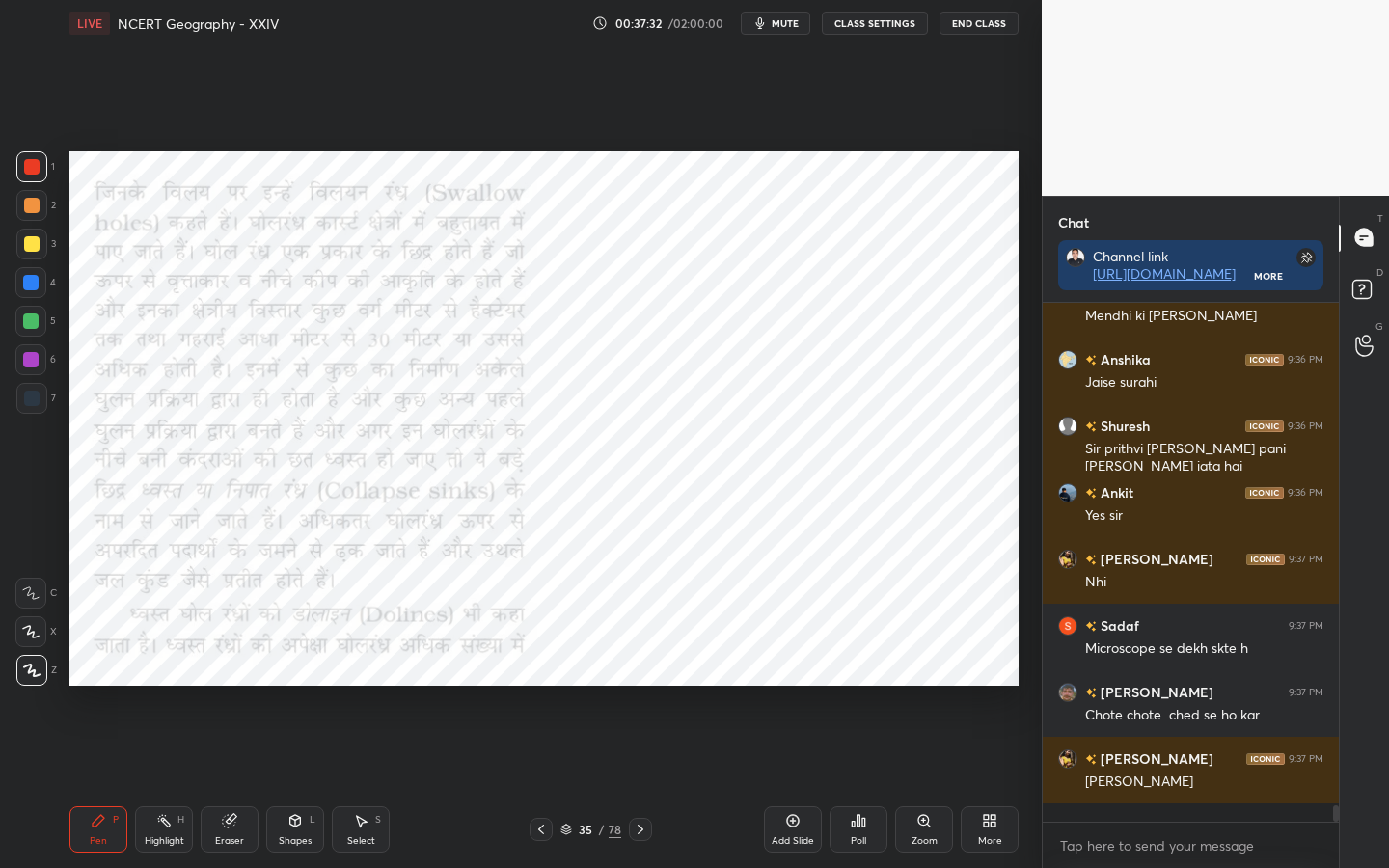 scroll, scrollTop: 7, scrollLeft: 7, axis: both 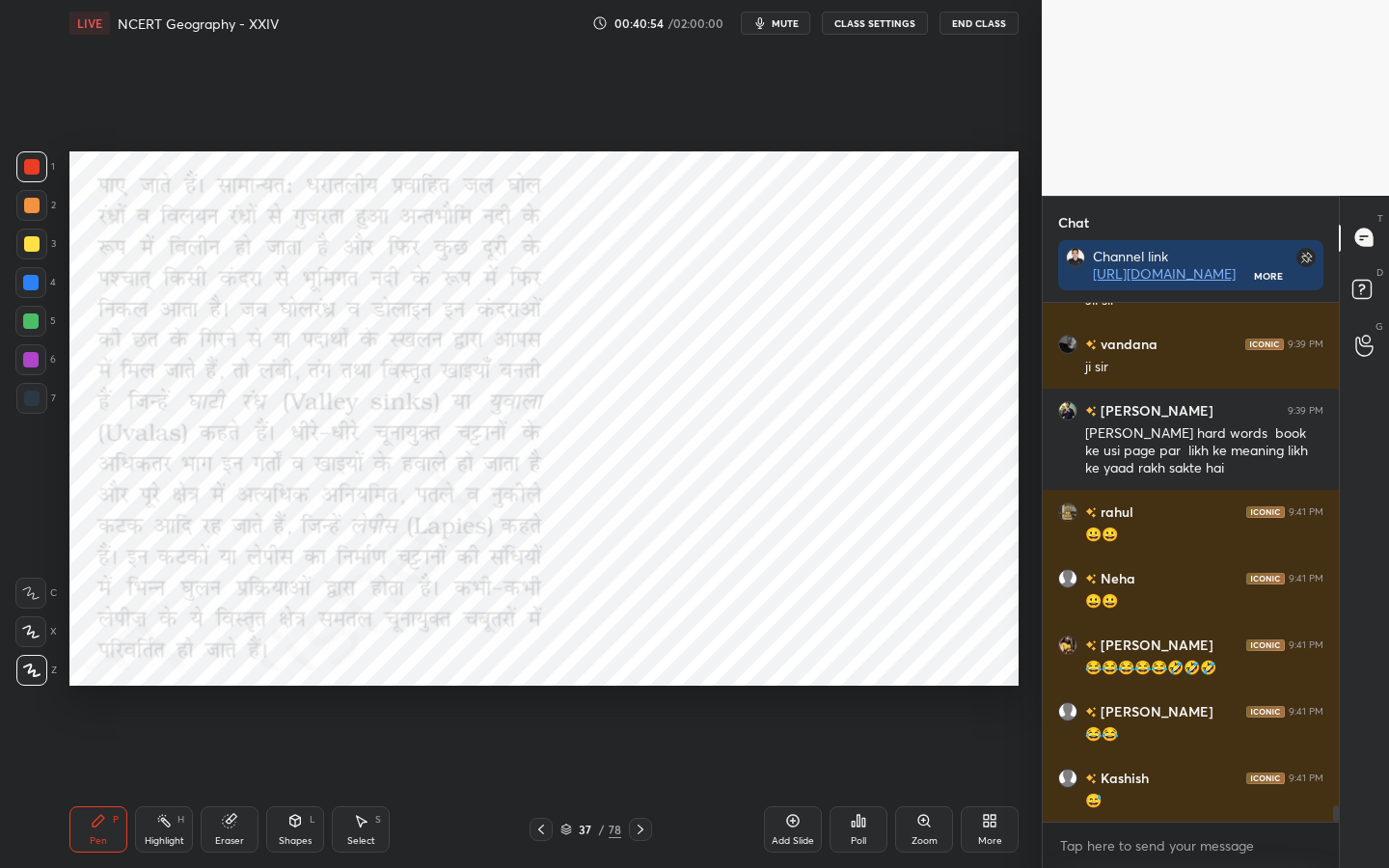 click on "Eraser" at bounding box center [230, 829] 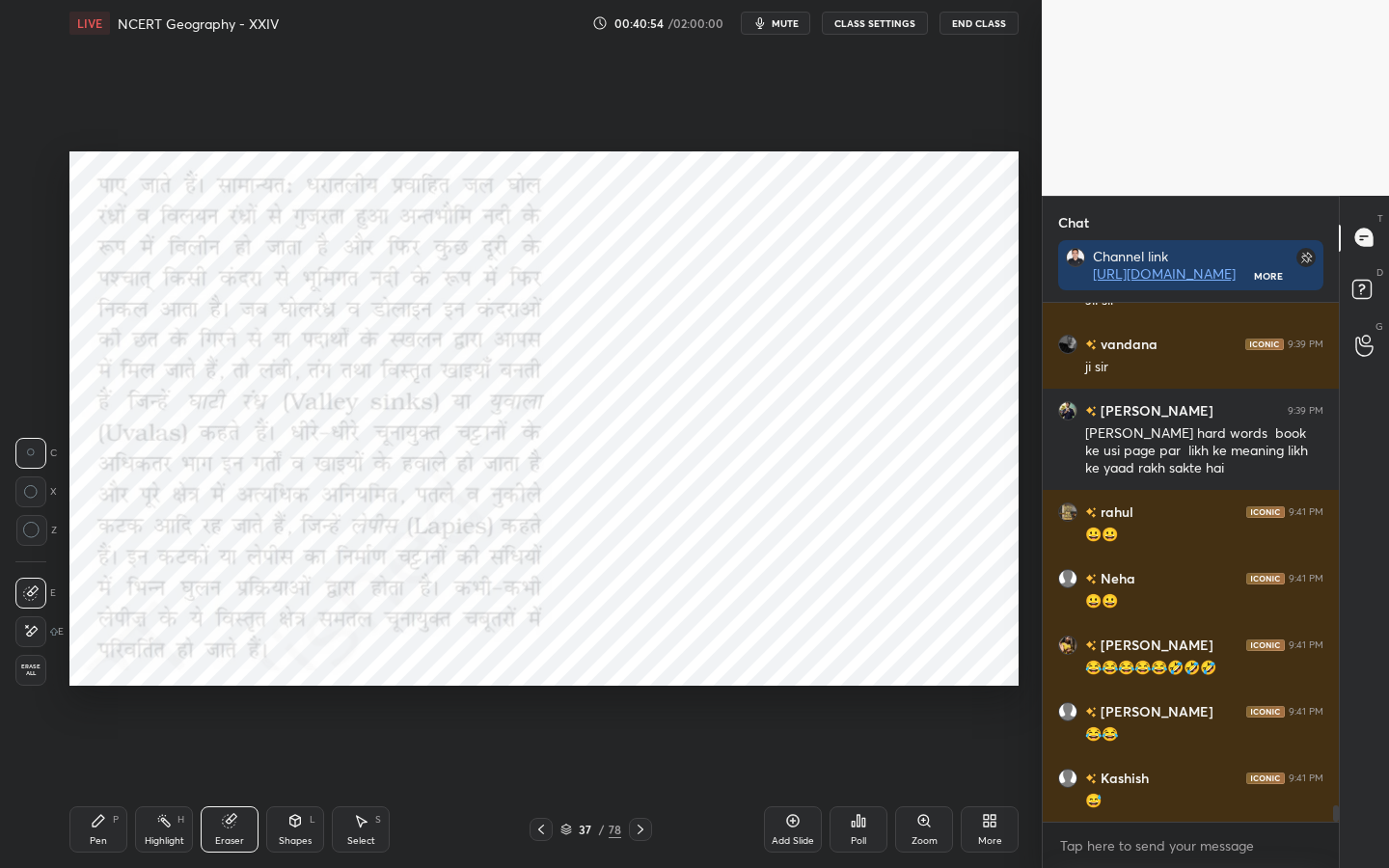 scroll, scrollTop: 15997, scrollLeft: 0, axis: vertical 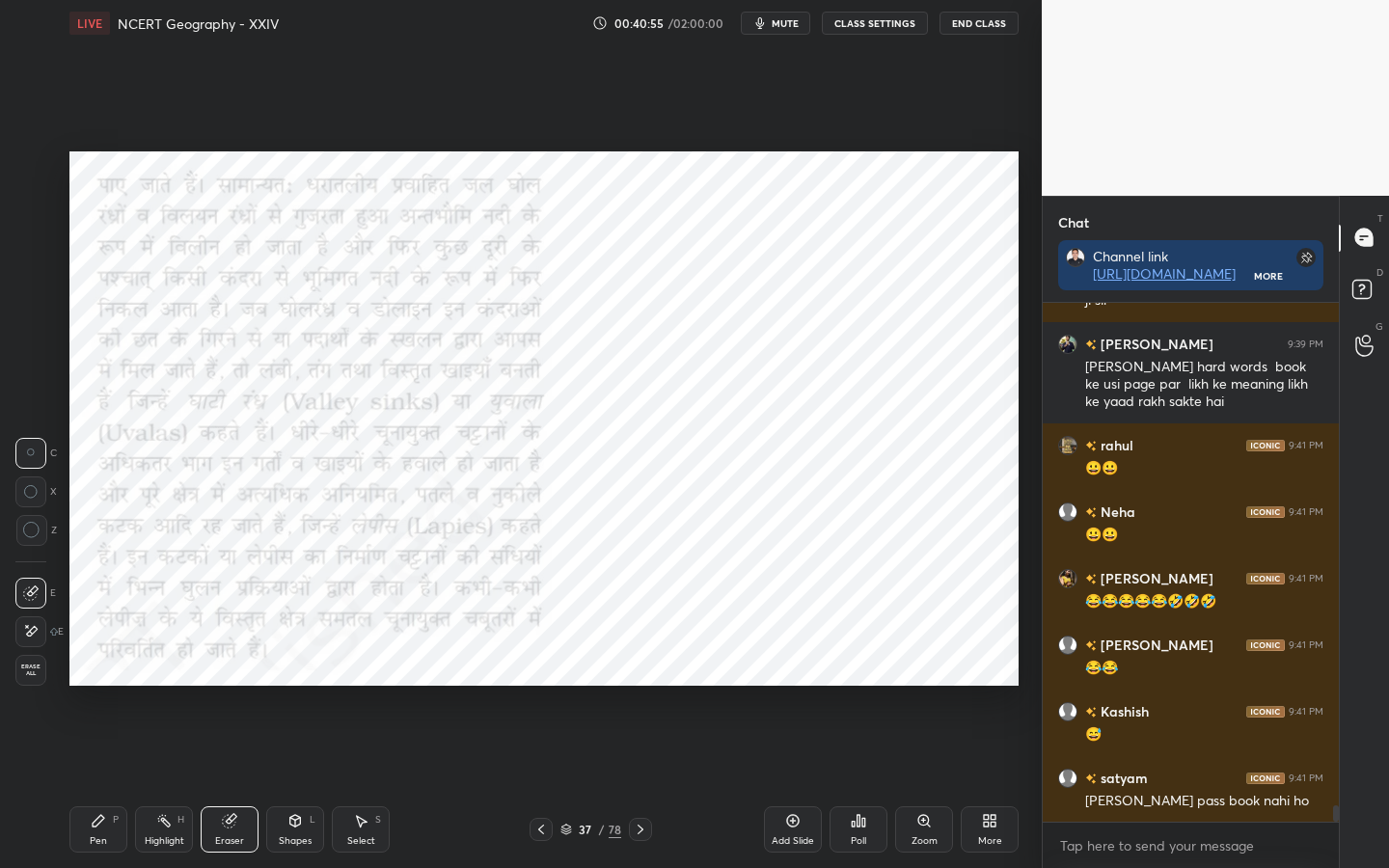 click on "Erase all" at bounding box center [31, 670] 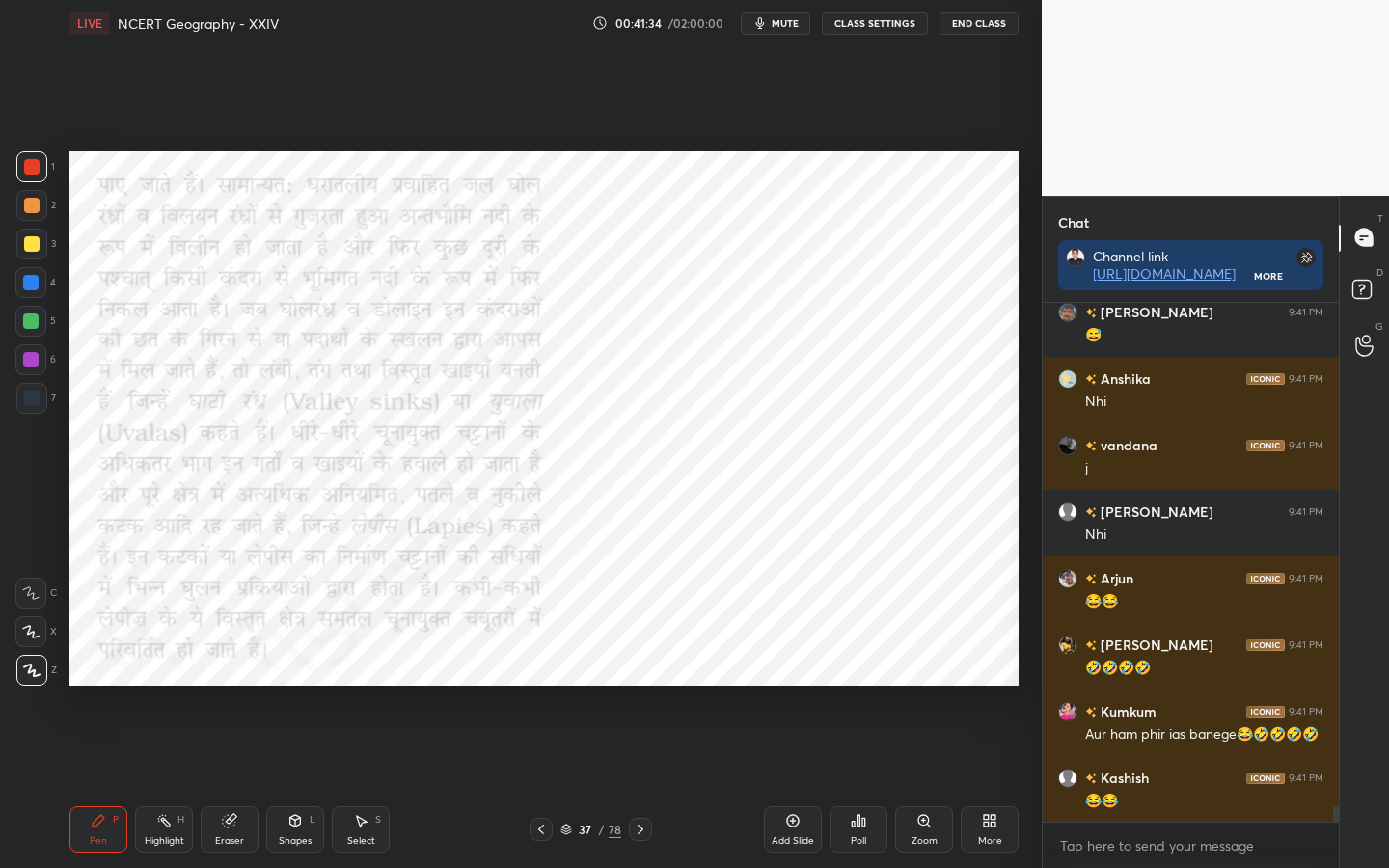 scroll, scrollTop: 16862, scrollLeft: 0, axis: vertical 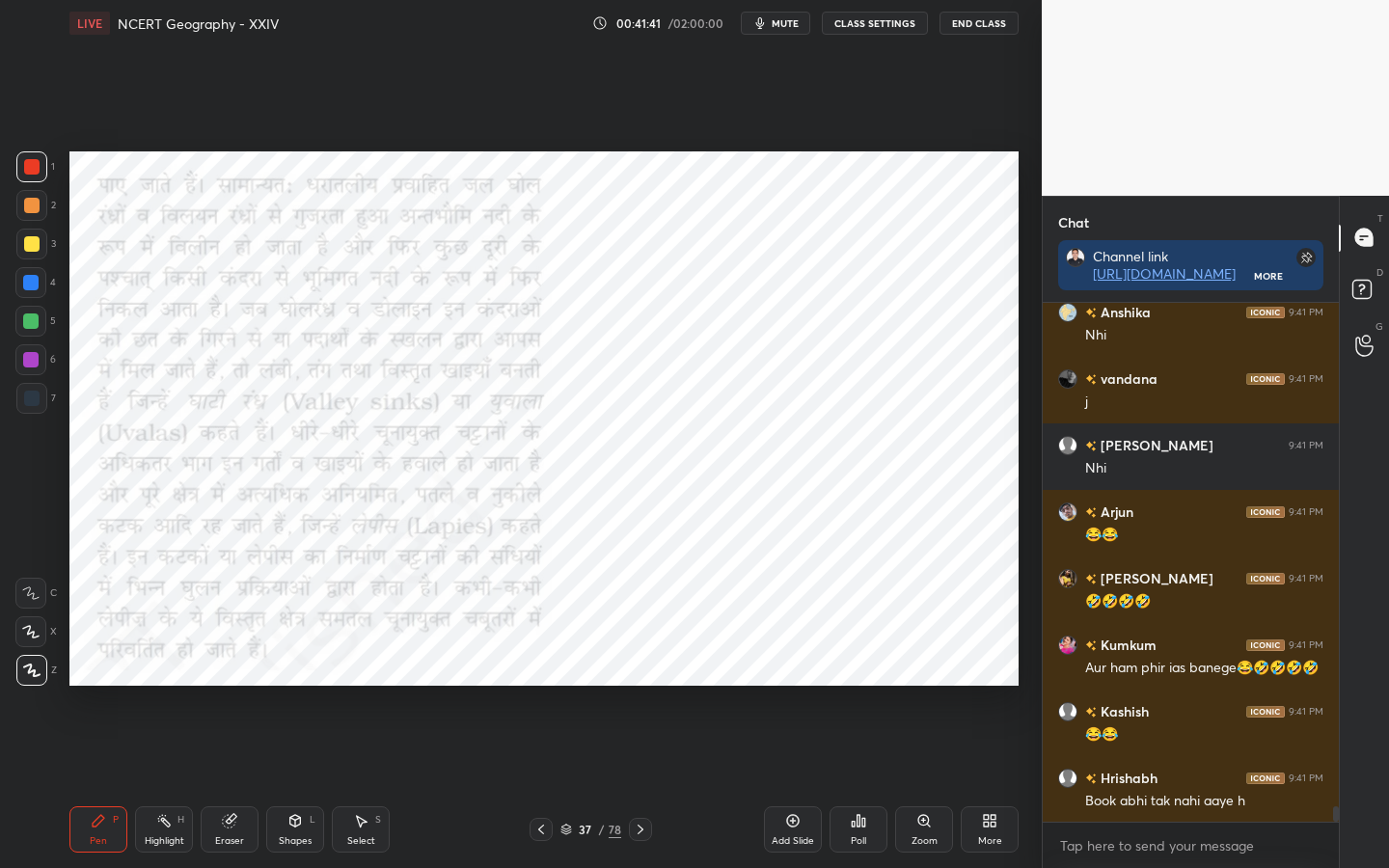 drag, startPoint x: 232, startPoint y: 840, endPoint x: 194, endPoint y: 804, distance: 52.34501 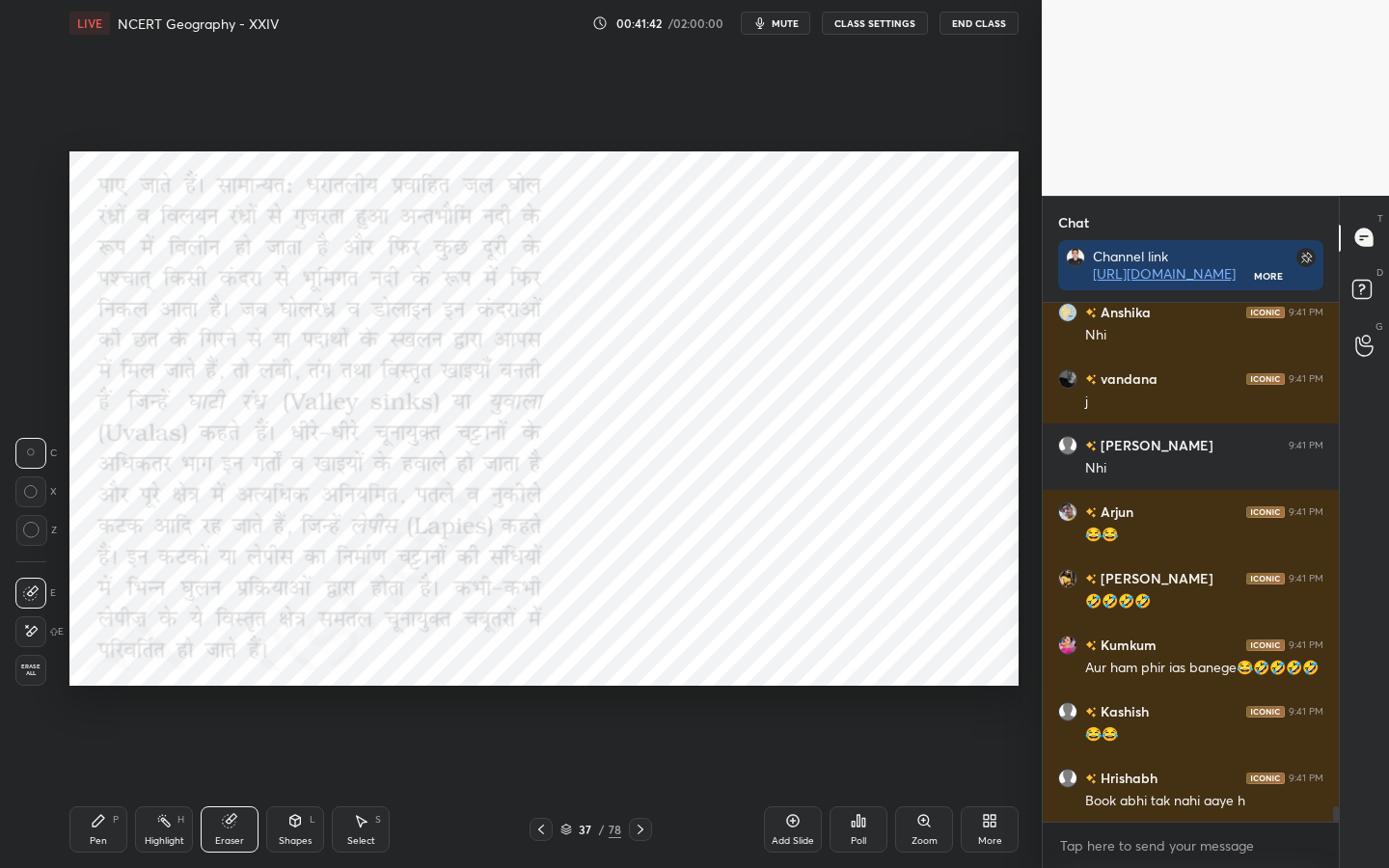 click on "Erase all" at bounding box center (31, 670) 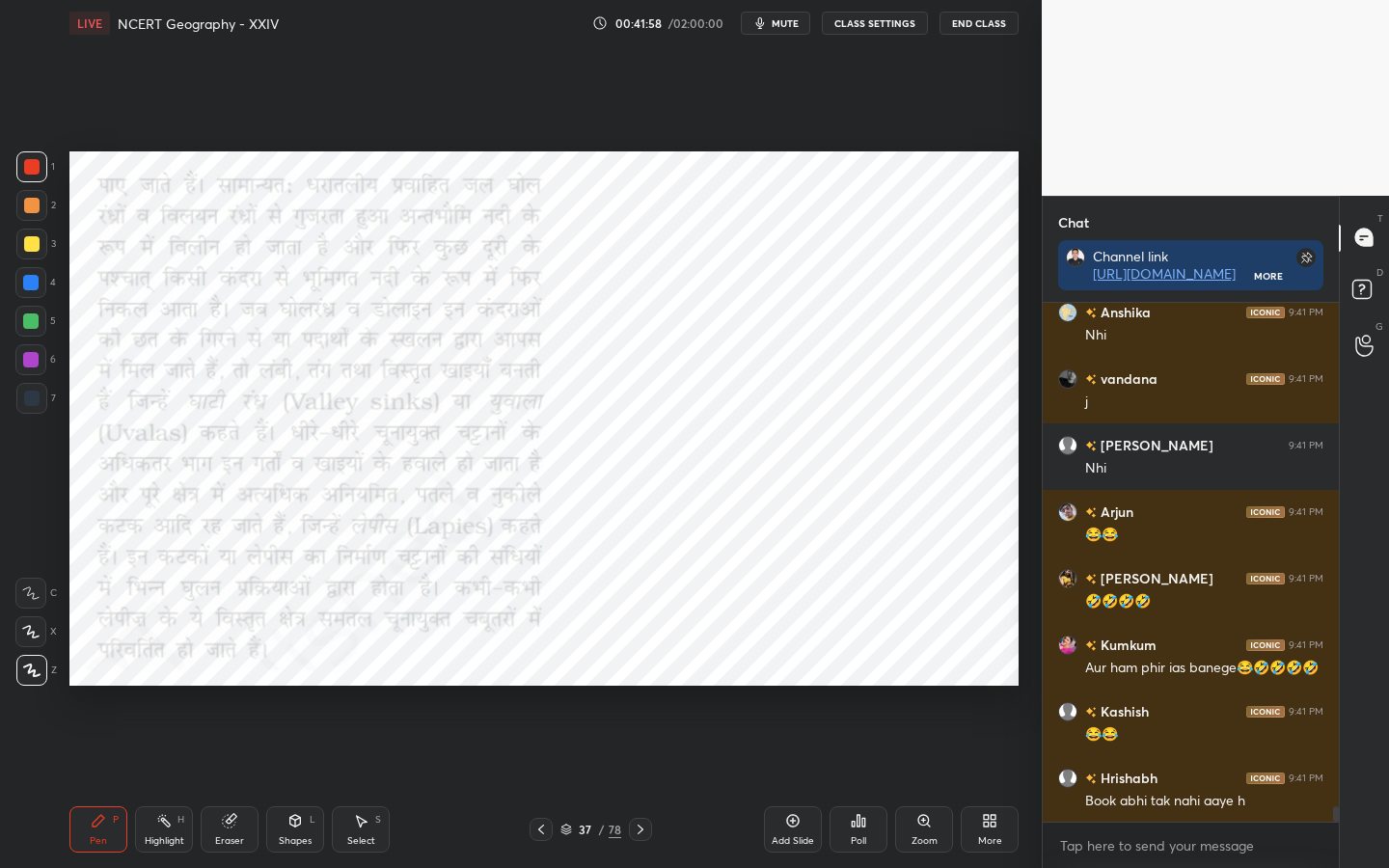 click on "Eraser" at bounding box center (230, 829) 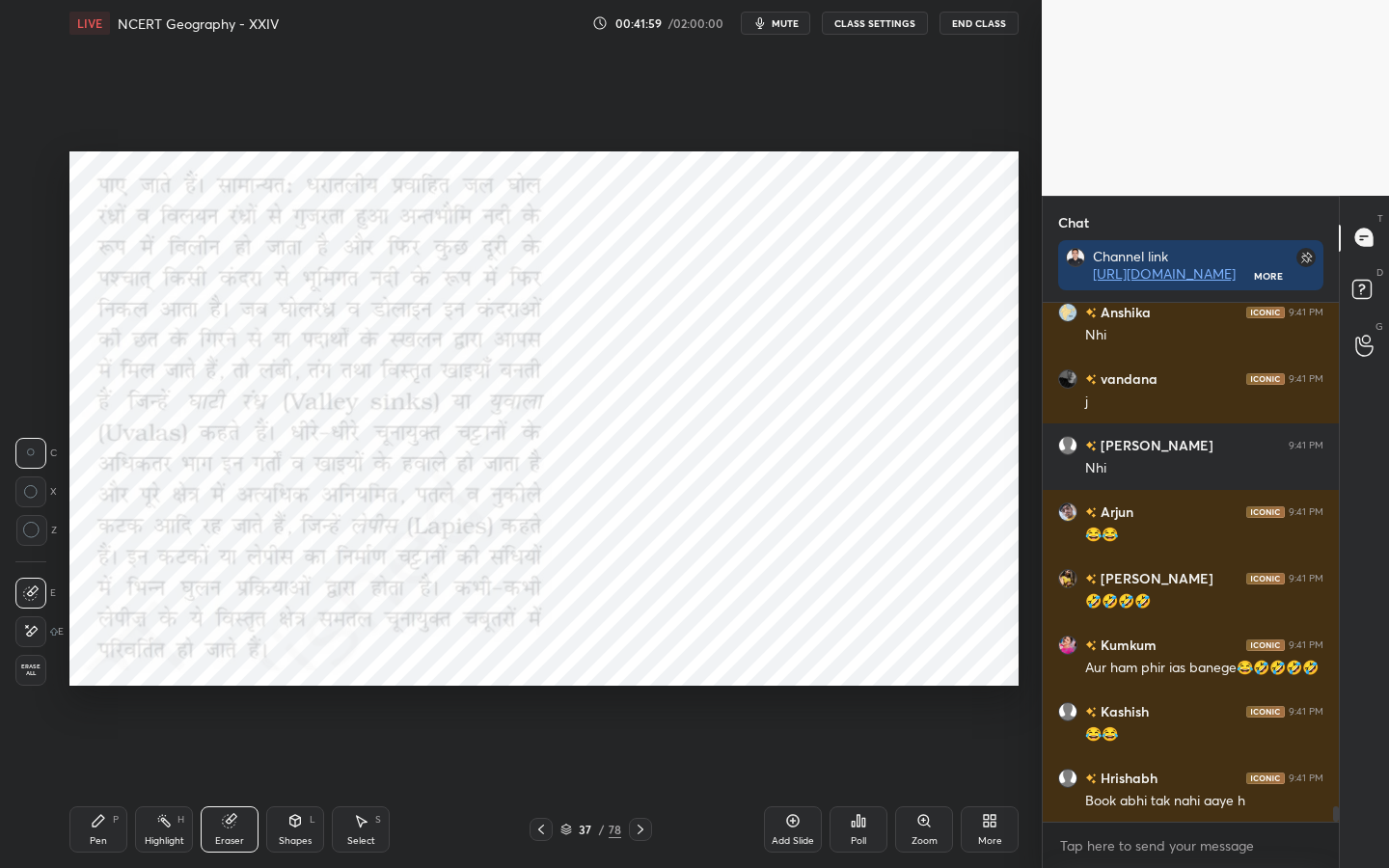 click on "Erase all" at bounding box center [31, 670] 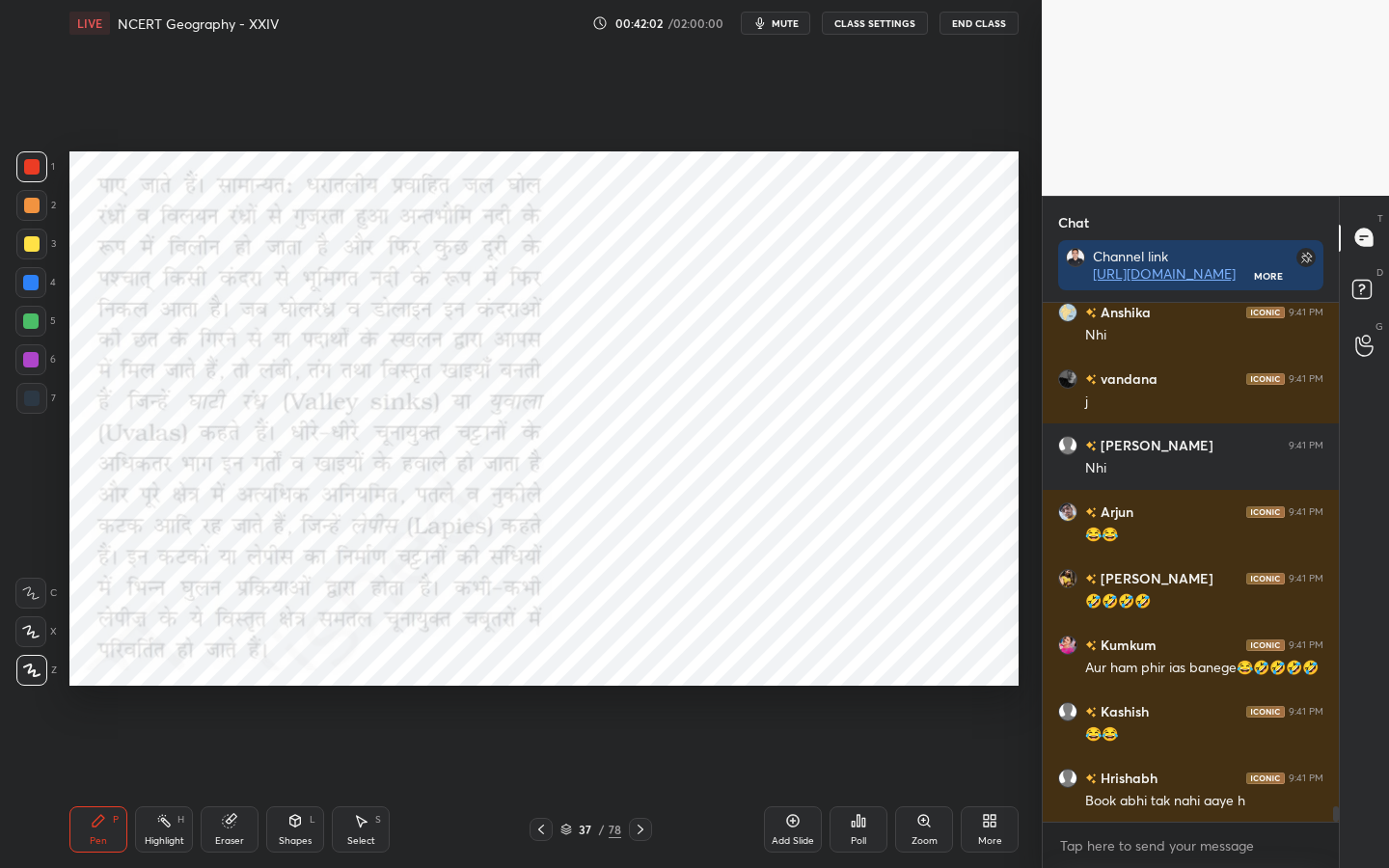 scroll, scrollTop: 475, scrollLeft: 290, axis: both 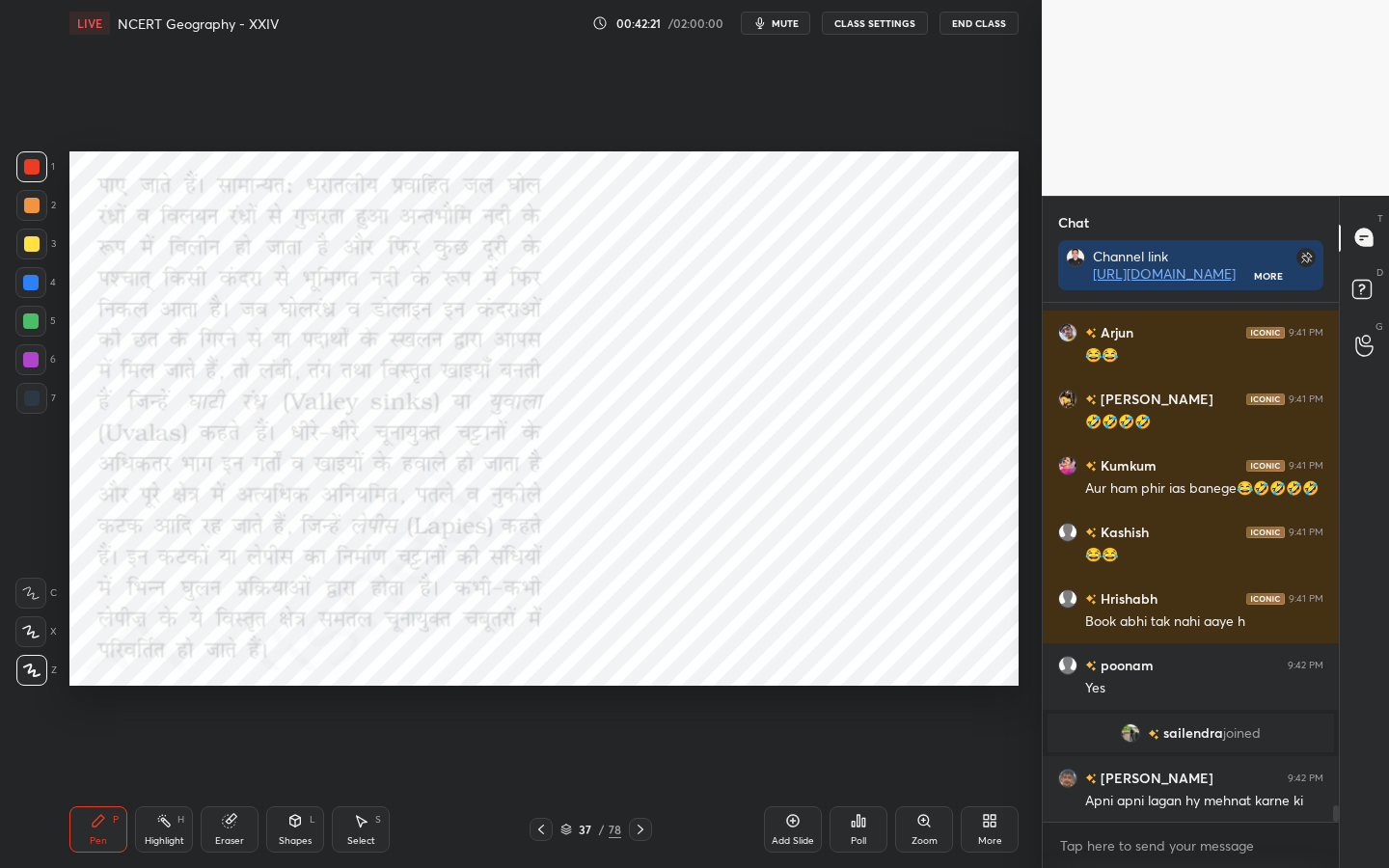 click on "Eraser" at bounding box center [230, 829] 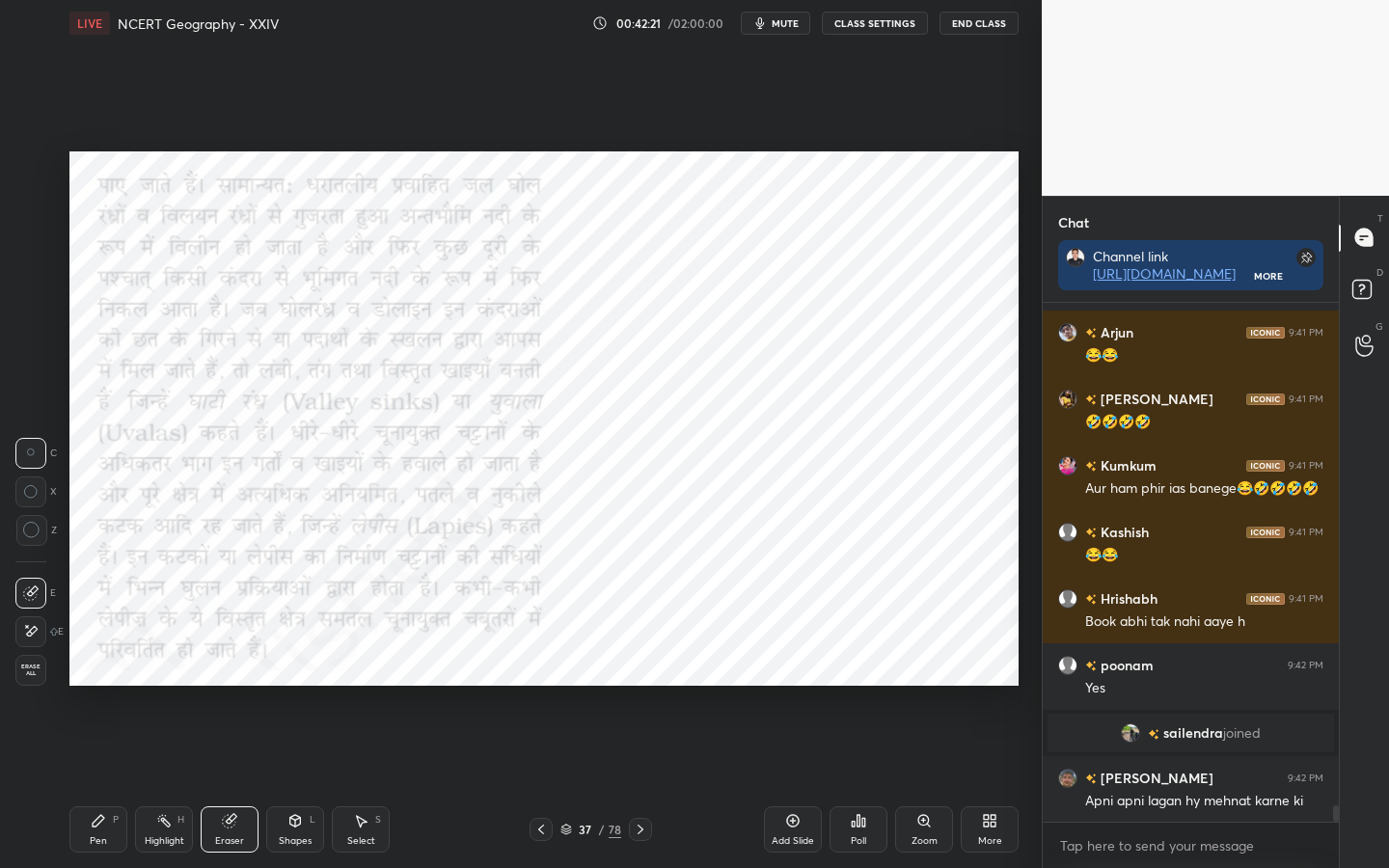 click on "Erase all" at bounding box center [31, 670] 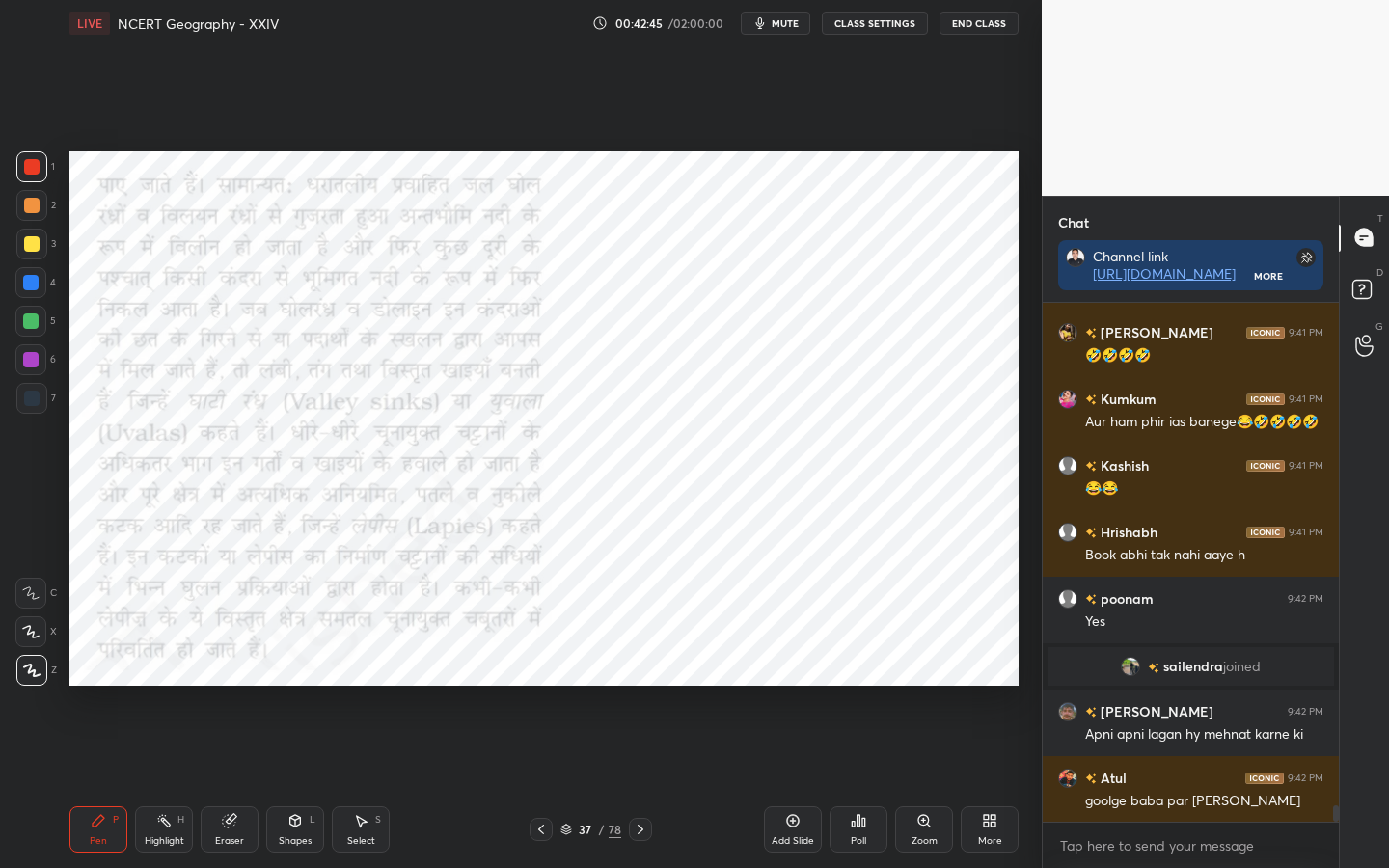 scroll, scrollTop: 15680, scrollLeft: 0, axis: vertical 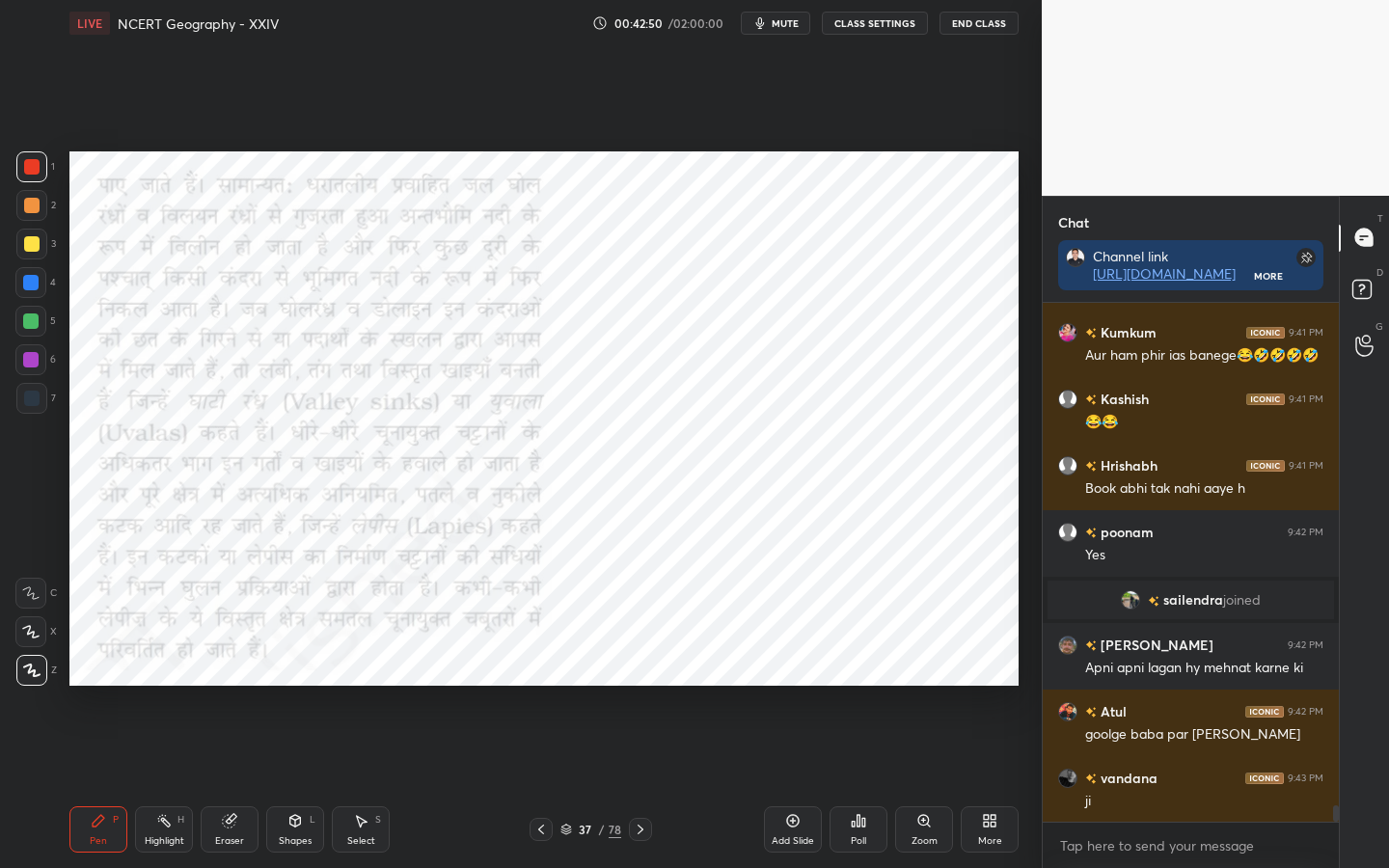 click on "Eraser" at bounding box center [230, 829] 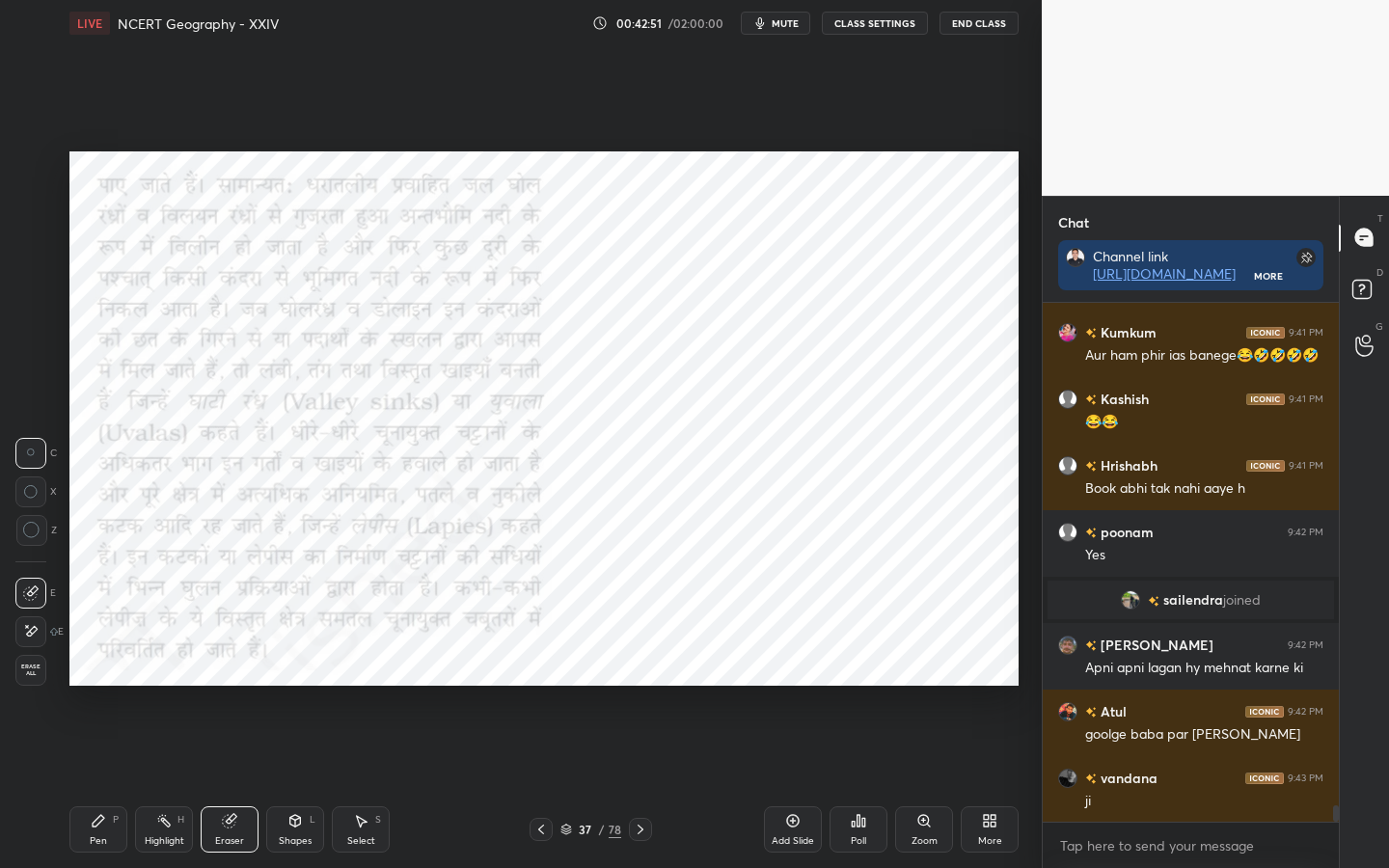 click on "Erase all" at bounding box center [31, 670] 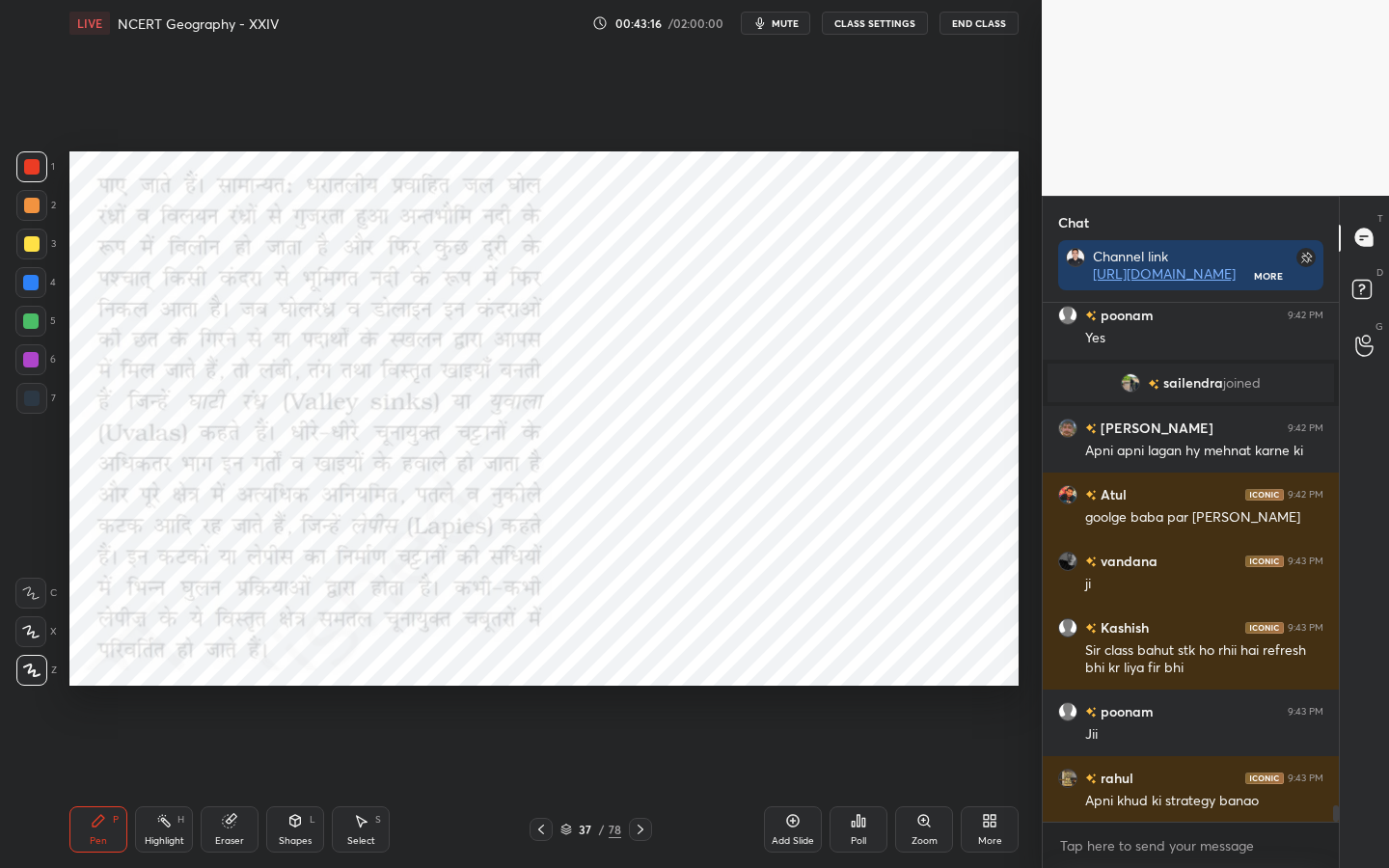 scroll, scrollTop: 15963, scrollLeft: 0, axis: vertical 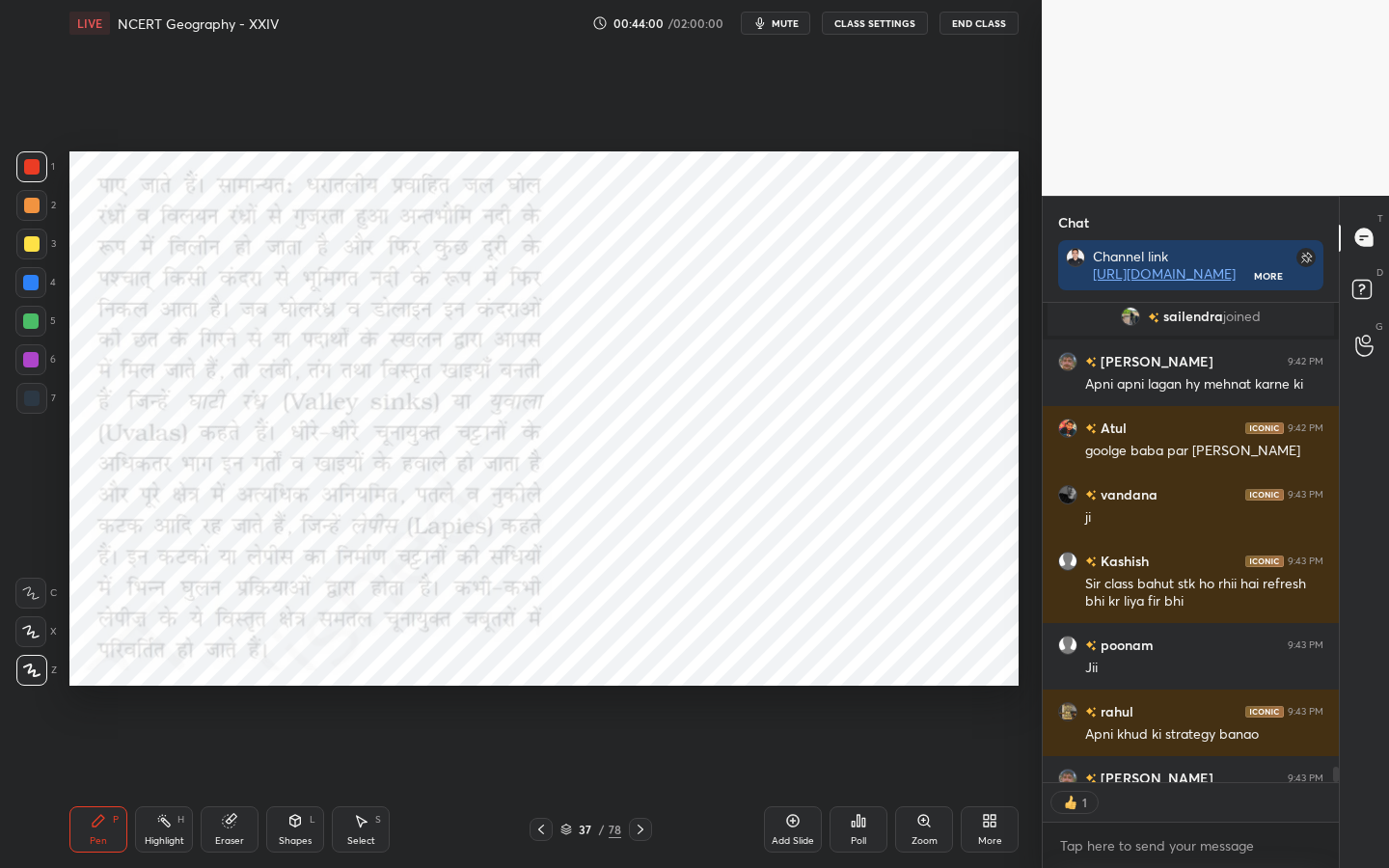click on "Eraser" at bounding box center [230, 829] 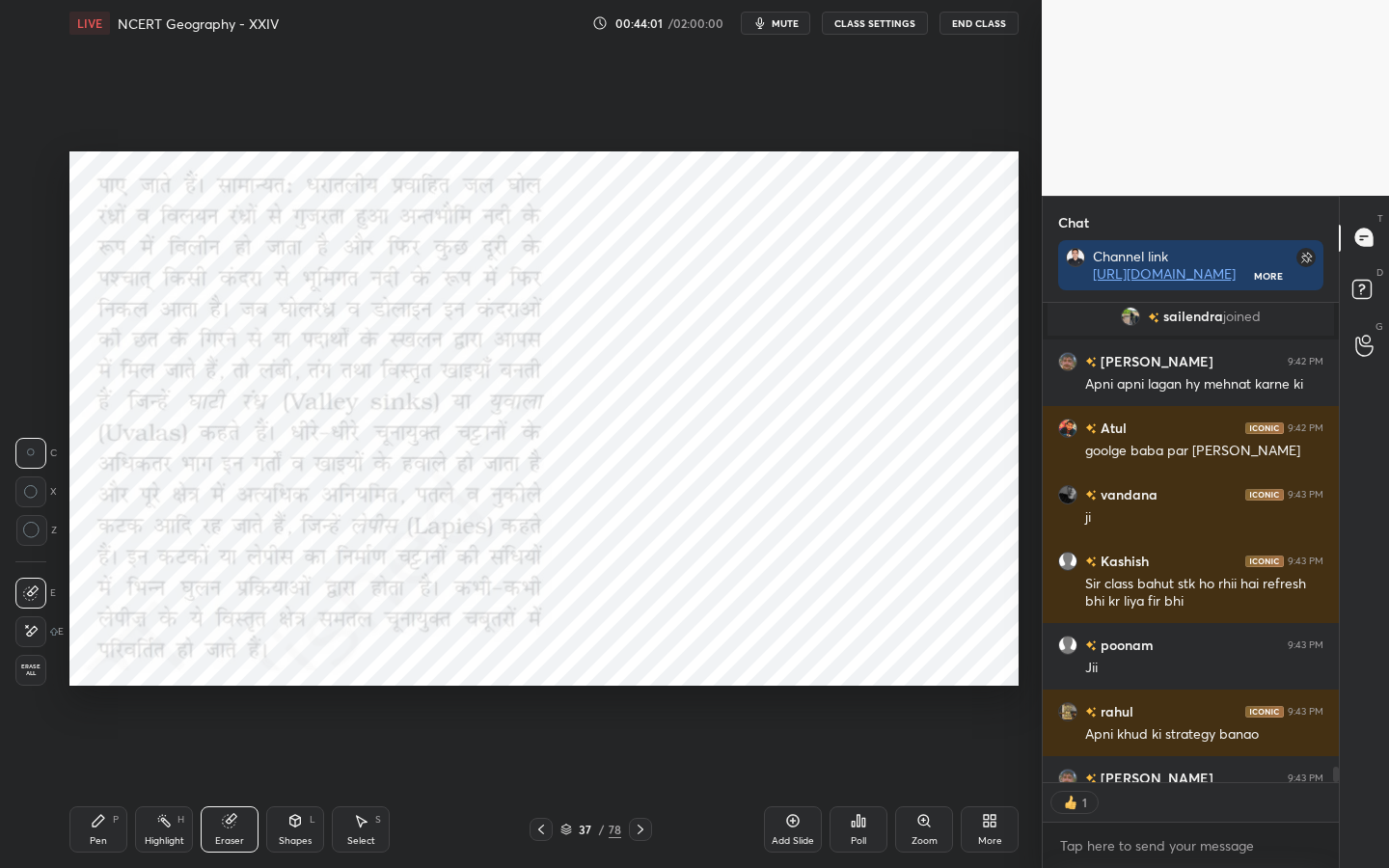 click on "Erase all" at bounding box center (31, 670) 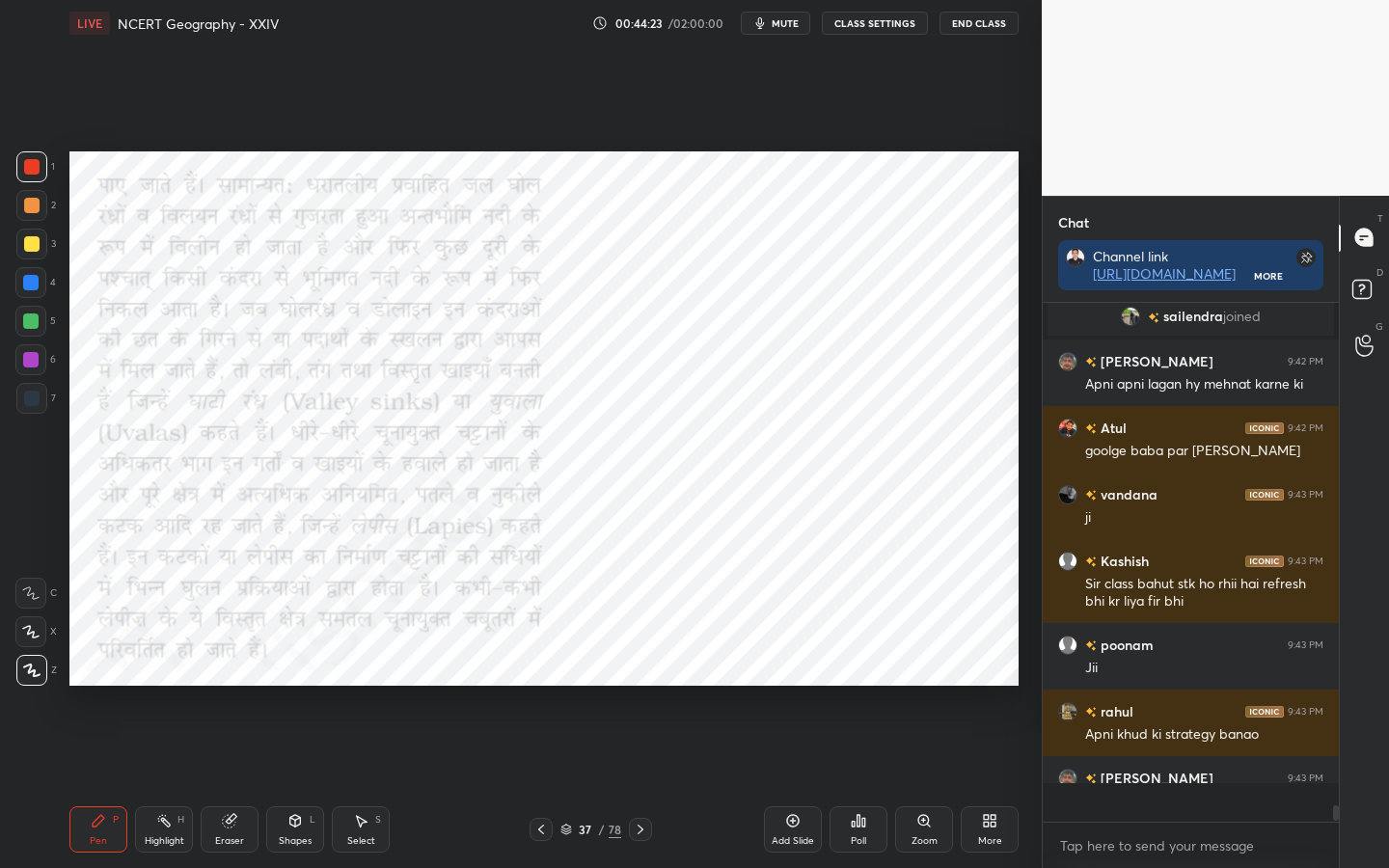 scroll, scrollTop: 7, scrollLeft: 7, axis: both 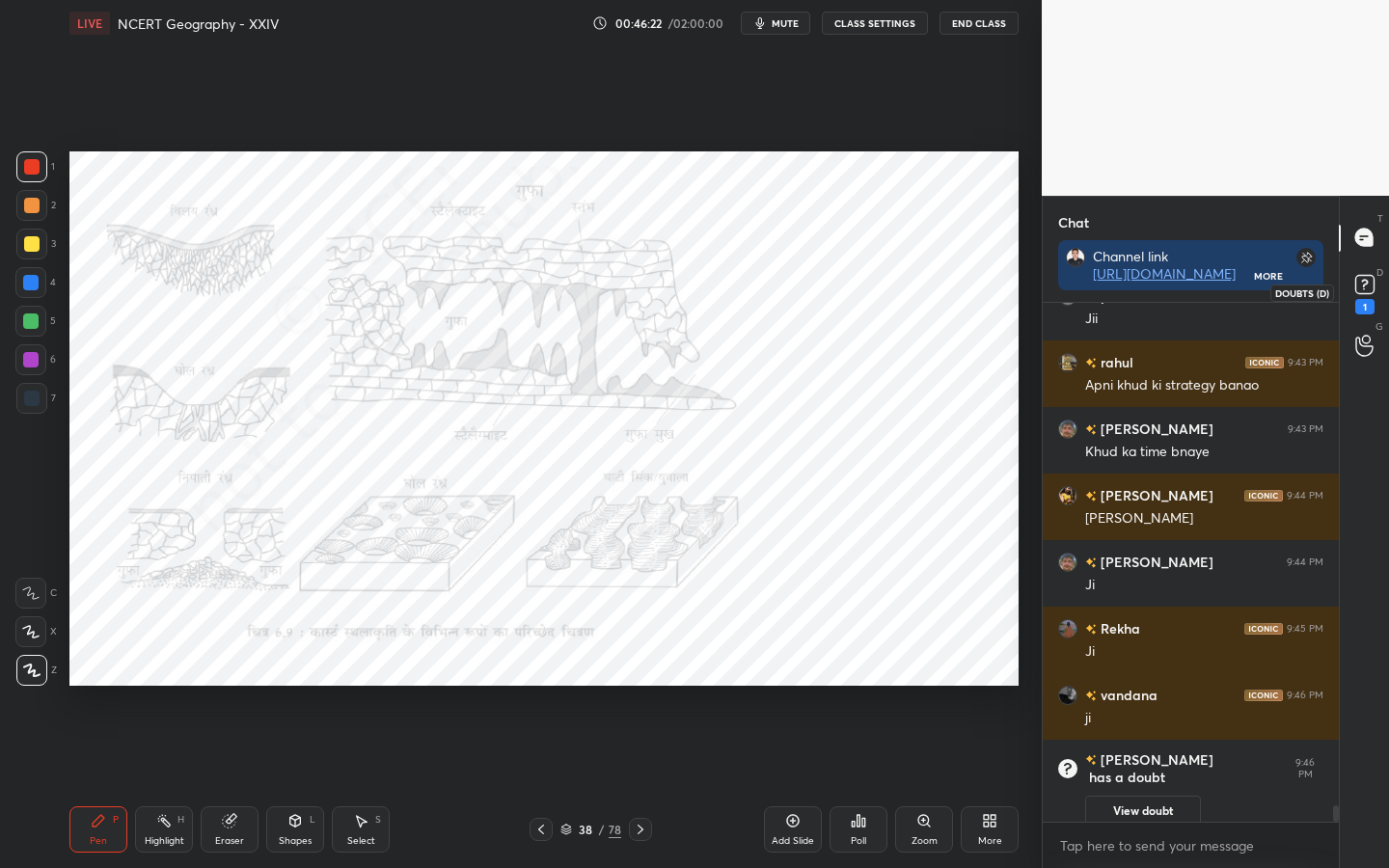 click 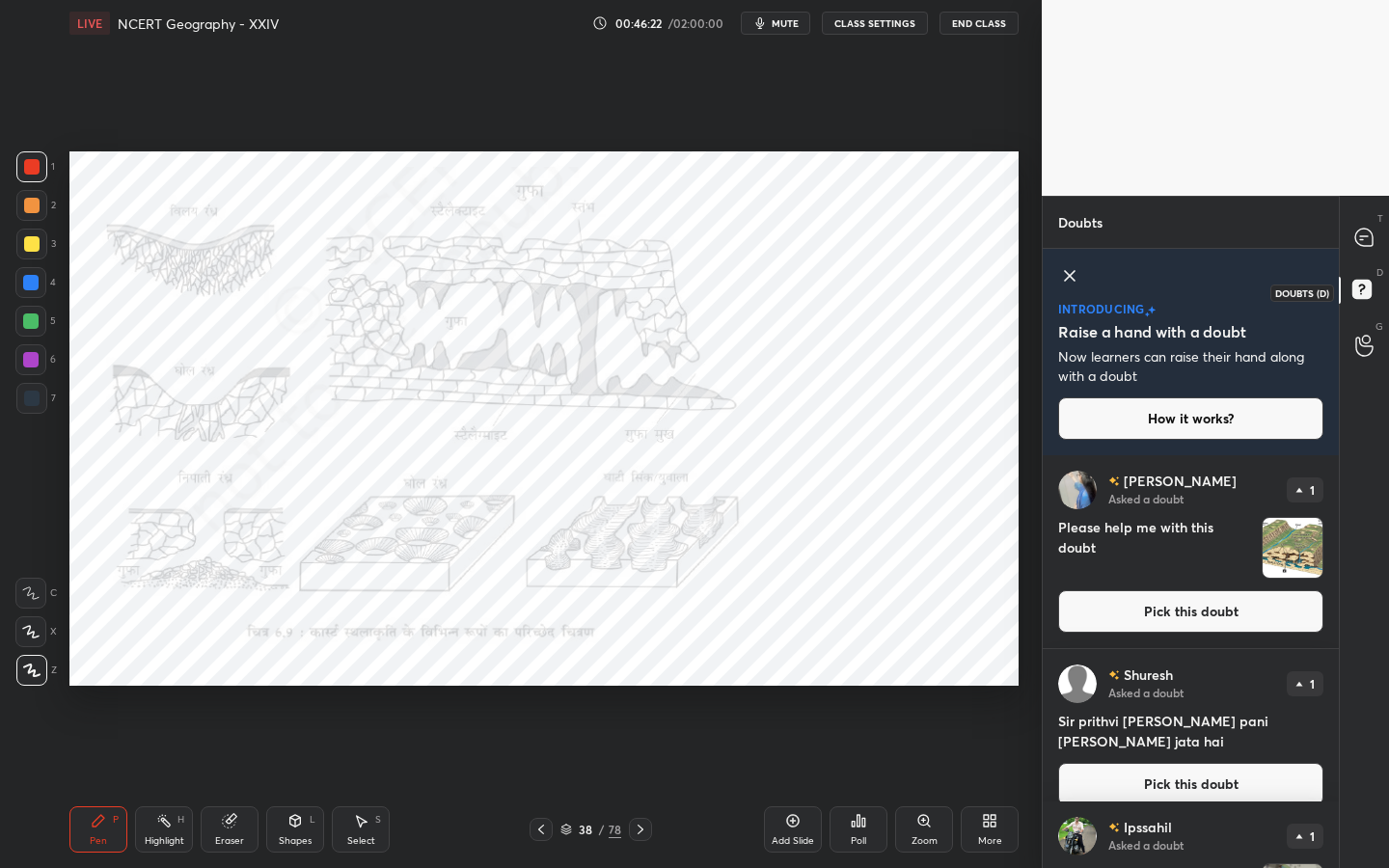 scroll, scrollTop: 7, scrollLeft: 7, axis: both 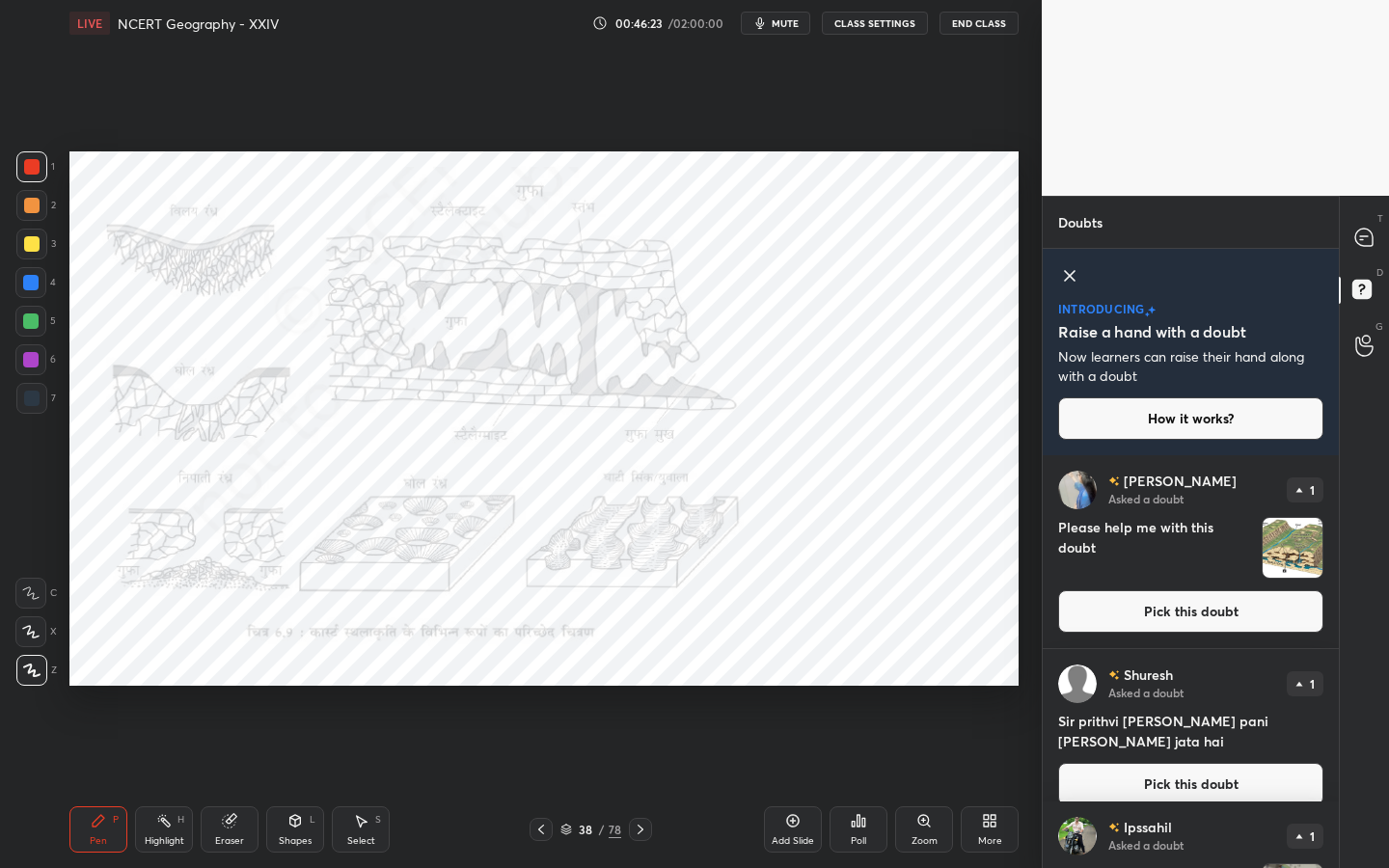 click on "Pick this doubt" at bounding box center (1190, 611) 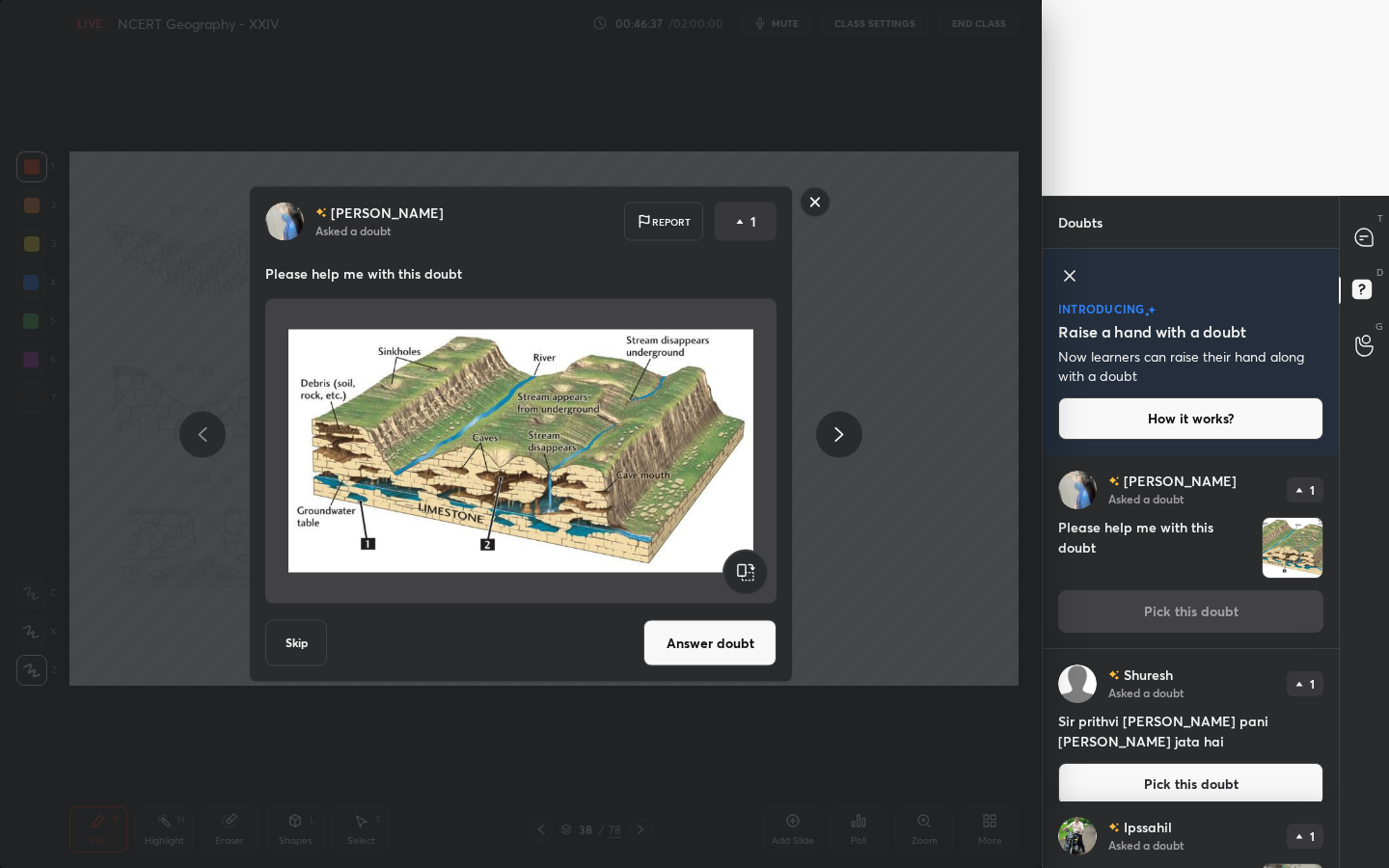 click on "Answer doubt" at bounding box center [710, 643] 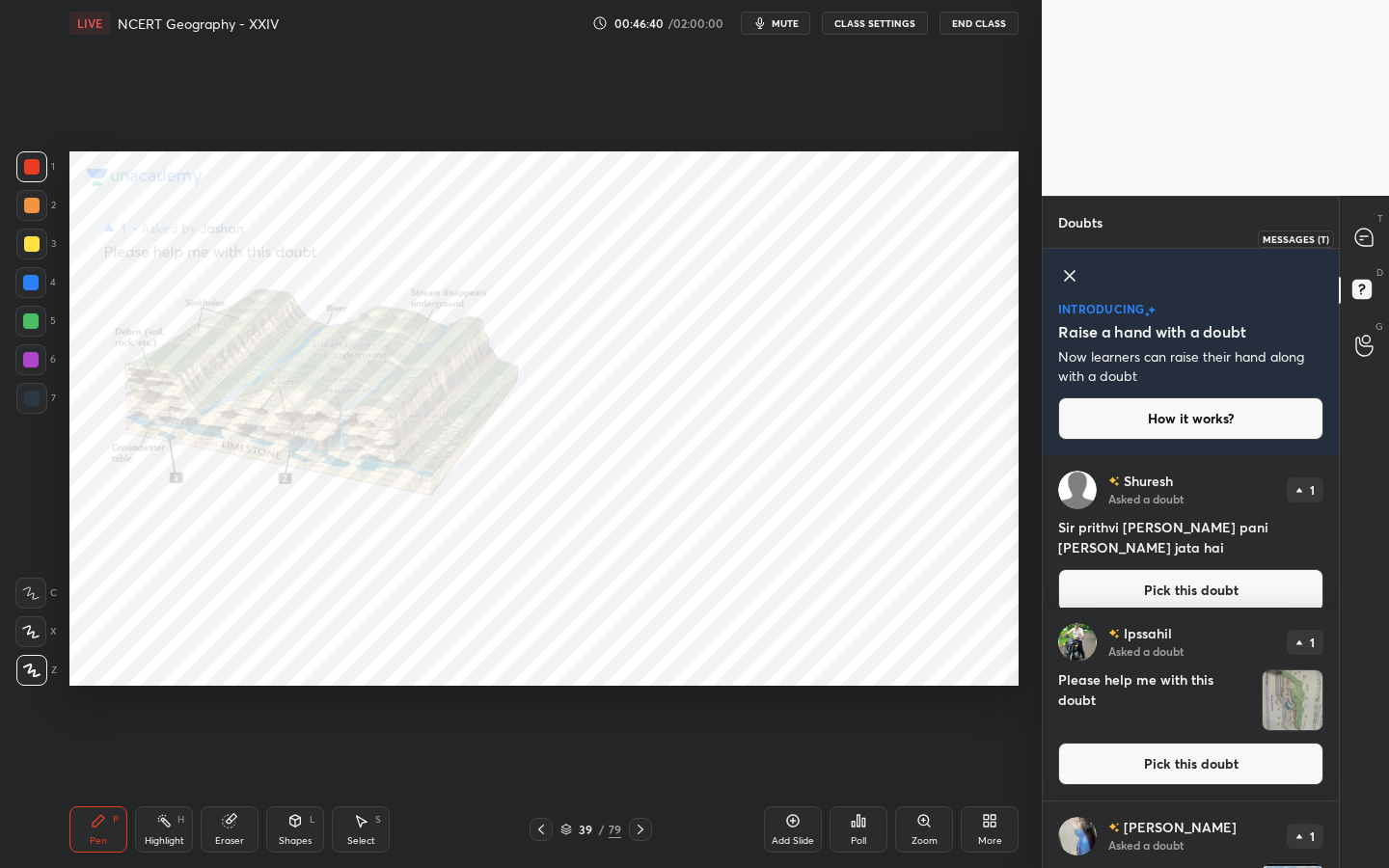 click 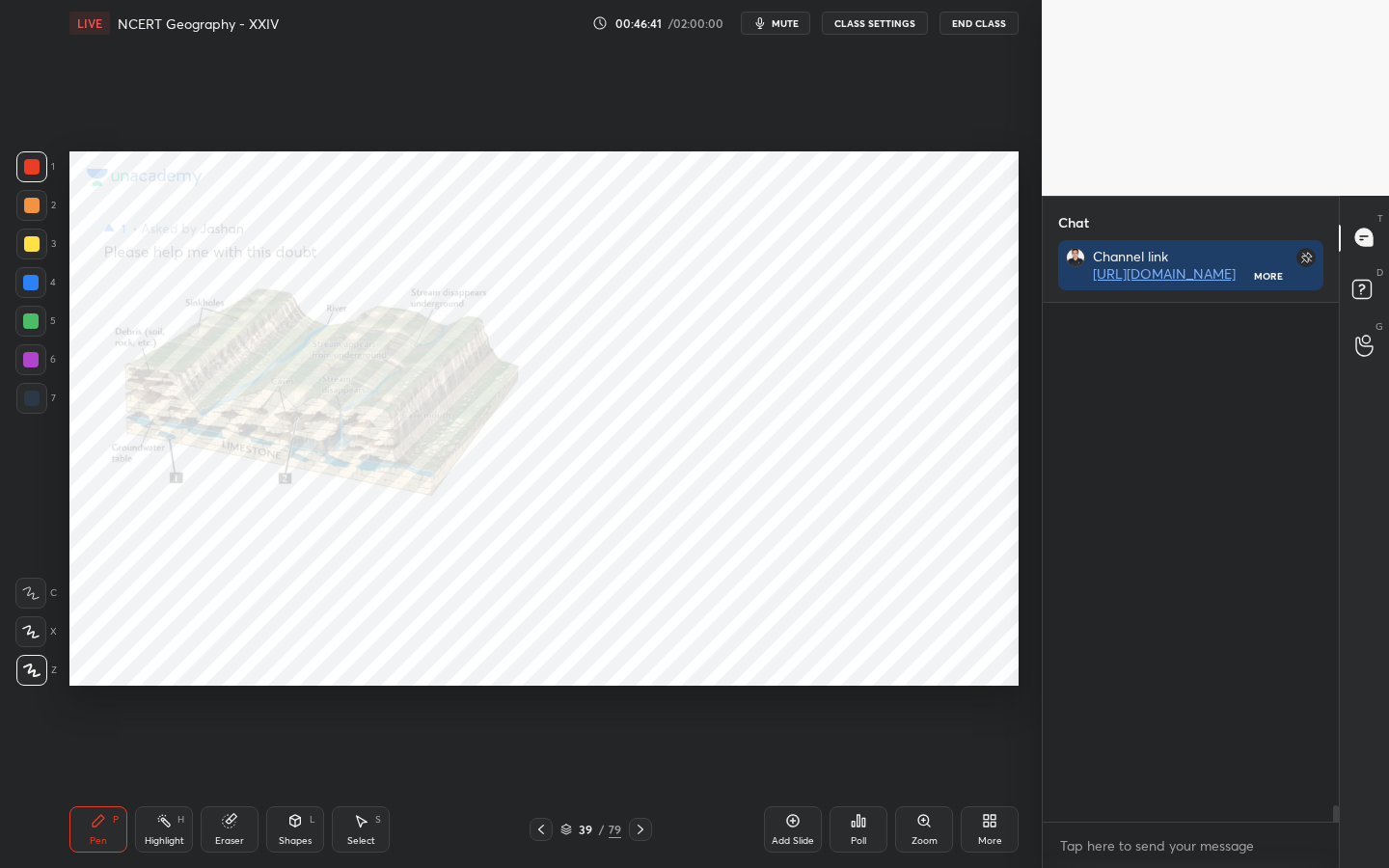 scroll, scrollTop: 16330, scrollLeft: 0, axis: vertical 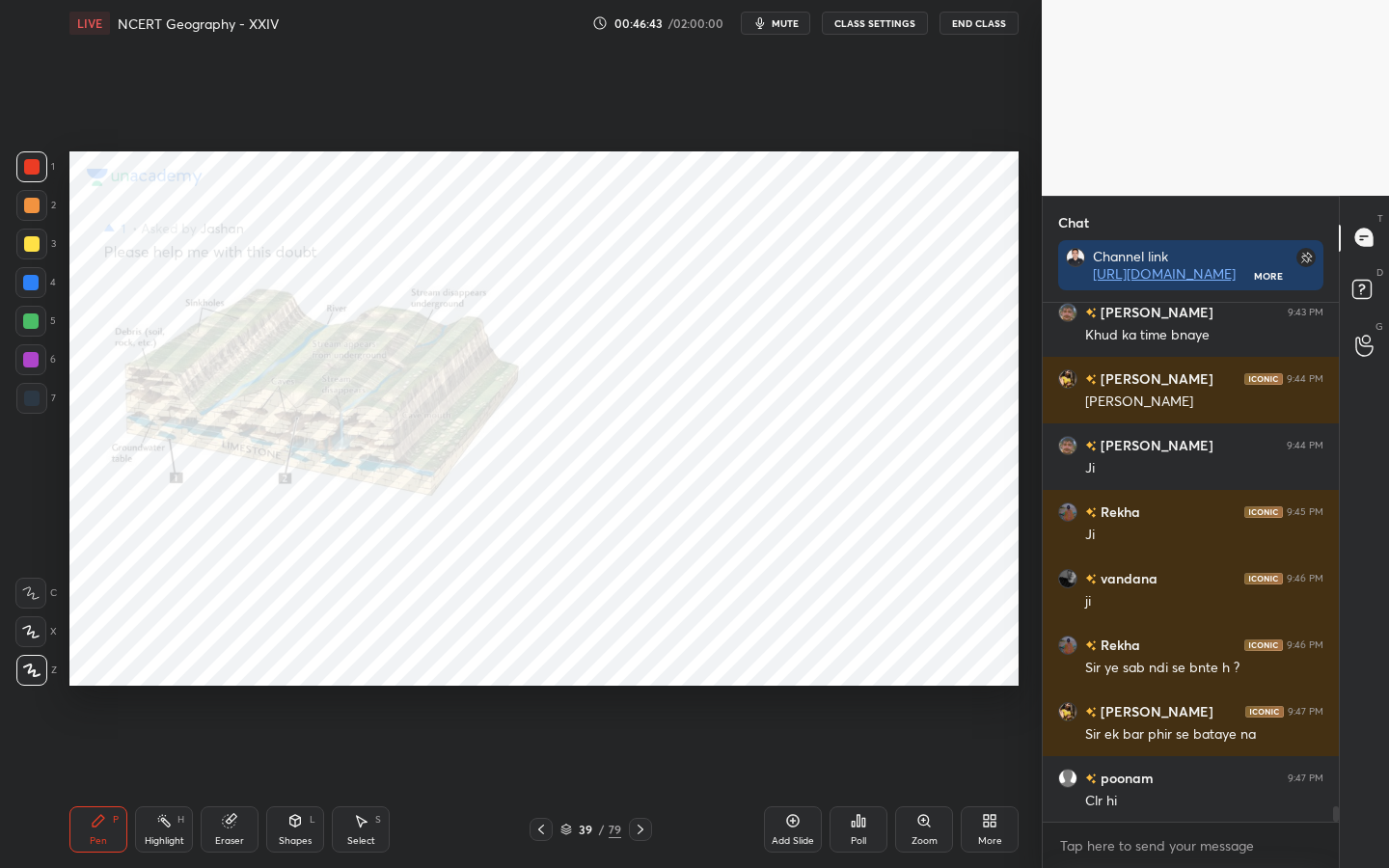 click 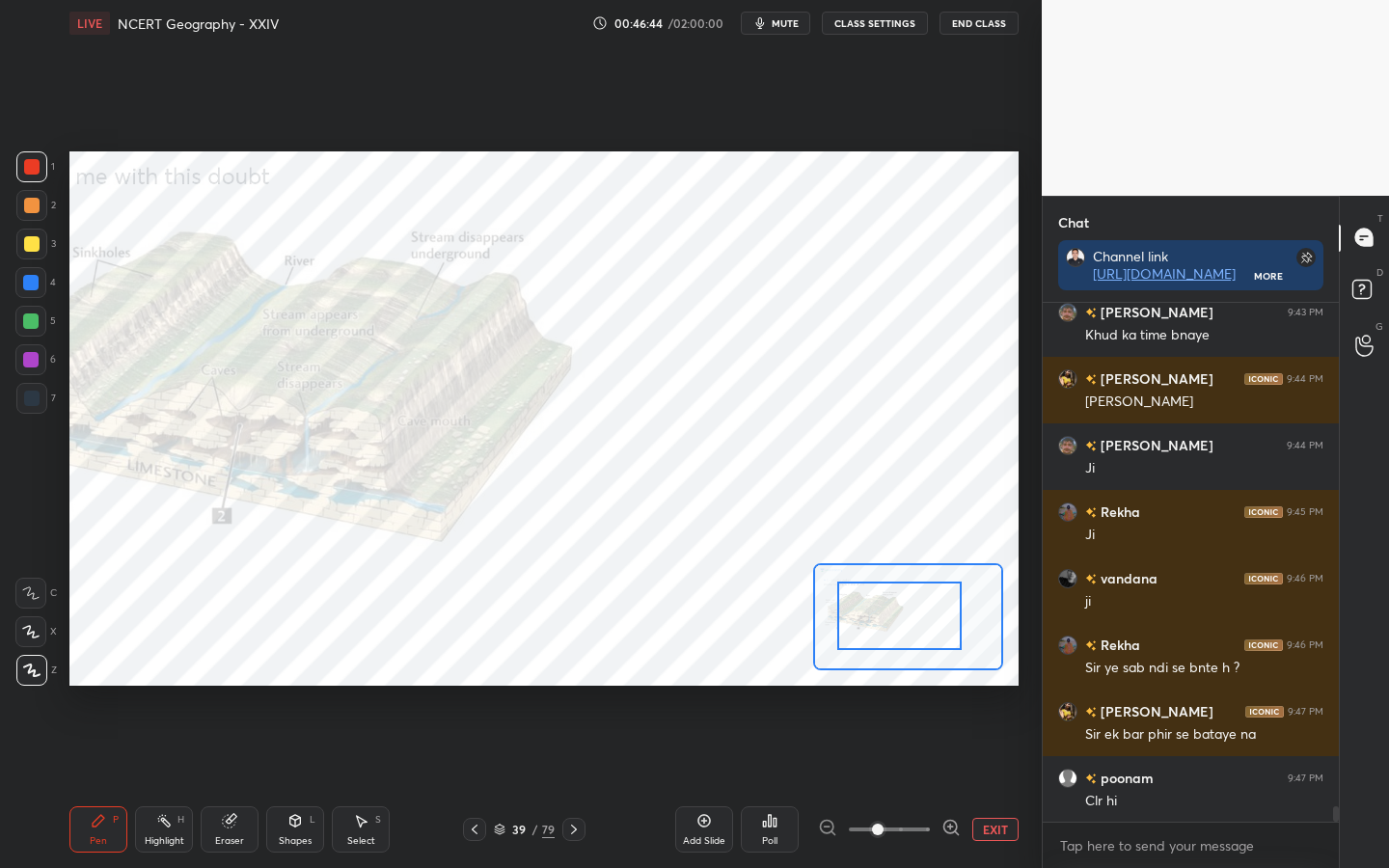 drag, startPoint x: 893, startPoint y: 626, endPoint x: 871, endPoint y: 622, distance: 22.36068 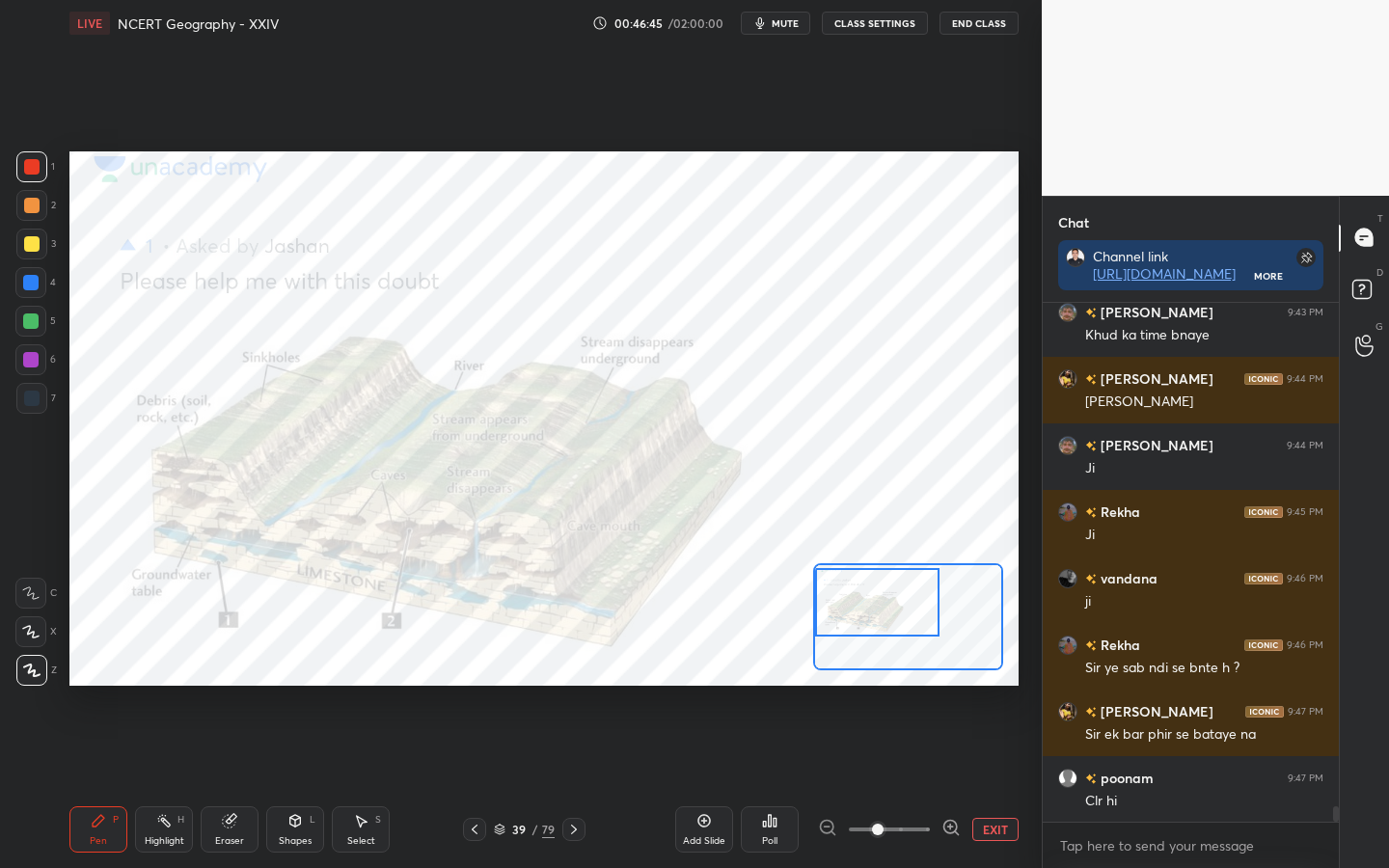 drag, startPoint x: 877, startPoint y: 827, endPoint x: 898, endPoint y: 822, distance: 21.587033 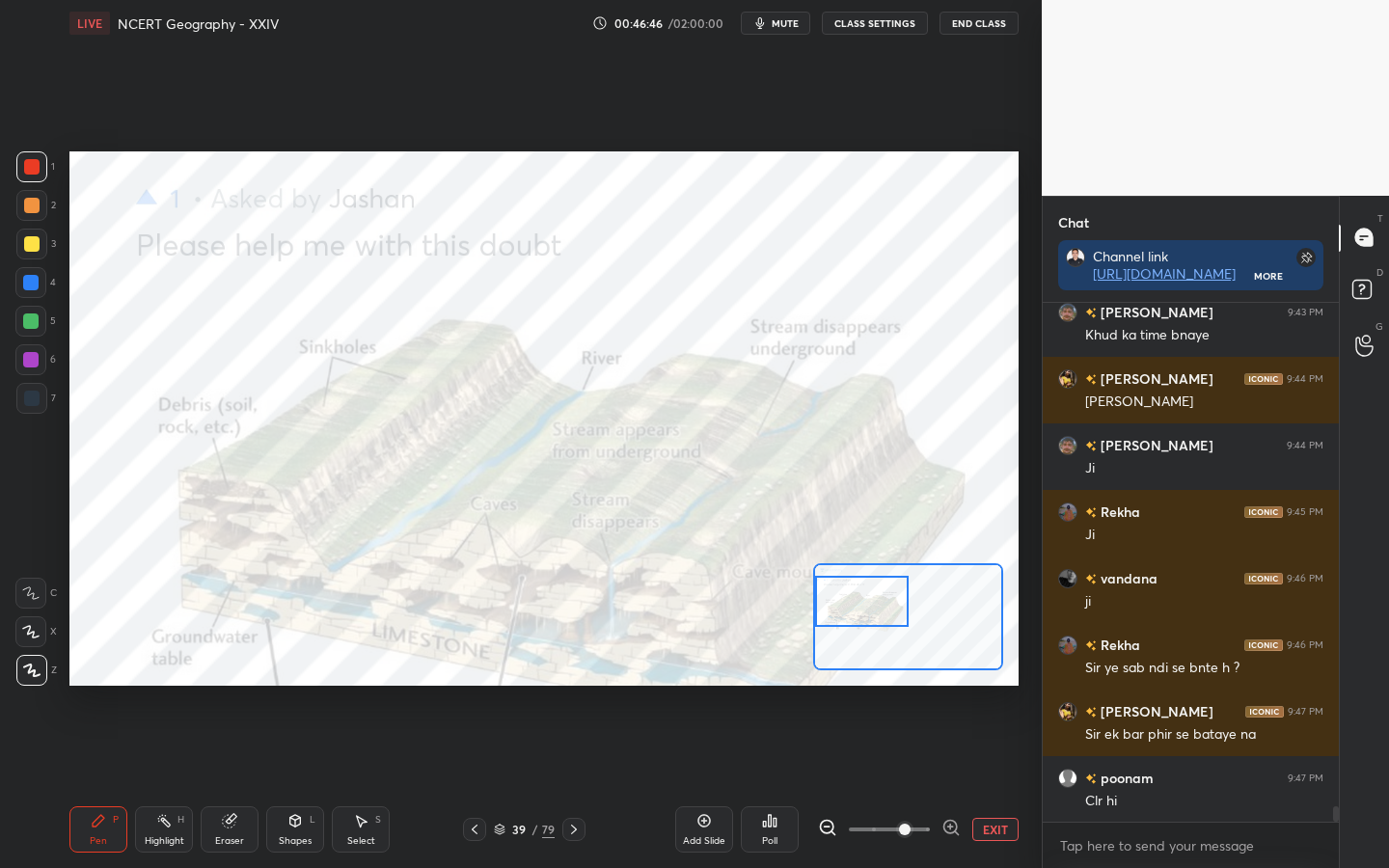 click at bounding box center [861, 601] 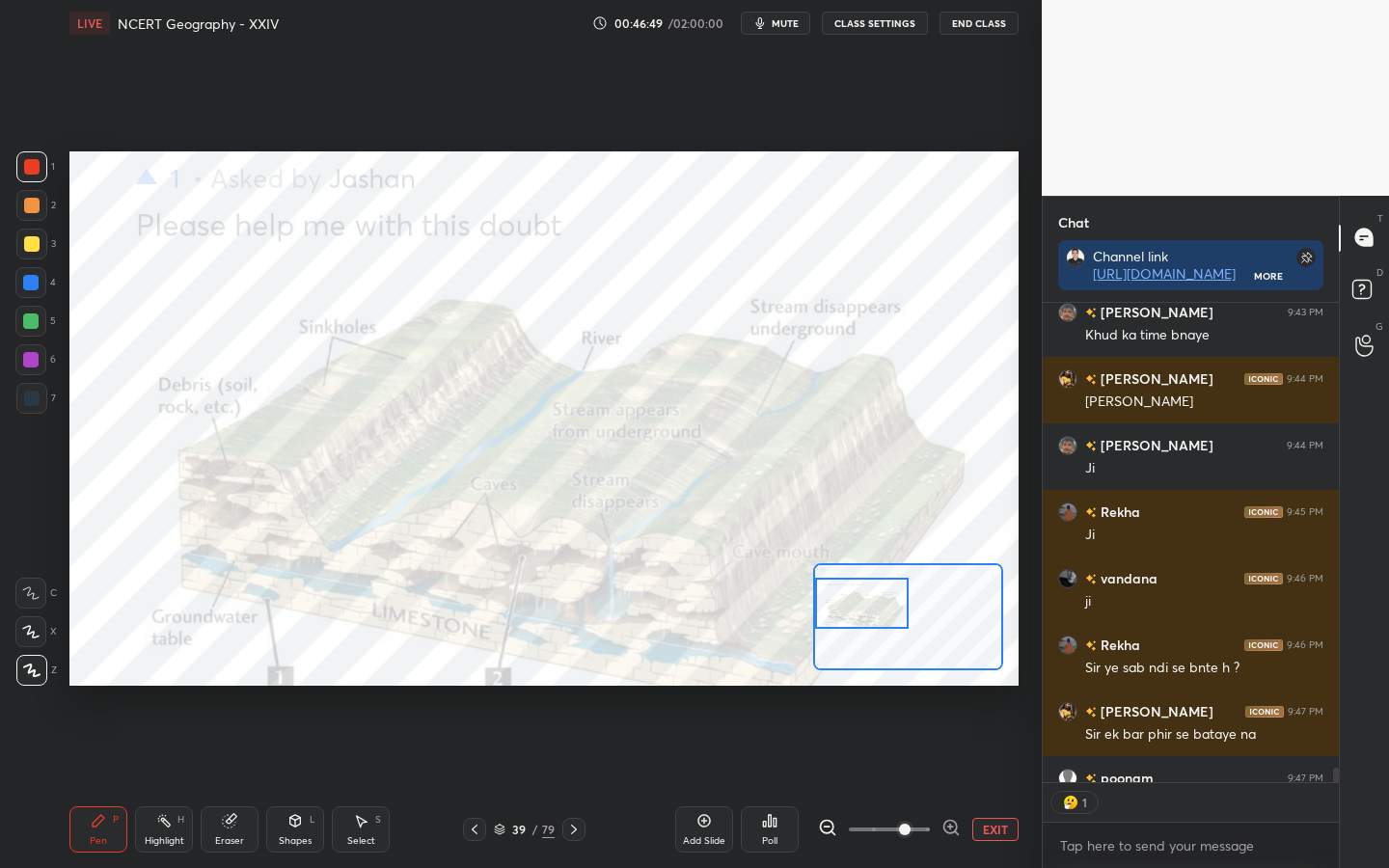 scroll, scrollTop: 474, scrollLeft: 290, axis: both 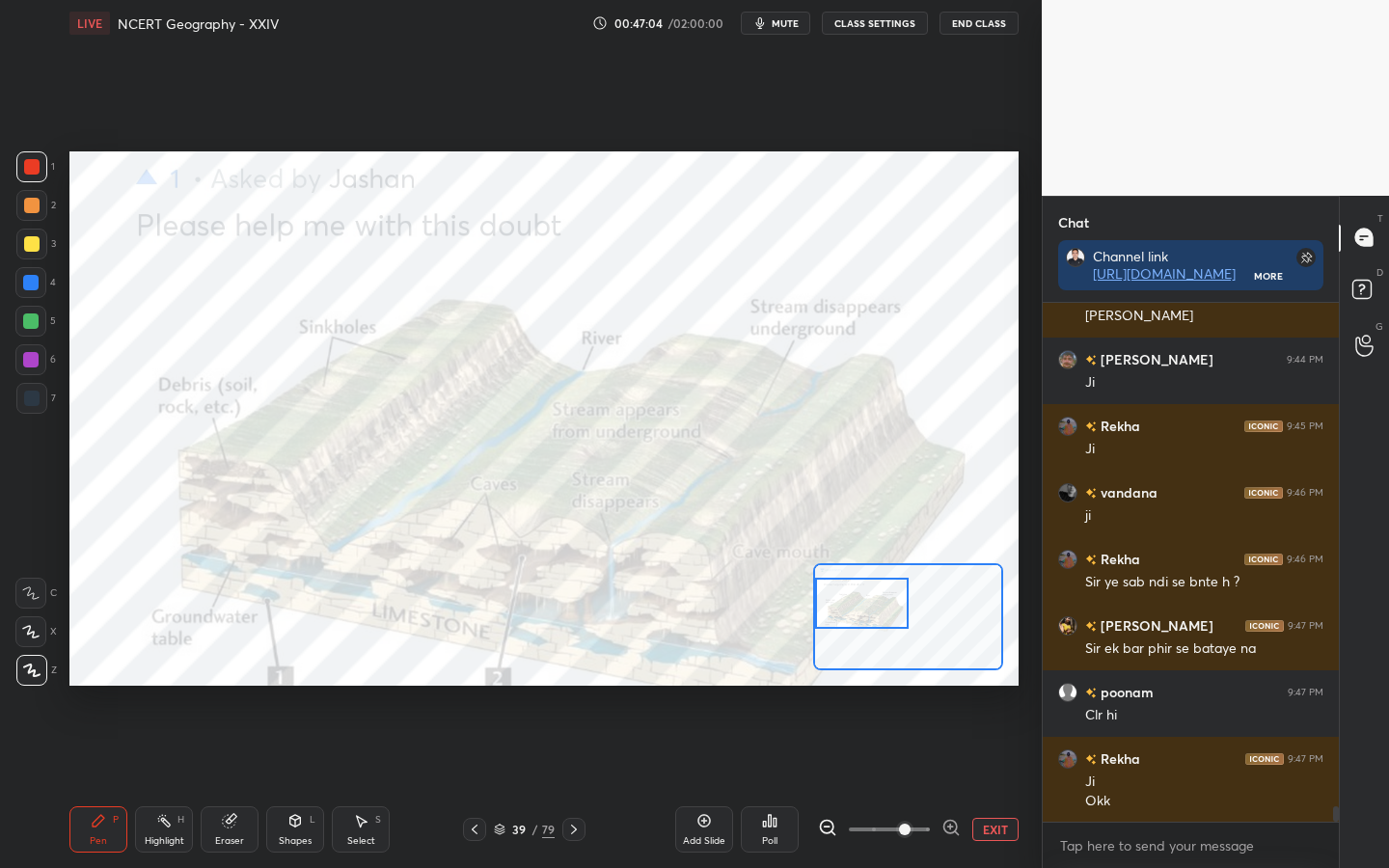 drag, startPoint x: 235, startPoint y: 839, endPoint x: 222, endPoint y: 832, distance: 14.764823 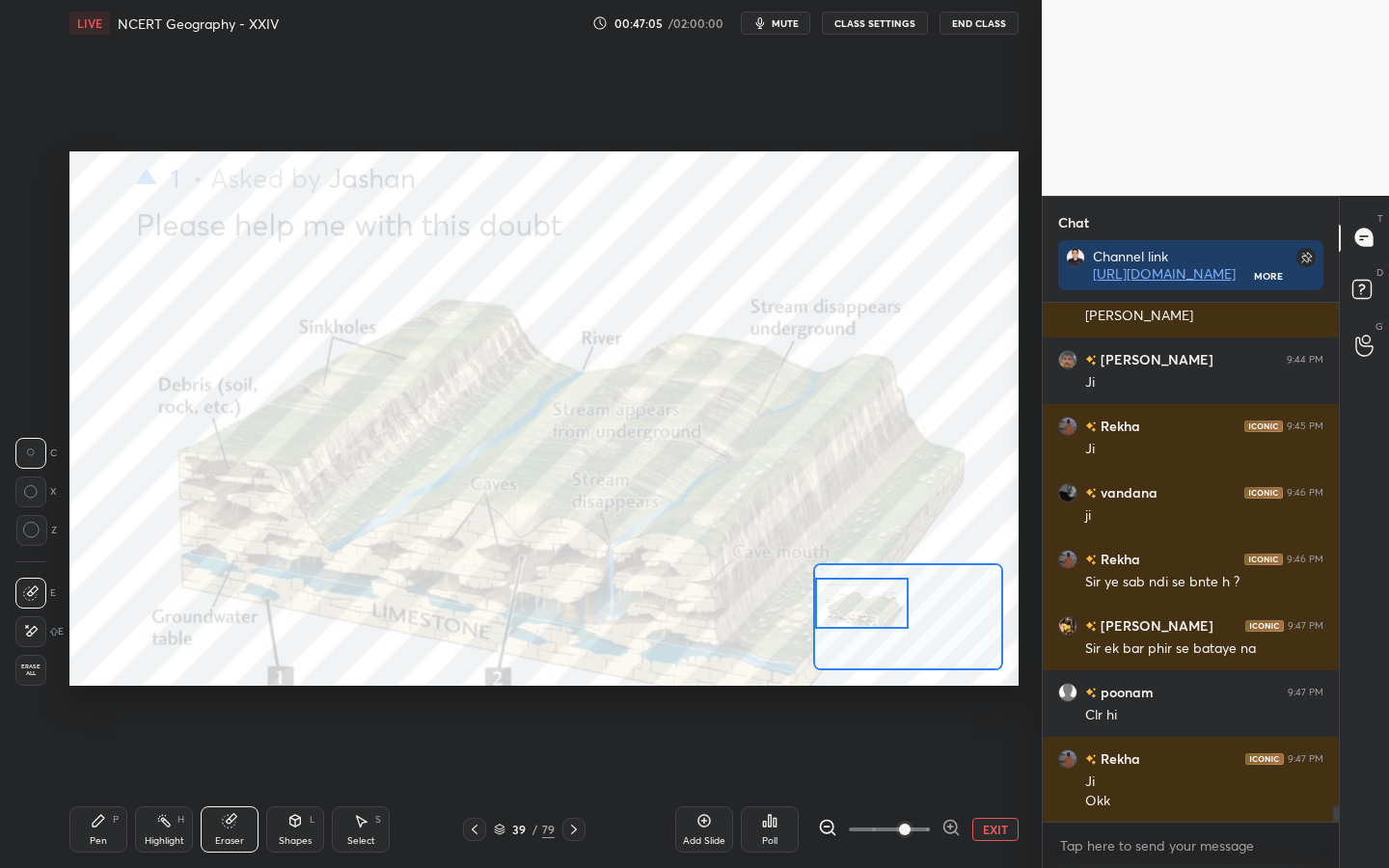 click on "Erase all" at bounding box center (31, 670) 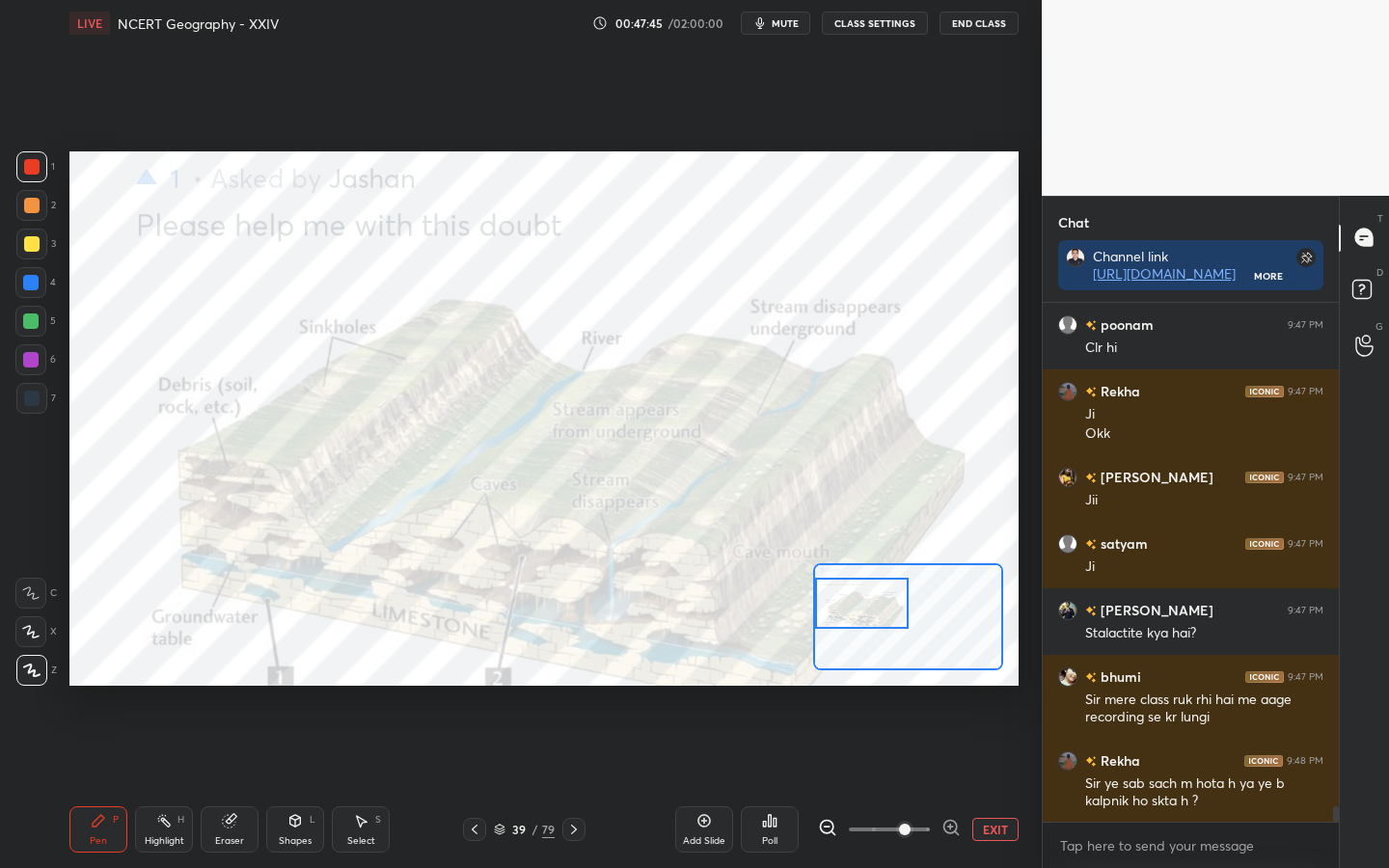 scroll, scrollTop: 17091, scrollLeft: 0, axis: vertical 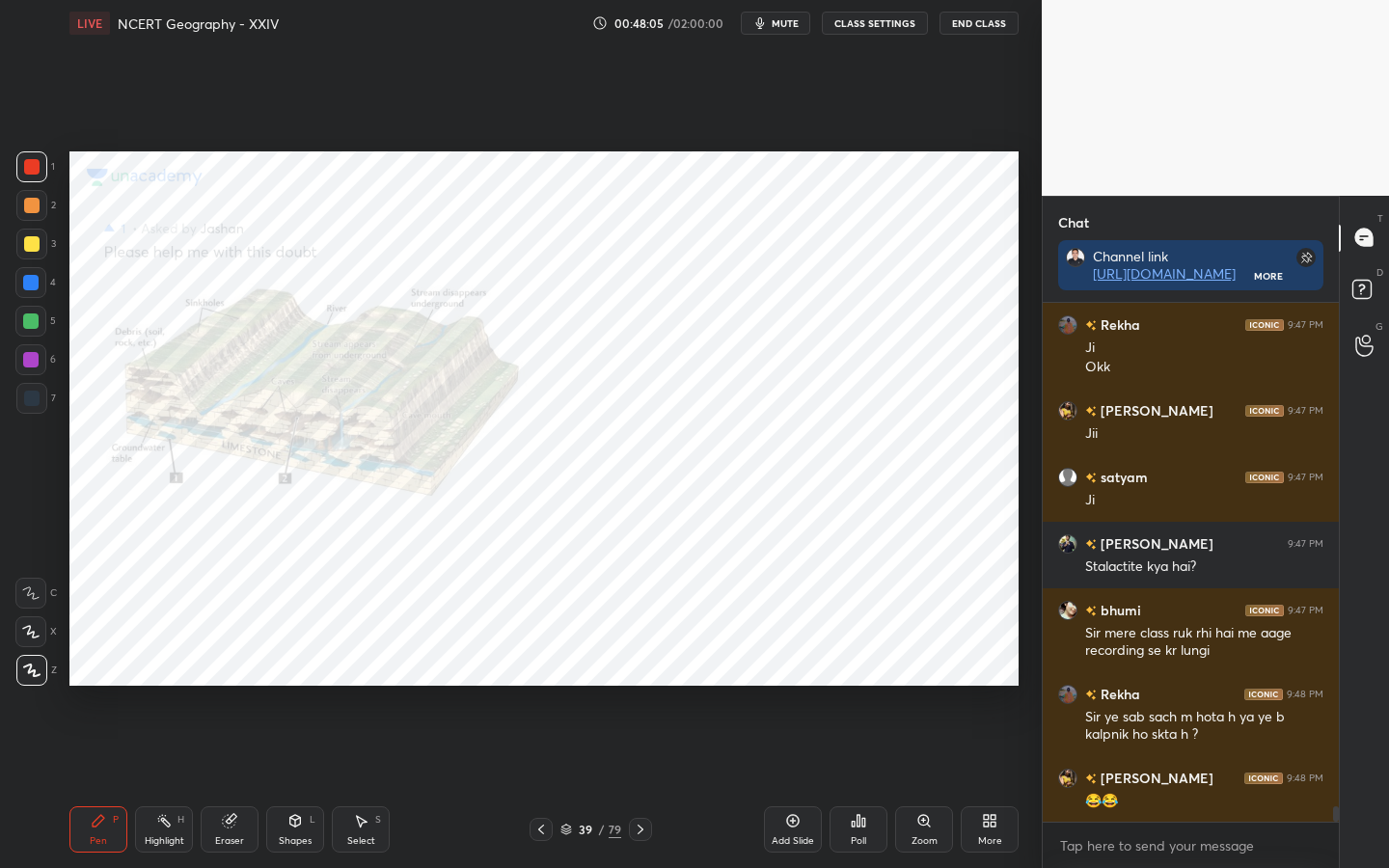 click on "Pen P Highlight H Eraser Shapes L Select S 39 / 79 Add Slide Poll Zoom More" at bounding box center (544, 829) 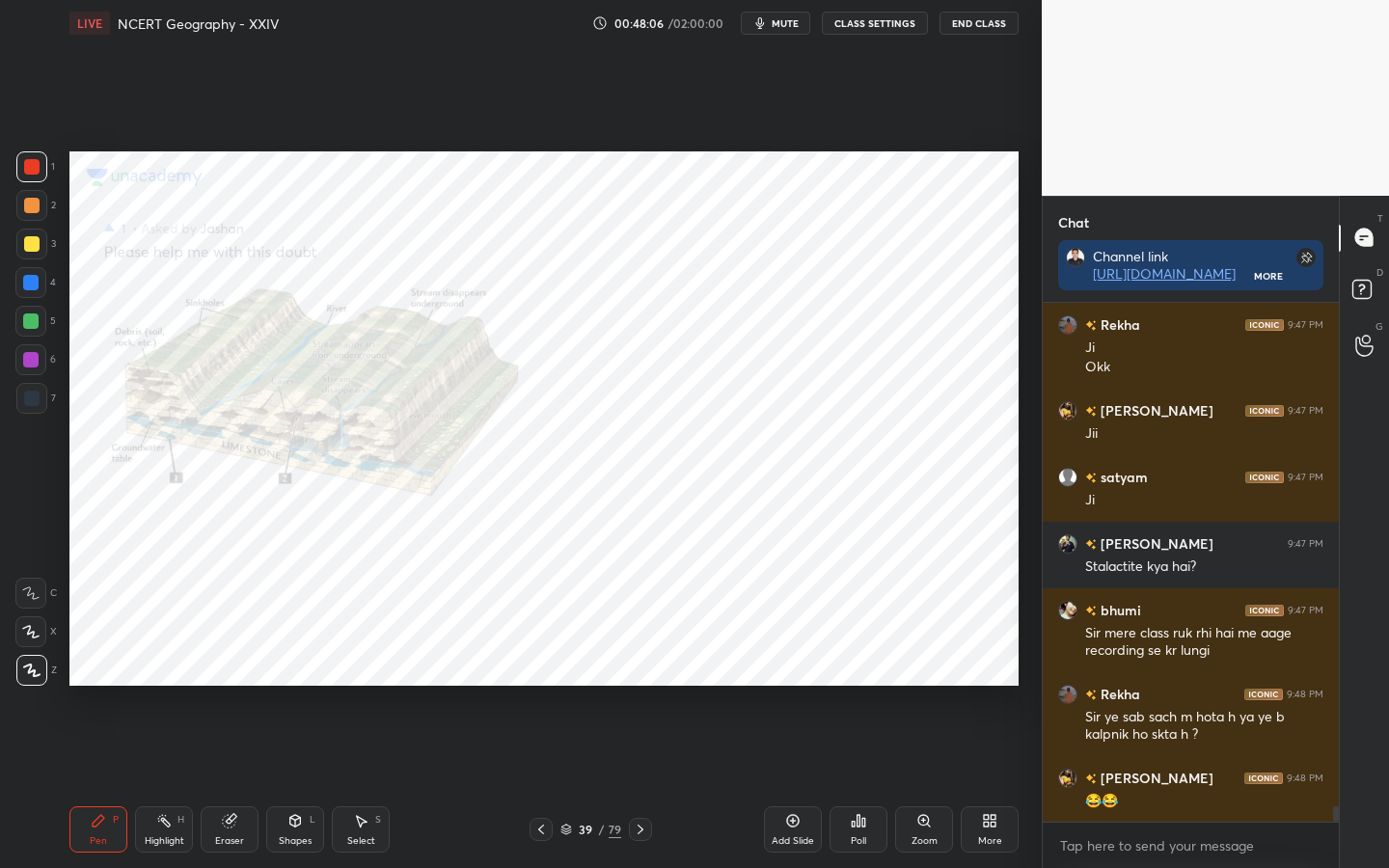 drag, startPoint x: 218, startPoint y: 842, endPoint x: 207, endPoint y: 836, distance: 12.529964 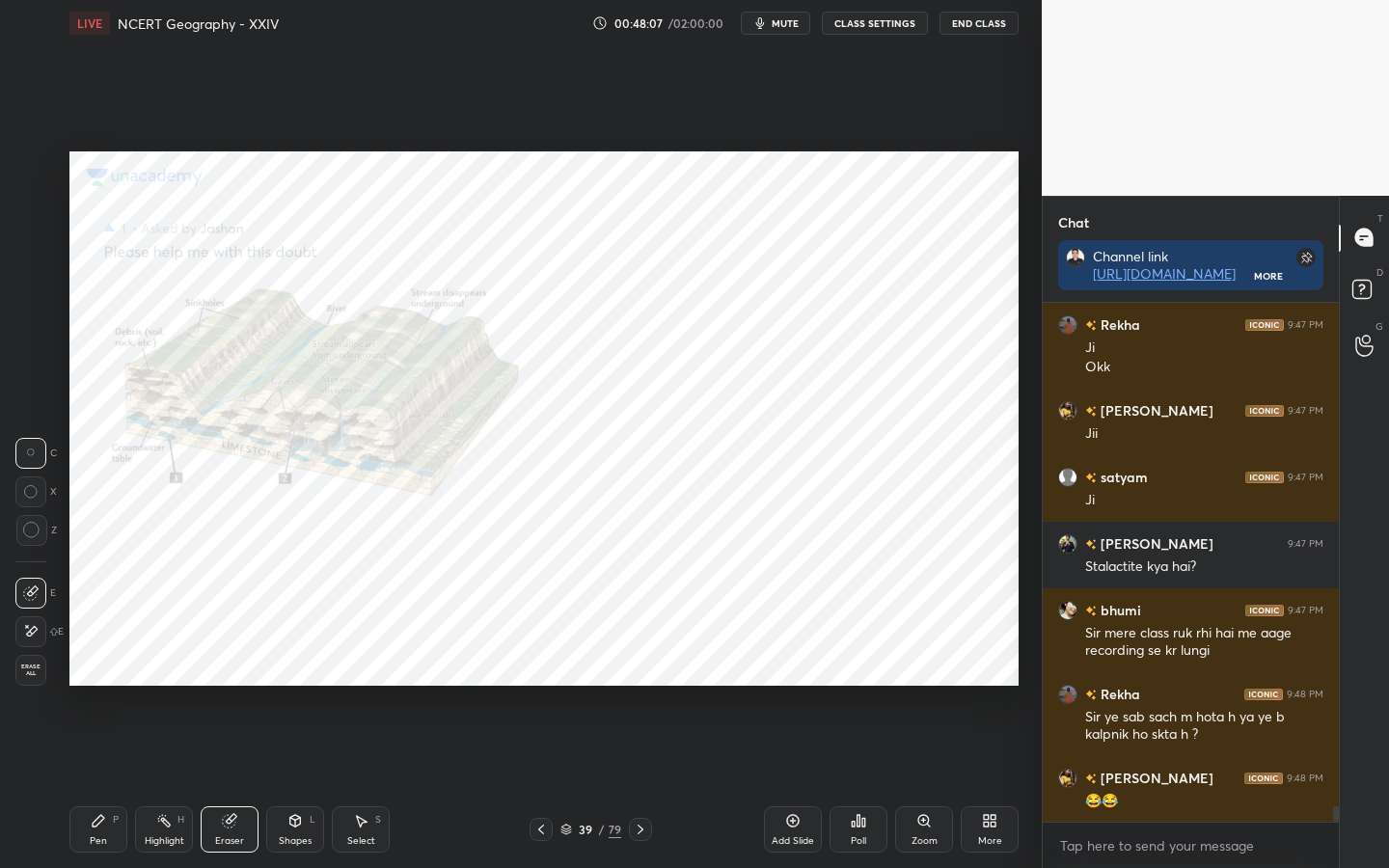 scroll, scrollTop: 17157, scrollLeft: 0, axis: vertical 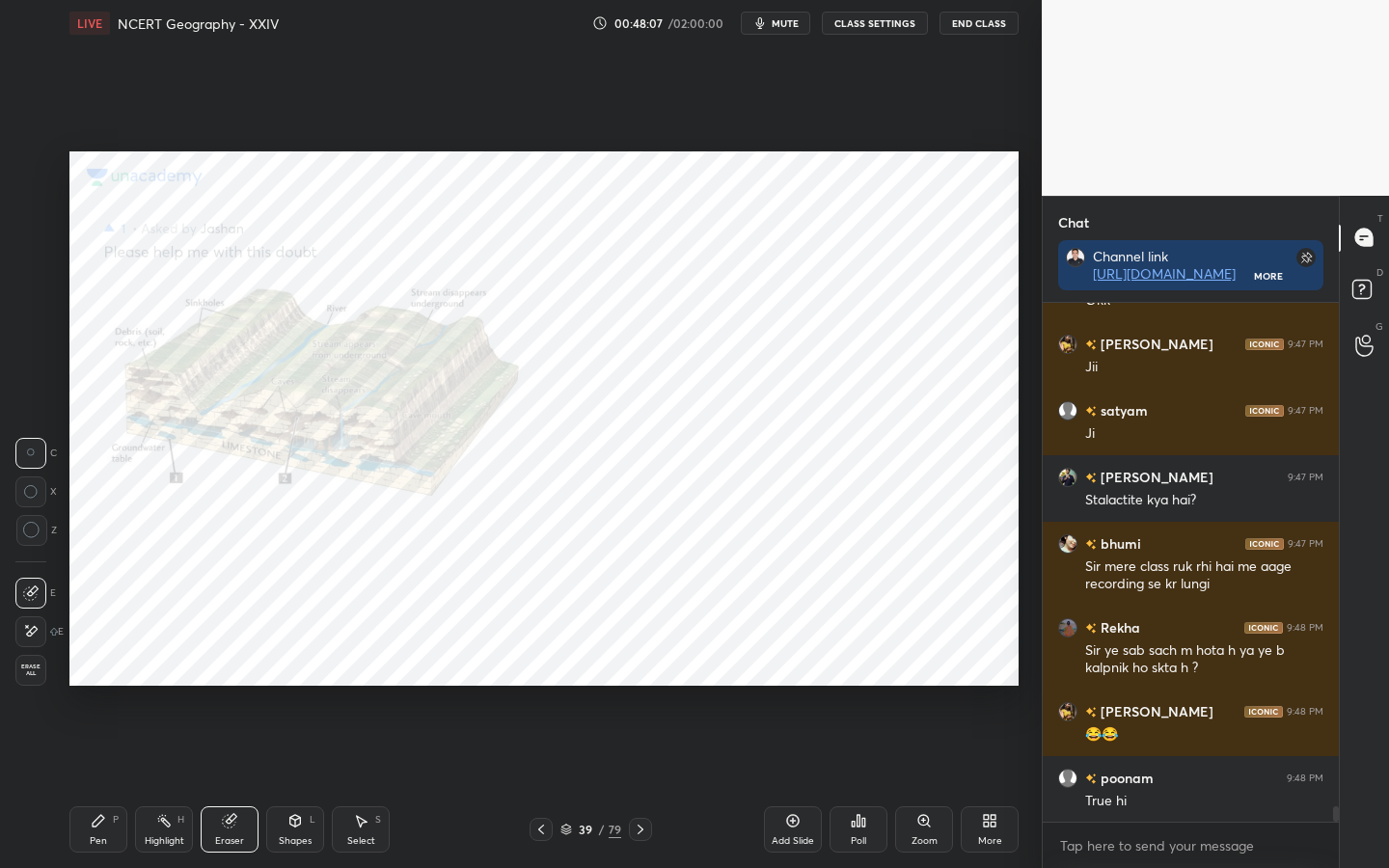 click on "Erase all" at bounding box center (31, 670) 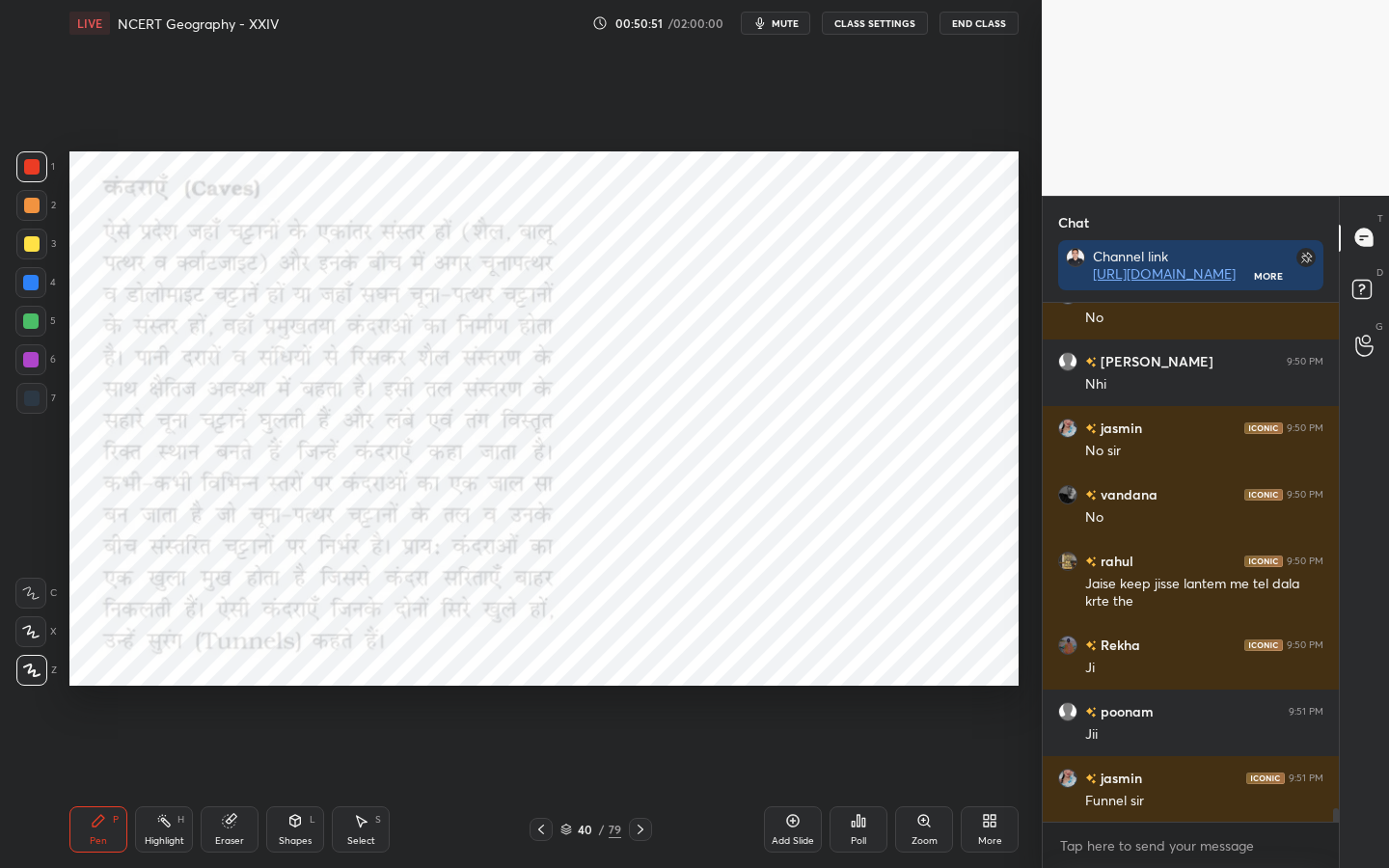 scroll, scrollTop: 19473, scrollLeft: 0, axis: vertical 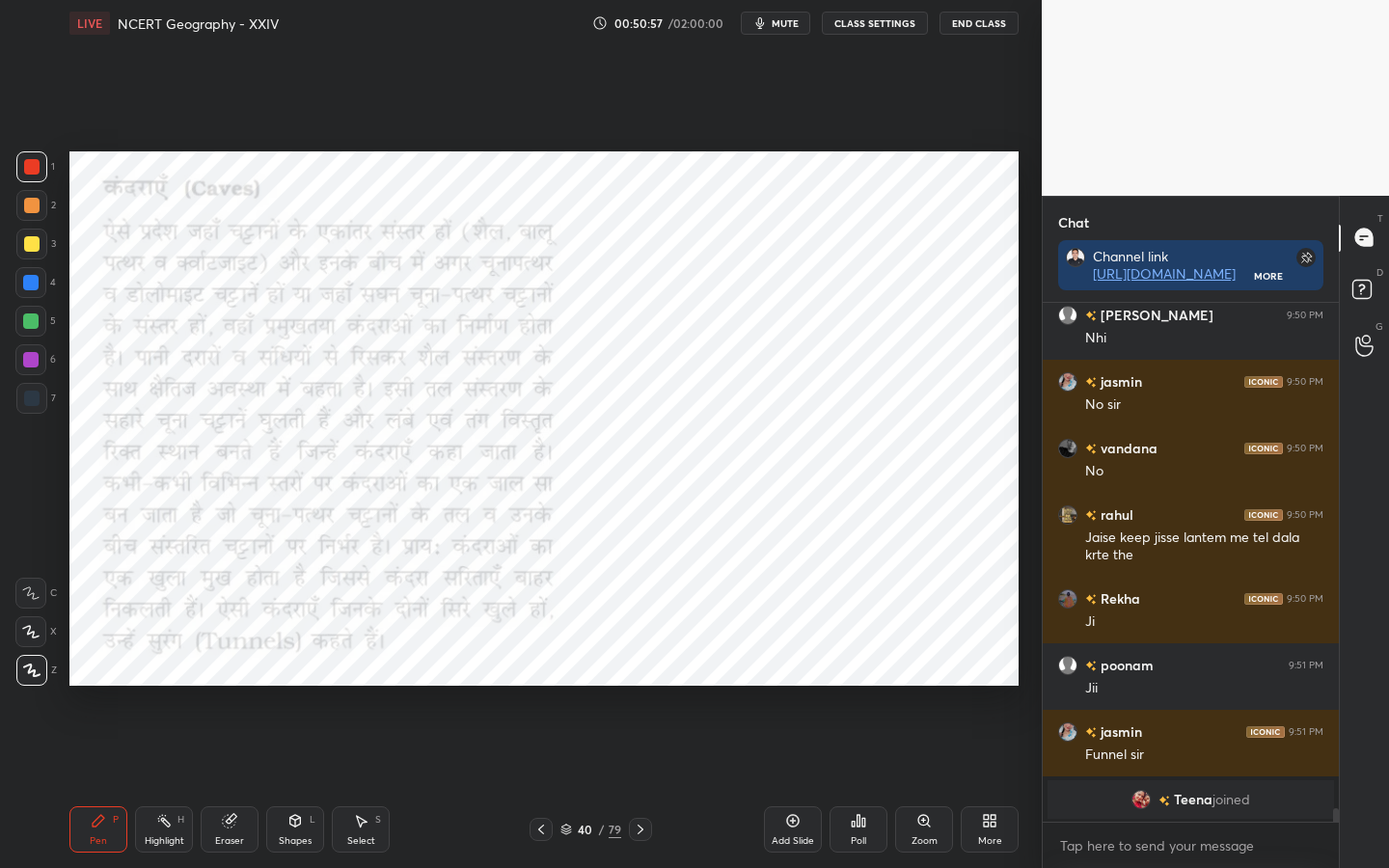 click on "Setting up your live class Poll for   secs No correct answer Start poll" at bounding box center (544, 419) 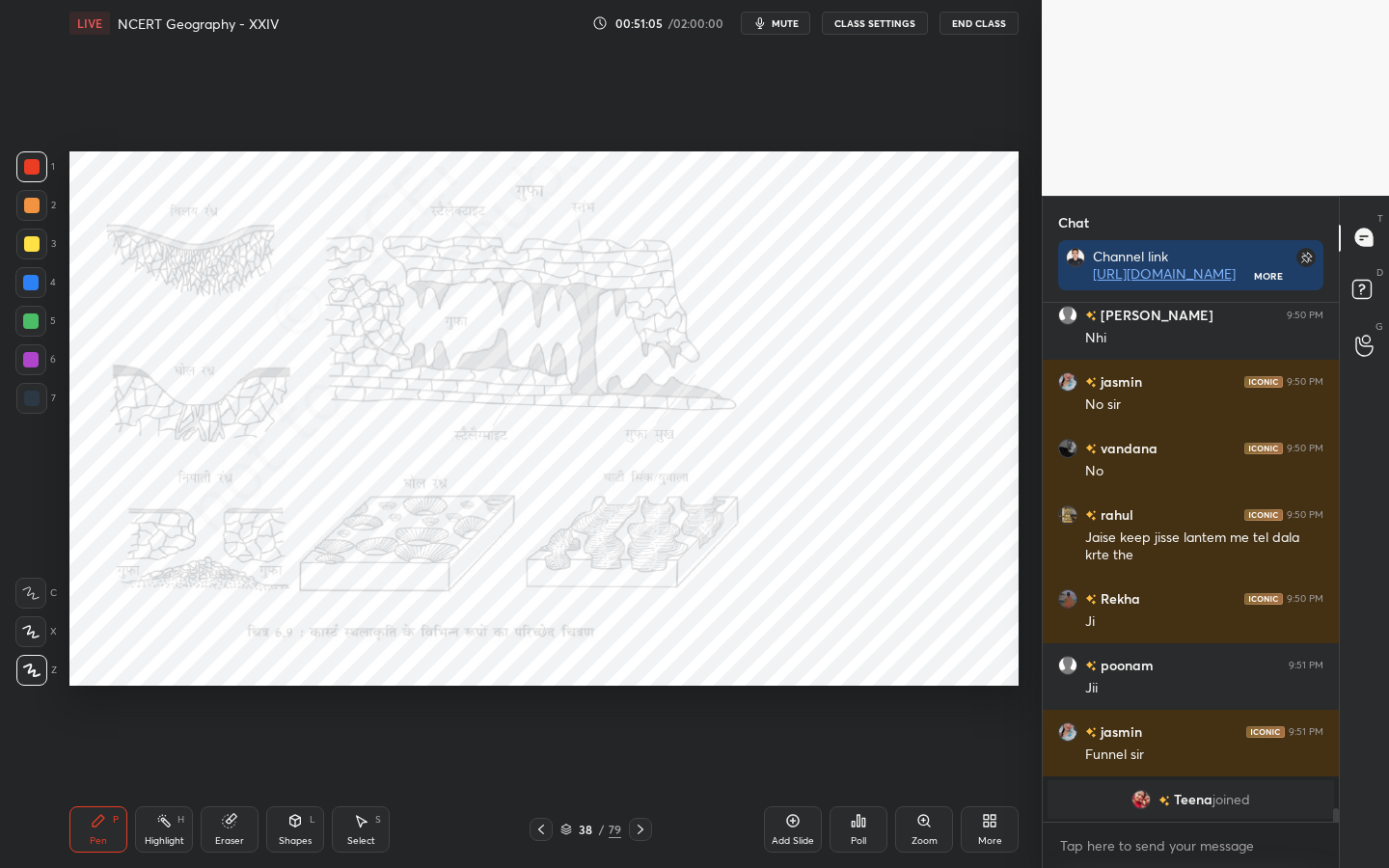 click on "Eraser" at bounding box center [230, 841] 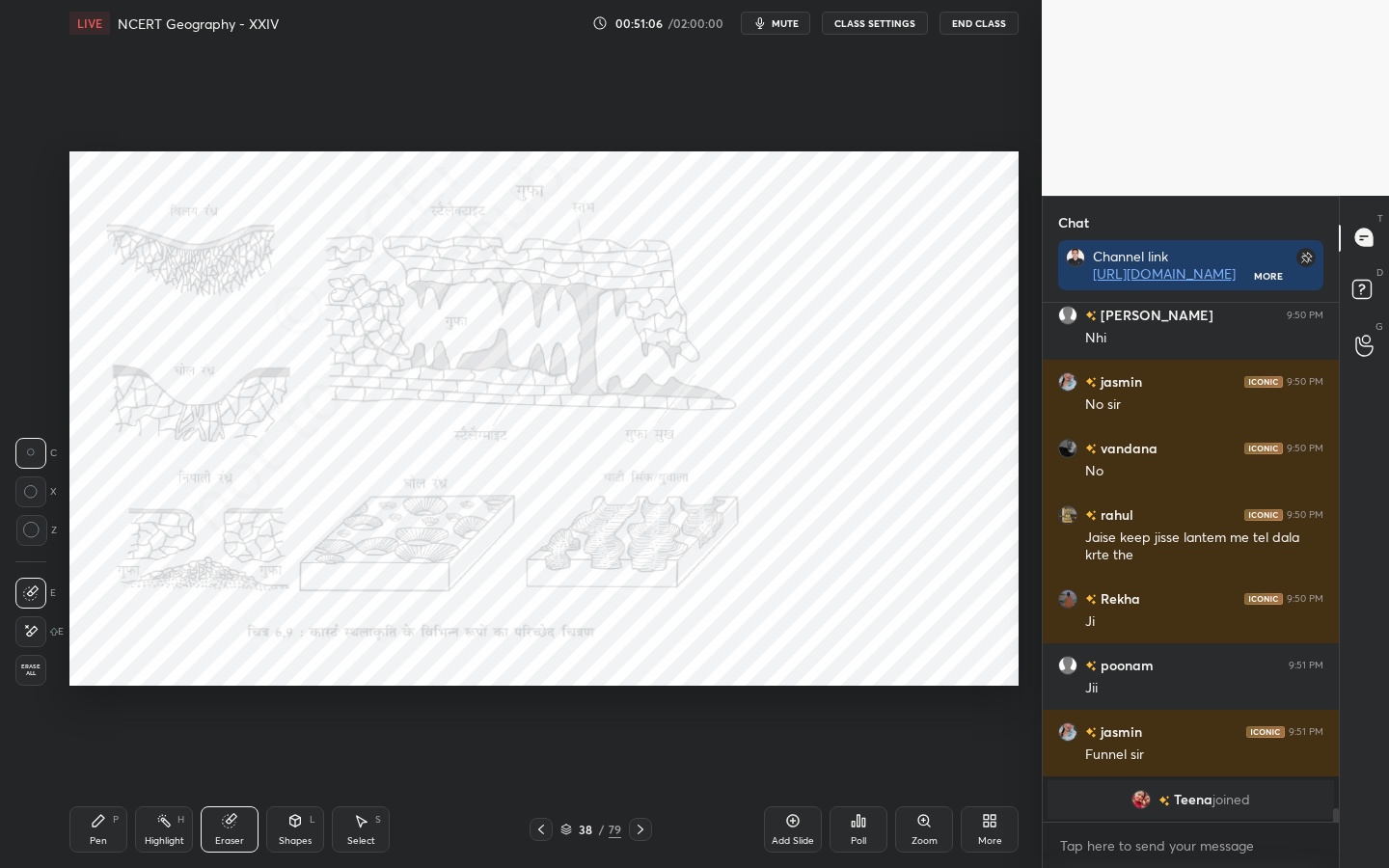 click on "Erase all" at bounding box center (31, 670) 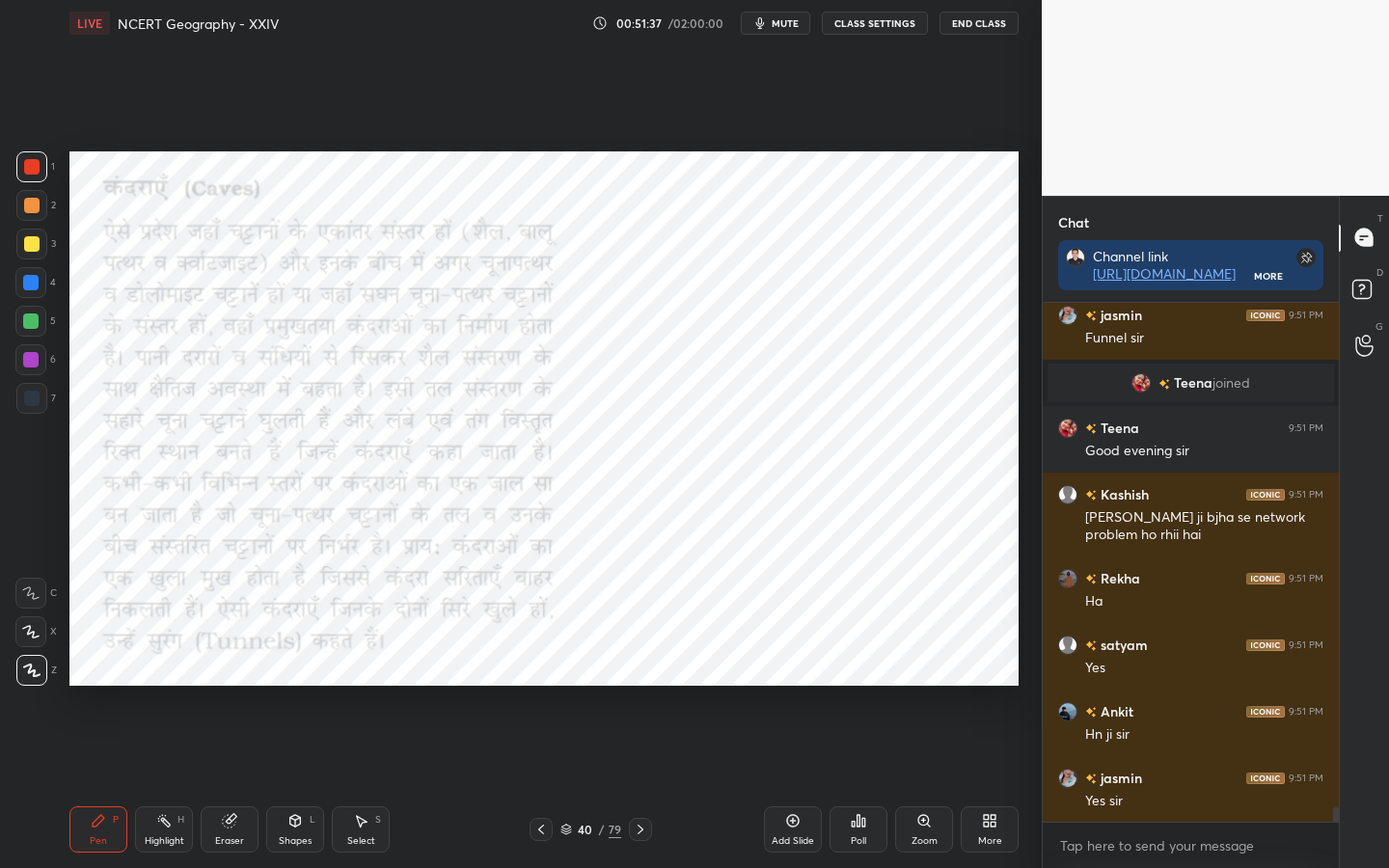 scroll, scrollTop: 18700, scrollLeft: 0, axis: vertical 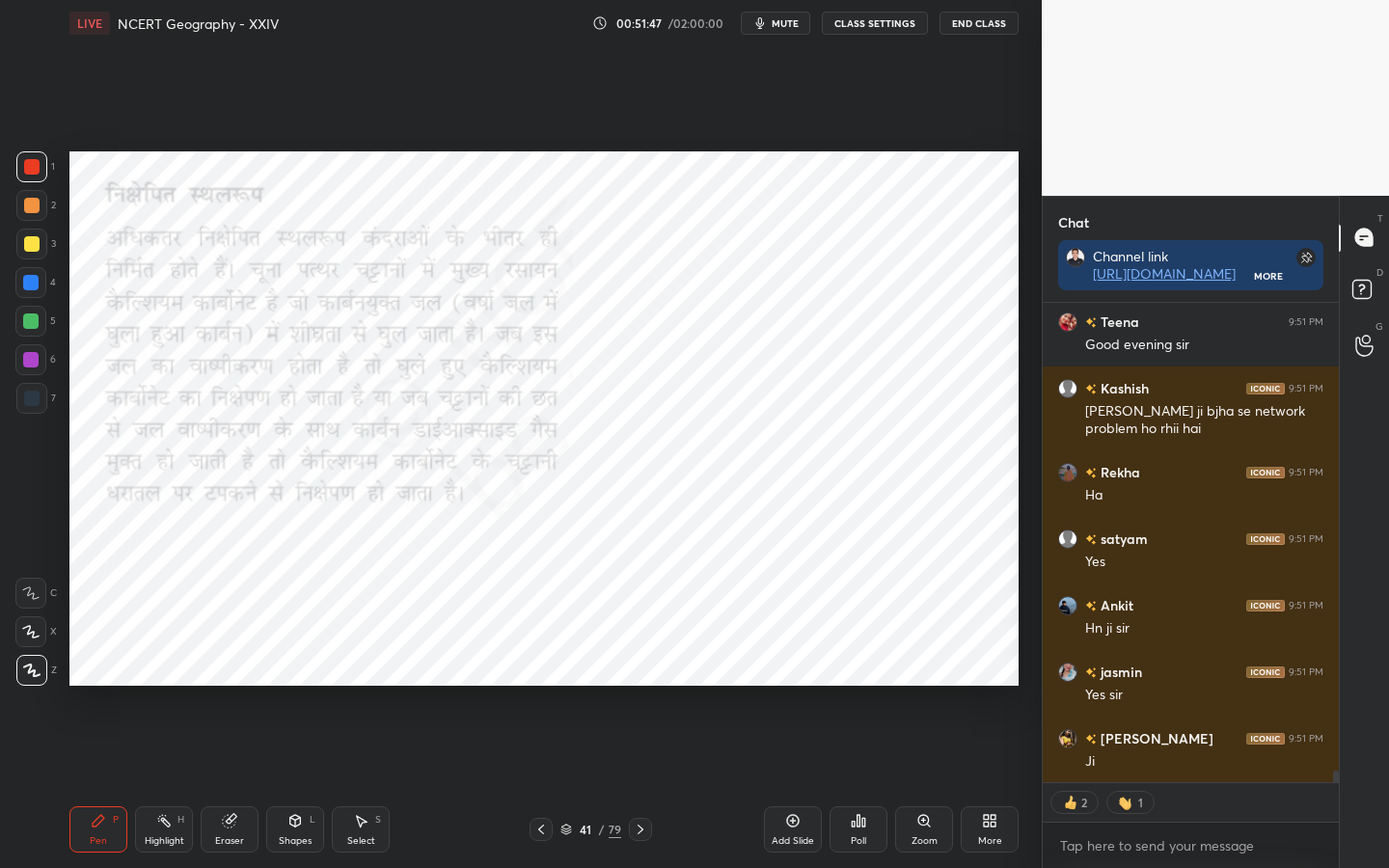 click on "Setting up your live class Poll for   secs No correct answer Start poll" at bounding box center (544, 419) 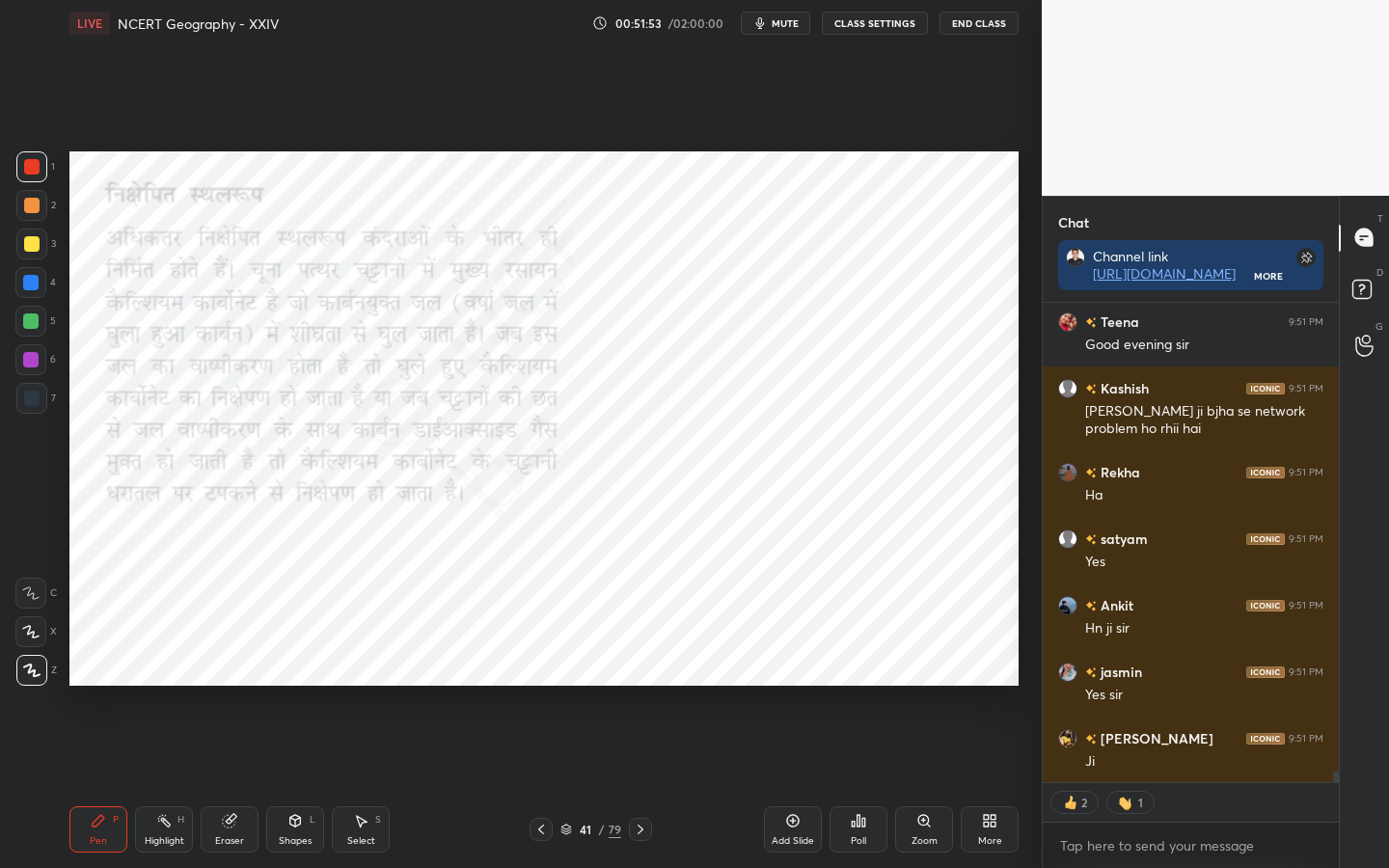 scroll, scrollTop: 18785, scrollLeft: 0, axis: vertical 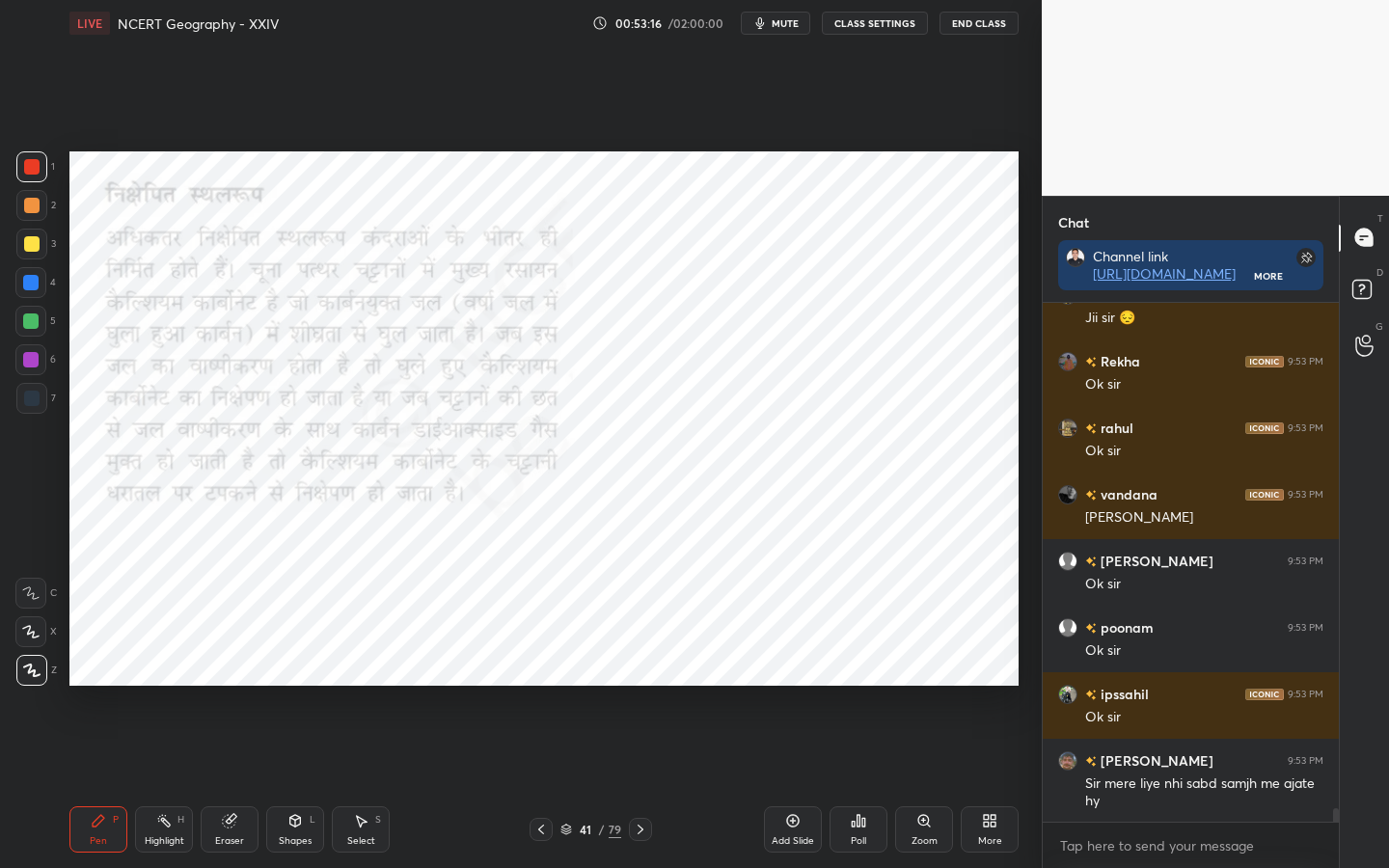 click on "mute" at bounding box center (785, 23) 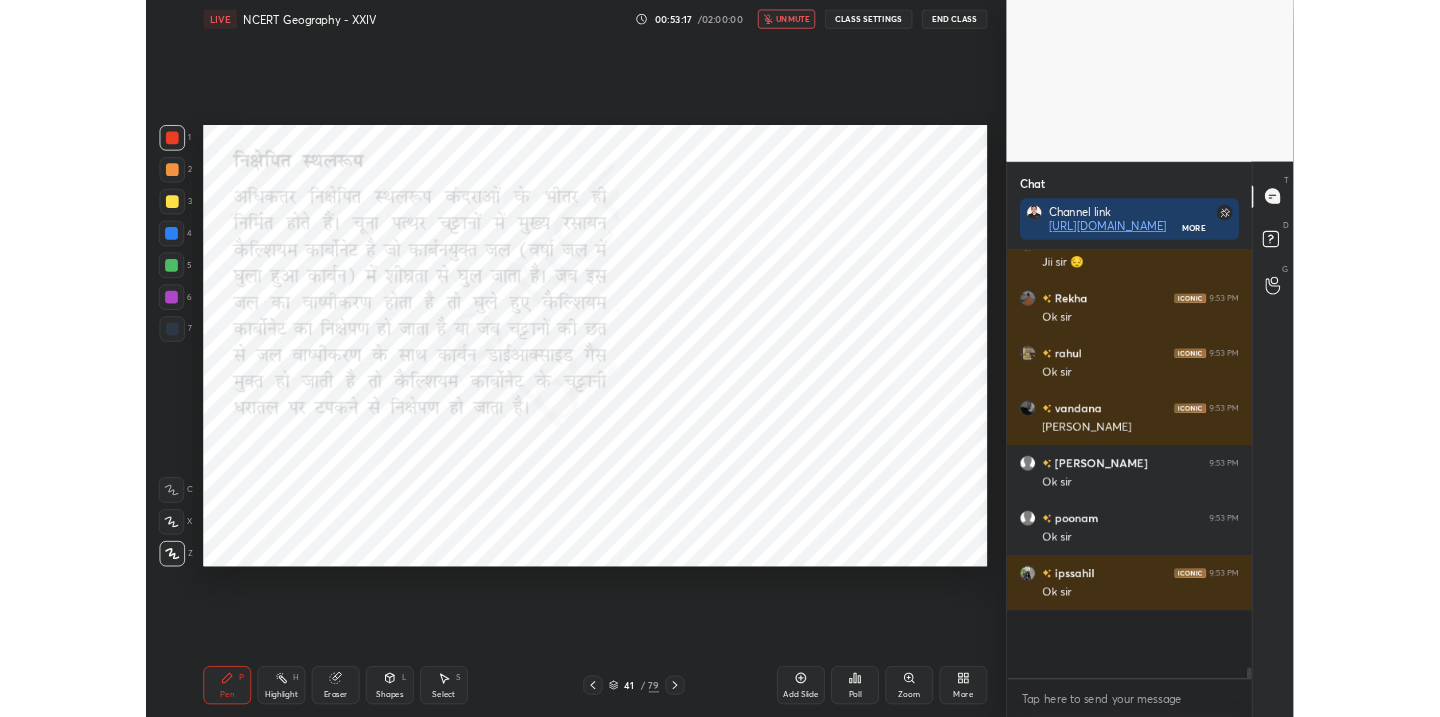 scroll, scrollTop: 589, scrollLeft: 1000, axis: both 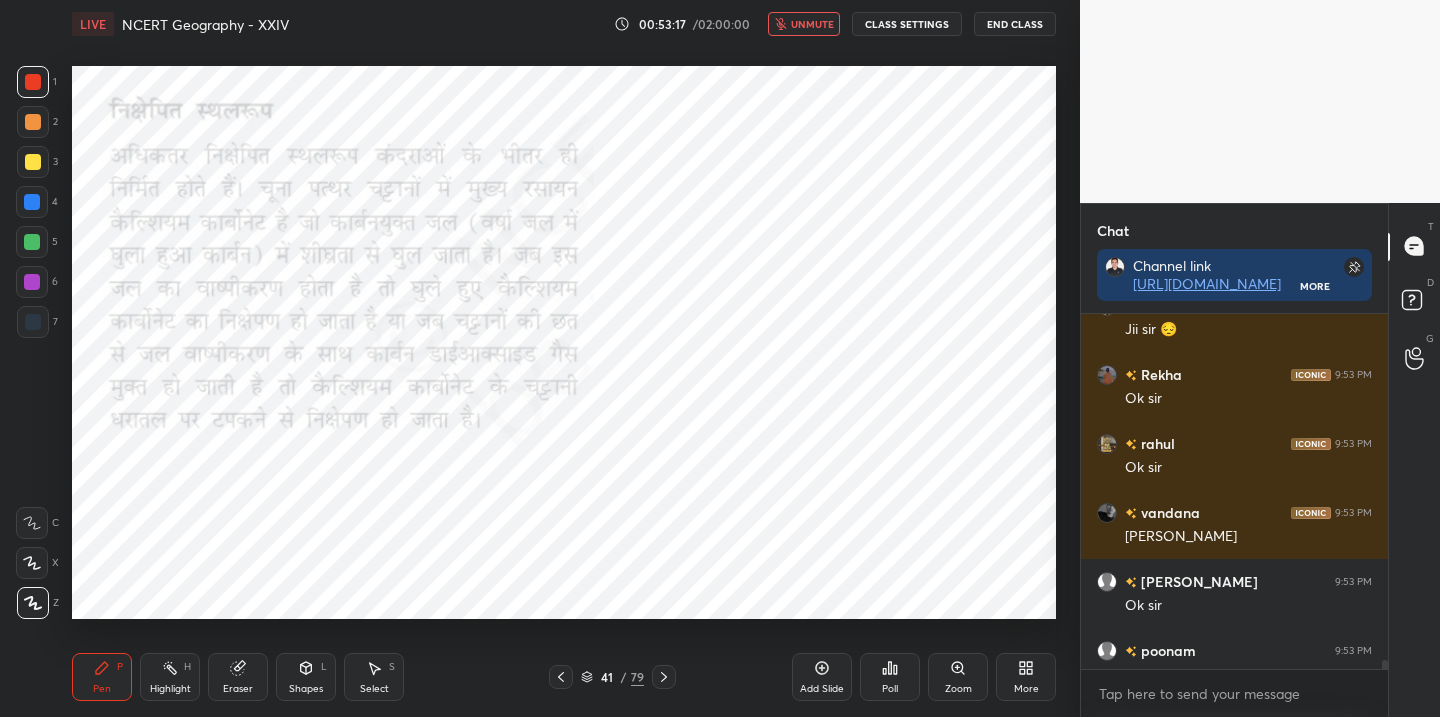 type on "x" 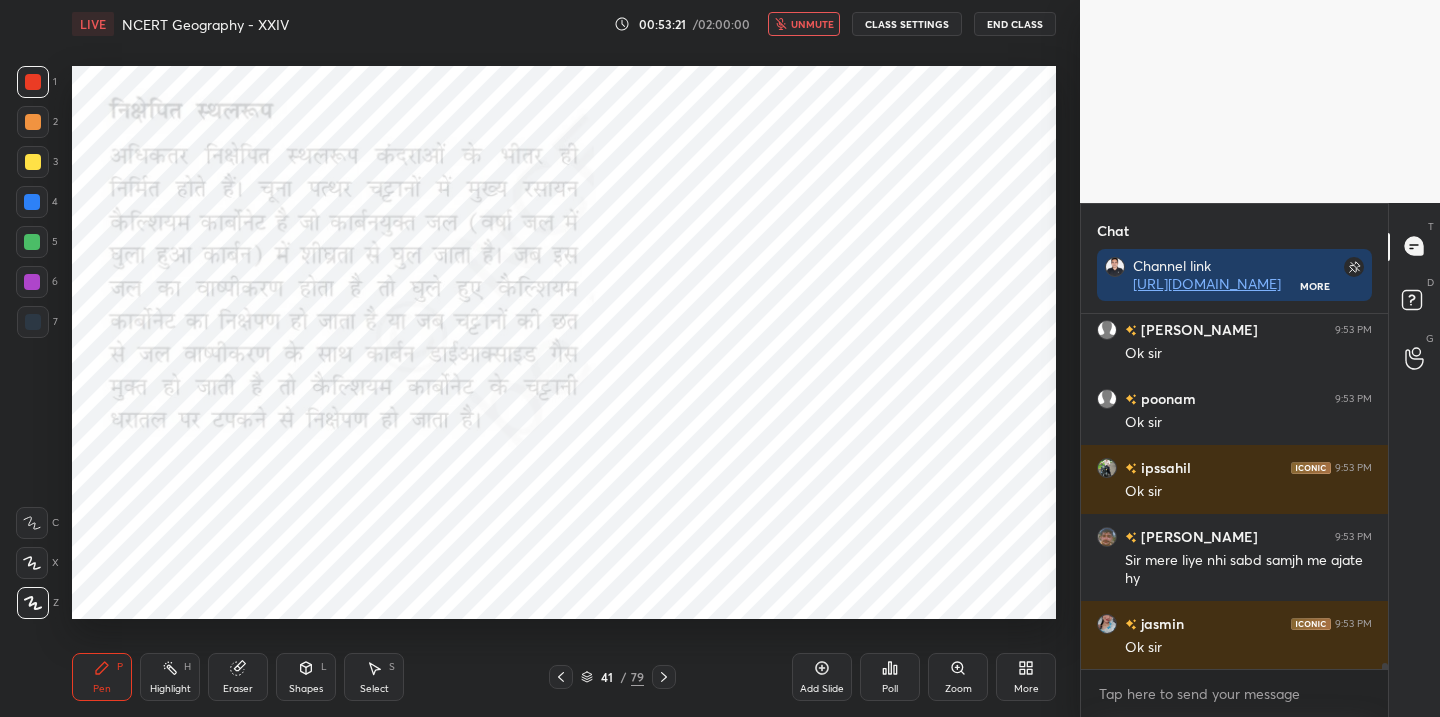 scroll, scrollTop: 20501, scrollLeft: 0, axis: vertical 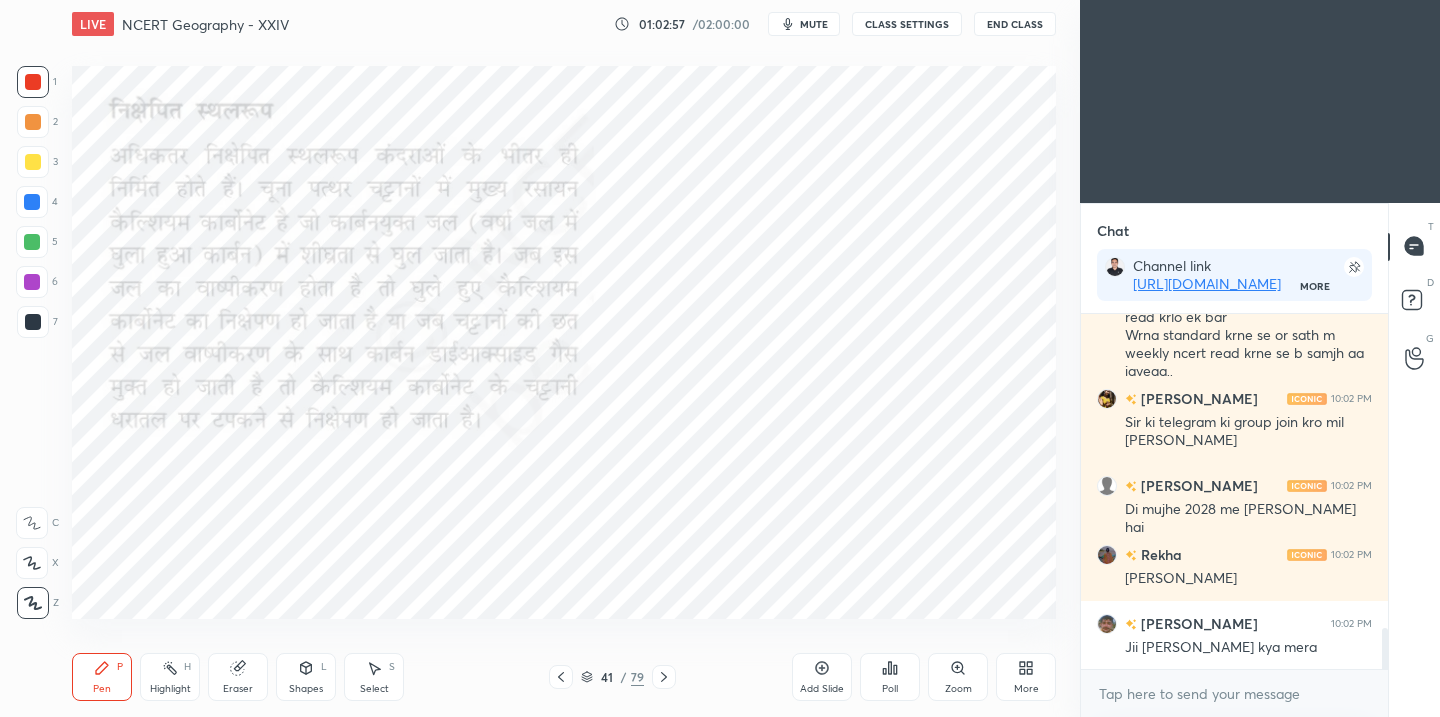 click on "Eraser" at bounding box center (238, 689) 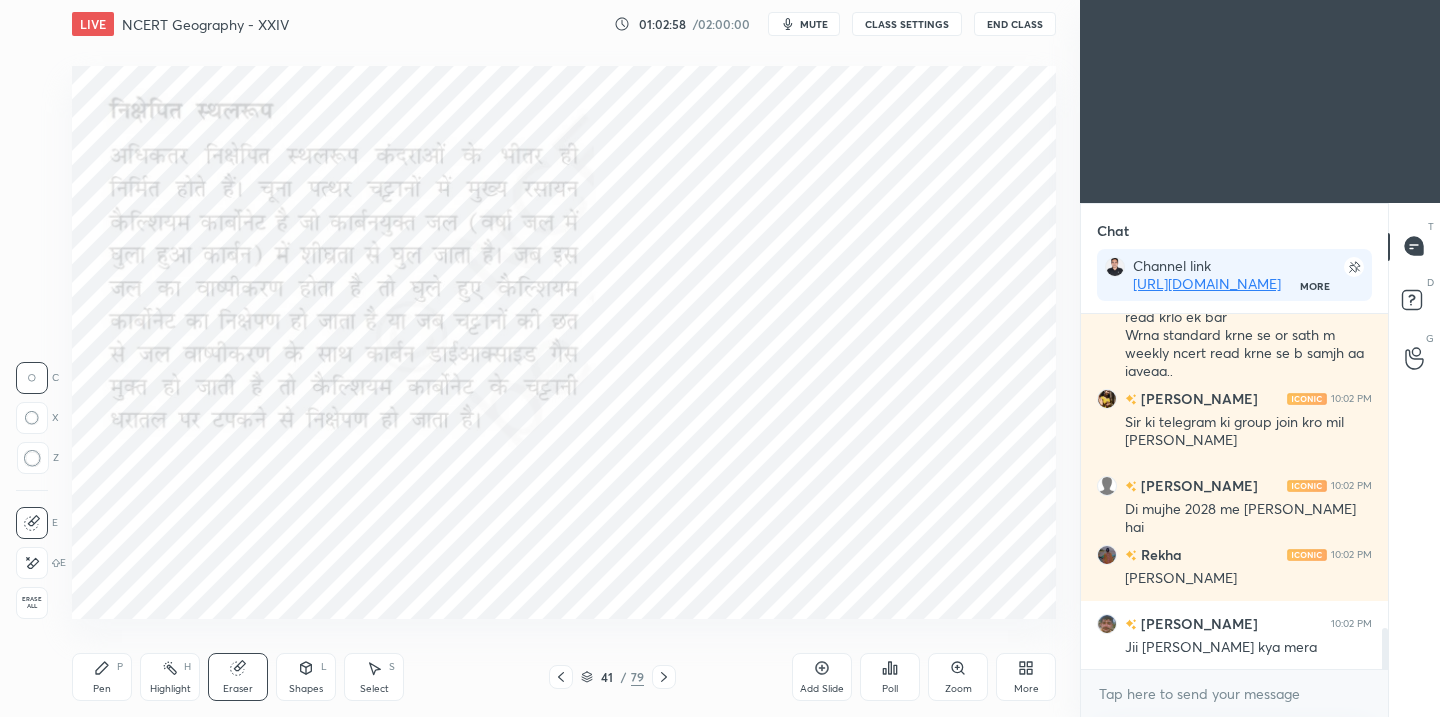 click on "Erase all" at bounding box center [32, 603] 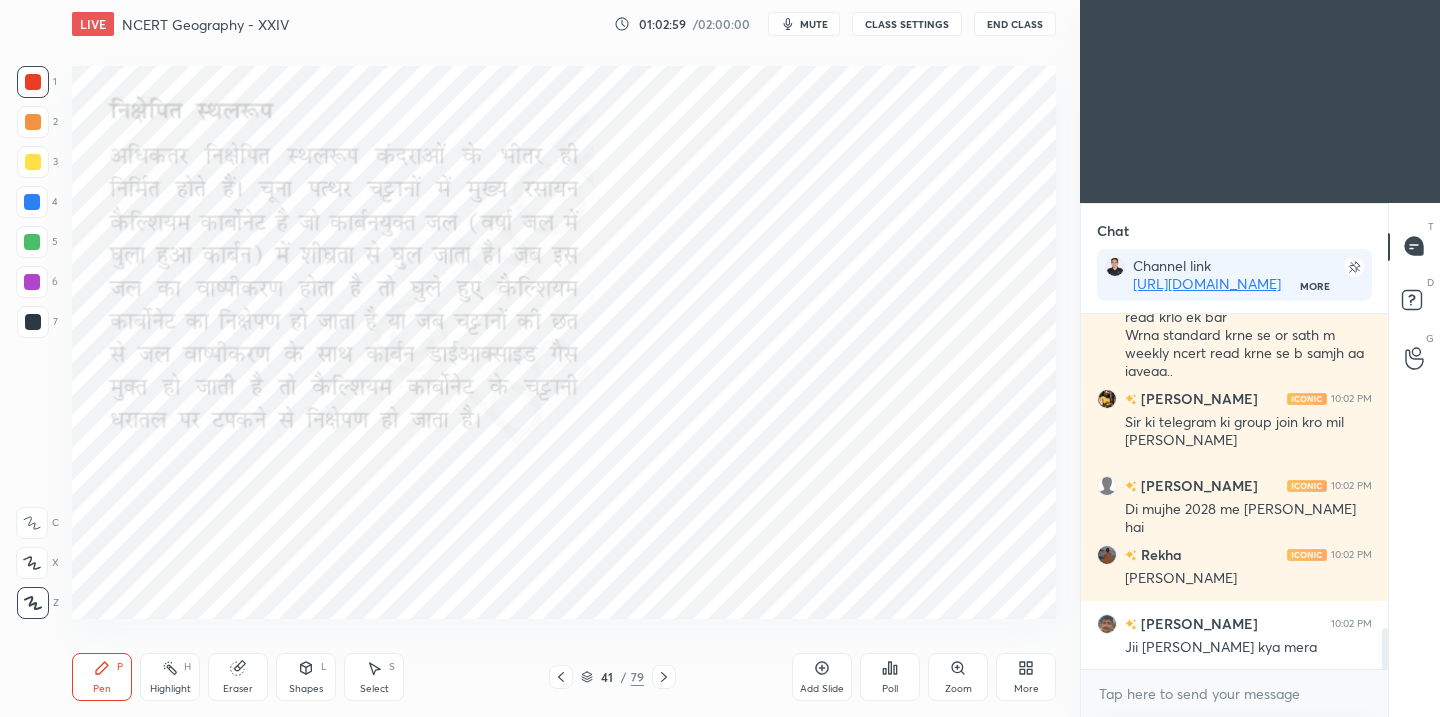 click on "More" at bounding box center [1026, 689] 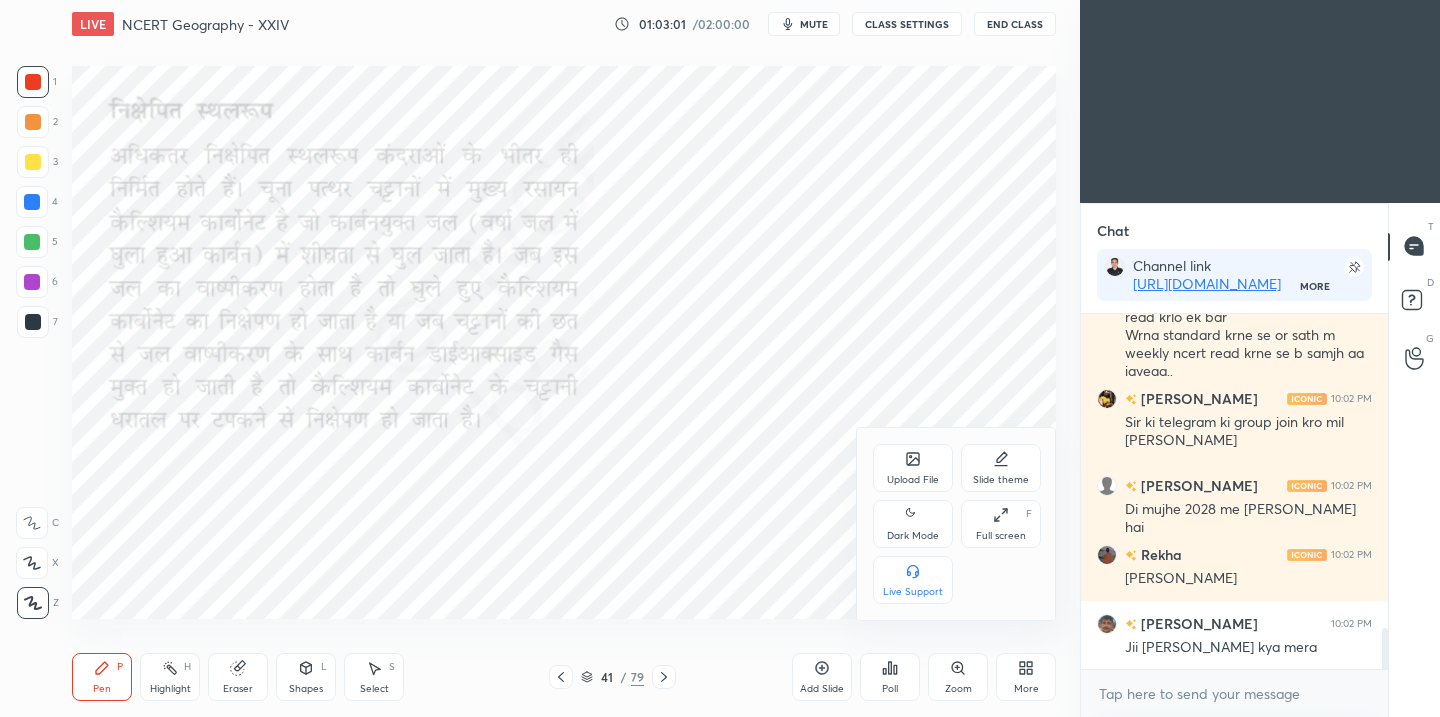 click on "Dark Mode" at bounding box center [913, 536] 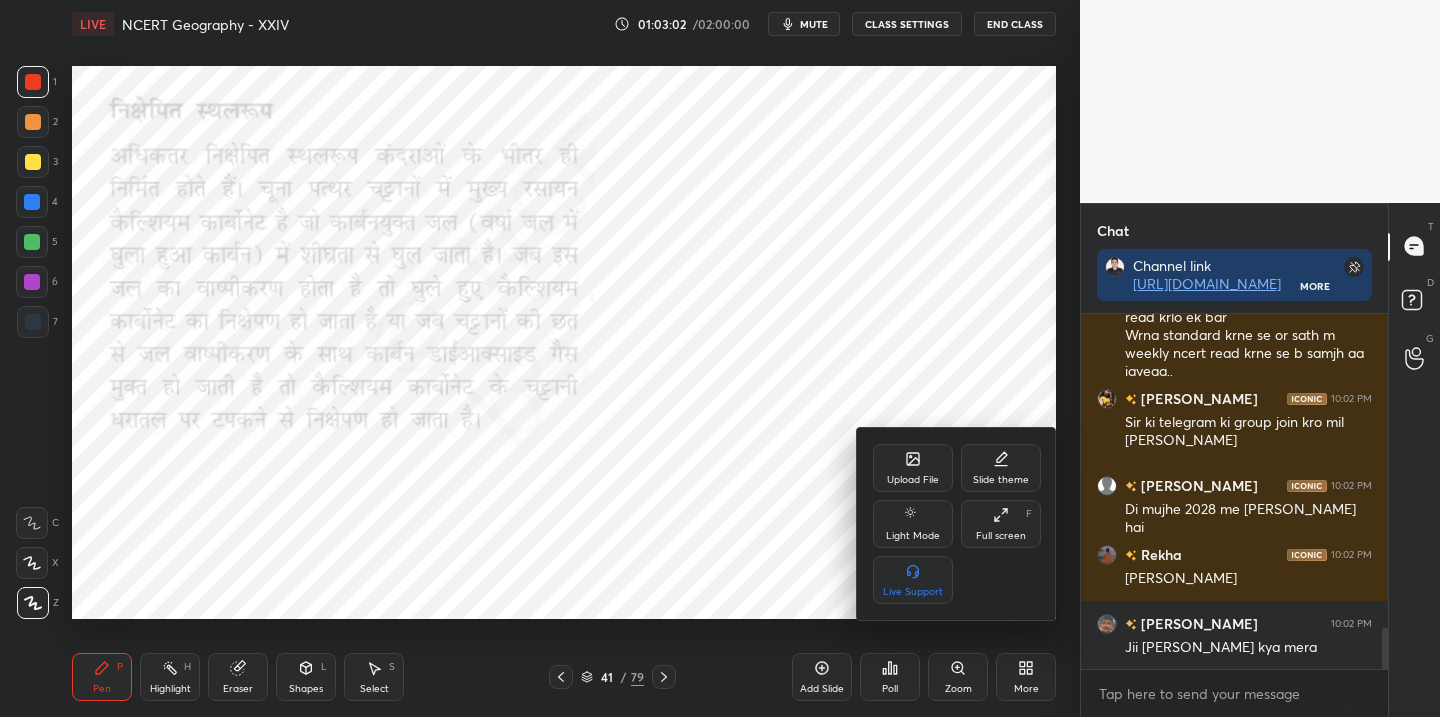 click on "Full screen" at bounding box center [1001, 536] 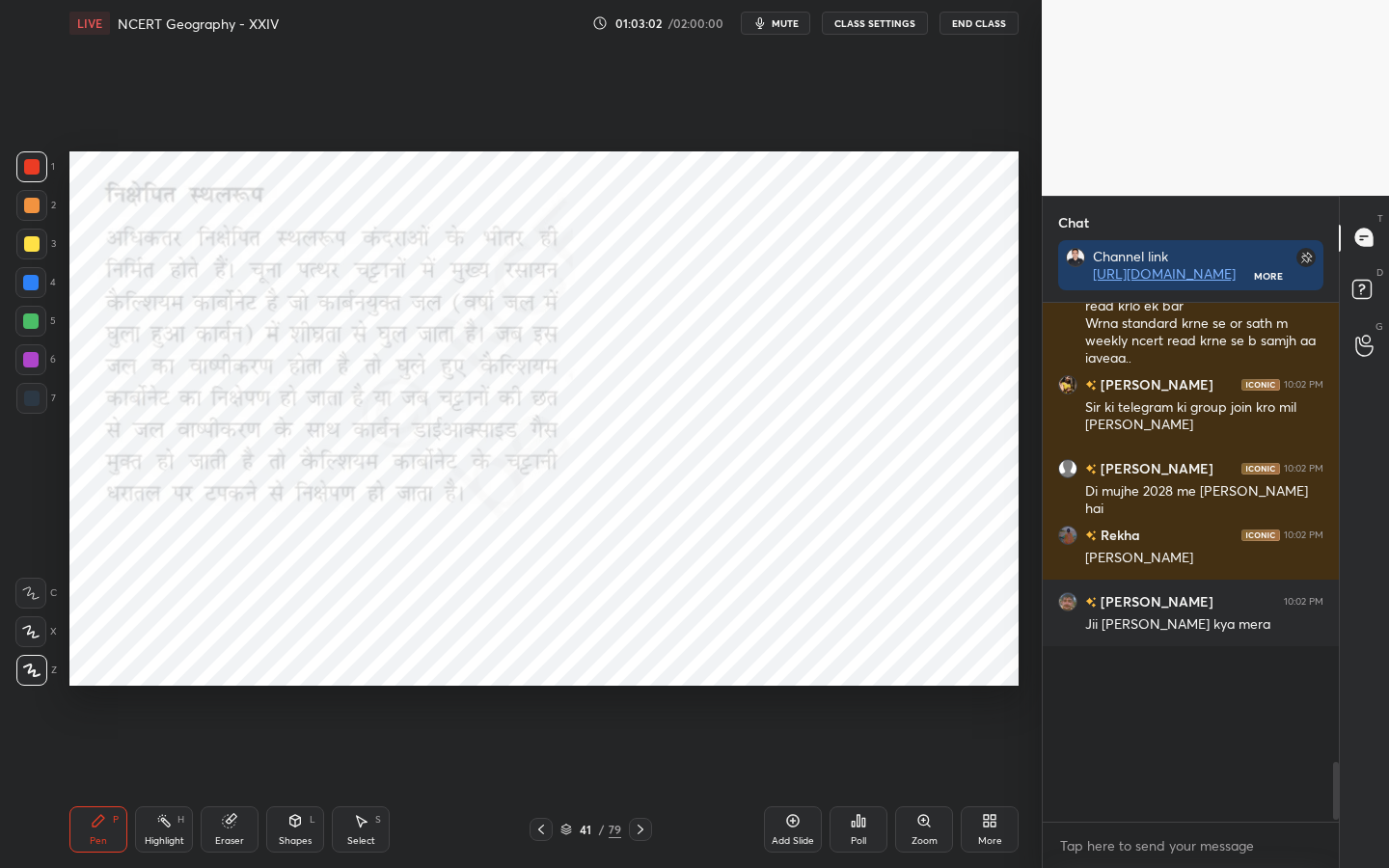 scroll, scrollTop: 2569, scrollLeft: 0, axis: vertical 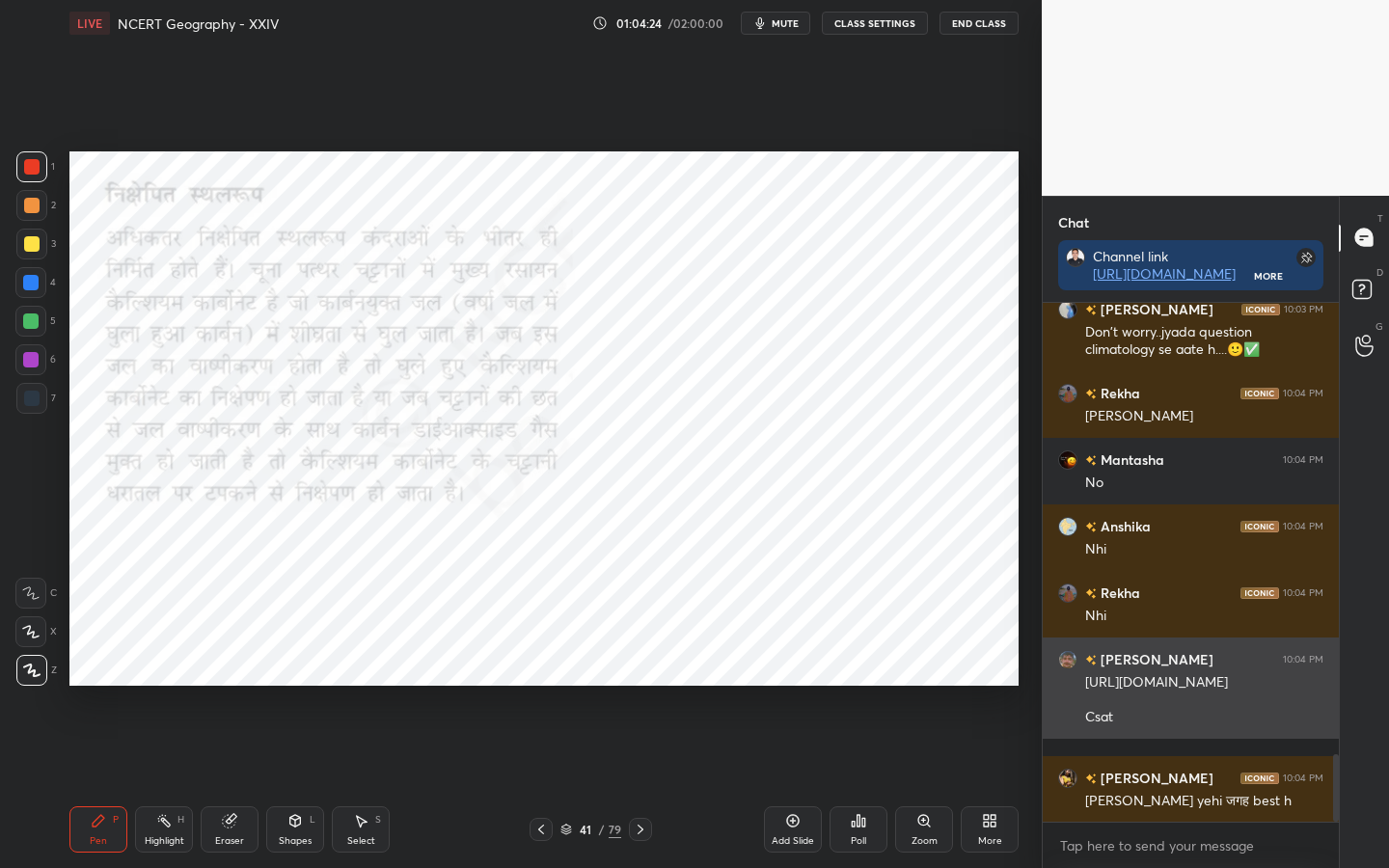click on "https://www.youtube.com/live/jT4mNt5Y6iY?si=glUr1n5_Na73WxqG
Csat" at bounding box center [1204, 700] 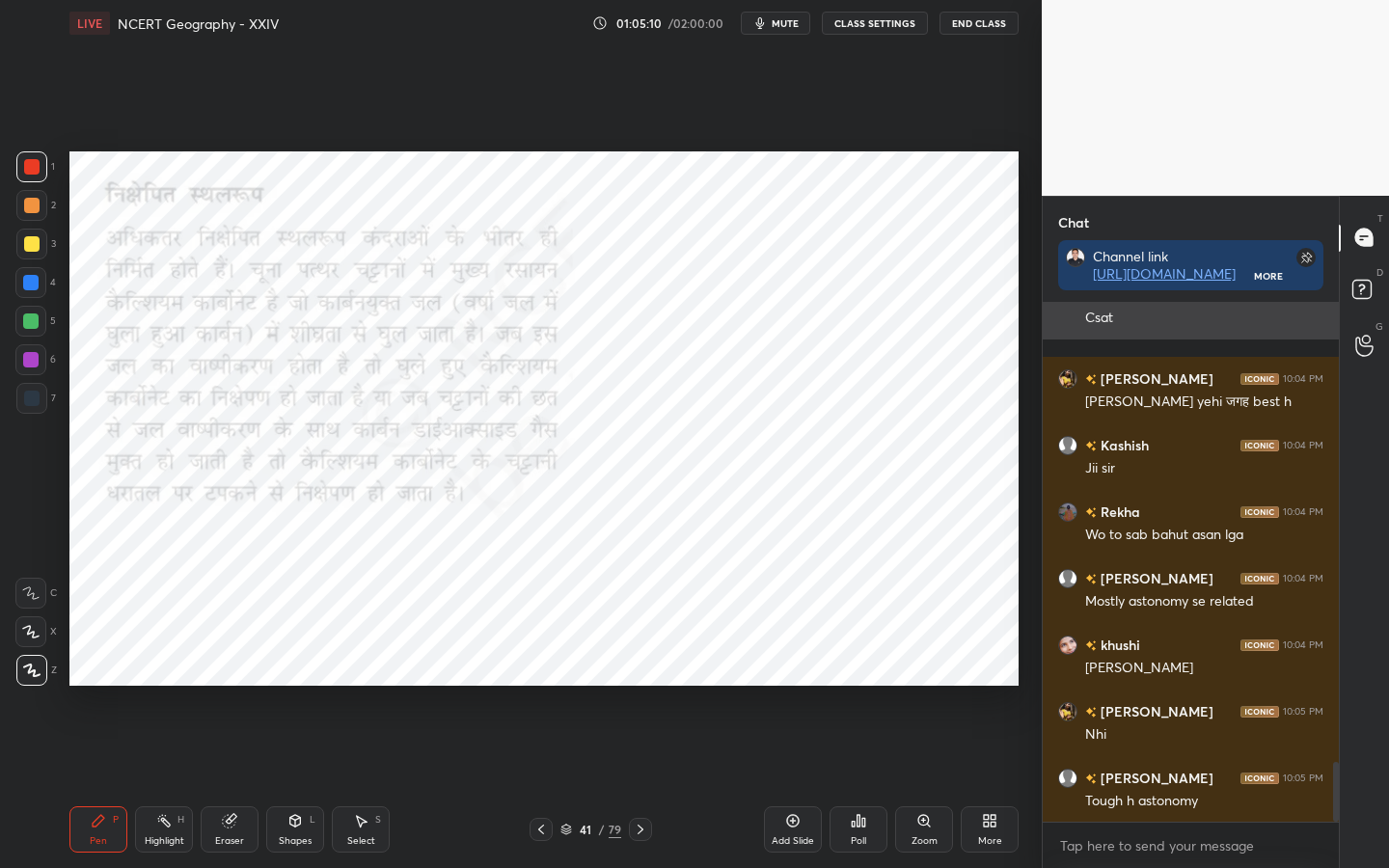 scroll, scrollTop: 3970, scrollLeft: 0, axis: vertical 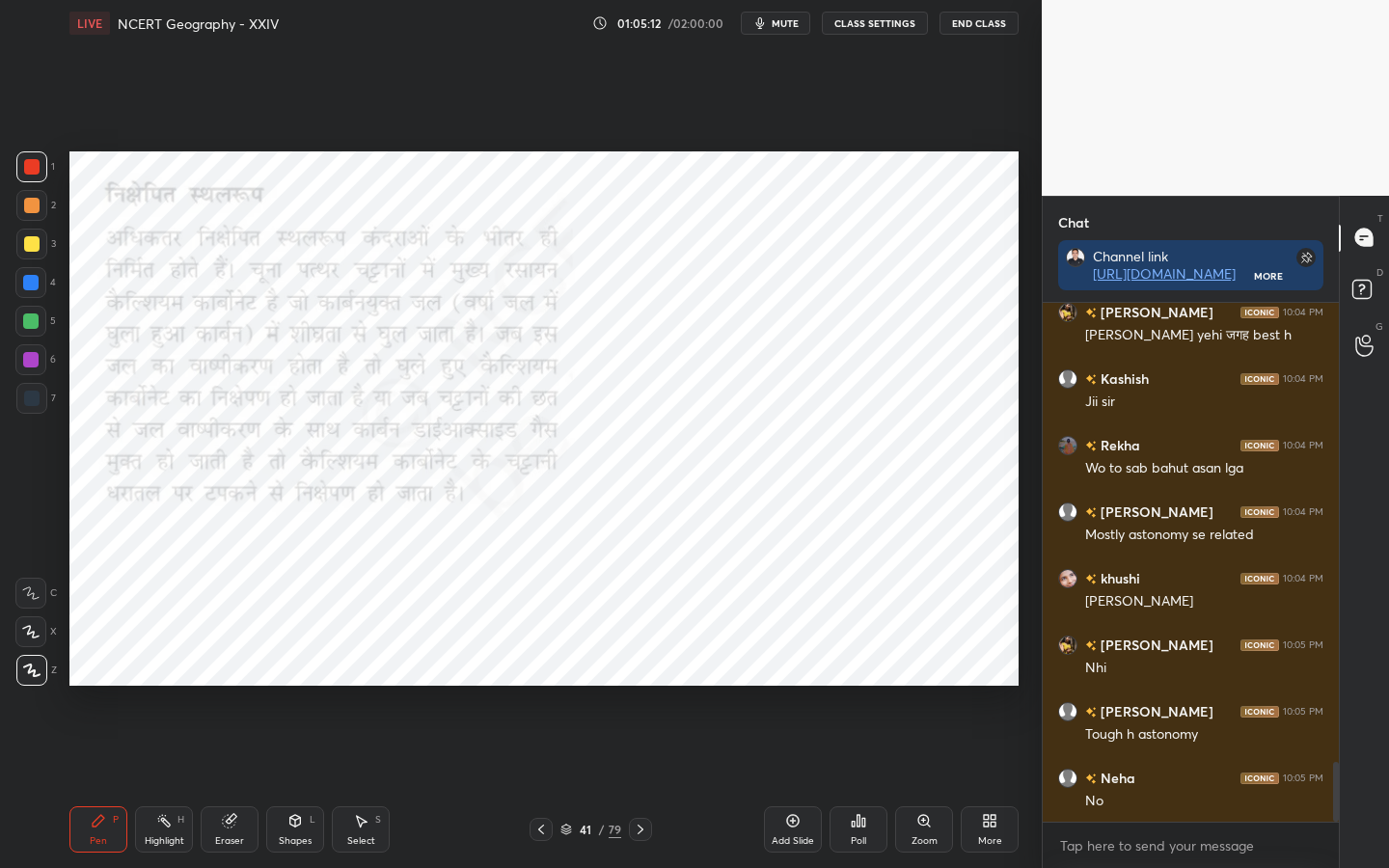 click on "Eraser" at bounding box center [230, 841] 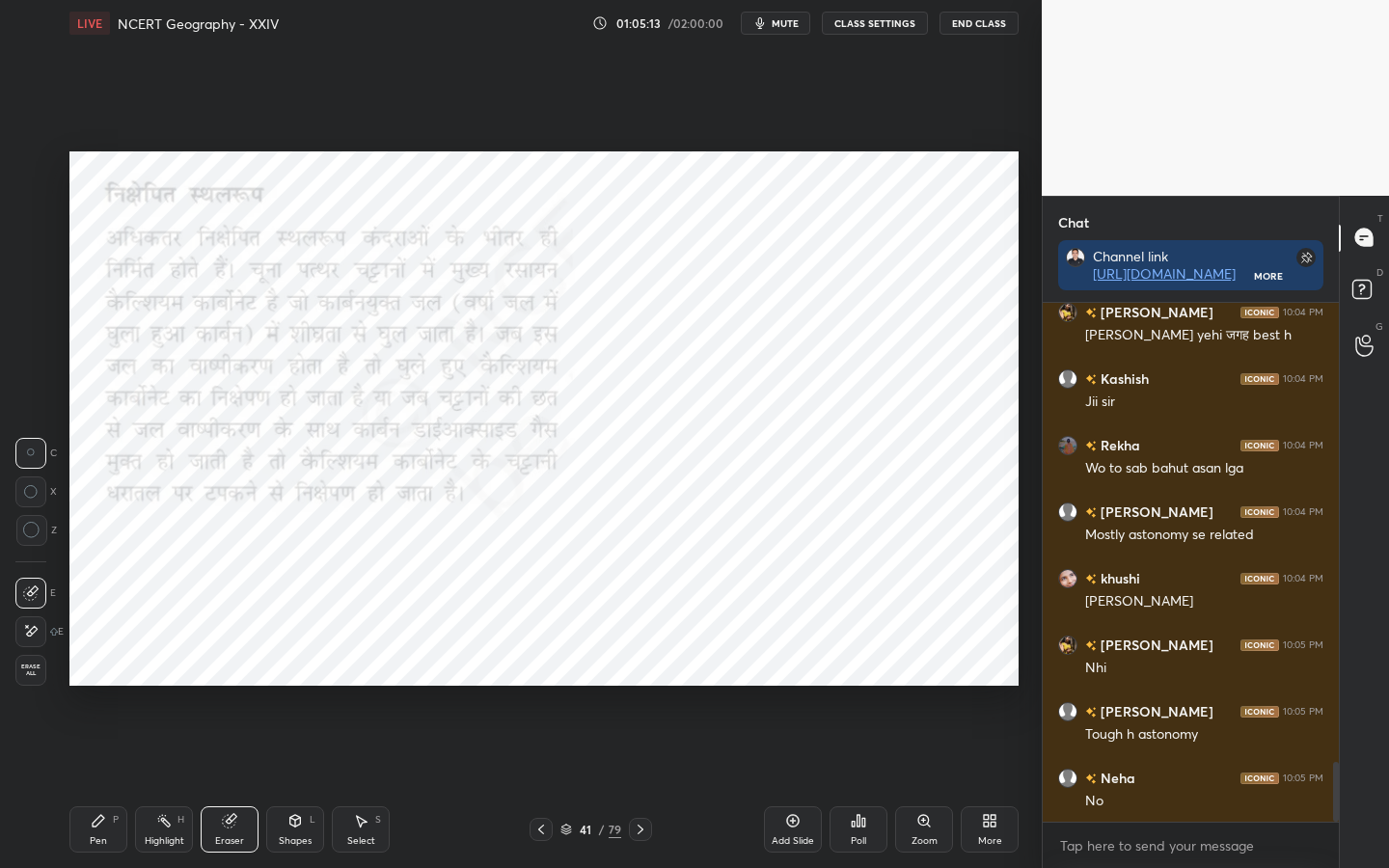 click on "Erase all" at bounding box center [31, 670] 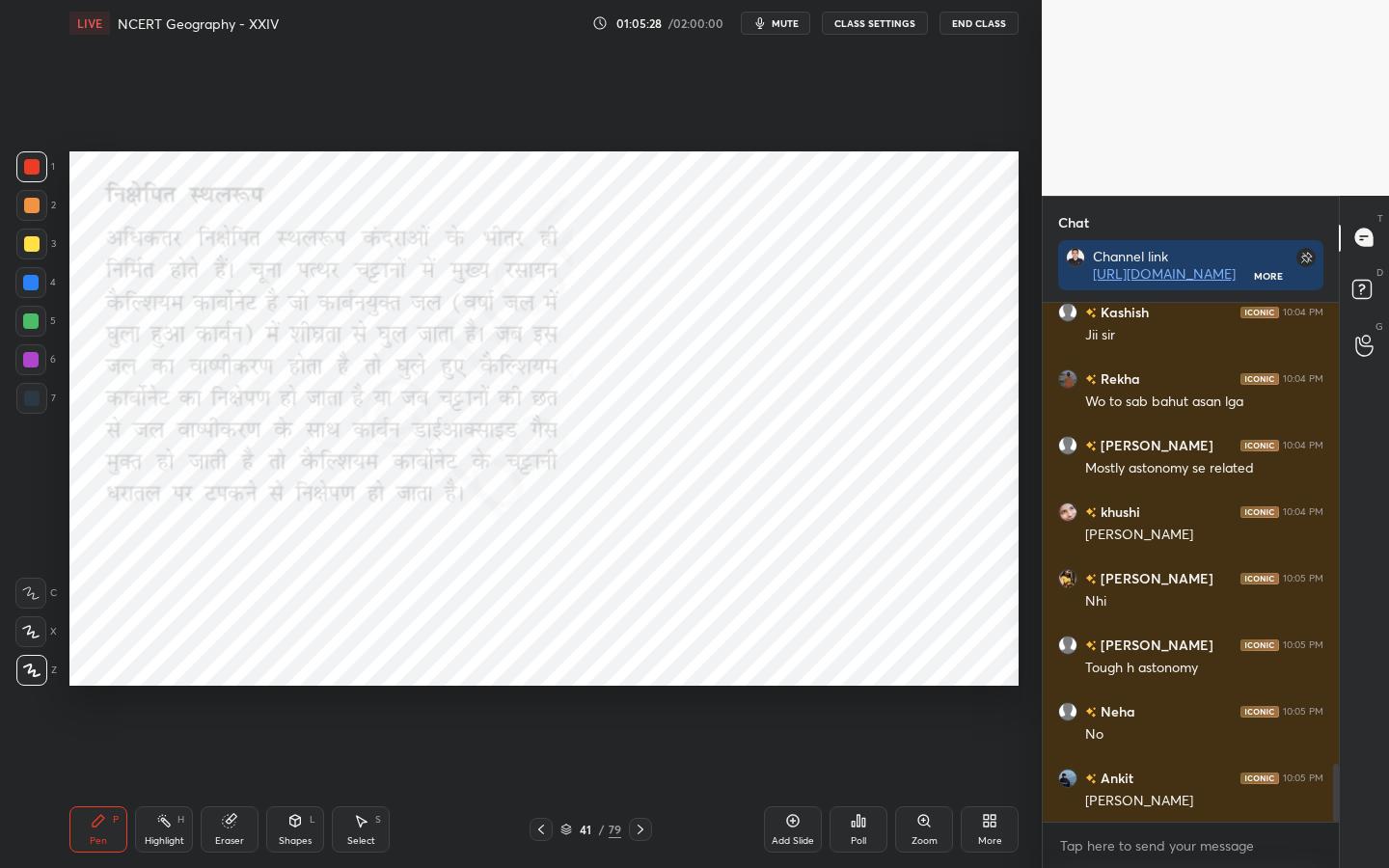 scroll, scrollTop: 4120, scrollLeft: 0, axis: vertical 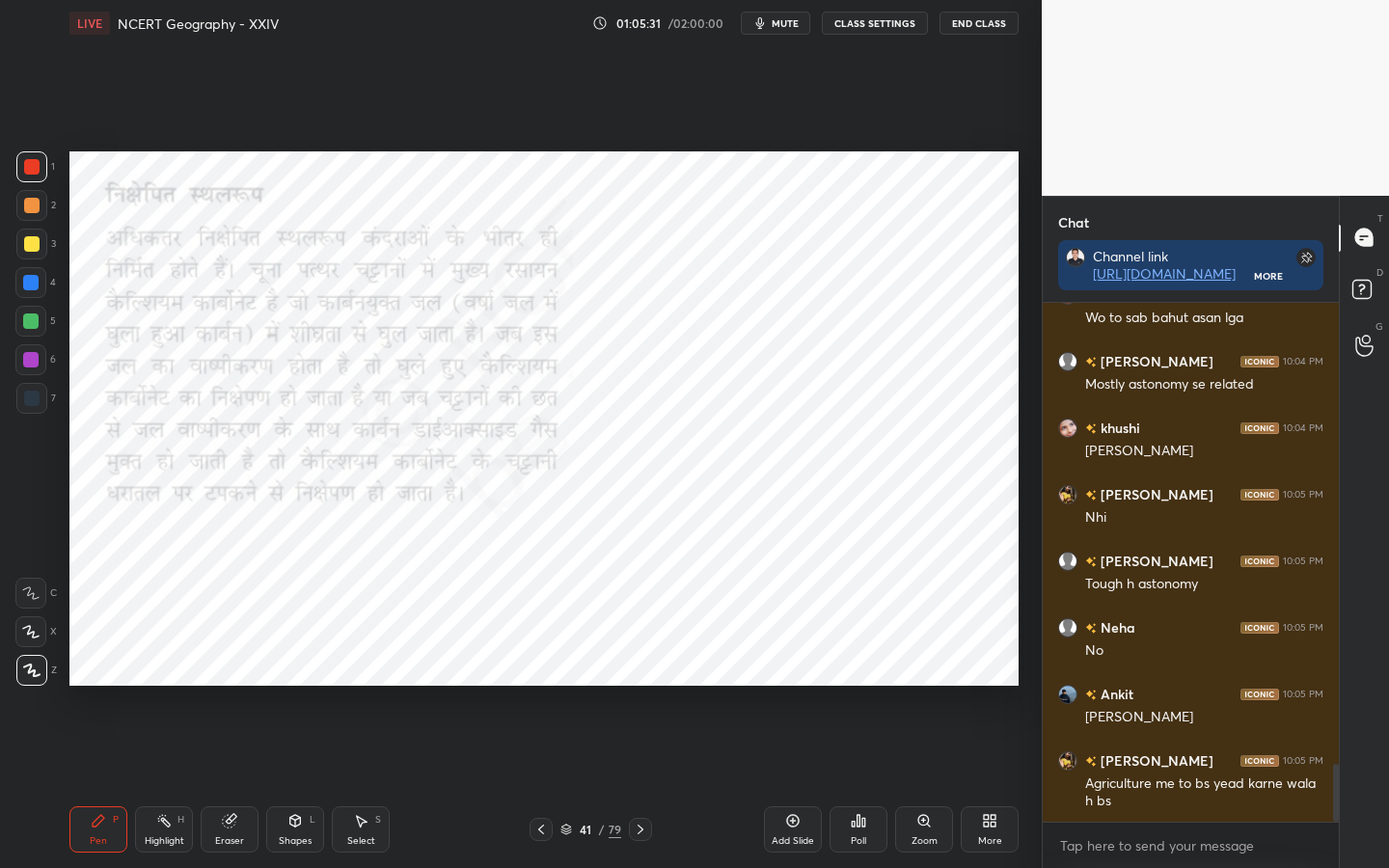 click on "Eraser" at bounding box center (230, 841) 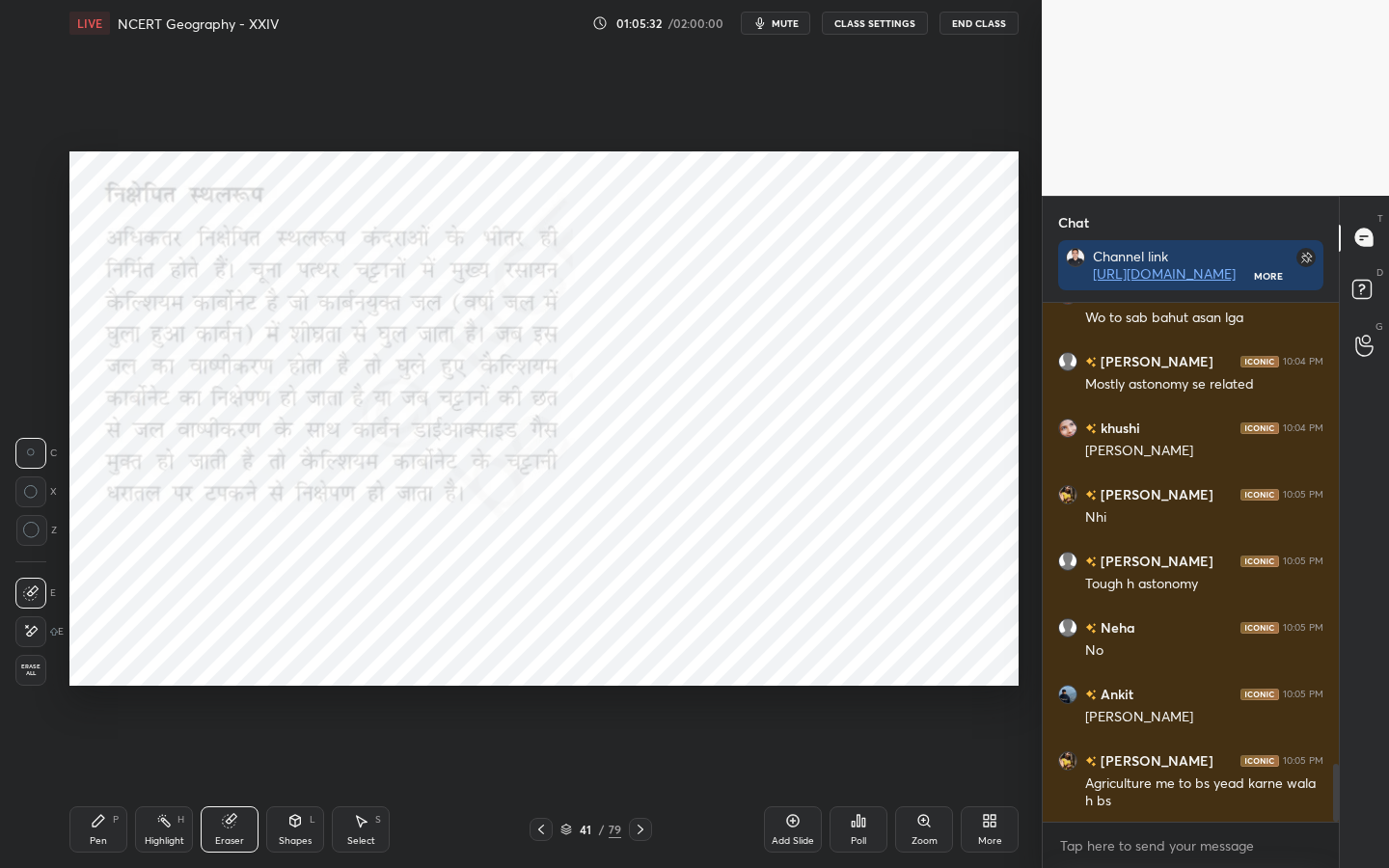 click on "Erase all" at bounding box center [31, 670] 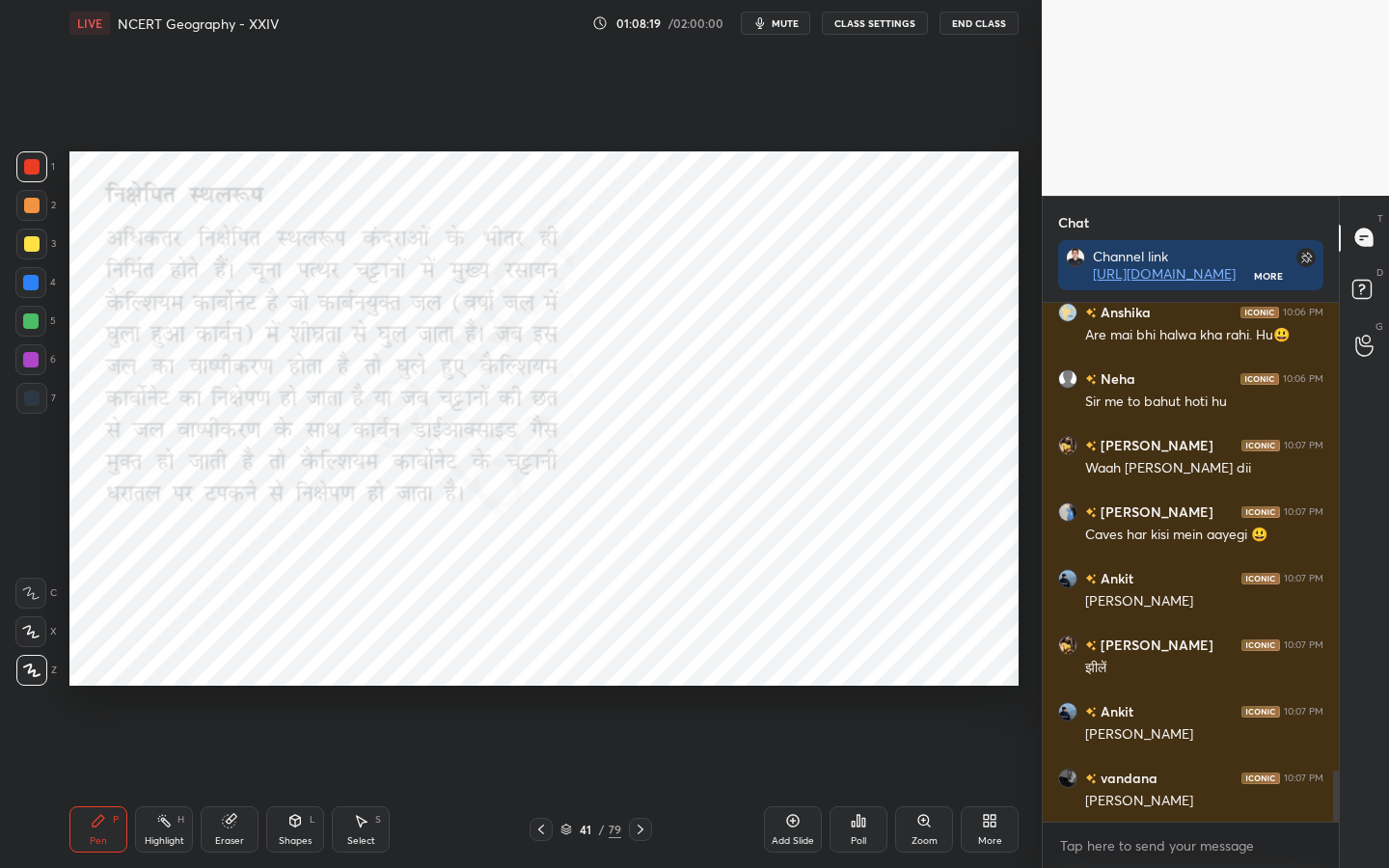 scroll, scrollTop: 4842, scrollLeft: 0, axis: vertical 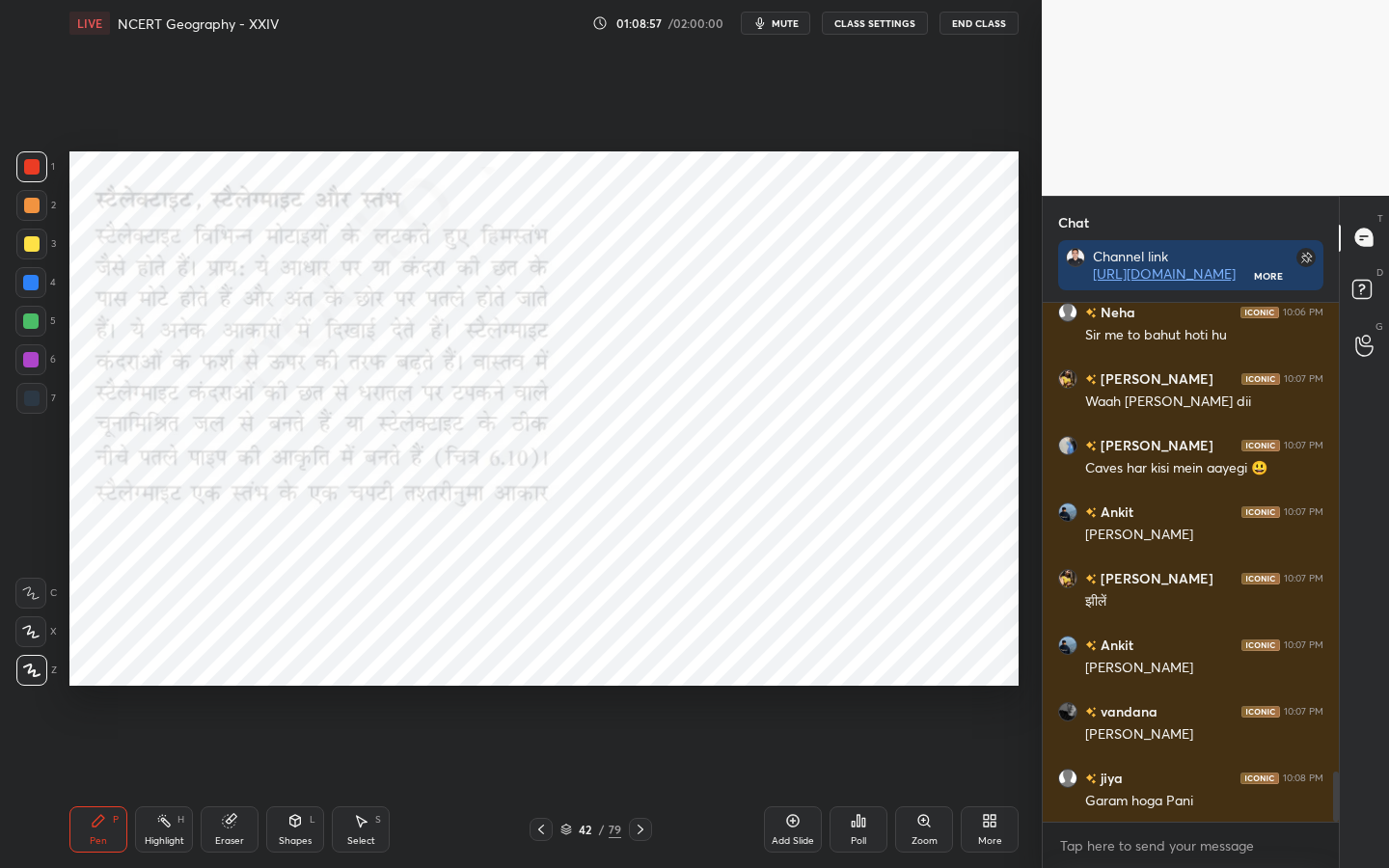 click on "79" at bounding box center [614, 829] 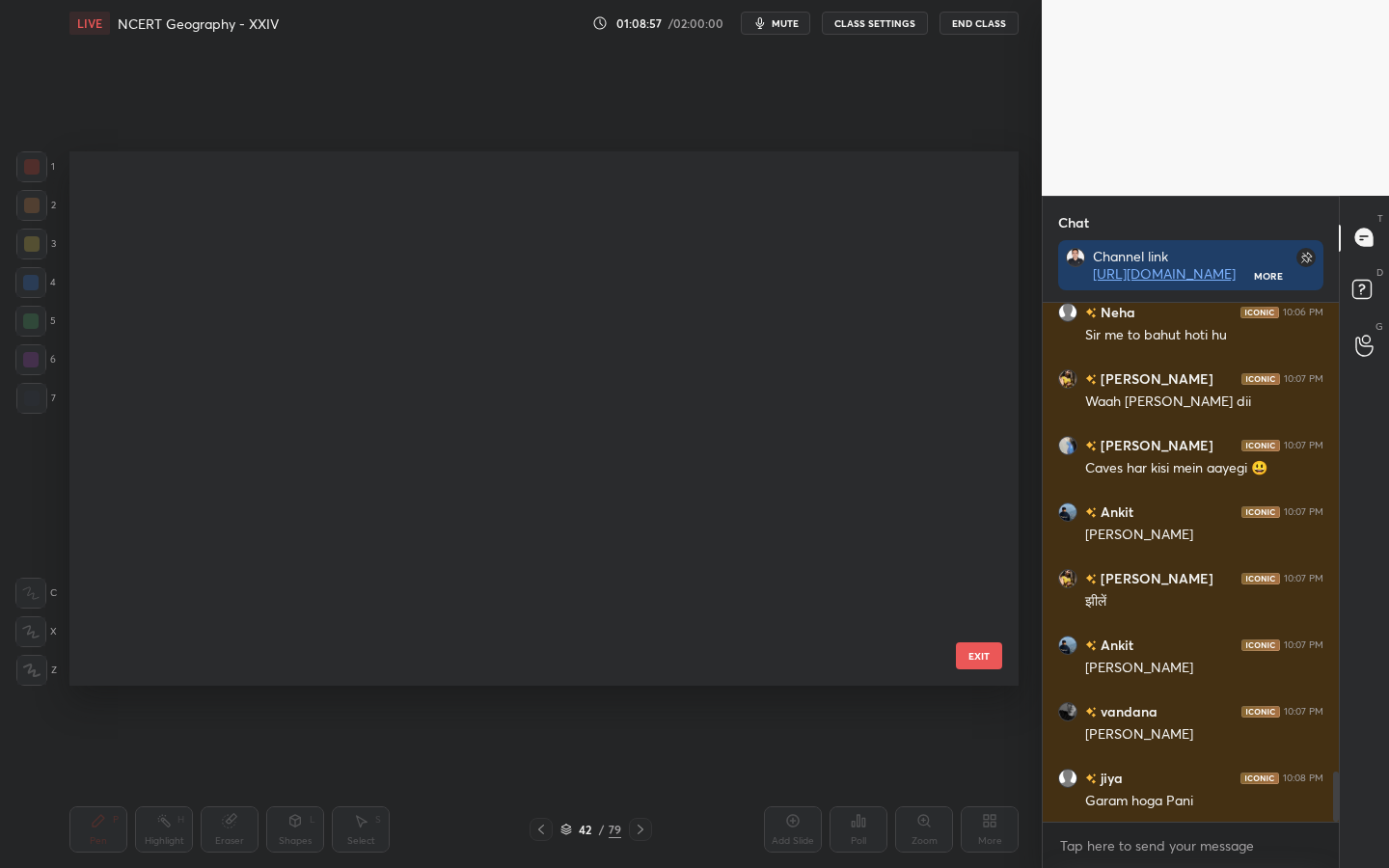 scroll, scrollTop: 1754, scrollLeft: 0, axis: vertical 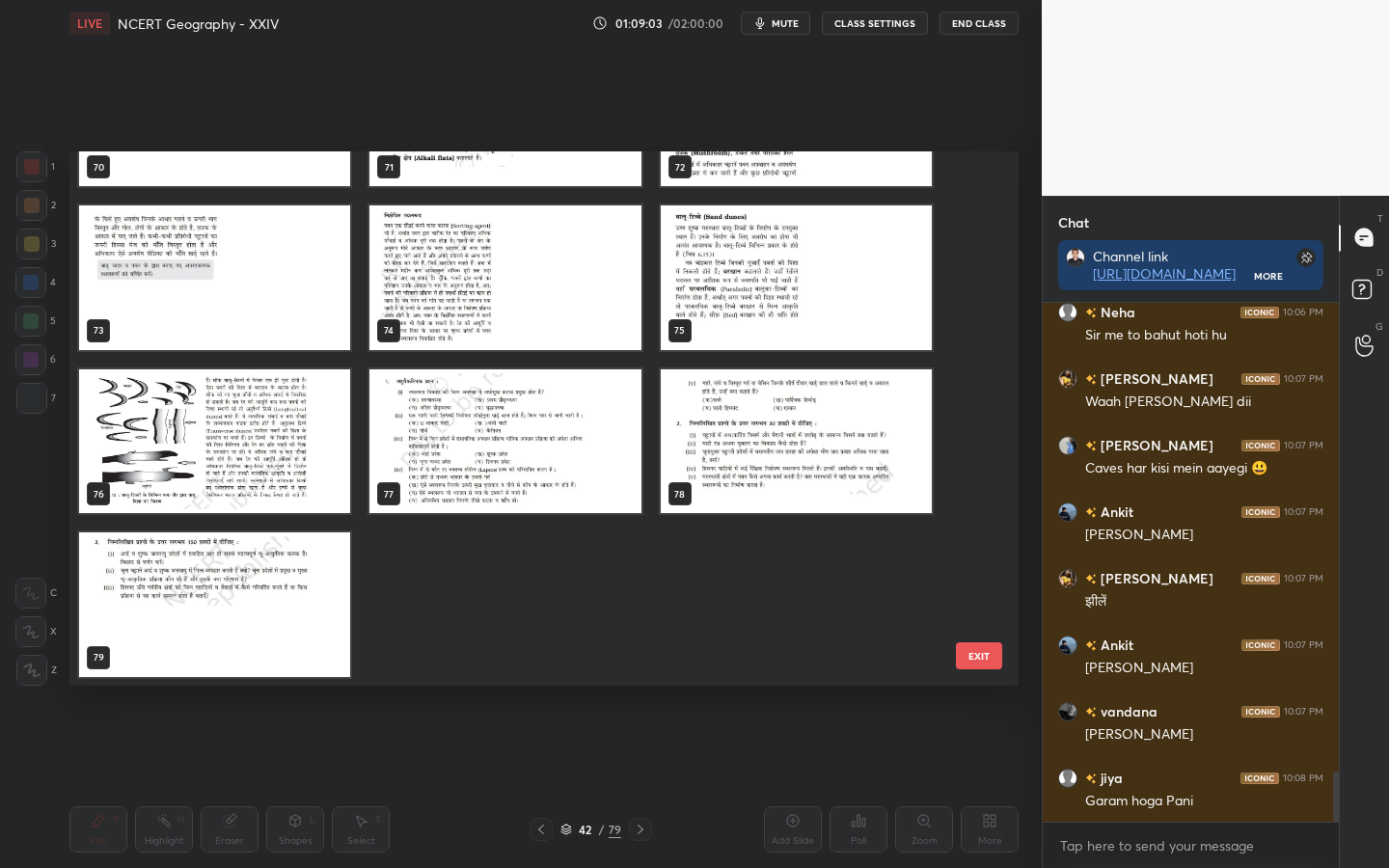 click on "EXIT" at bounding box center (979, 656) 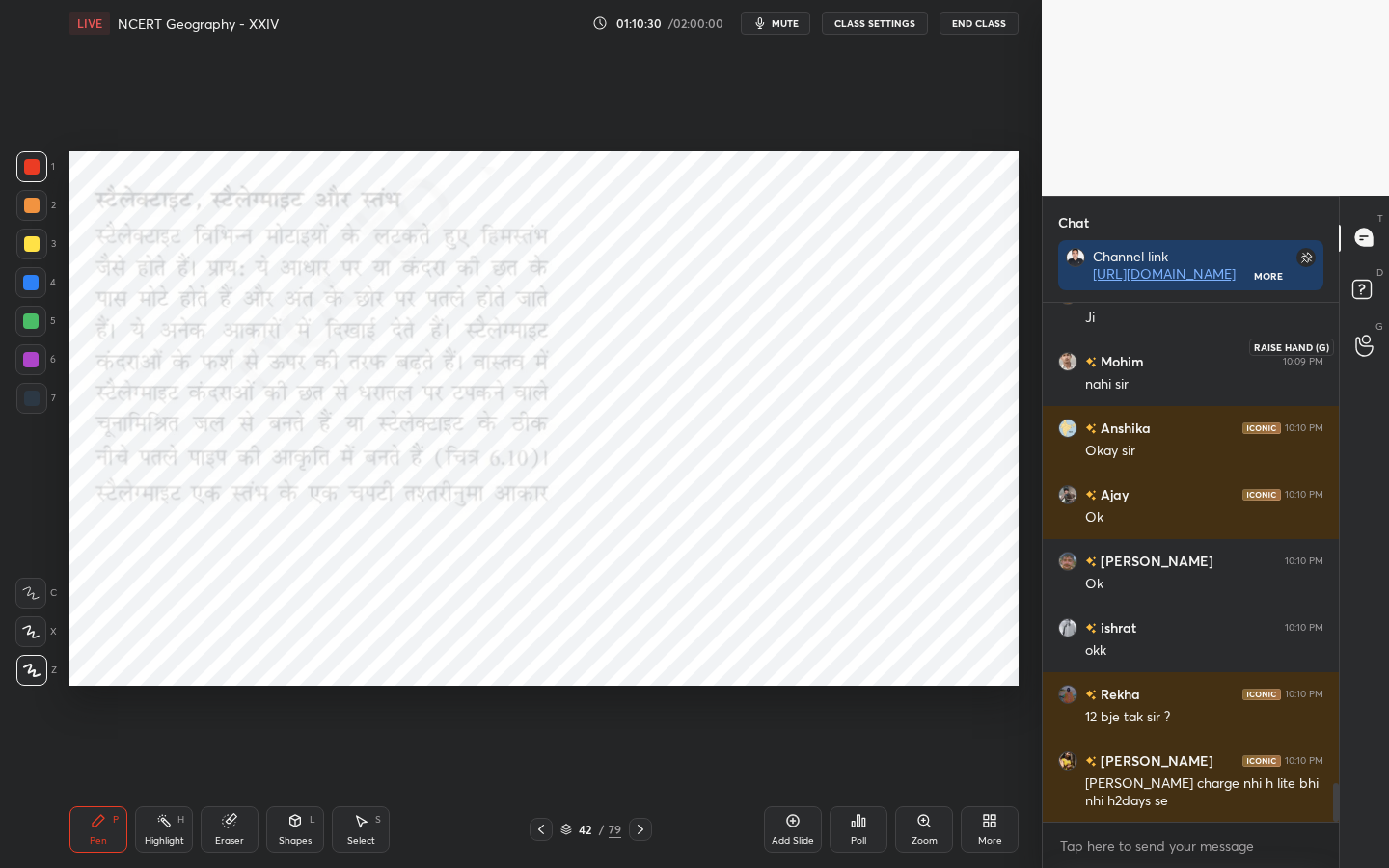 scroll, scrollTop: 6524, scrollLeft: 0, axis: vertical 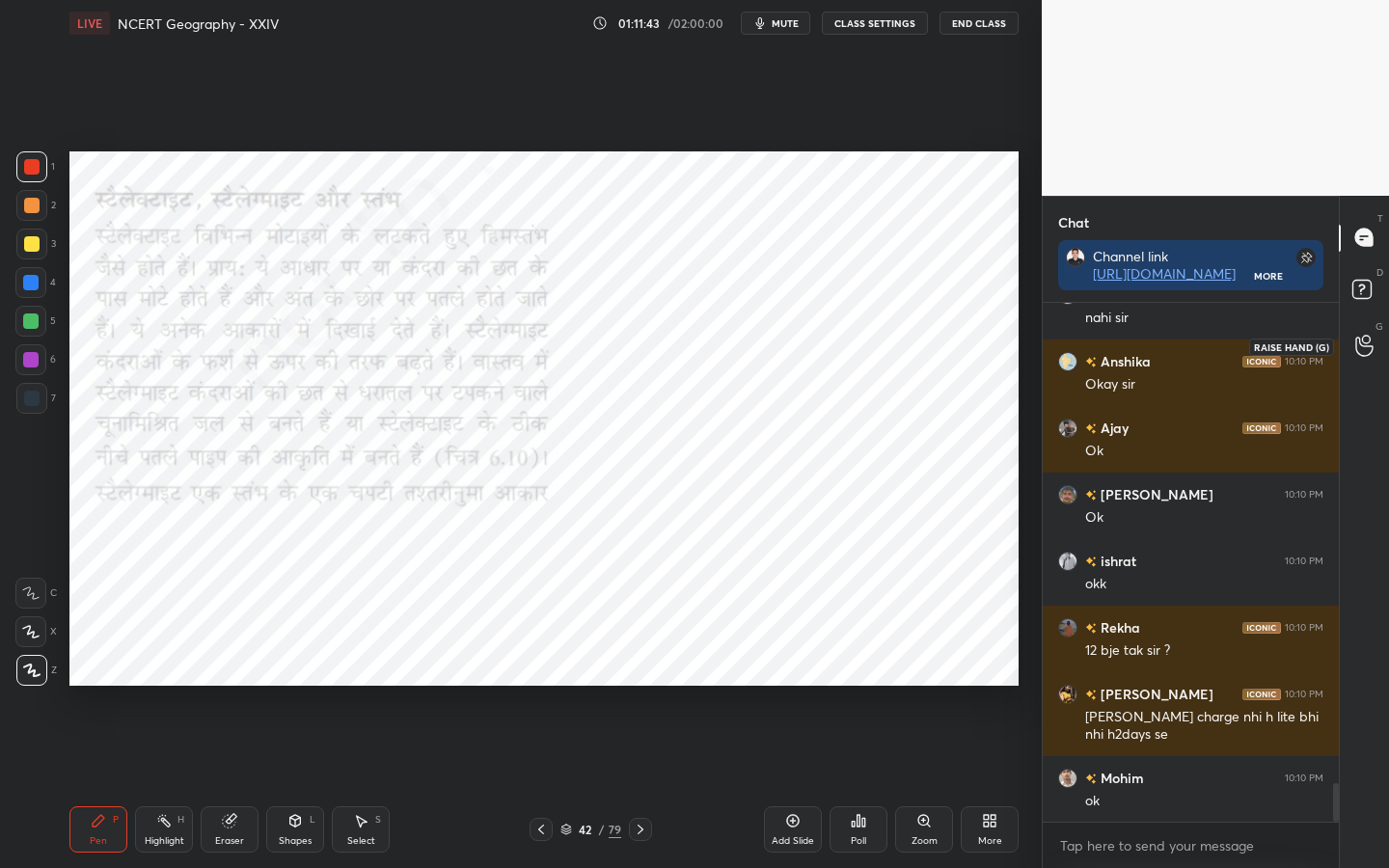 click 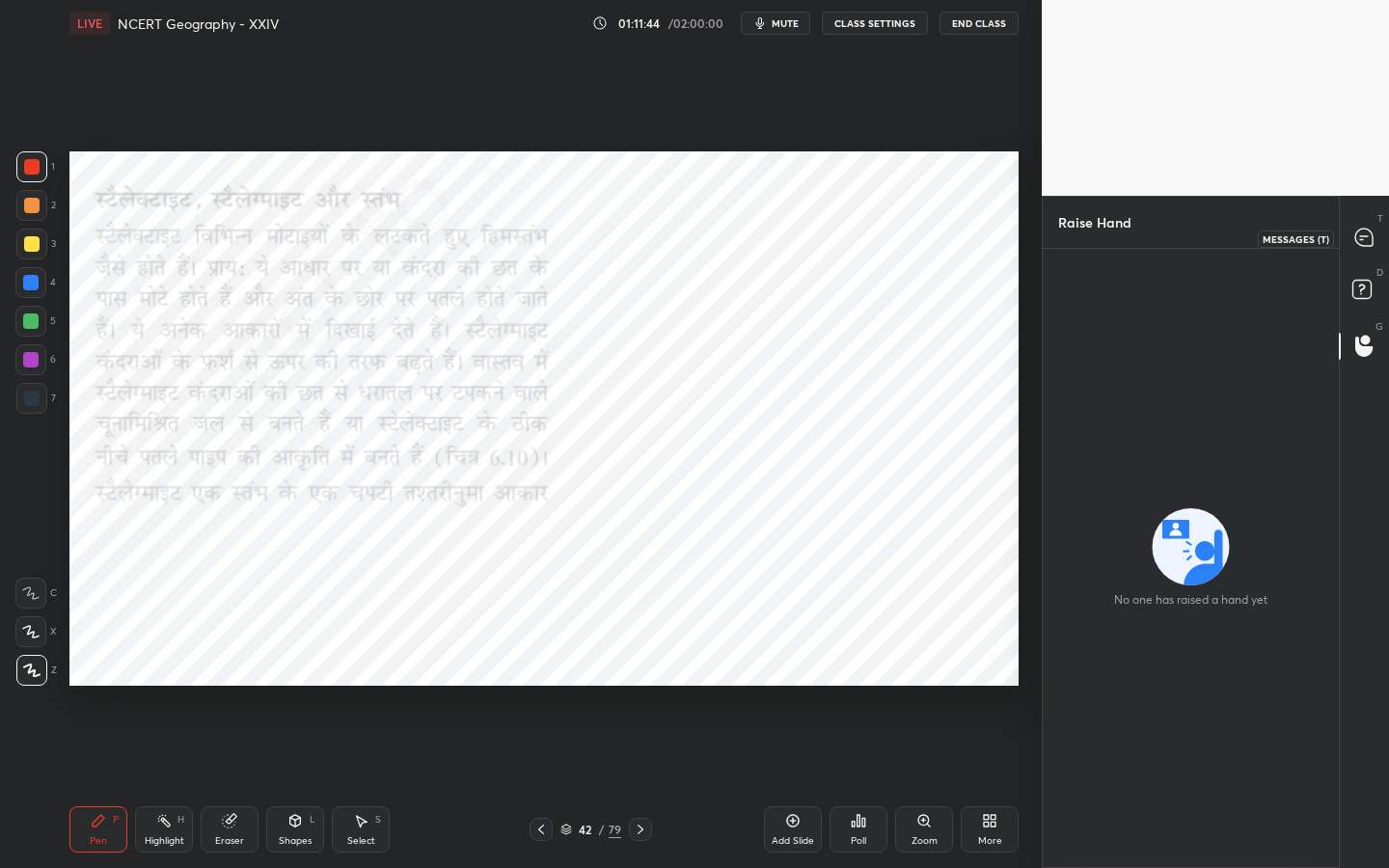 click 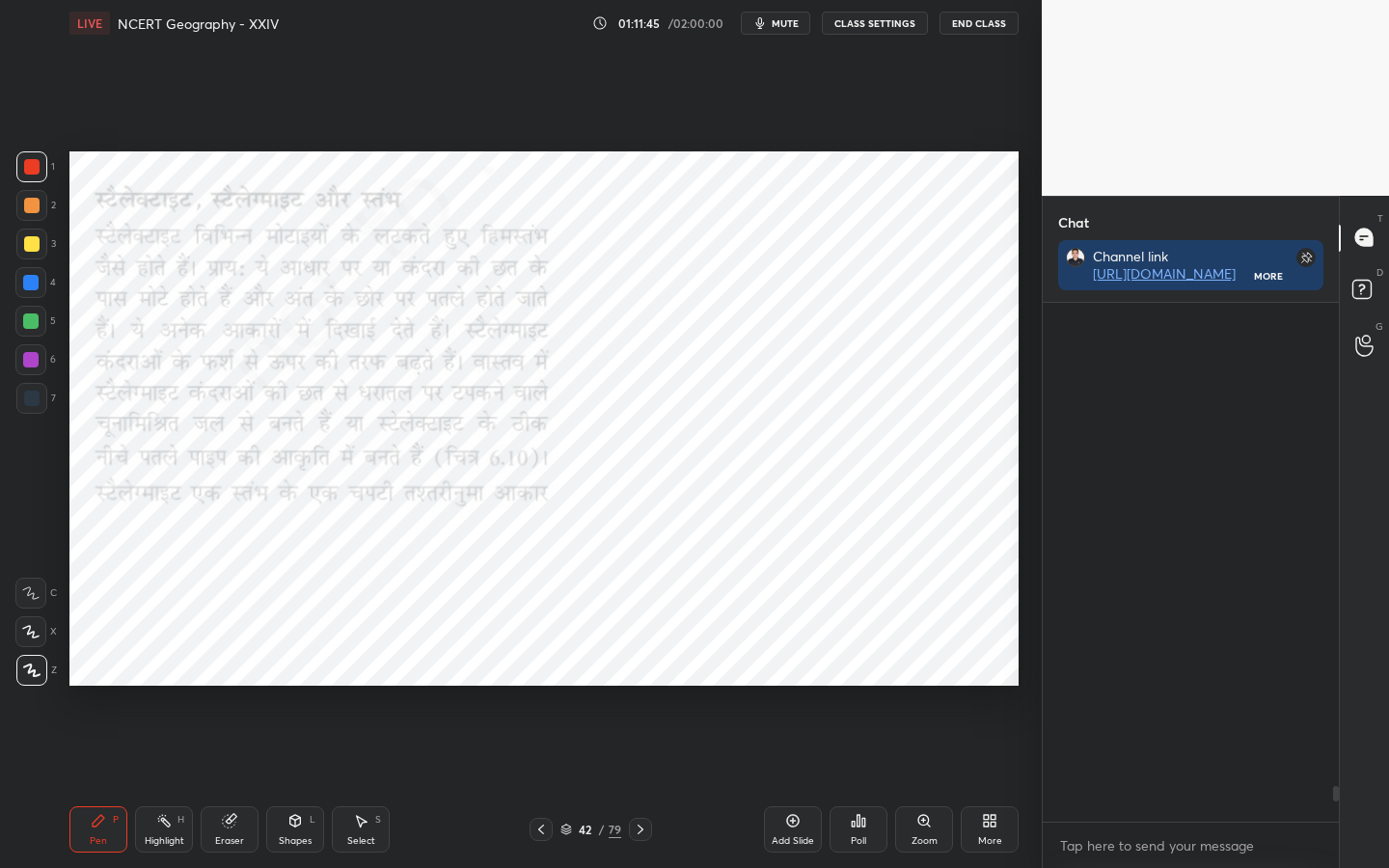 scroll, scrollTop: 7047, scrollLeft: 0, axis: vertical 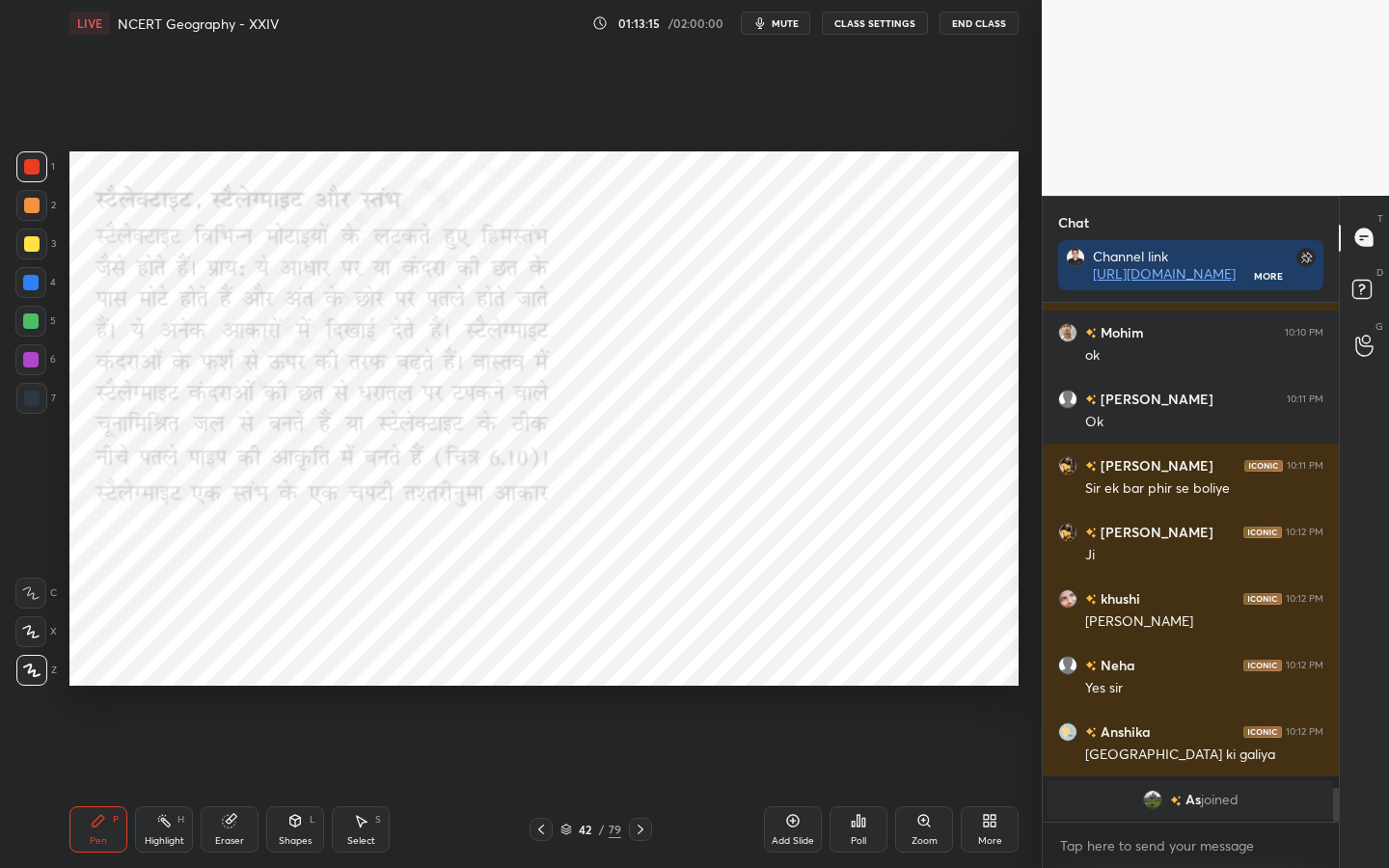 click on "Eraser" at bounding box center [230, 829] 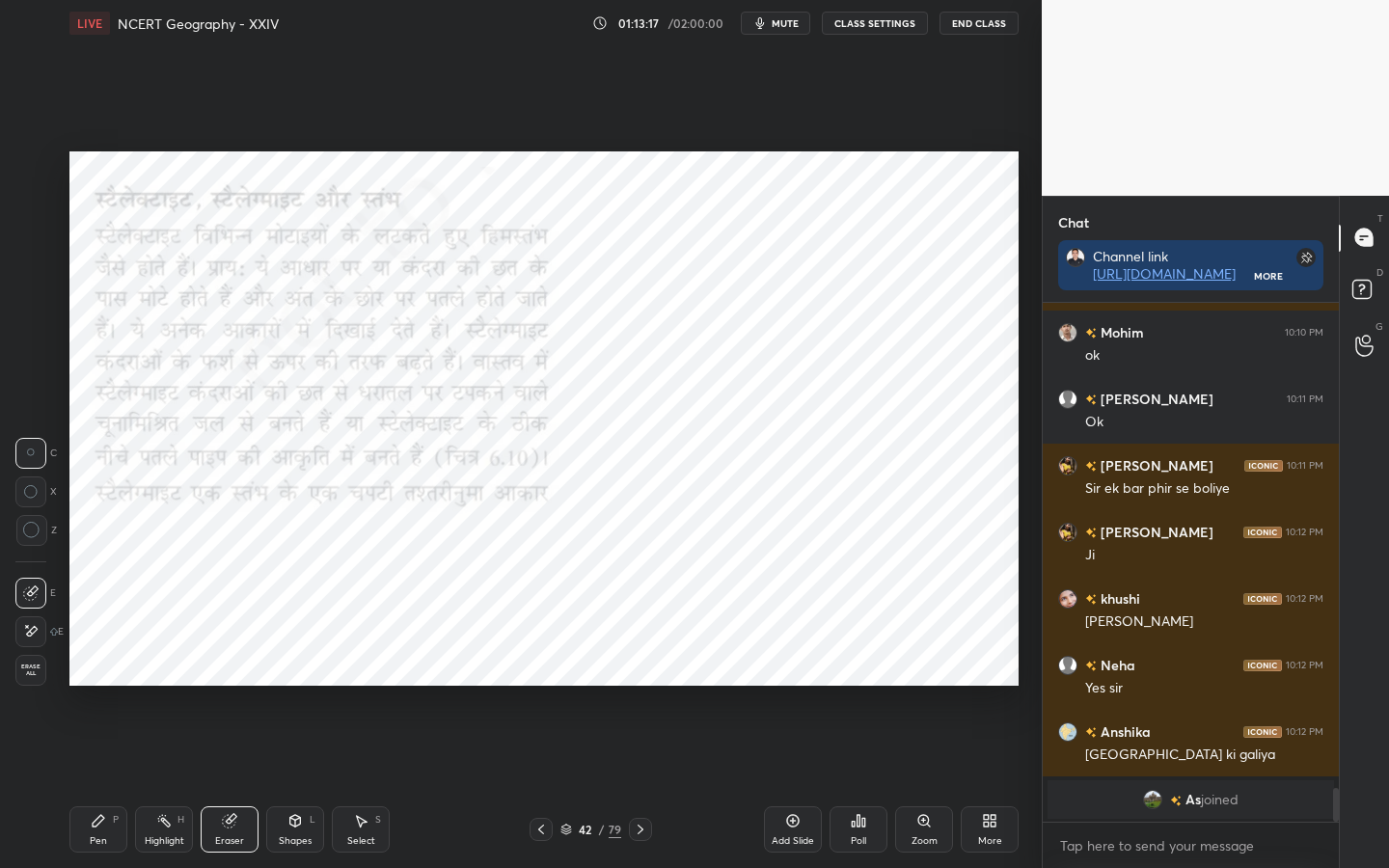 click on "Erase all" at bounding box center [31, 670] 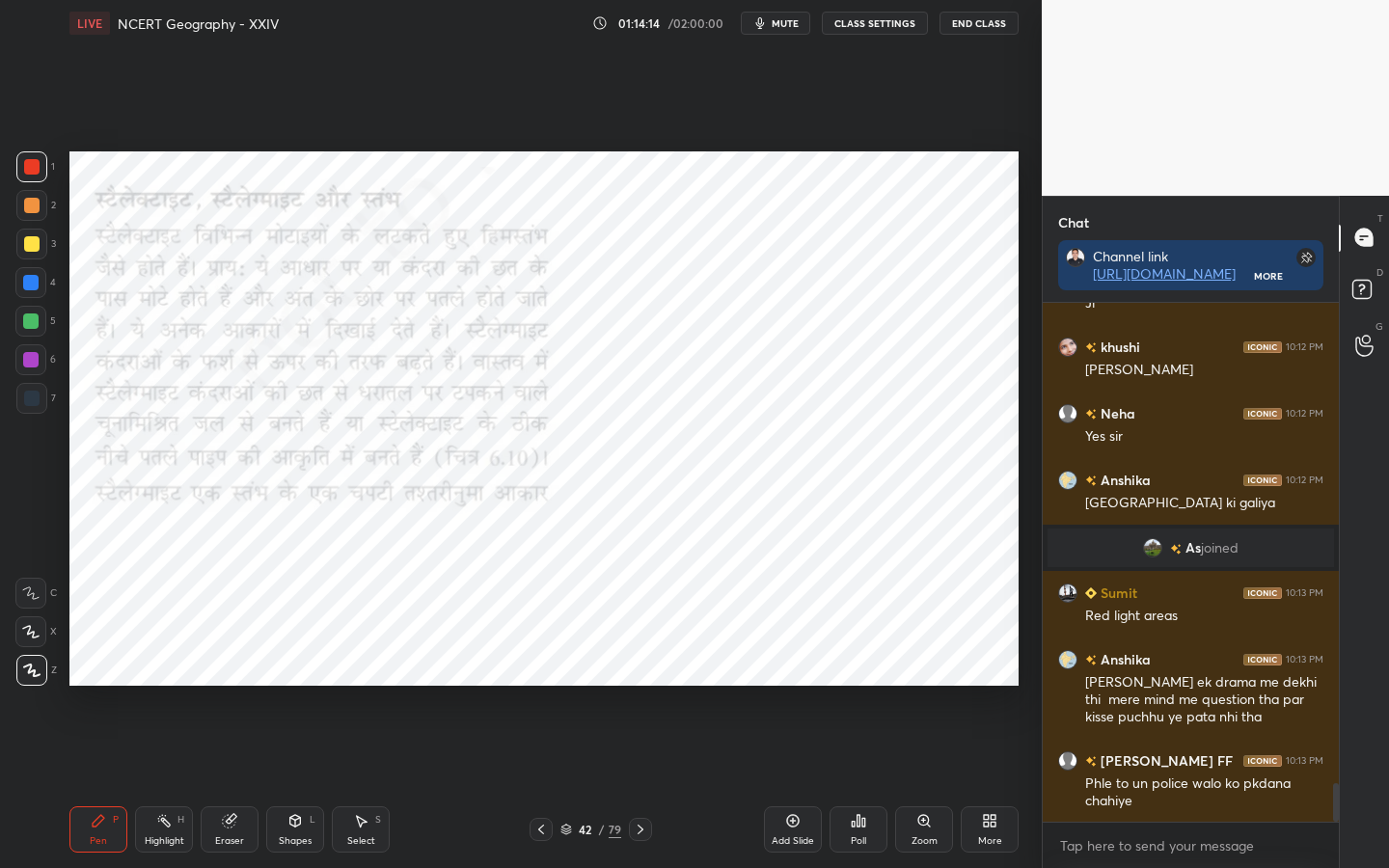 scroll, scrollTop: 6431, scrollLeft: 0, axis: vertical 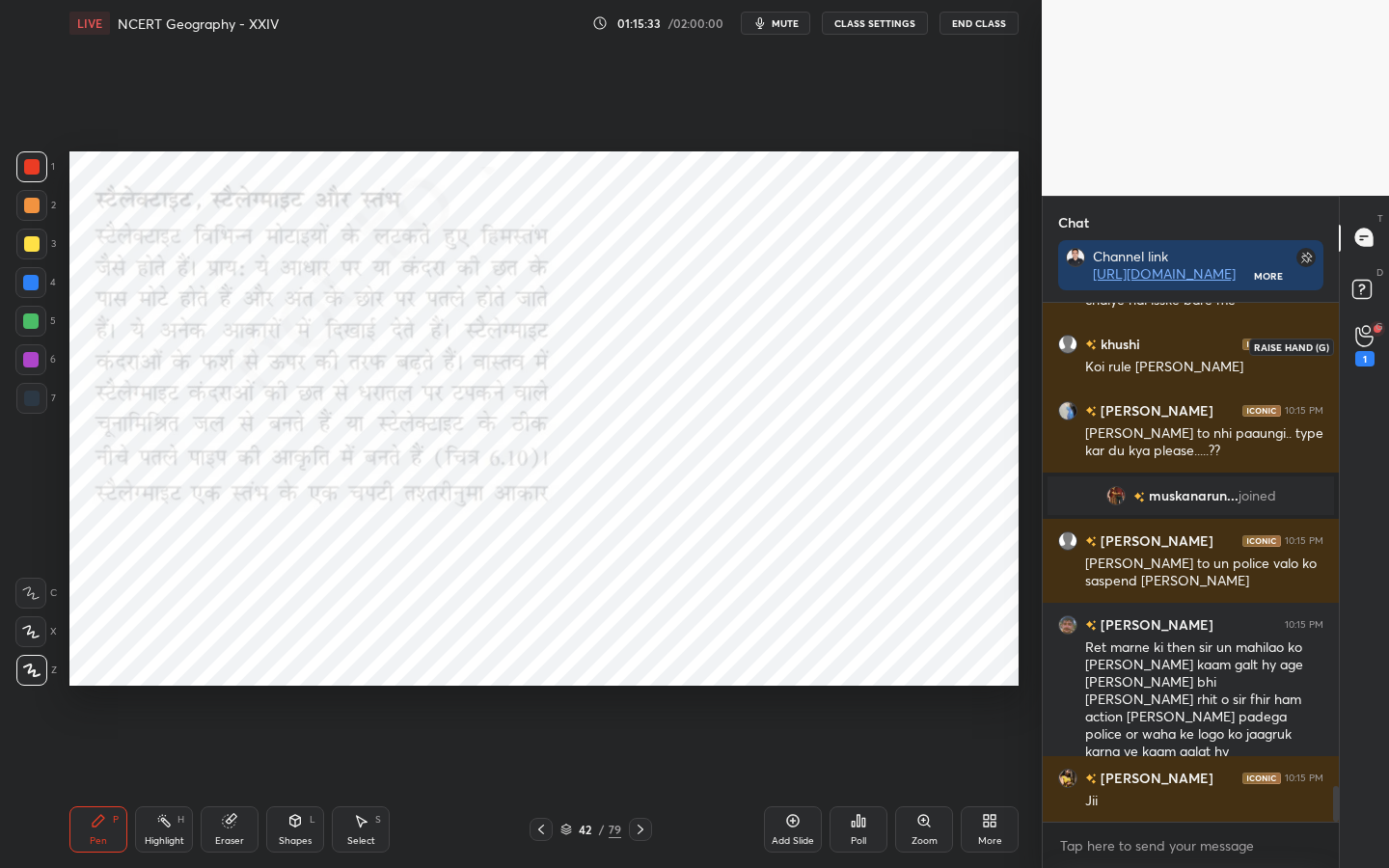 click on "1" at bounding box center (1365, 346) 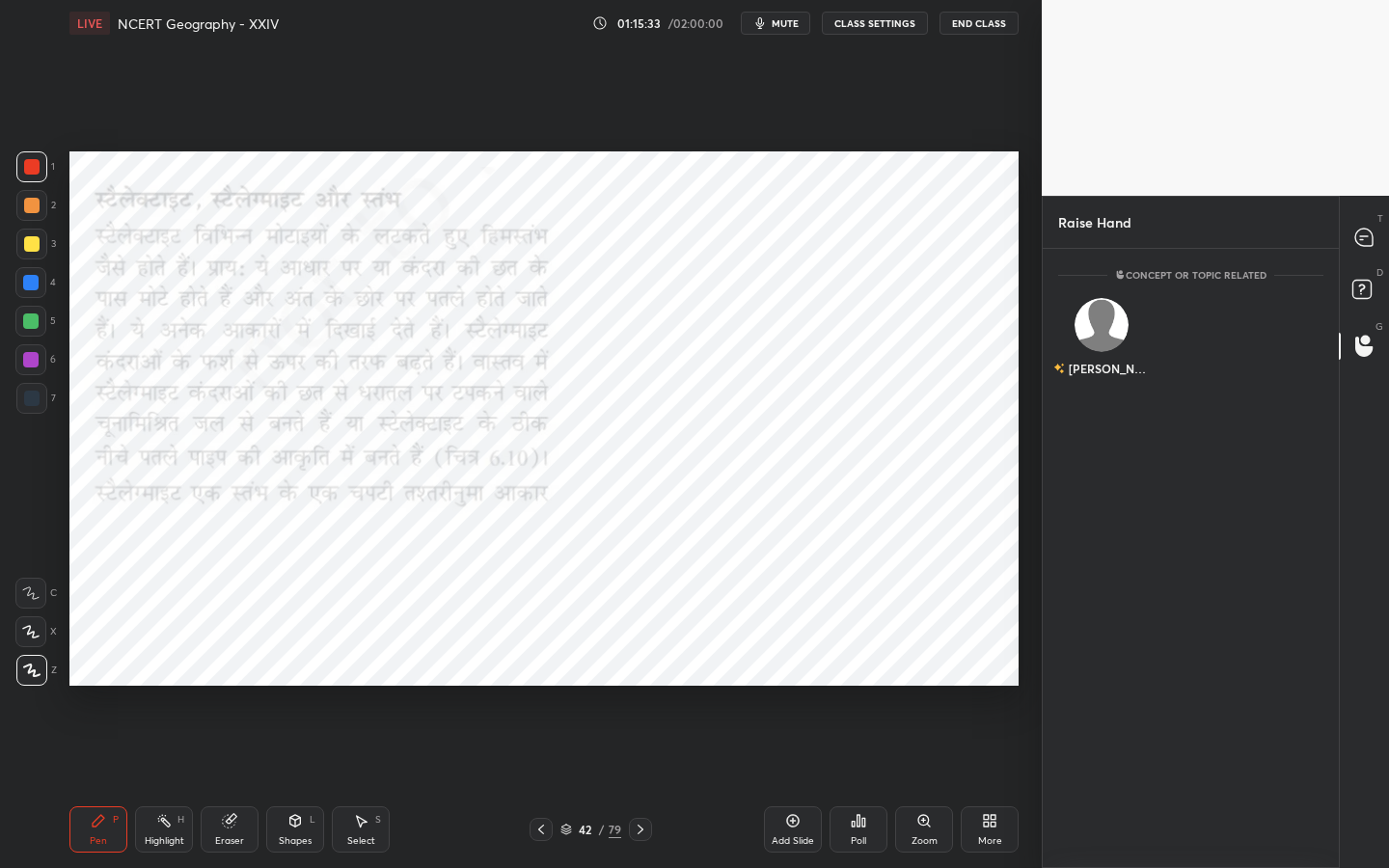 scroll, scrollTop: 613, scrollLeft: 290, axis: both 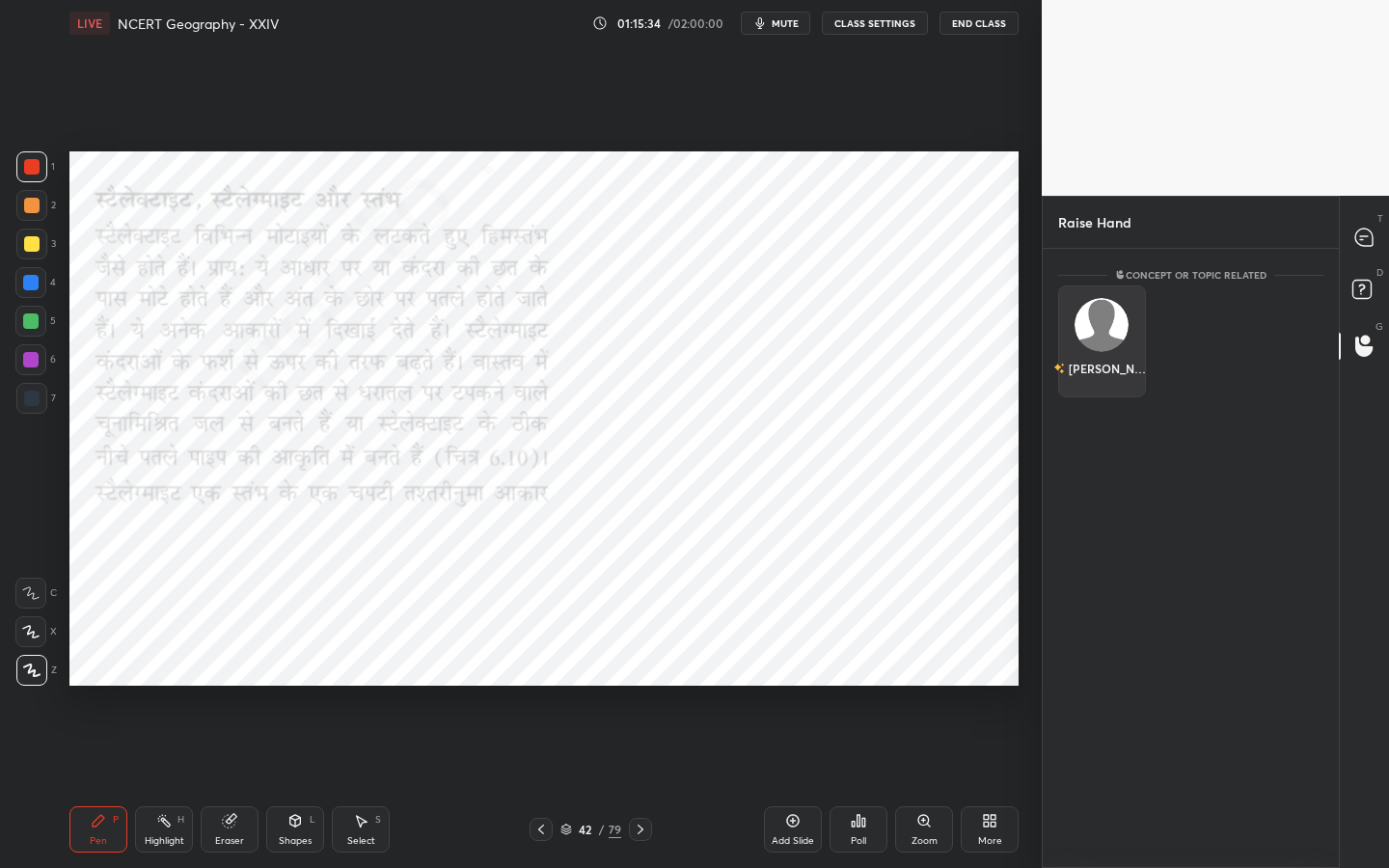 click at bounding box center (1102, 325) 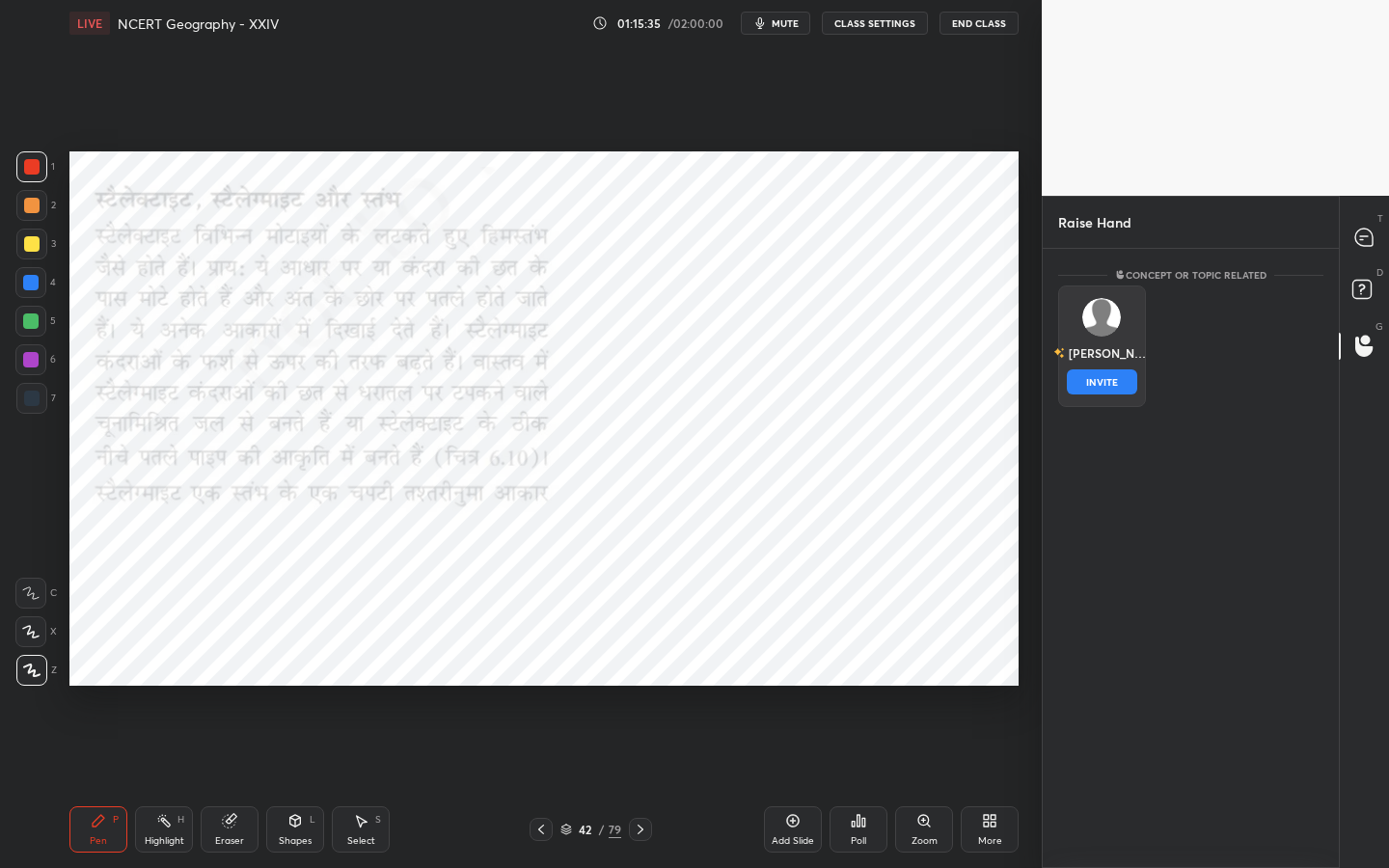 click on "INVITE" at bounding box center (1102, 382) 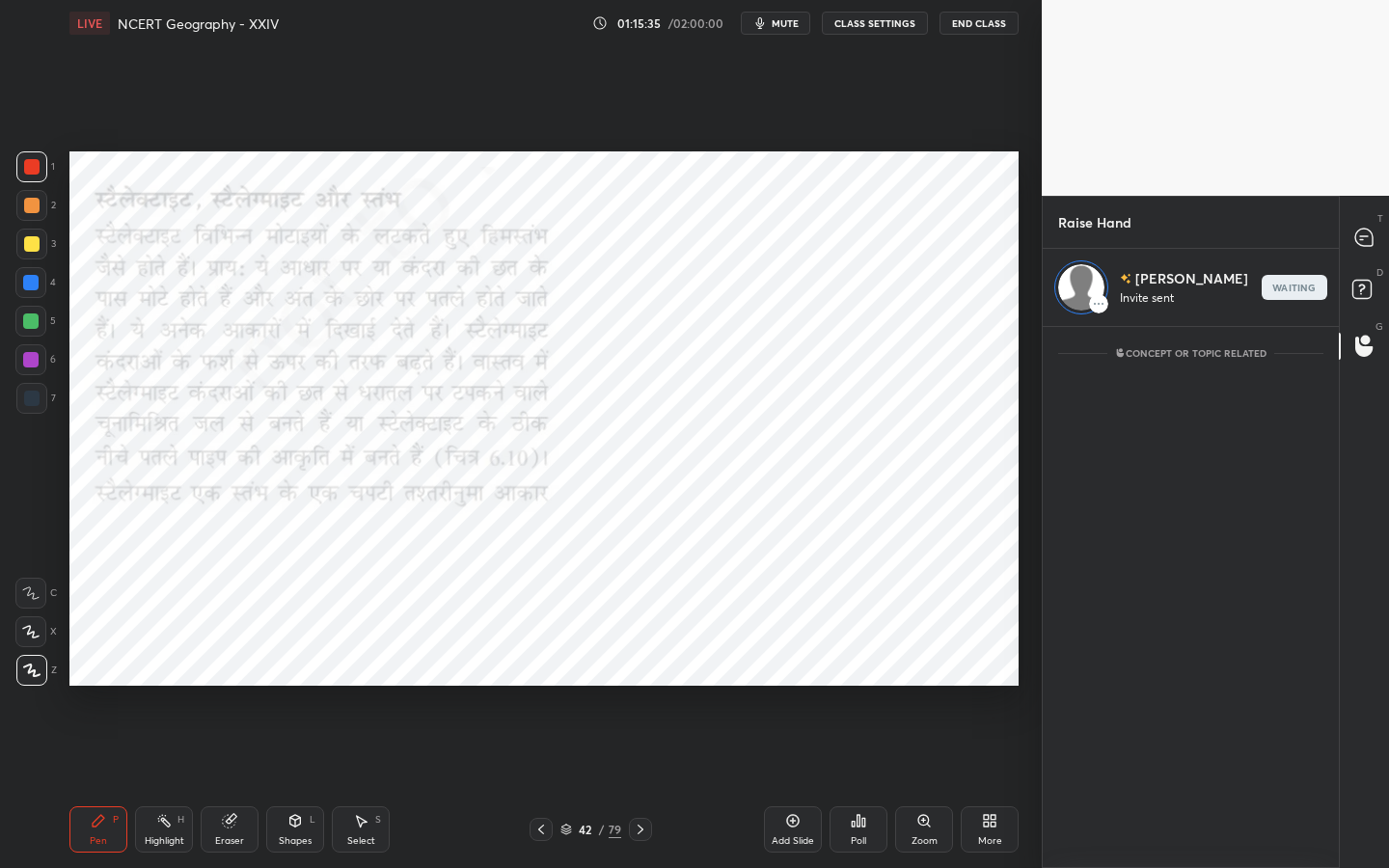 scroll, scrollTop: 535, scrollLeft: 290, axis: both 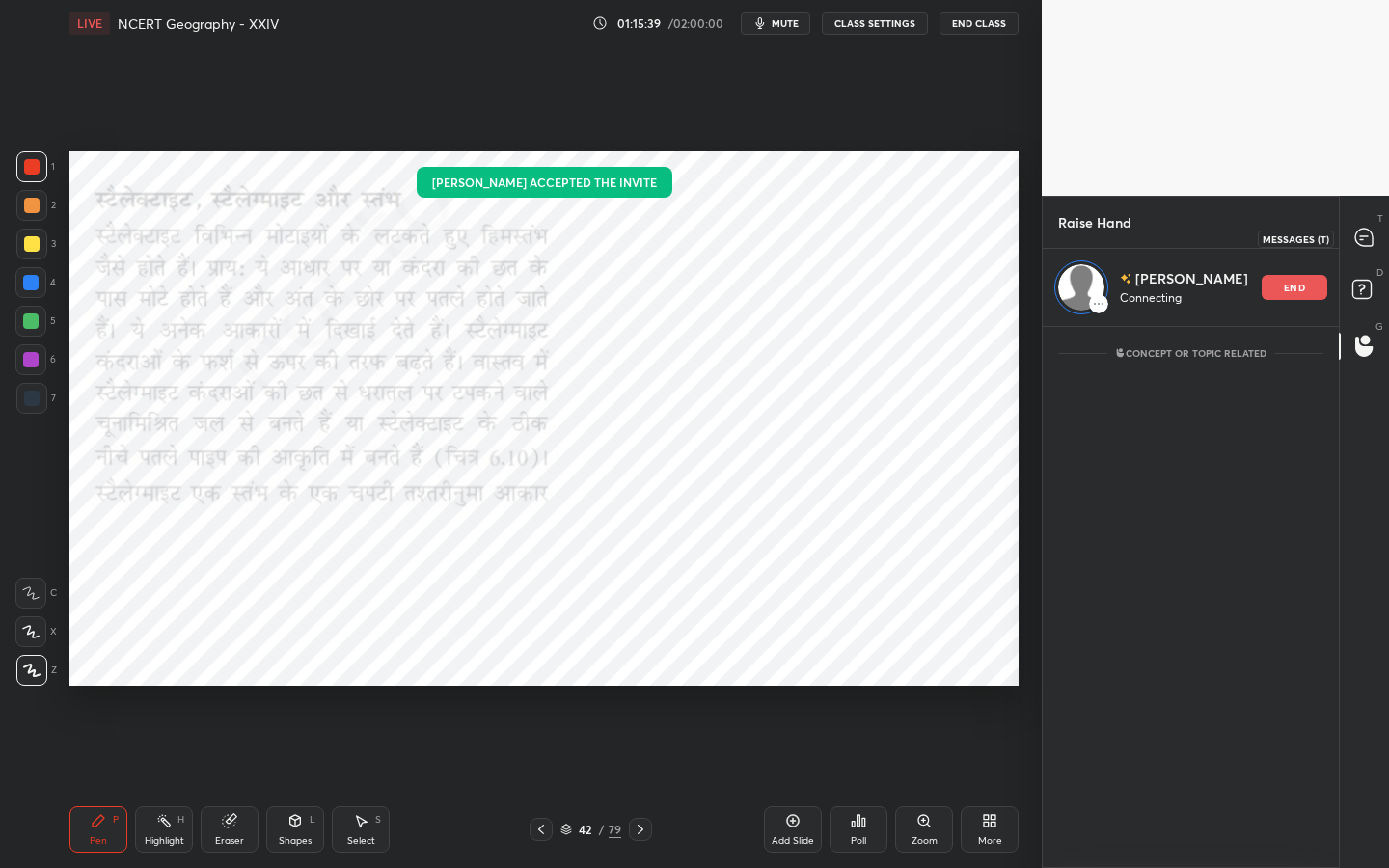 click at bounding box center [1365, 238] 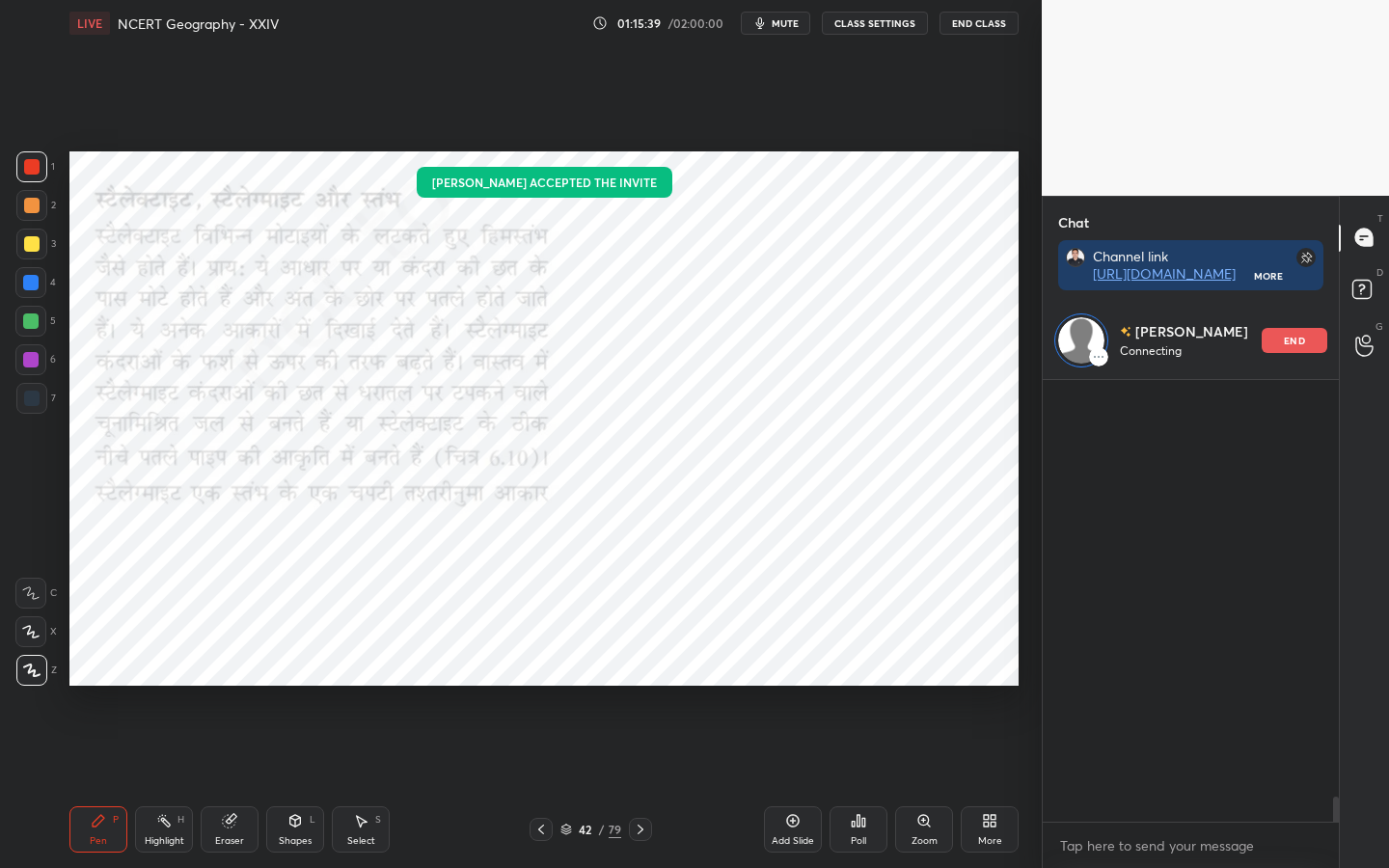 scroll, scrollTop: 7711, scrollLeft: 0, axis: vertical 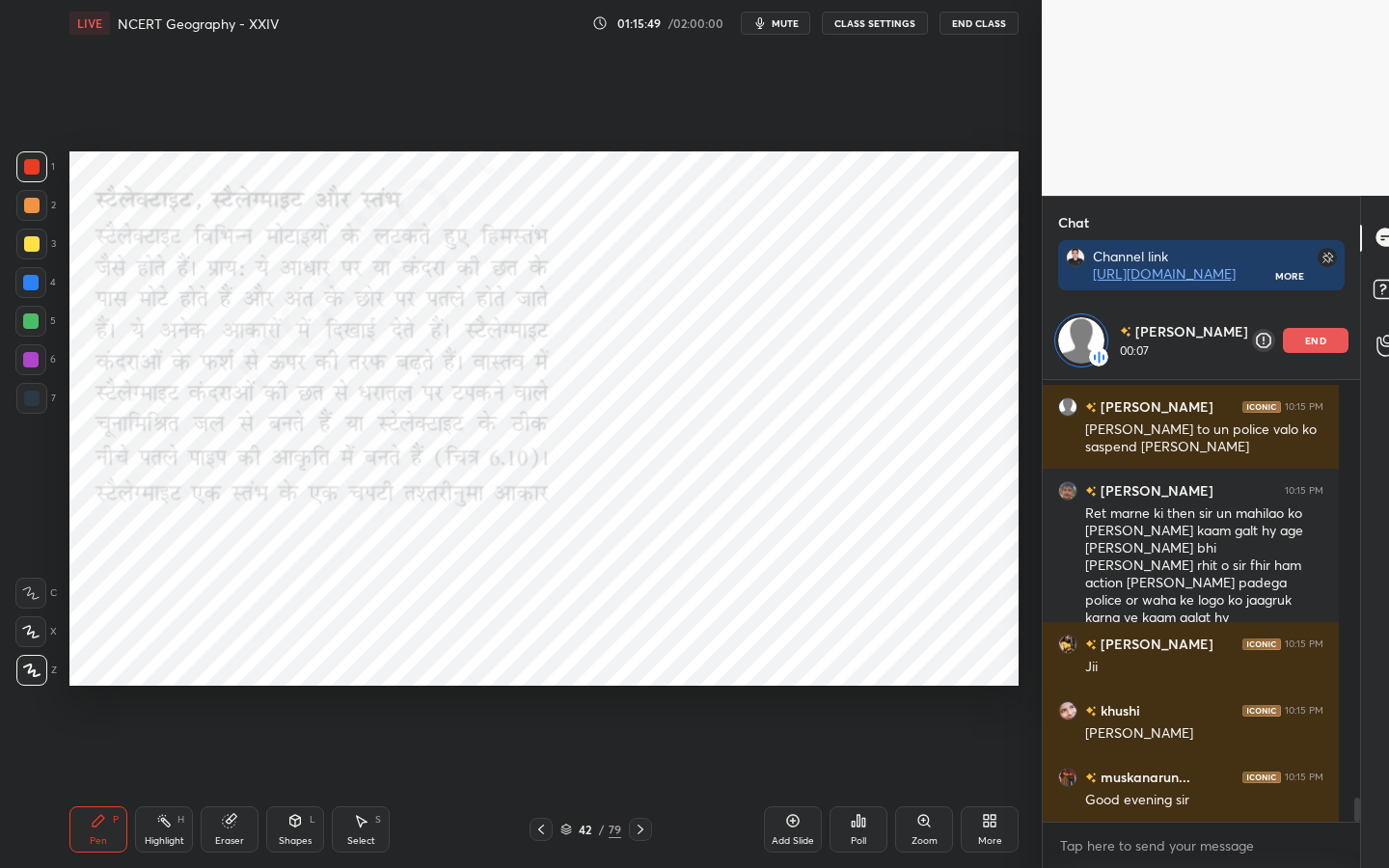click on "1 2 3 4 5 6 7 C X Z C X Z E E Erase all   H H LIVE NCERT Geography - XXIV 01:15:49 /  02:00:00 mute CLASS SETTINGS End Class Setting up your live class Poll for   secs No correct answer Start poll Back NCERT Geography - XXIV • L24 of एनसीईआरटी भूगोल फाउंडेशन कोर्स (कक्षा 6-12) Parvej Alam Pen P Highlight H Eraser Shapes L Select S 42 / 79 Add Slide Poll Zoom More" at bounding box center [521, 434] 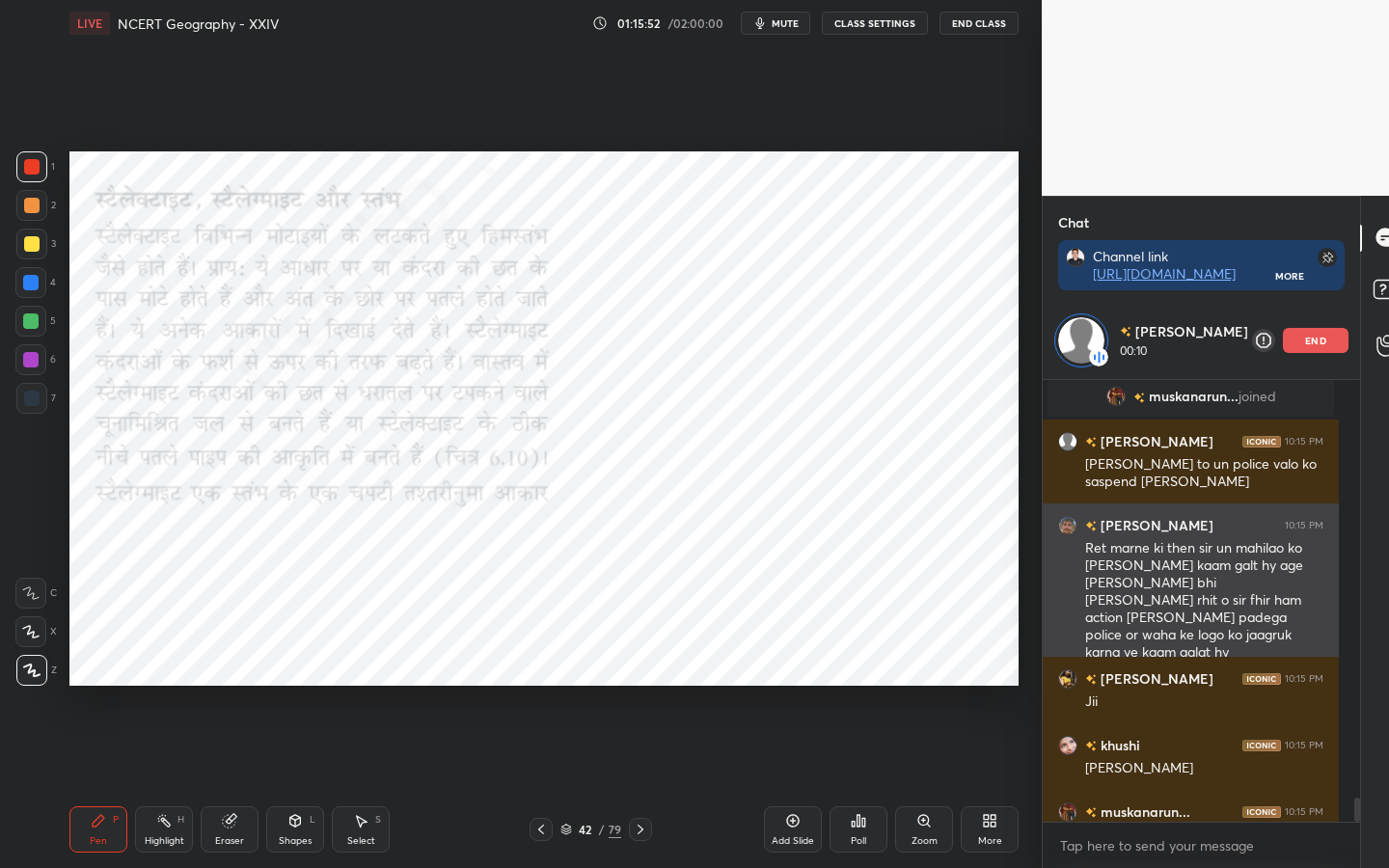 scroll, scrollTop: 7729, scrollLeft: 0, axis: vertical 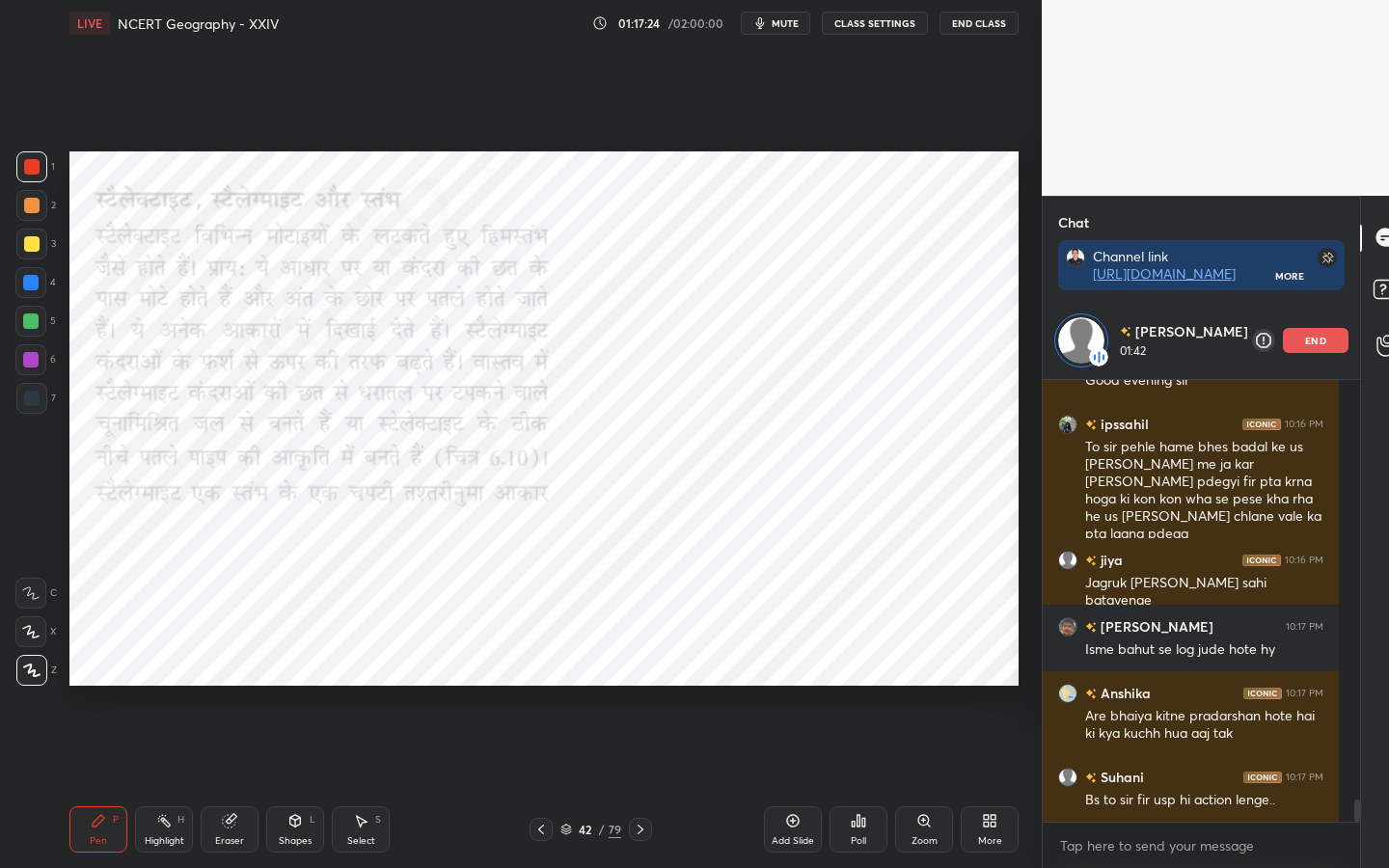 click on "end" at bounding box center (1316, 340) 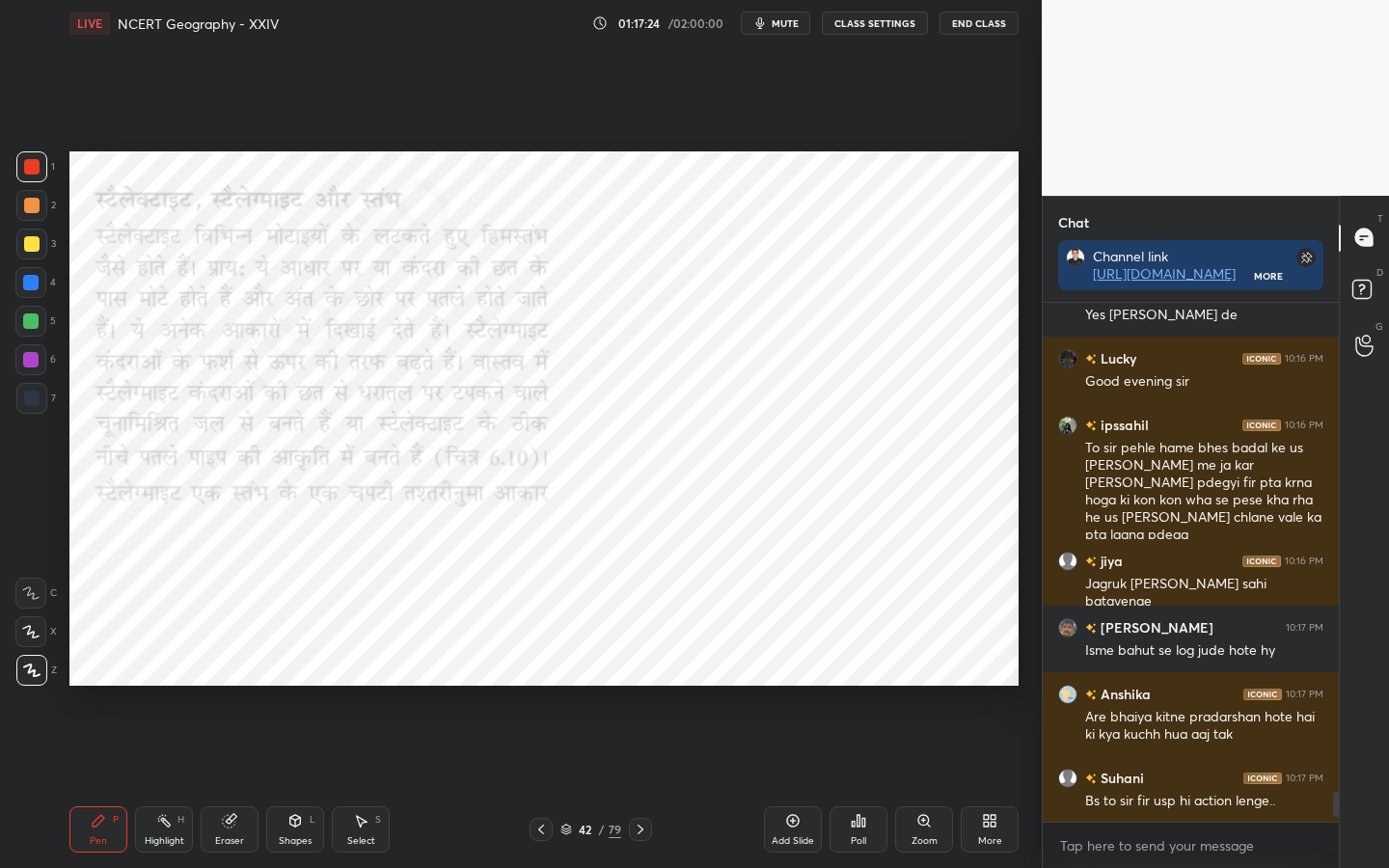 scroll, scrollTop: 7, scrollLeft: 7, axis: both 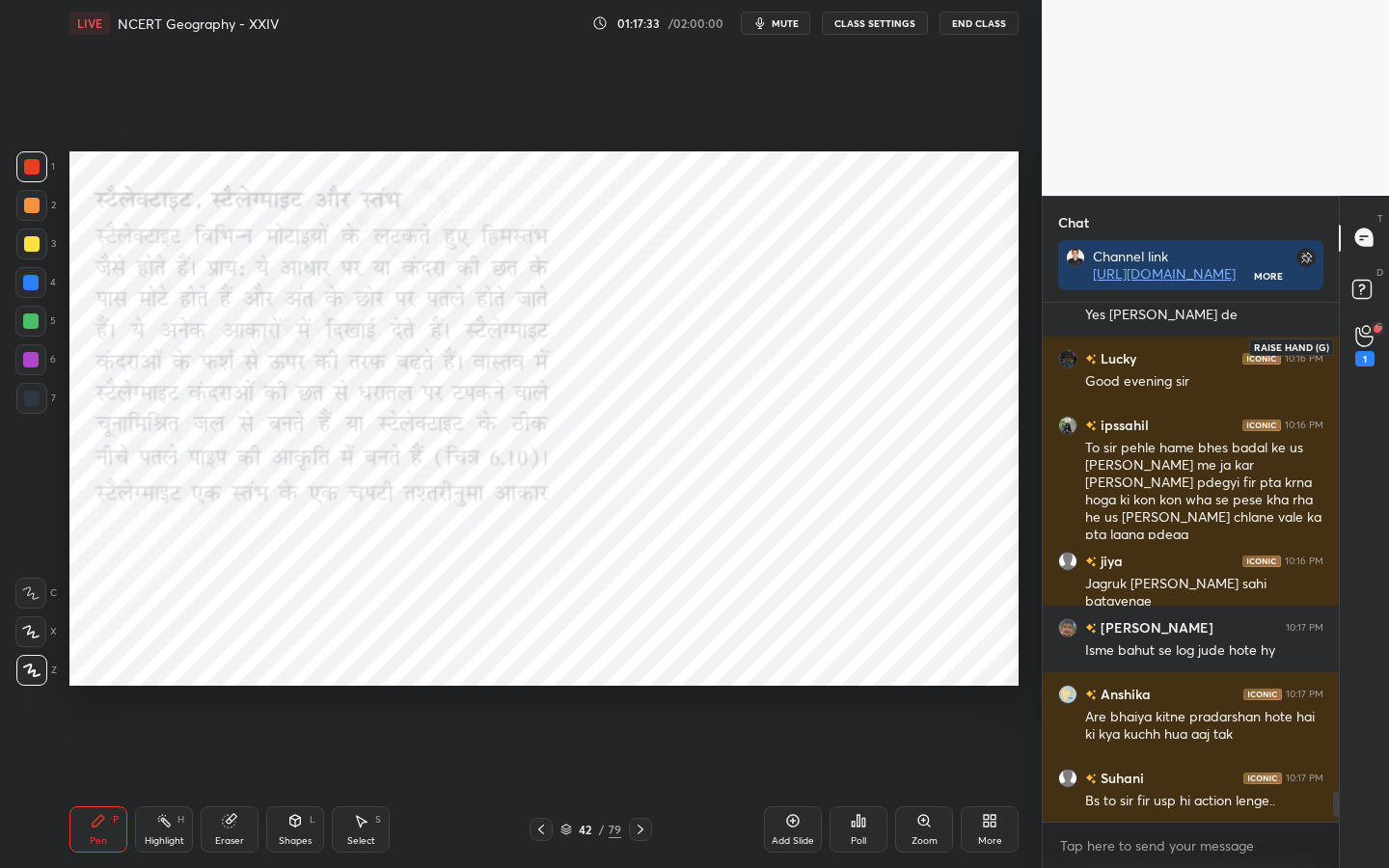 click on "1" at bounding box center [1365, 346] 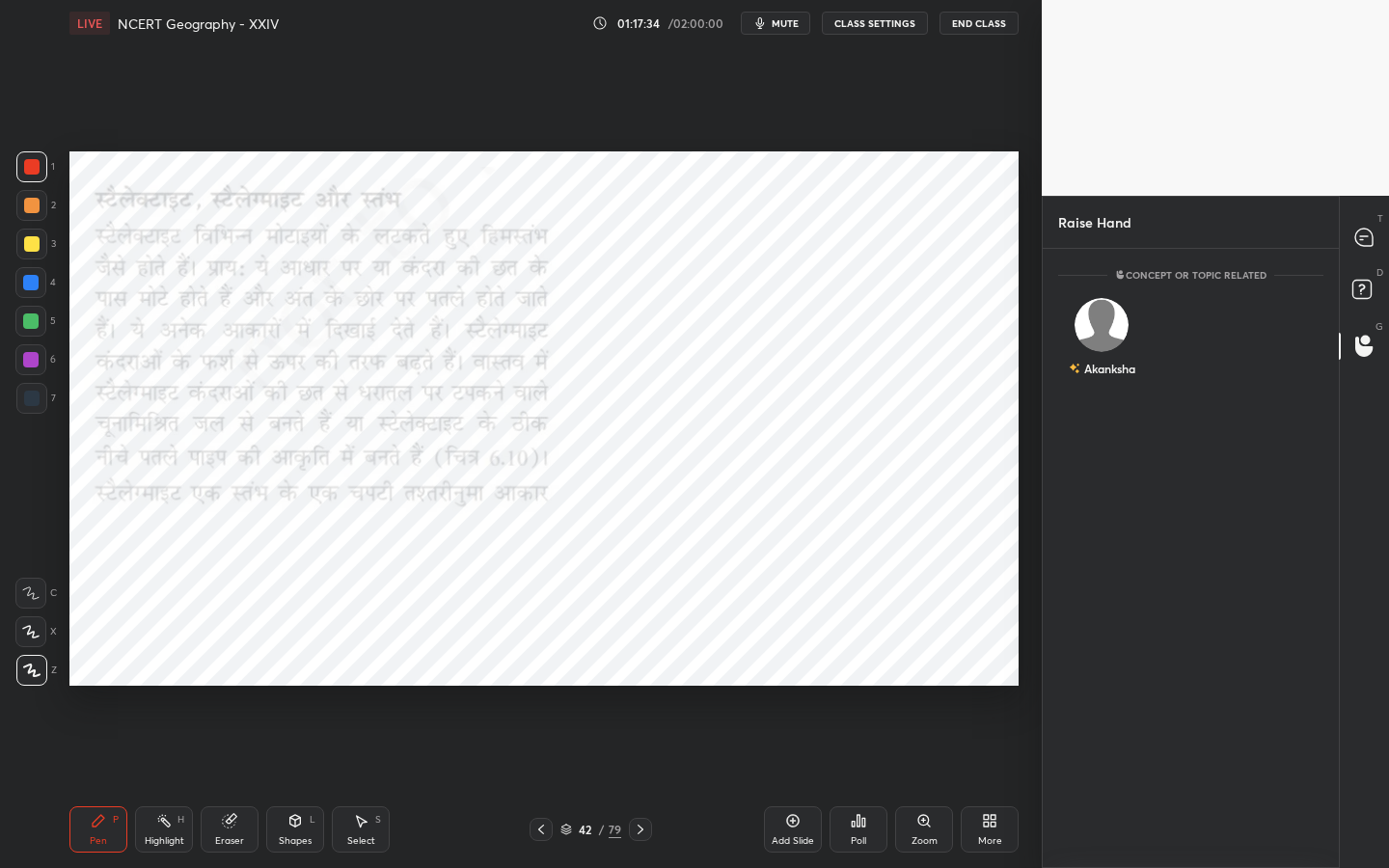 scroll, scrollTop: 613, scrollLeft: 290, axis: both 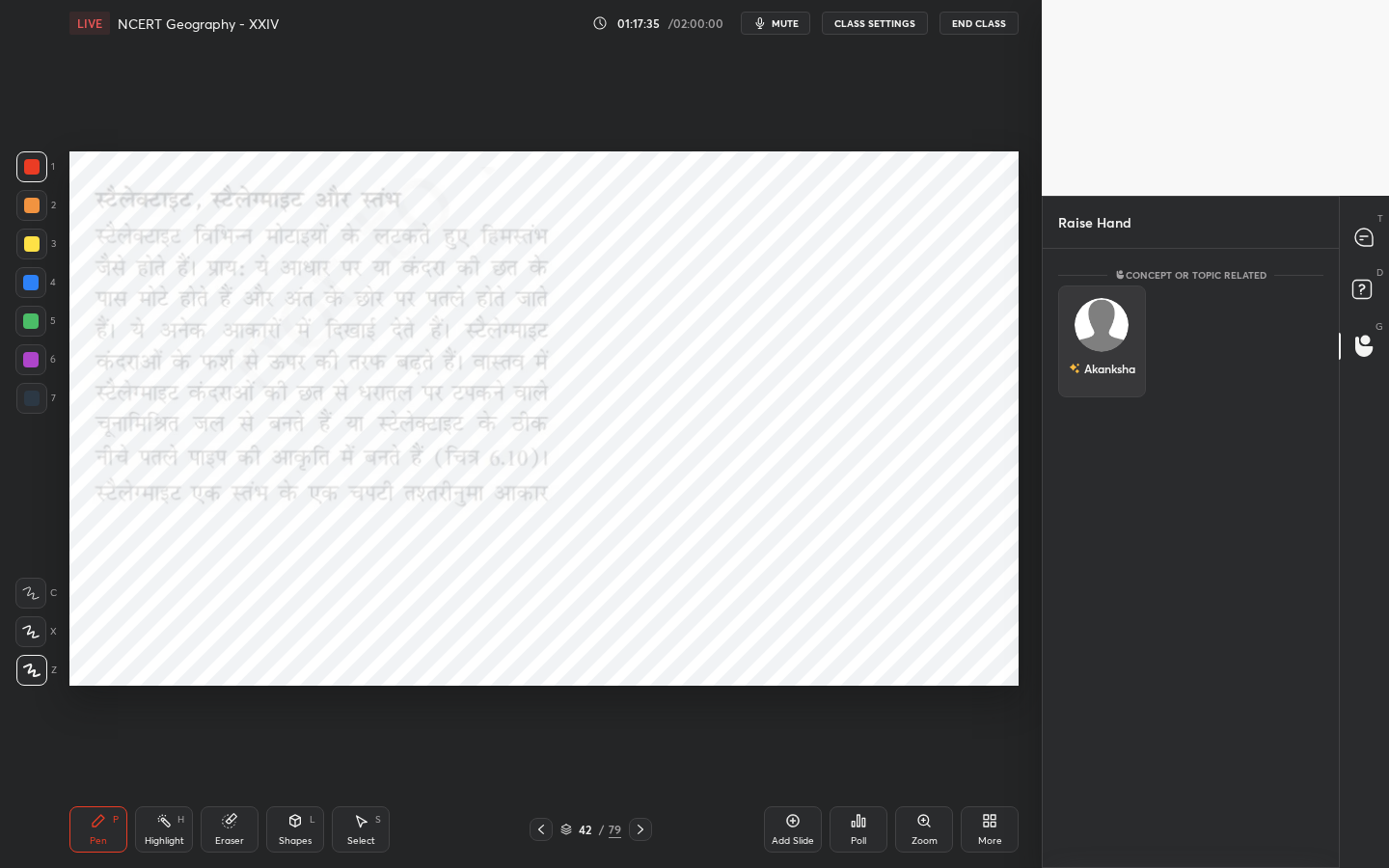 click on "Akanksha" at bounding box center (1102, 341) 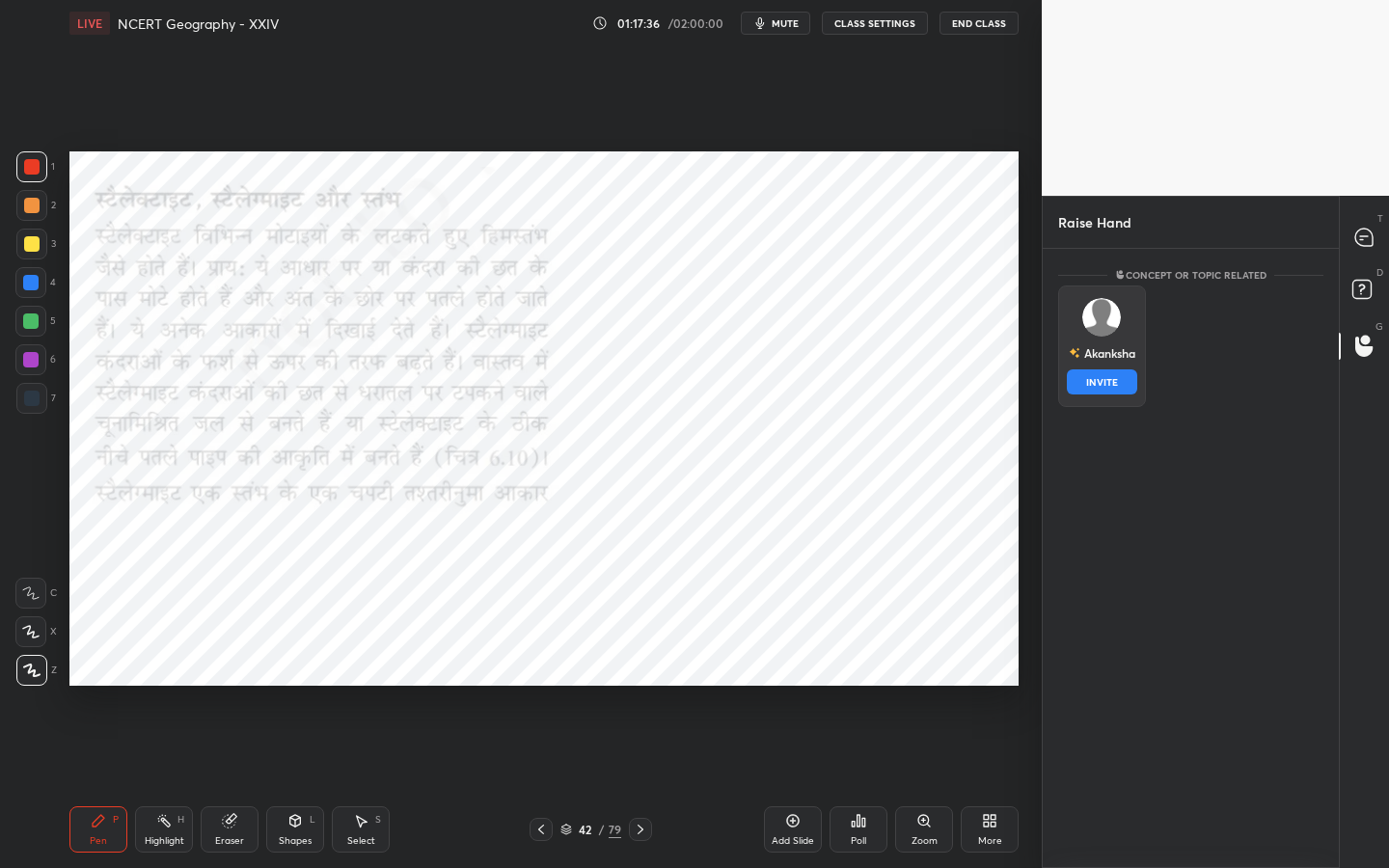 click on "INVITE" at bounding box center [1102, 382] 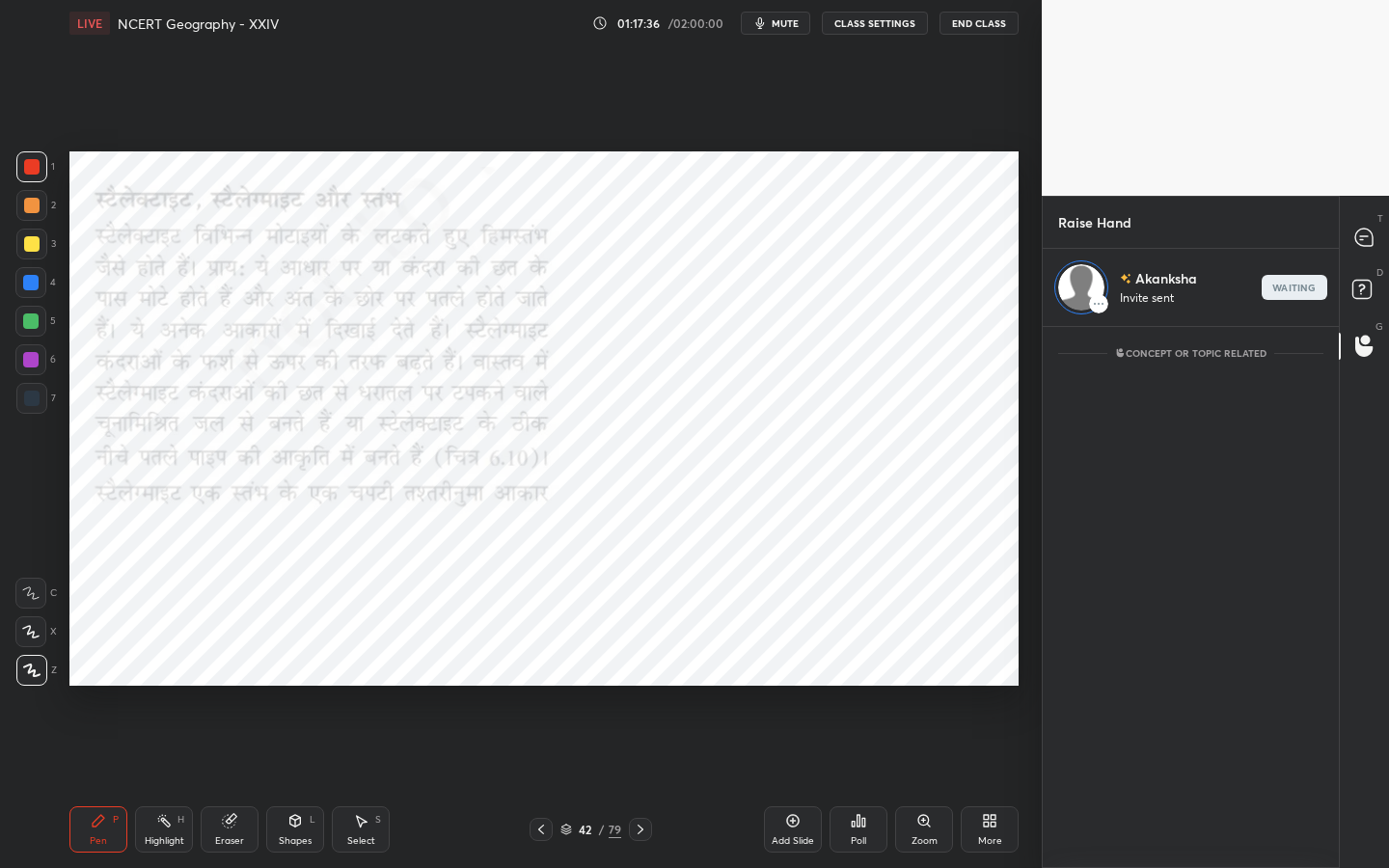 scroll, scrollTop: 535, scrollLeft: 290, axis: both 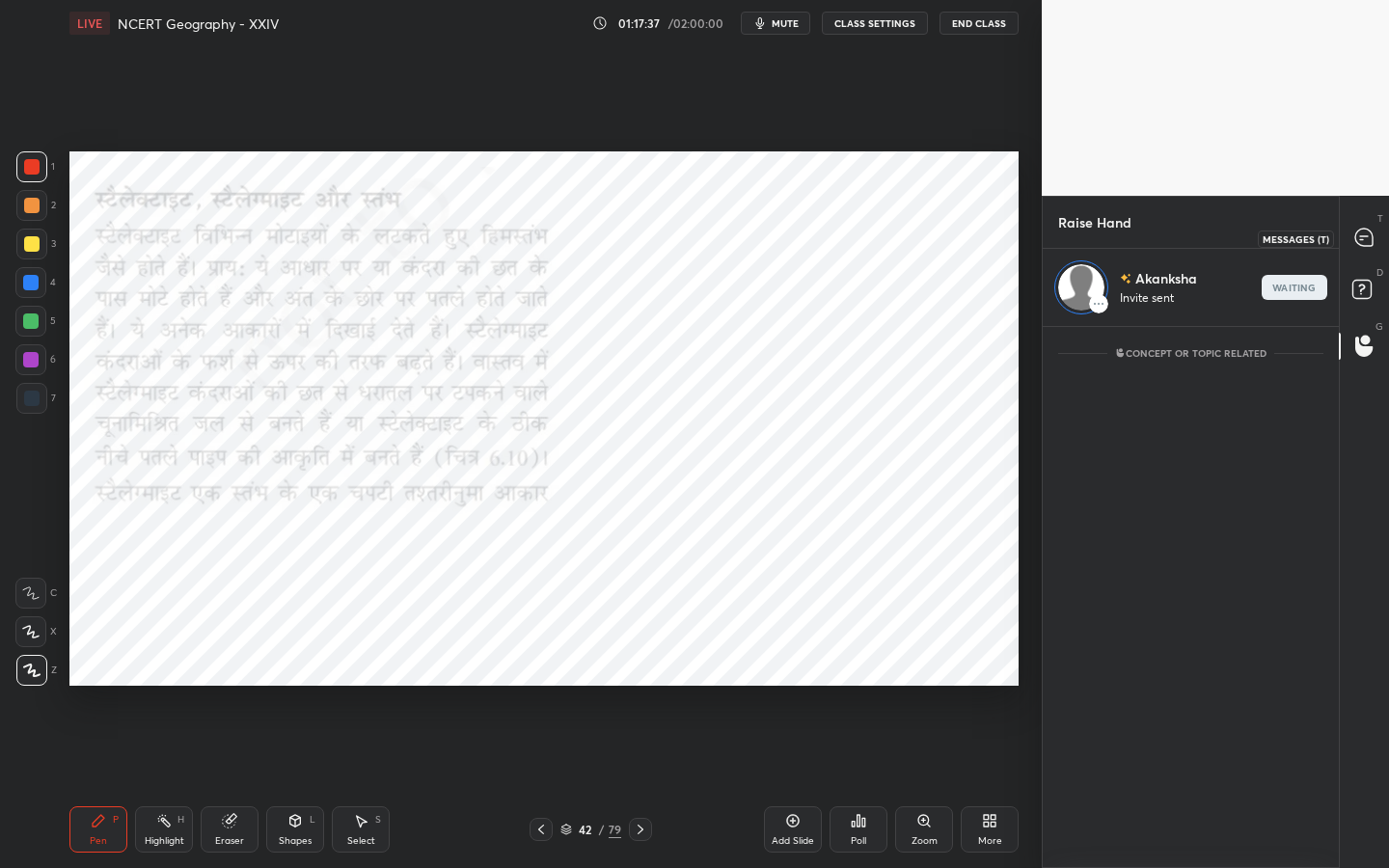 click 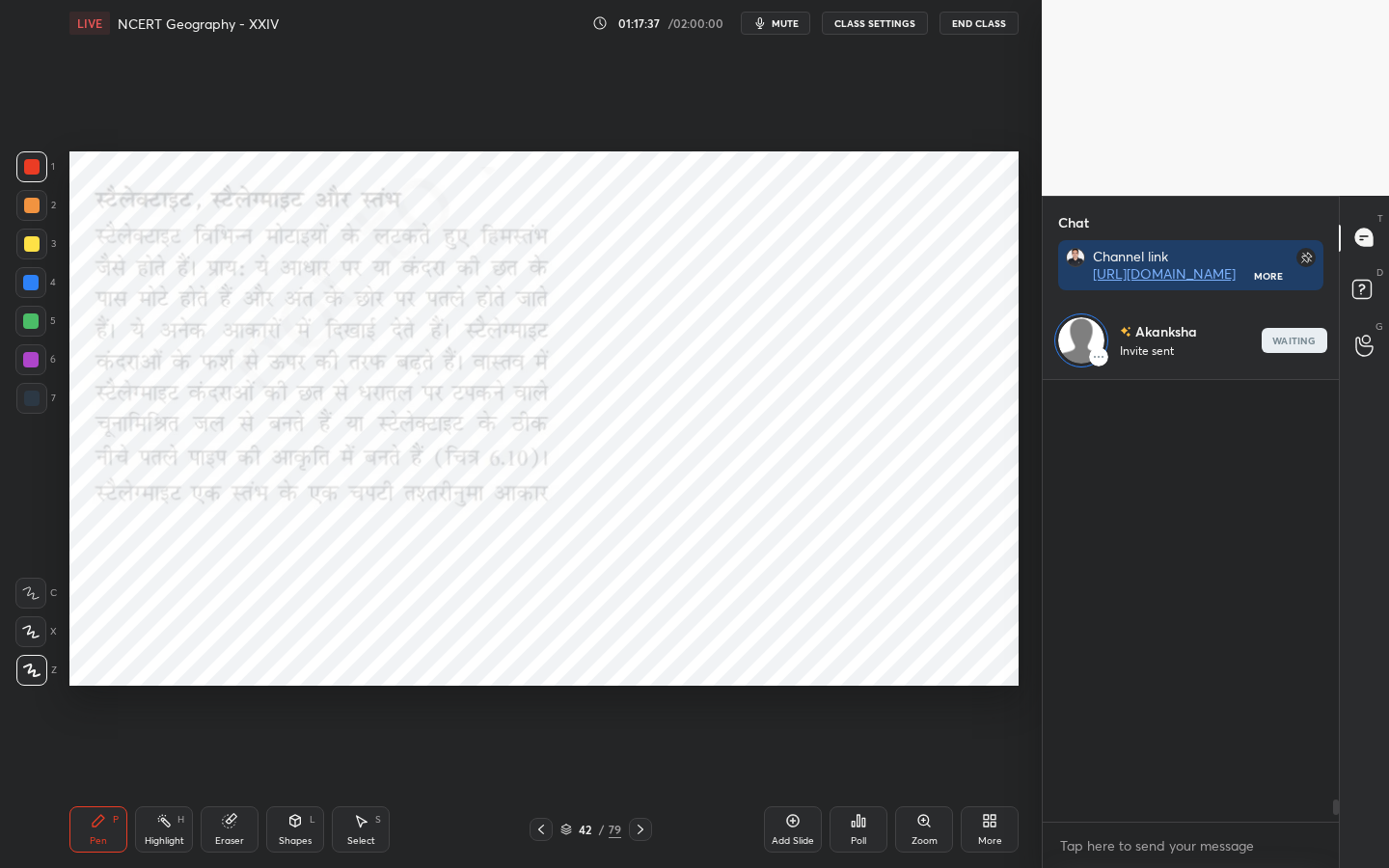 scroll, scrollTop: 275, scrollLeft: 290, axis: both 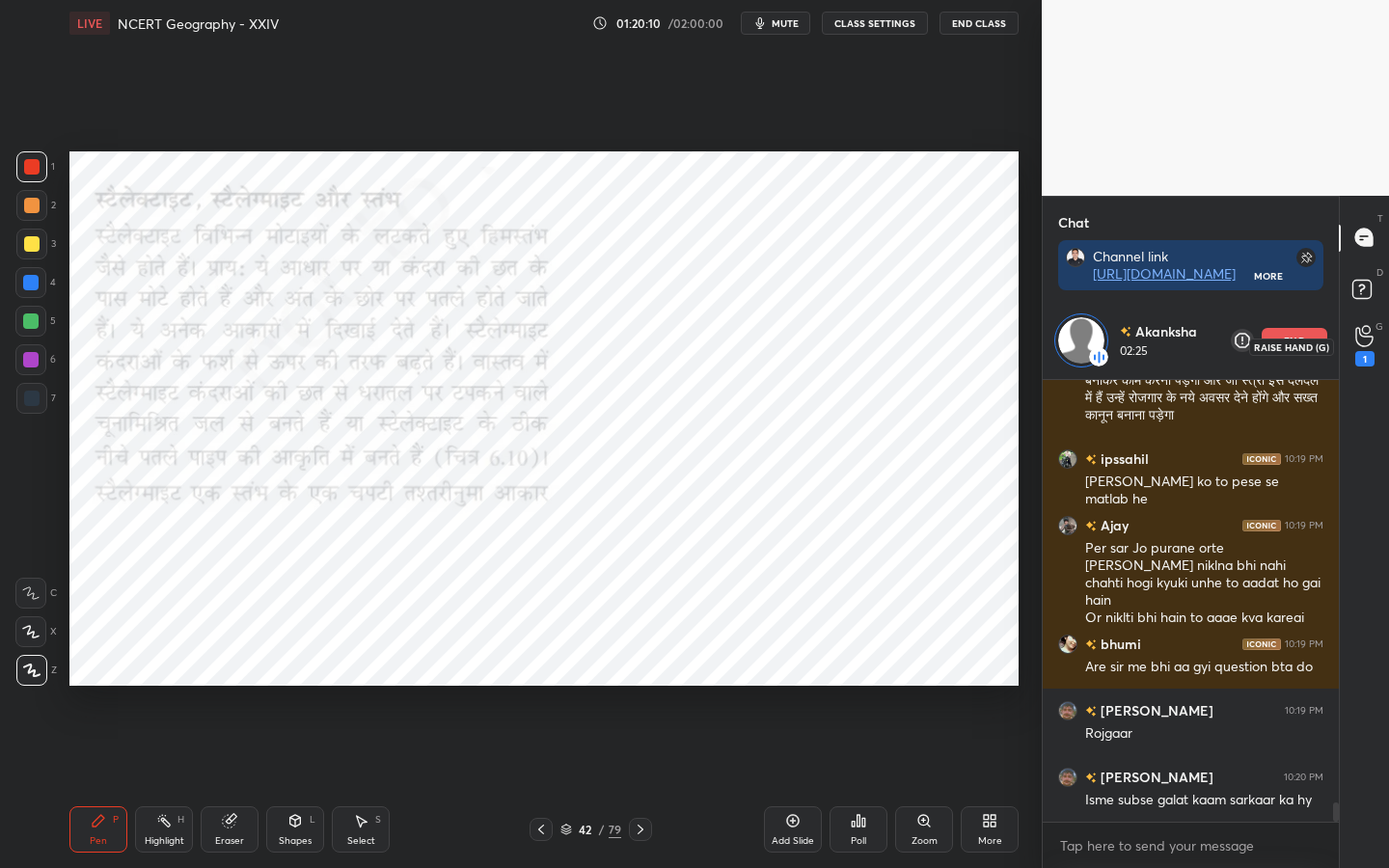 click 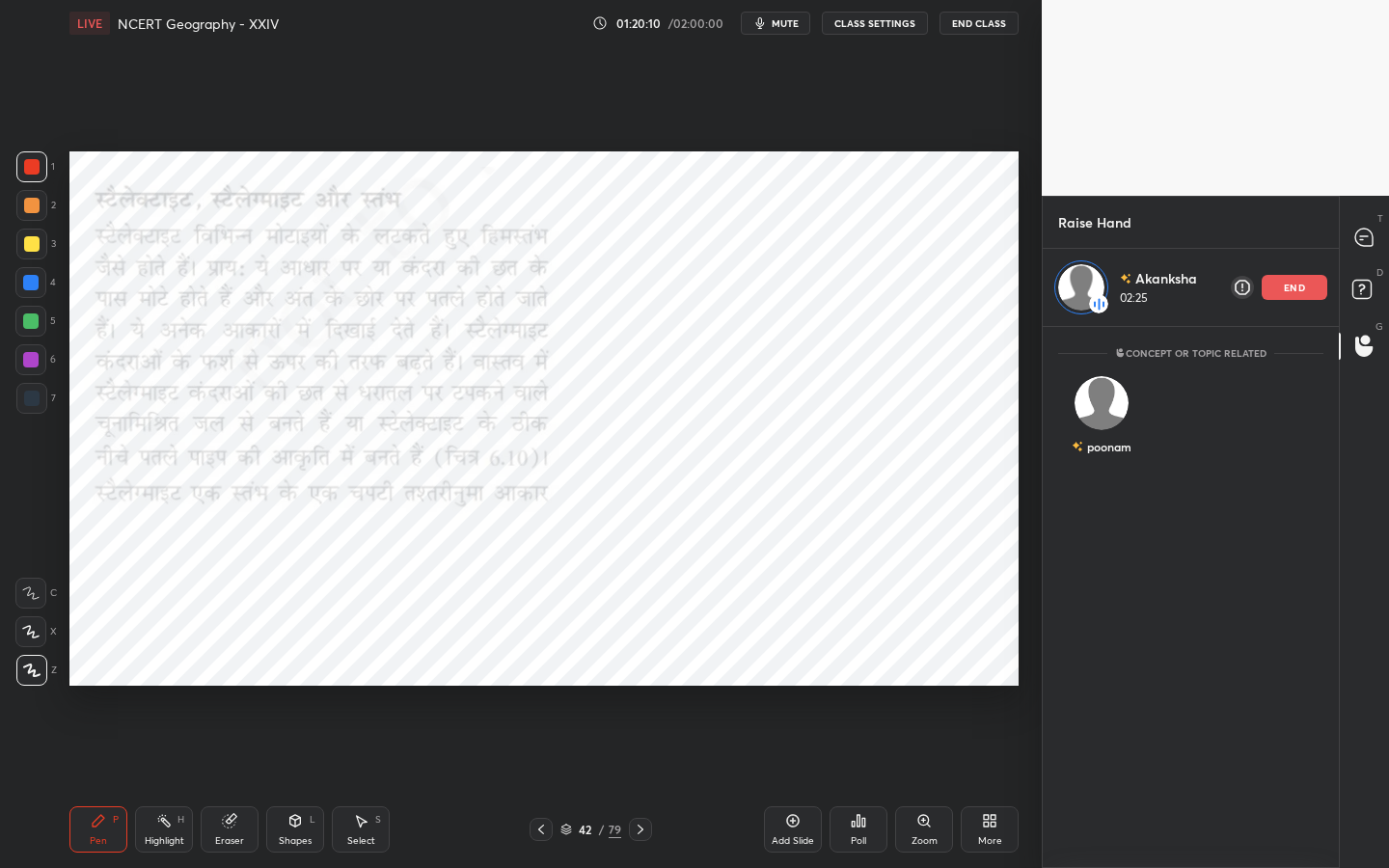 scroll, scrollTop: 535, scrollLeft: 290, axis: both 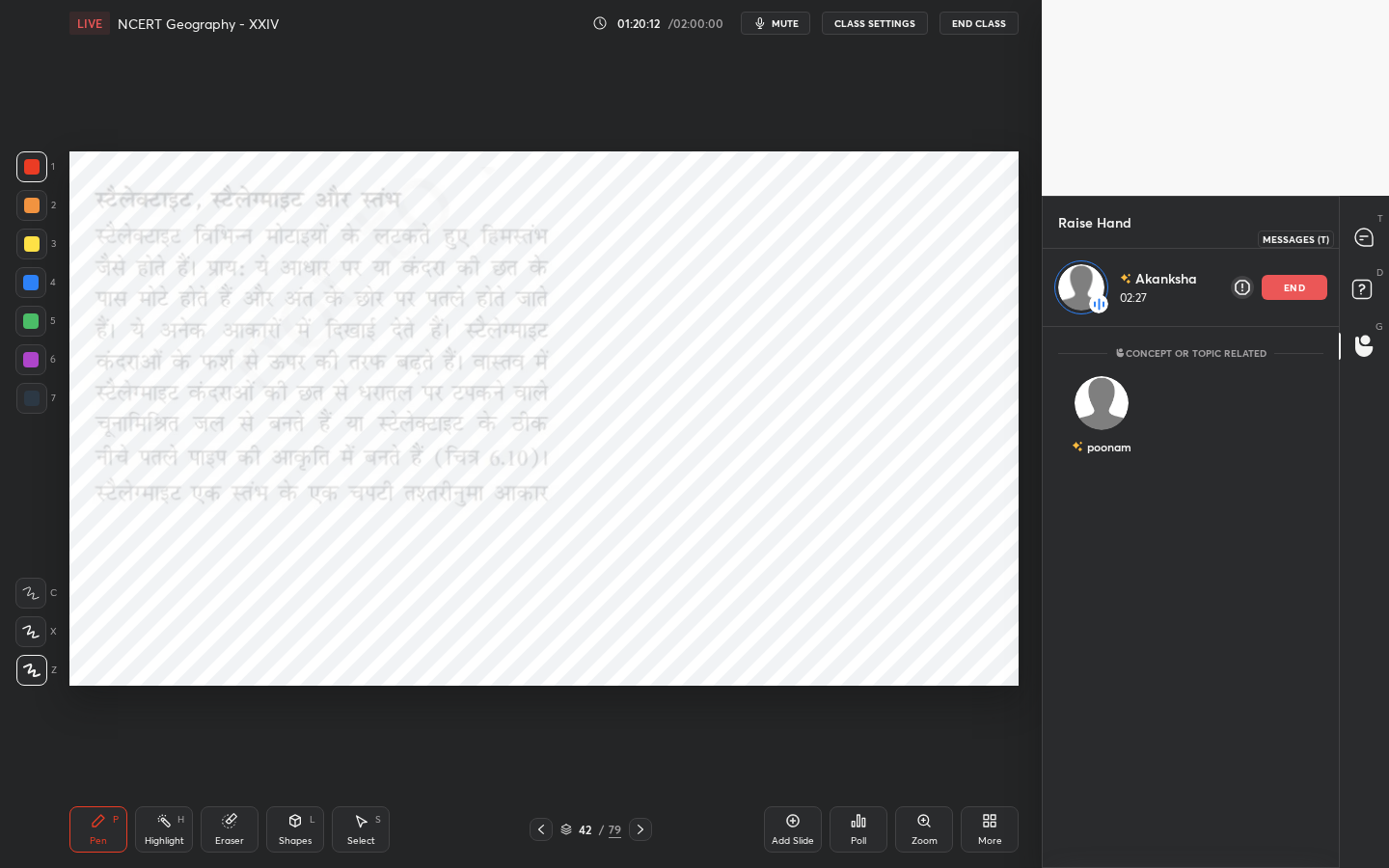 click 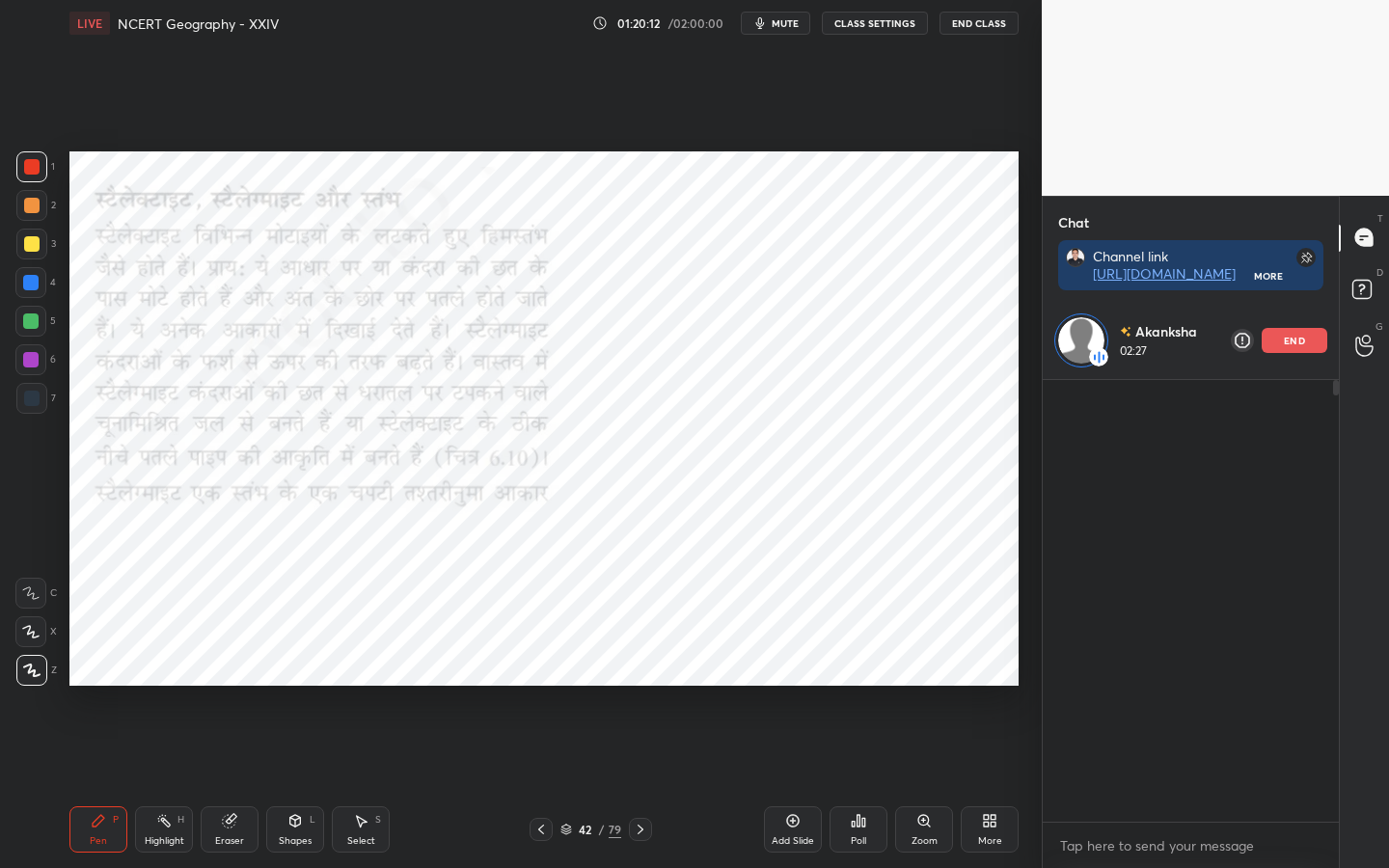 scroll, scrollTop: 9468, scrollLeft: 0, axis: vertical 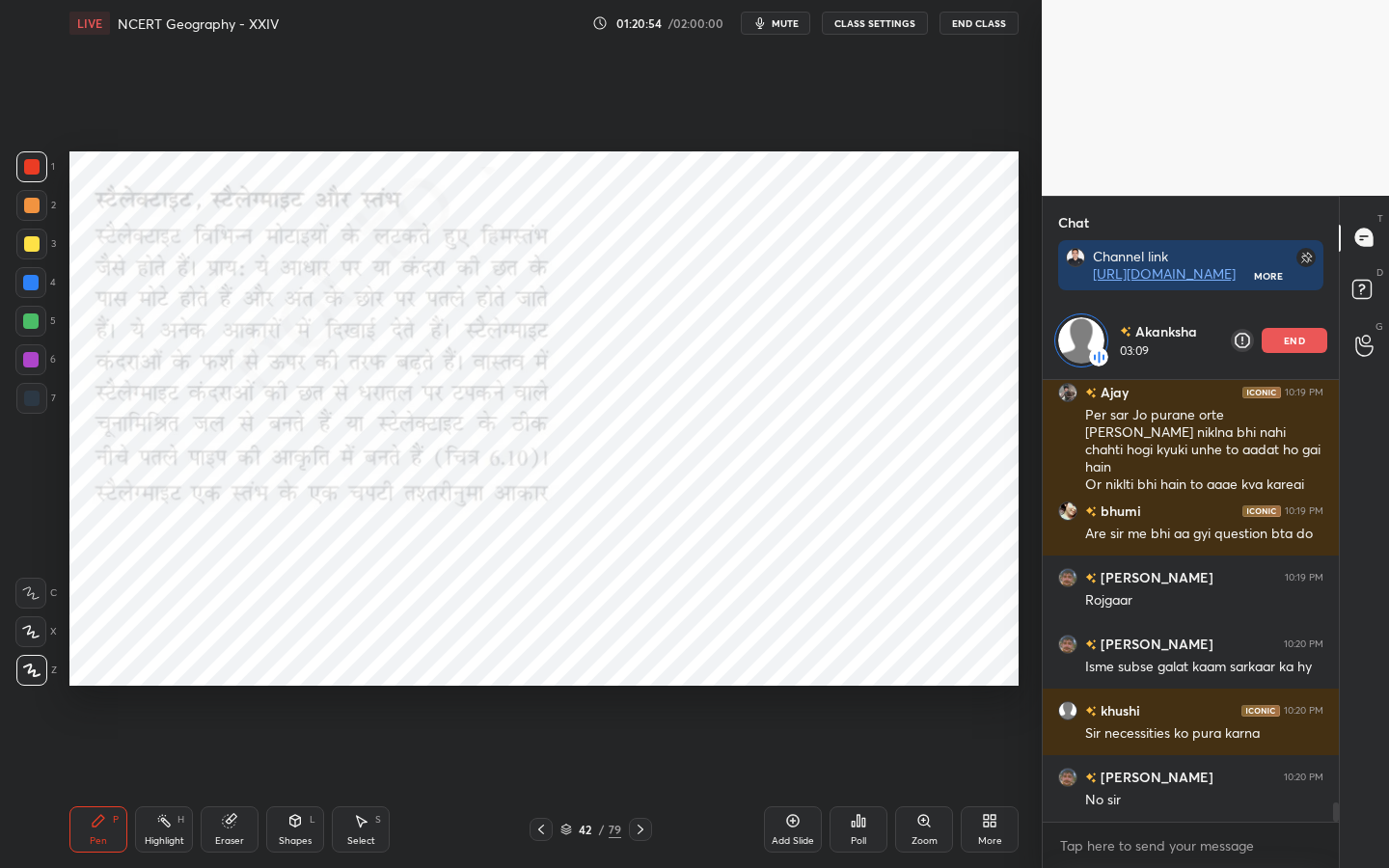 click on "end" at bounding box center [1294, 340] 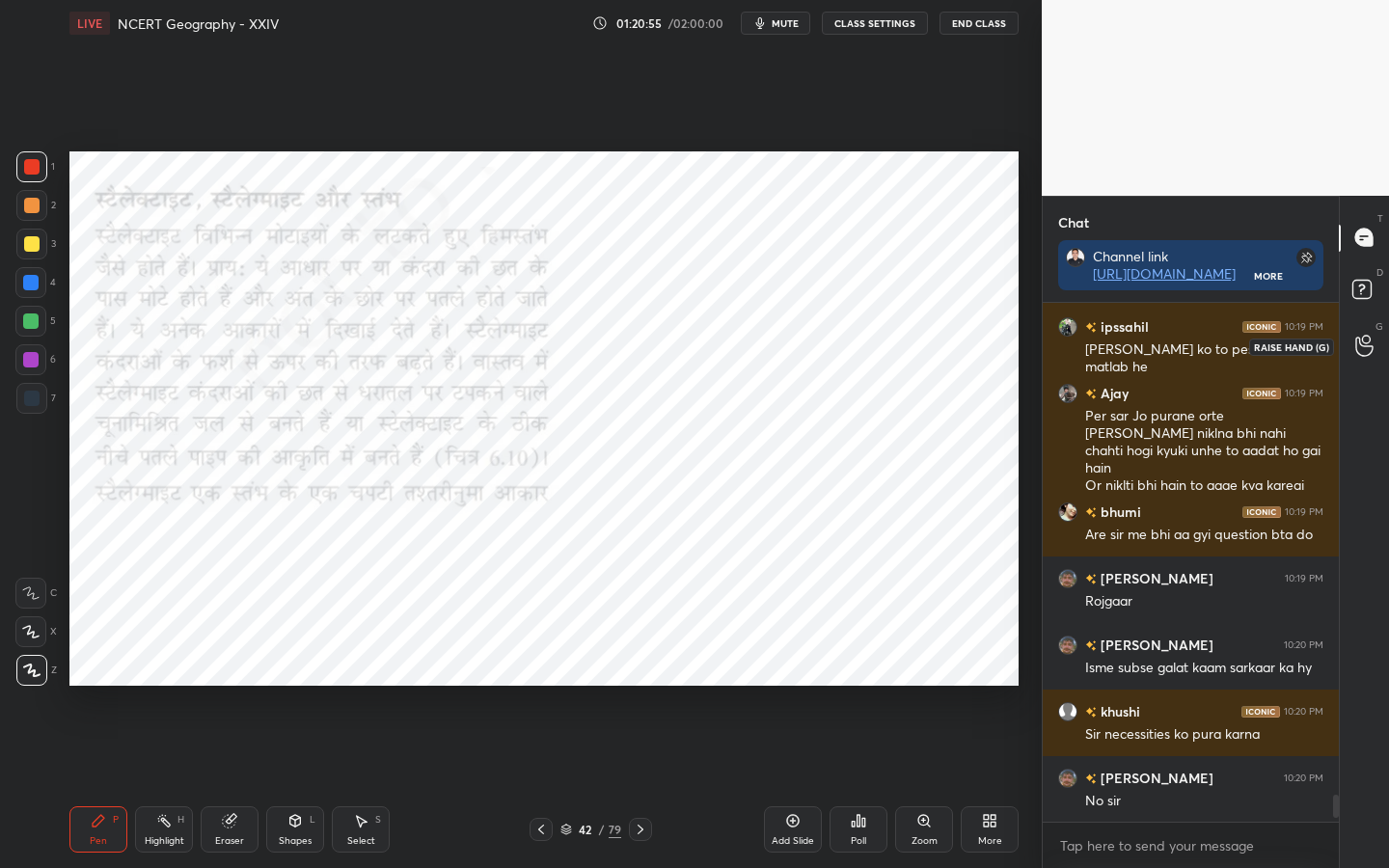 click 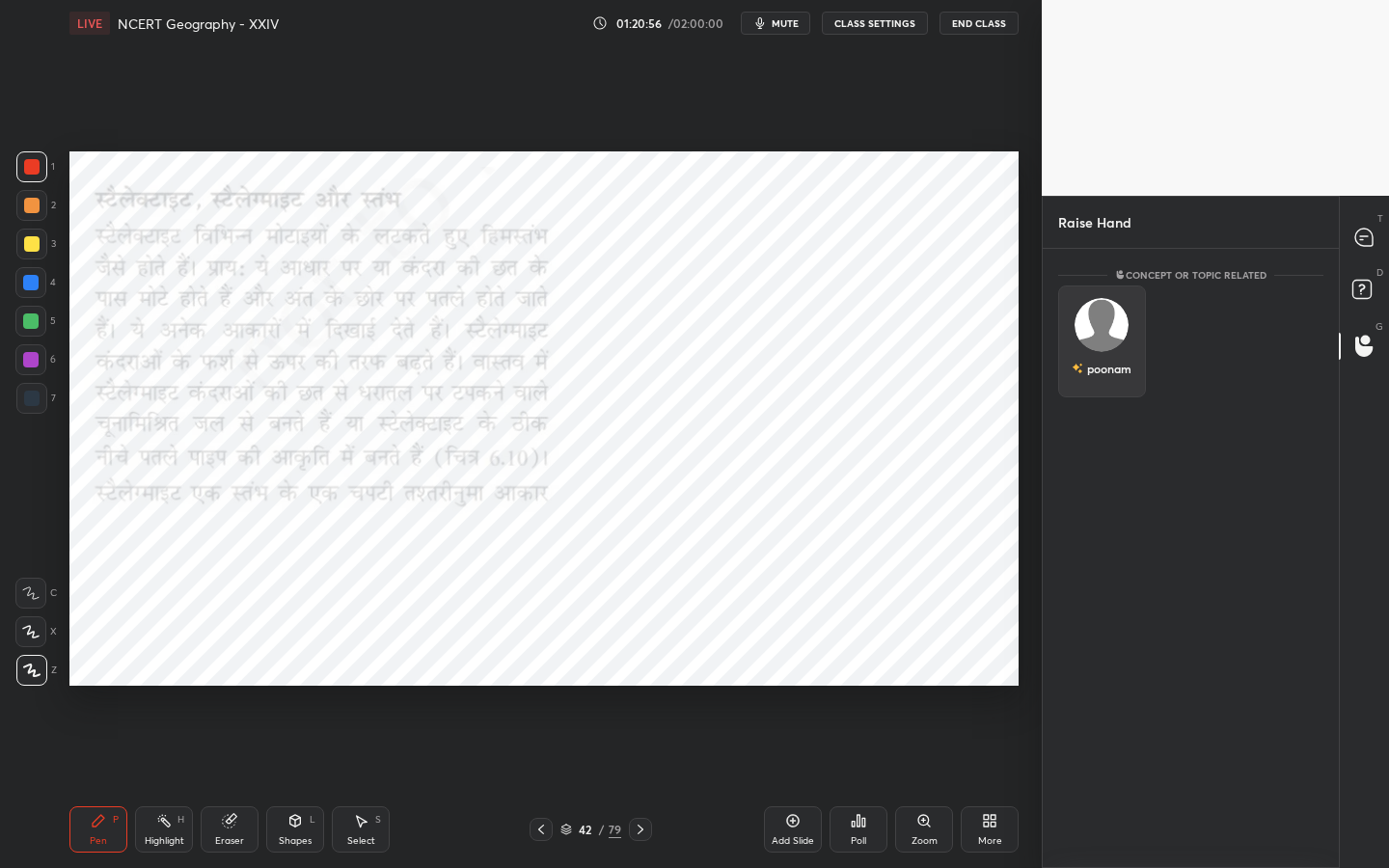 click on "poonam" at bounding box center [1102, 341] 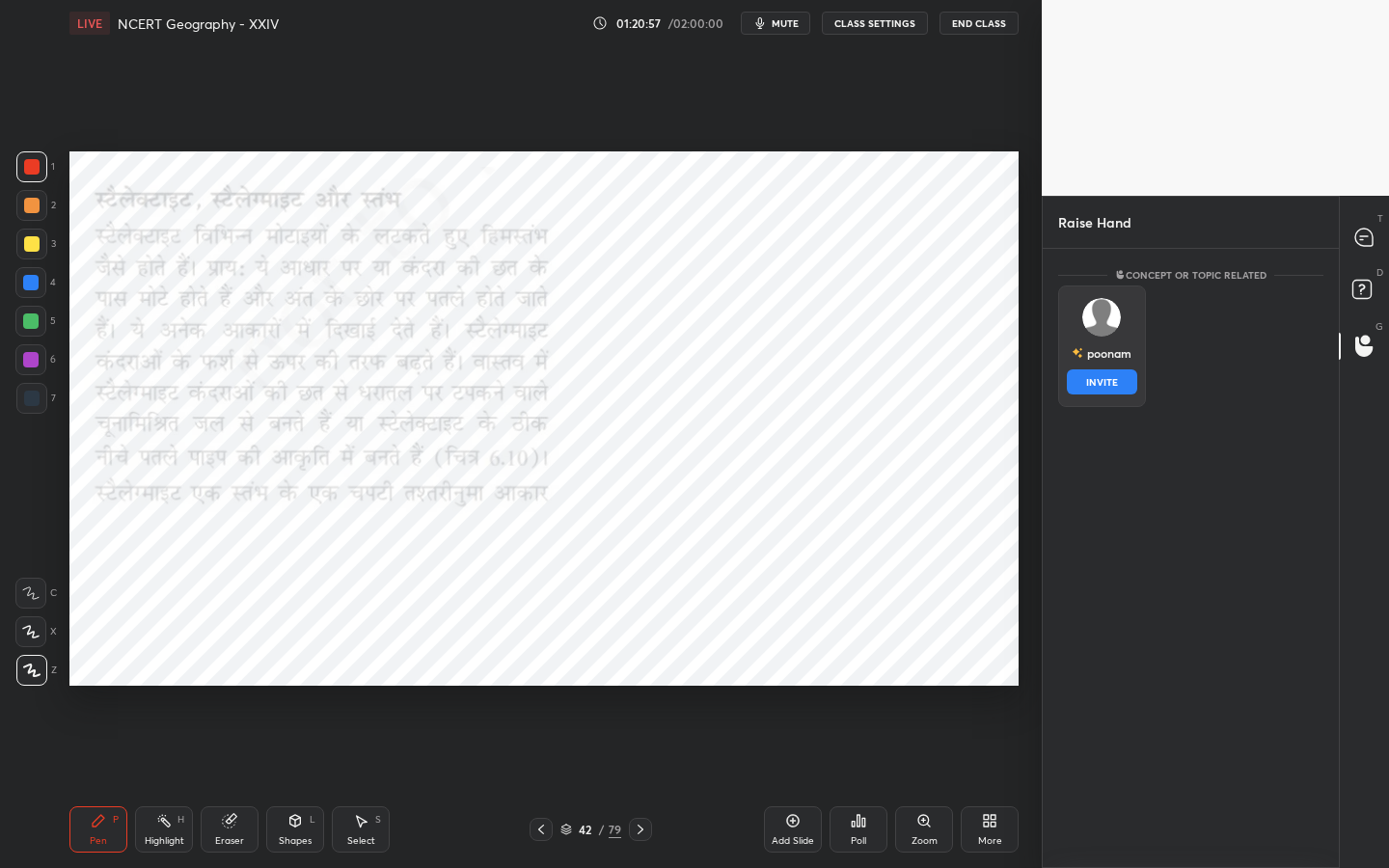click on "INVITE" at bounding box center (1102, 382) 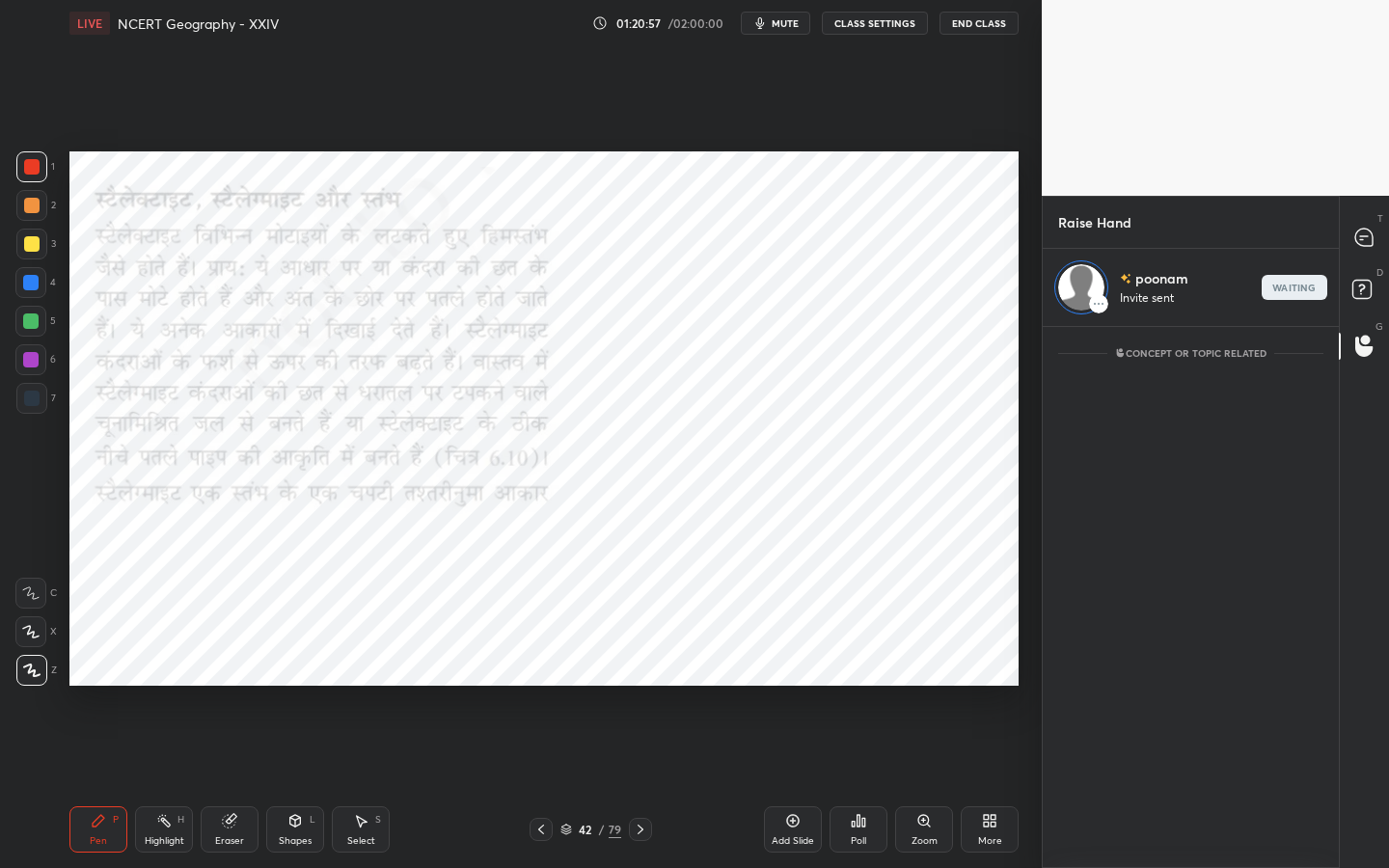 scroll, scrollTop: 535, scrollLeft: 290, axis: both 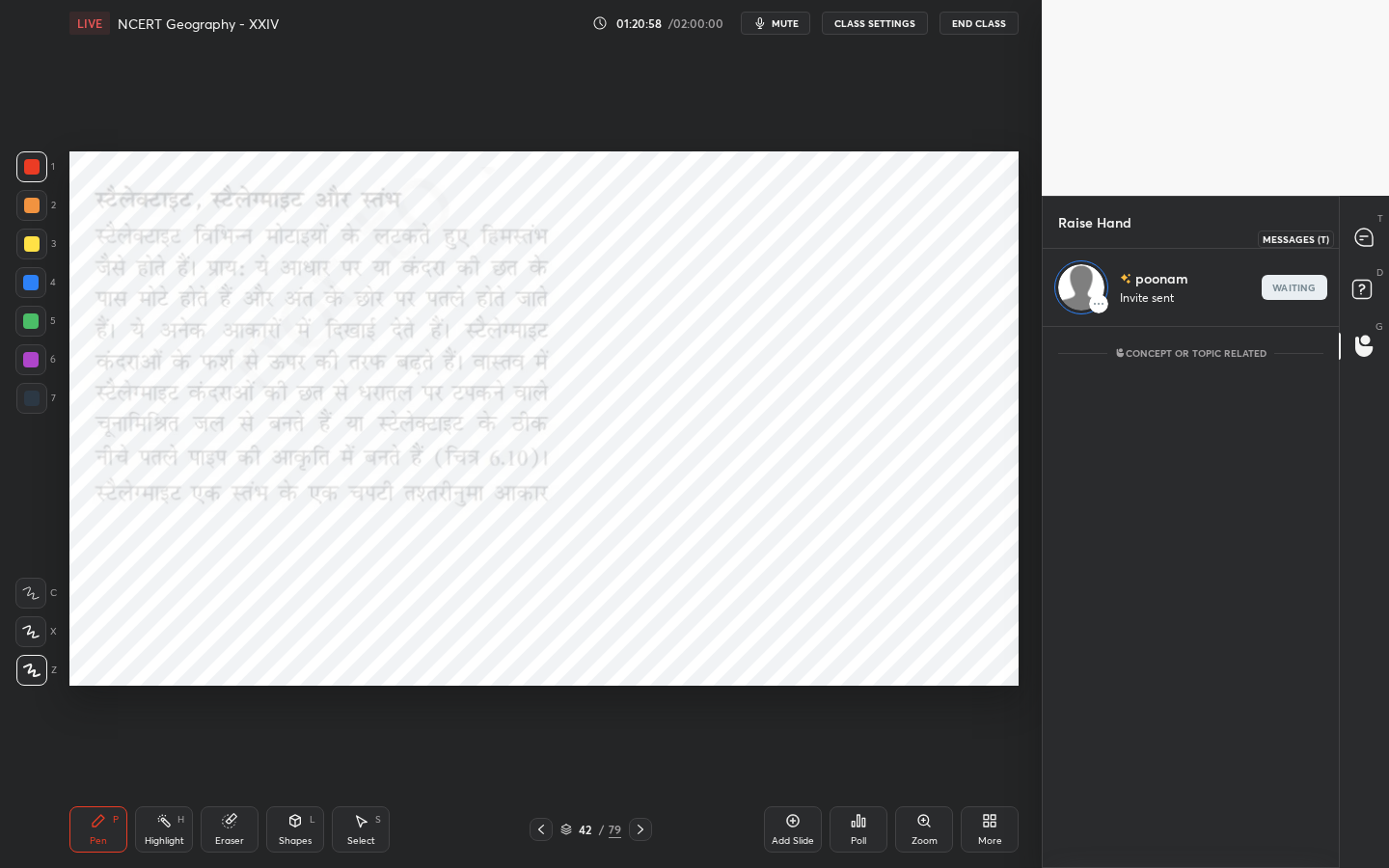 click 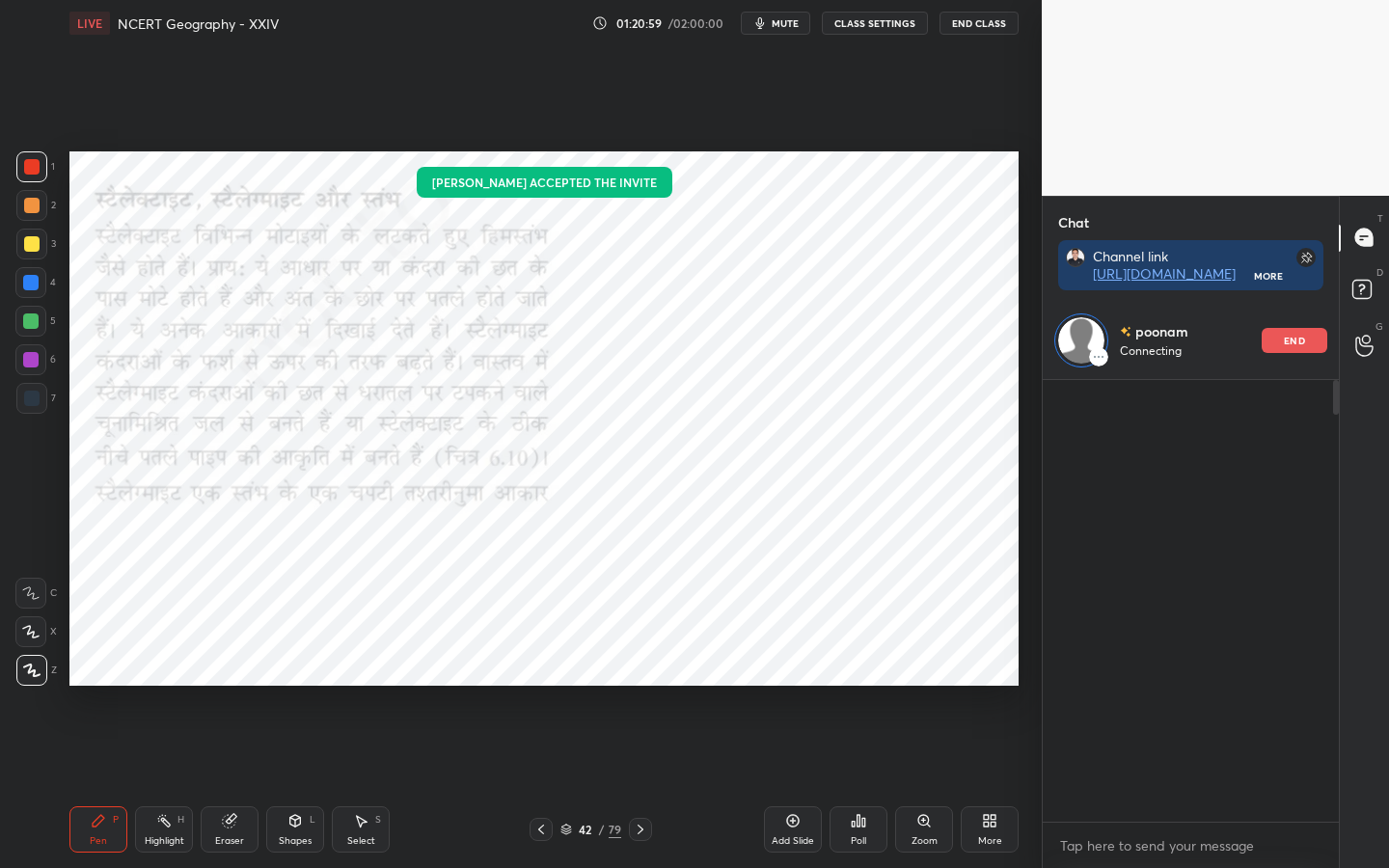 scroll, scrollTop: 275, scrollLeft: 290, axis: both 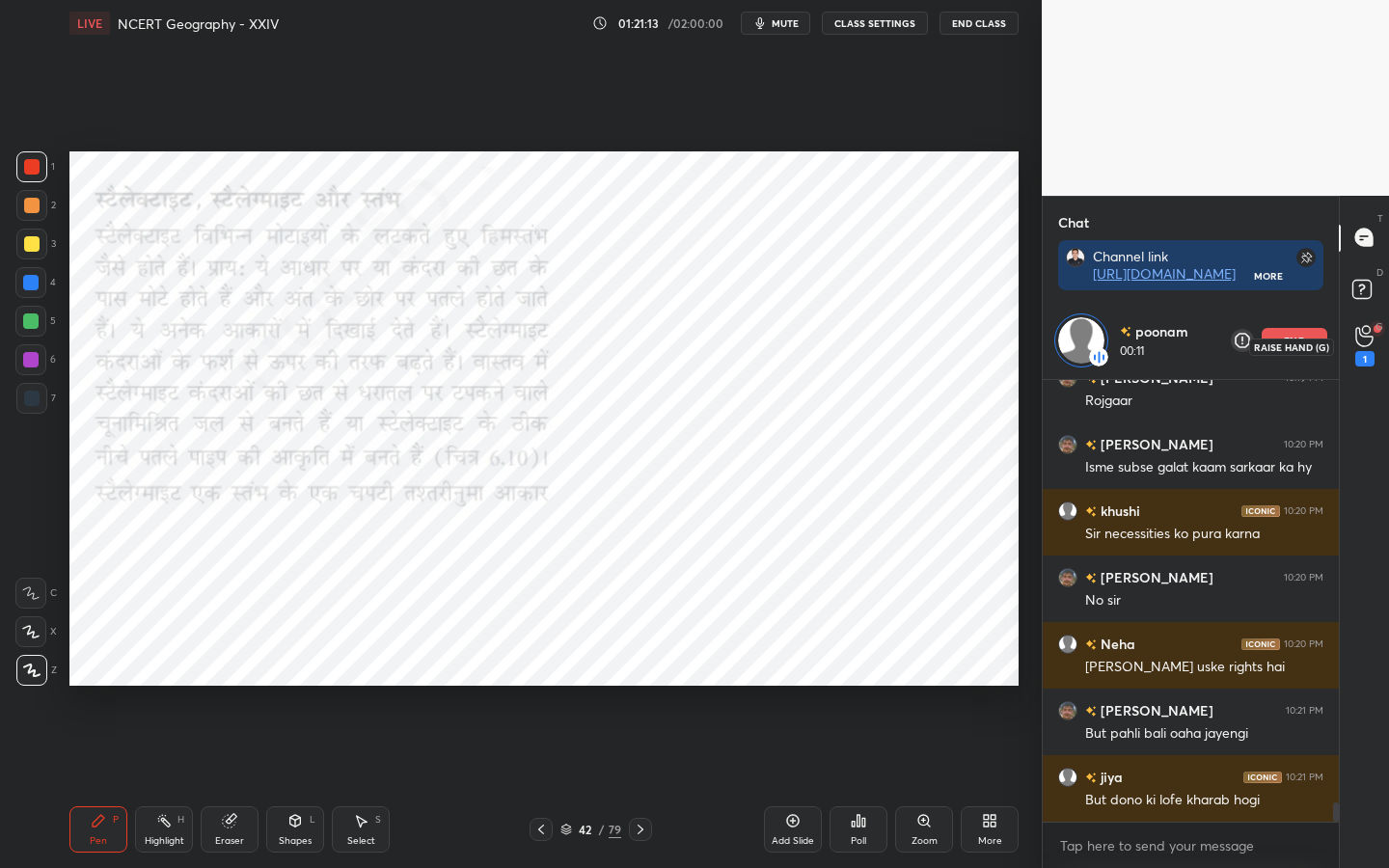 click 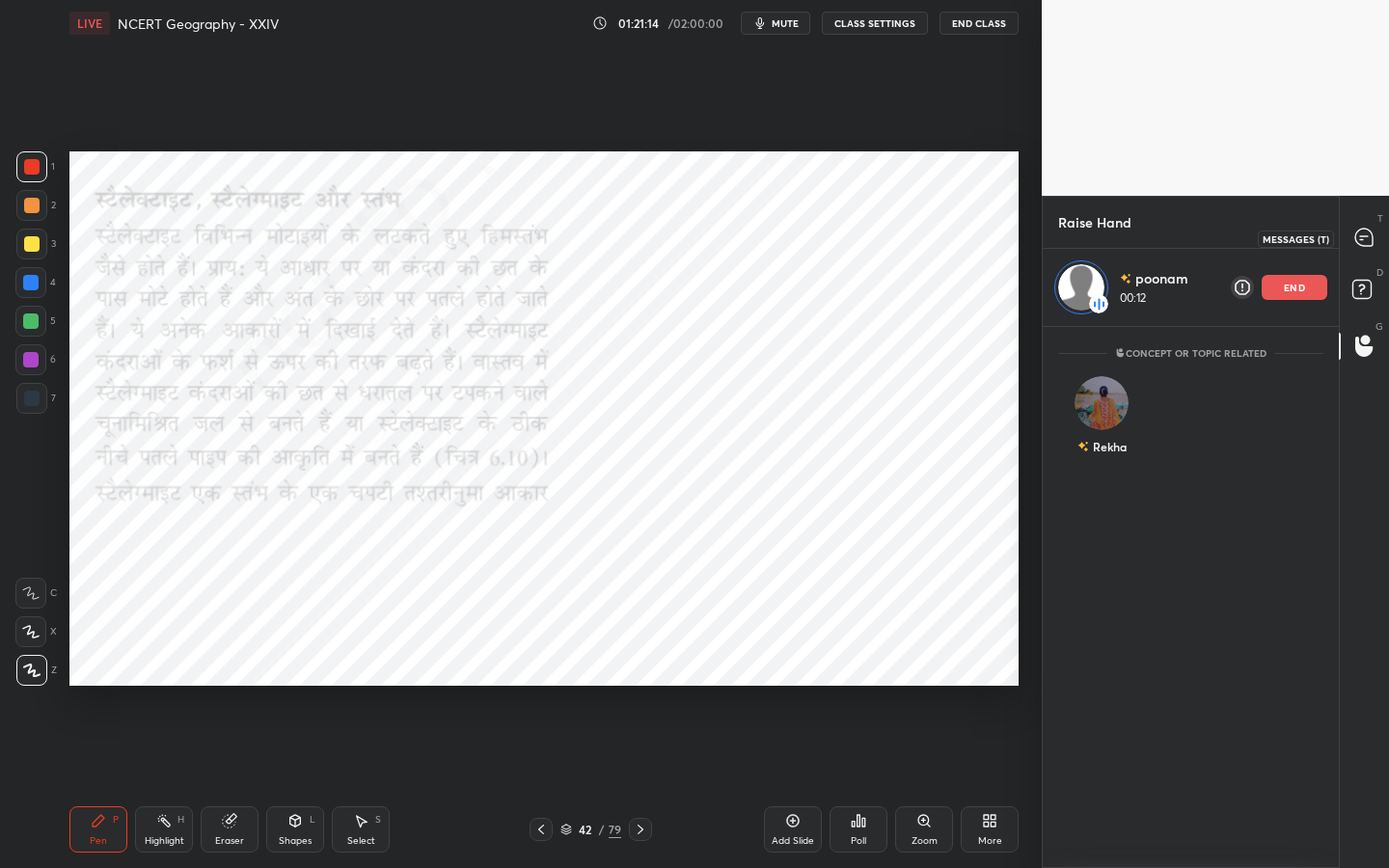 click at bounding box center (1365, 238) 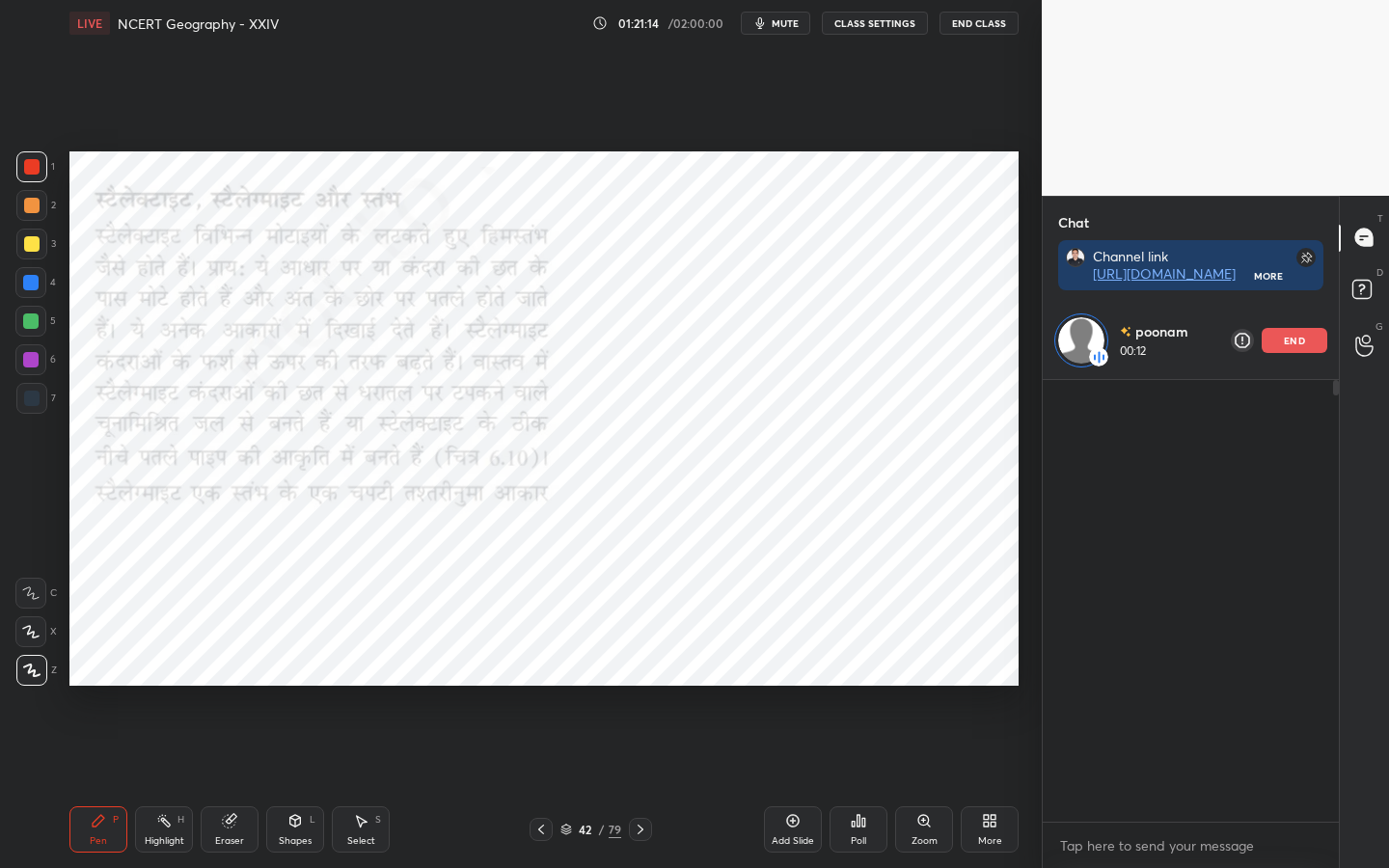 scroll, scrollTop: 9801, scrollLeft: 0, axis: vertical 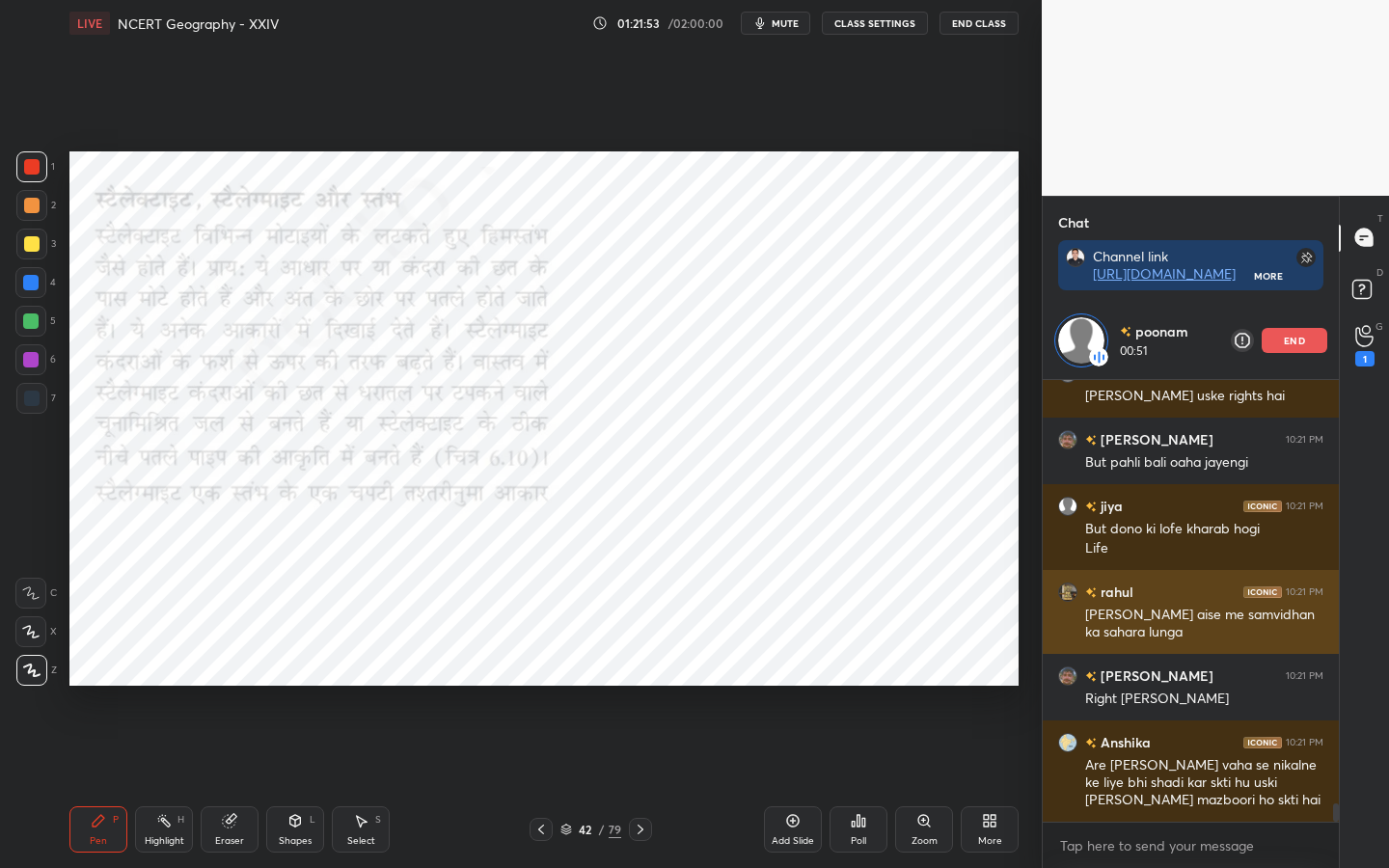 click on "rahul" at bounding box center (1115, 591) 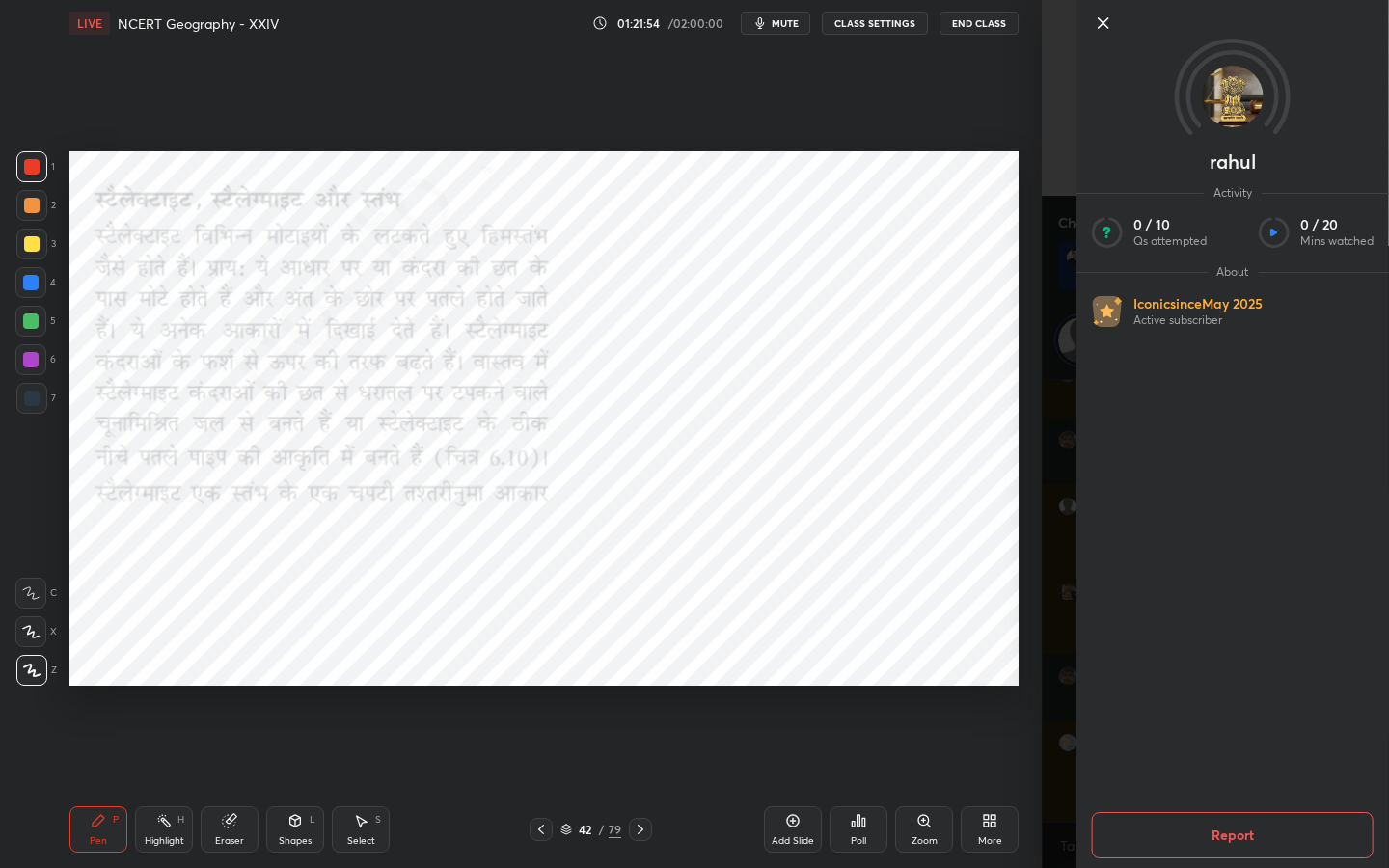 click on "1 2 3 4 5 6 7 C X Z C X Z E E Erase all   H H LIVE NCERT Geography - XXIV 01:21:54 /  02:00:00 mute CLASS SETTINGS End Class Setting up your live class Poll for   secs No correct answer Start poll Back NCERT Geography - XXIV • L24 of एनसीईआरटी भूगोल फाउंडेशन कोर्स (कक्षा 6-12) Parvej Alam Pen P Highlight H Eraser Shapes L Select S 42 / 79 Add Slide Poll Zoom More" at bounding box center [521, 434] 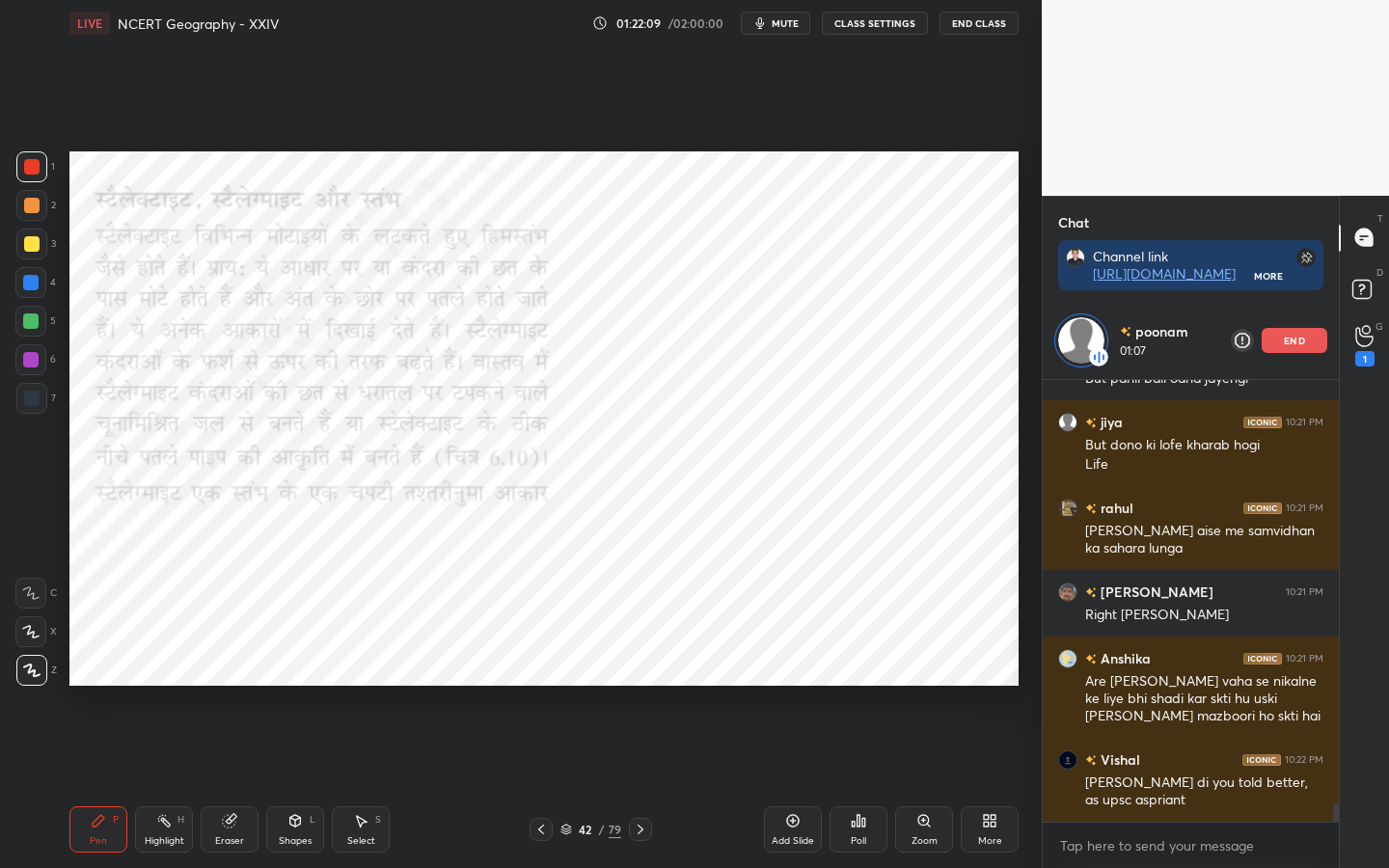 scroll, scrollTop: 10222, scrollLeft: 0, axis: vertical 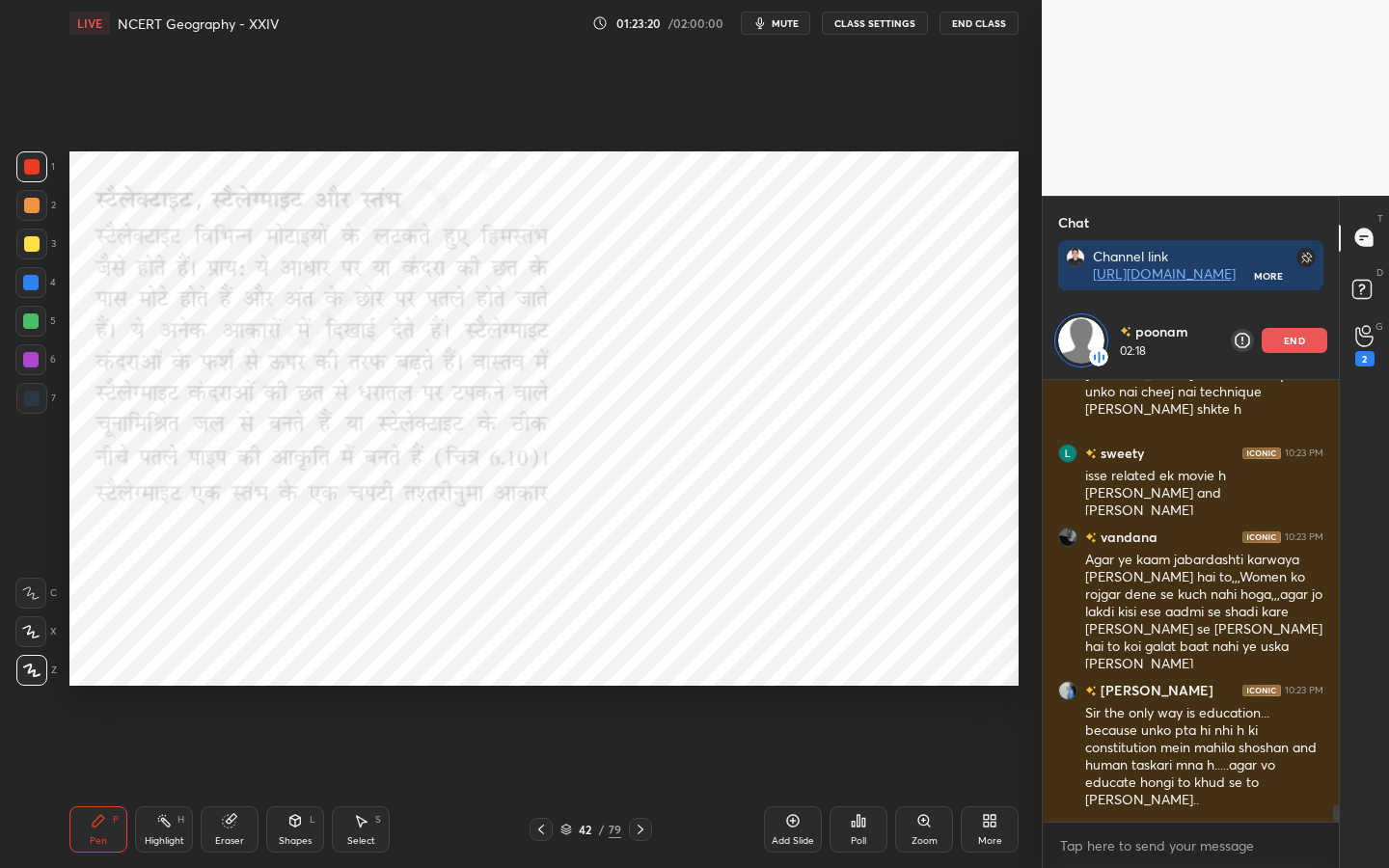 click on "Eraser" at bounding box center (230, 841) 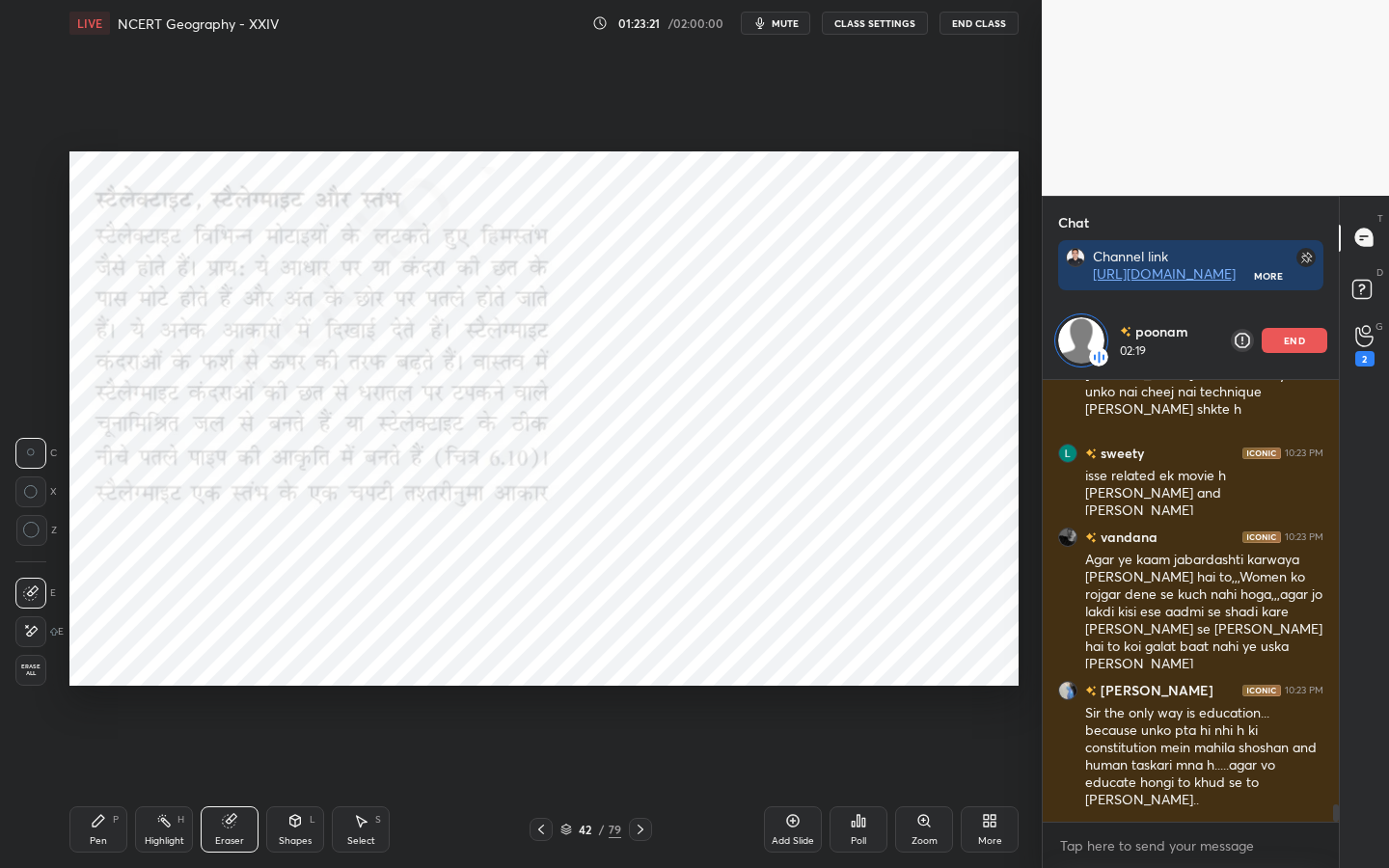 click on "Erase all" at bounding box center (31, 670) 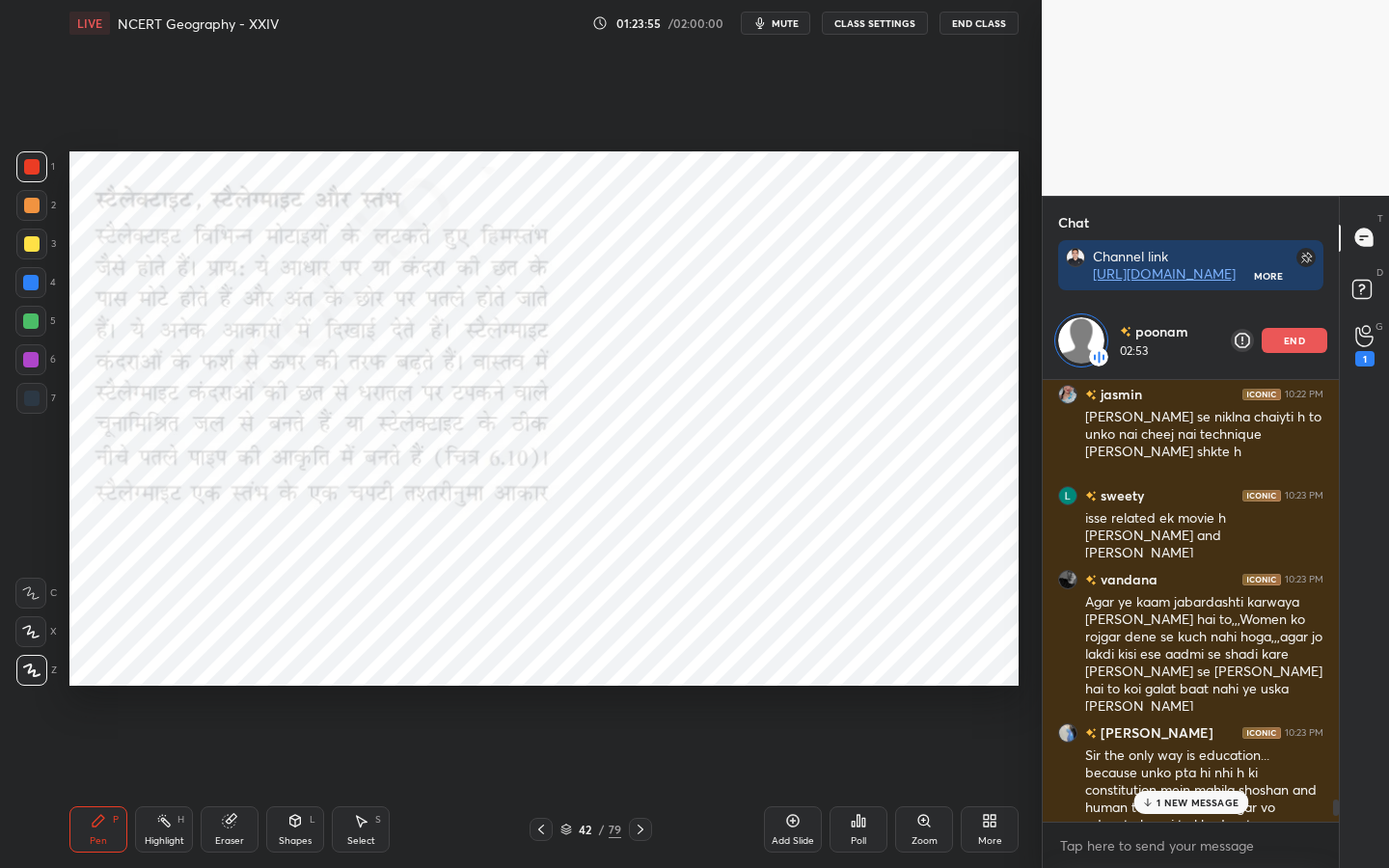 scroll, scrollTop: 10760, scrollLeft: 0, axis: vertical 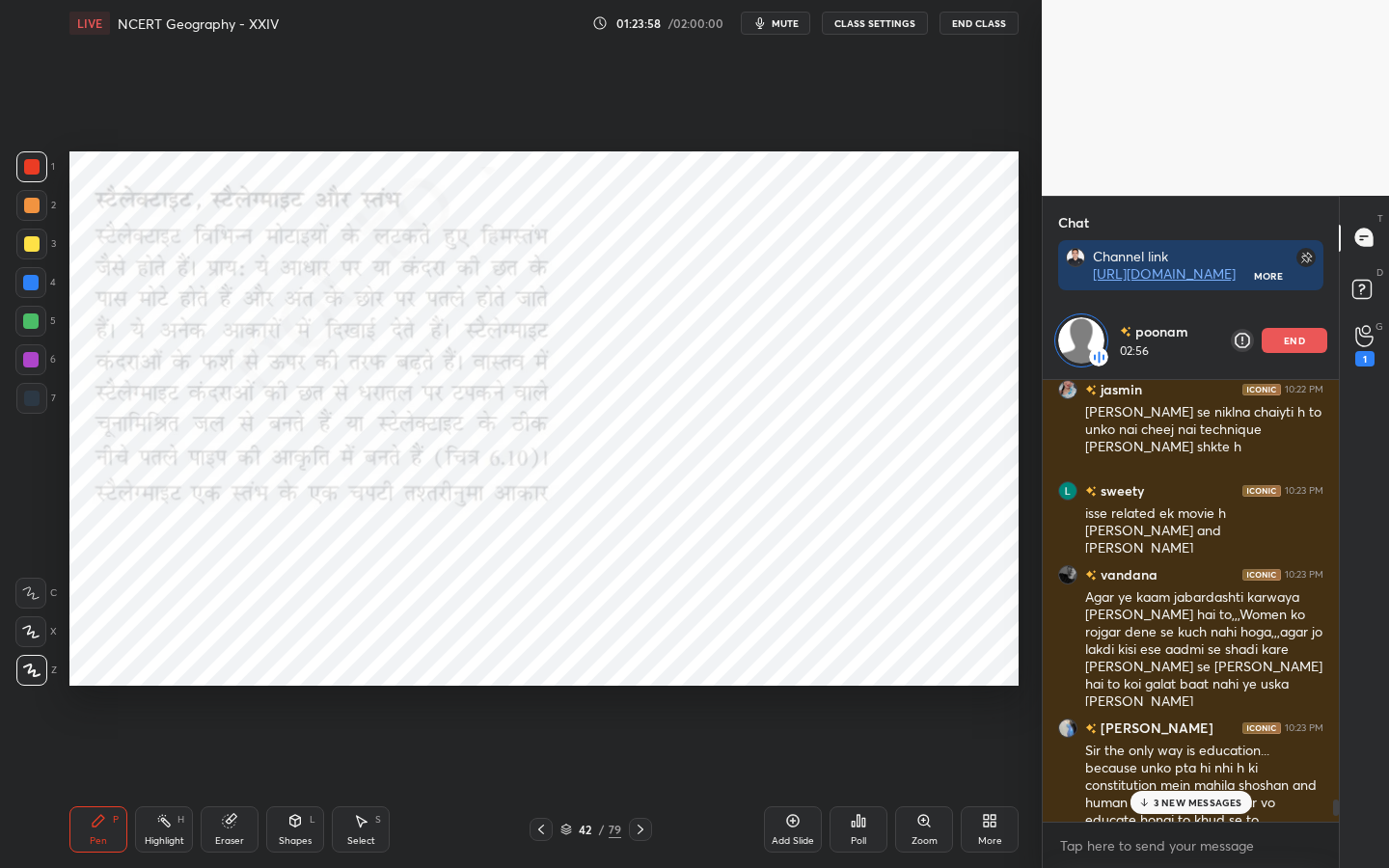 click on "end" at bounding box center (1294, 340) 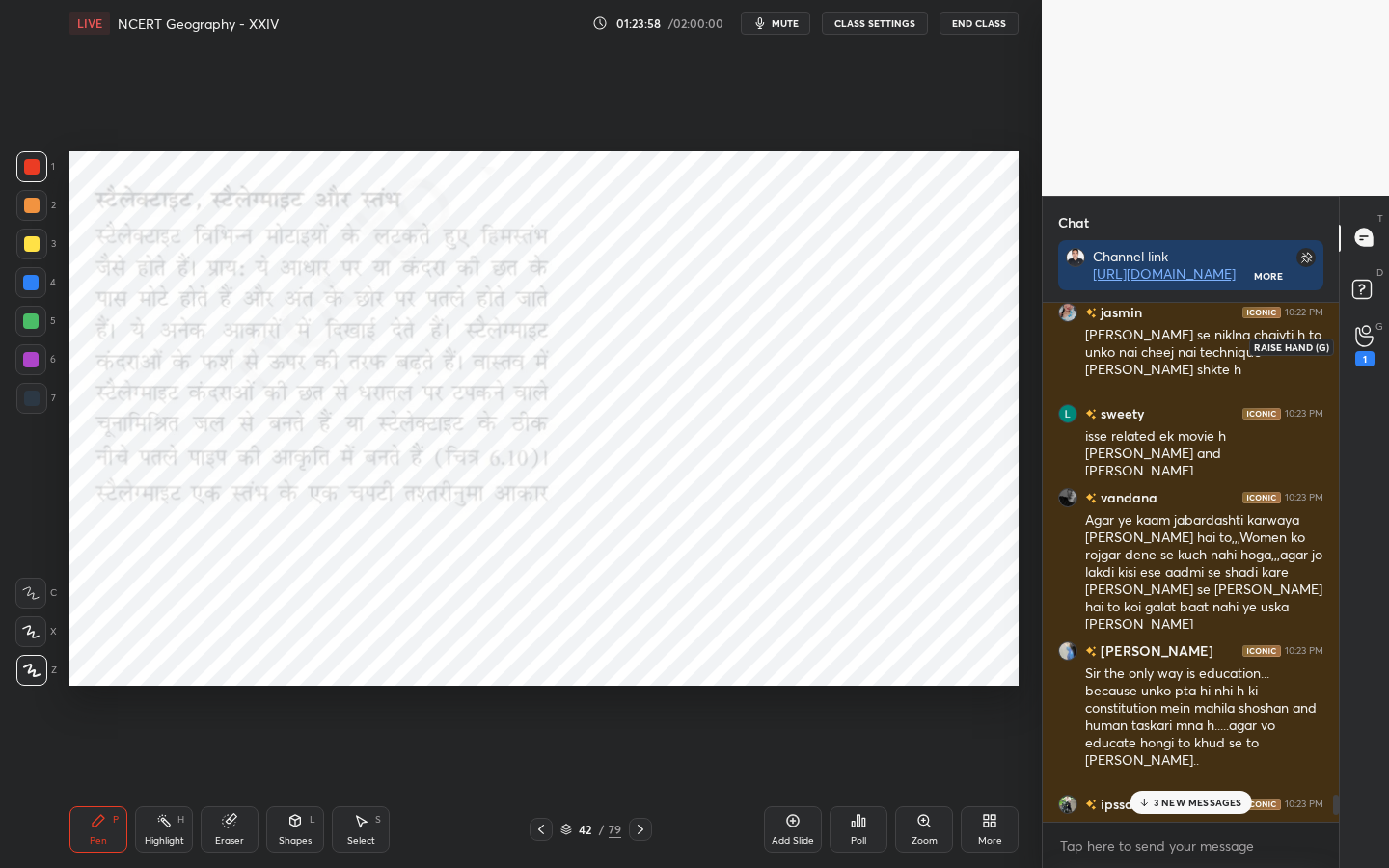 click 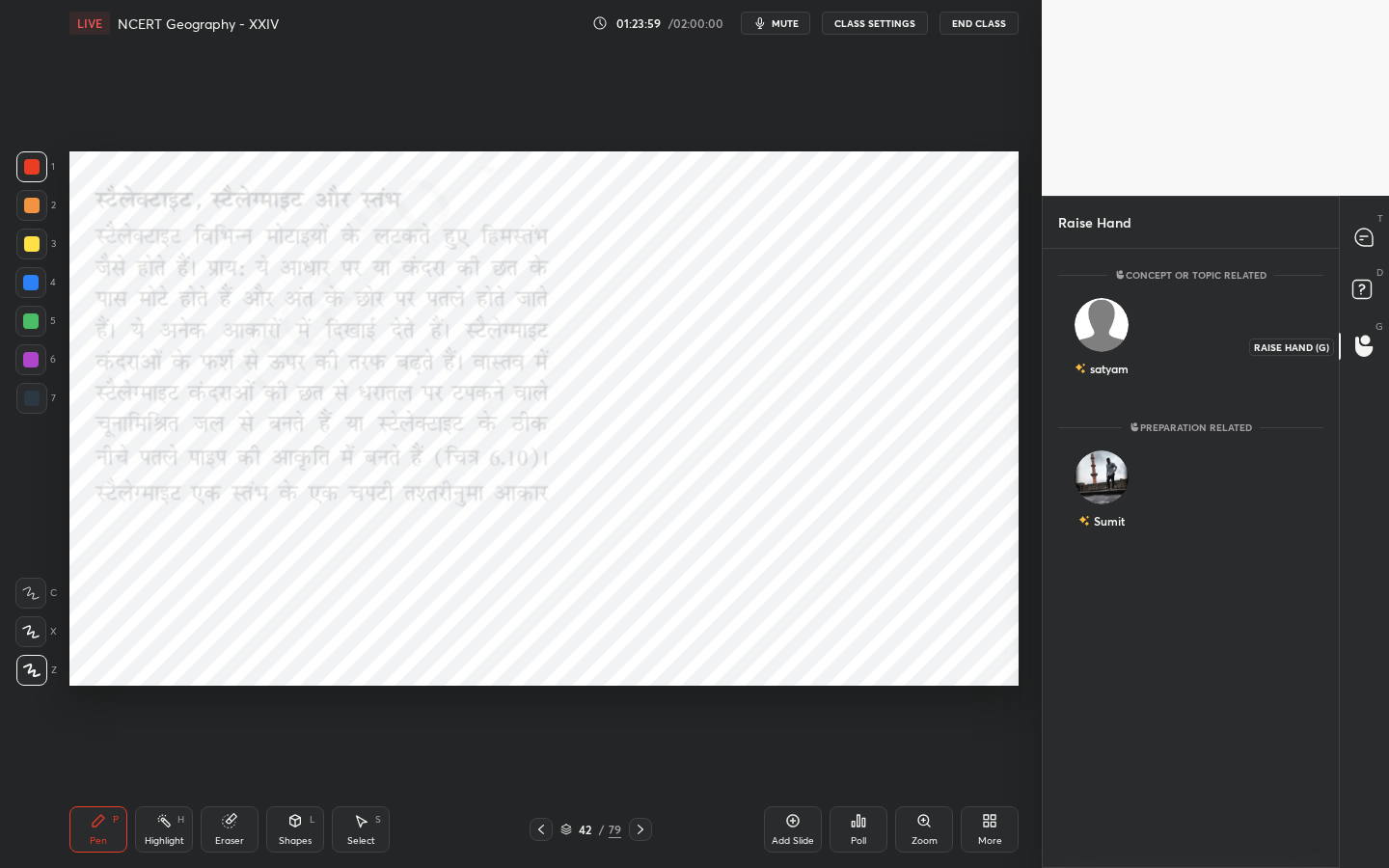 scroll, scrollTop: 7, scrollLeft: 7, axis: both 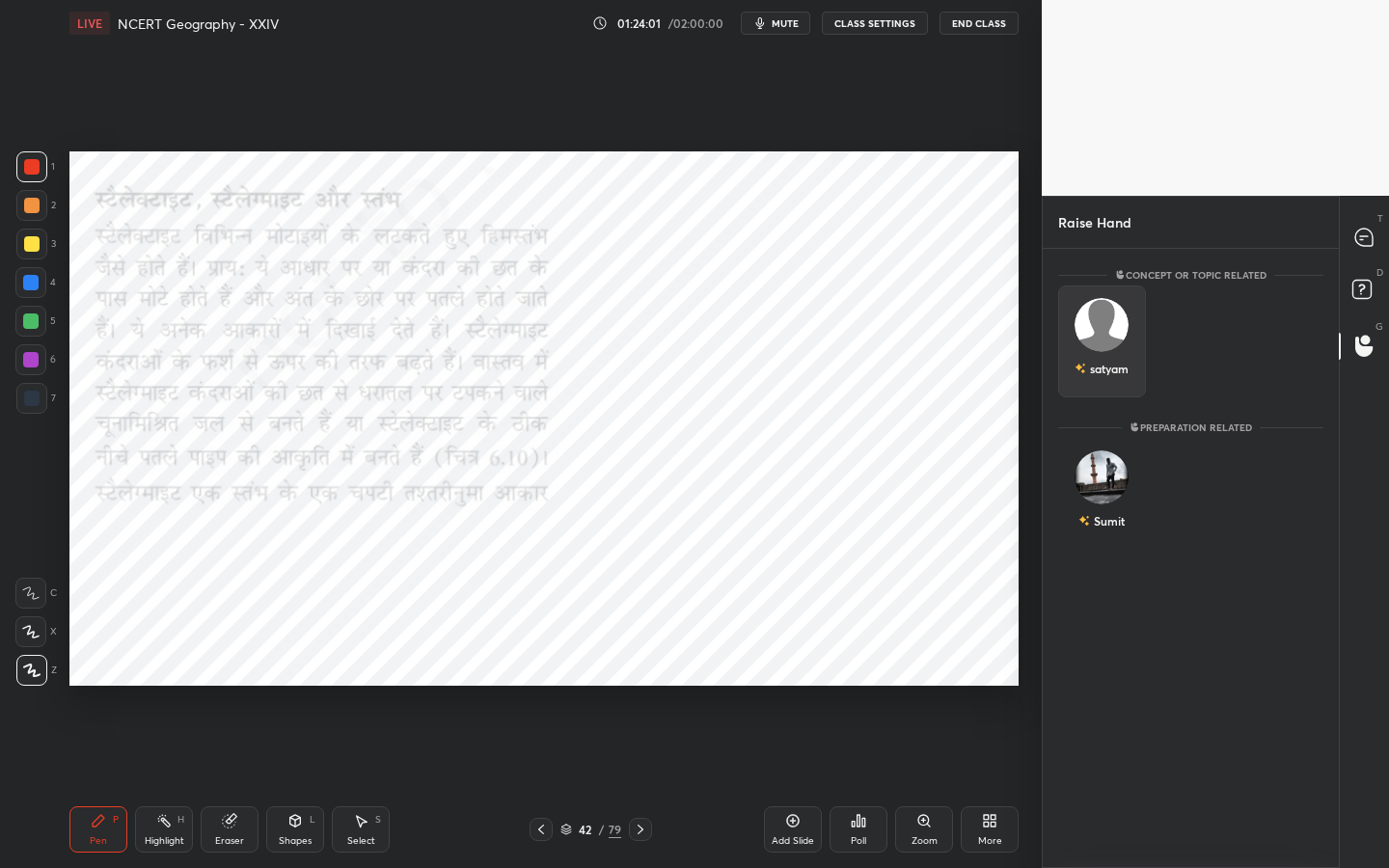 click on "satyam" at bounding box center [1102, 341] 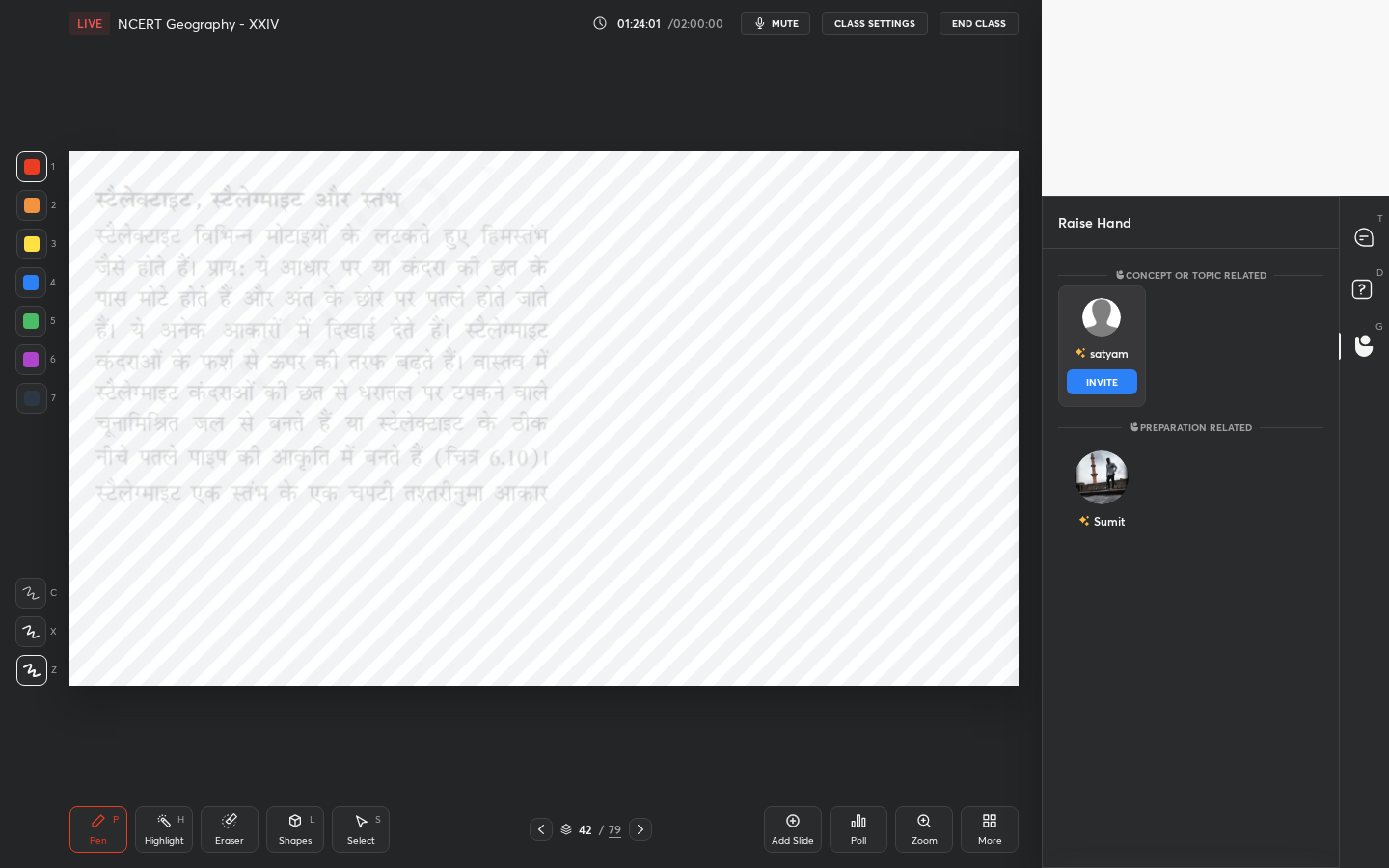 click on "INVITE" at bounding box center (1102, 382) 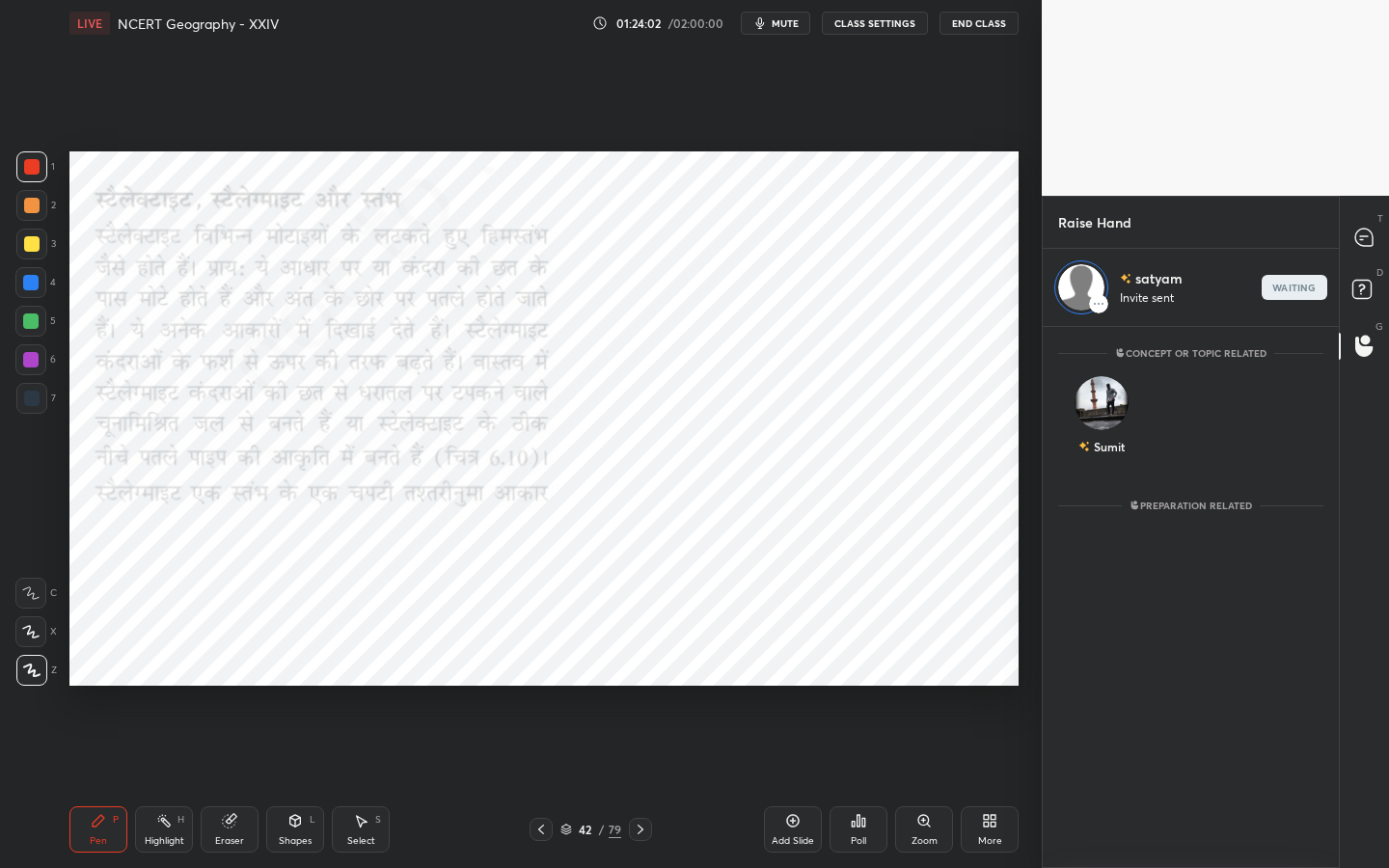 scroll, scrollTop: 535, scrollLeft: 290, axis: both 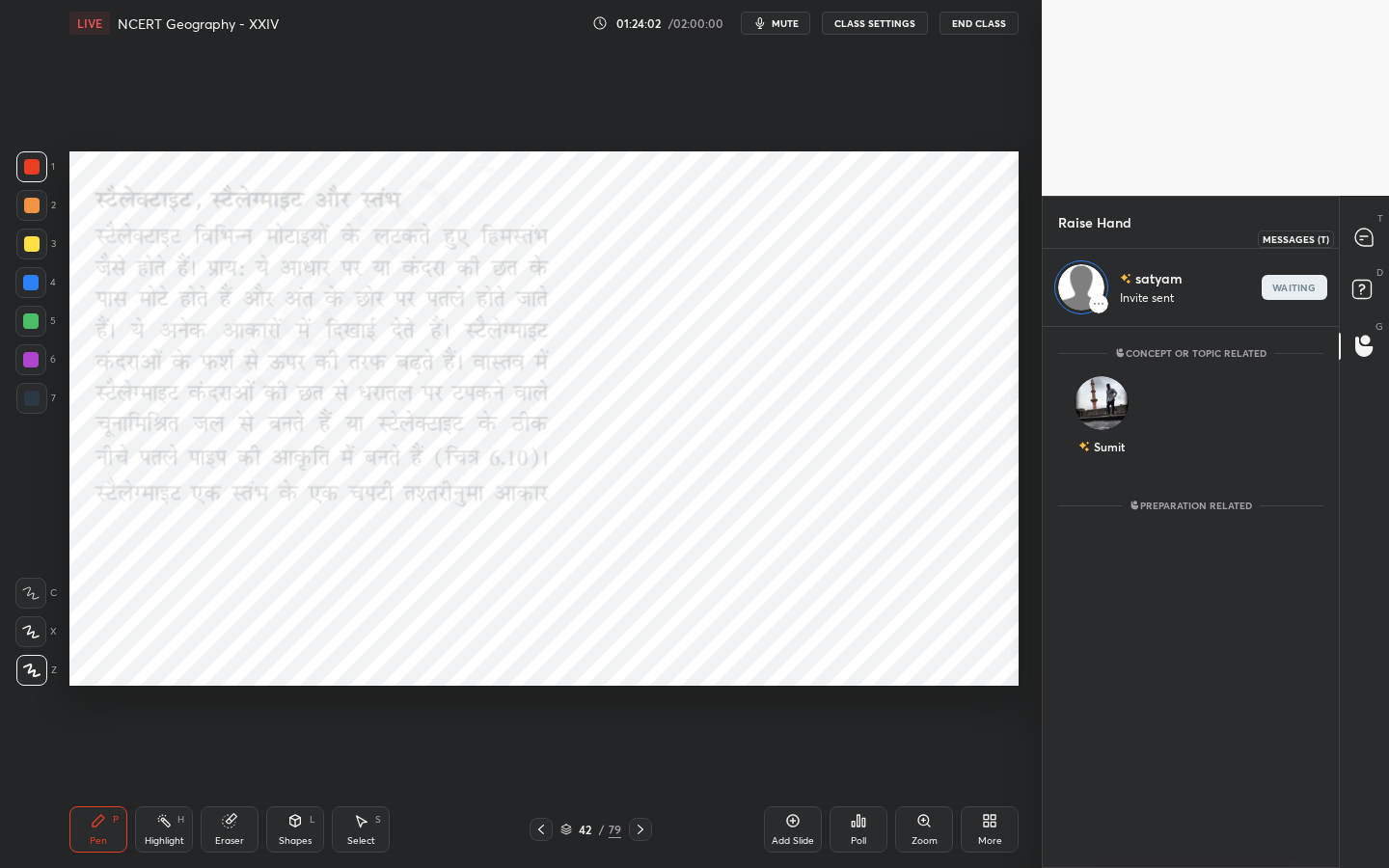 click 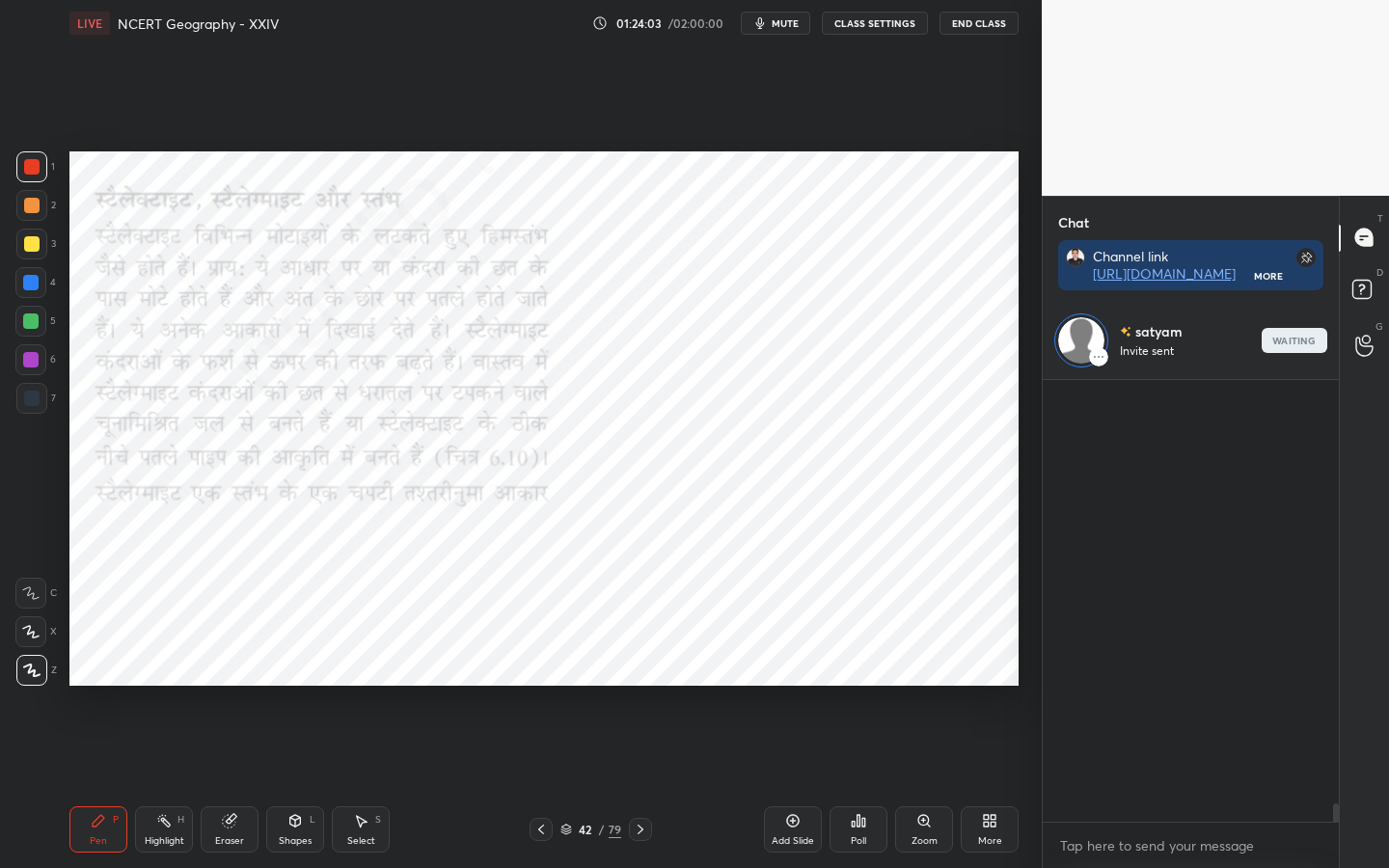 scroll, scrollTop: 275, scrollLeft: 290, axis: both 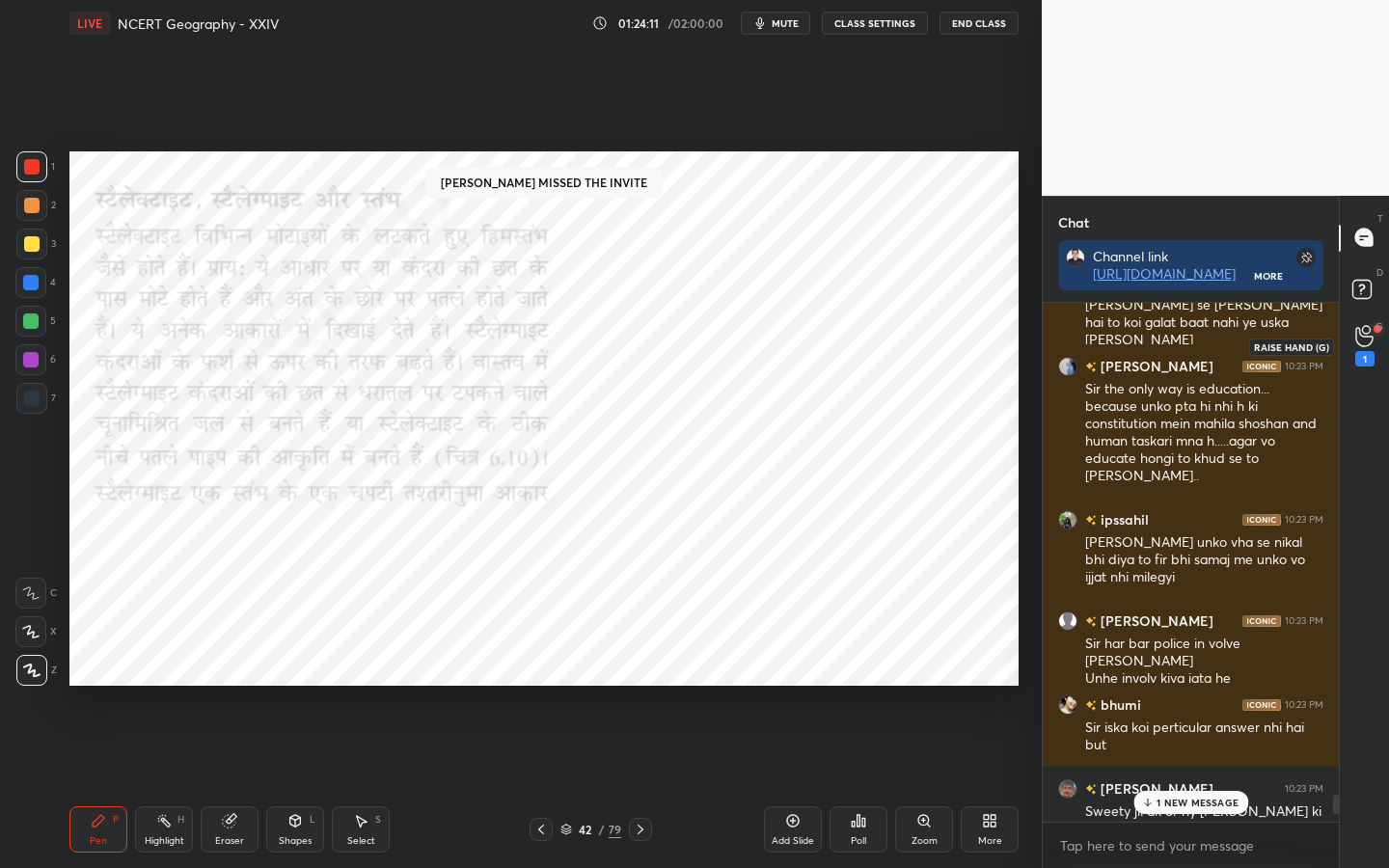 click 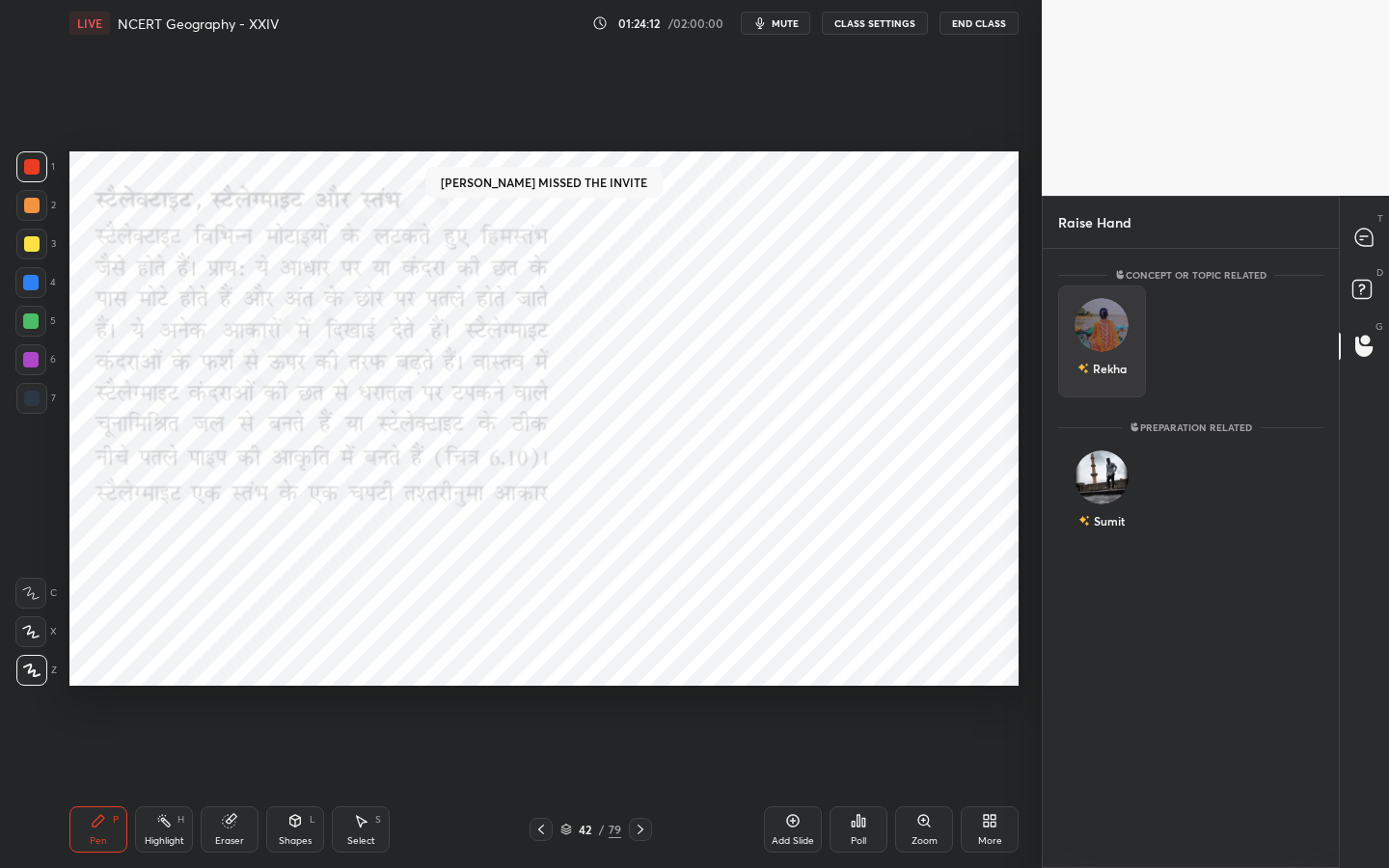 click at bounding box center [1102, 325] 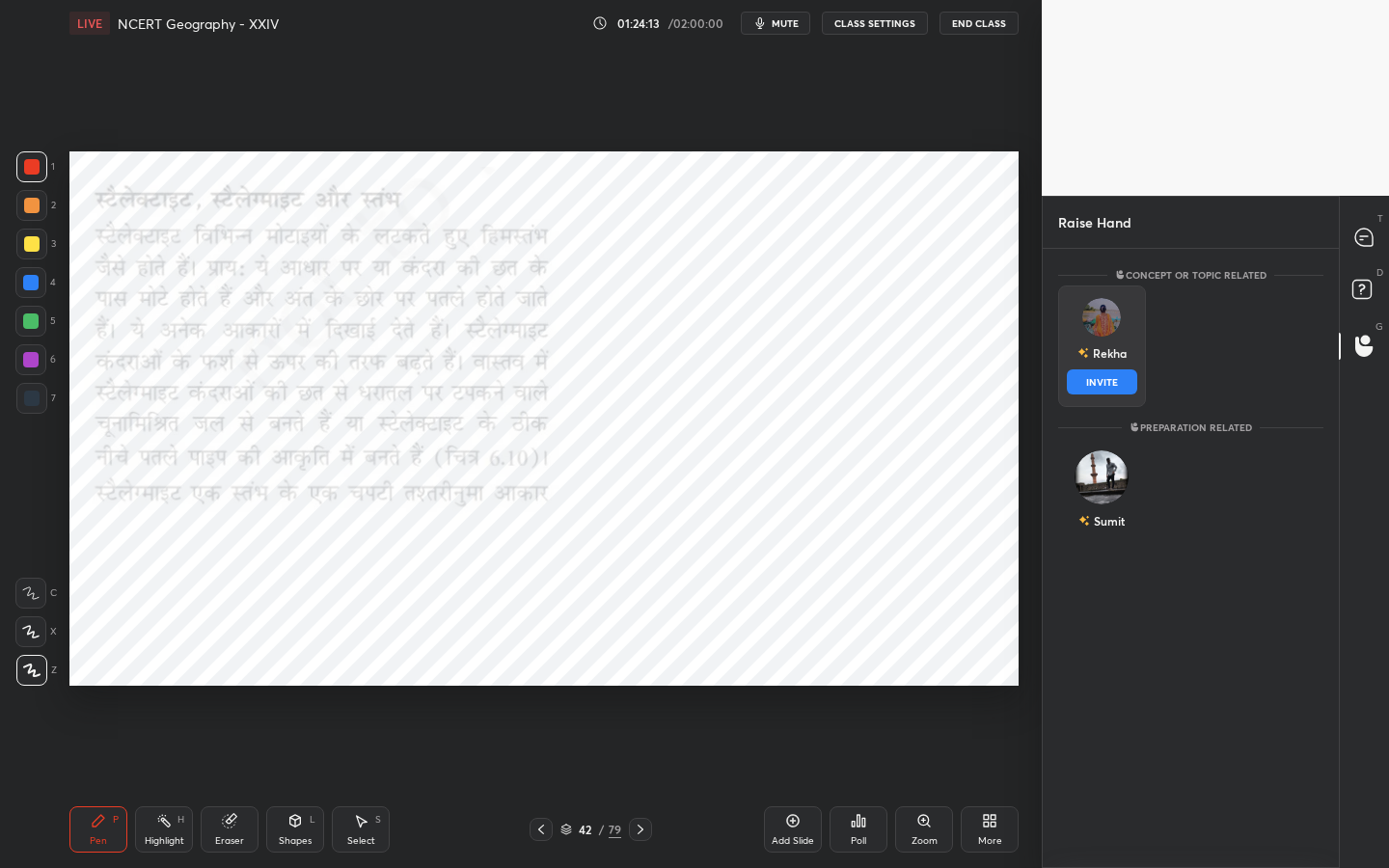 click on "INVITE" at bounding box center [1102, 382] 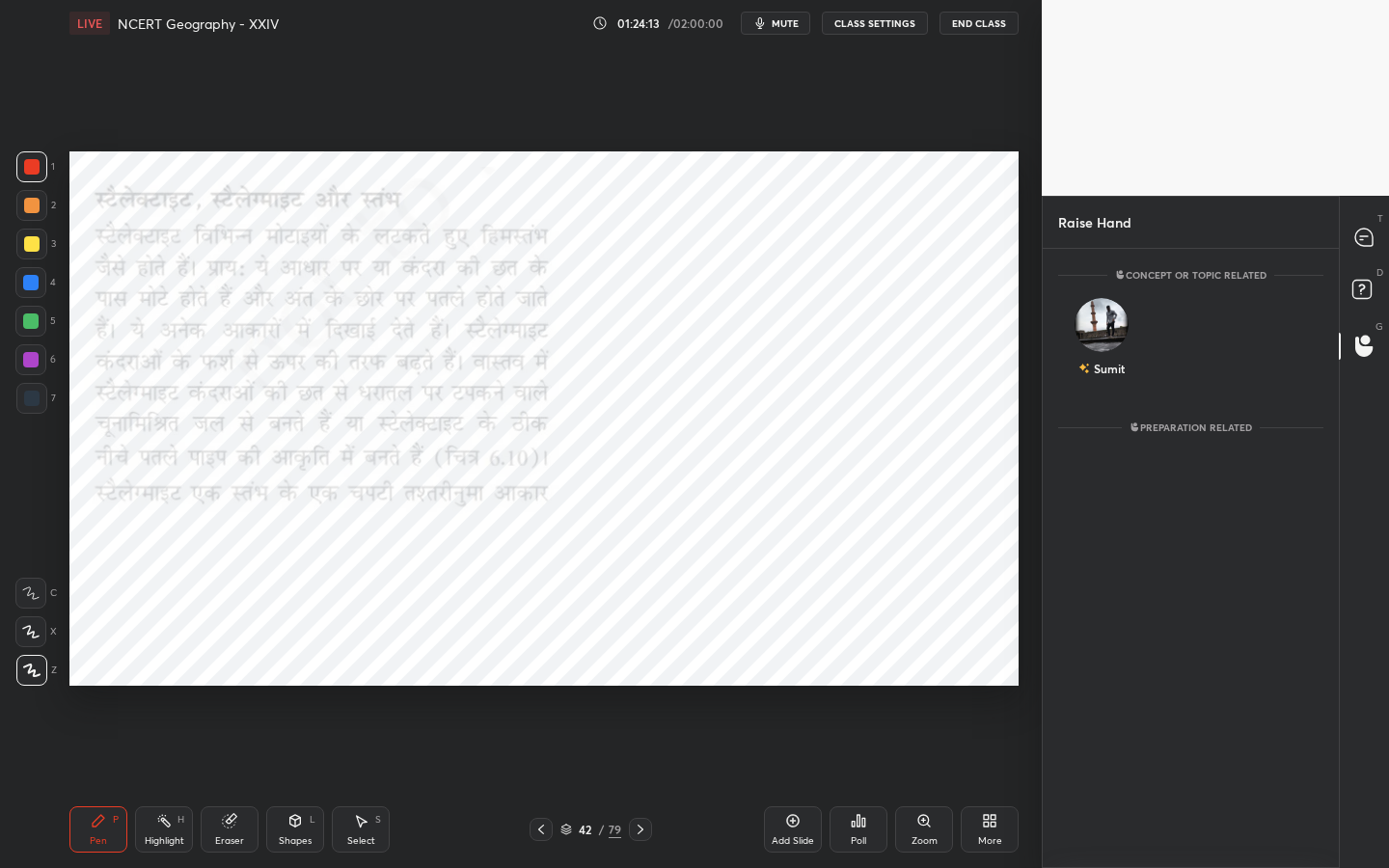 scroll, scrollTop: 535, scrollLeft: 290, axis: both 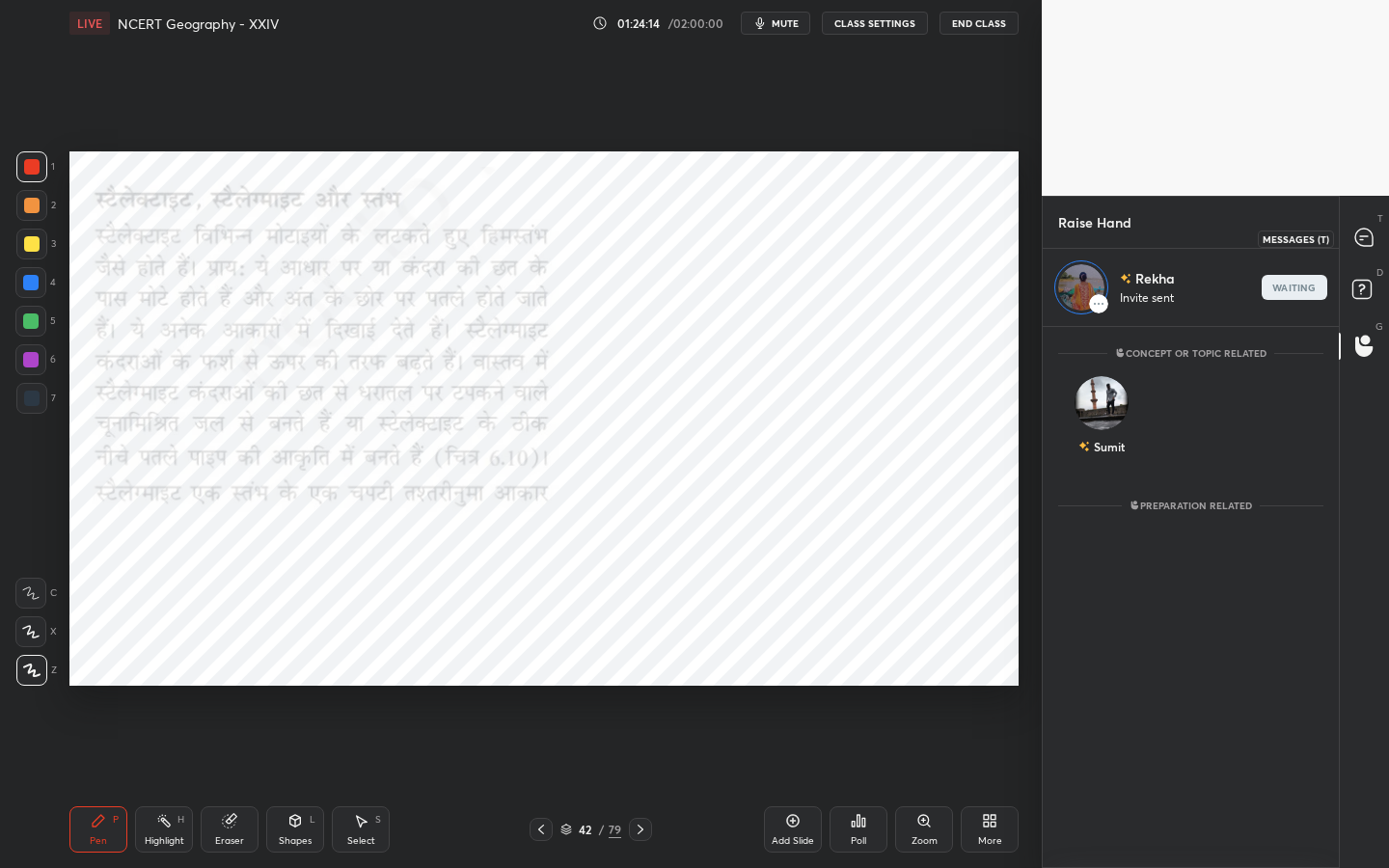 click at bounding box center [1365, 238] 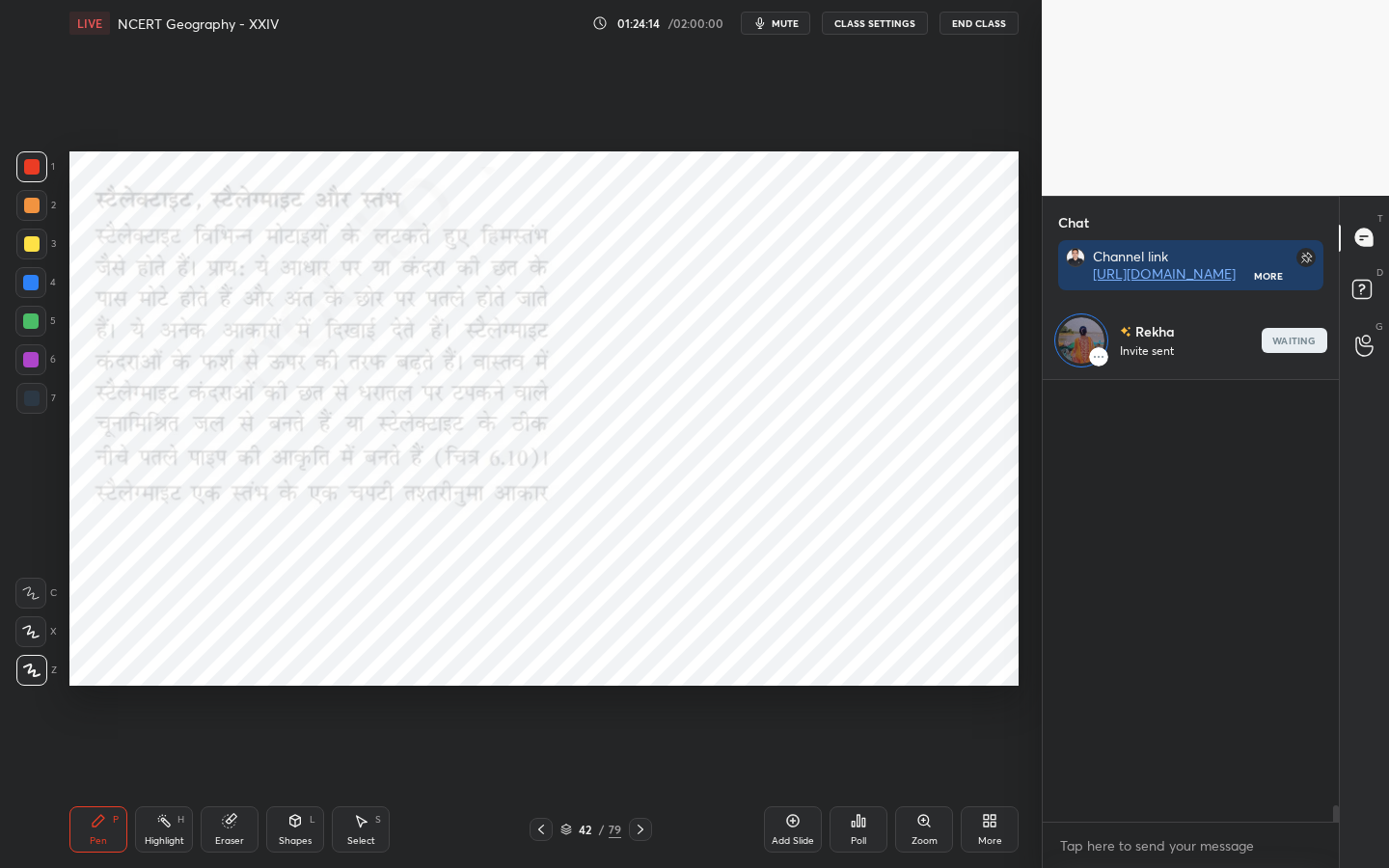 scroll, scrollTop: 275, scrollLeft: 290, axis: both 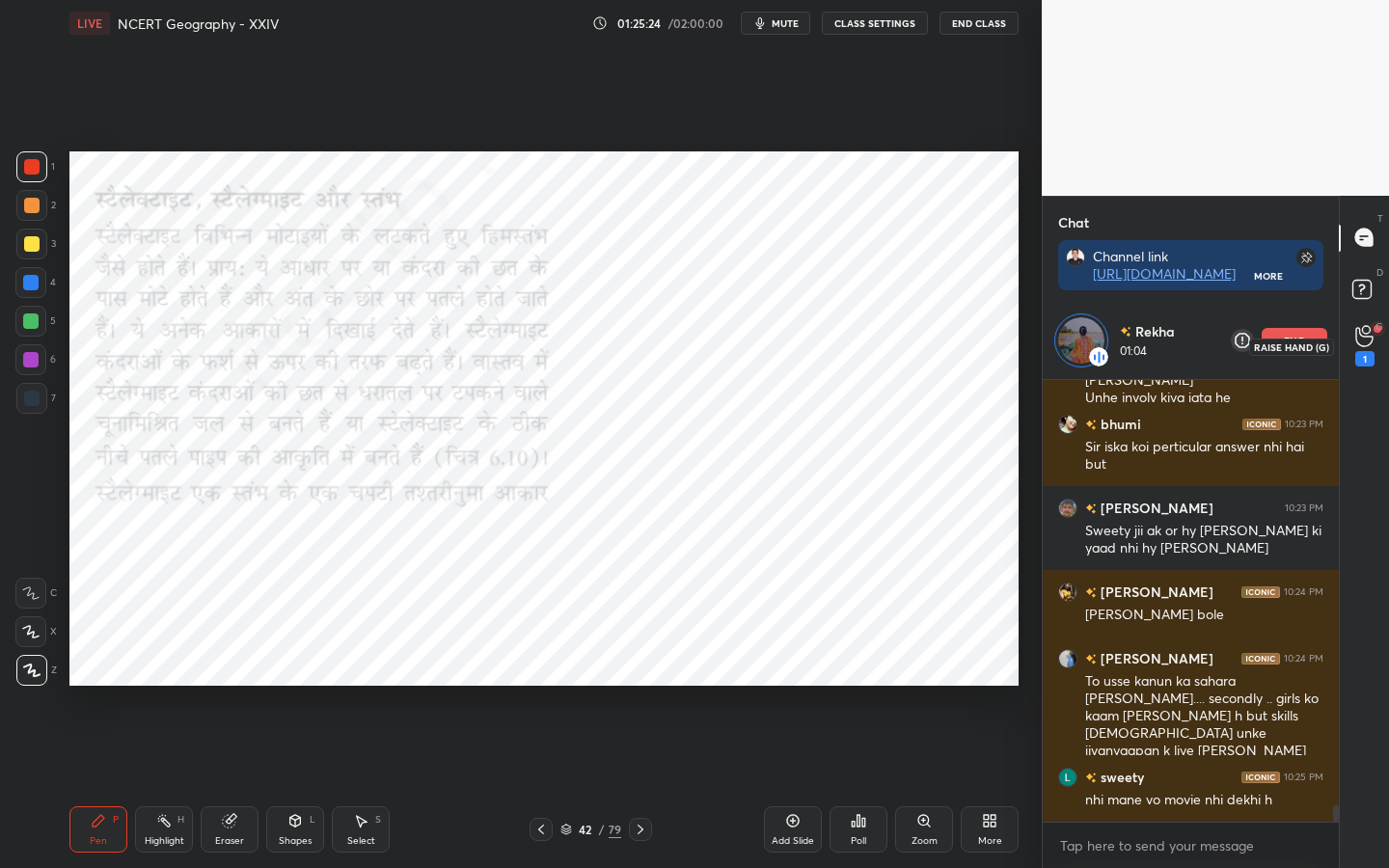 click on "1" at bounding box center [1365, 346] 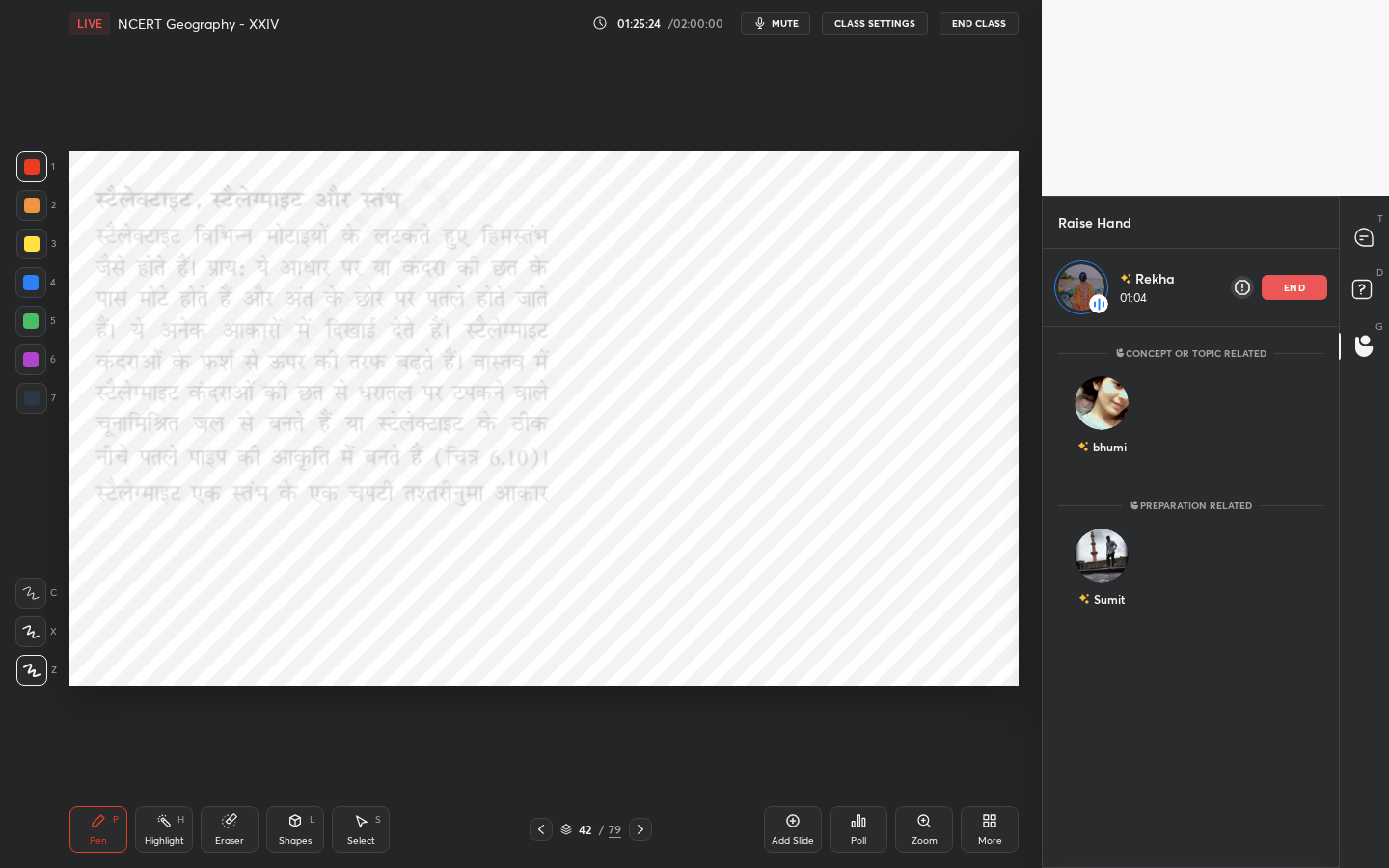 scroll, scrollTop: 535, scrollLeft: 290, axis: both 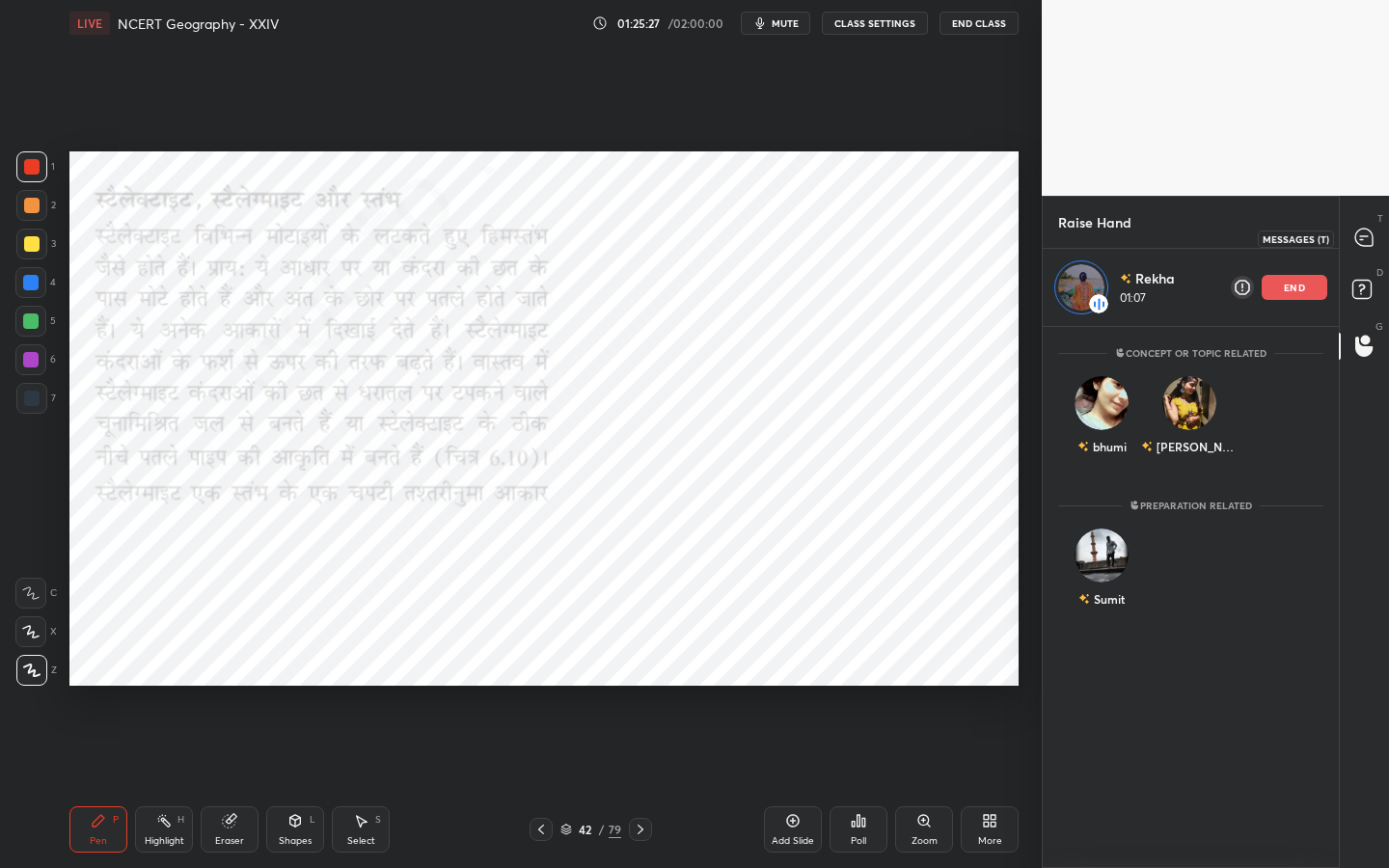 click at bounding box center [1365, 238] 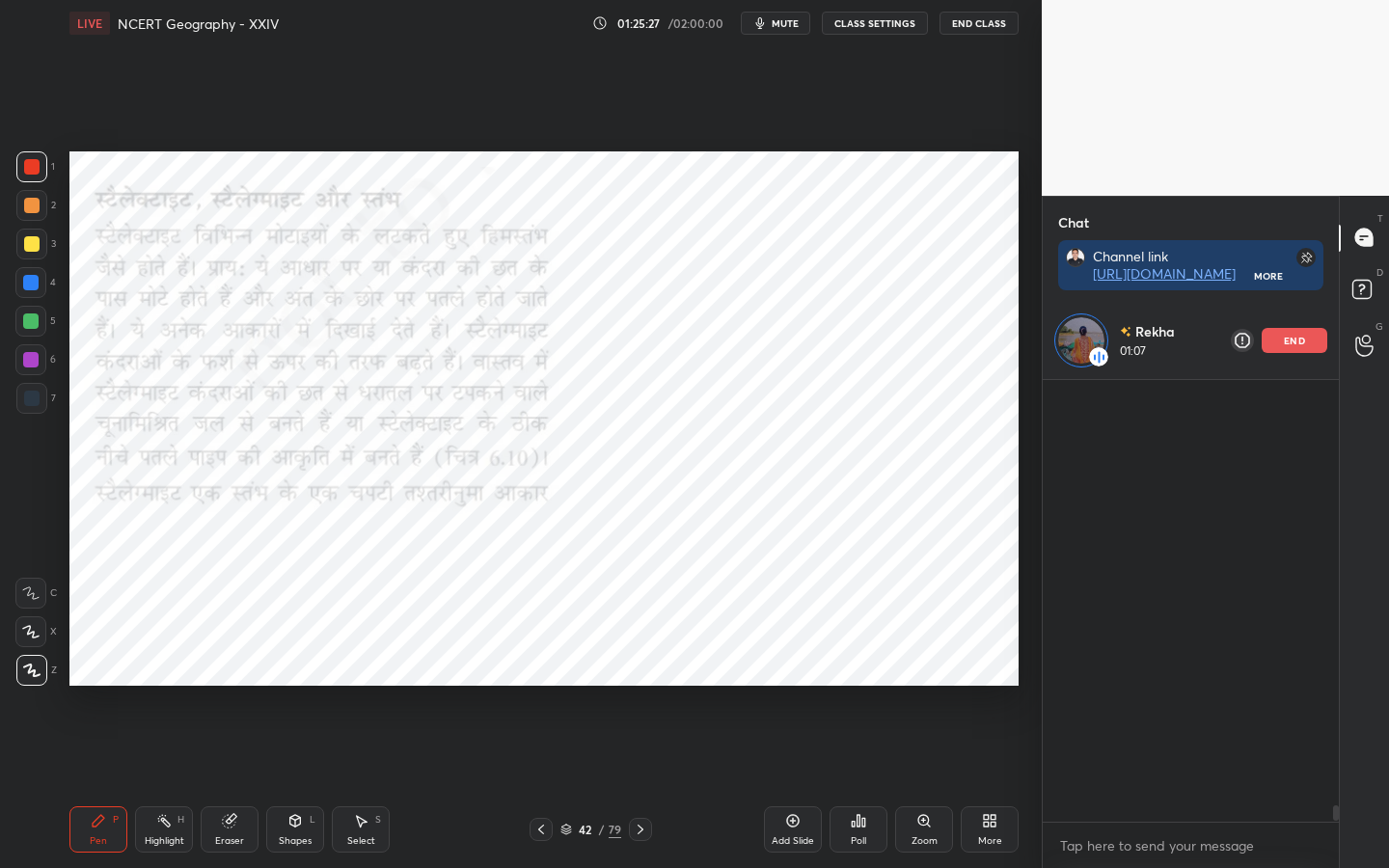 scroll, scrollTop: 11403, scrollLeft: 0, axis: vertical 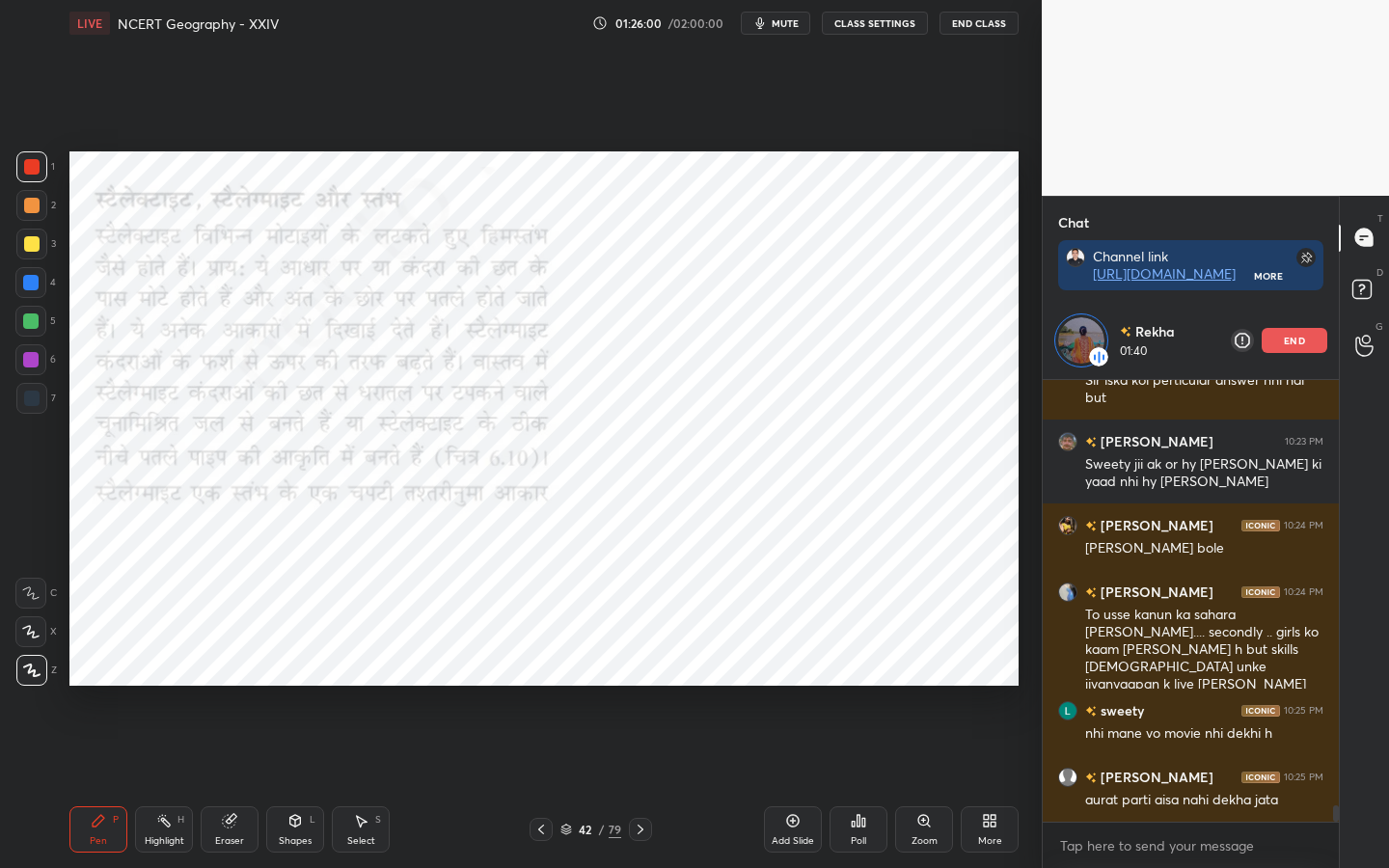 click on "end" at bounding box center (1294, 340) 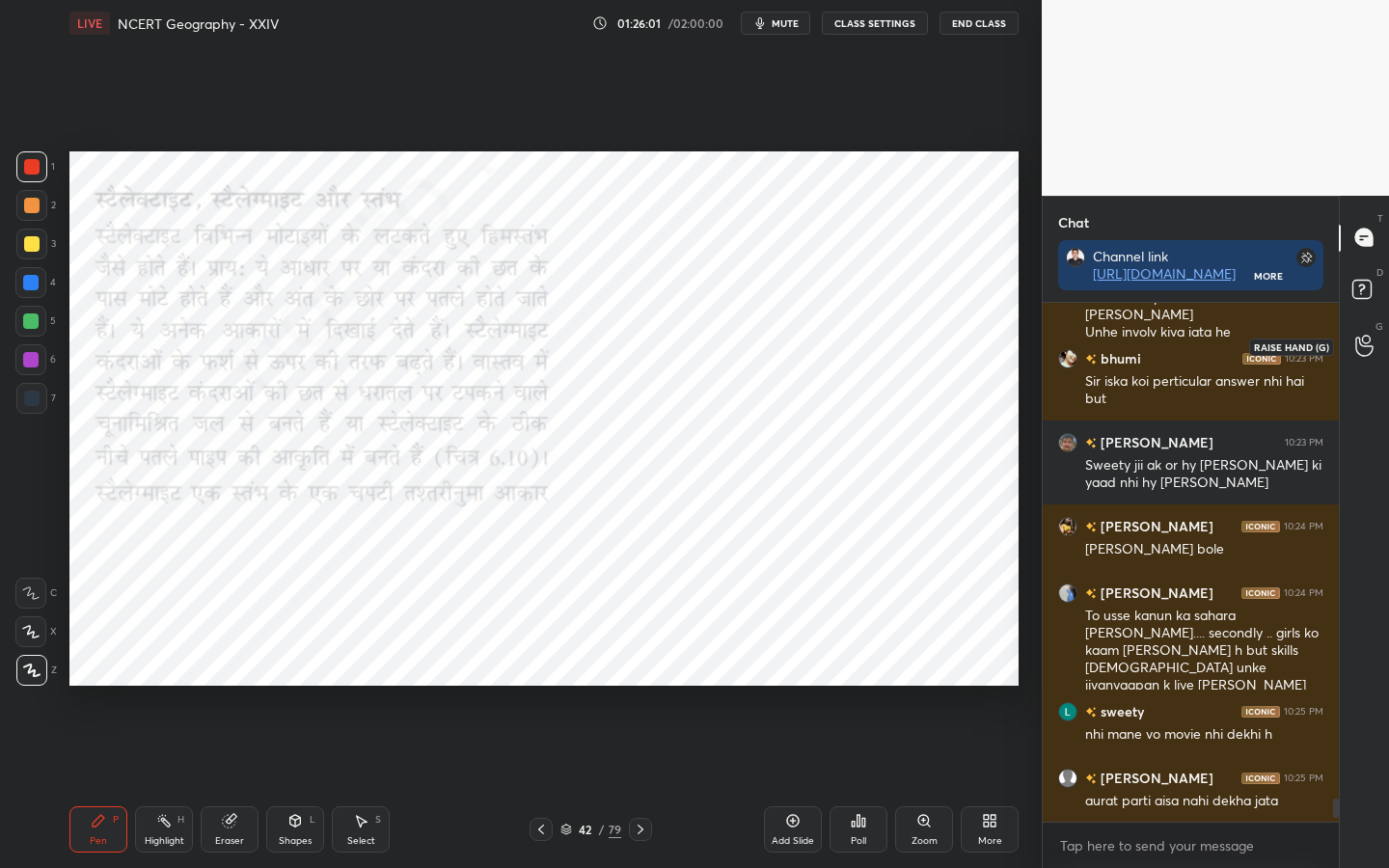 click at bounding box center [1365, 346] 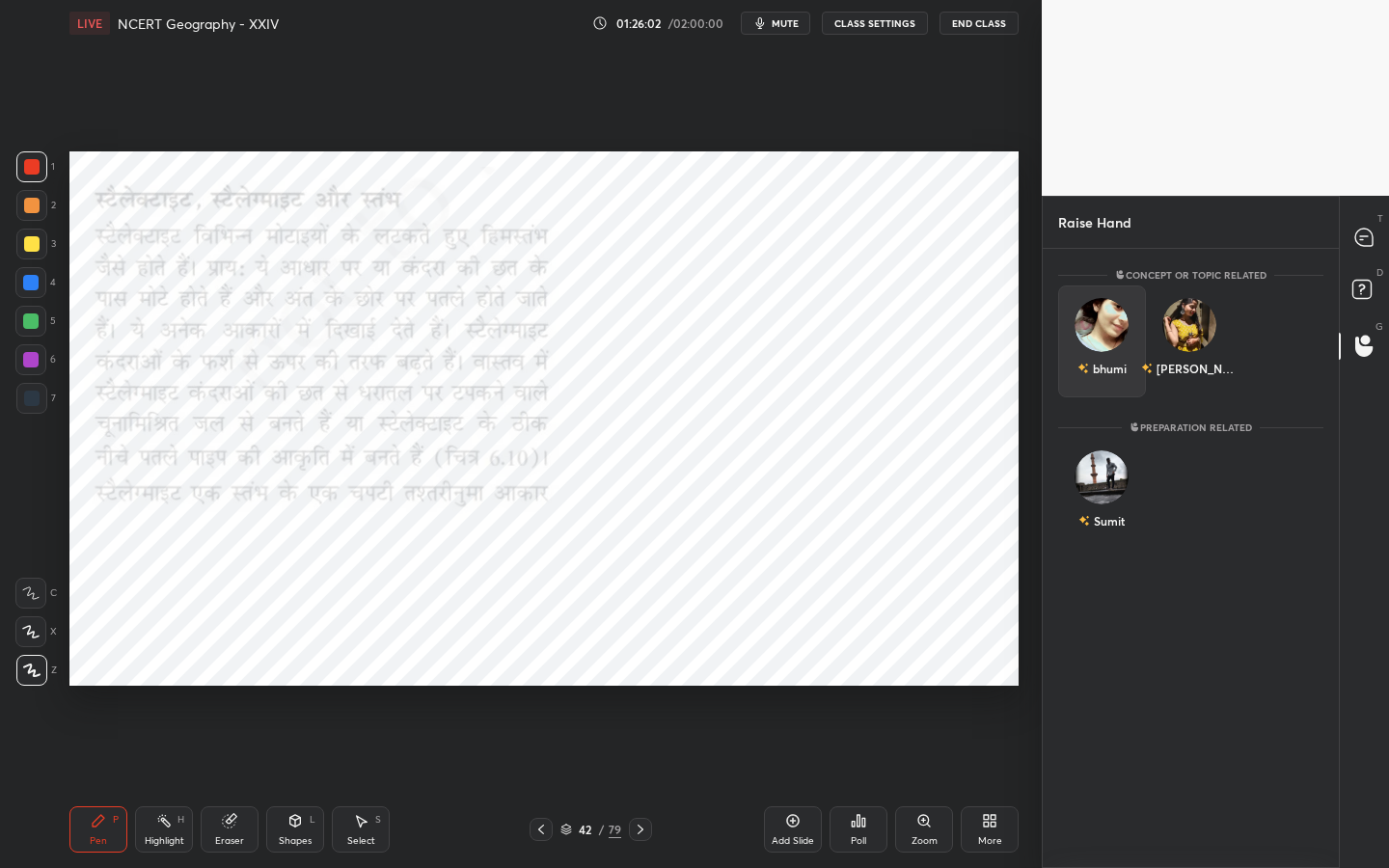 click on "bhumi" at bounding box center [1102, 341] 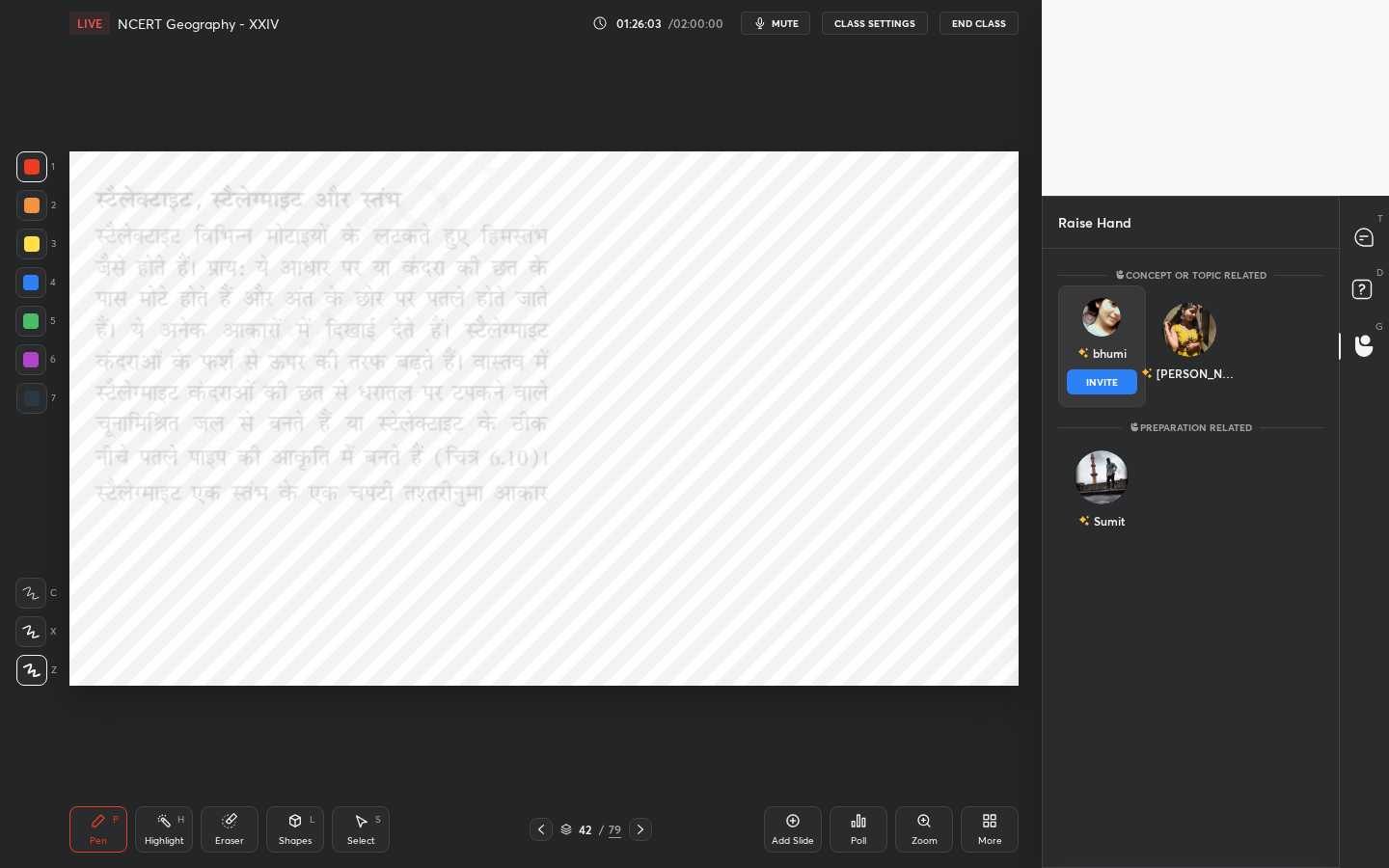 click on "INVITE" at bounding box center (1102, 382) 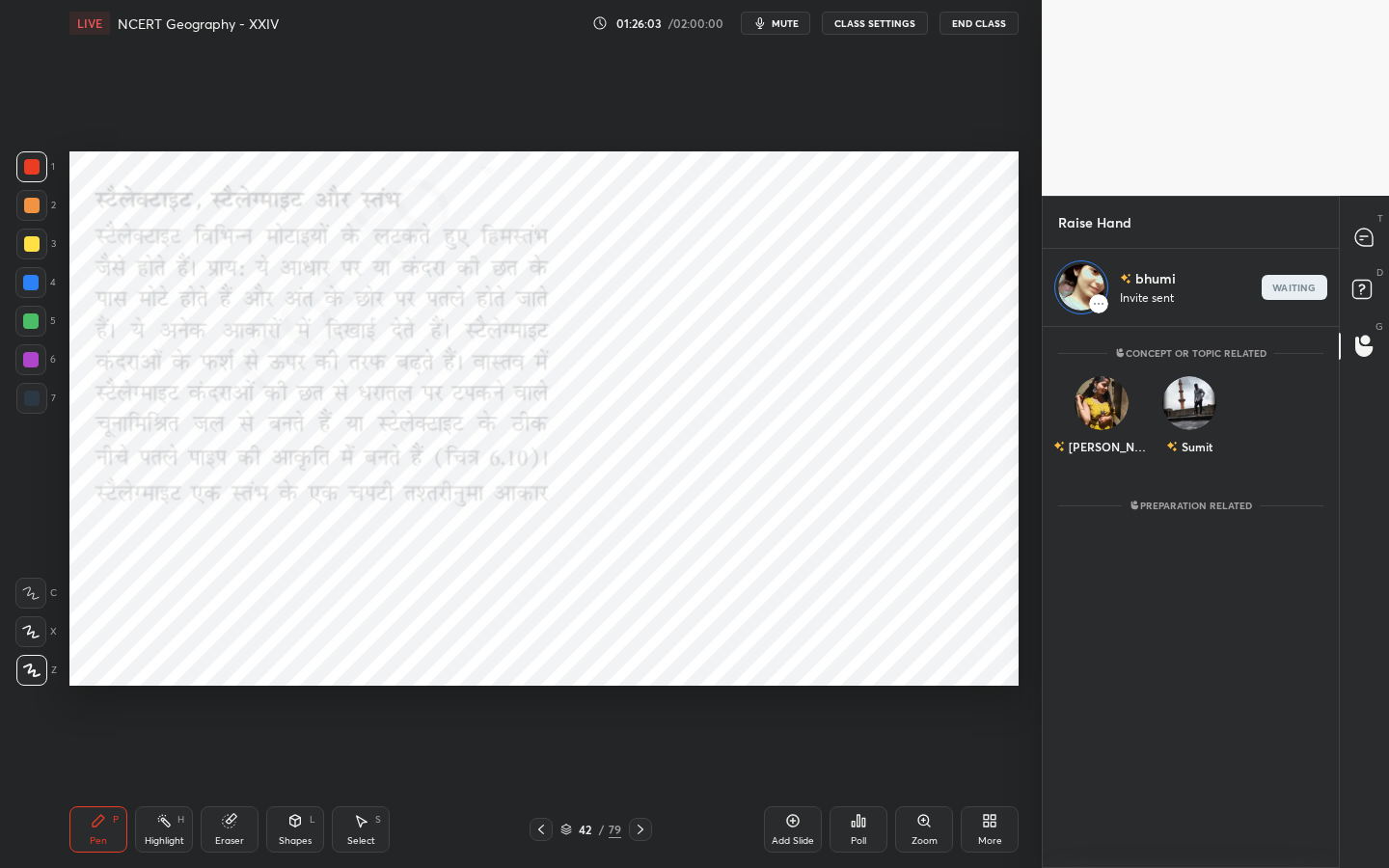 scroll, scrollTop: 535, scrollLeft: 290, axis: both 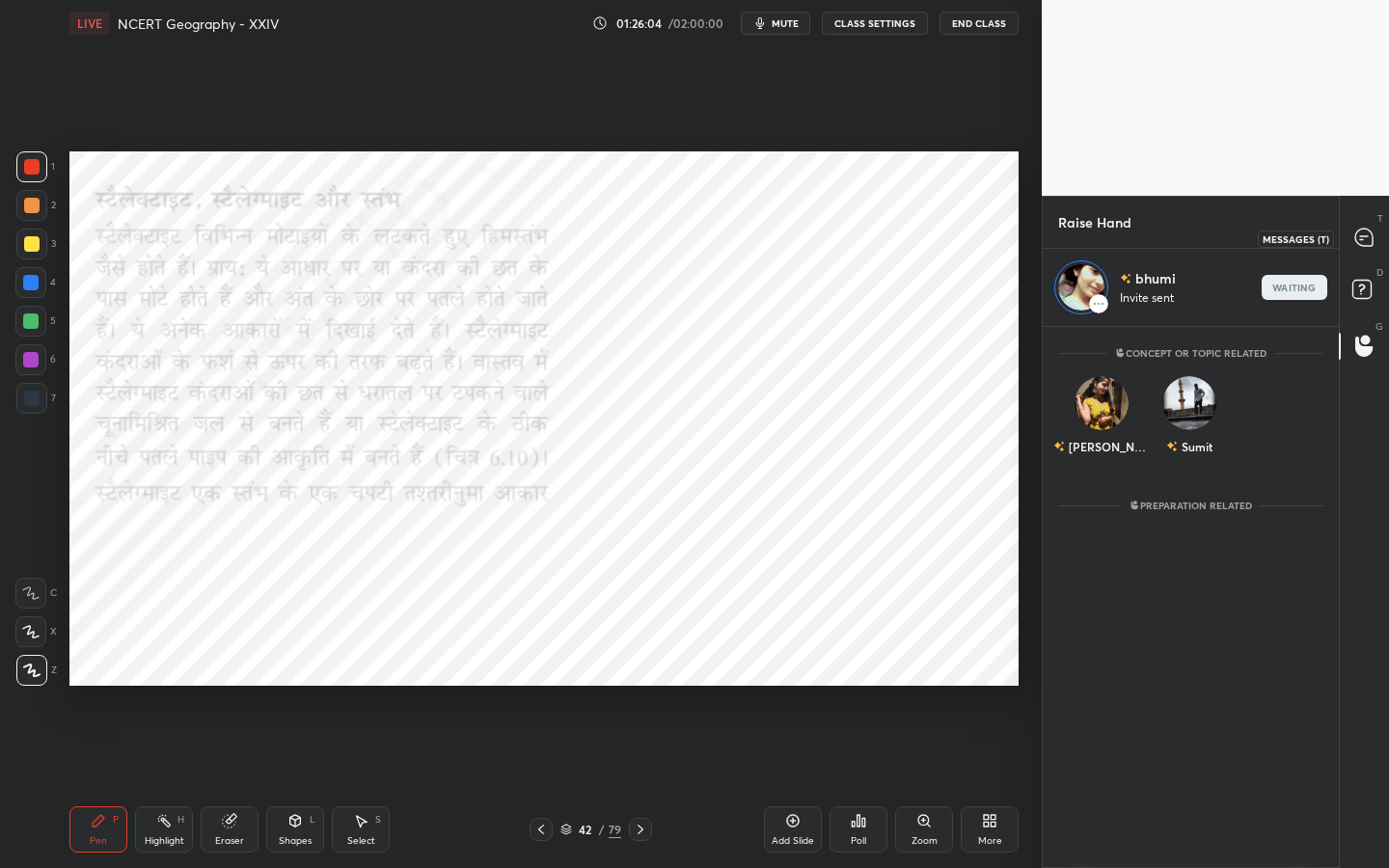 click at bounding box center [1365, 238] 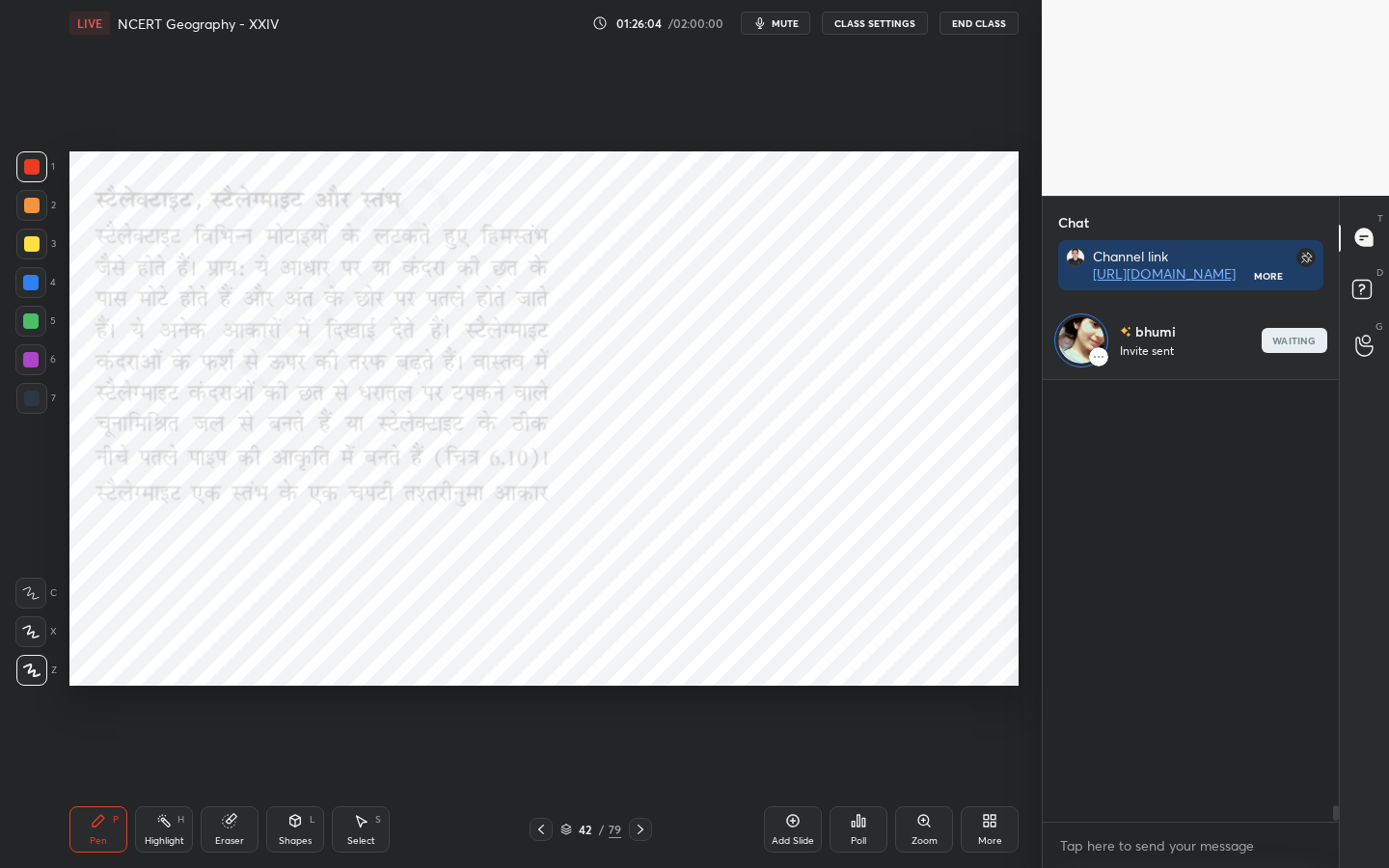 scroll, scrollTop: 275, scrollLeft: 290, axis: both 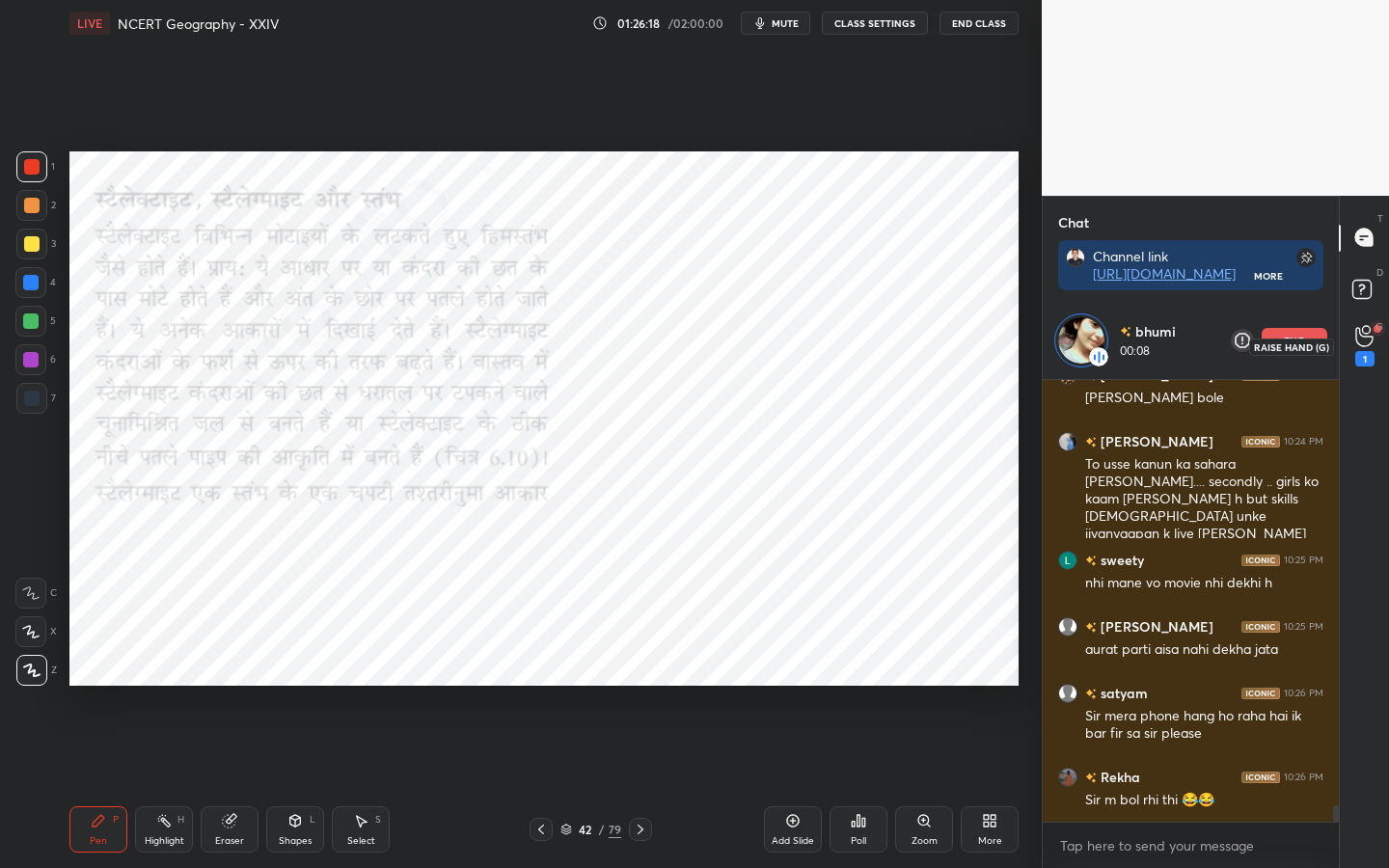 click 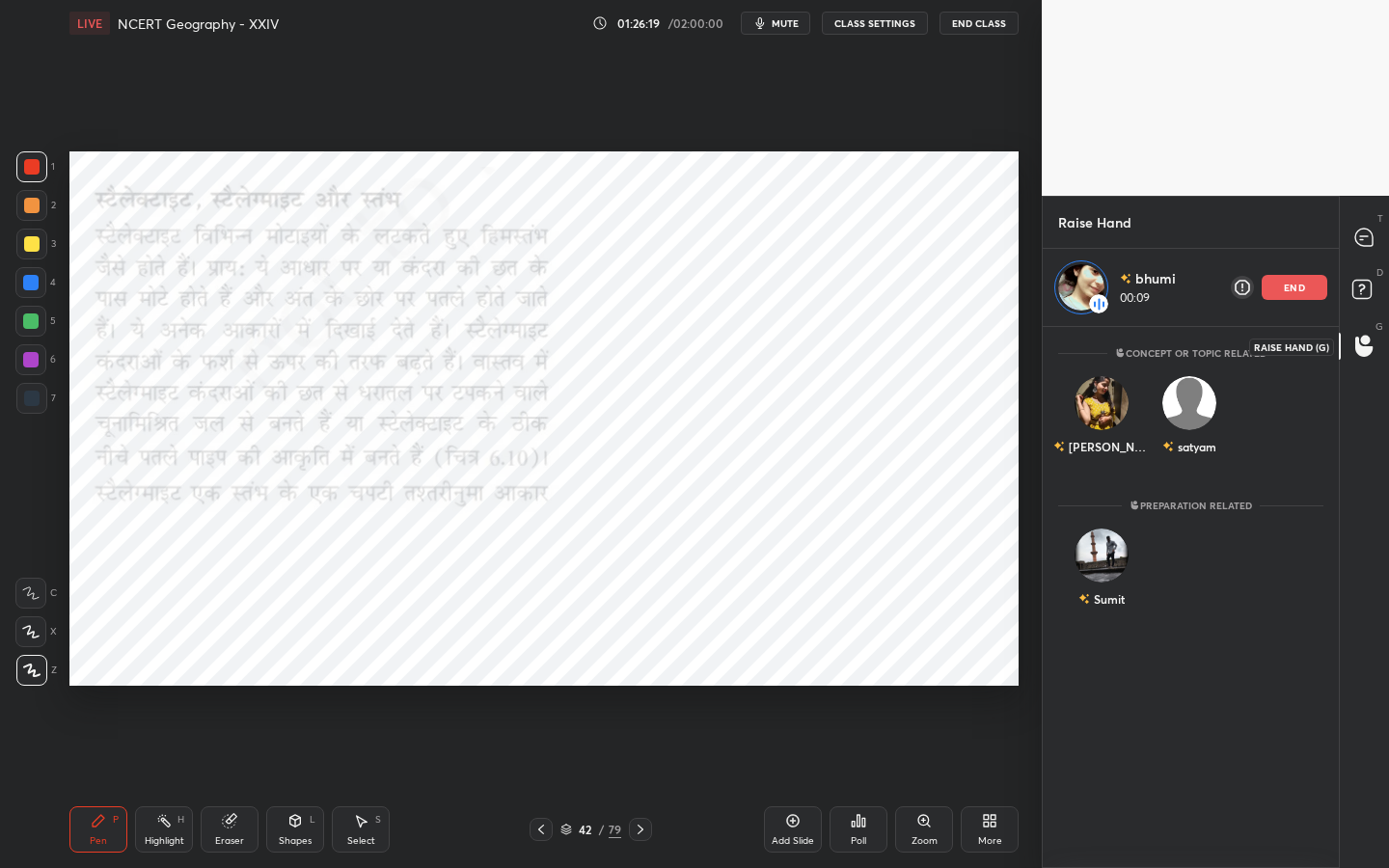 scroll, scrollTop: 535, scrollLeft: 290, axis: both 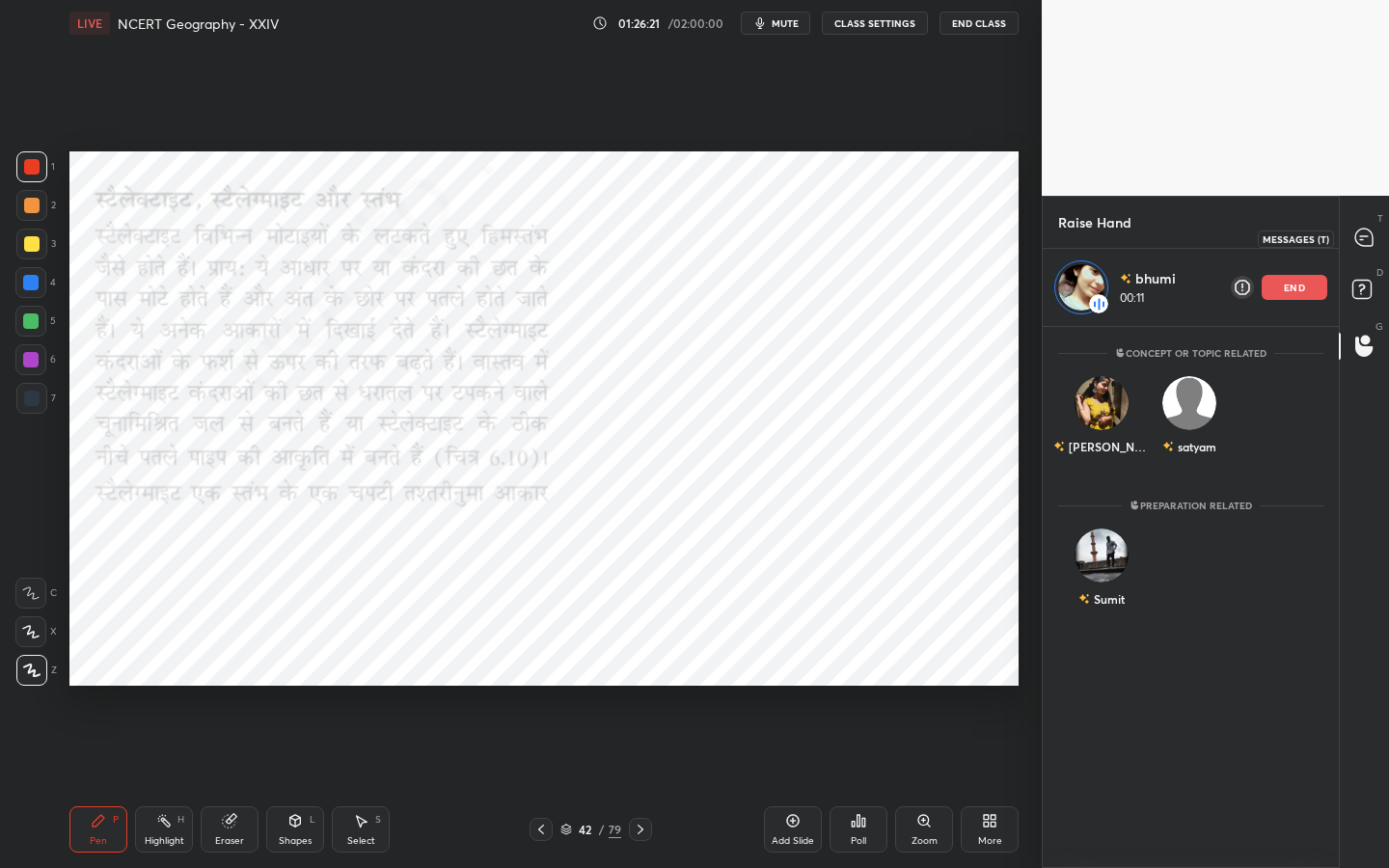 click 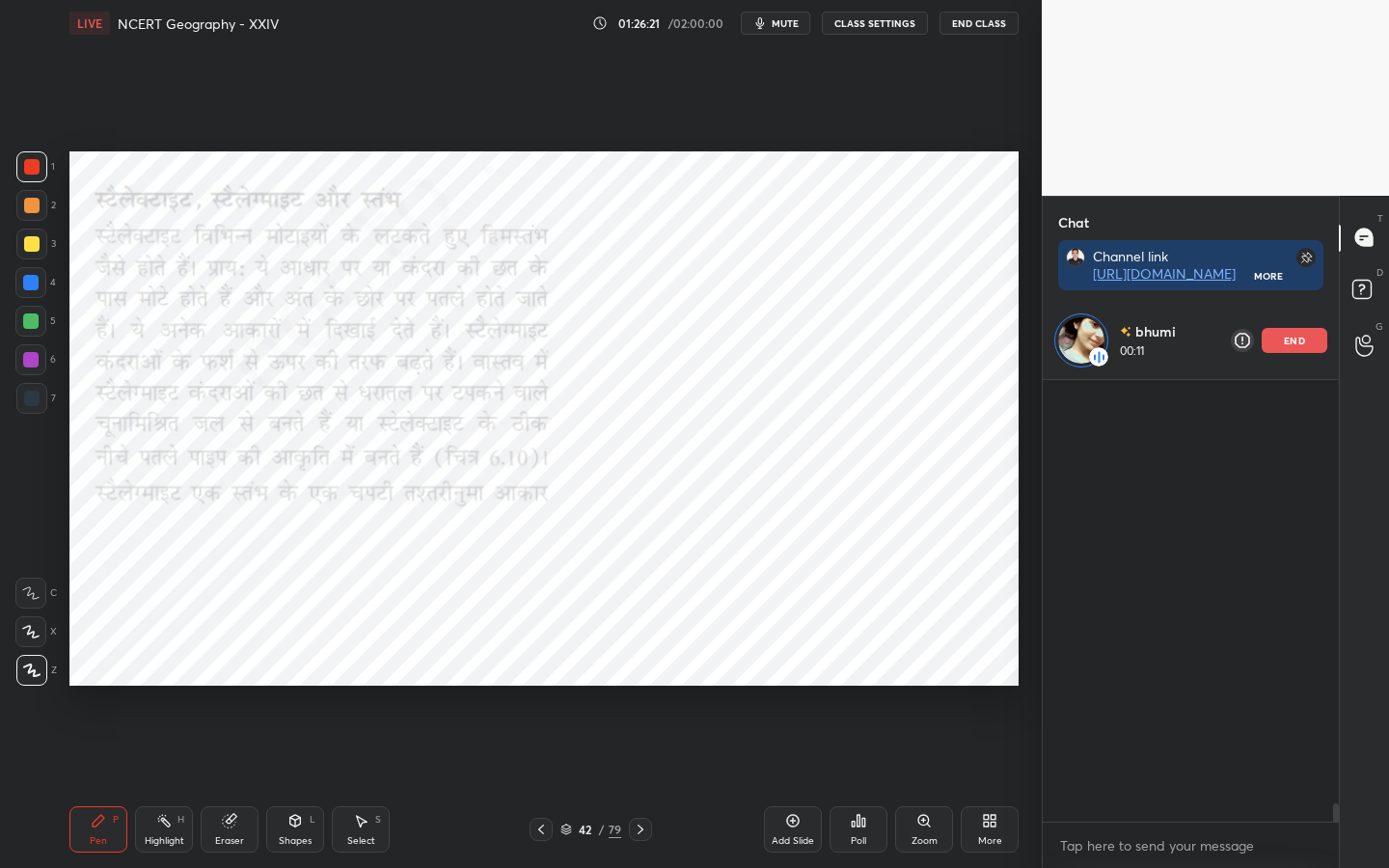 scroll, scrollTop: 11668, scrollLeft: 0, axis: vertical 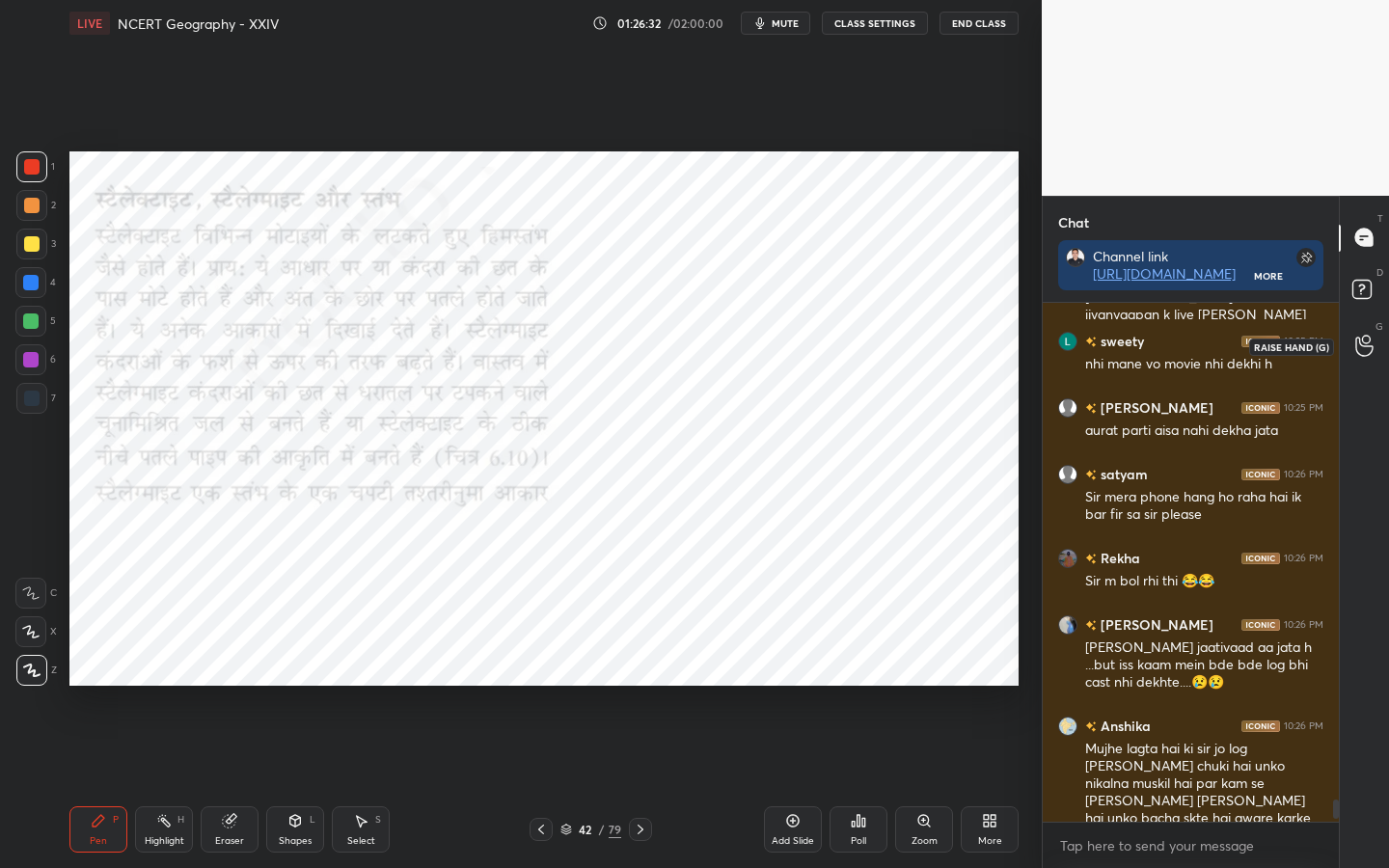 click 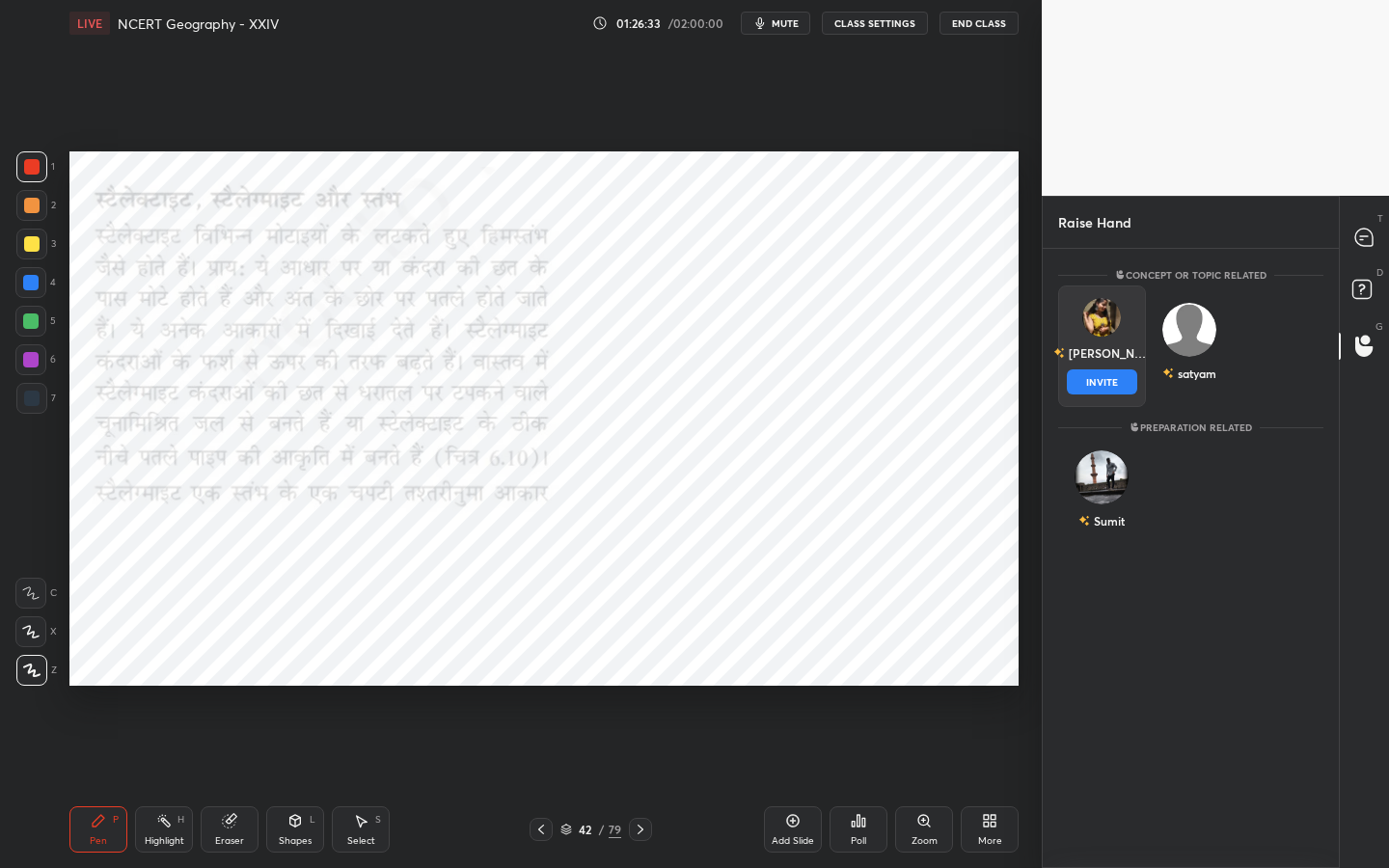 click on "kashish INVITE" at bounding box center [1102, 346] 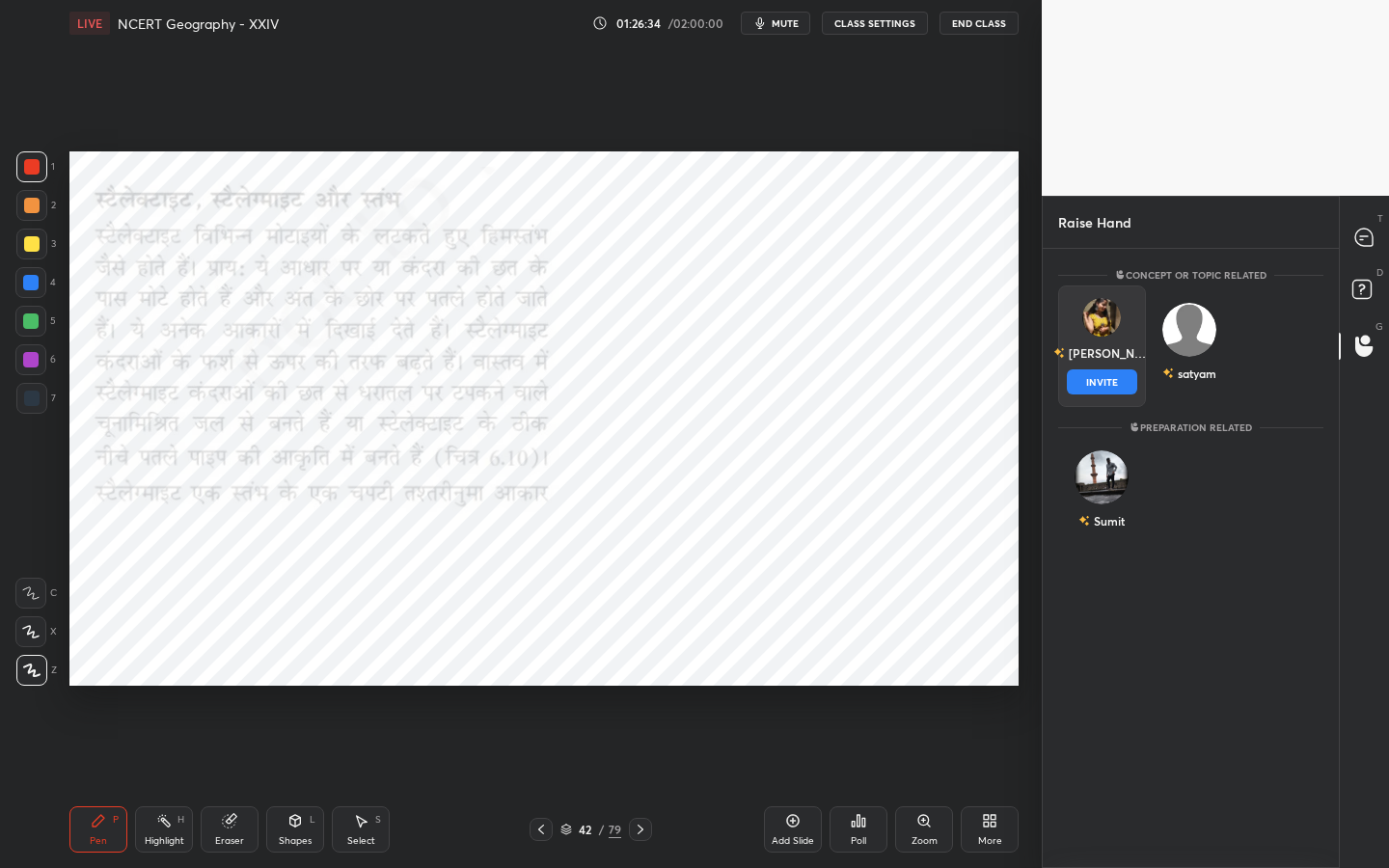 click on "INVITE" at bounding box center (1102, 382) 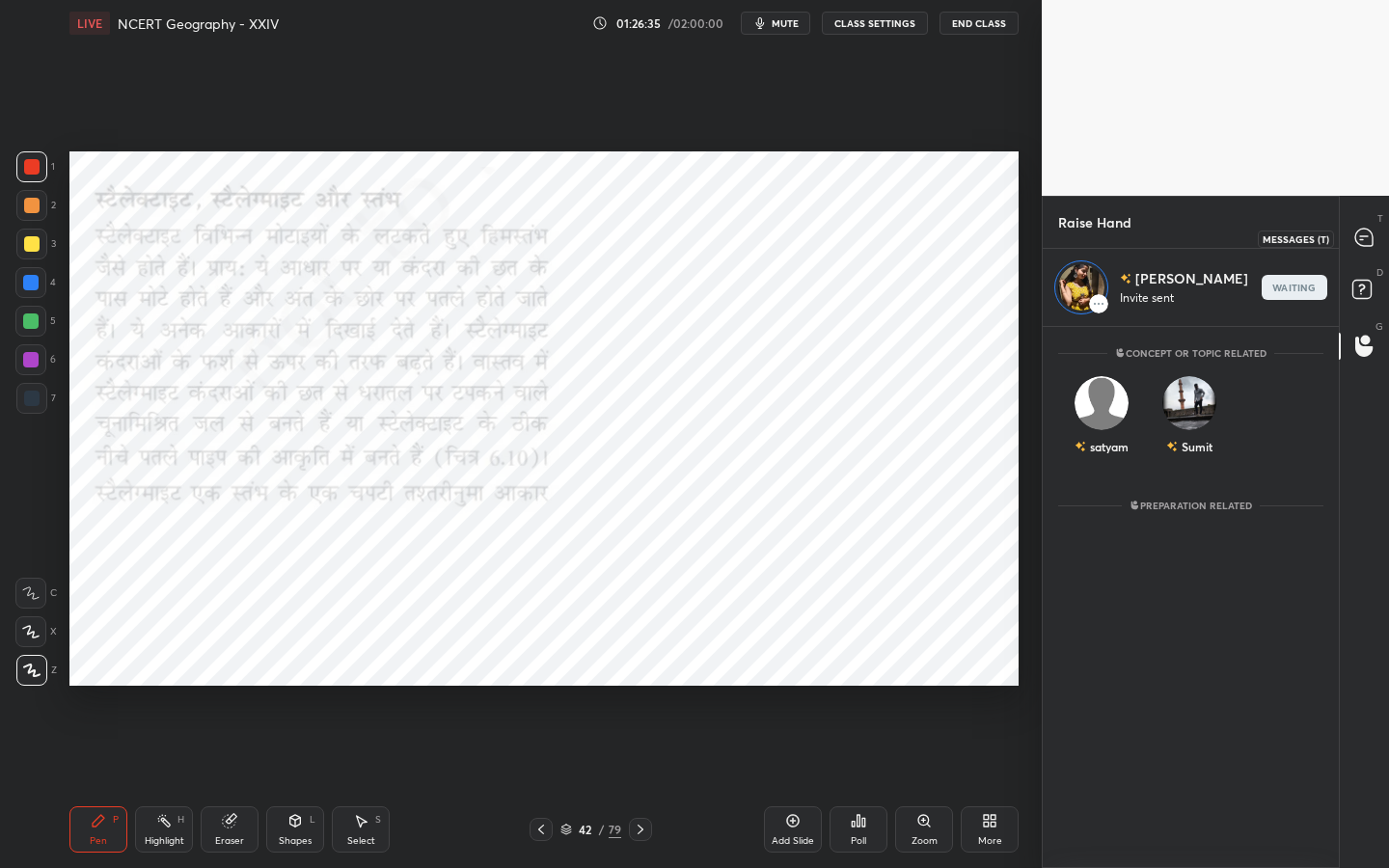 click 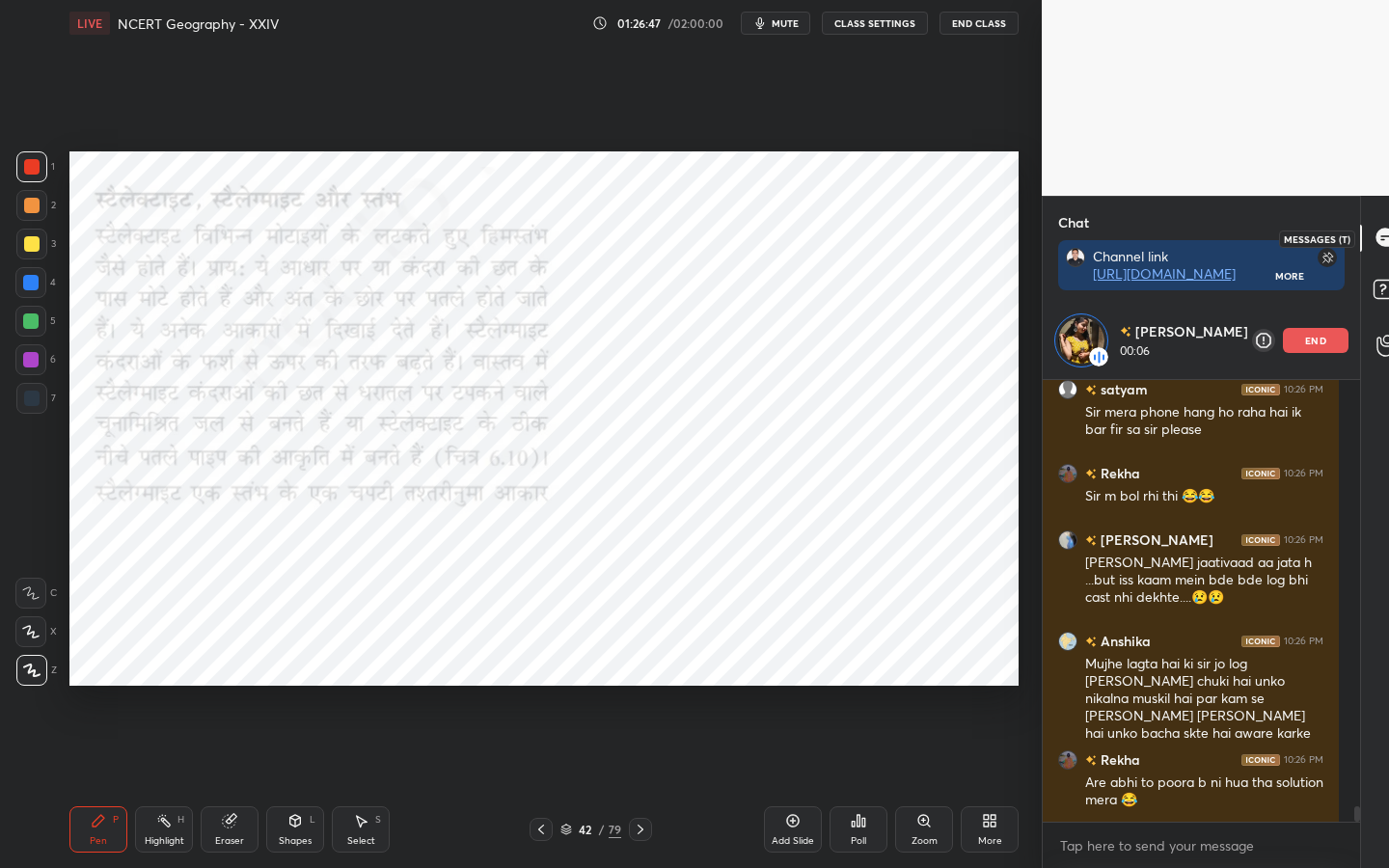 click 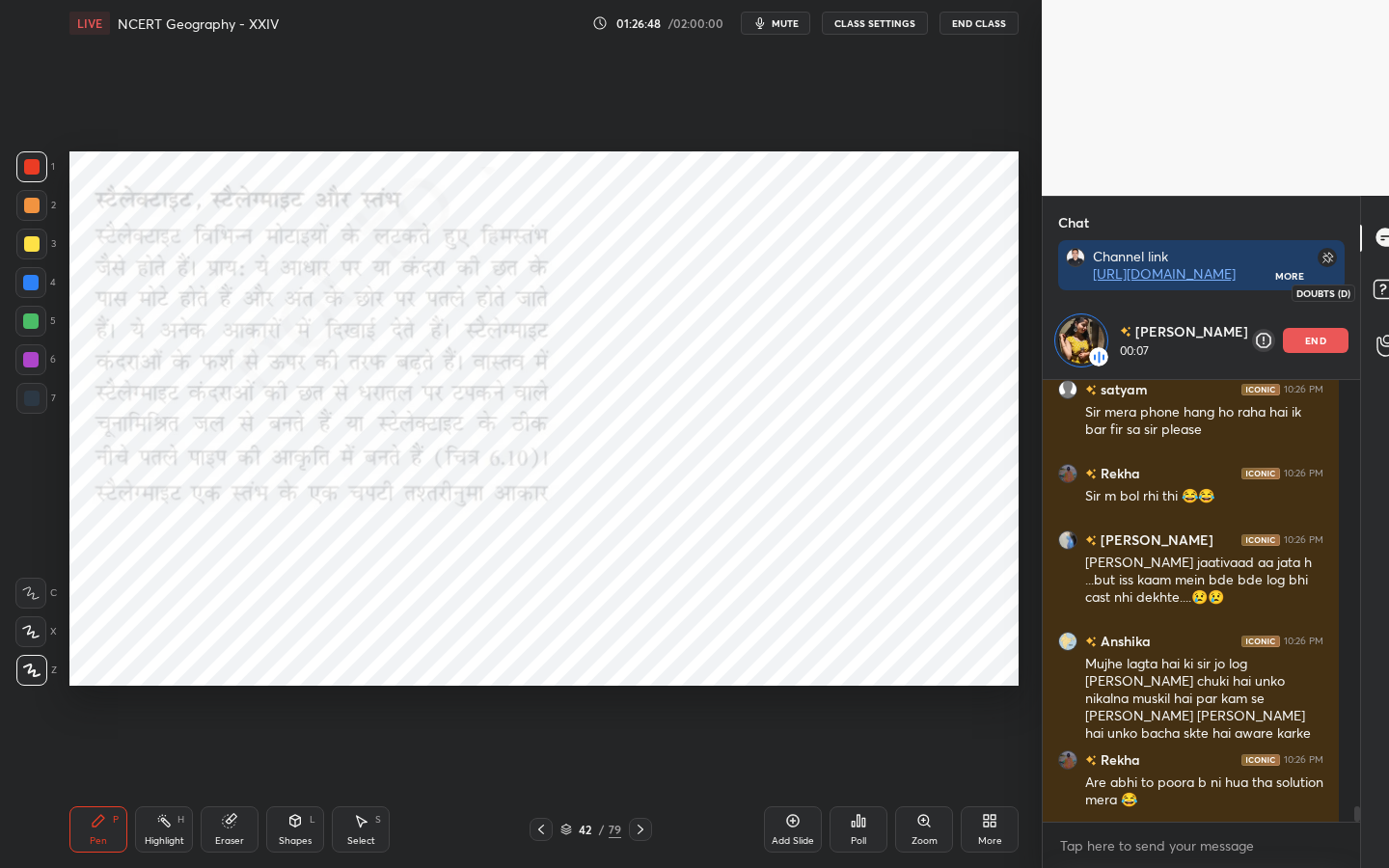 click 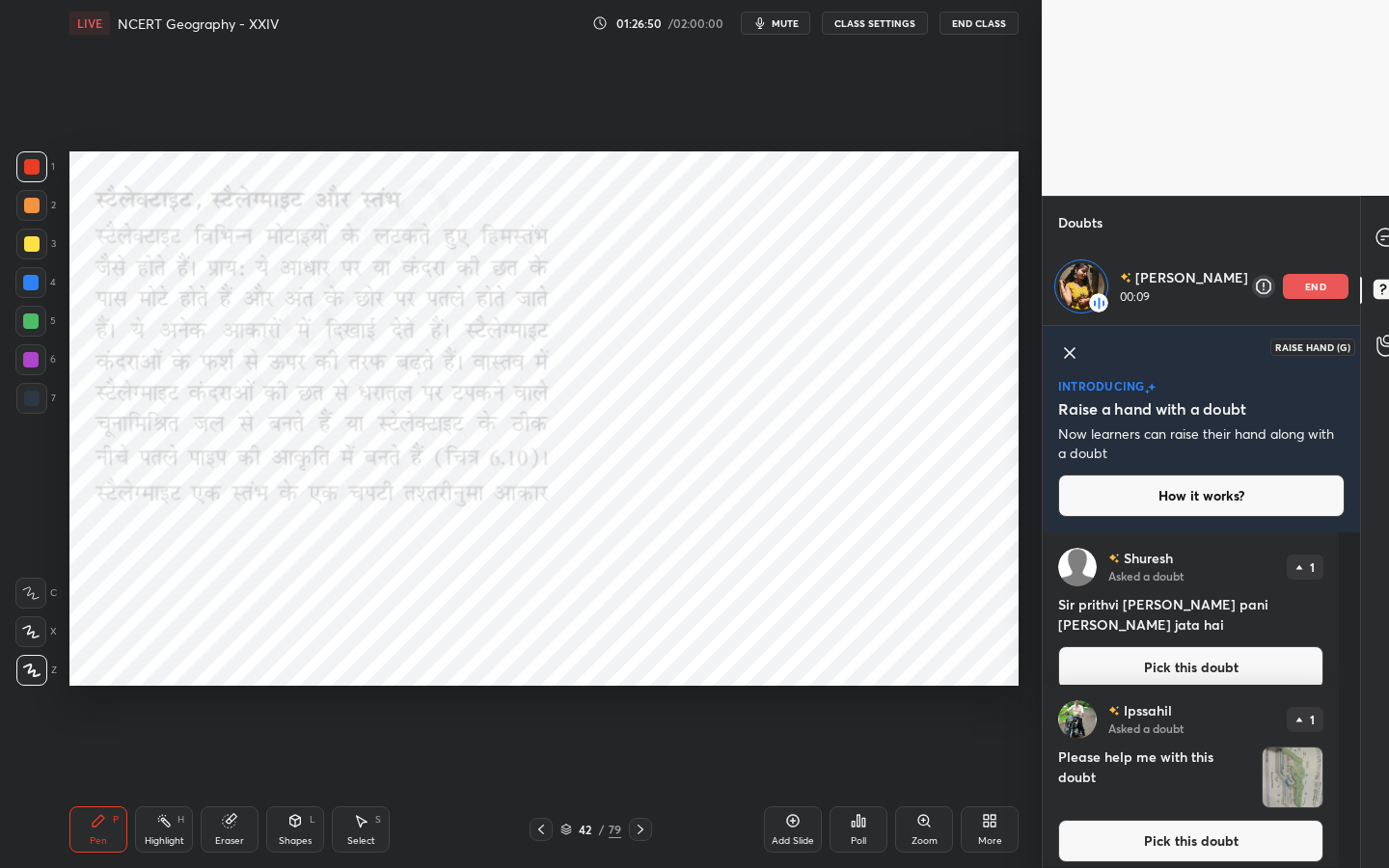 click 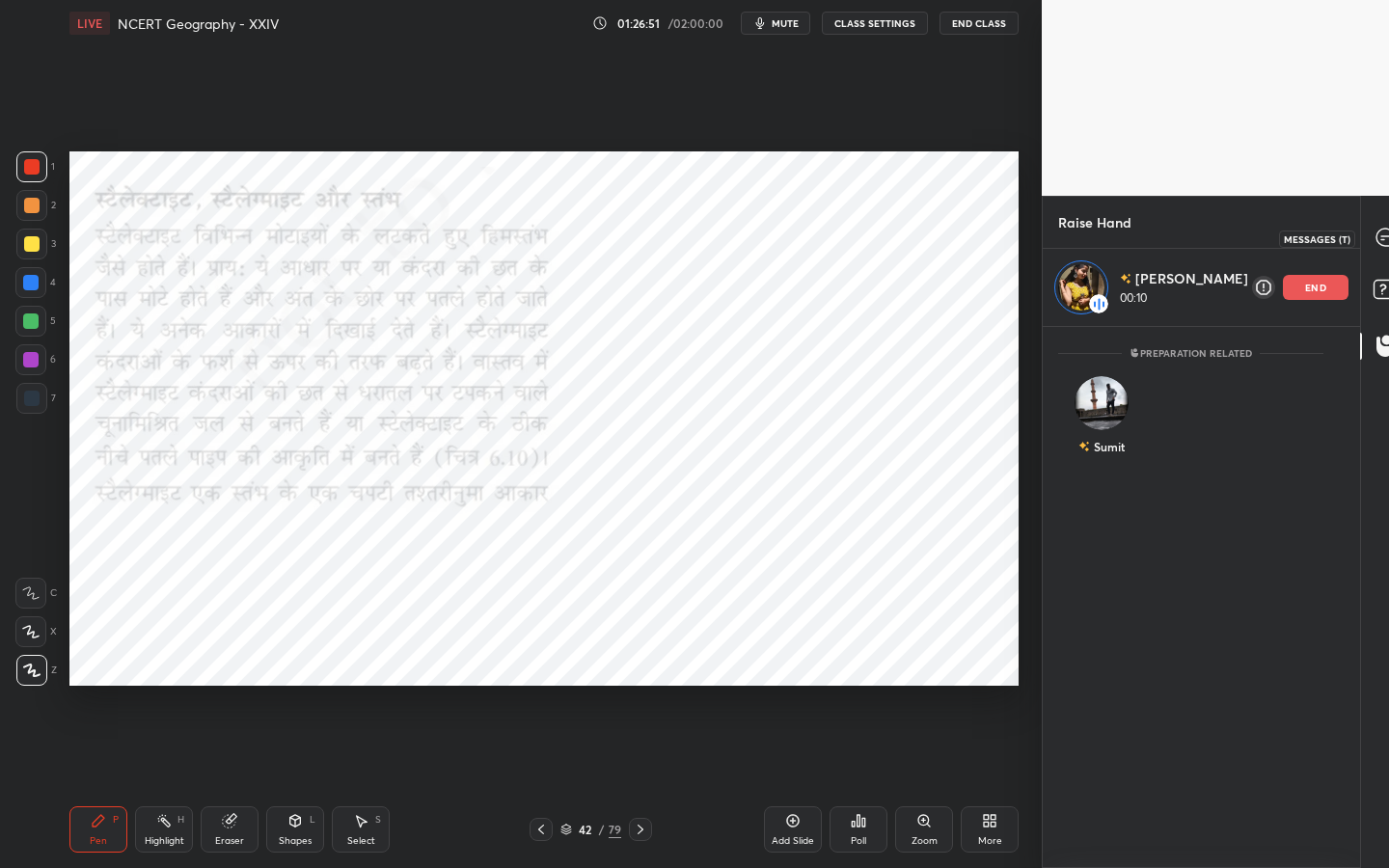 click 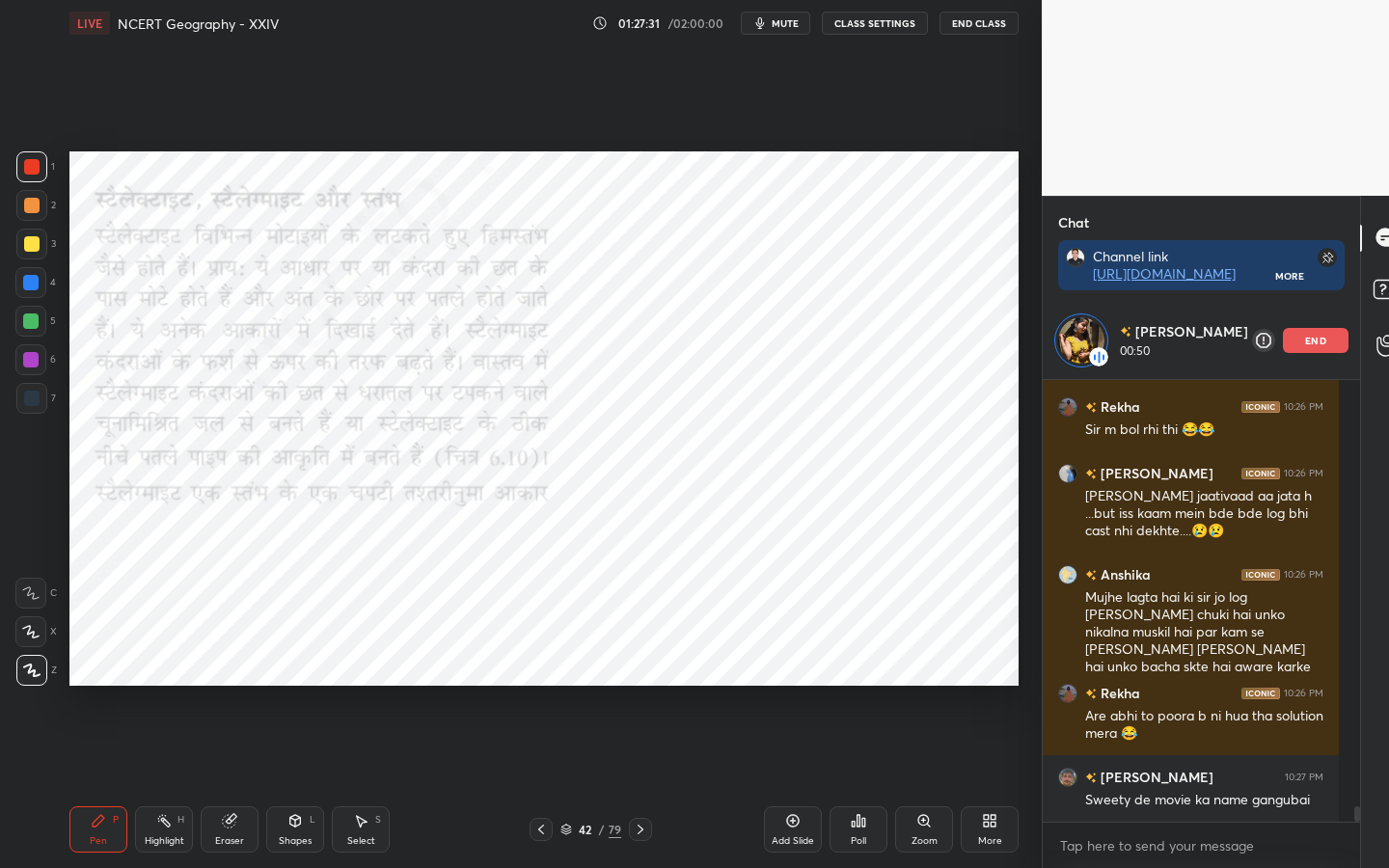 scroll, scrollTop: 12057, scrollLeft: 0, axis: vertical 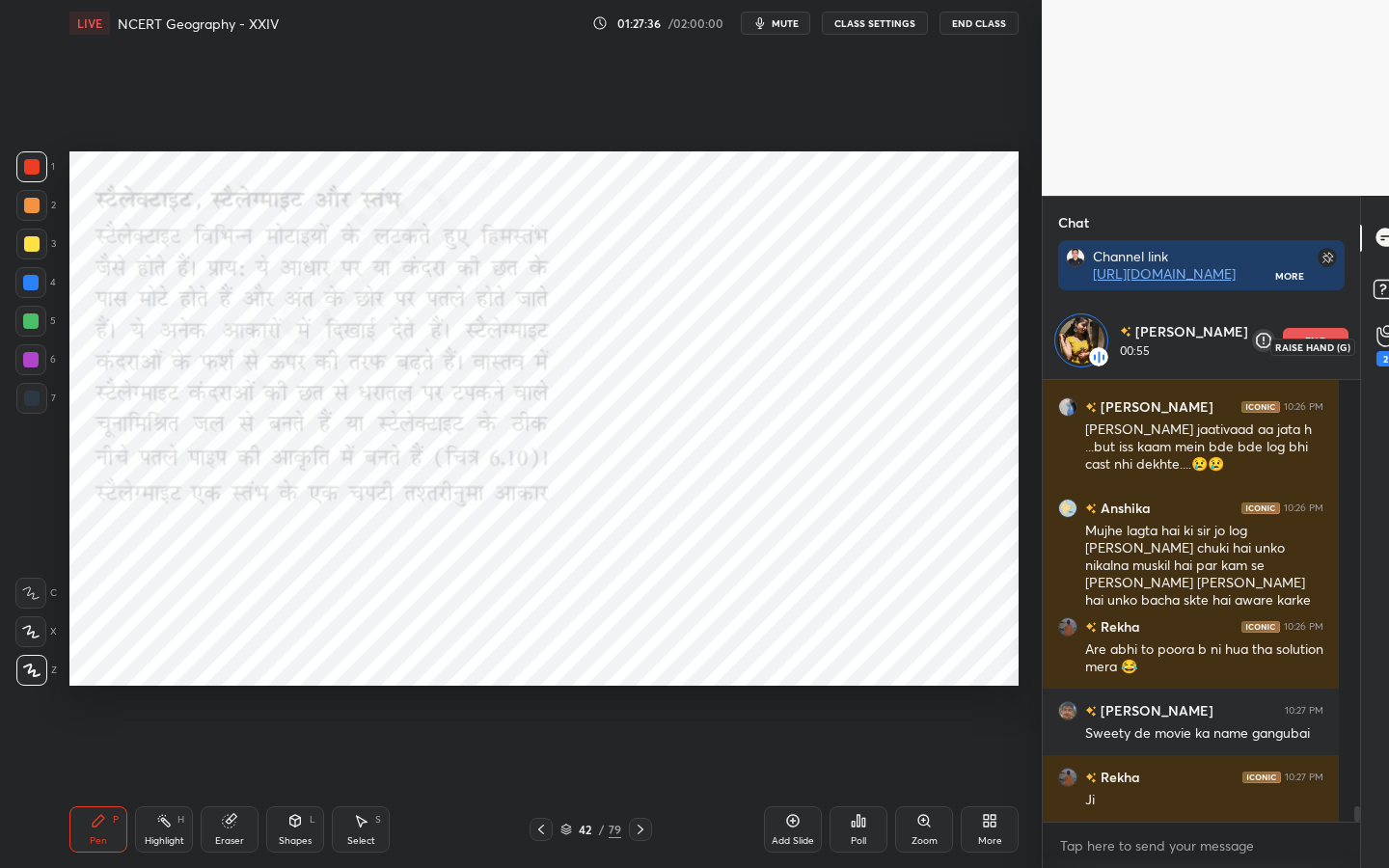 click on "2" at bounding box center [1386, 346] 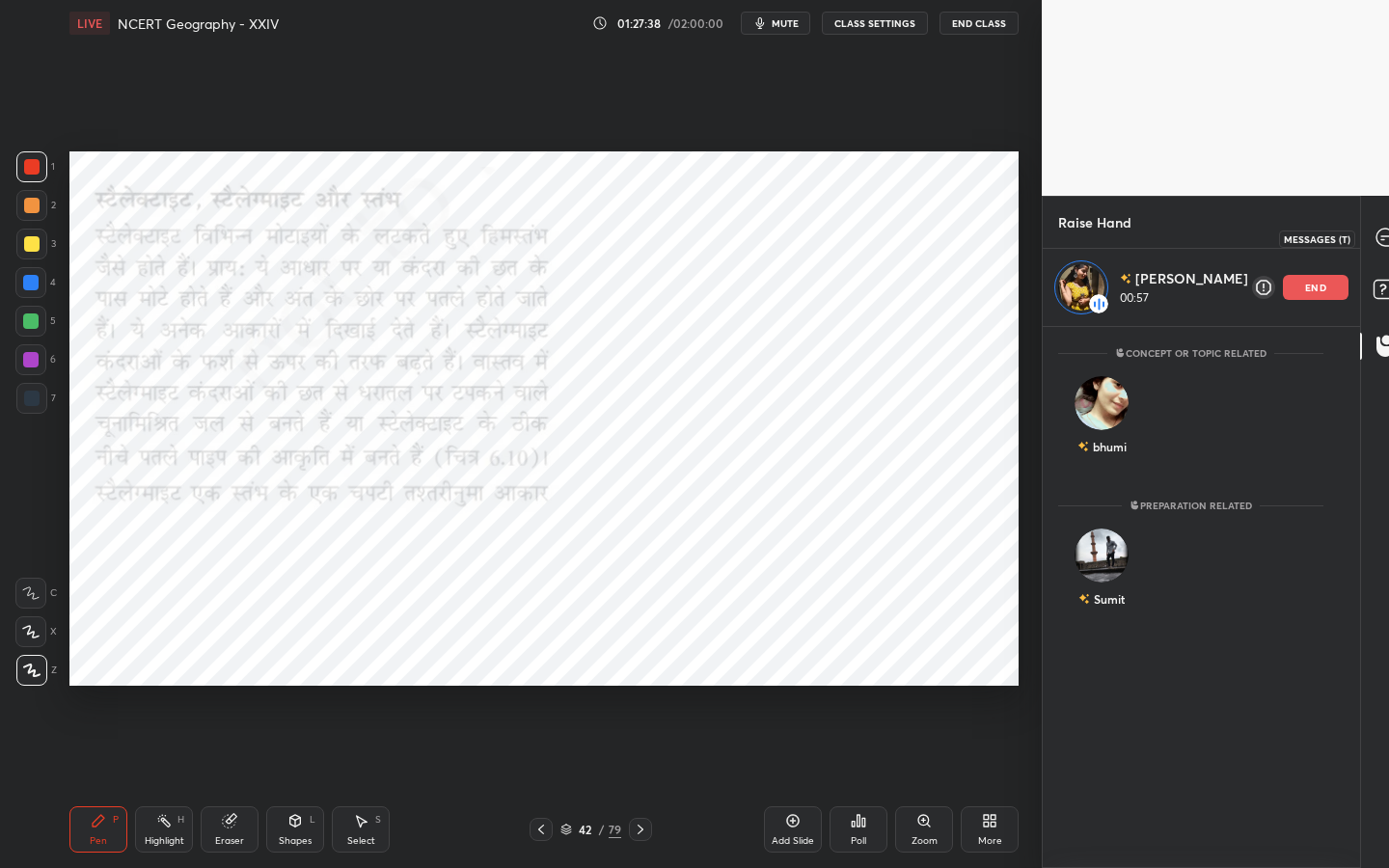click 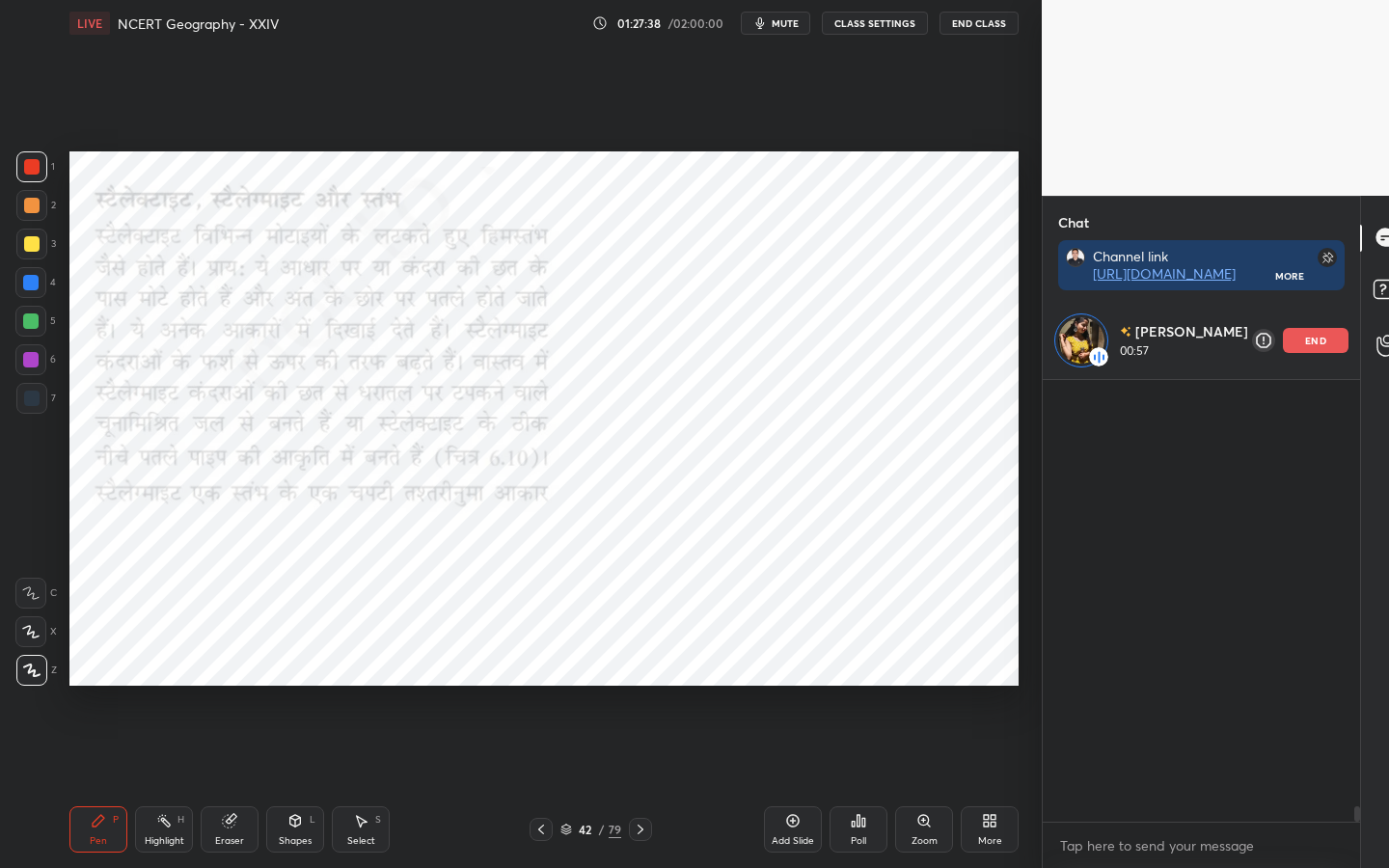 scroll, scrollTop: 12057, scrollLeft: 0, axis: vertical 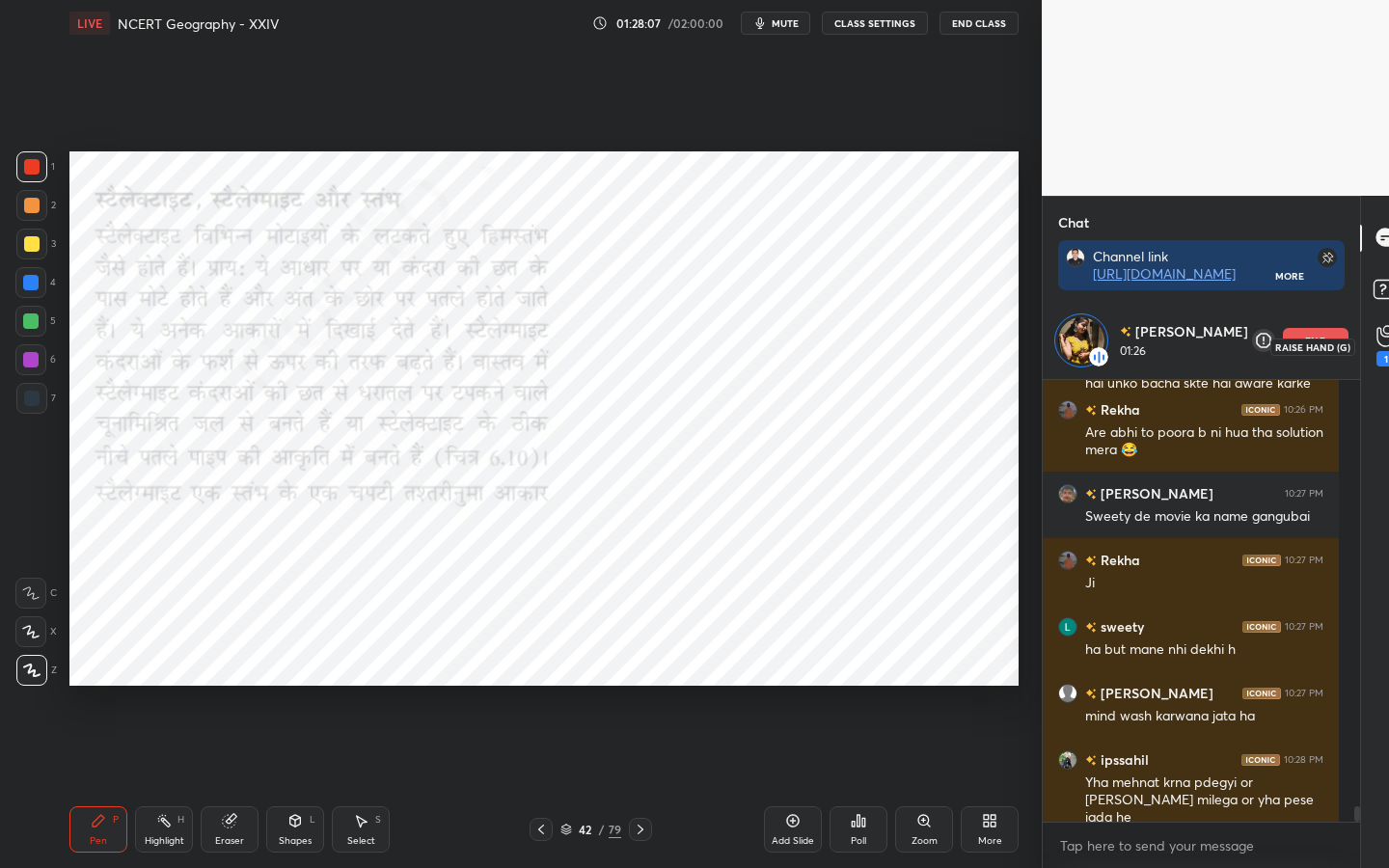click 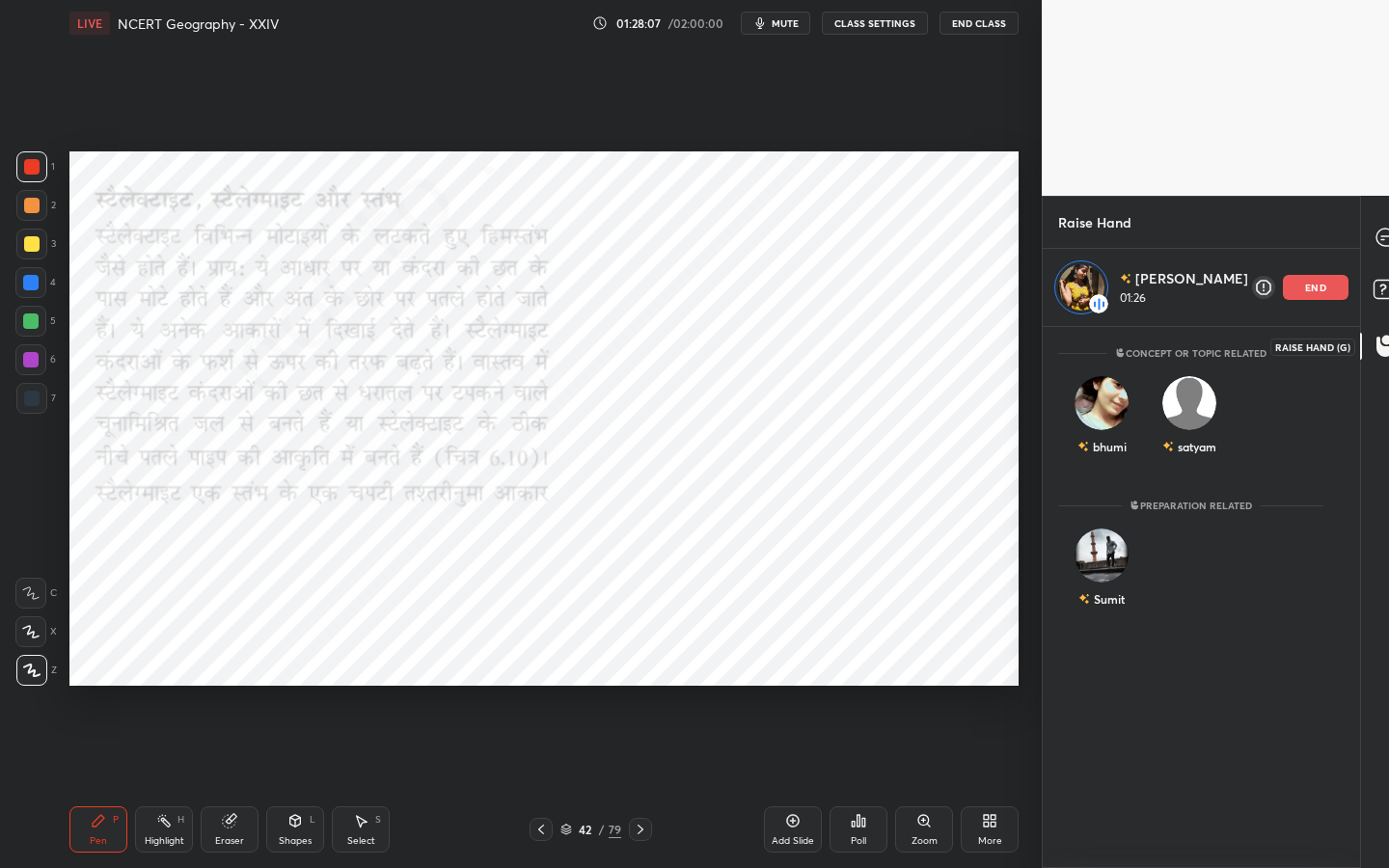 scroll, scrollTop: 535, scrollLeft: 290, axis: both 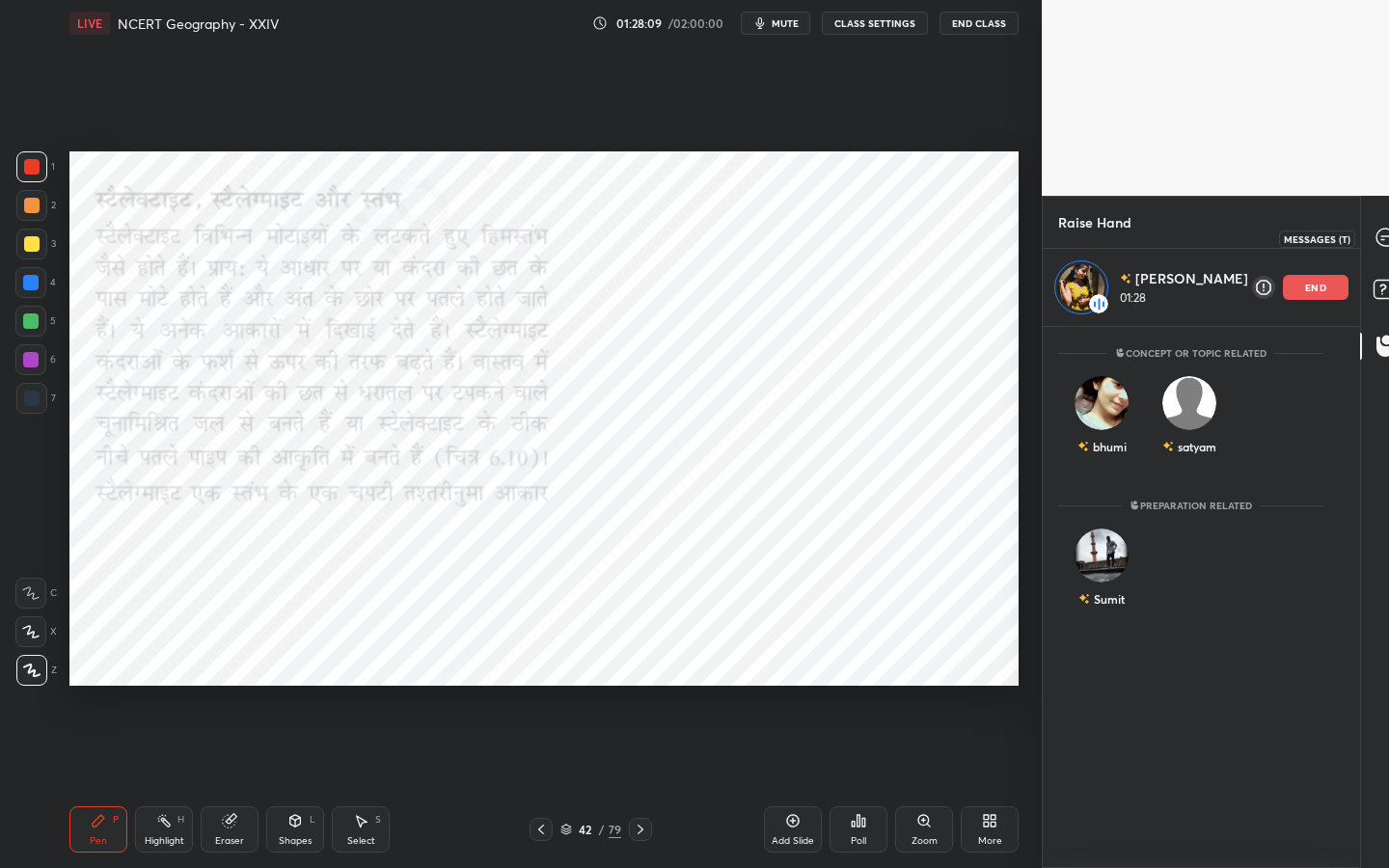 click 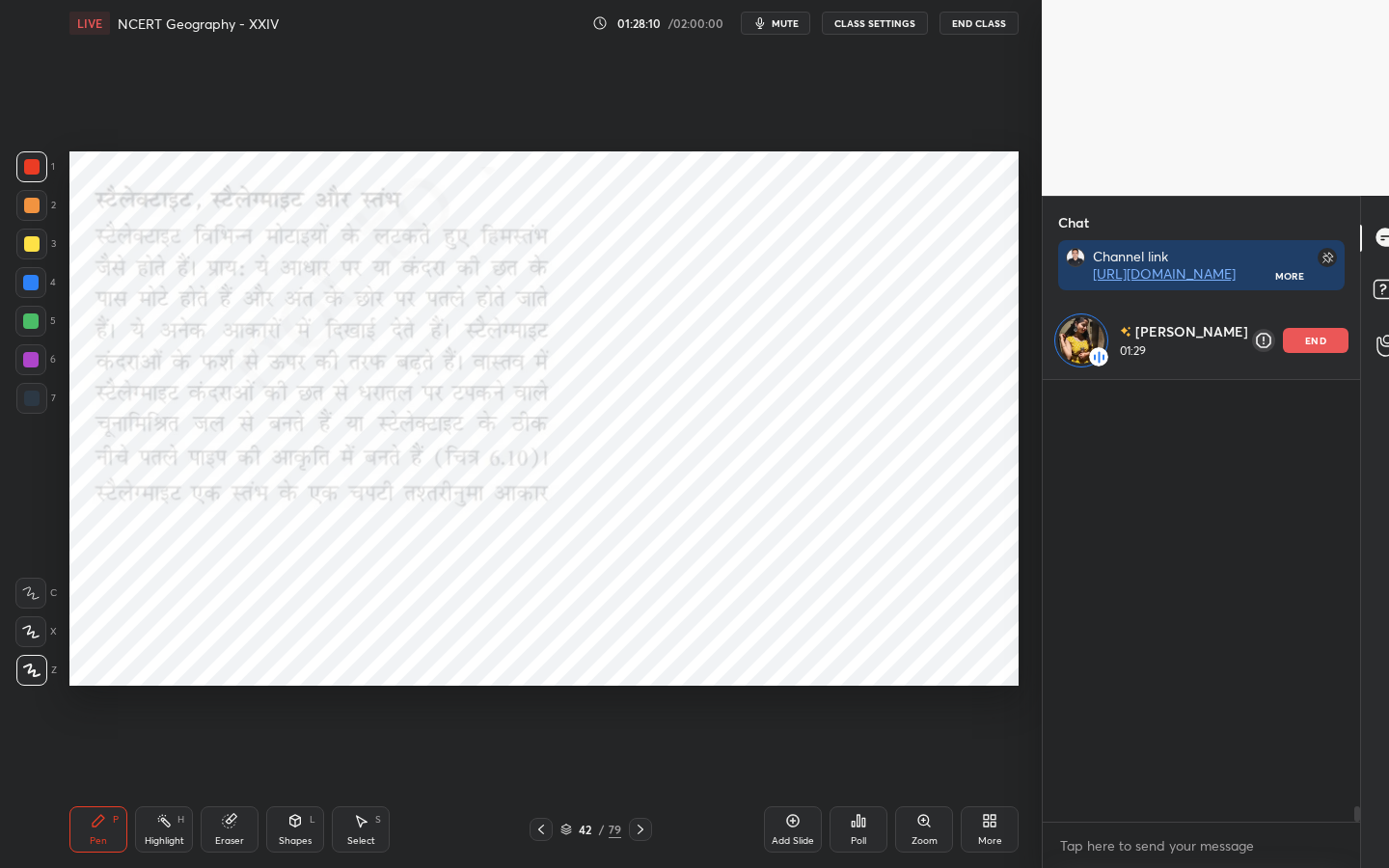 scroll, scrollTop: 12274, scrollLeft: 0, axis: vertical 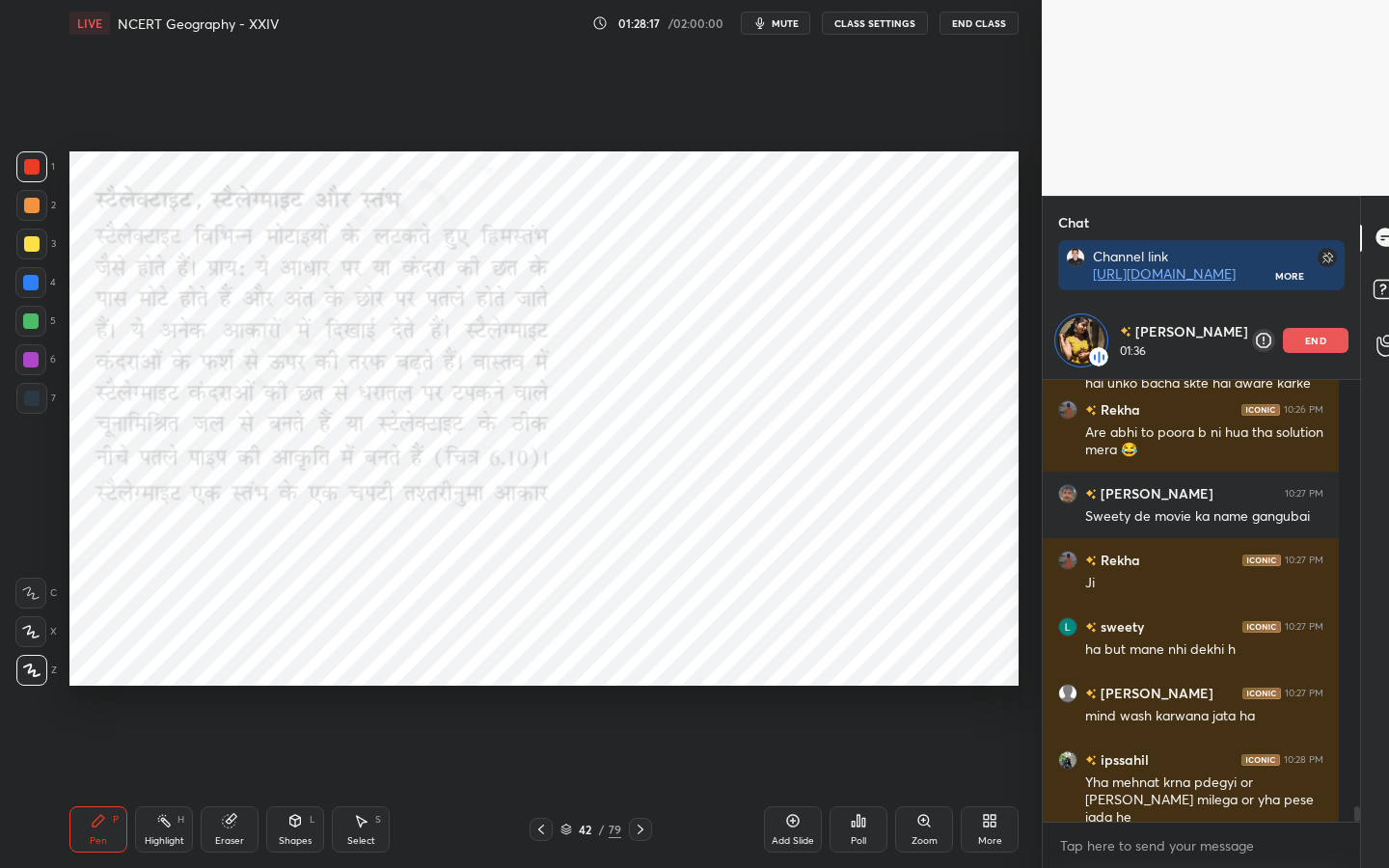 click on "Setting up your live class Poll for   secs No correct answer Start poll" at bounding box center [544, 419] 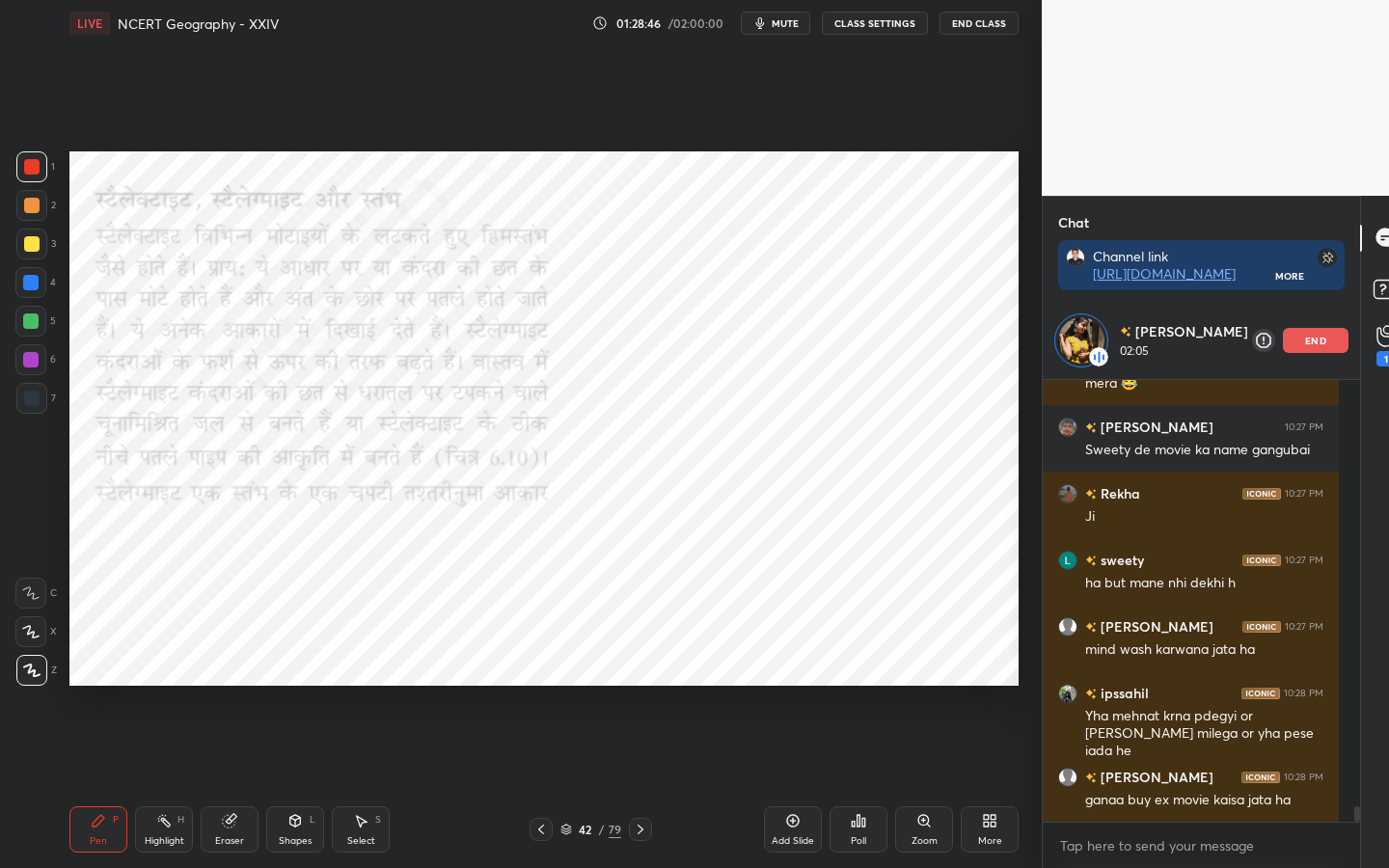 scroll, scrollTop: 12359, scrollLeft: 0, axis: vertical 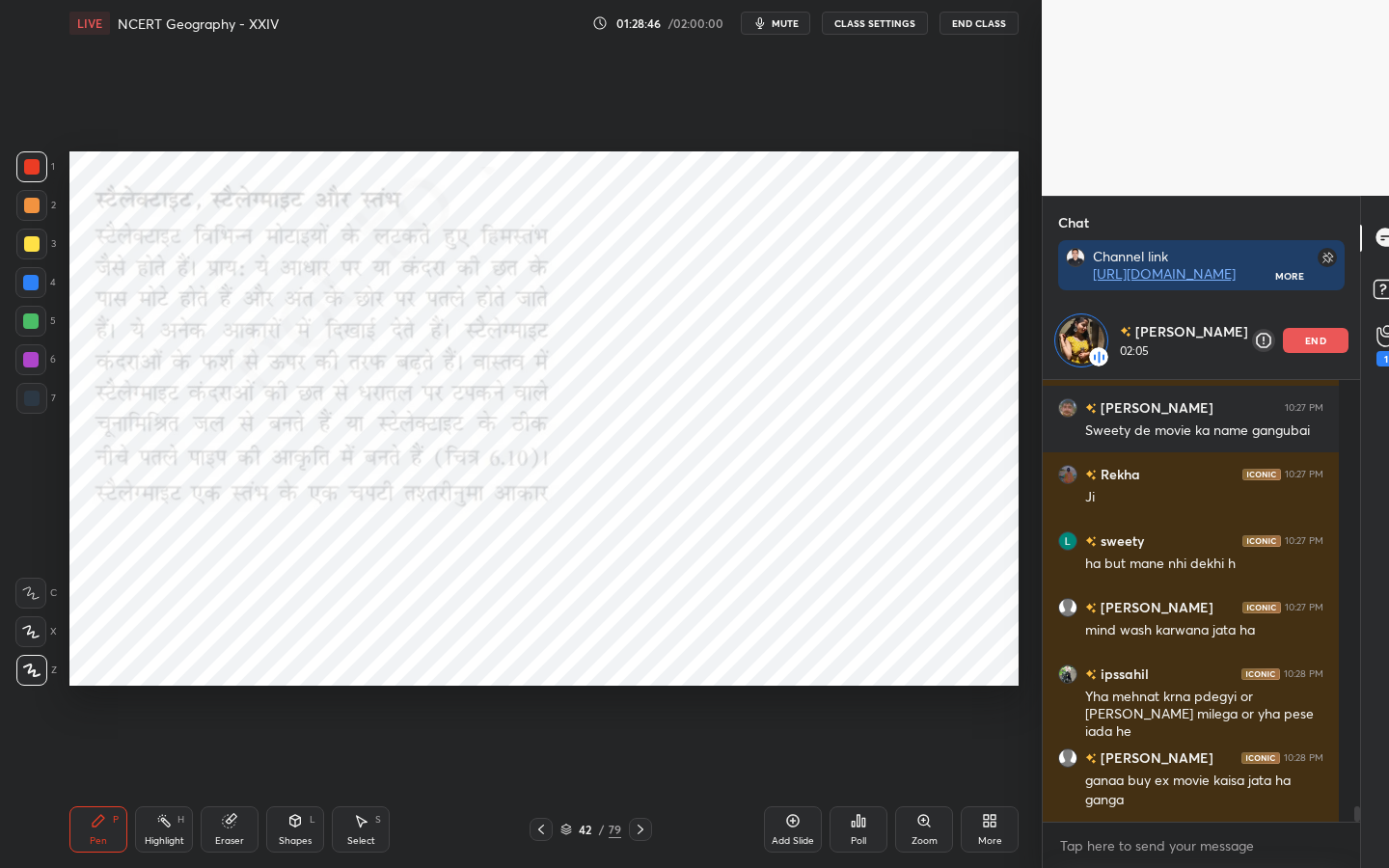 click on "end" at bounding box center [1316, 340] 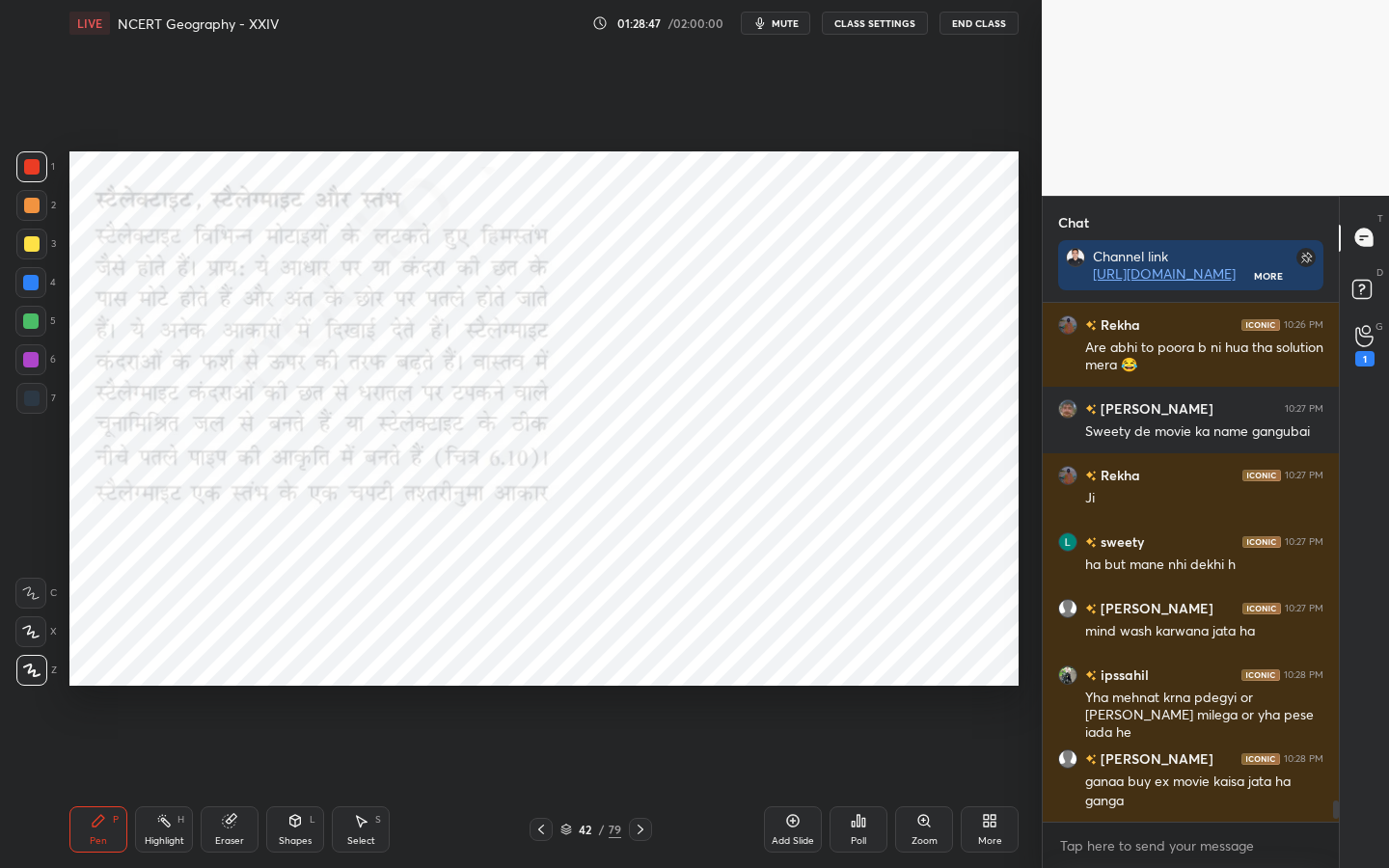scroll, scrollTop: 12435, scrollLeft: 0, axis: vertical 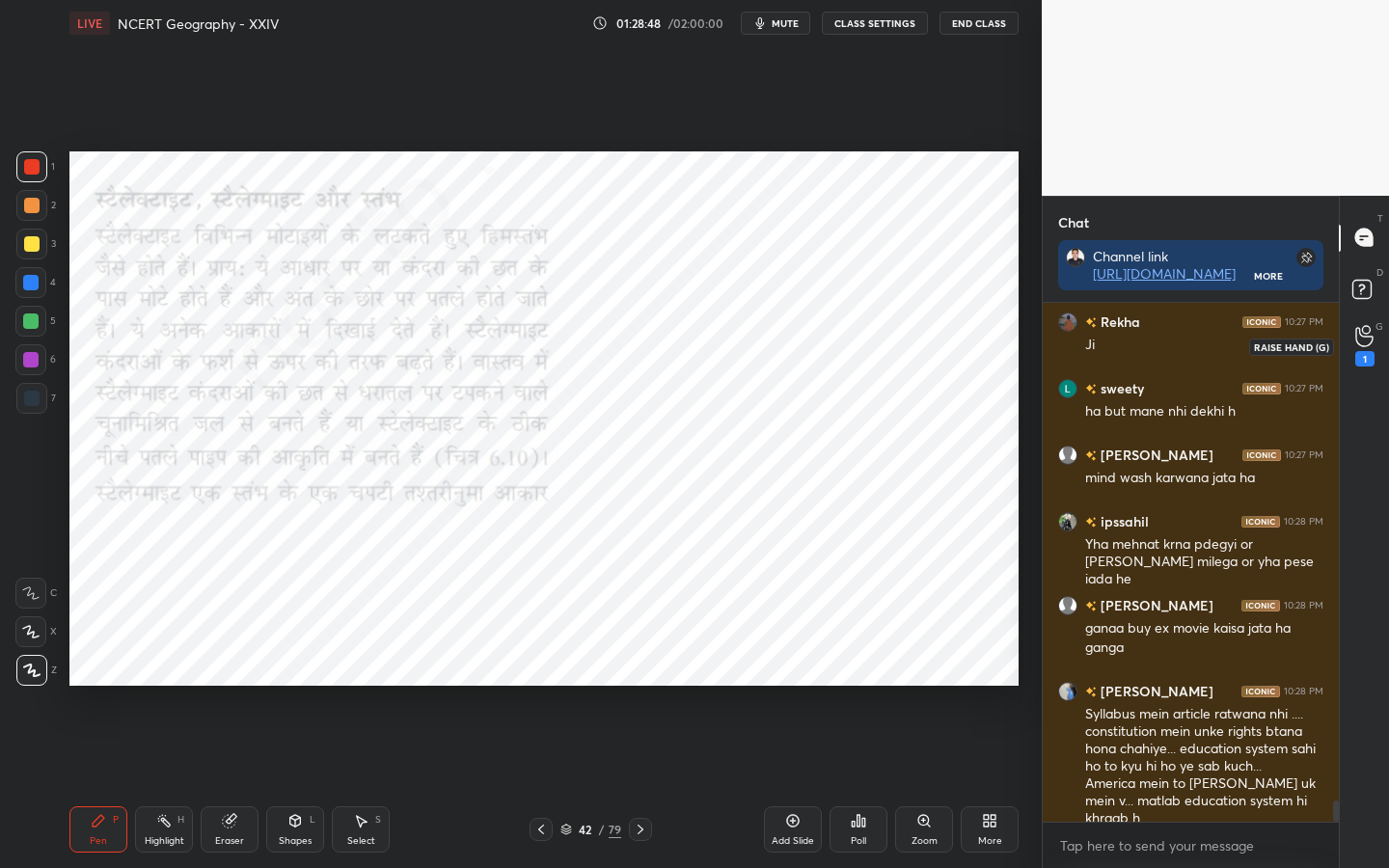 click on "1" at bounding box center (1365, 346) 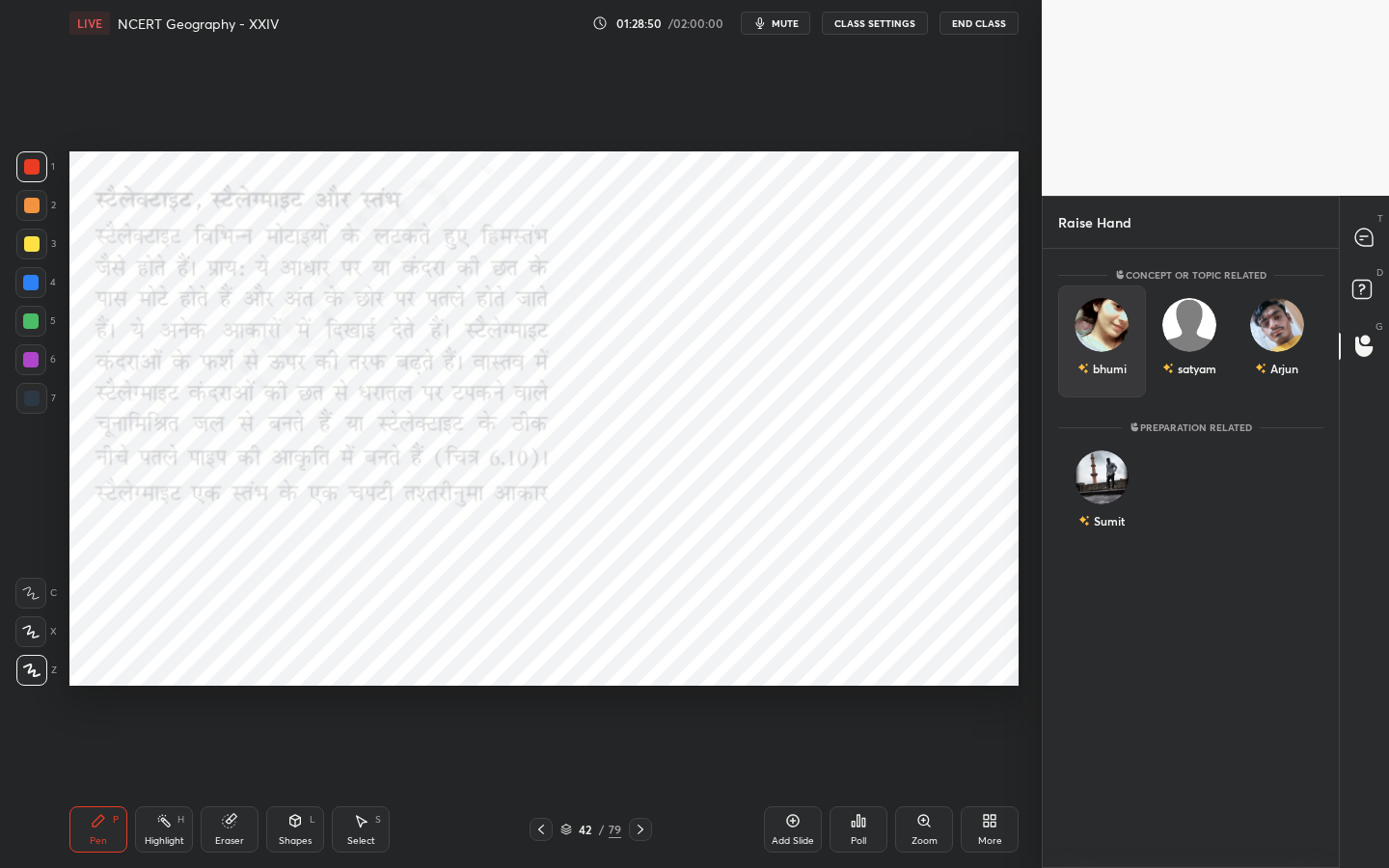click at bounding box center (1102, 325) 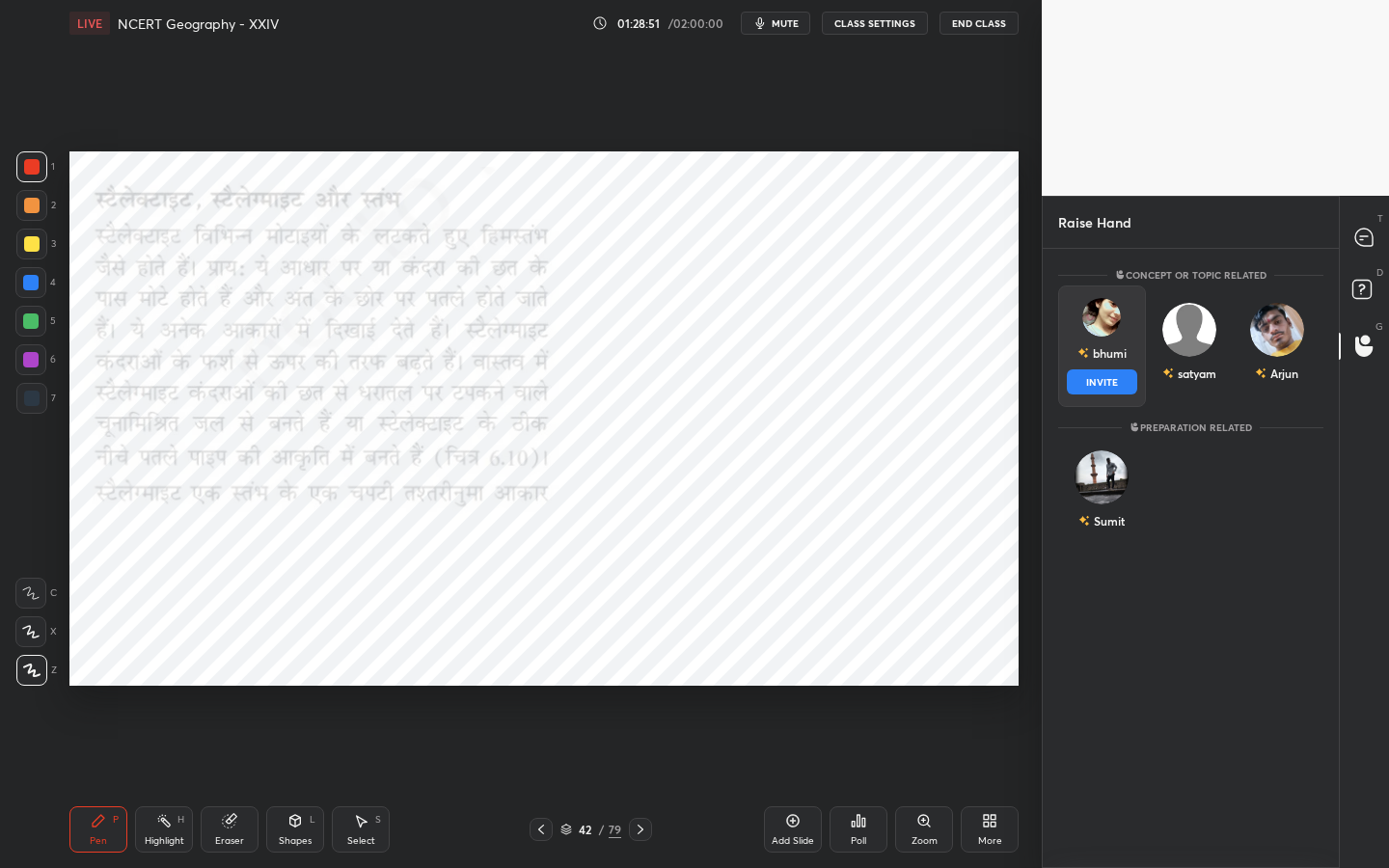 click on "INVITE" at bounding box center (1102, 382) 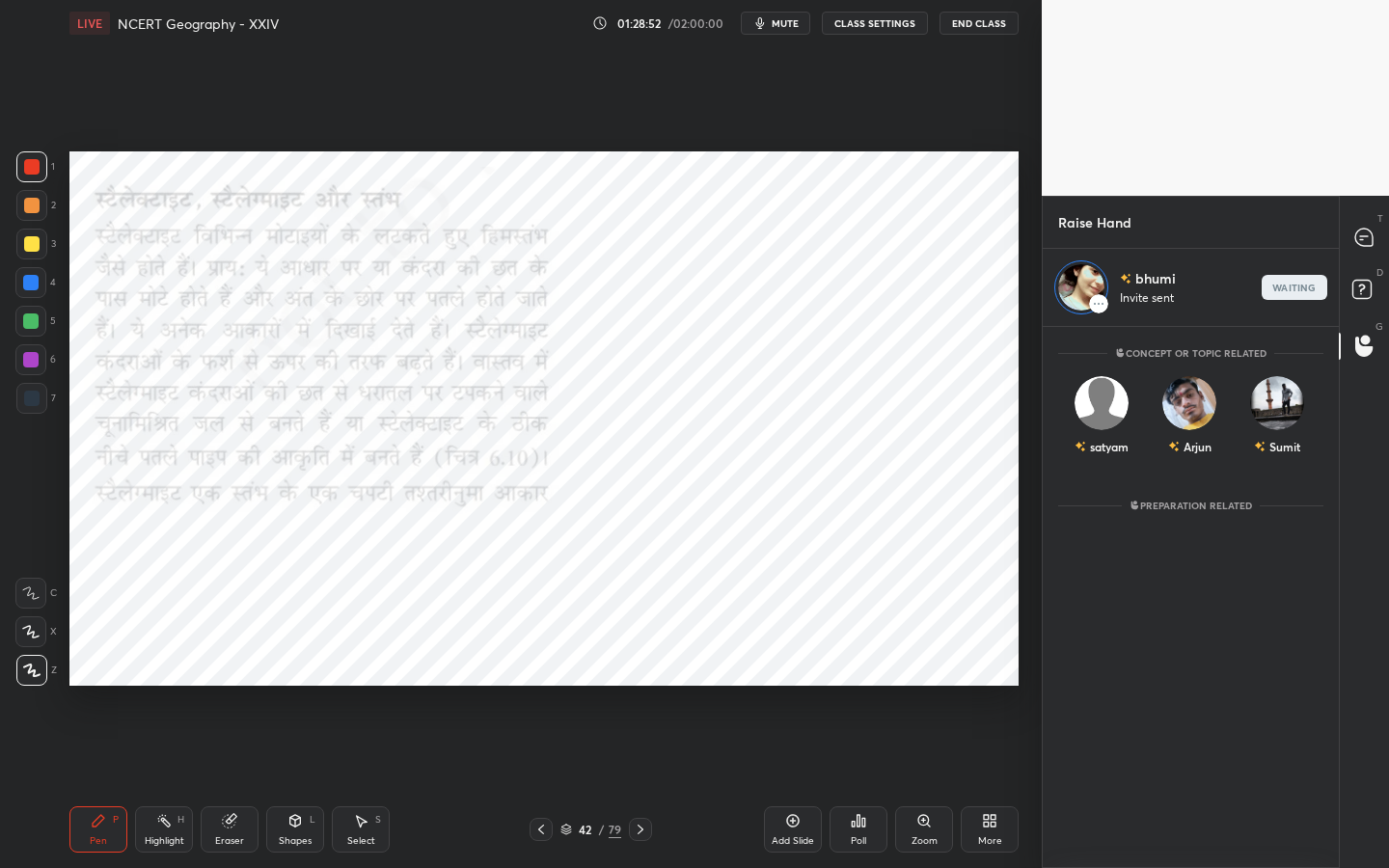 scroll, scrollTop: 535, scrollLeft: 290, axis: both 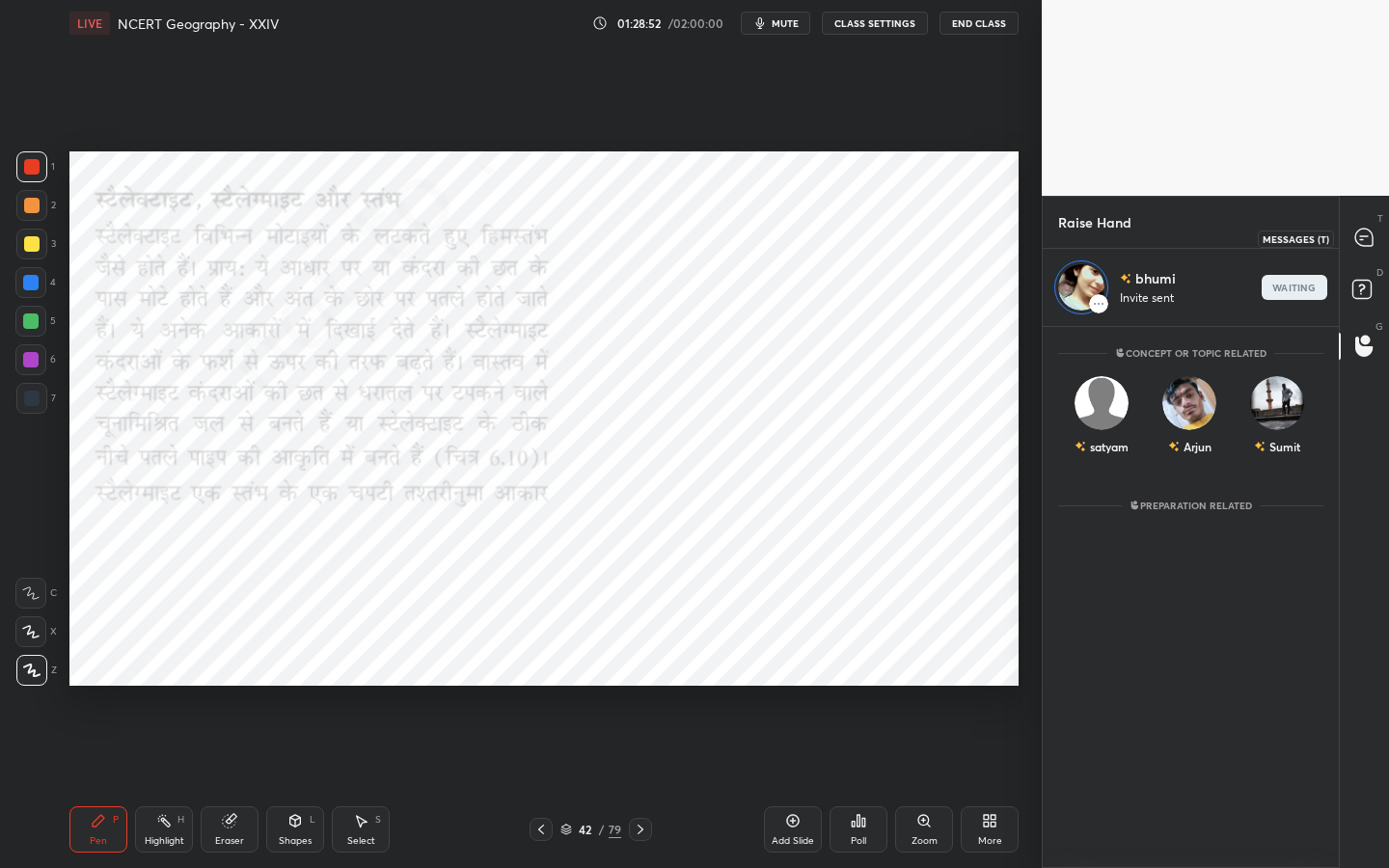click 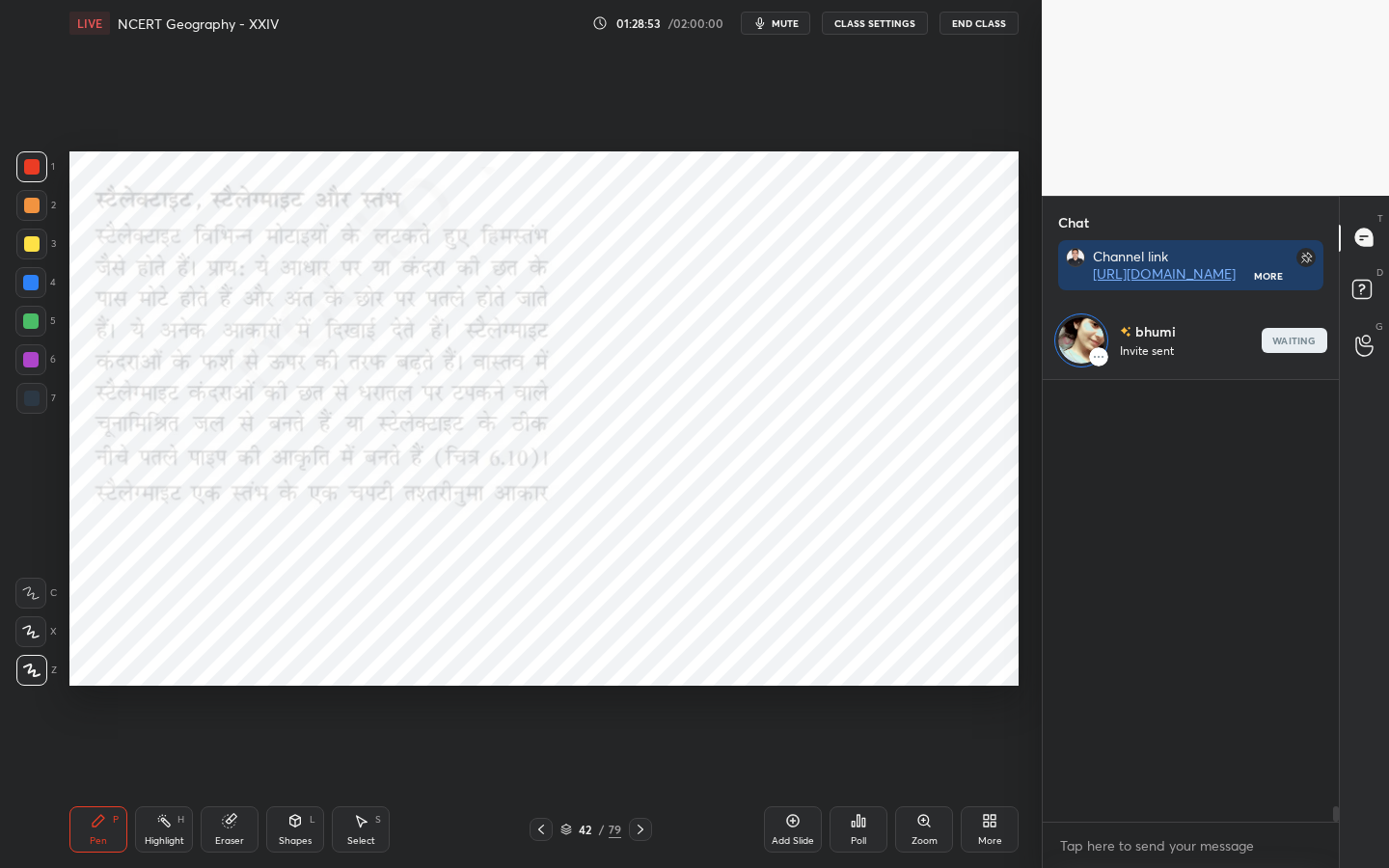 scroll, scrollTop: 12513, scrollLeft: 0, axis: vertical 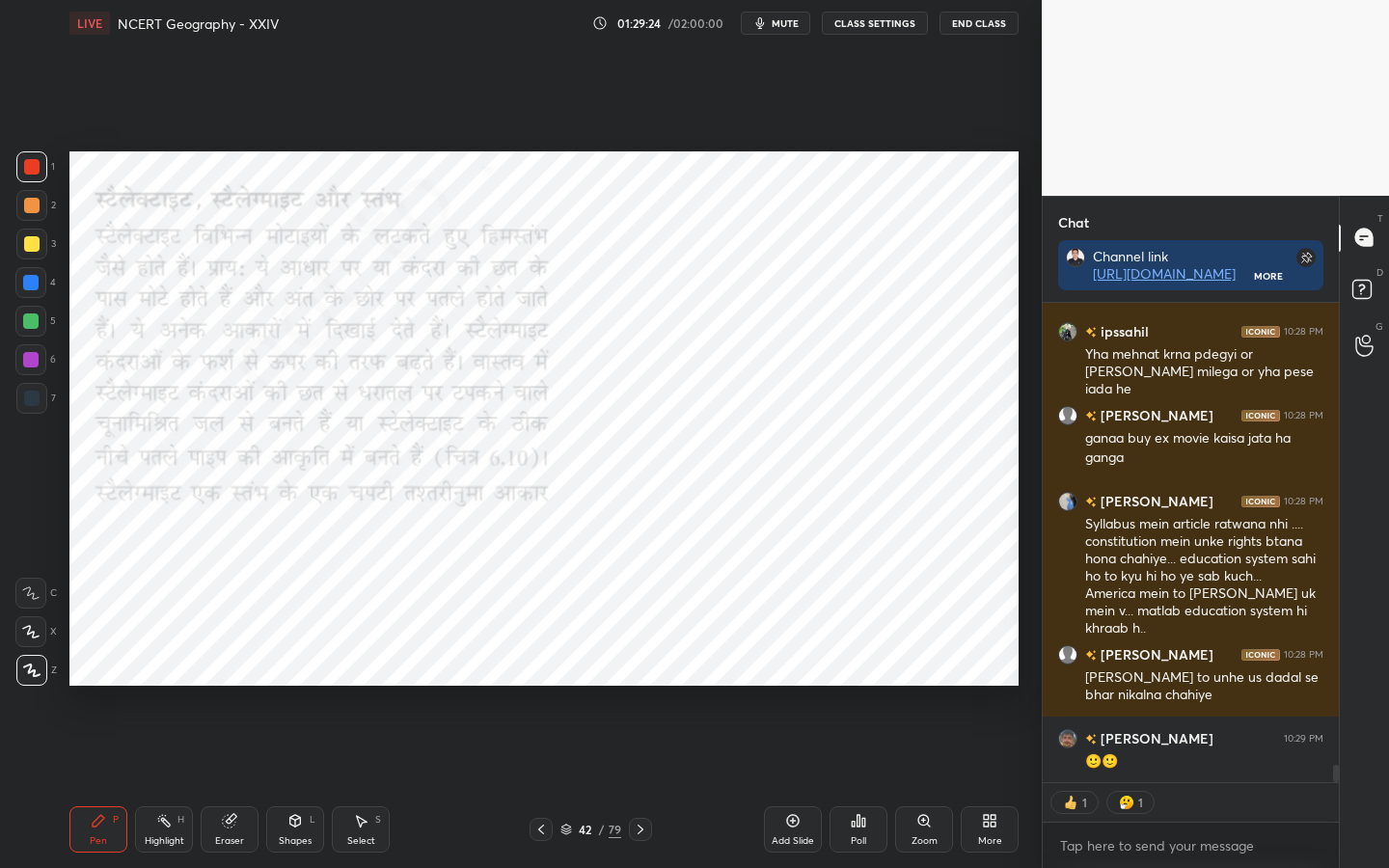type on "x" 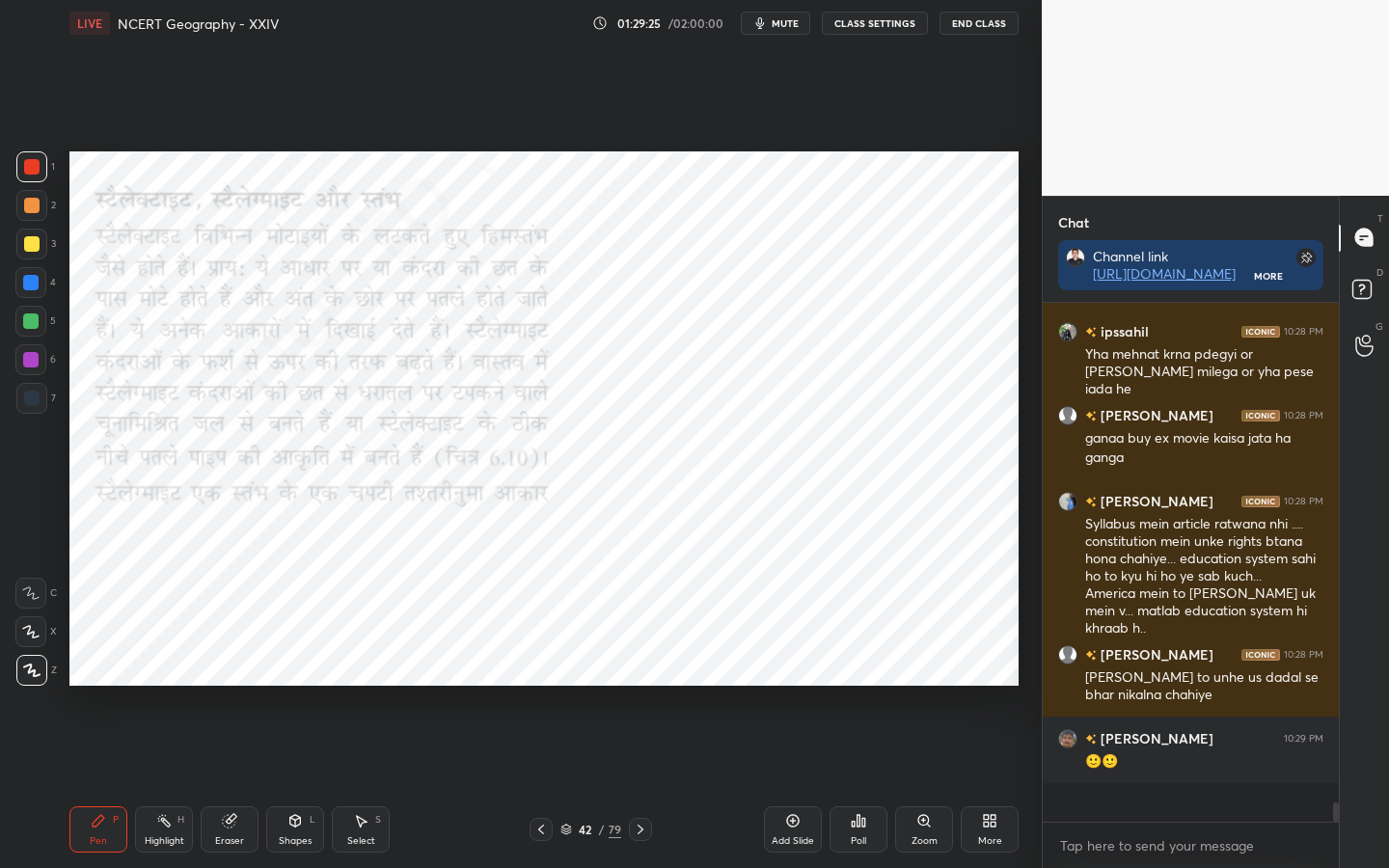 scroll, scrollTop: 6, scrollLeft: 7, axis: both 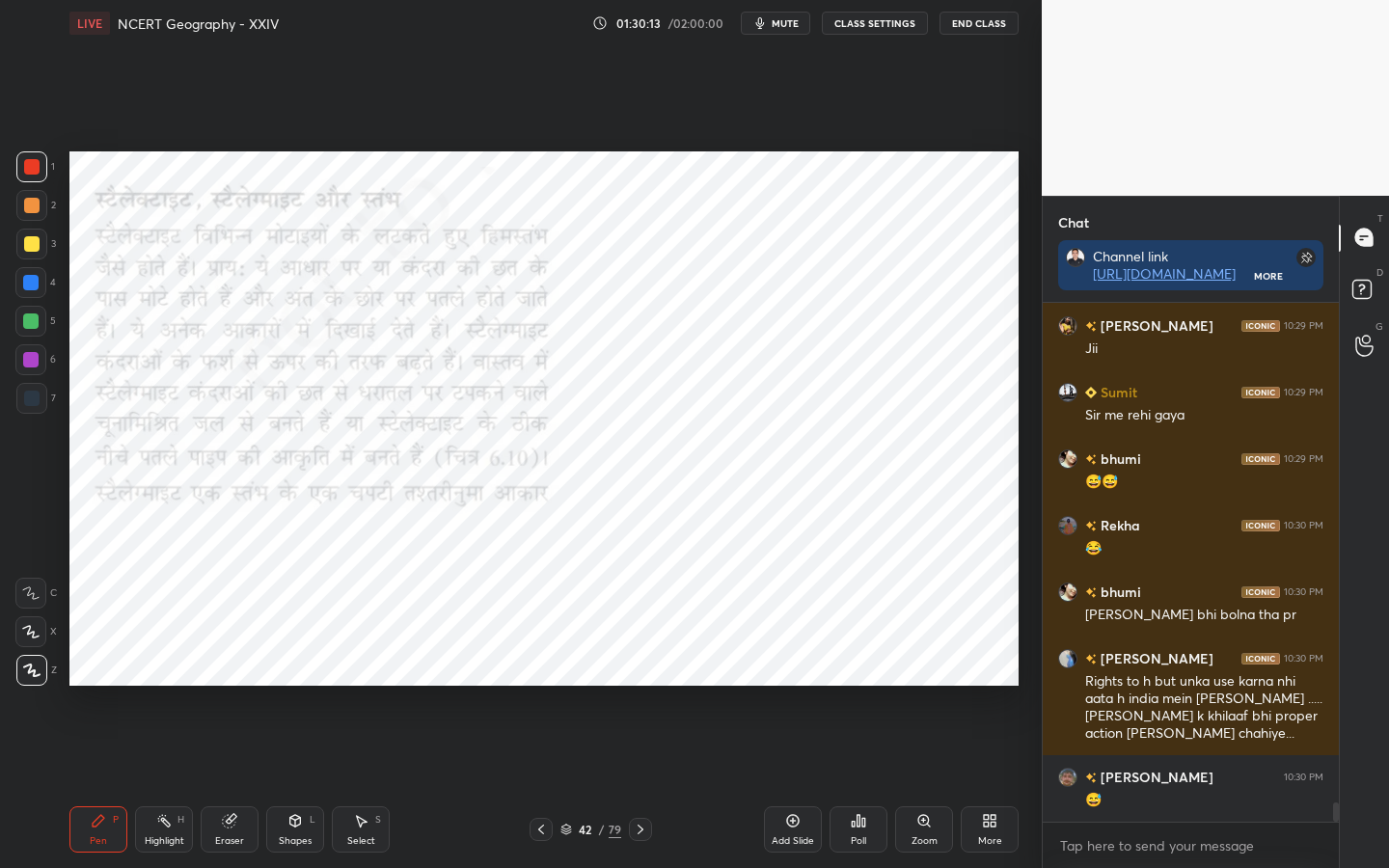 click on "Eraser" at bounding box center (230, 841) 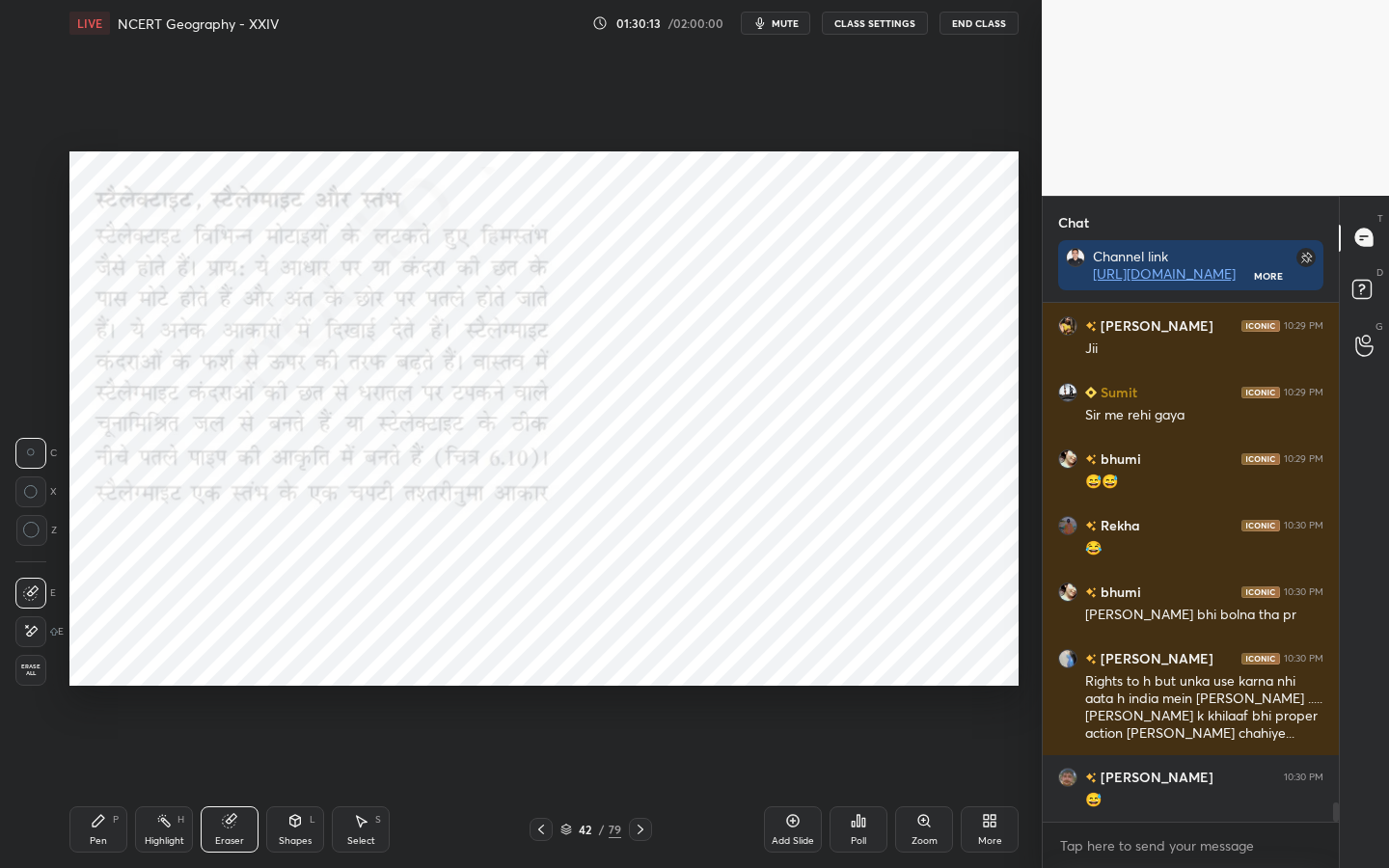 click on "Erase all" at bounding box center [31, 670] 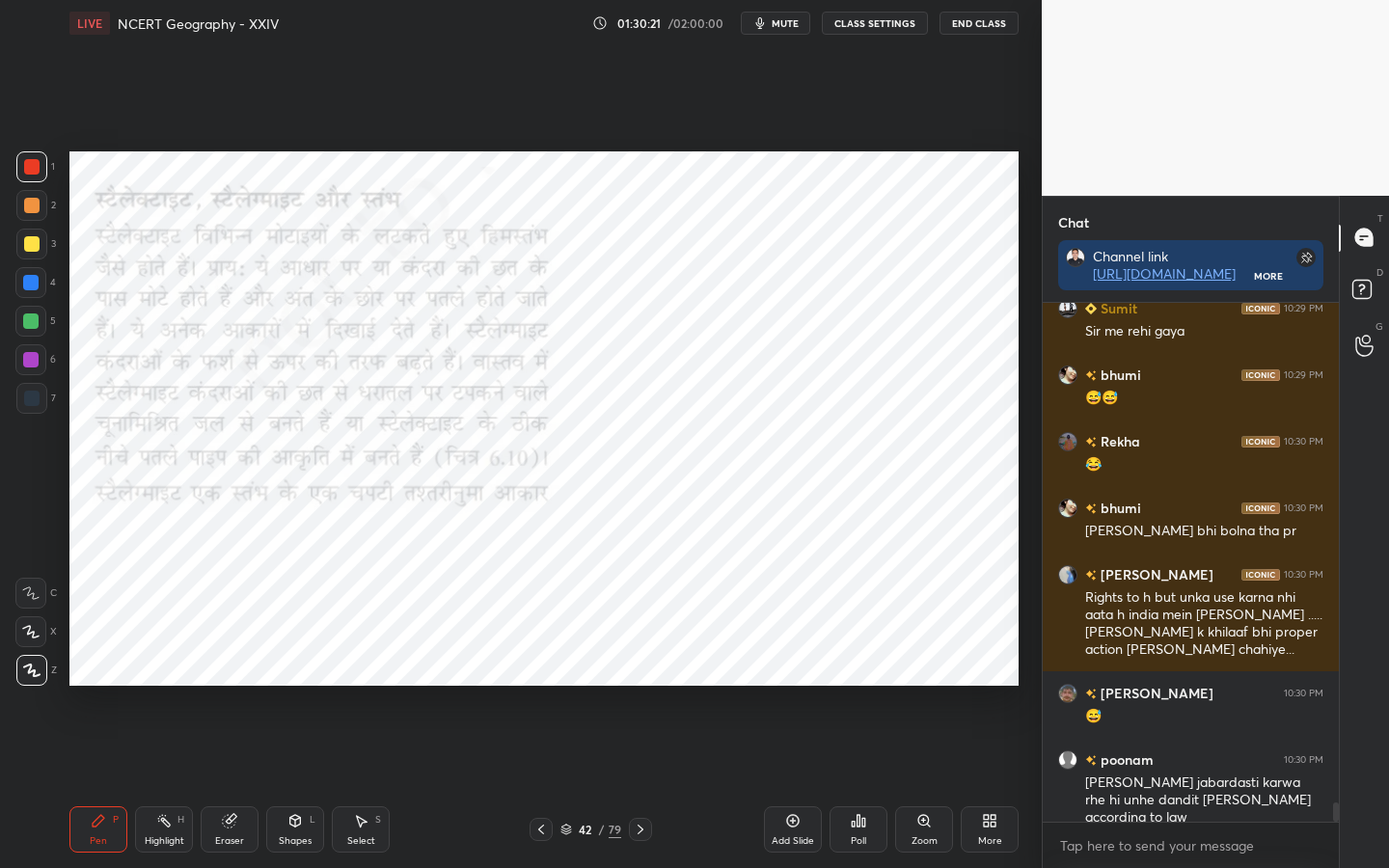 scroll, scrollTop: 13541, scrollLeft: 0, axis: vertical 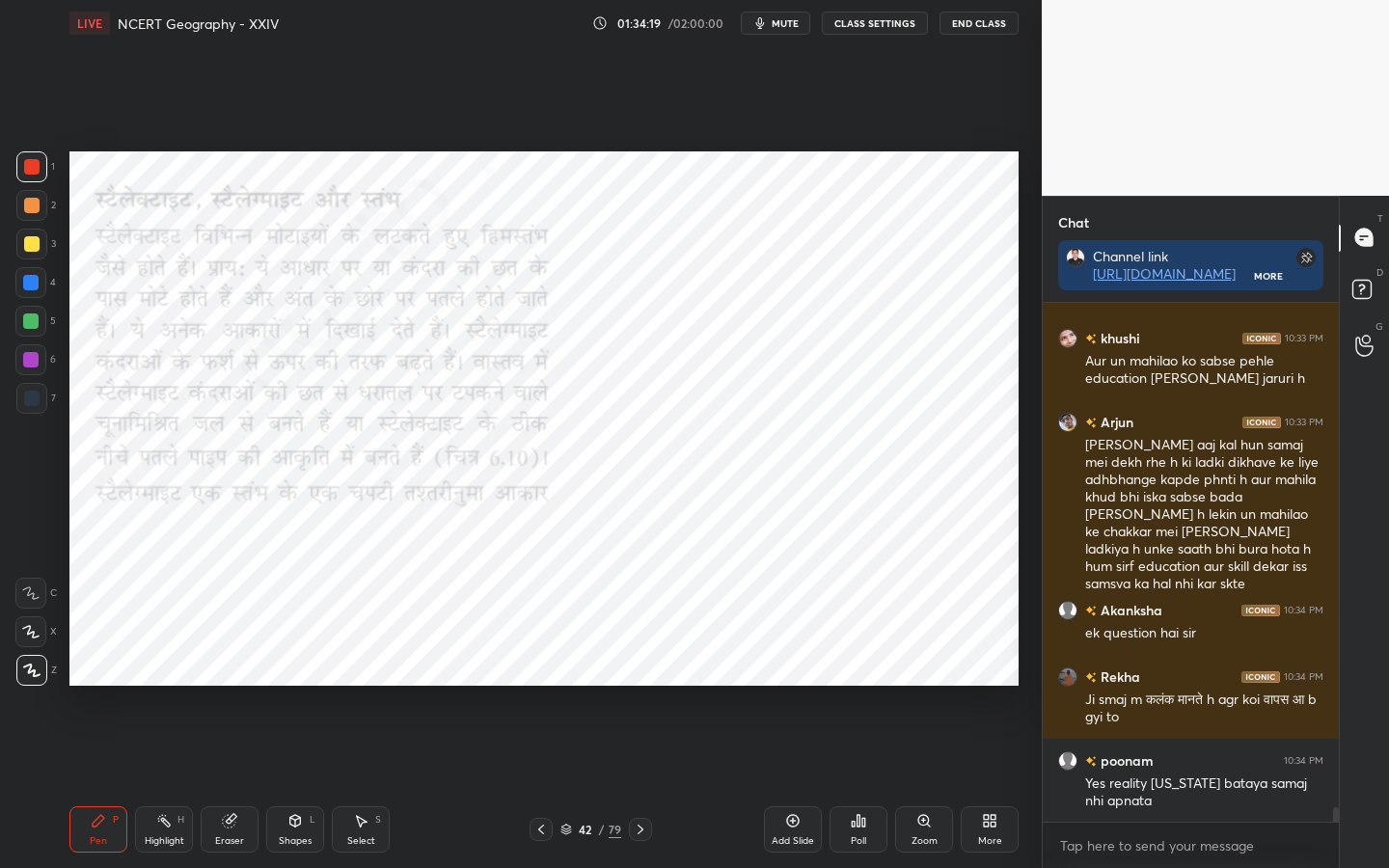 click on "Eraser" at bounding box center [230, 829] 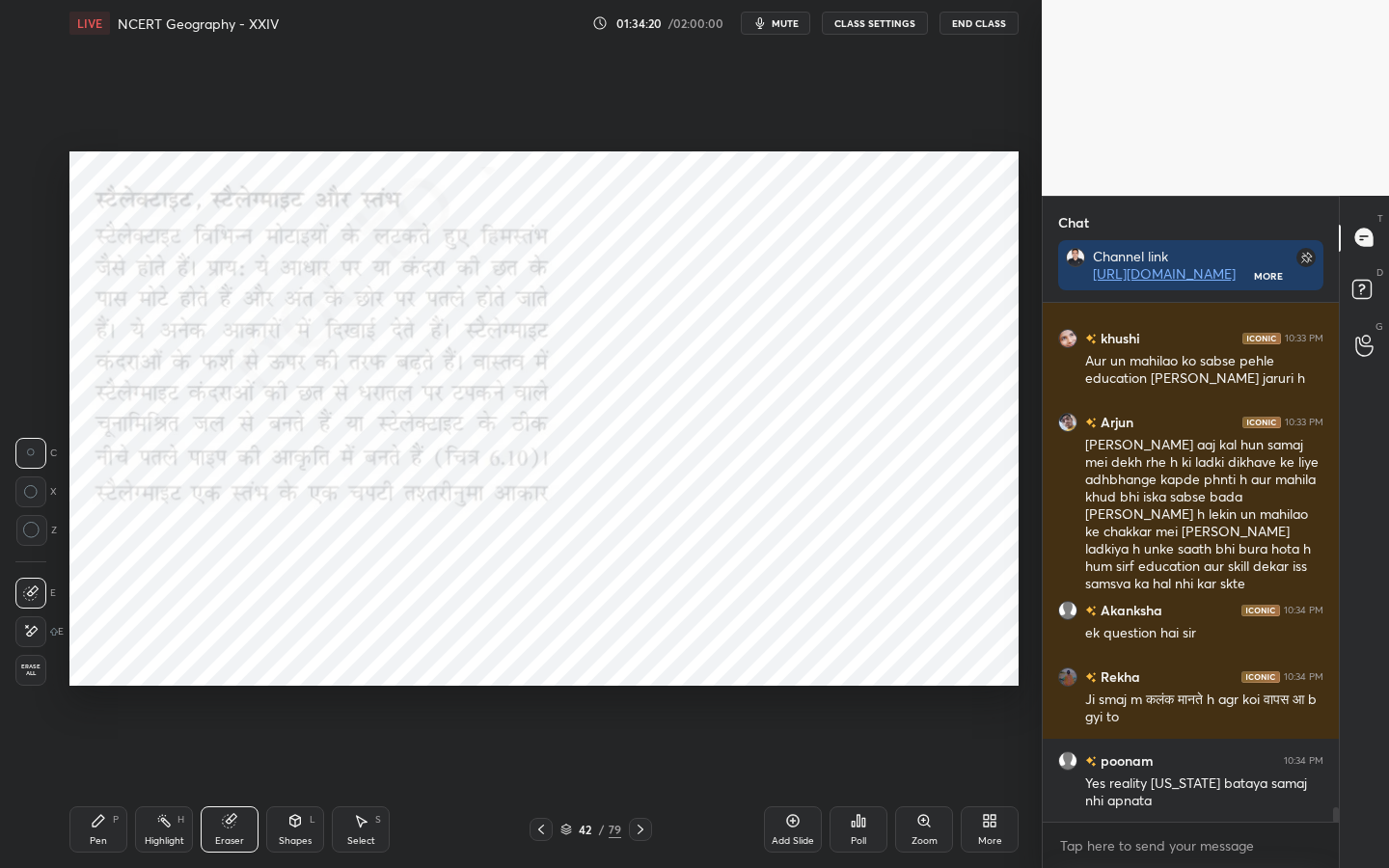 click on "Erase all" at bounding box center (31, 670) 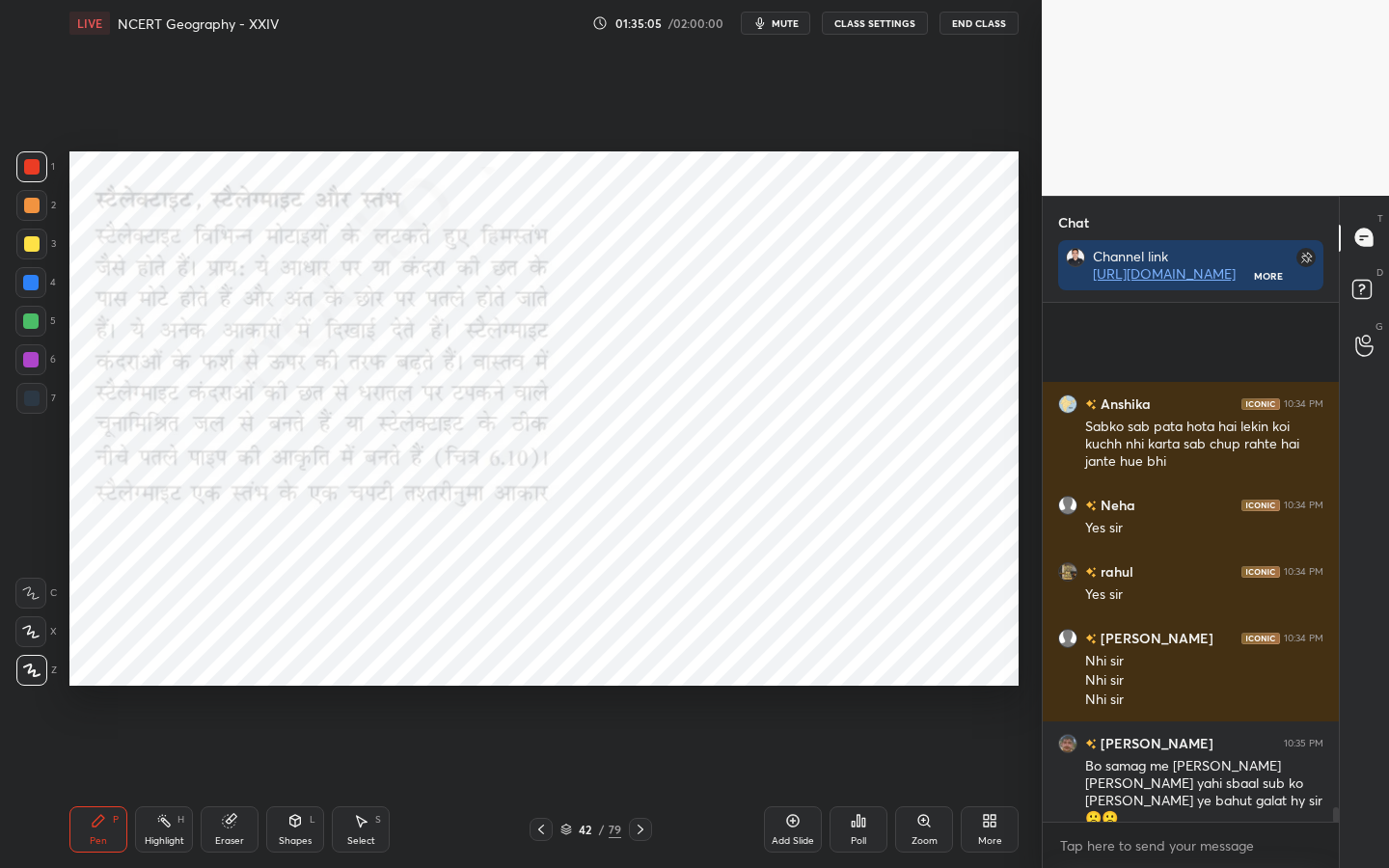 scroll, scrollTop: 18670, scrollLeft: 0, axis: vertical 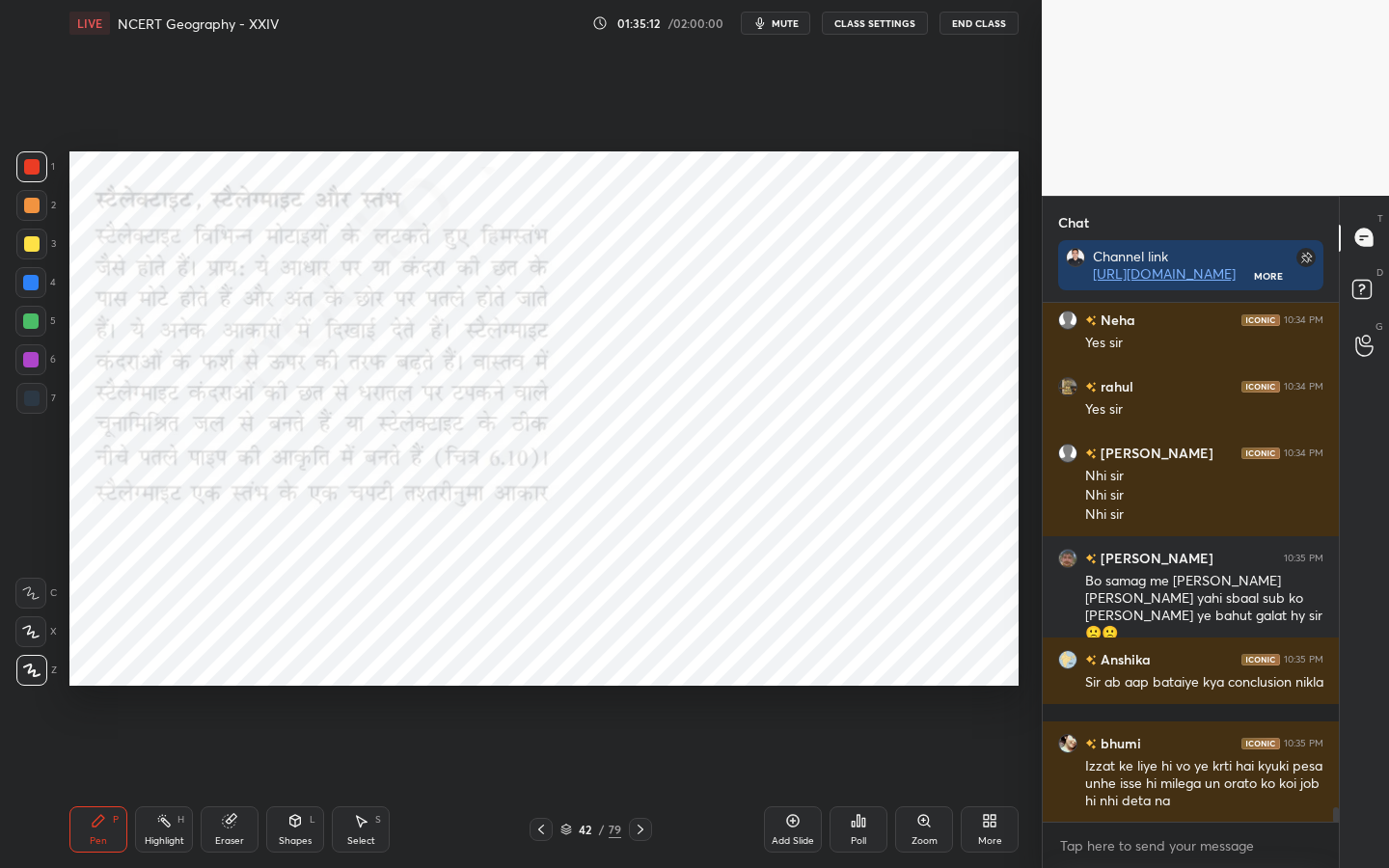 click on "Setting up your live class Poll for   secs No correct answer Start poll" at bounding box center (544, 419) 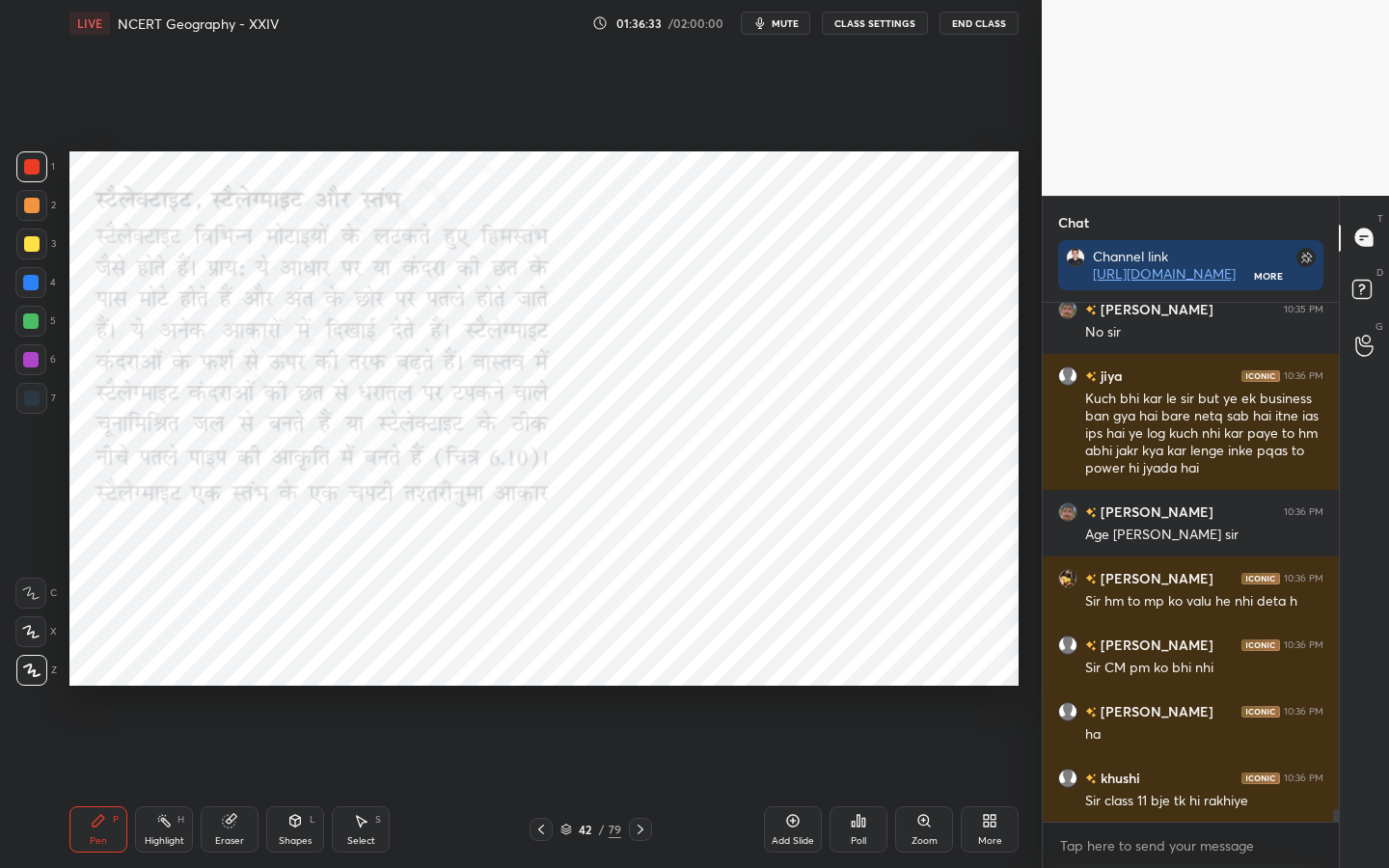 scroll, scrollTop: 20377, scrollLeft: 0, axis: vertical 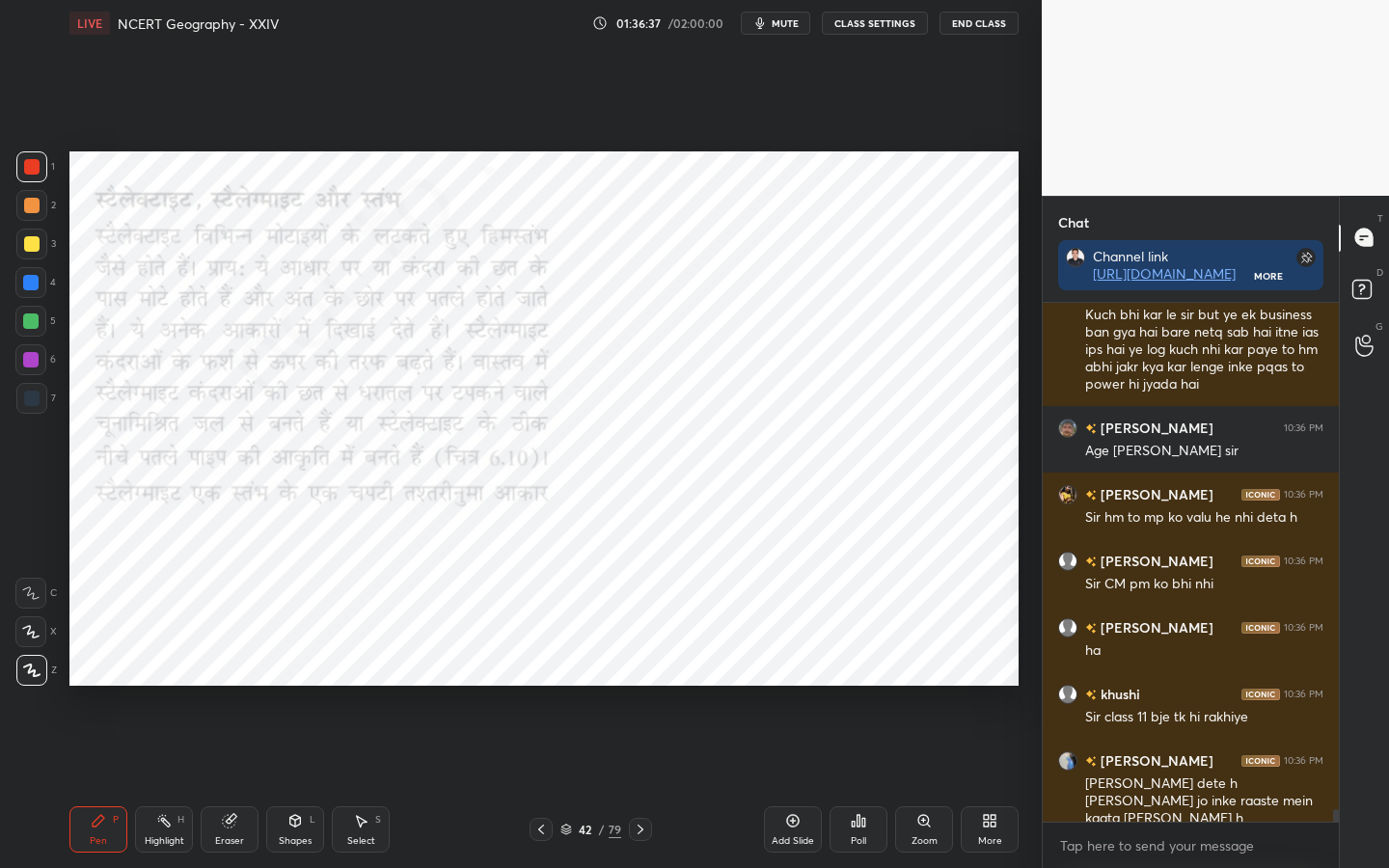 click on "Setting up your live class Poll for   secs No correct answer Start poll" at bounding box center [544, 419] 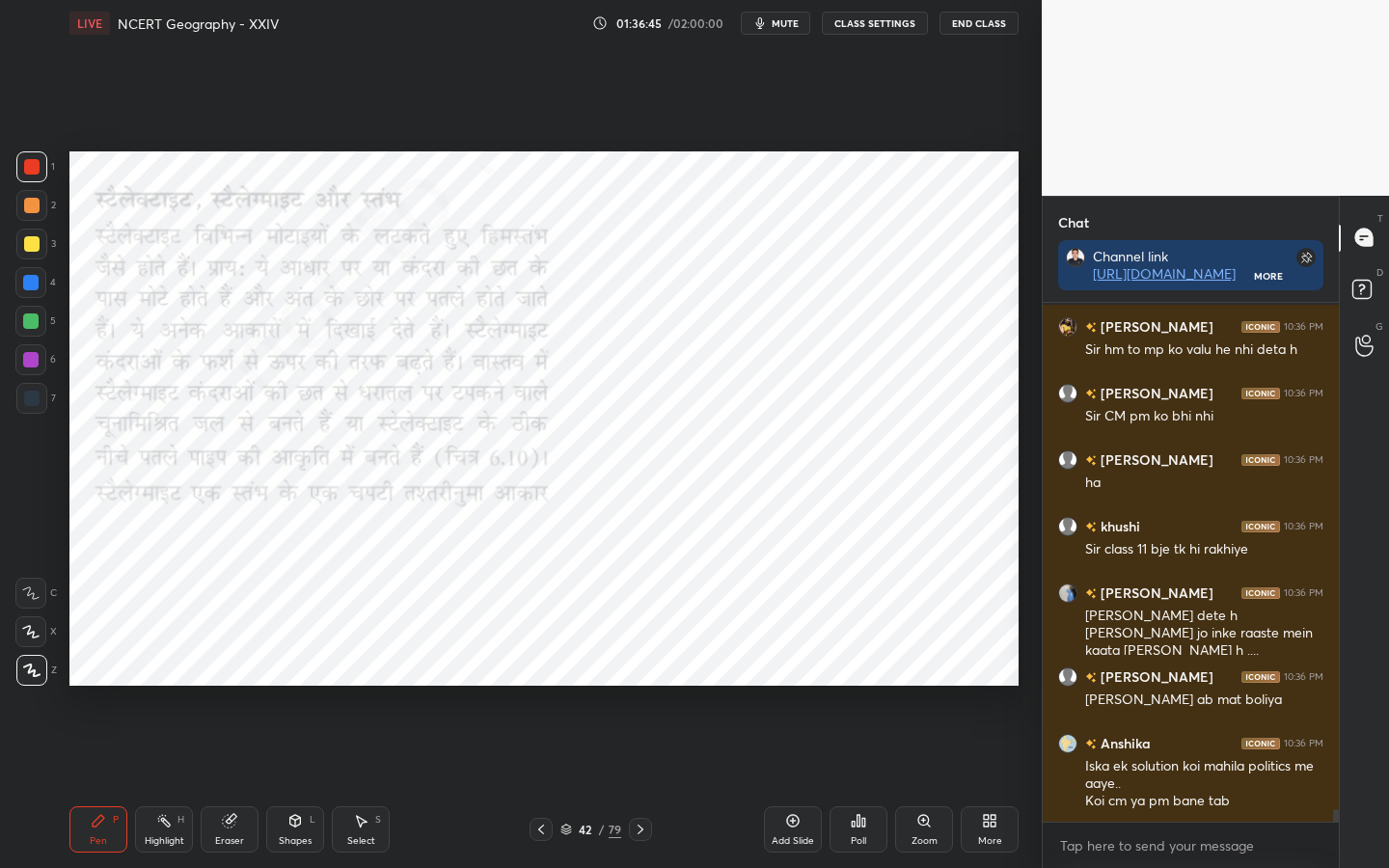 scroll, scrollTop: 20611, scrollLeft: 0, axis: vertical 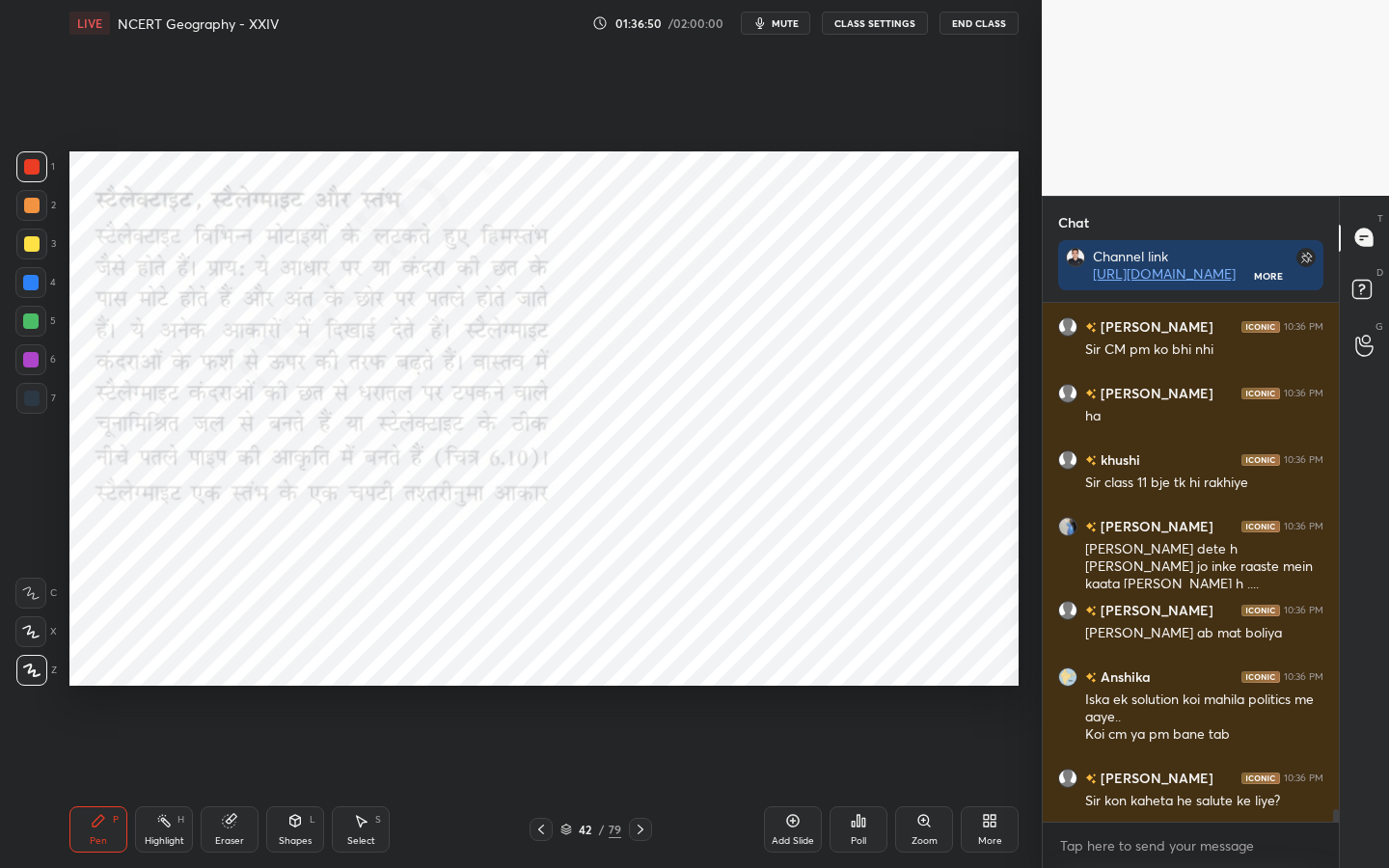click on "Eraser" at bounding box center (230, 841) 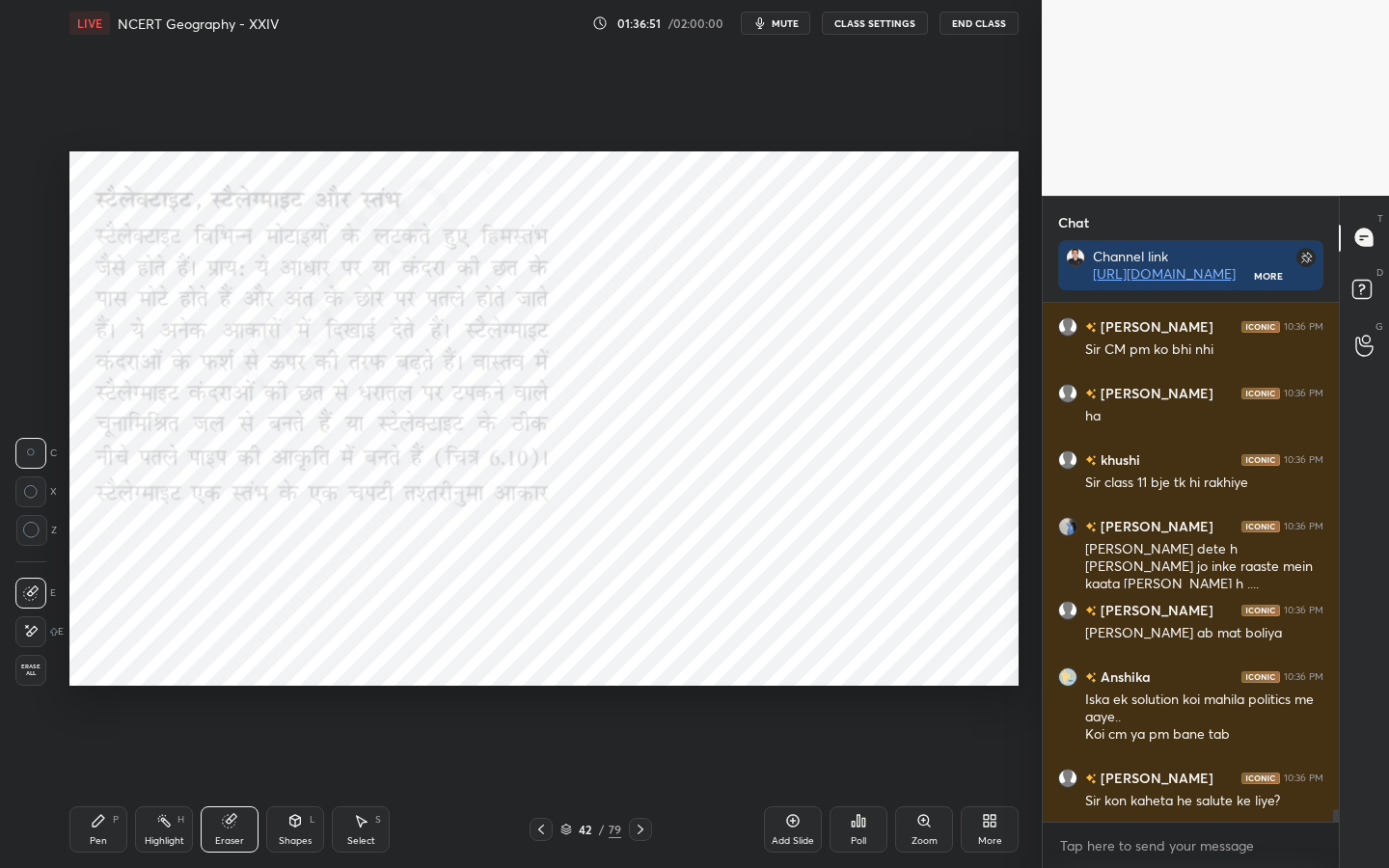 click on "Erase all" at bounding box center (31, 670) 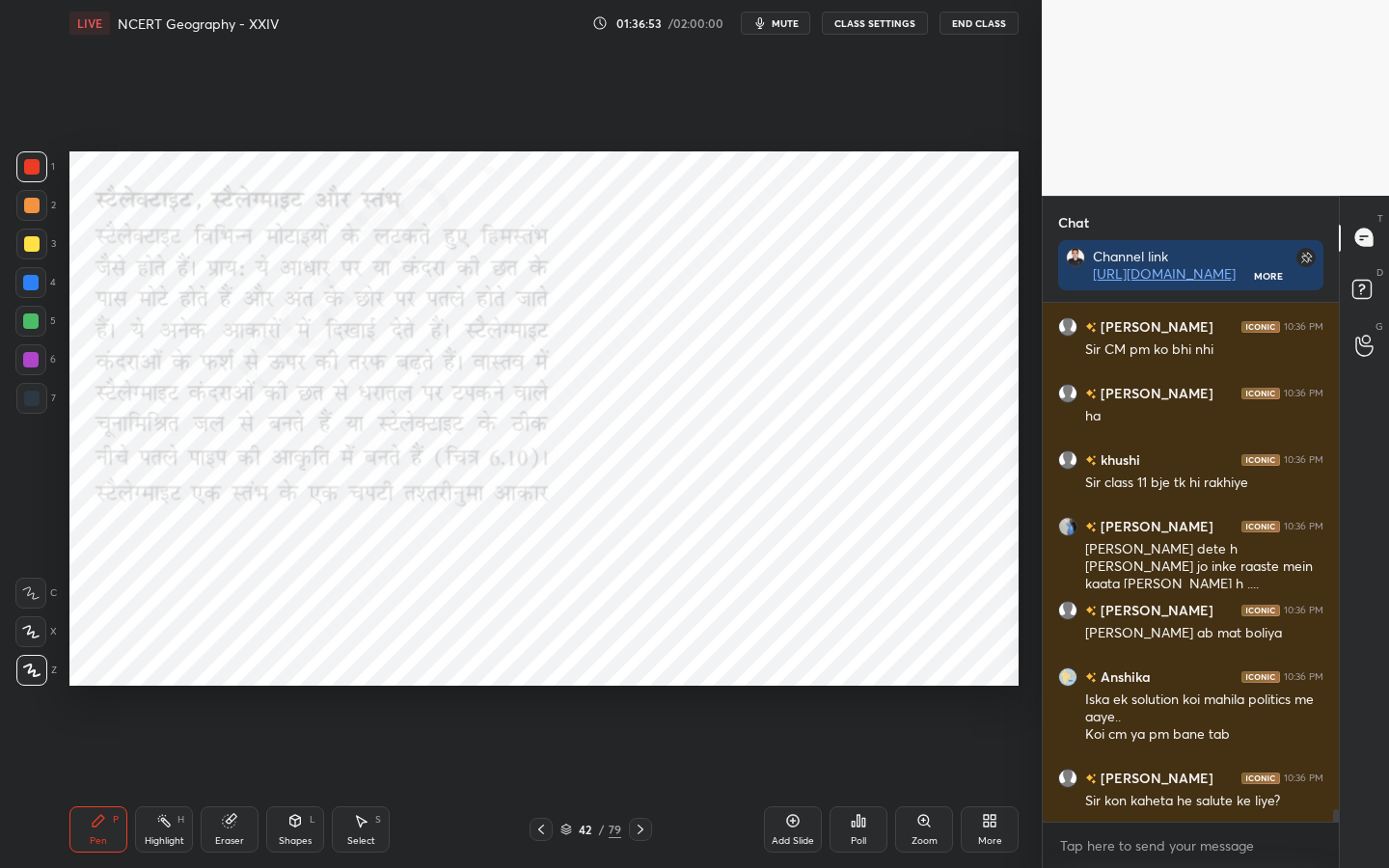 scroll, scrollTop: 20630, scrollLeft: 0, axis: vertical 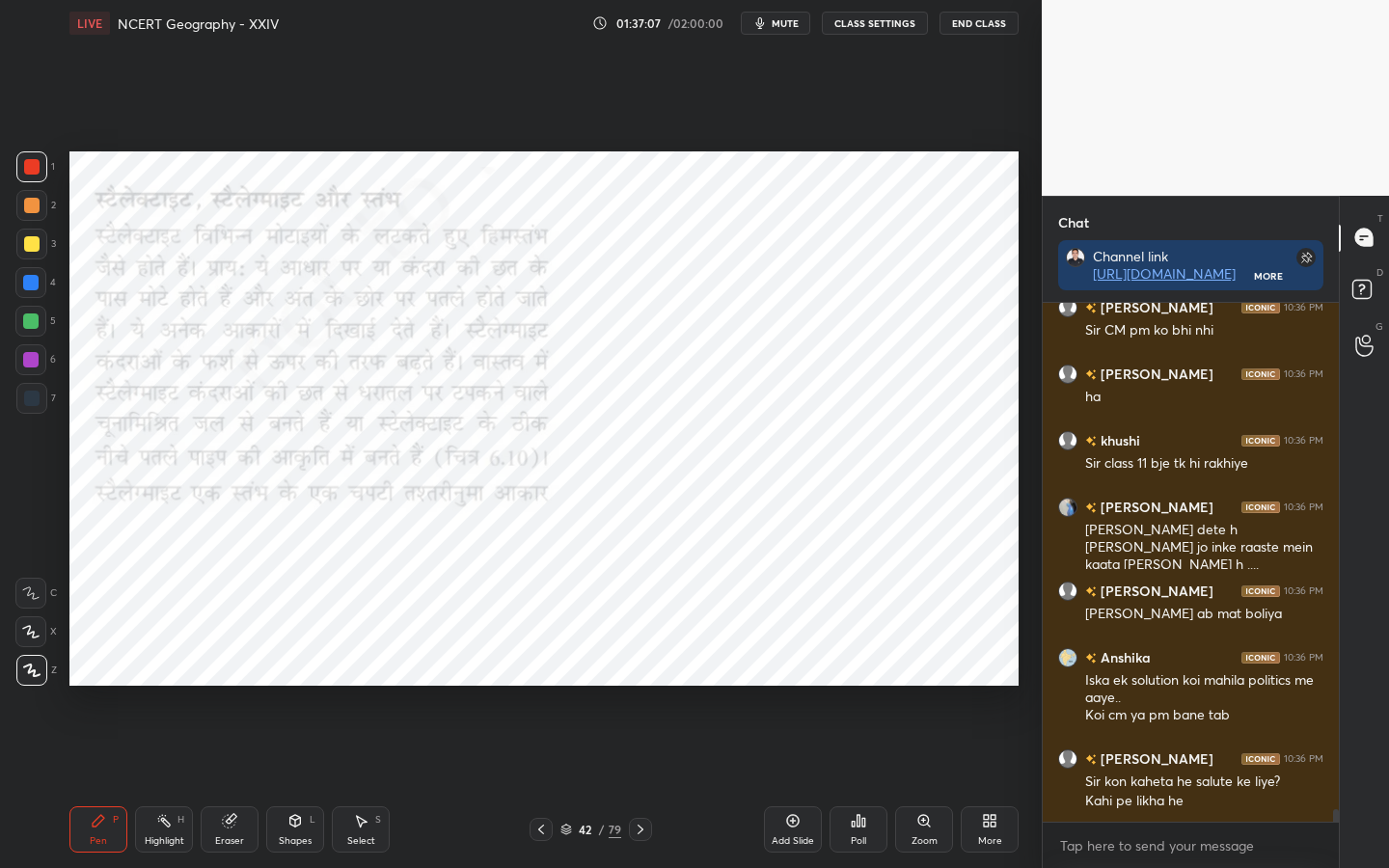 click on "79" at bounding box center (614, 829) 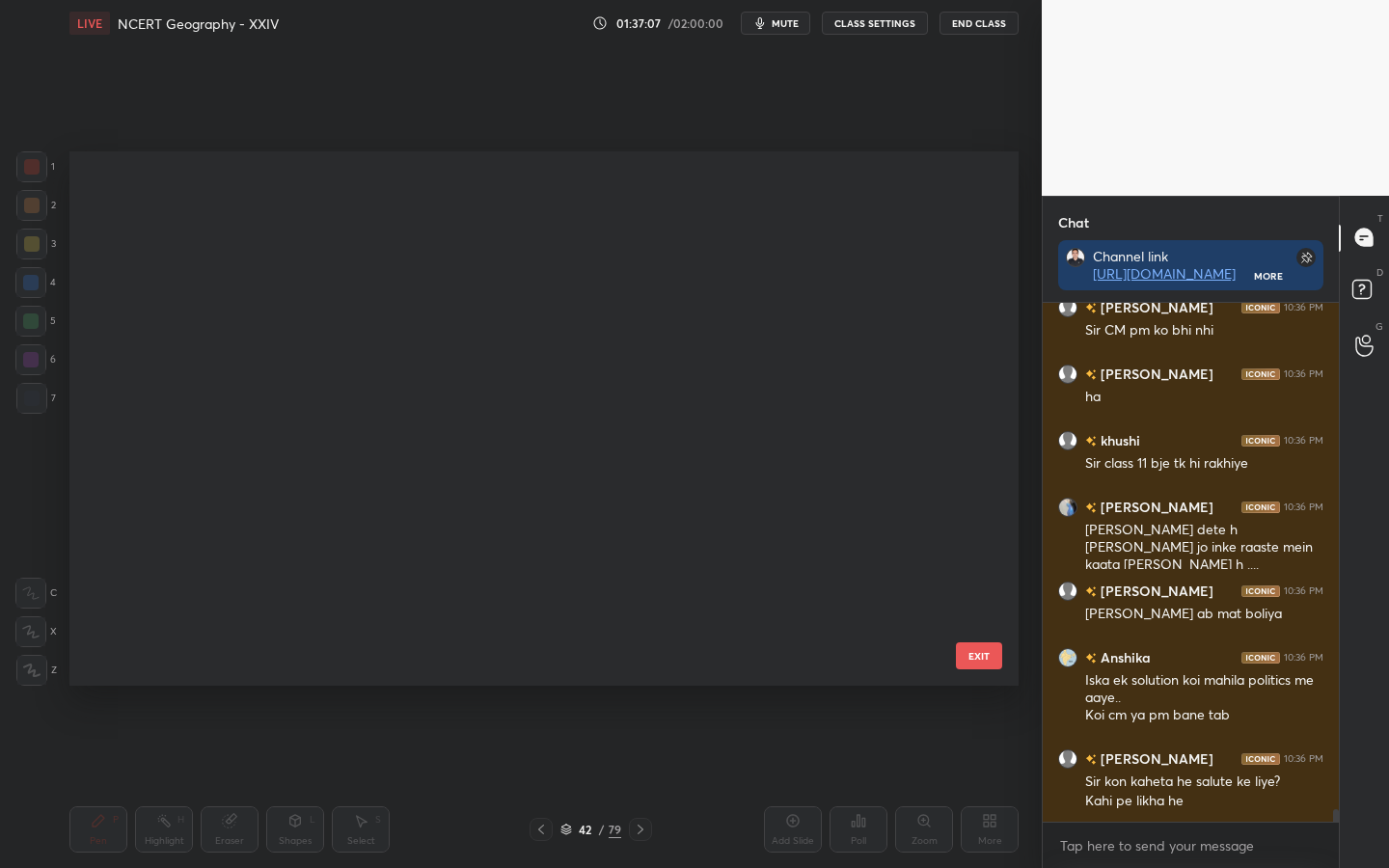 scroll, scrollTop: 1754, scrollLeft: 0, axis: vertical 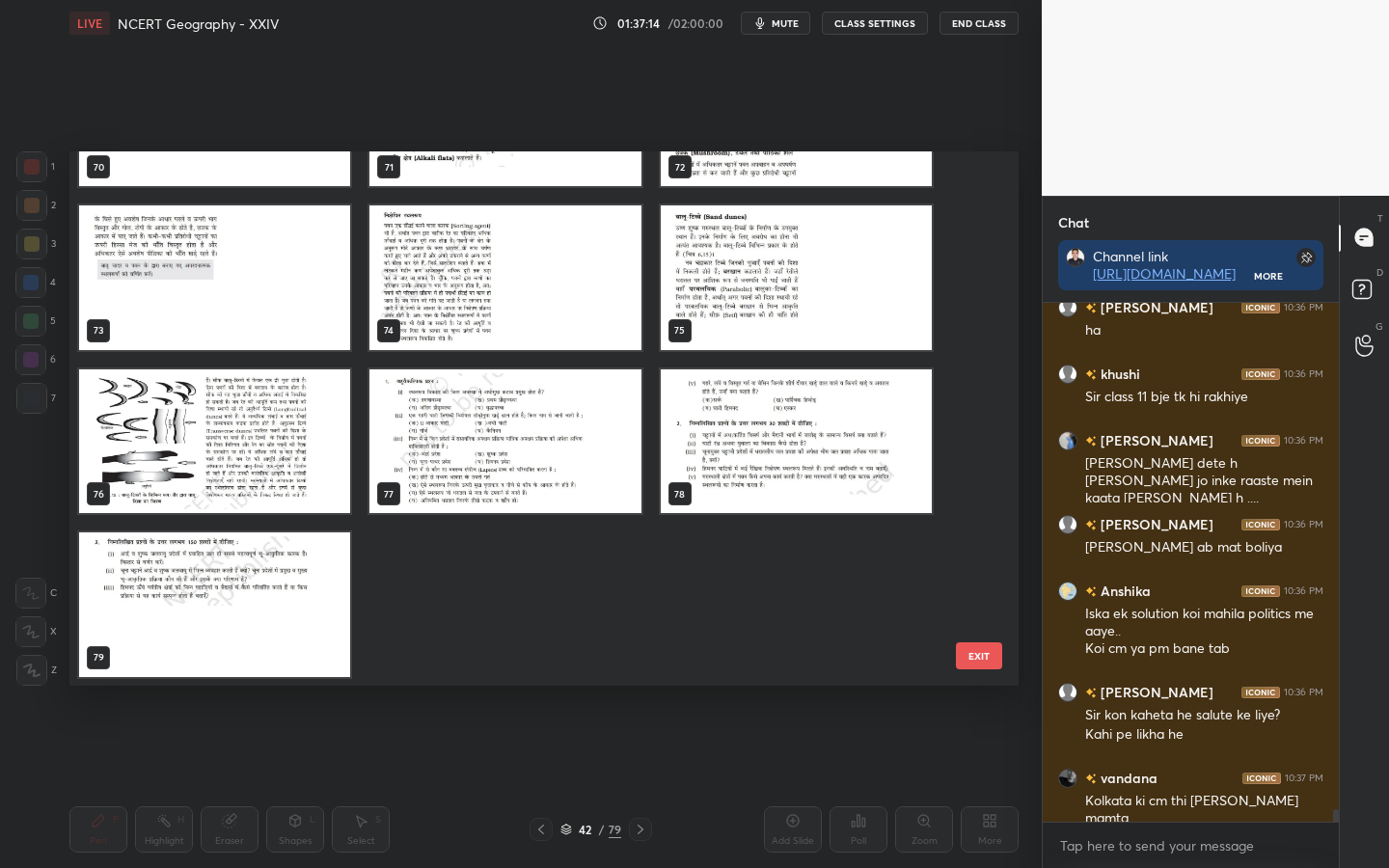 click on "EXIT" at bounding box center (979, 656) 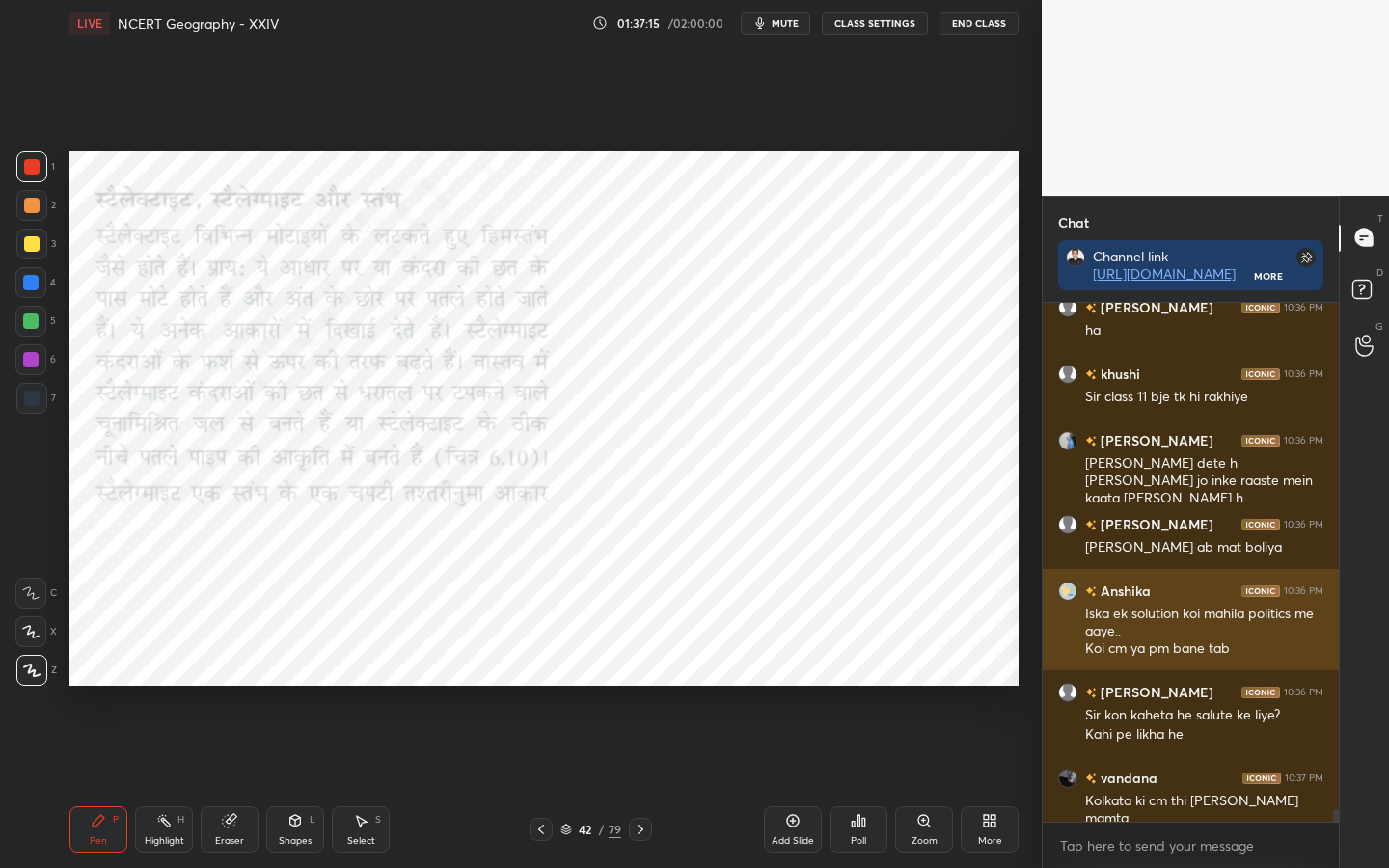 scroll, scrollTop: 0, scrollLeft: 0, axis: both 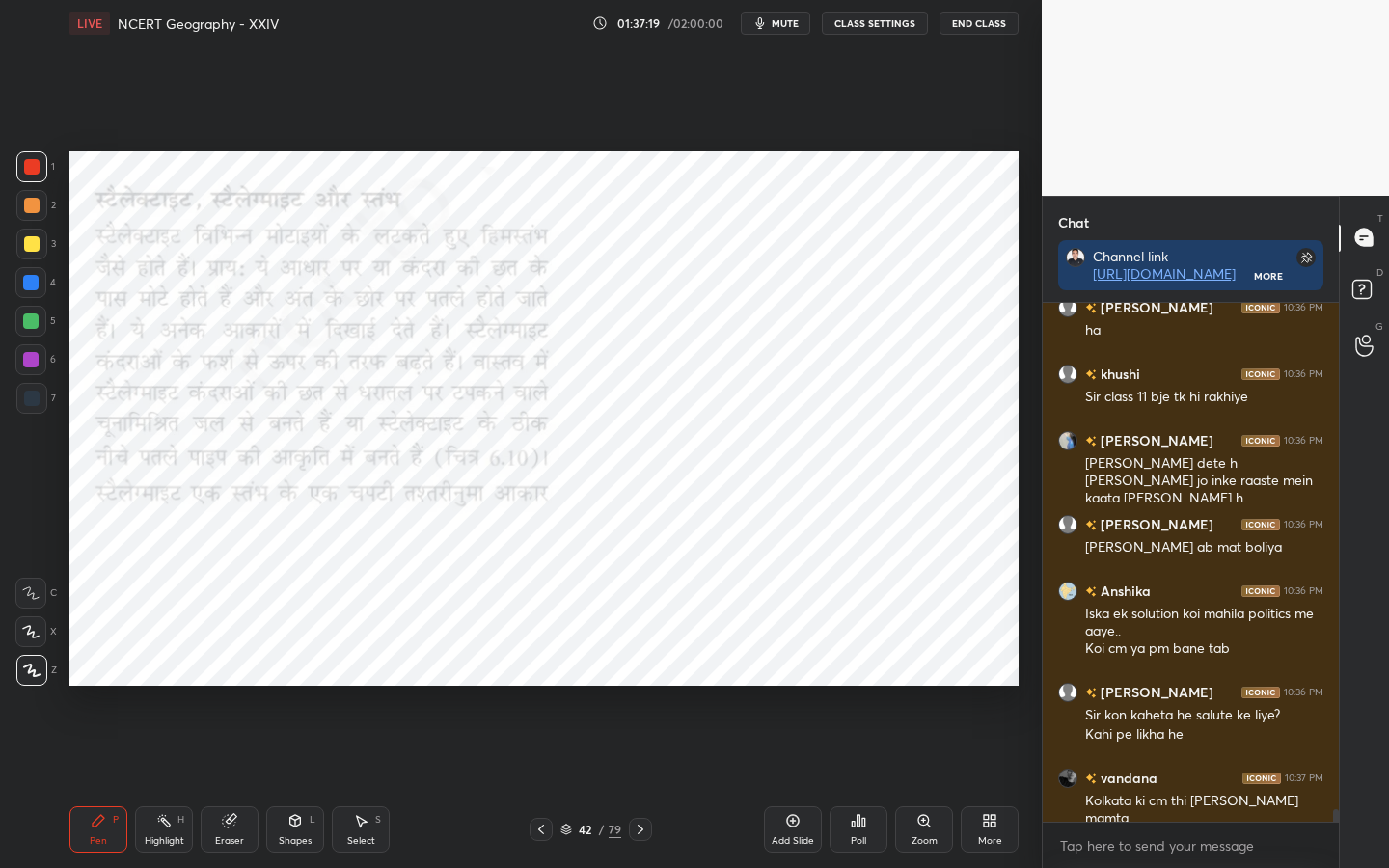 click on "CLASS SETTINGS" at bounding box center (875, 23) 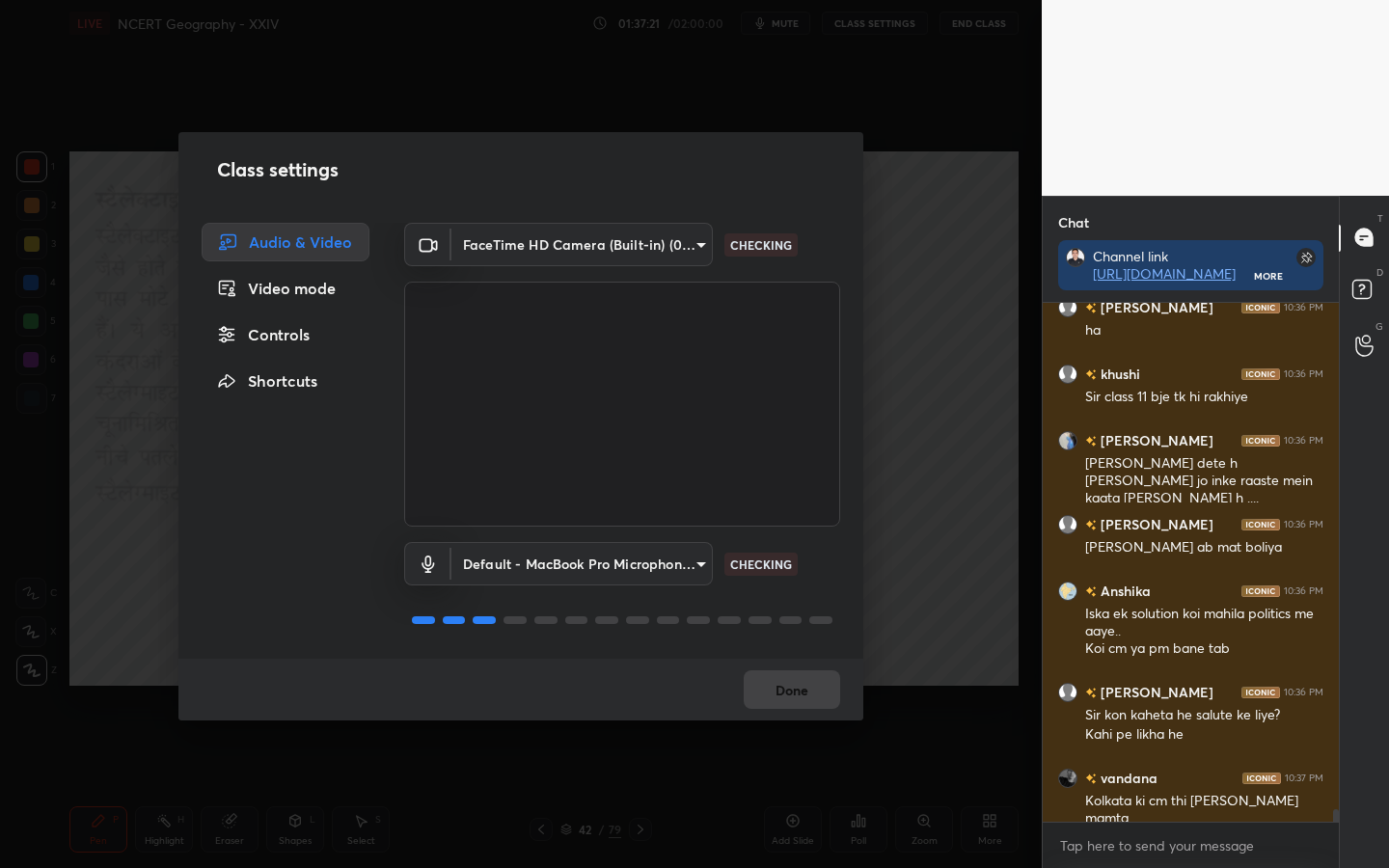 click on "Controls" at bounding box center (286, 335) 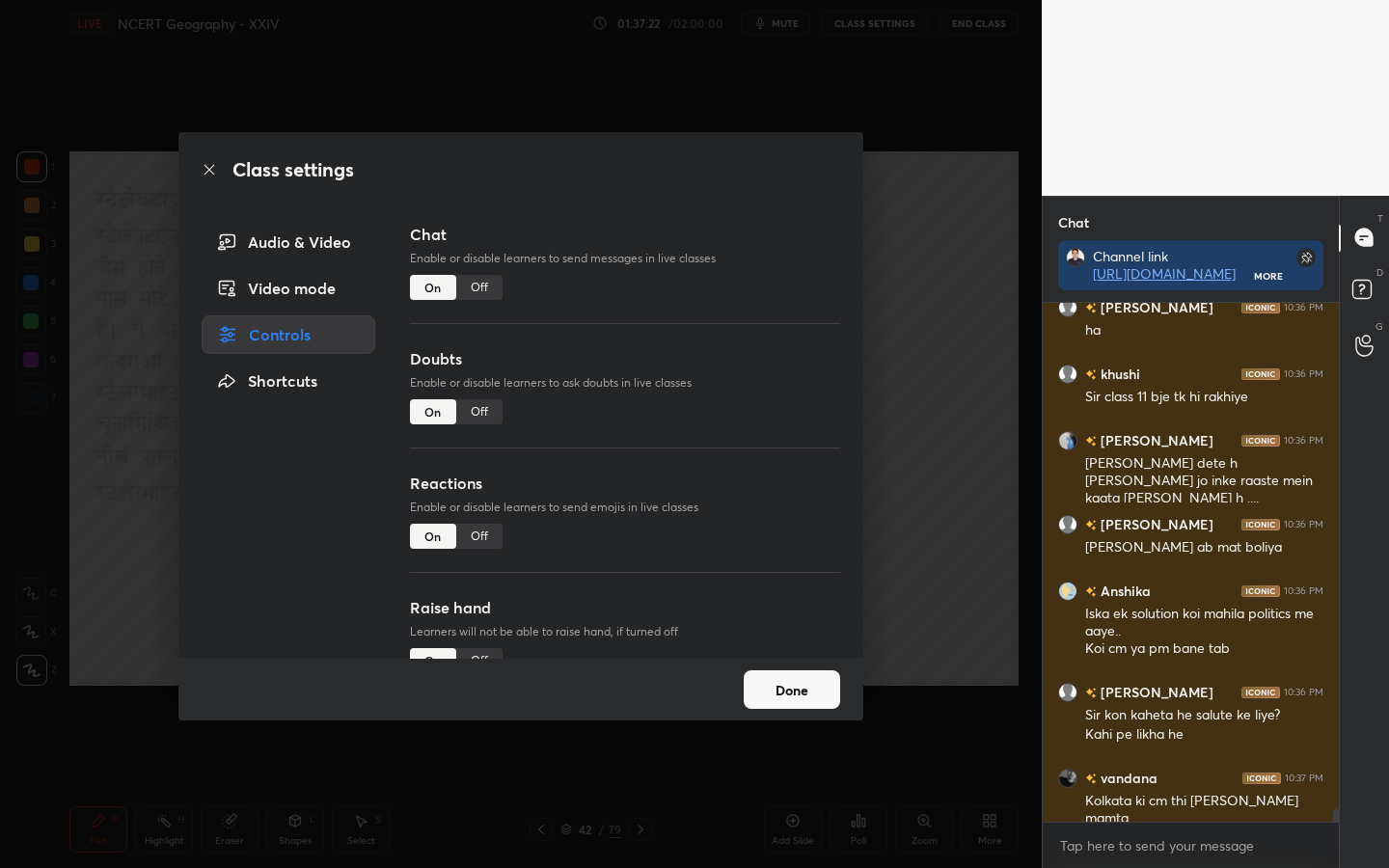 click on "Off" at bounding box center (479, 287) 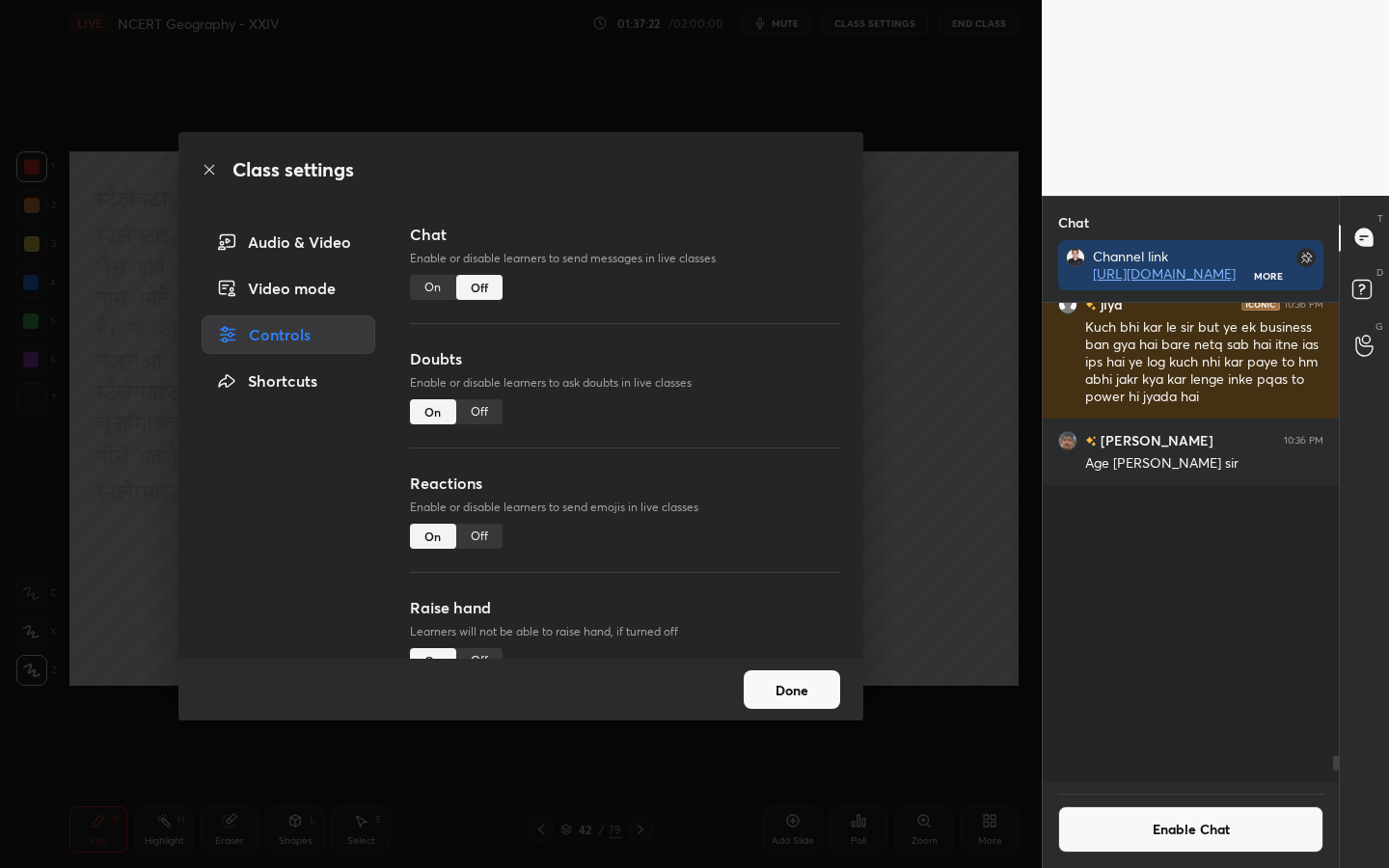 scroll, scrollTop: 14340, scrollLeft: 0, axis: vertical 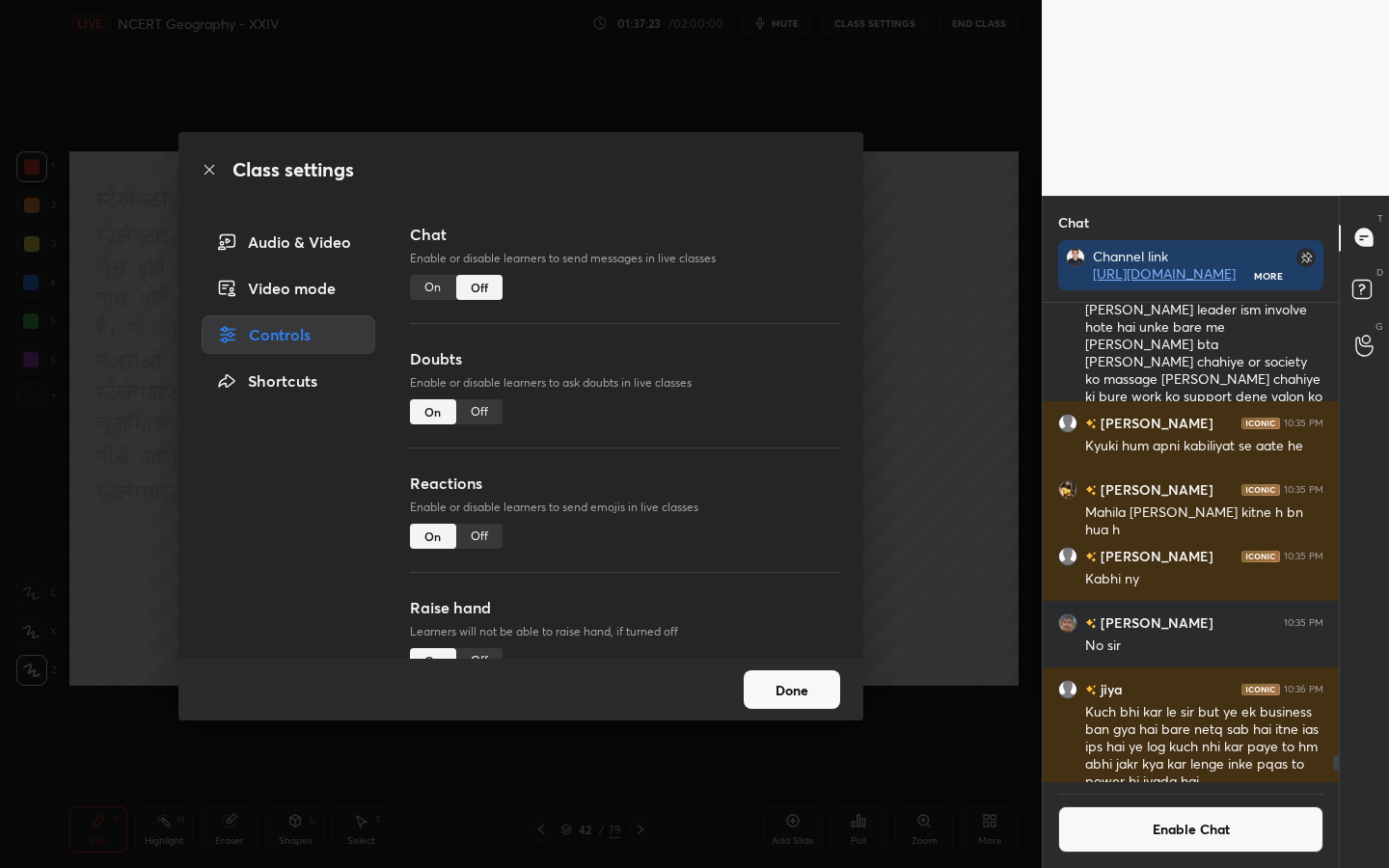 click on "Done" at bounding box center (792, 690) 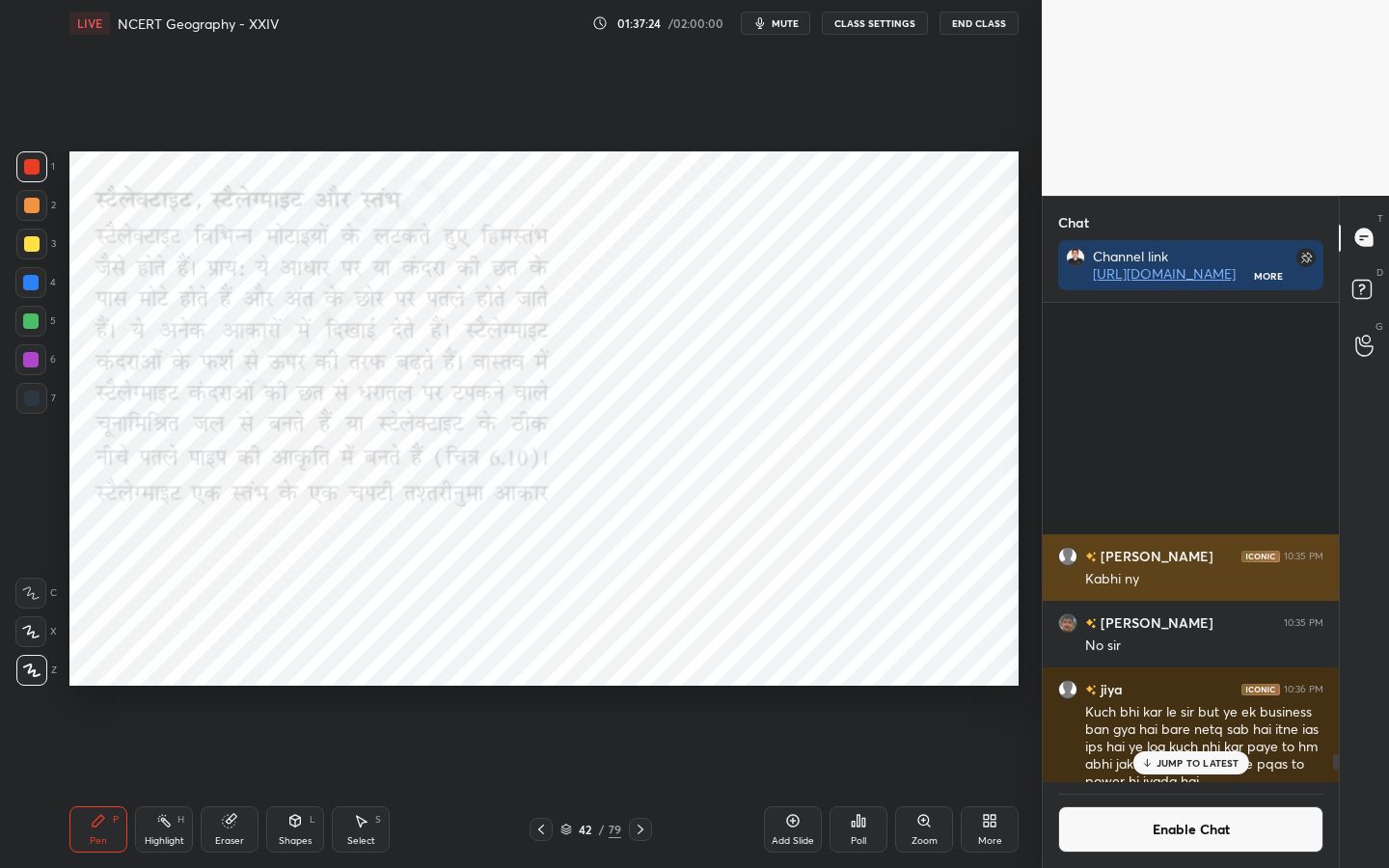 scroll, scrollTop: 15097, scrollLeft: 0, axis: vertical 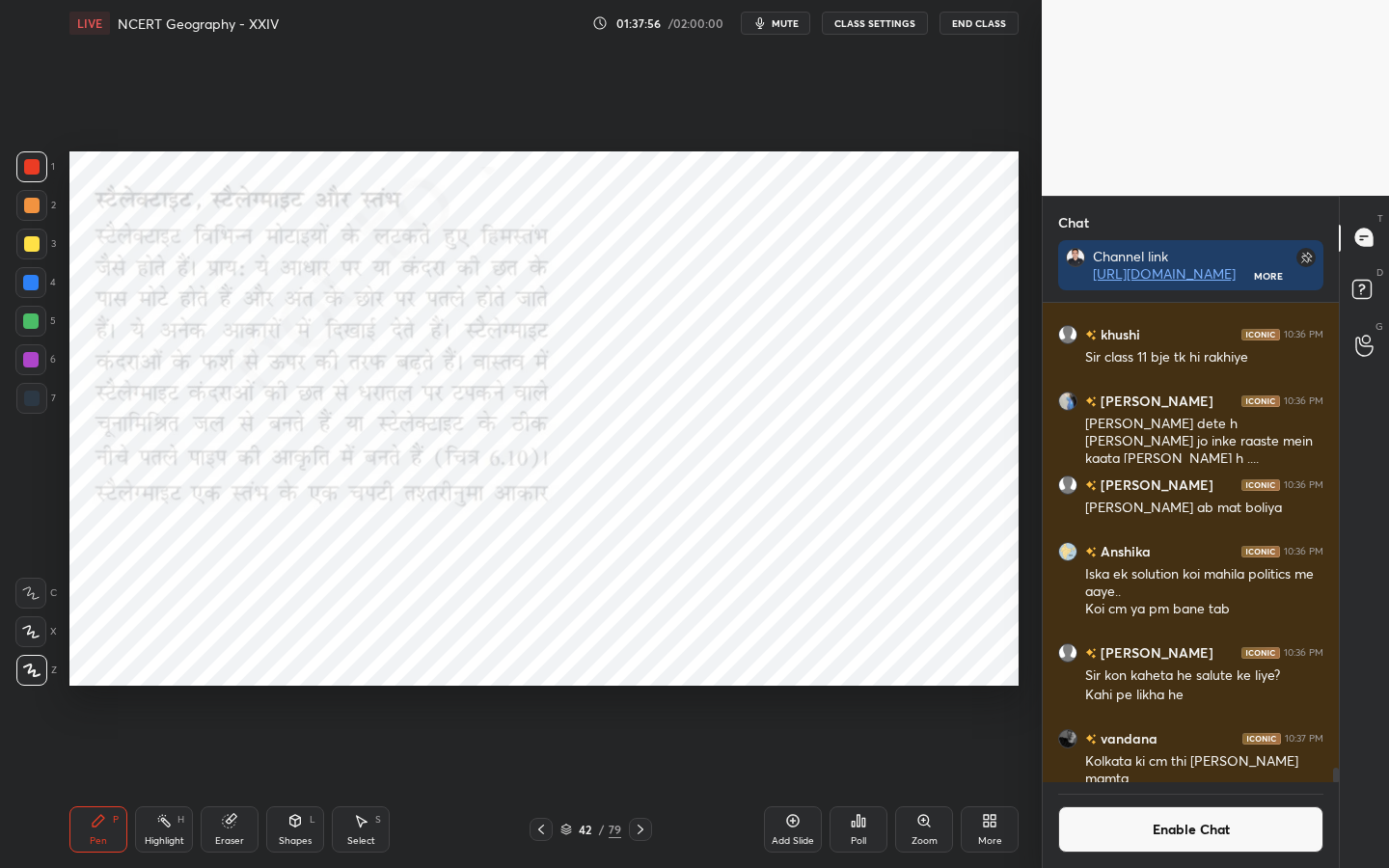 click 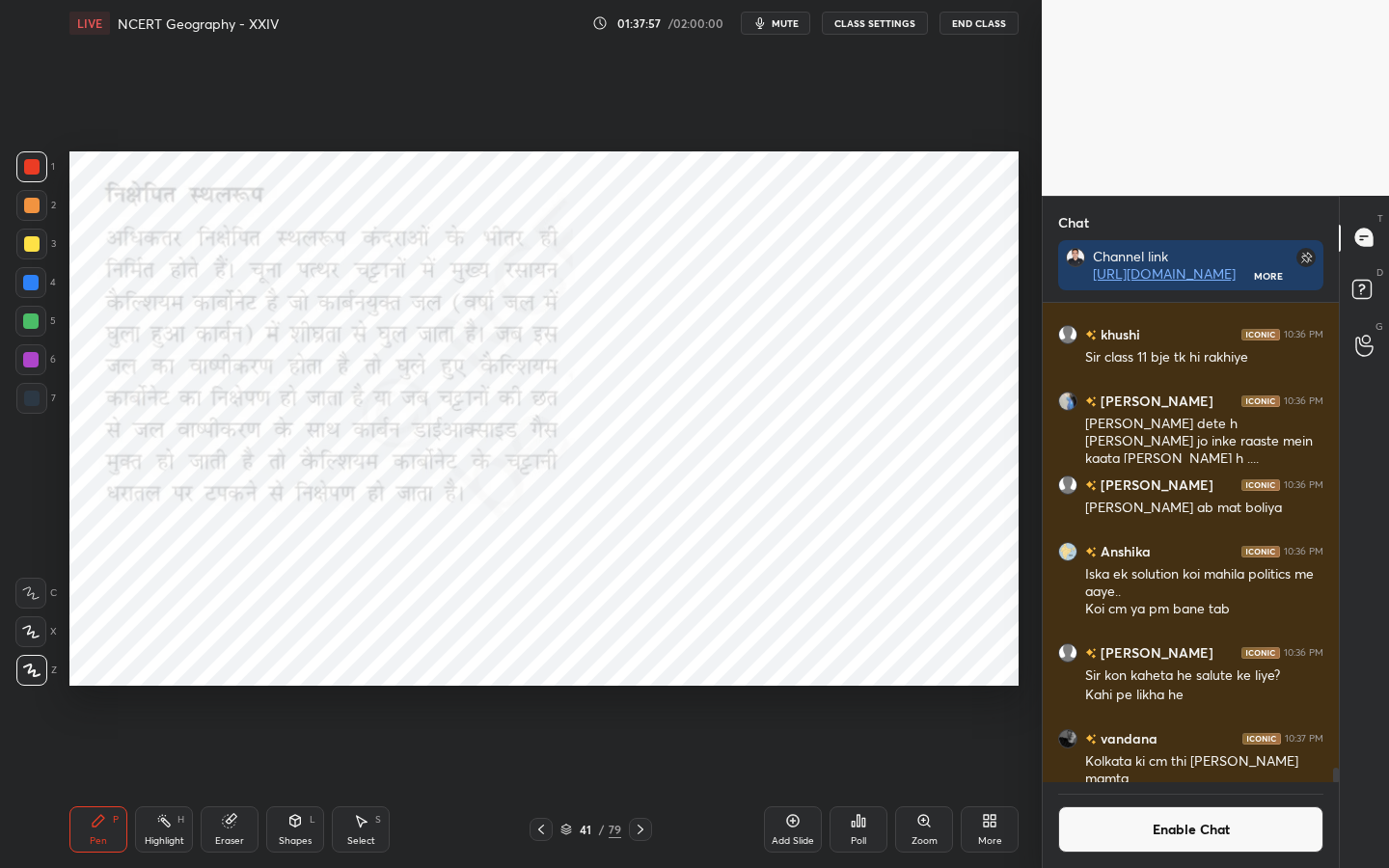 click on "Pen P Highlight H Eraser Shapes L Select S 41 / 79 Add Slide Poll Zoom More" at bounding box center (544, 829) 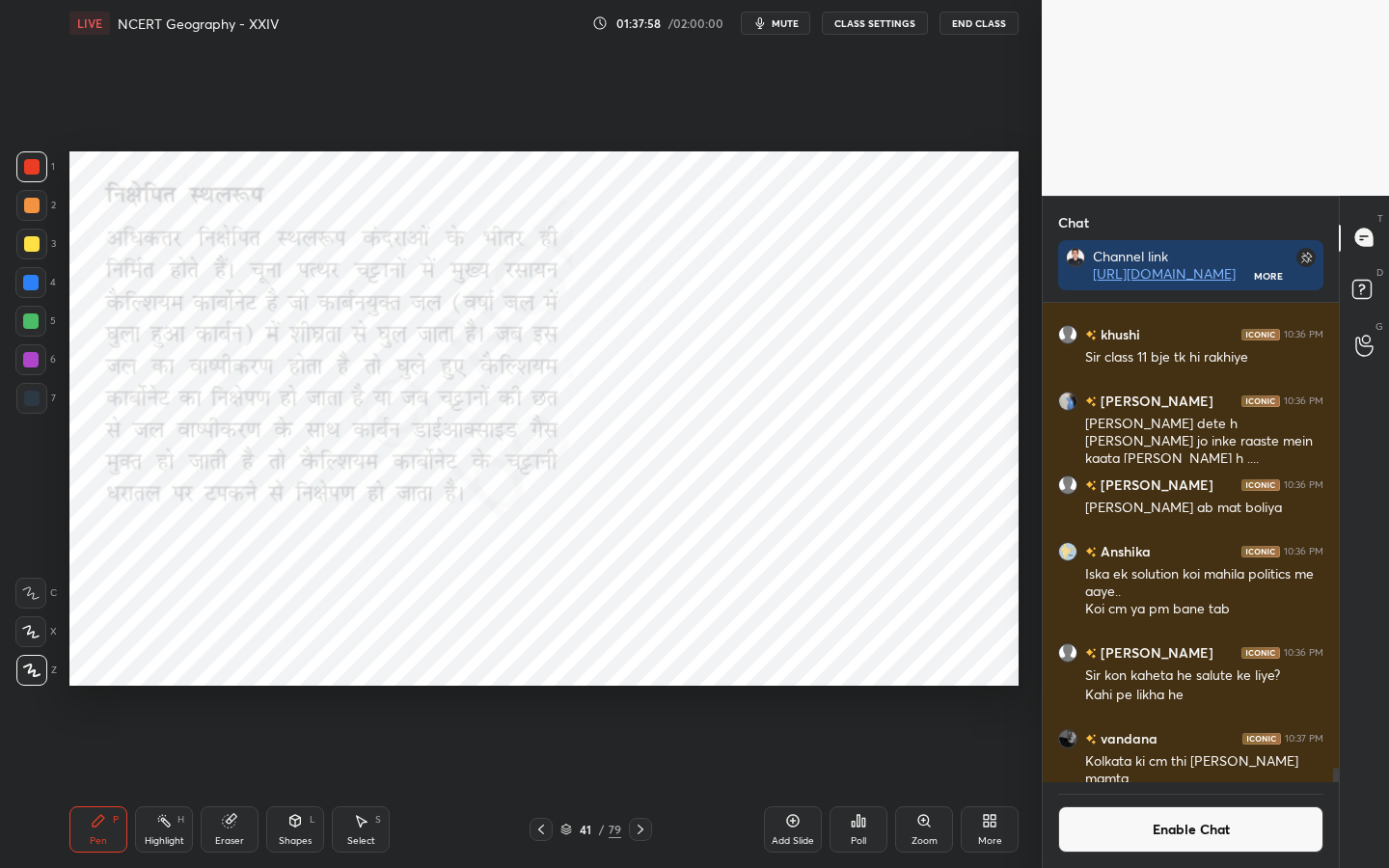 click 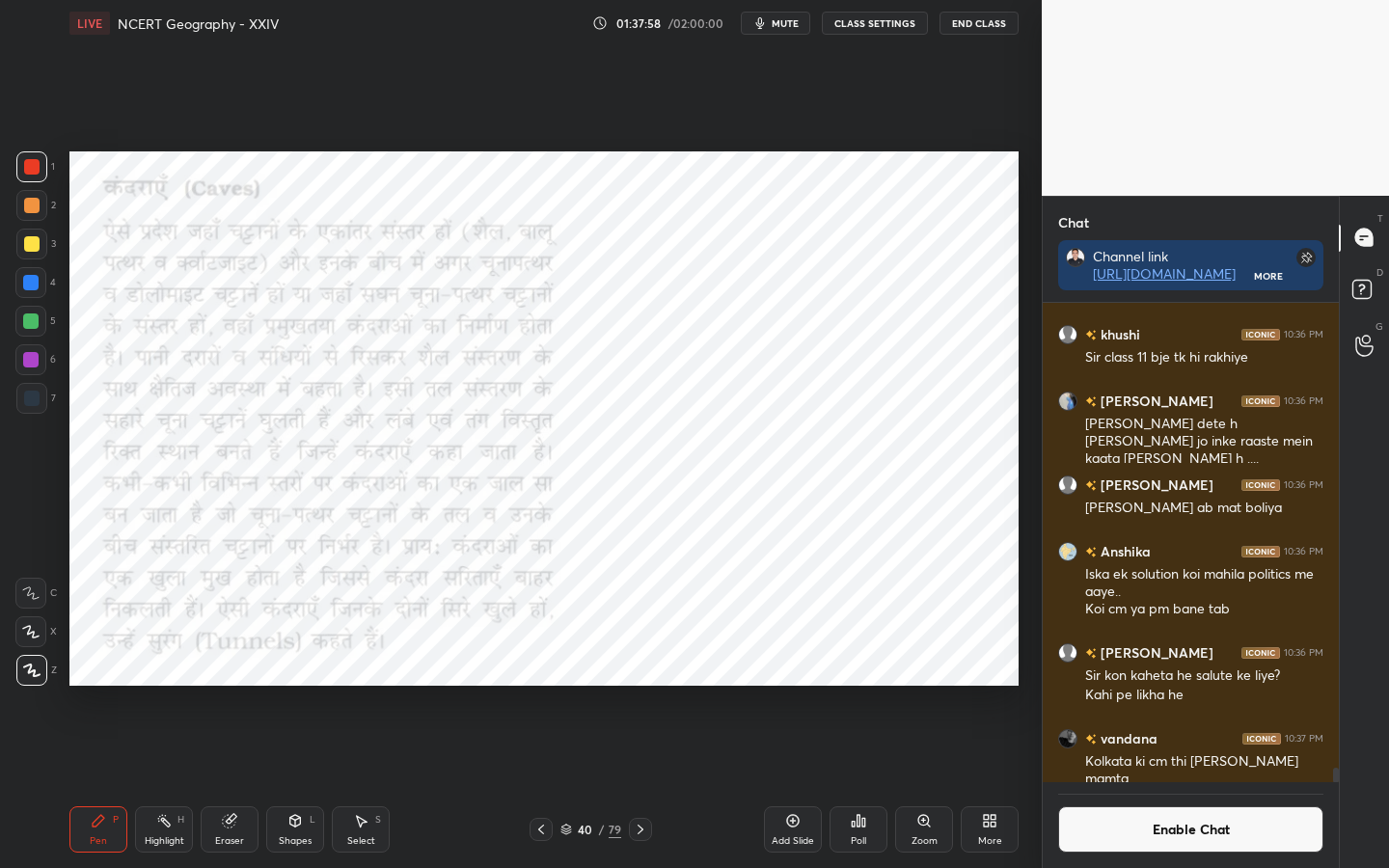 click 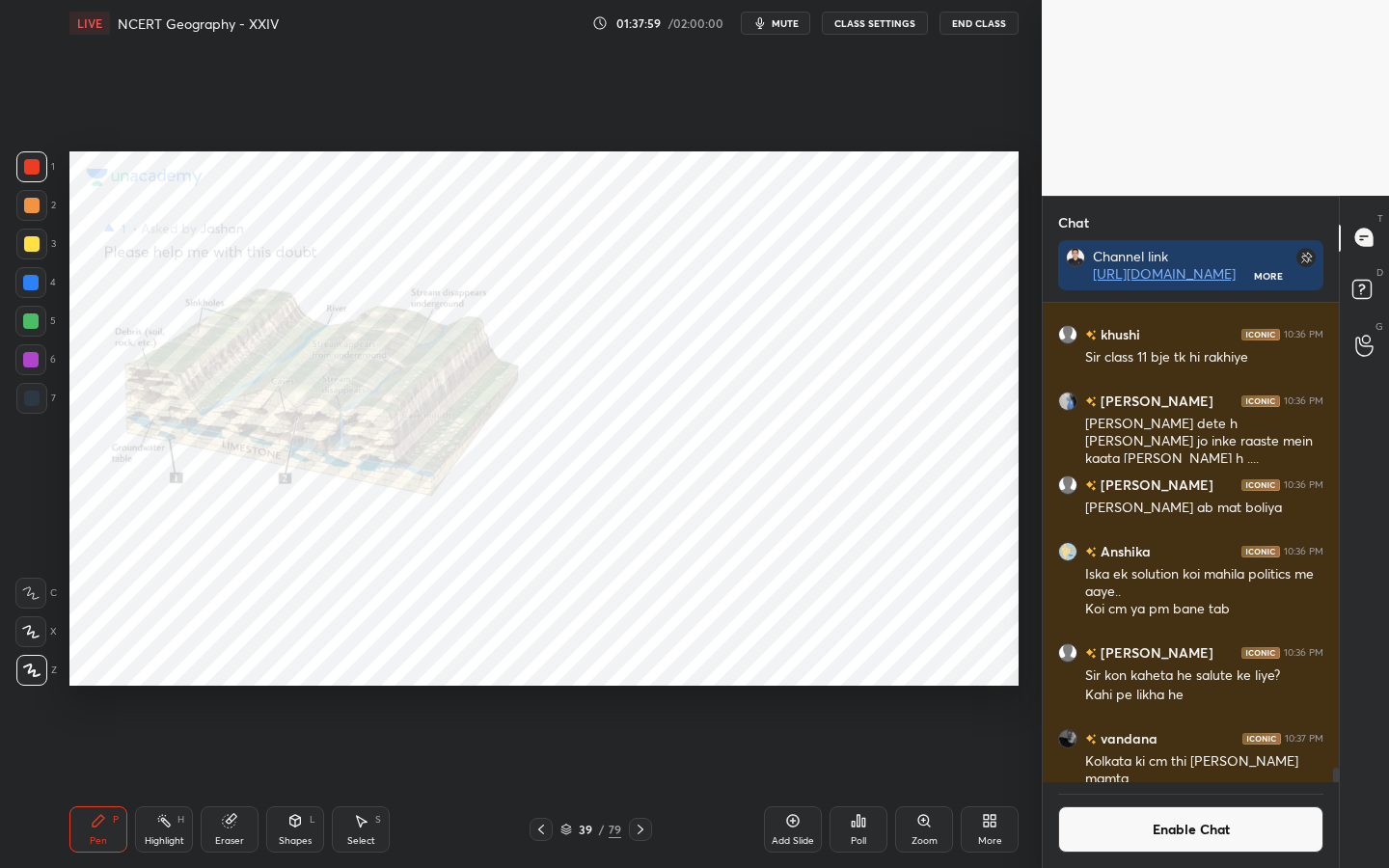 click at bounding box center (541, 829) 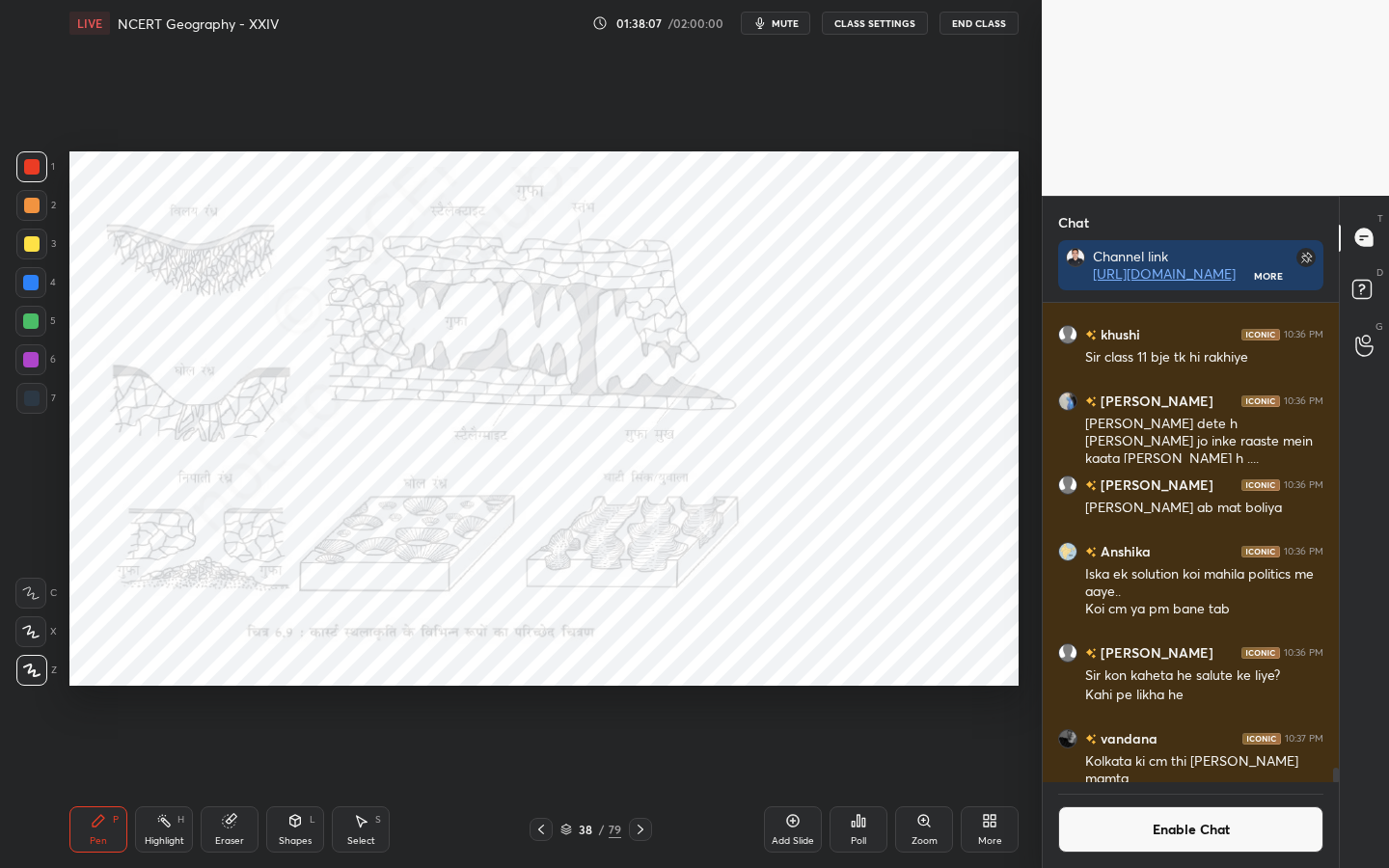 scroll, scrollTop: 15180, scrollLeft: 0, axis: vertical 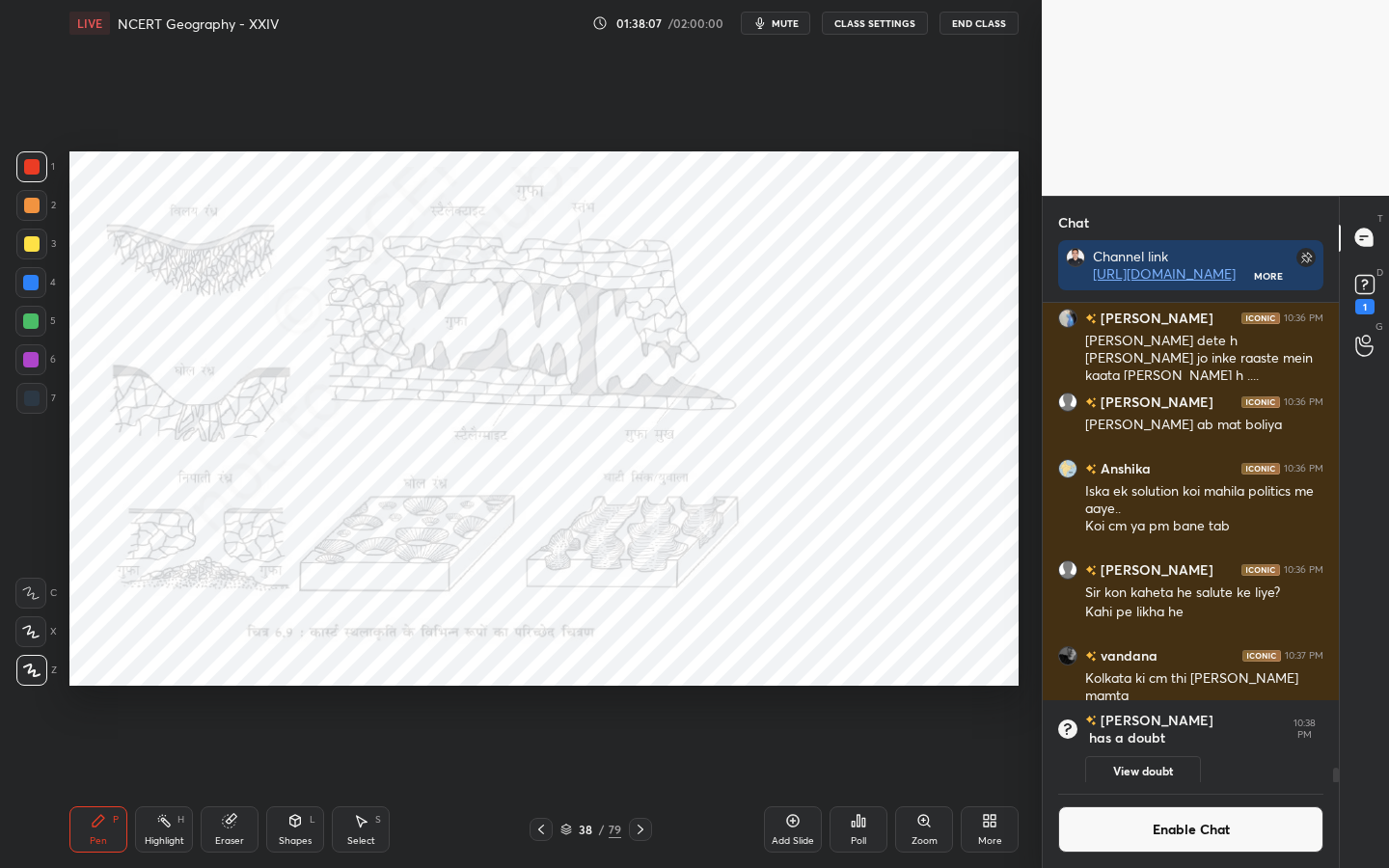 click on "Eraser" at bounding box center (230, 841) 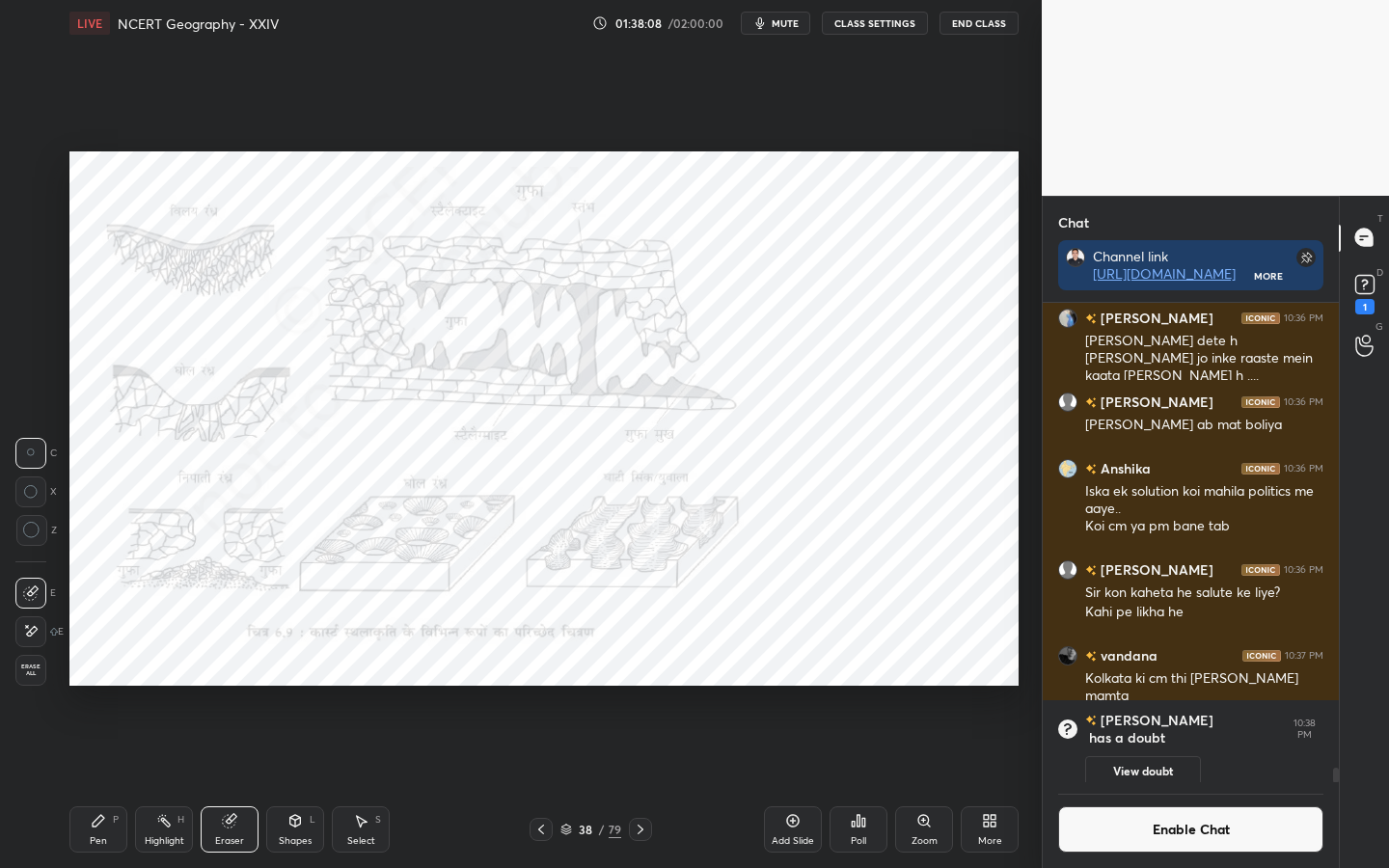 drag, startPoint x: 35, startPoint y: 665, endPoint x: 53, endPoint y: 658, distance: 19.313208 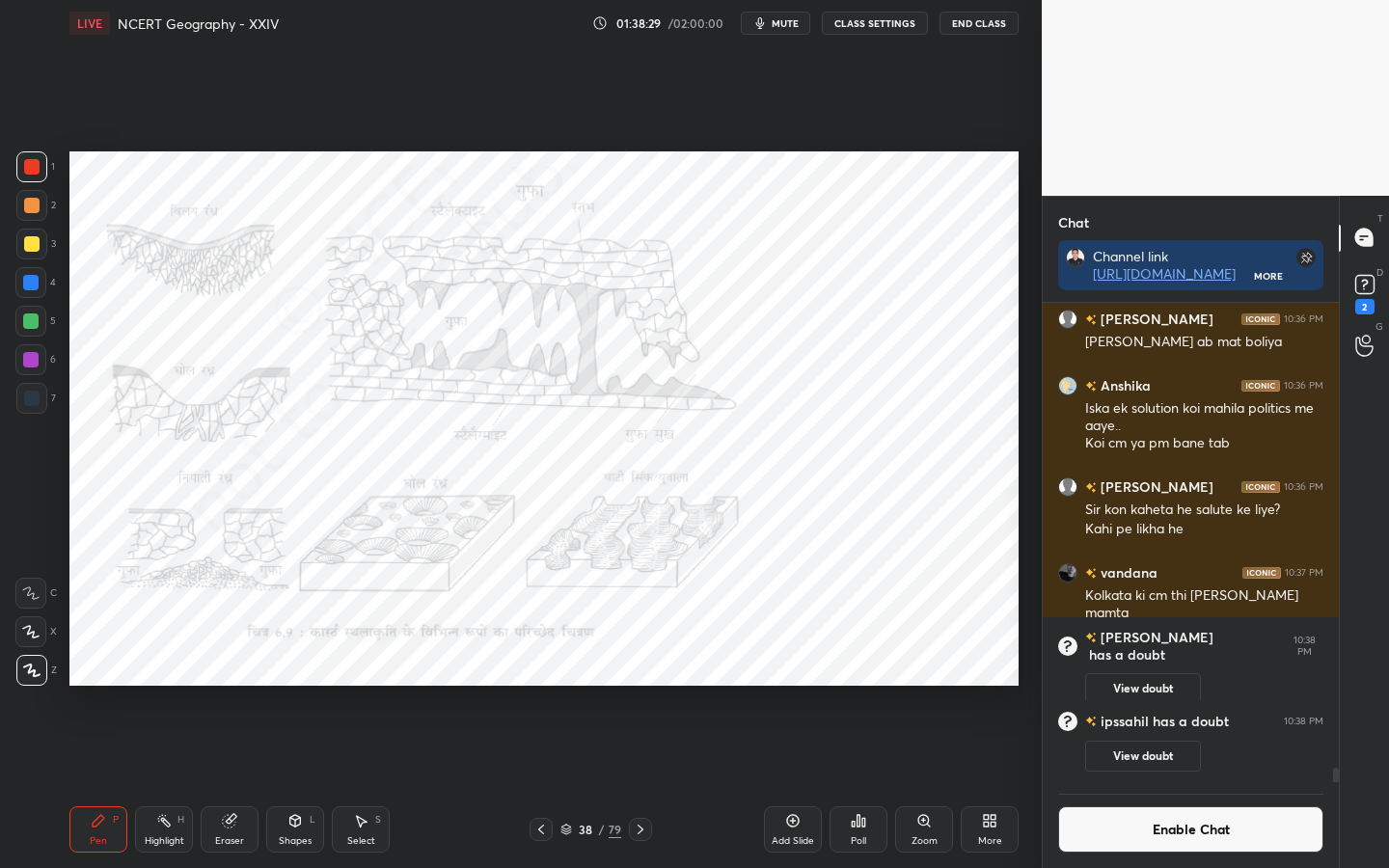 scroll, scrollTop: 15012, scrollLeft: 0, axis: vertical 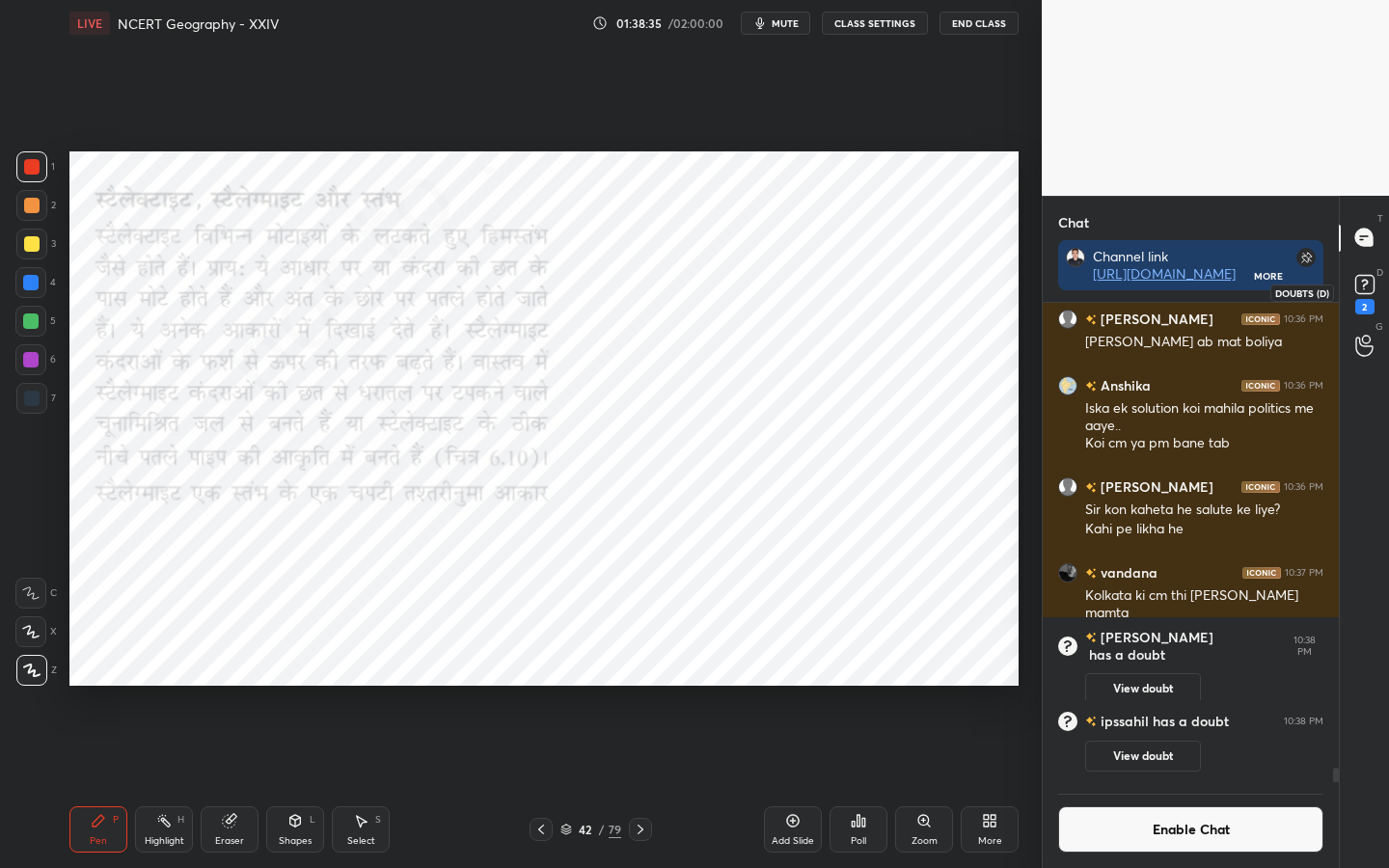 click 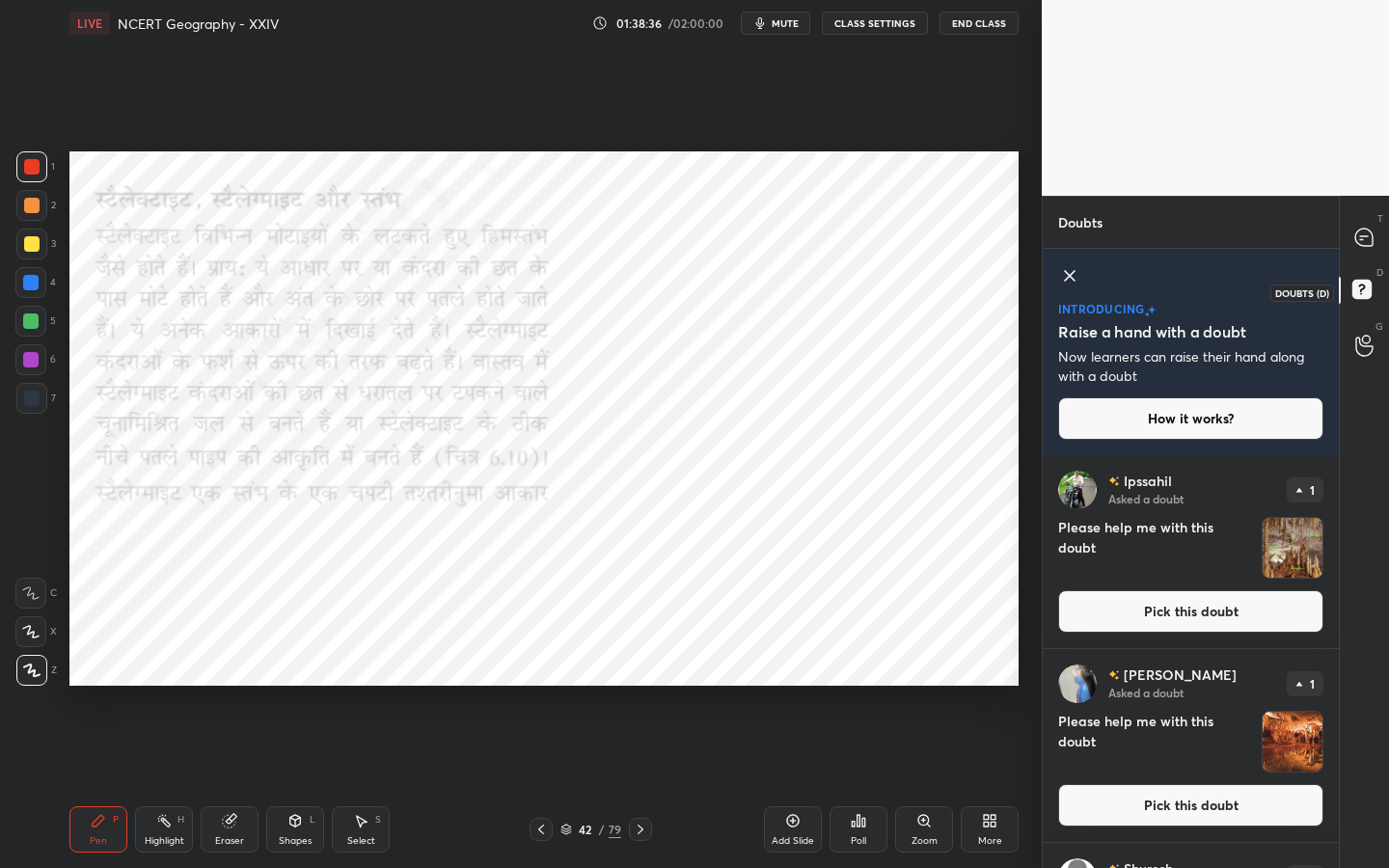 scroll, scrollTop: 7, scrollLeft: 7, axis: both 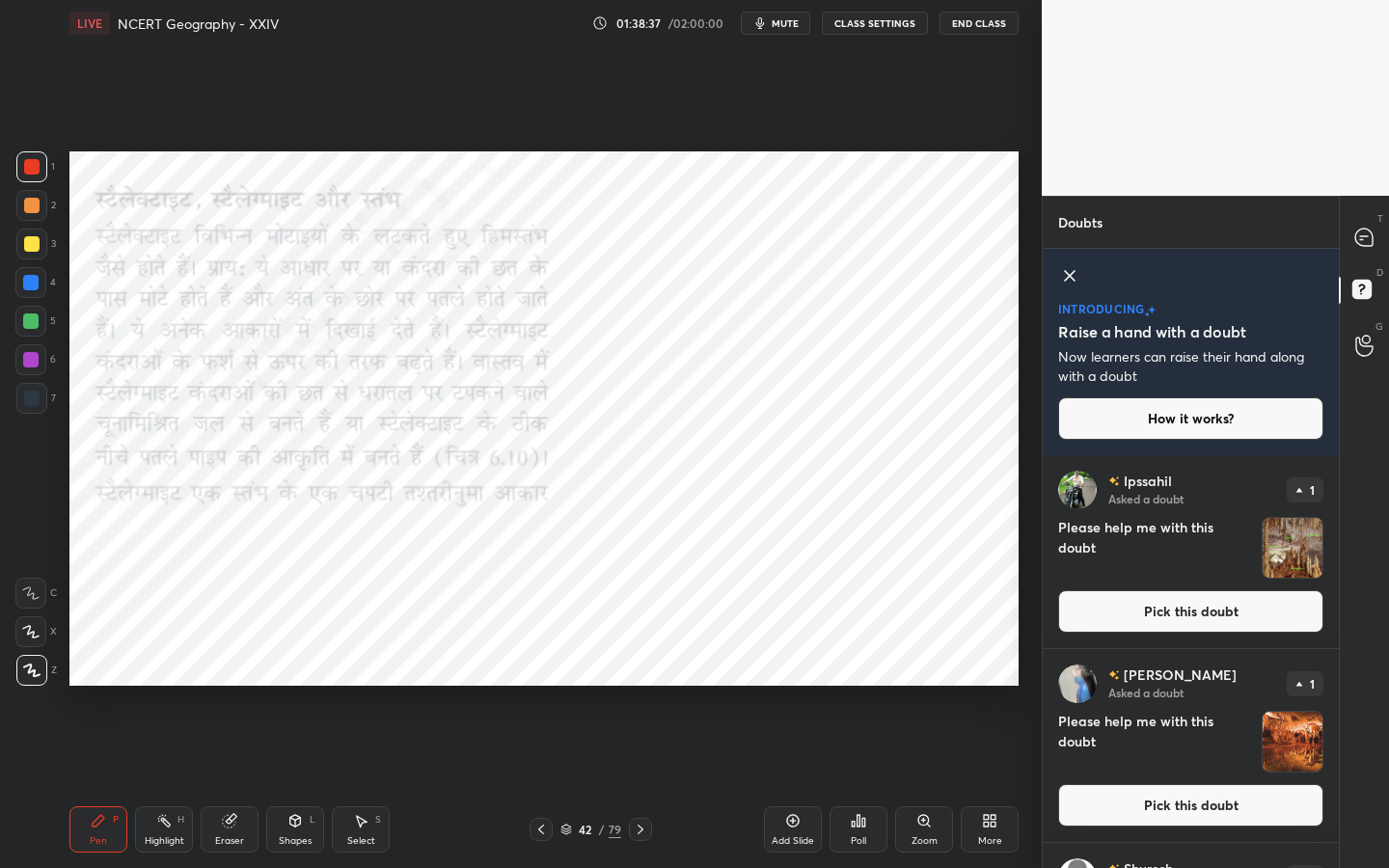 click on "Pick this doubt" at bounding box center [1190, 611] 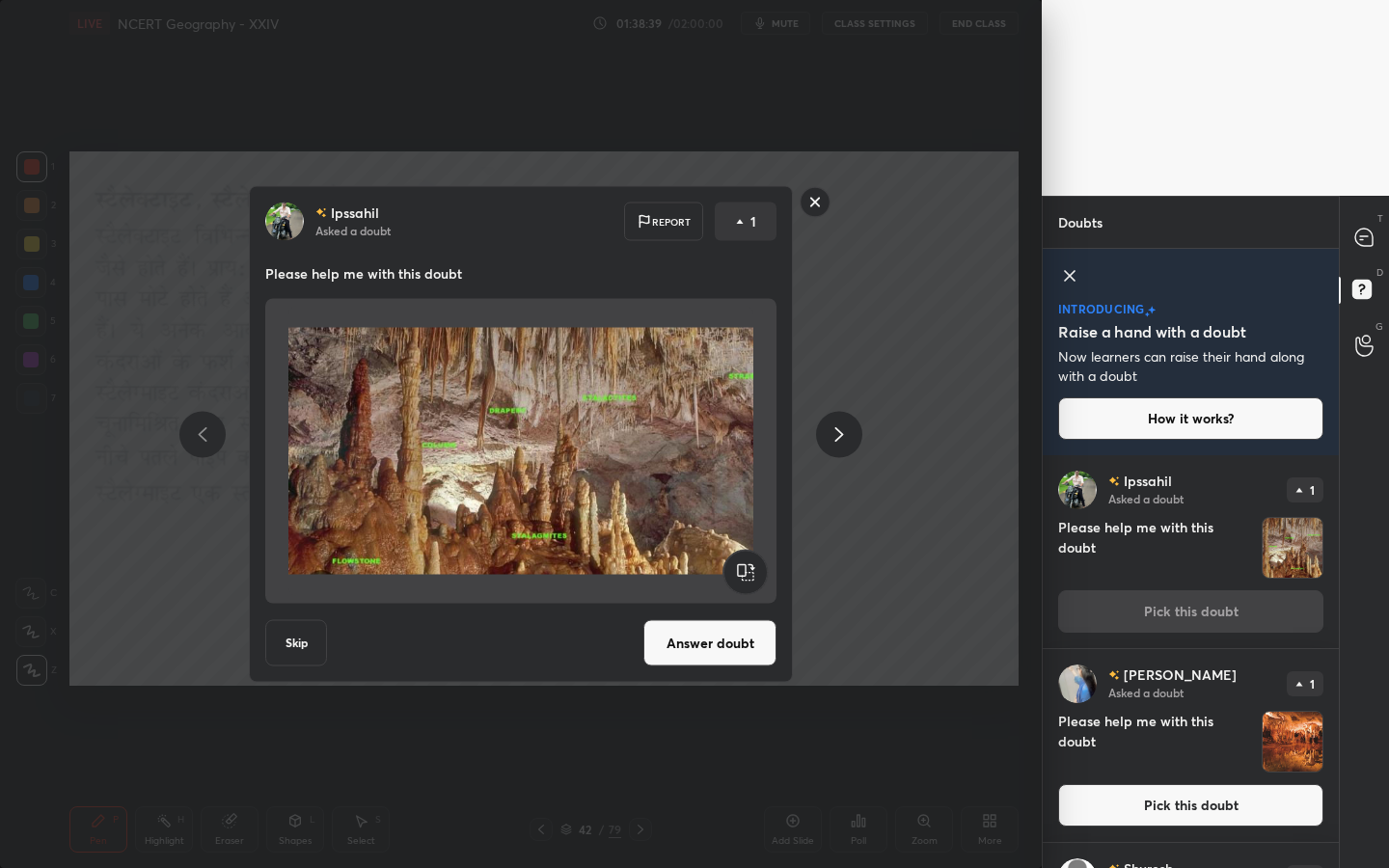 click 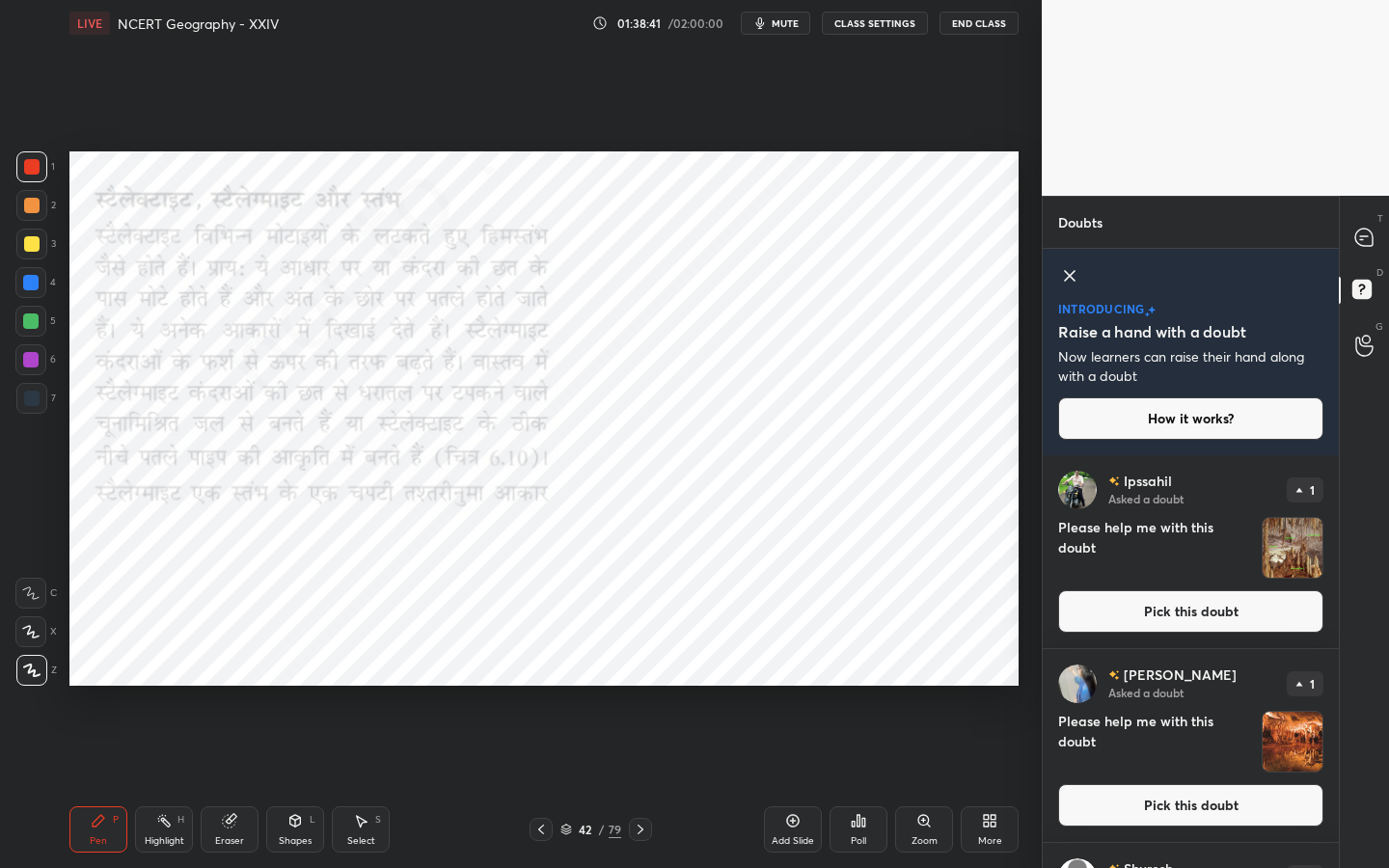 click on "Jashan Asked a doubt 1 Please help me with this doubt Pick this doubt" at bounding box center (1190, 746) 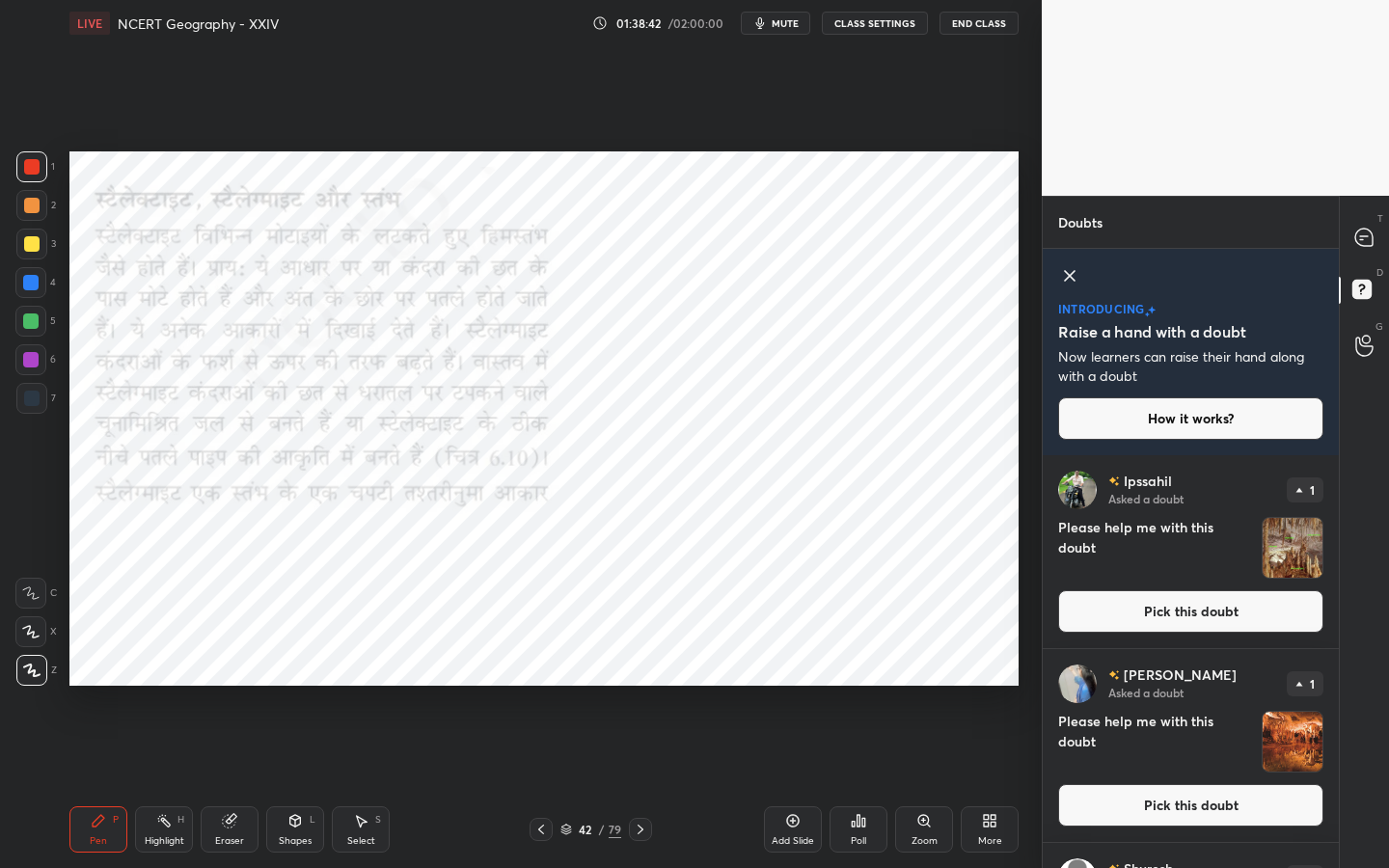 click on "Pick this doubt" at bounding box center (1190, 805) 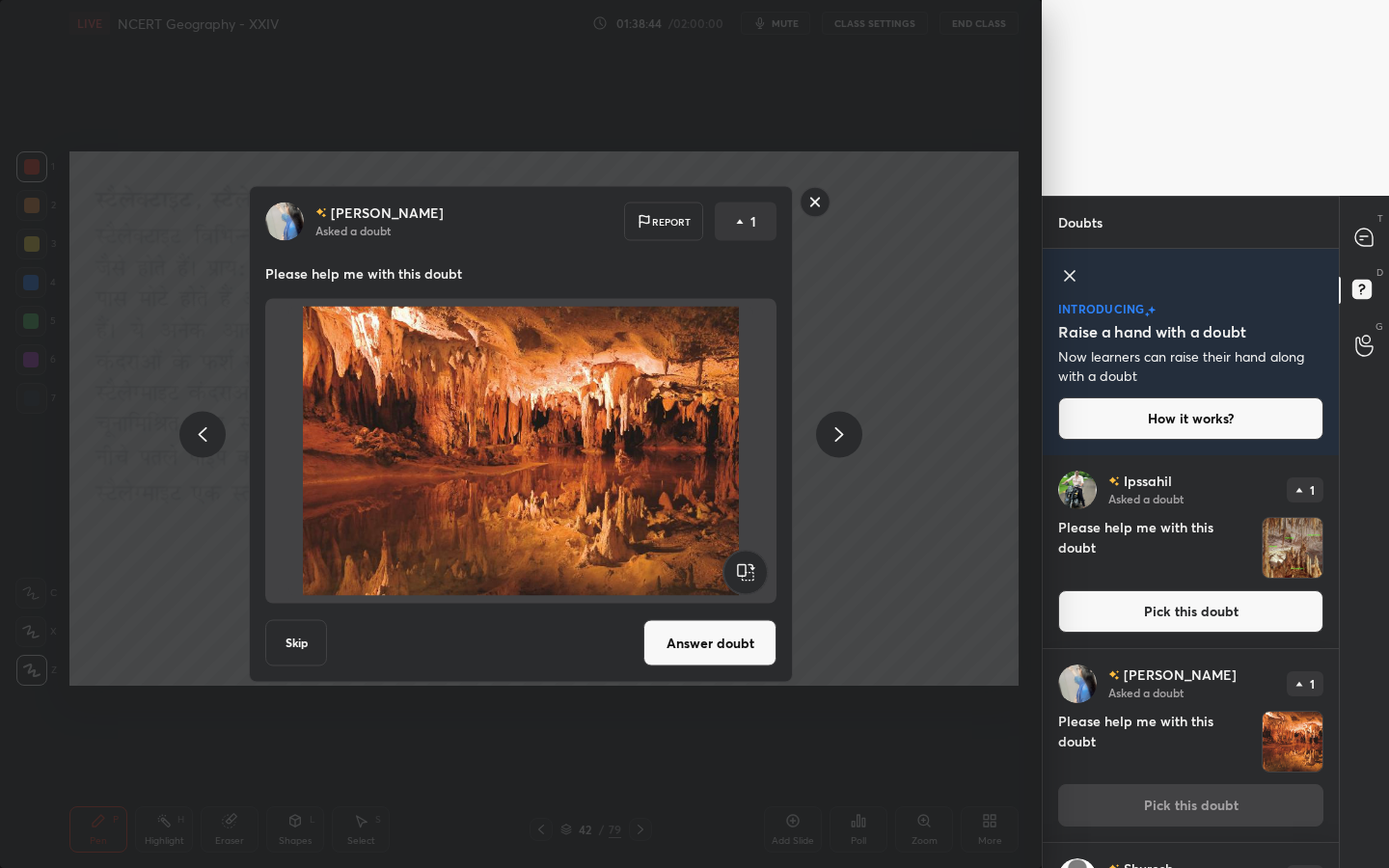 click 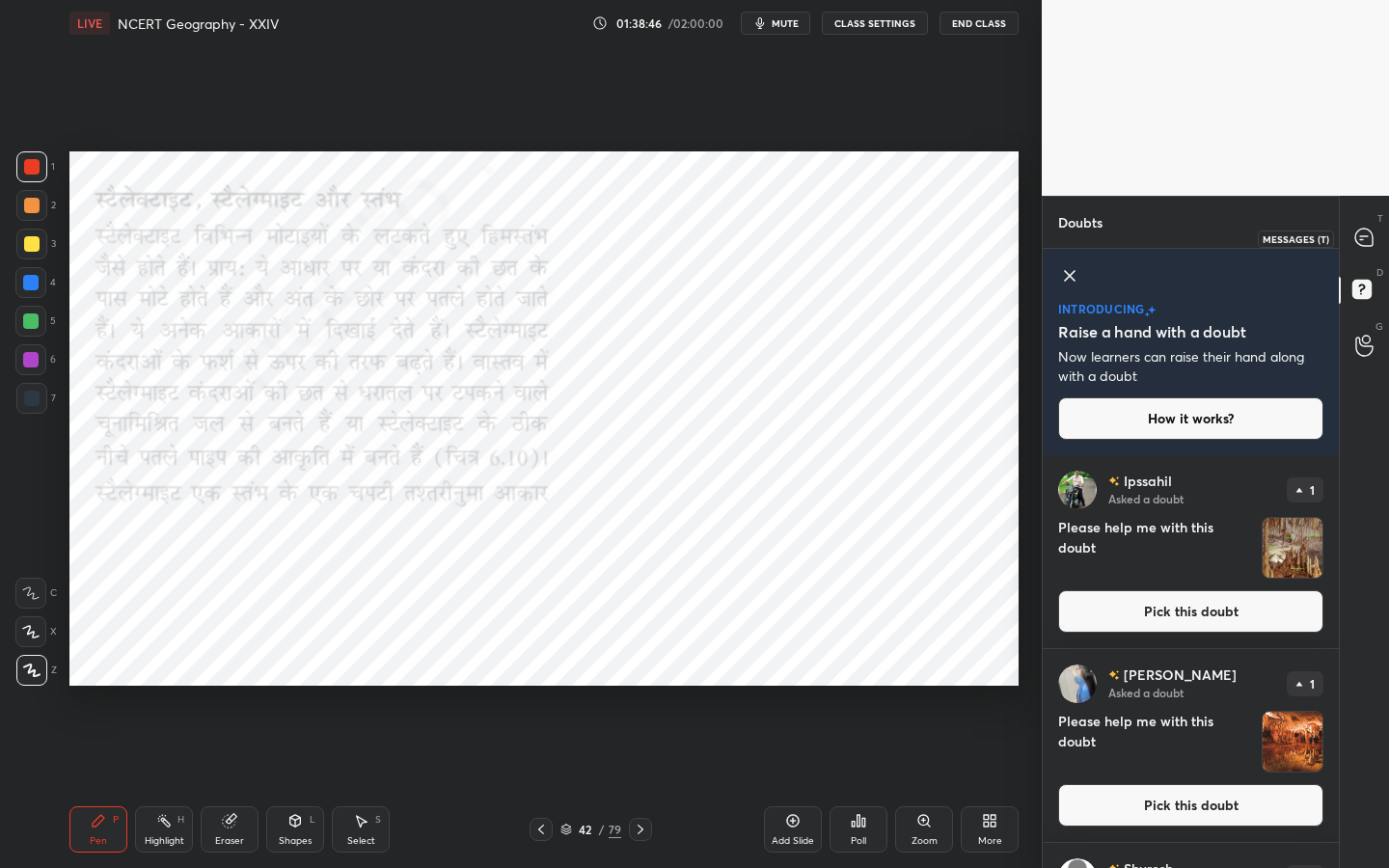 click 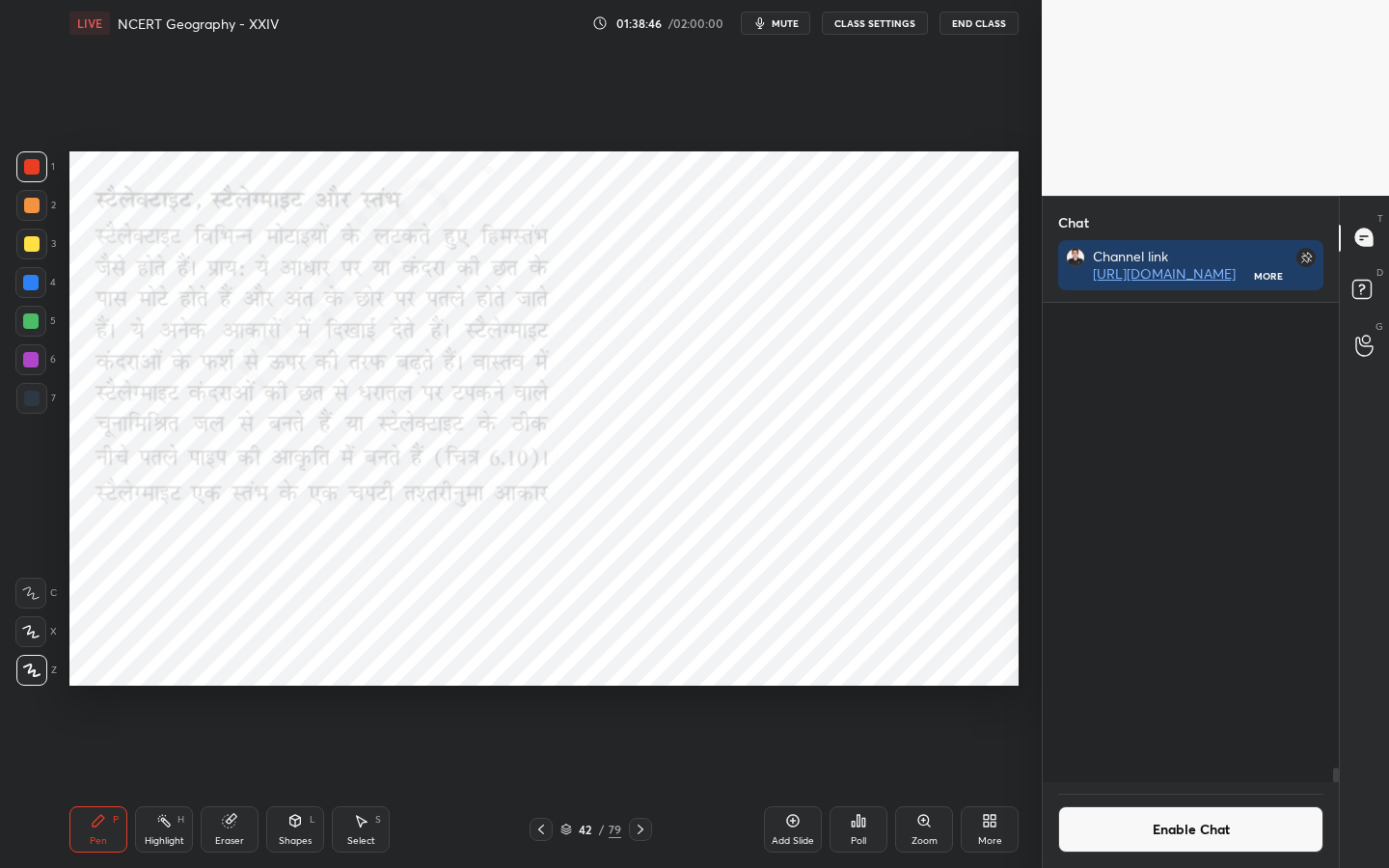scroll, scrollTop: 15375, scrollLeft: 0, axis: vertical 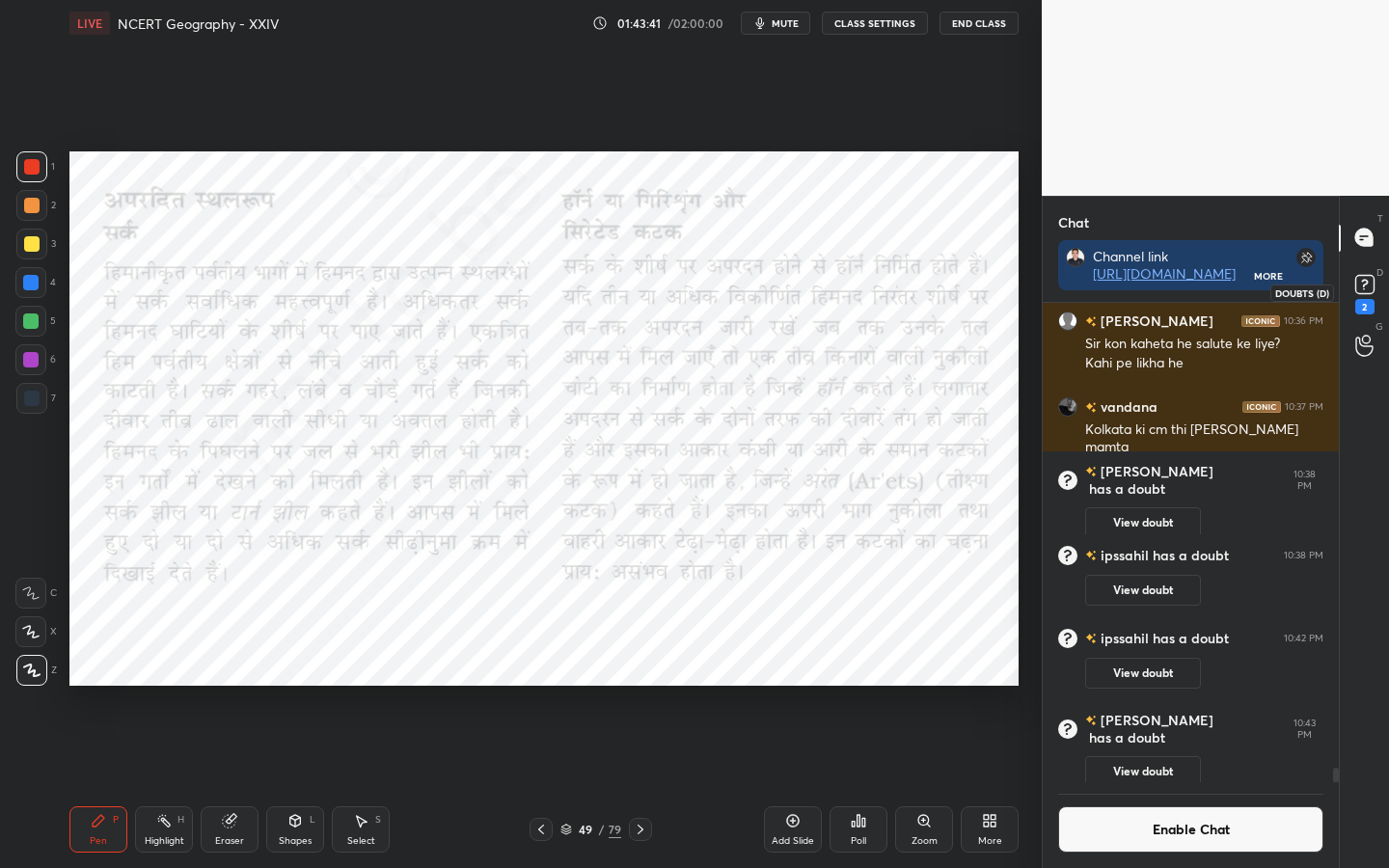 click on "2" at bounding box center [1365, 292] 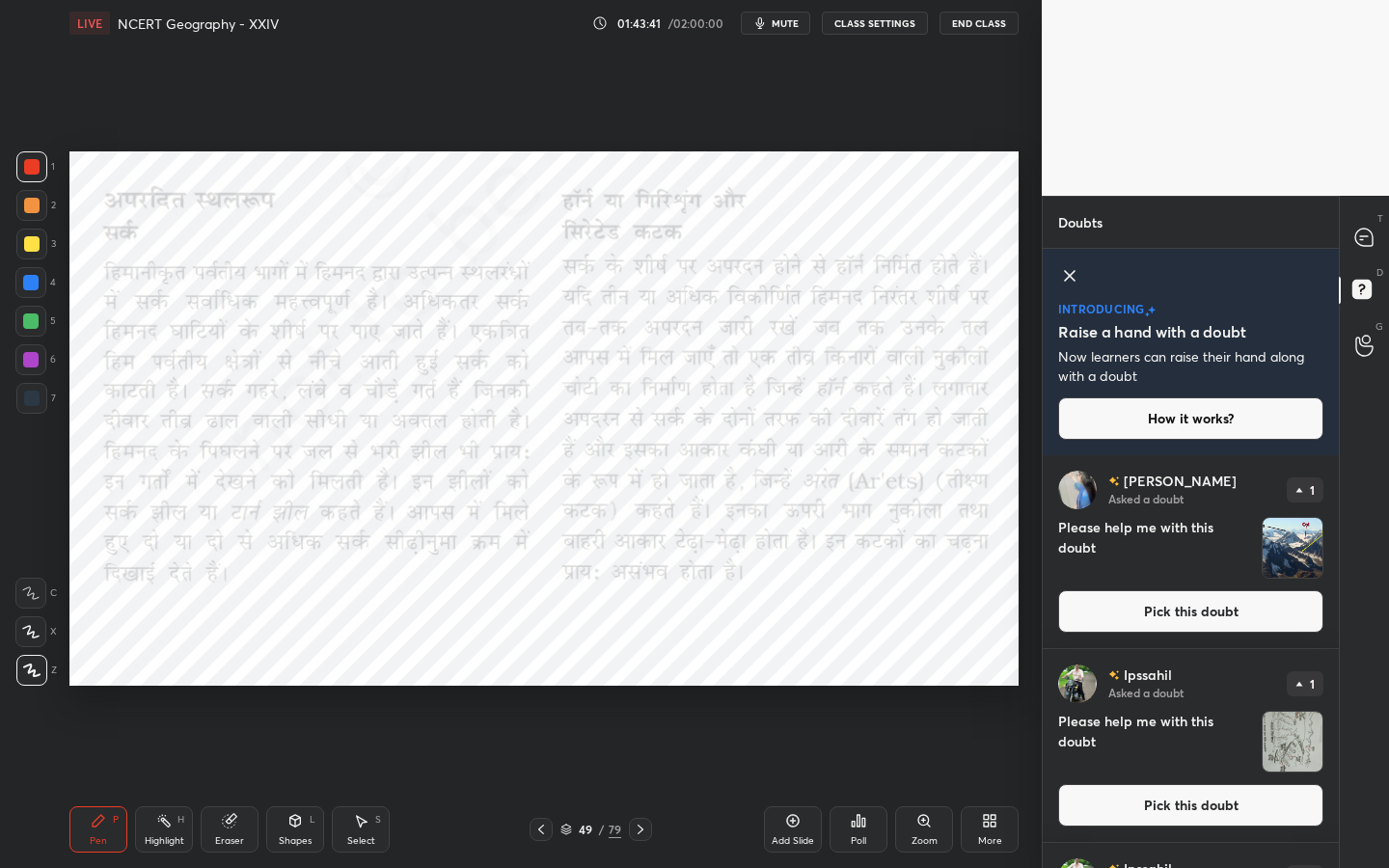 scroll, scrollTop: 7, scrollLeft: 7, axis: both 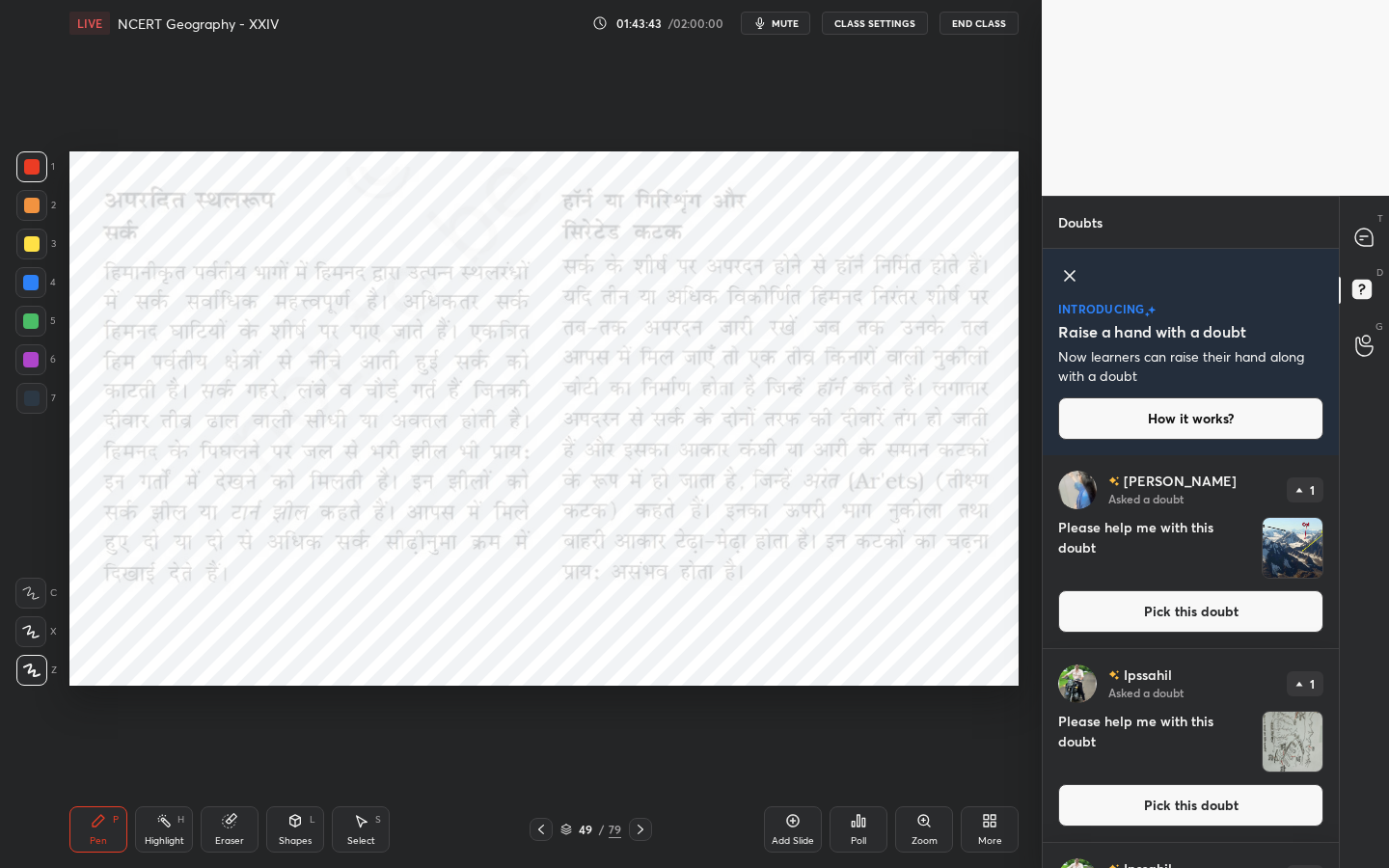 click on "Pick this doubt" at bounding box center (1190, 805) 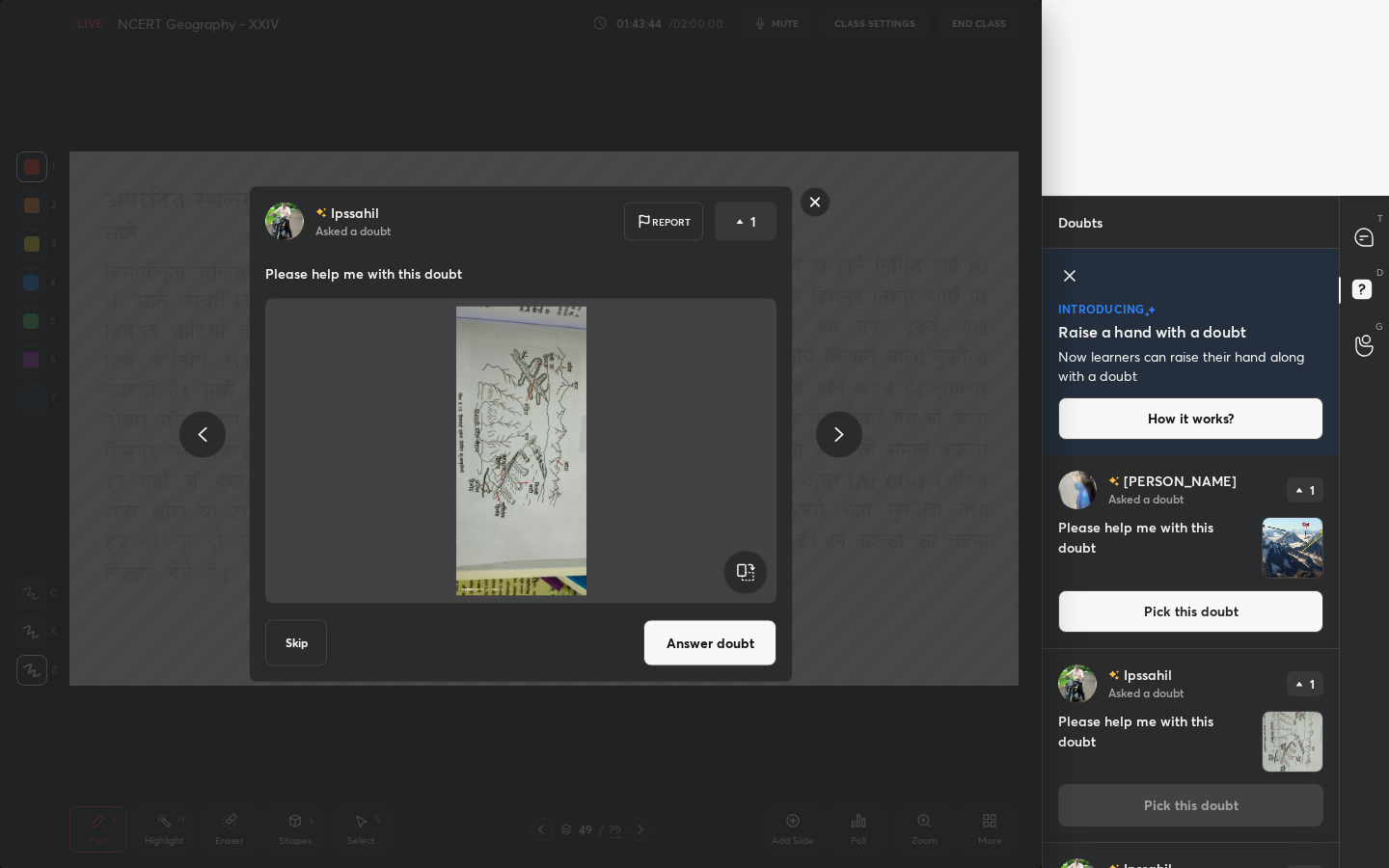 click 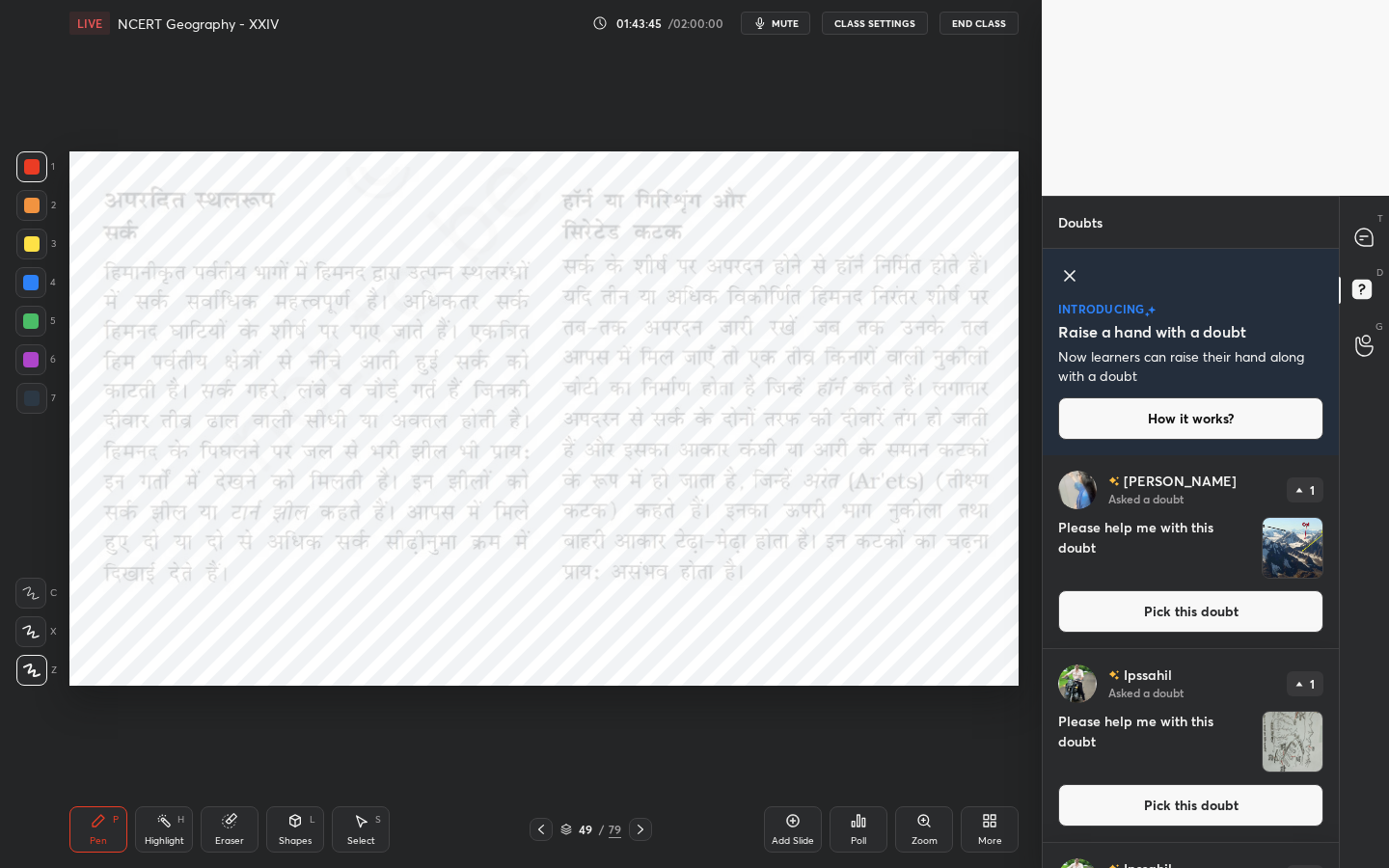 click on "Pick this doubt" at bounding box center (1190, 611) 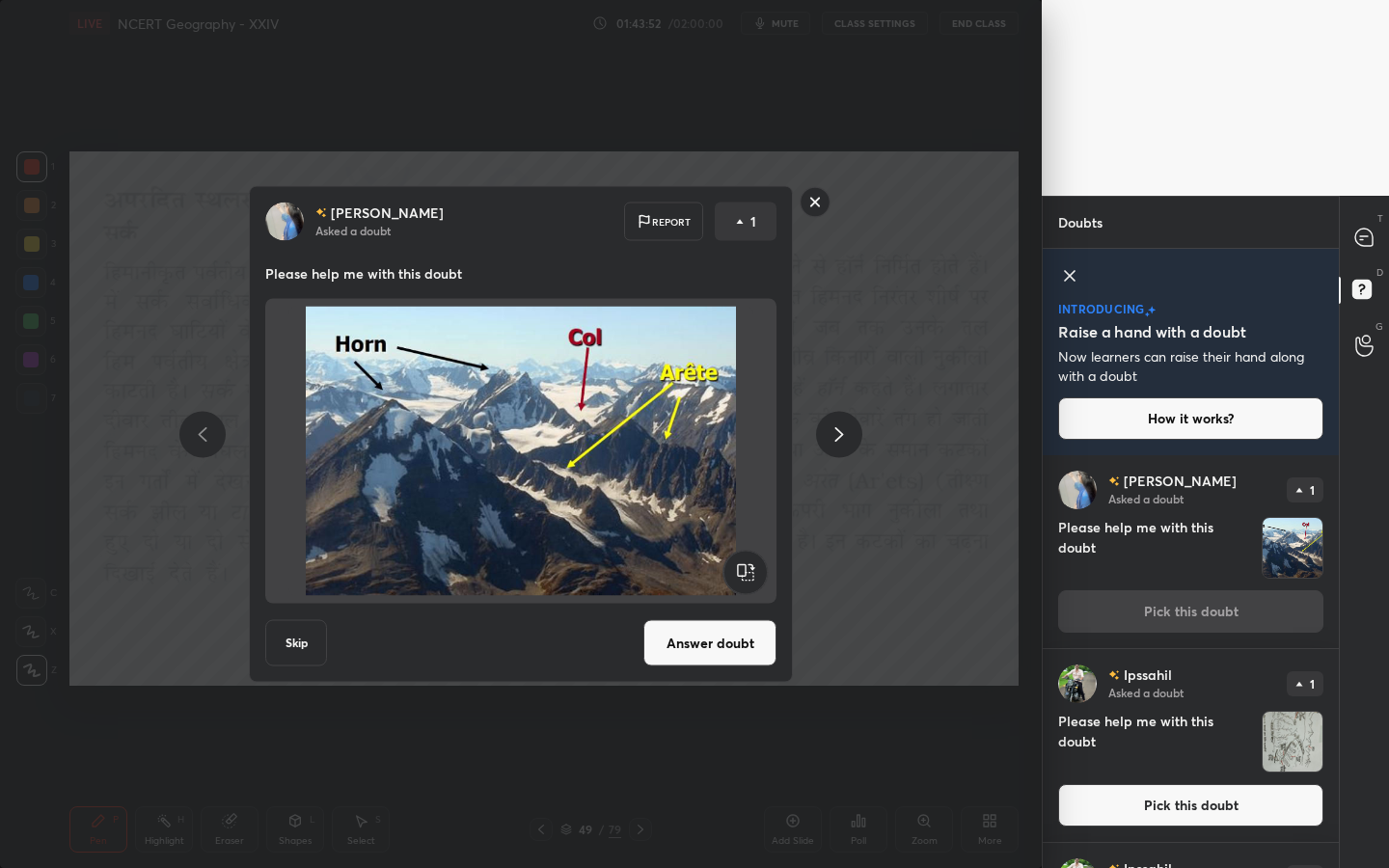 click on "Answer doubt" at bounding box center [710, 643] 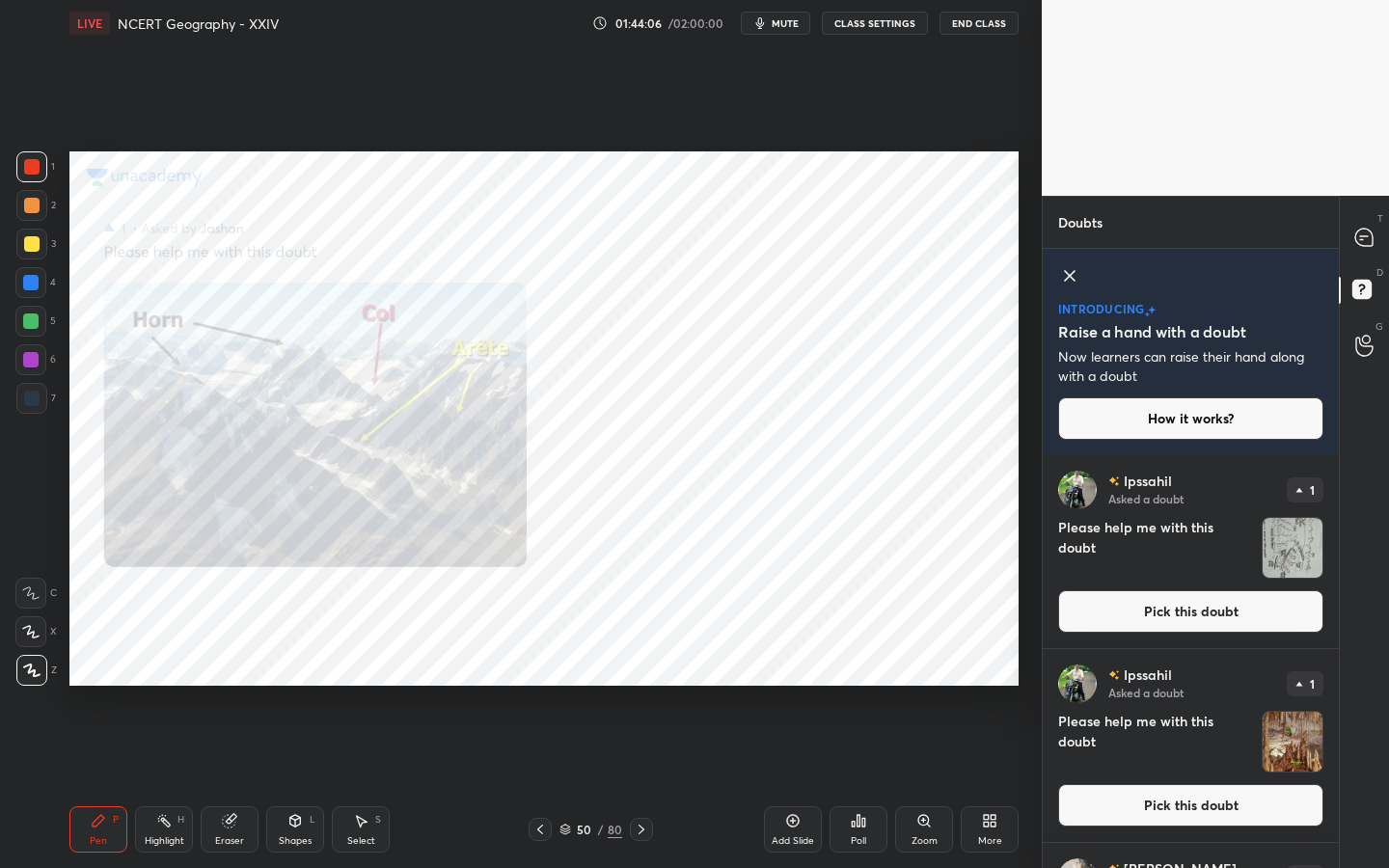 click 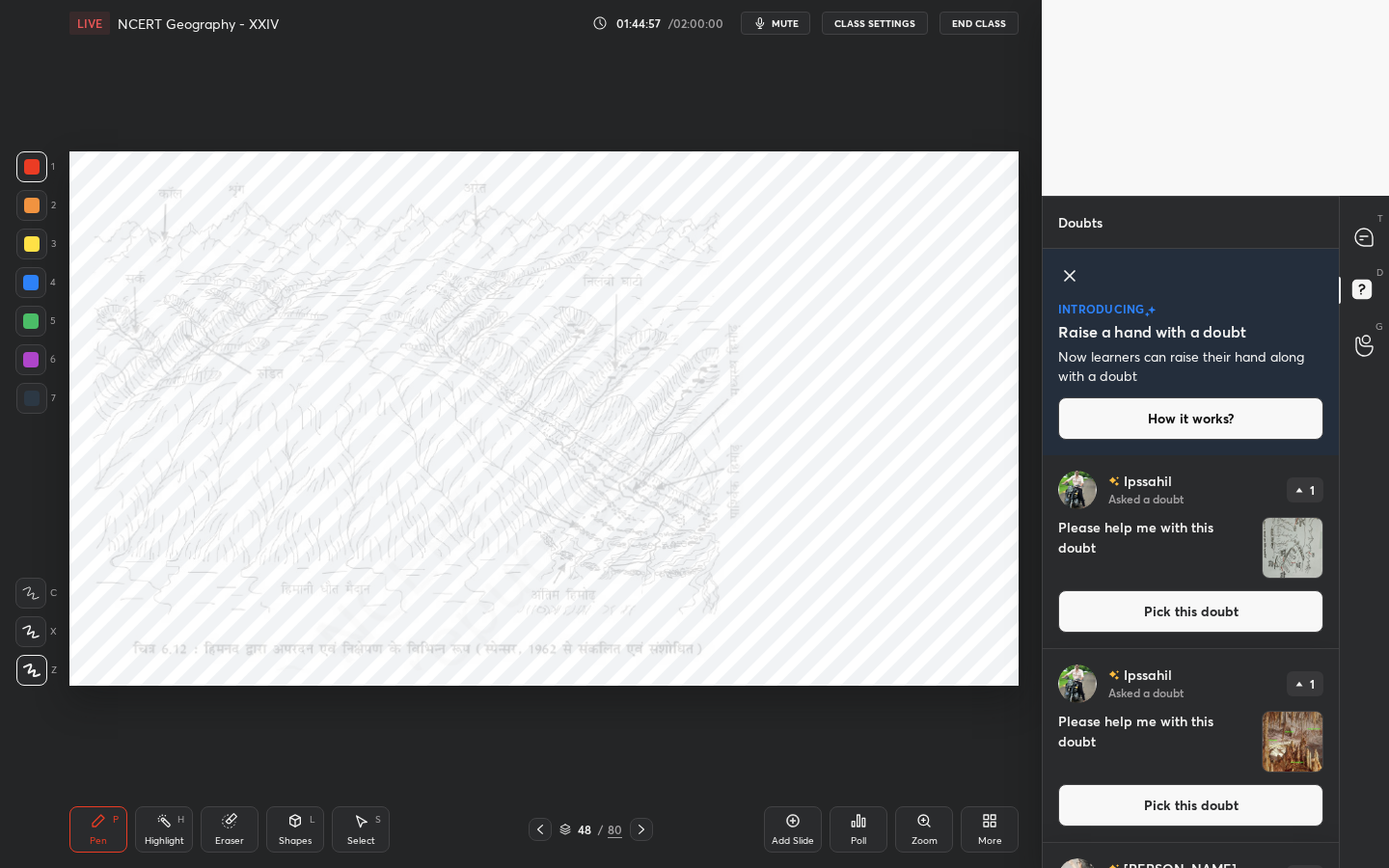 drag, startPoint x: 226, startPoint y: 846, endPoint x: 204, endPoint y: 836, distance: 24.166092 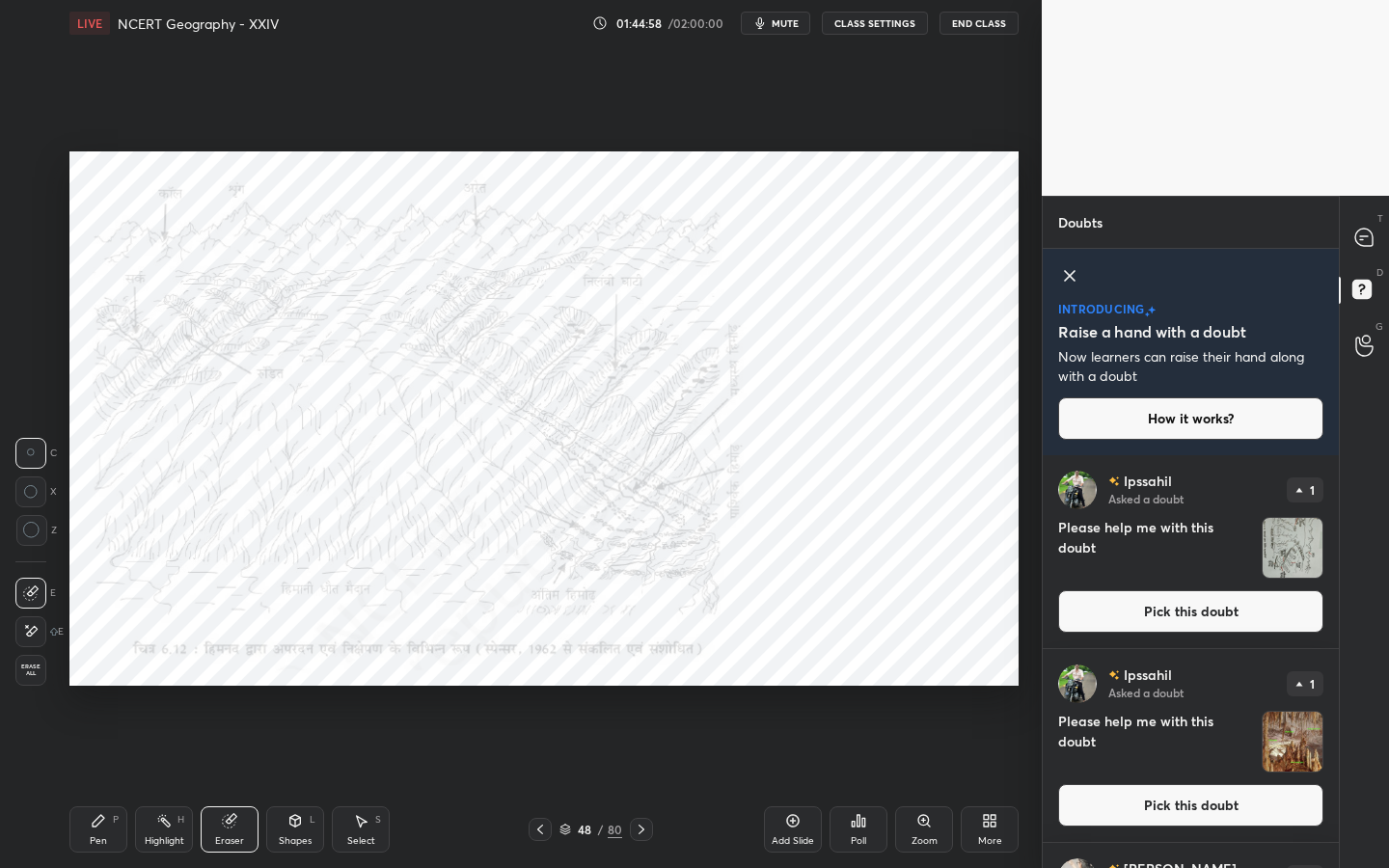 drag, startPoint x: 30, startPoint y: 672, endPoint x: 41, endPoint y: 655, distance: 20.248457 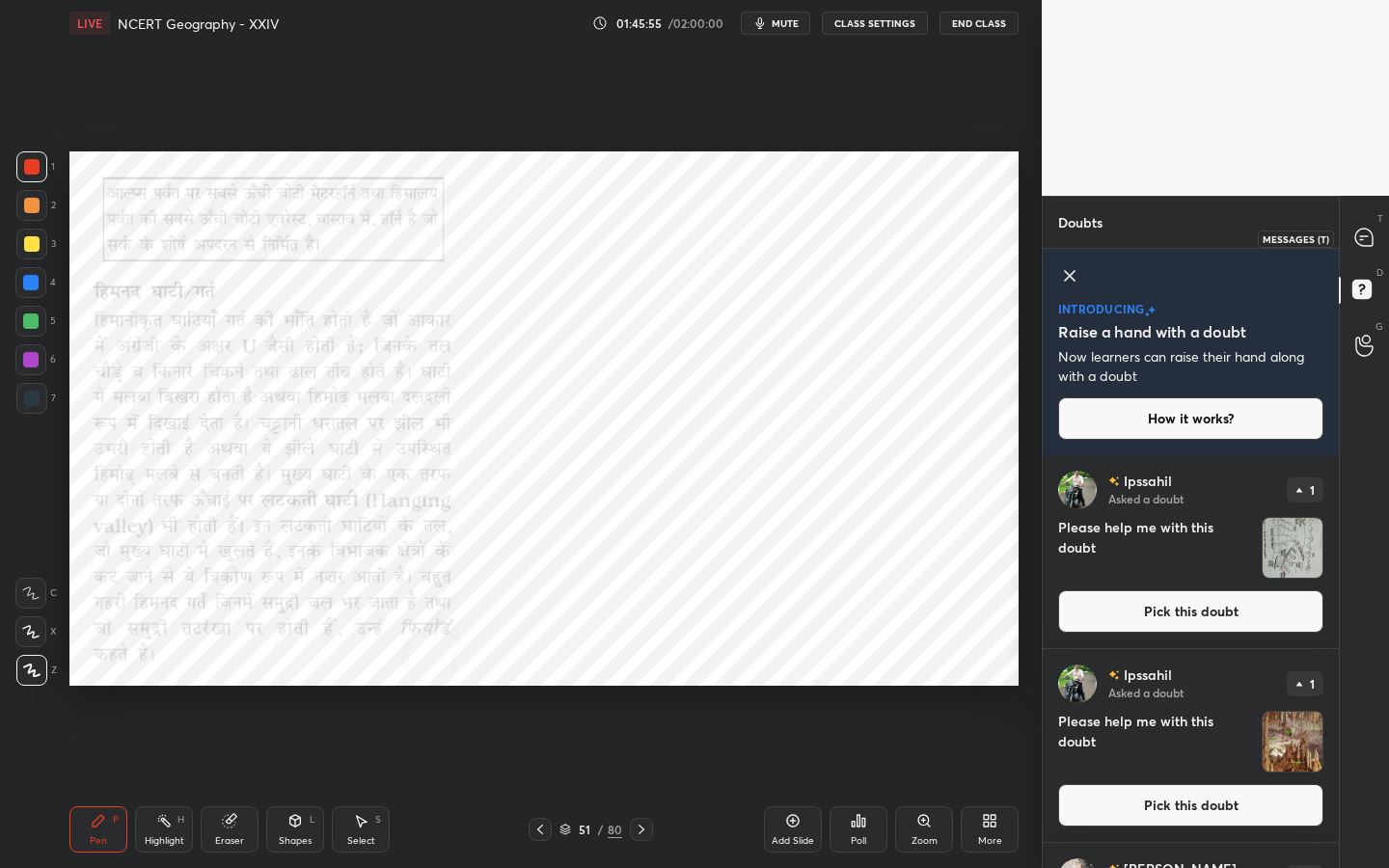 click at bounding box center [1365, 238] 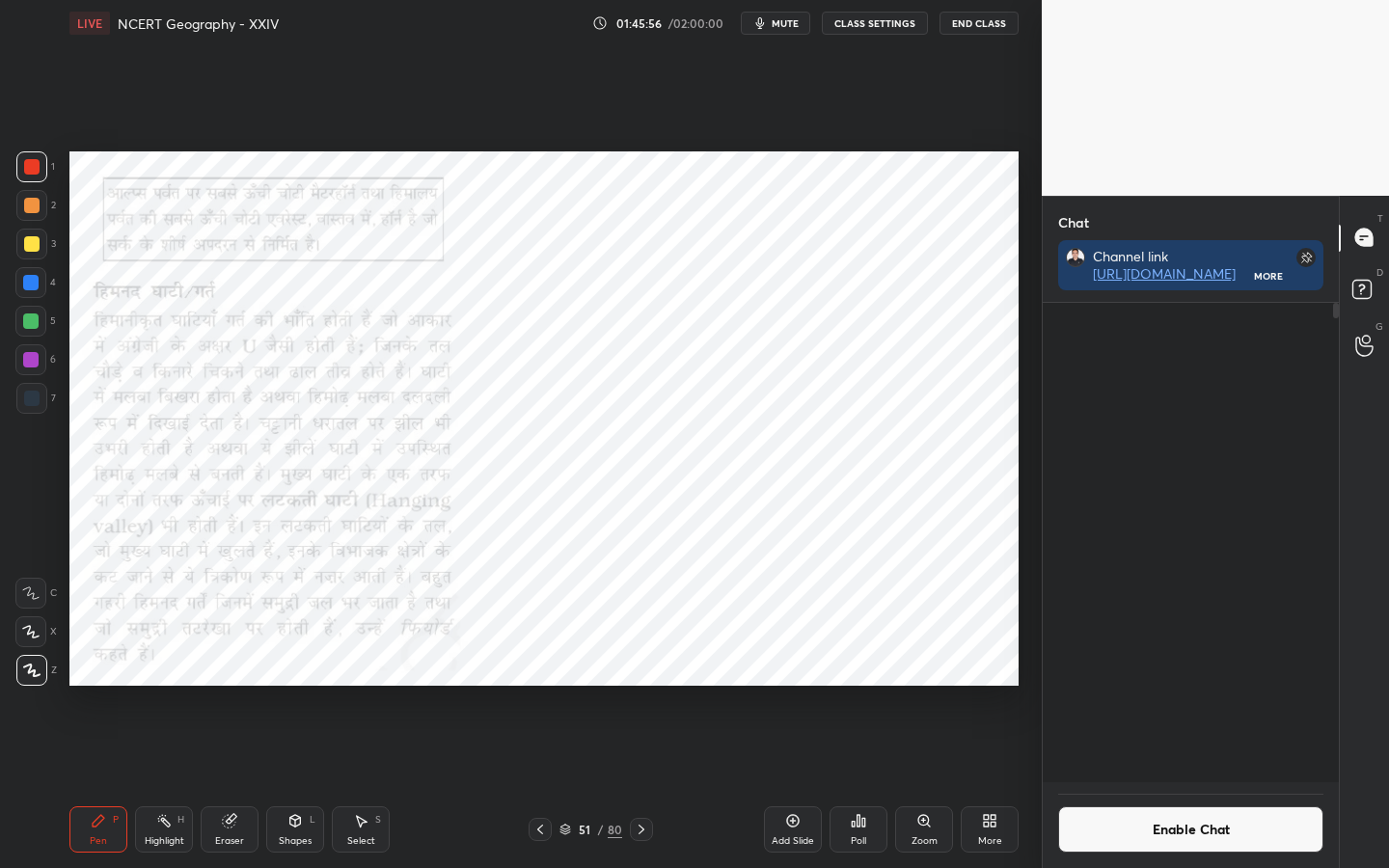 scroll, scrollTop: 352, scrollLeft: 290, axis: both 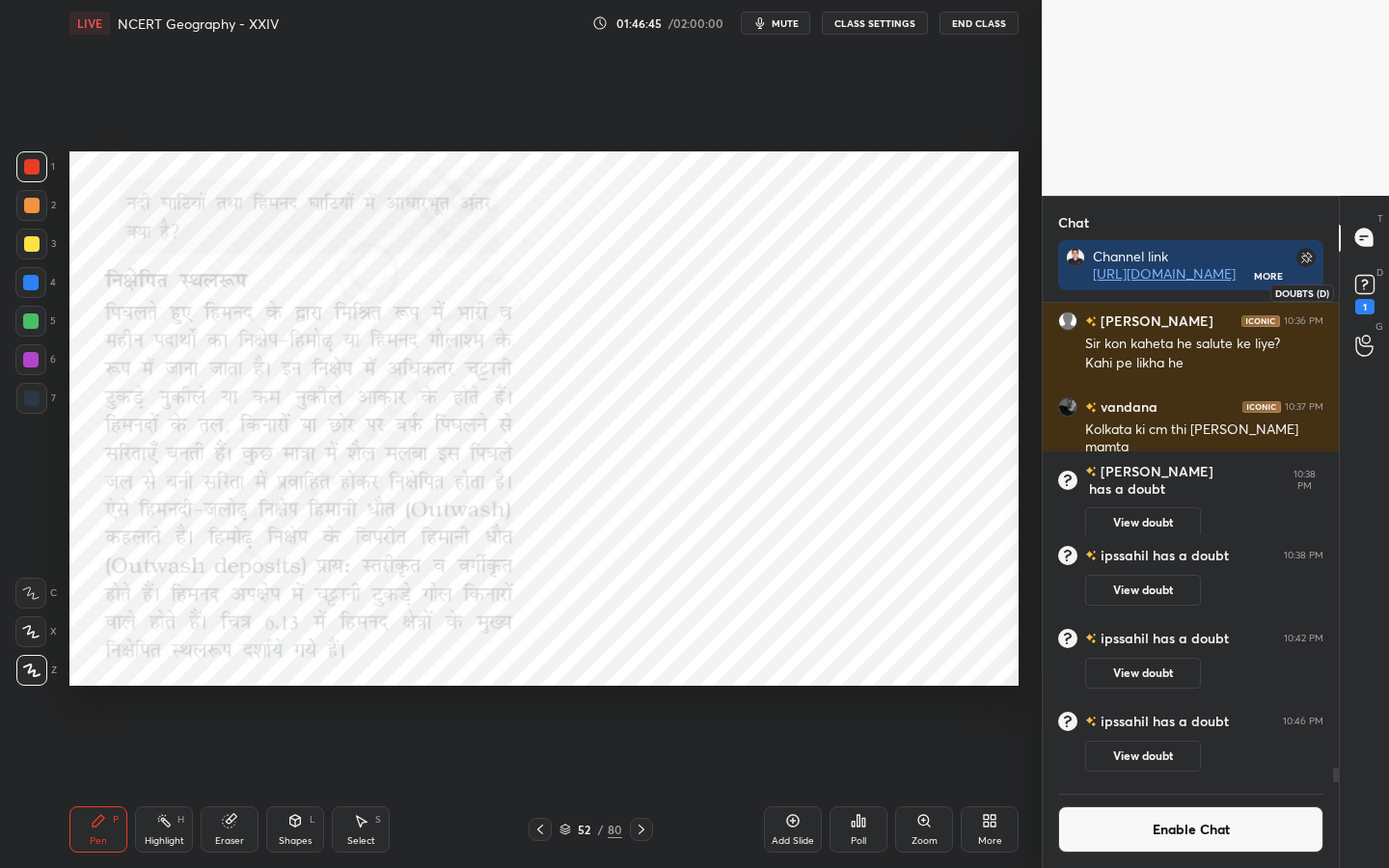 click 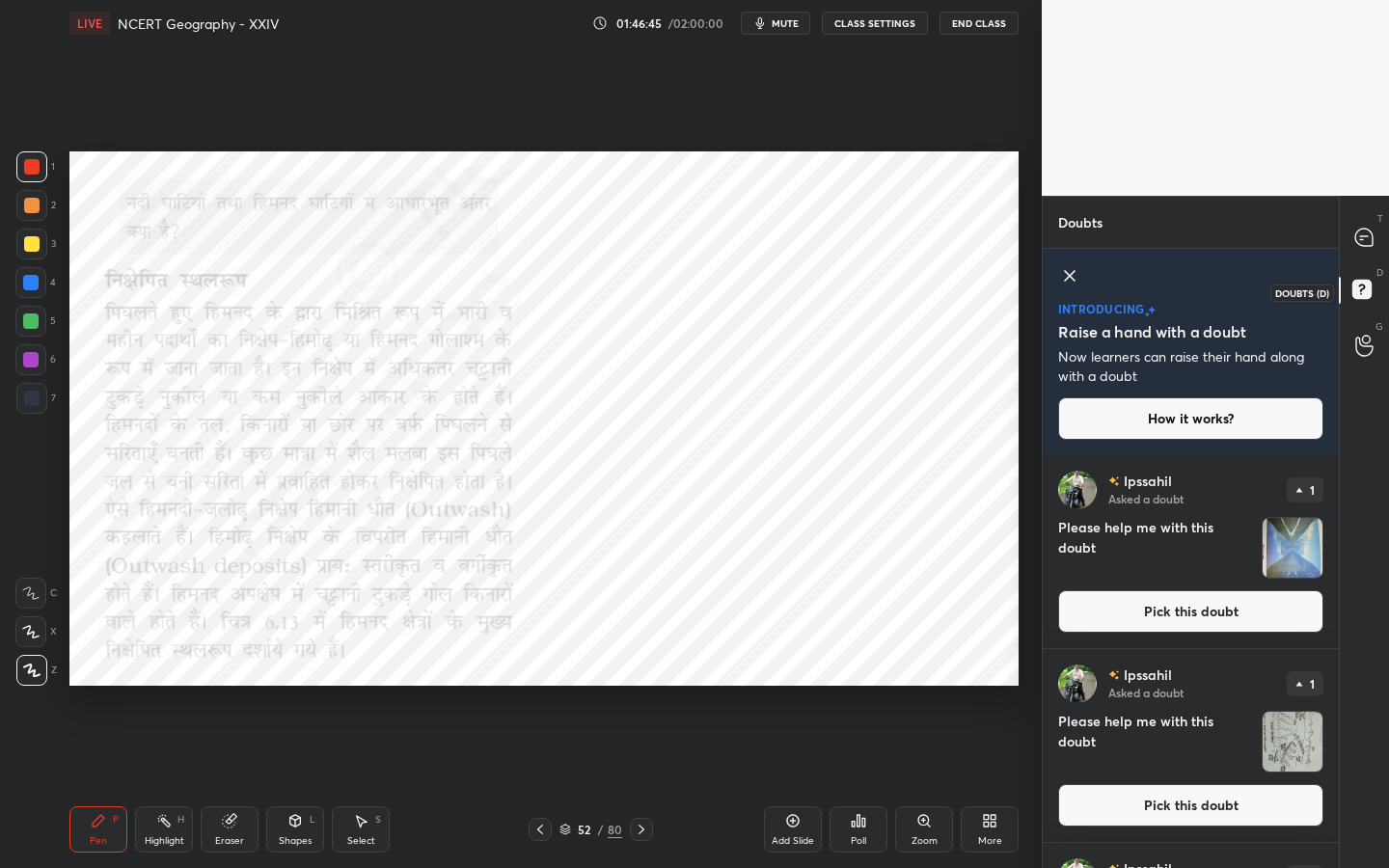 scroll, scrollTop: 7, scrollLeft: 7, axis: both 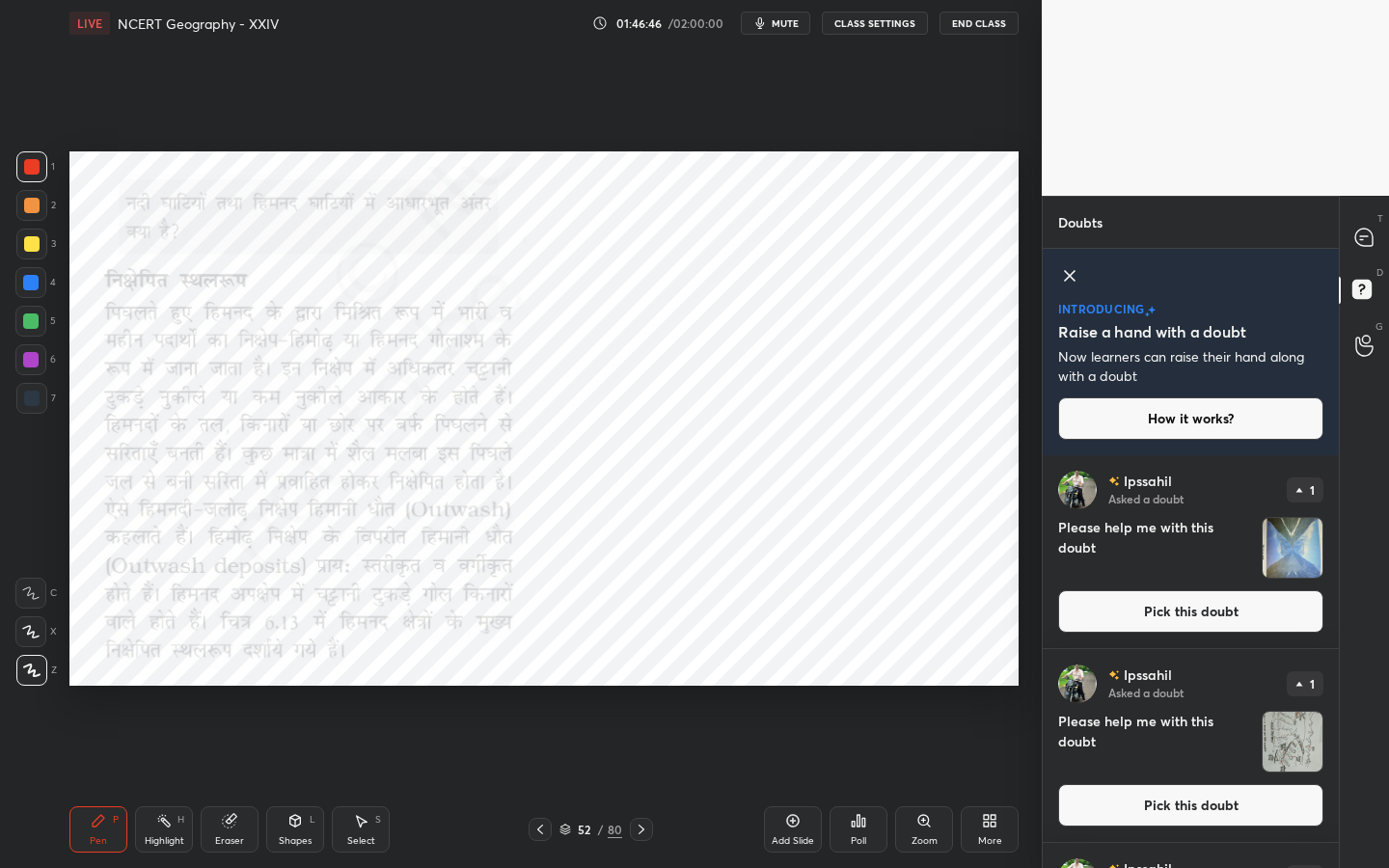 click on "Pick this doubt" at bounding box center (1190, 611) 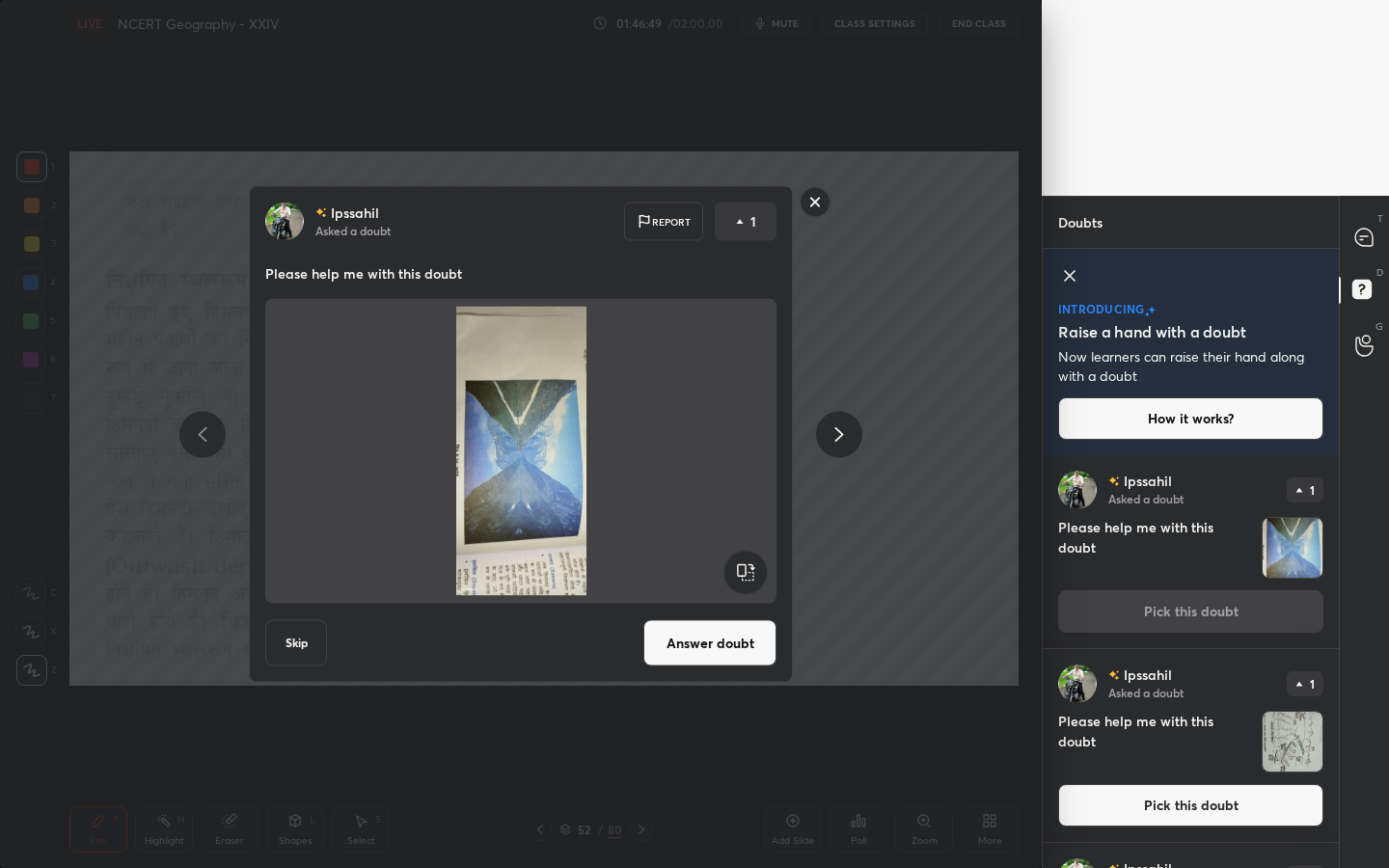 click on "Answer doubt" at bounding box center [710, 643] 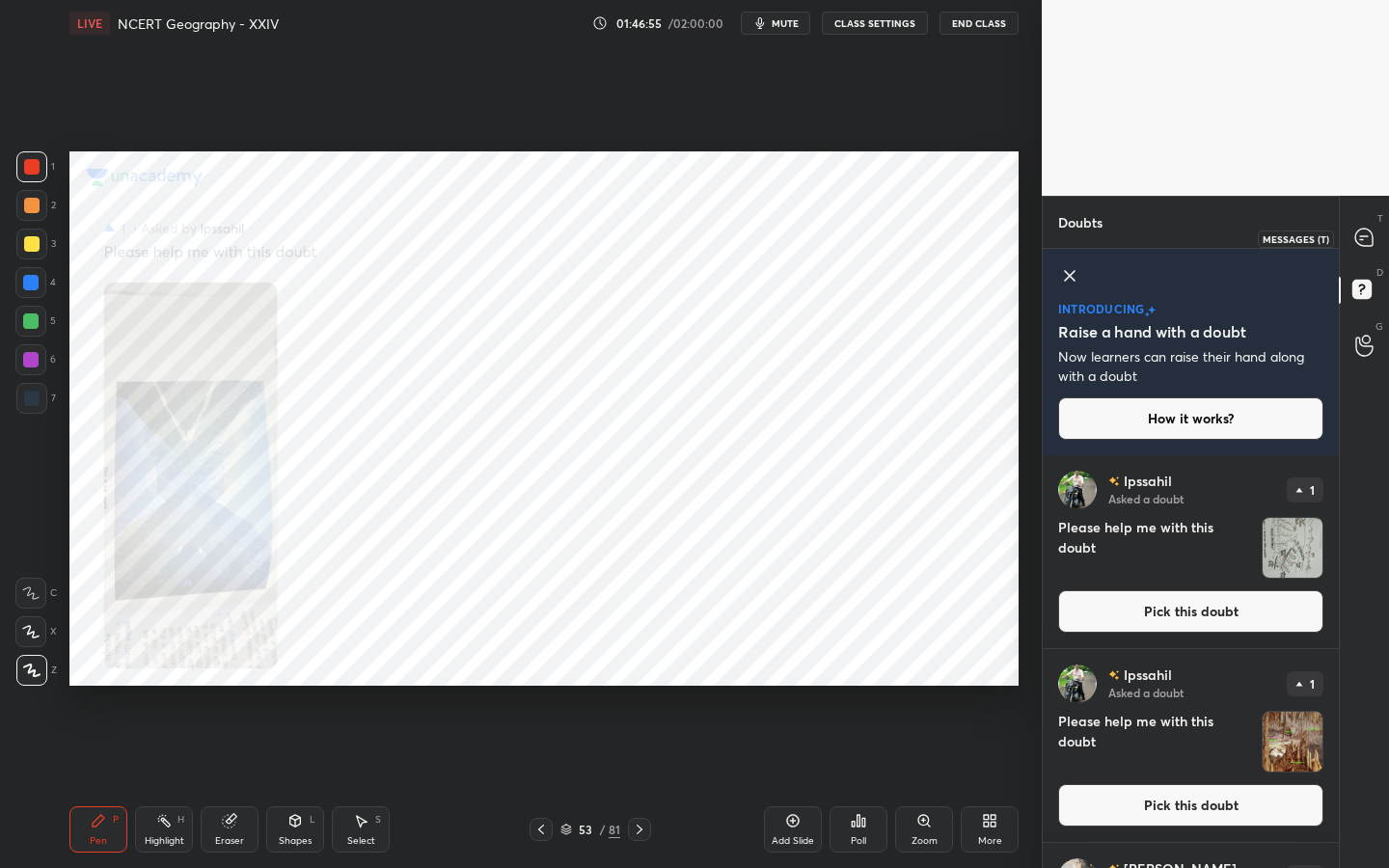 click at bounding box center (1365, 238) 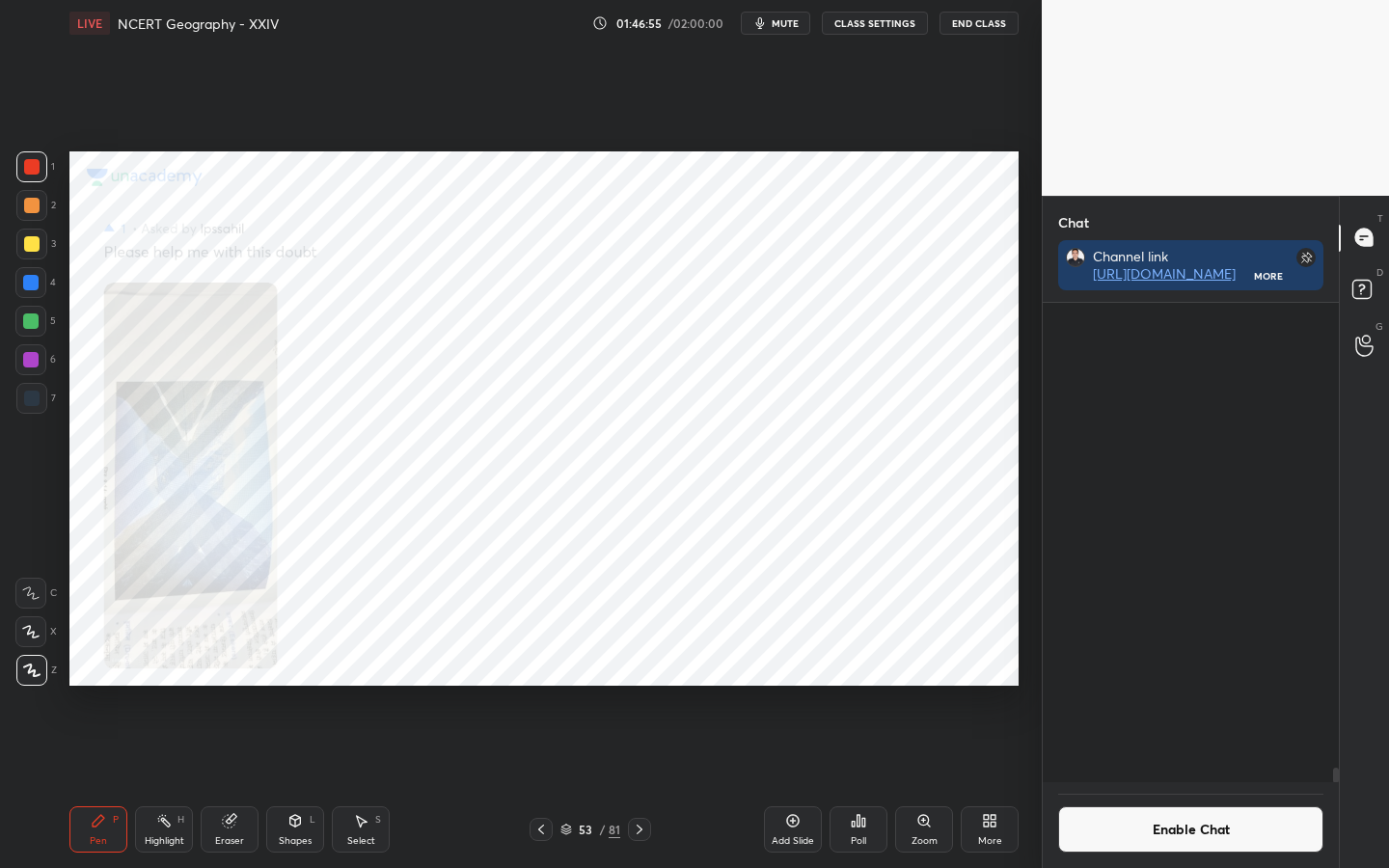 scroll, scrollTop: 15188, scrollLeft: 0, axis: vertical 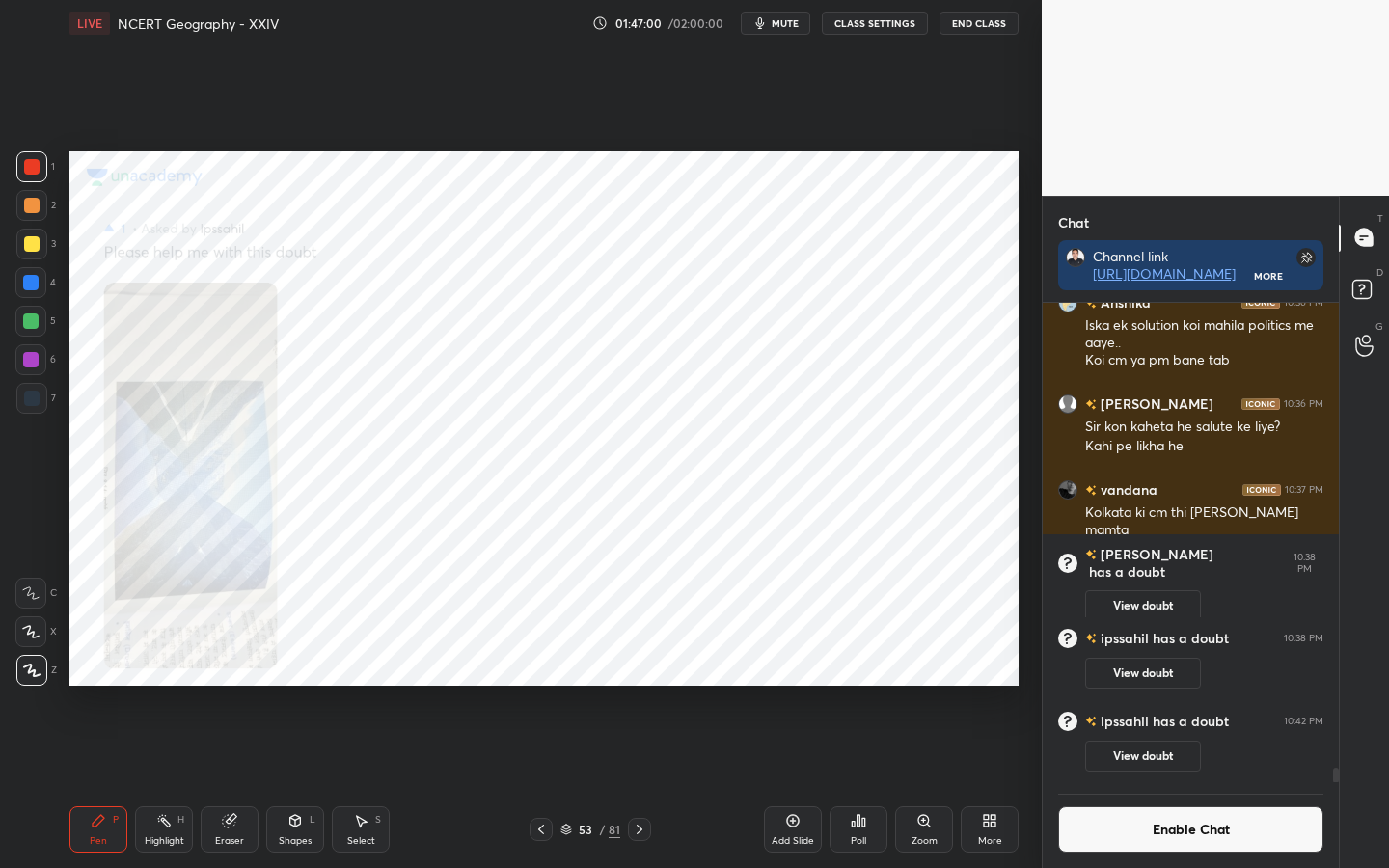 click 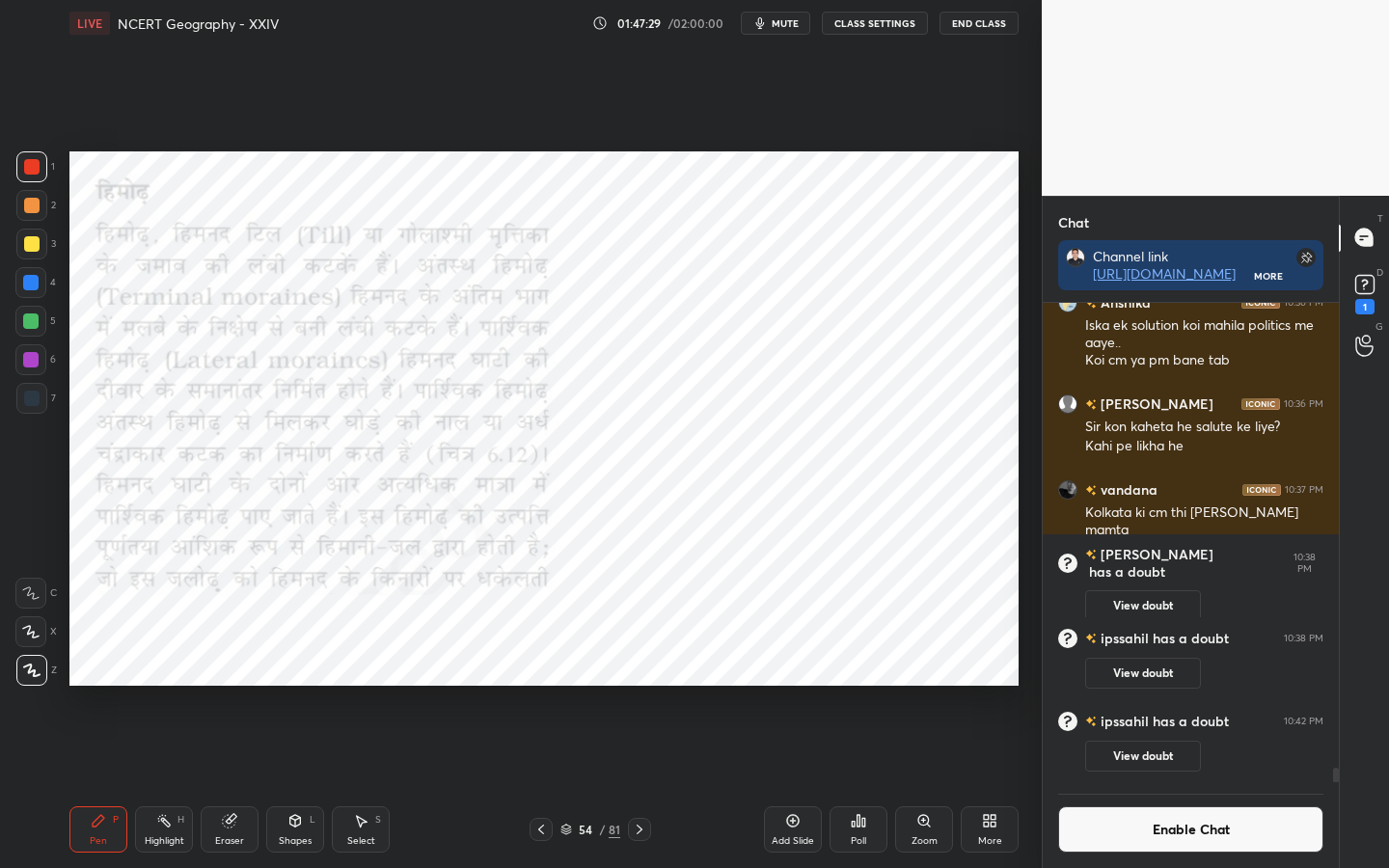 scroll, scrollTop: 15271, scrollLeft: 0, axis: vertical 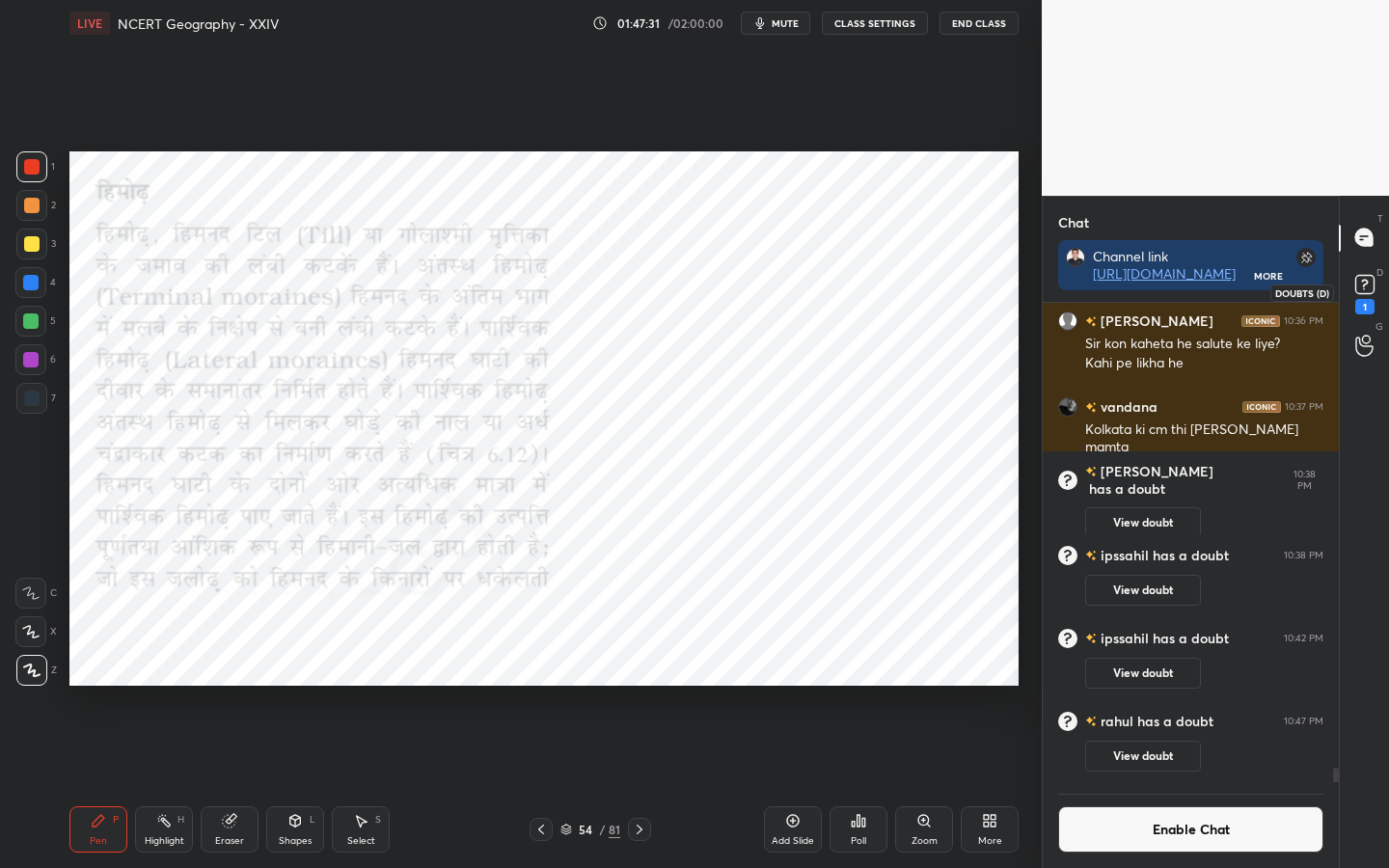 click 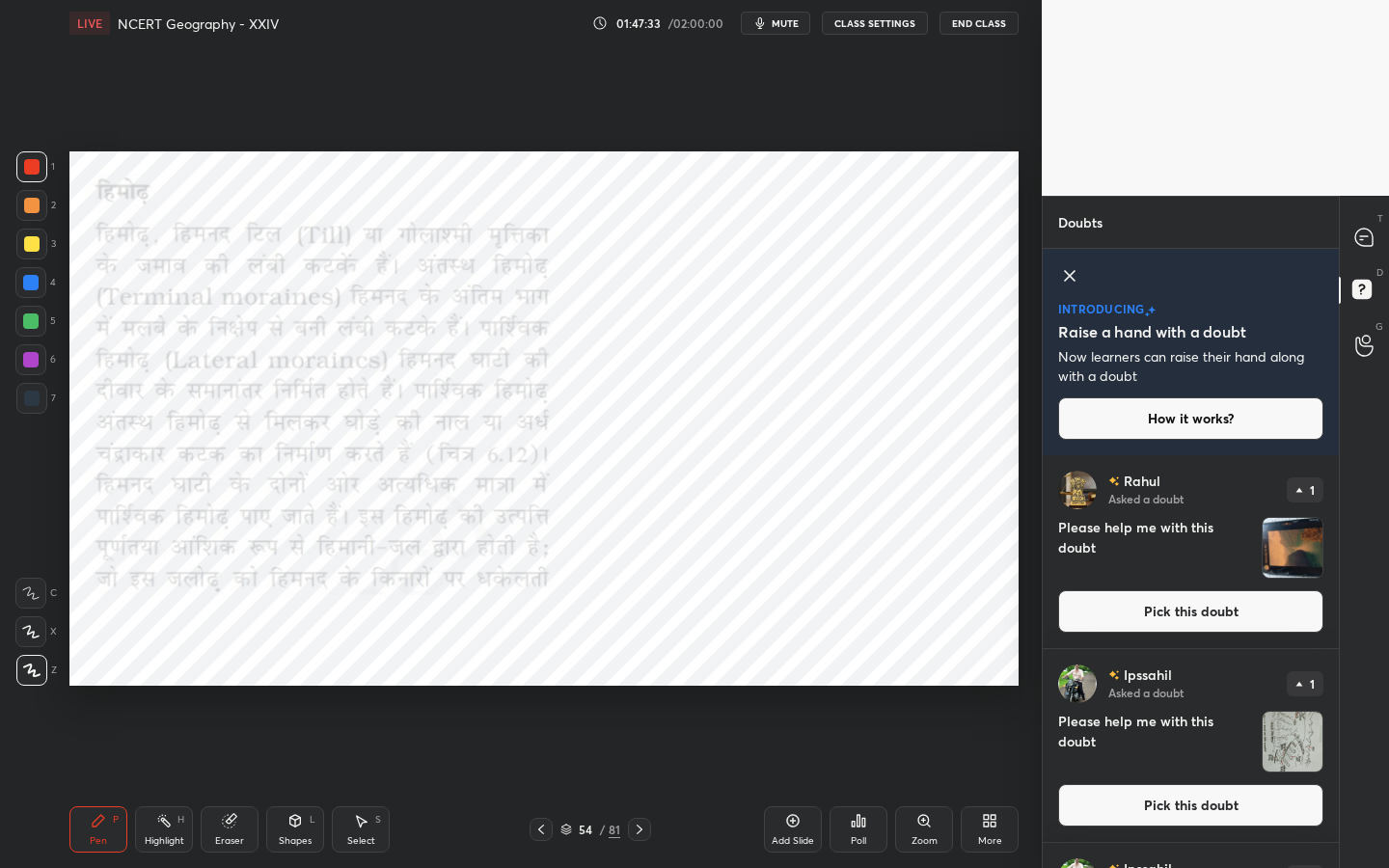 click on "Pick this doubt" at bounding box center (1190, 611) 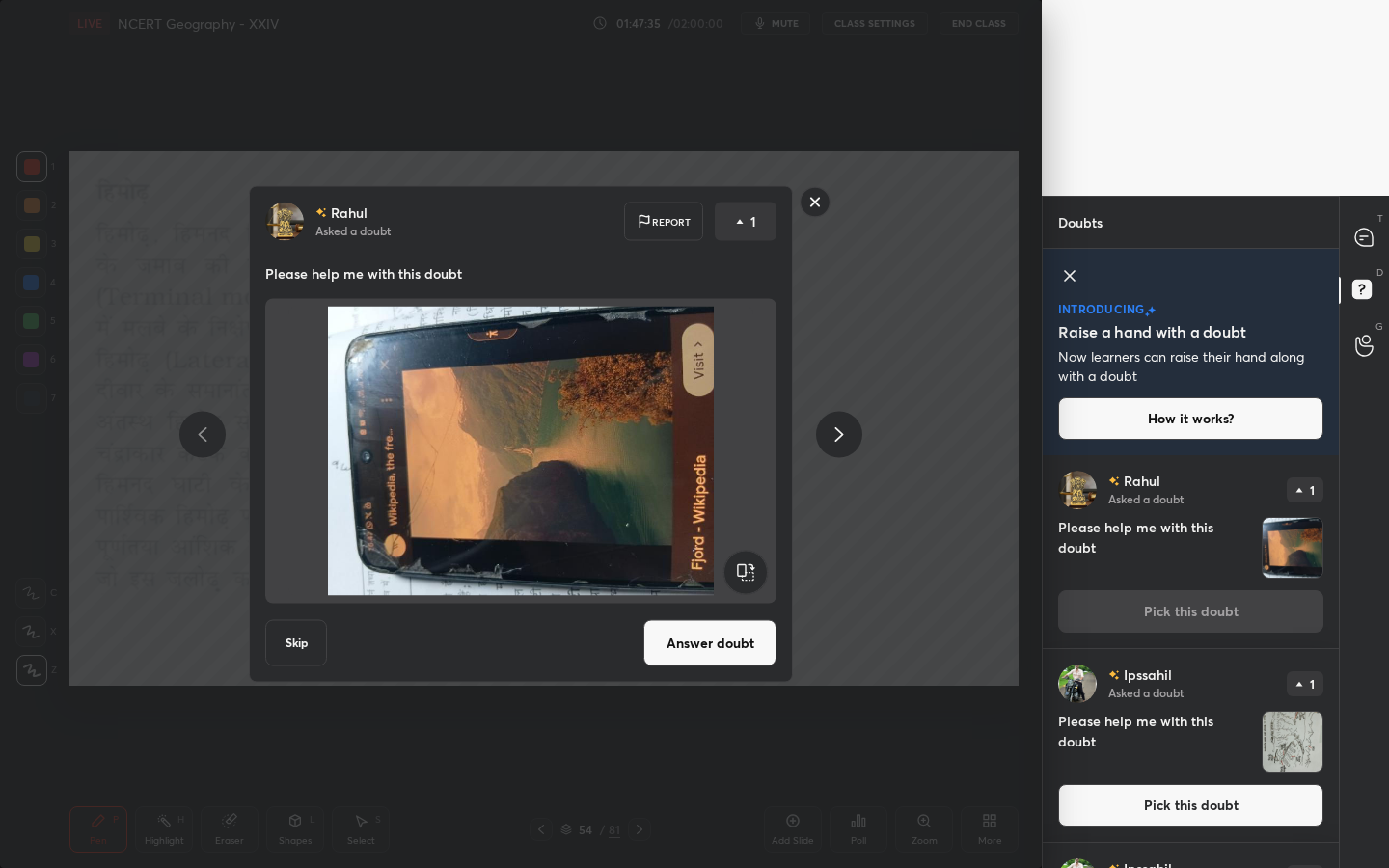 click 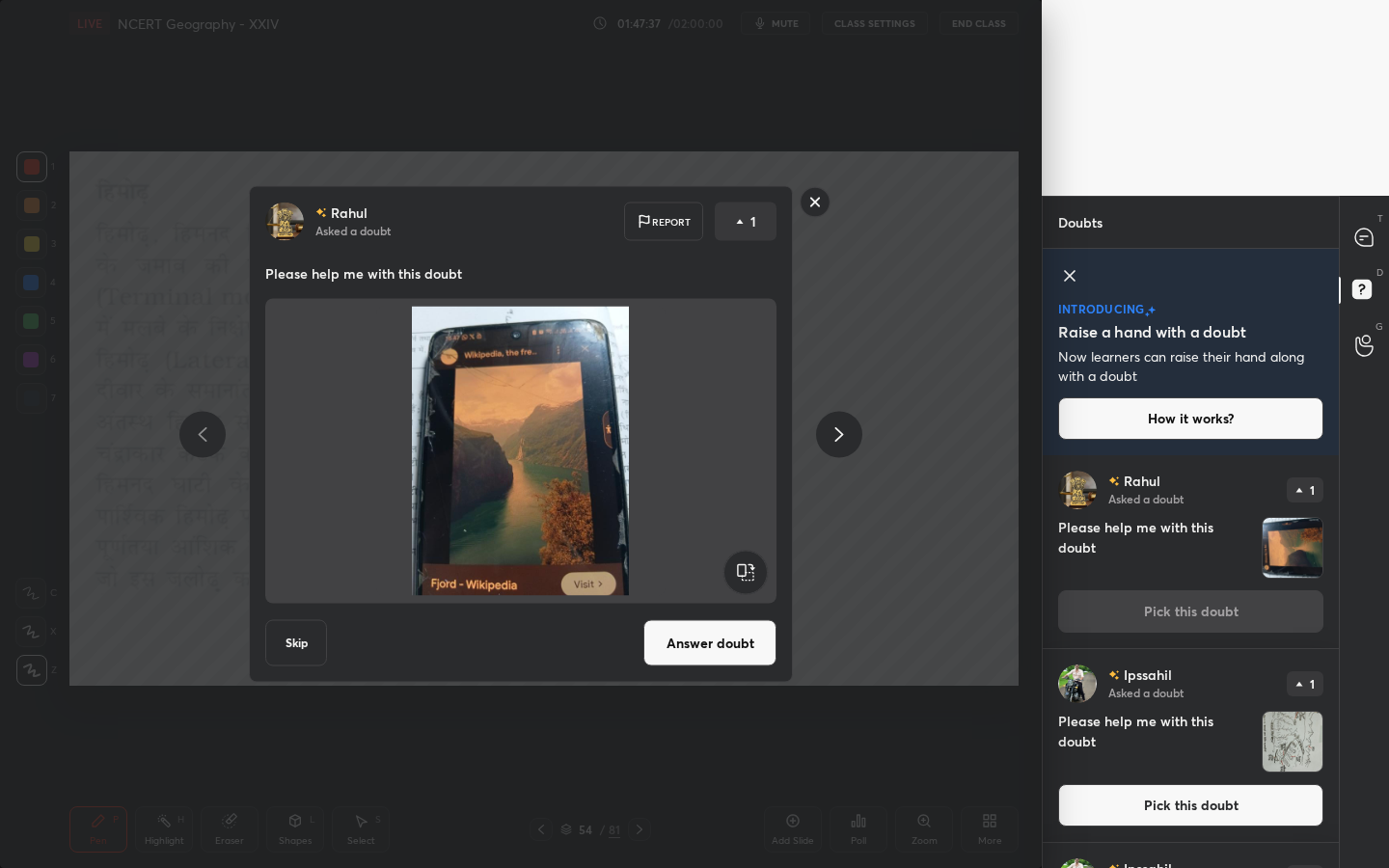 click on "Answer doubt" at bounding box center (710, 643) 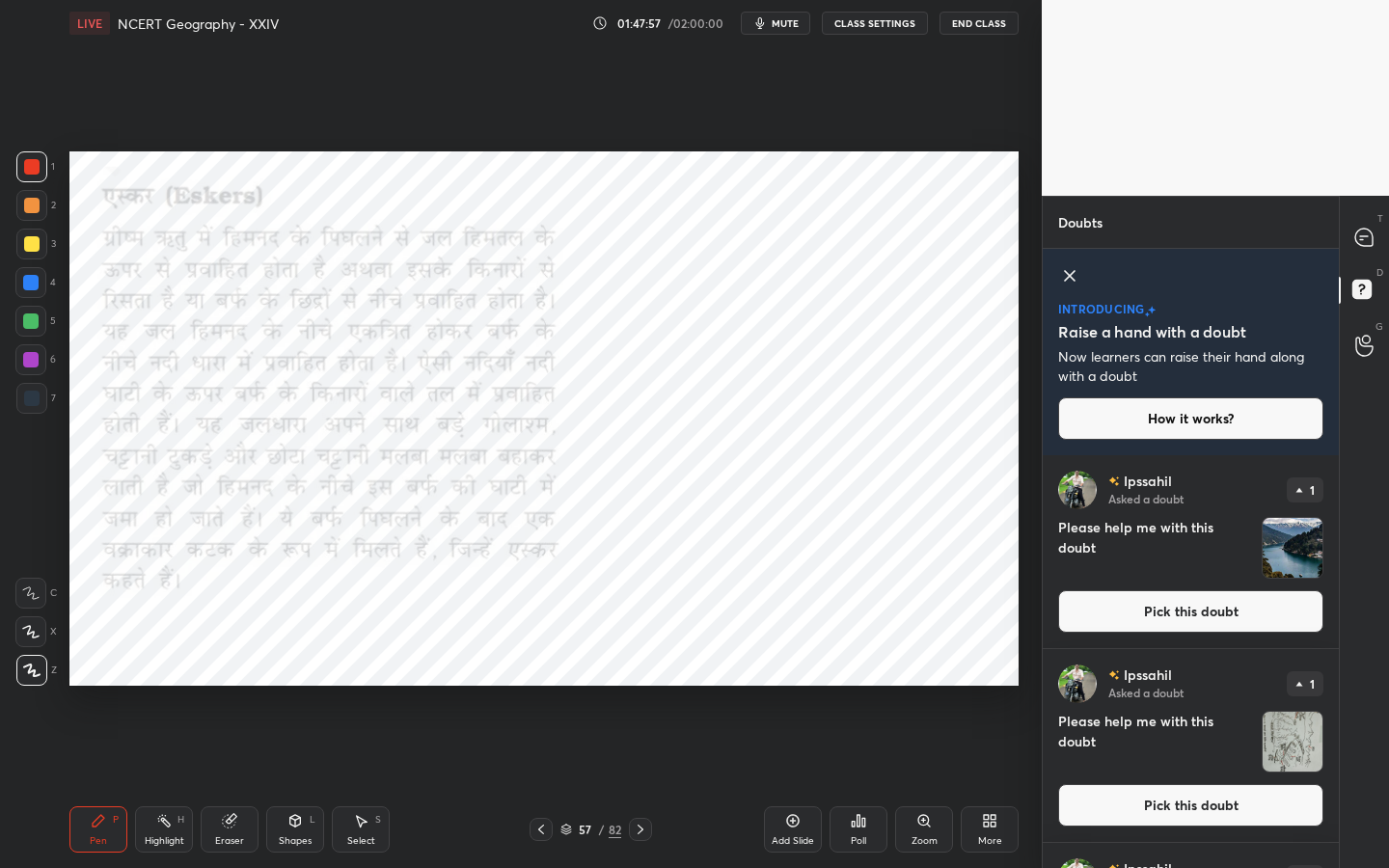 click on "Pick this doubt" at bounding box center (1190, 611) 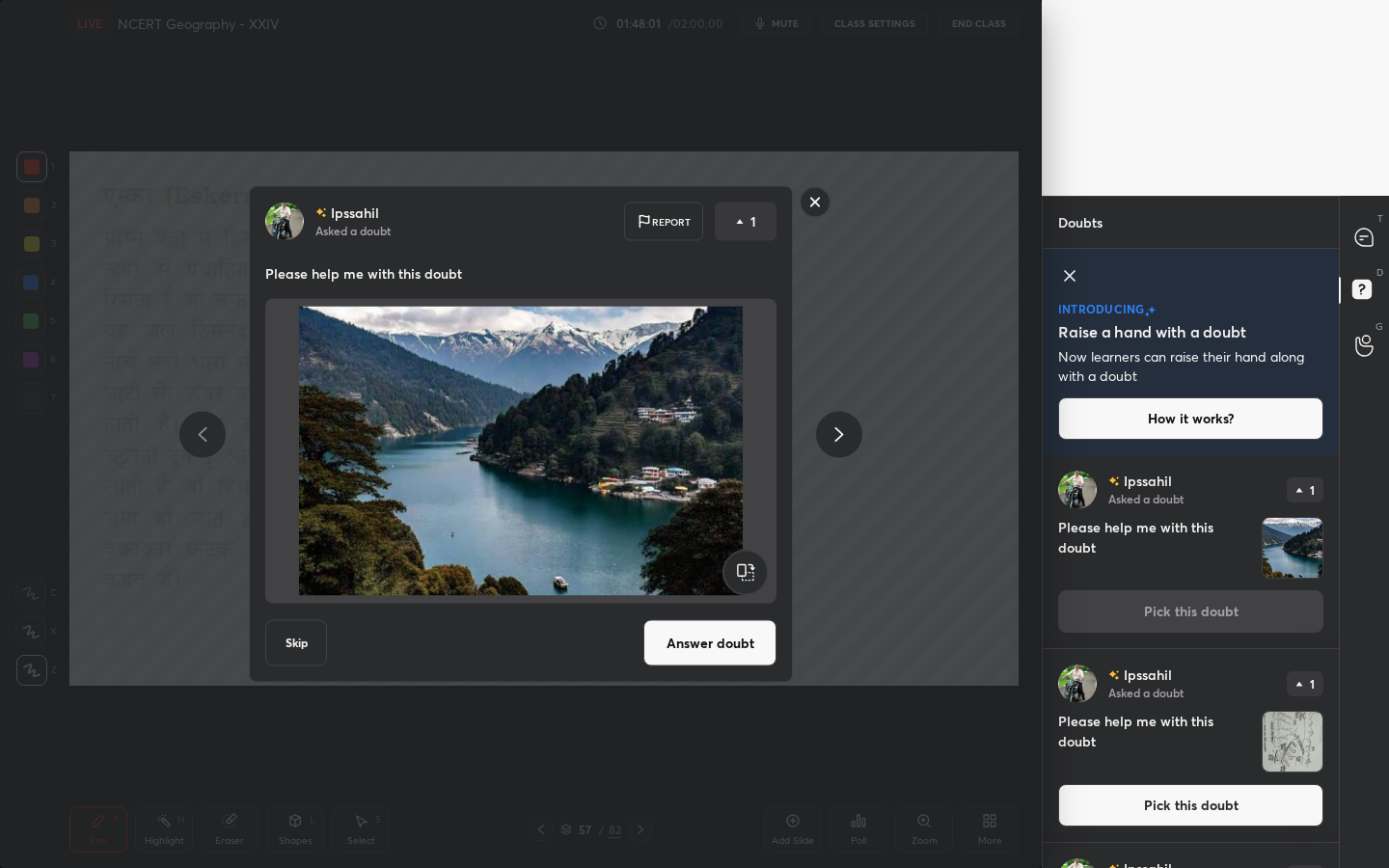 click 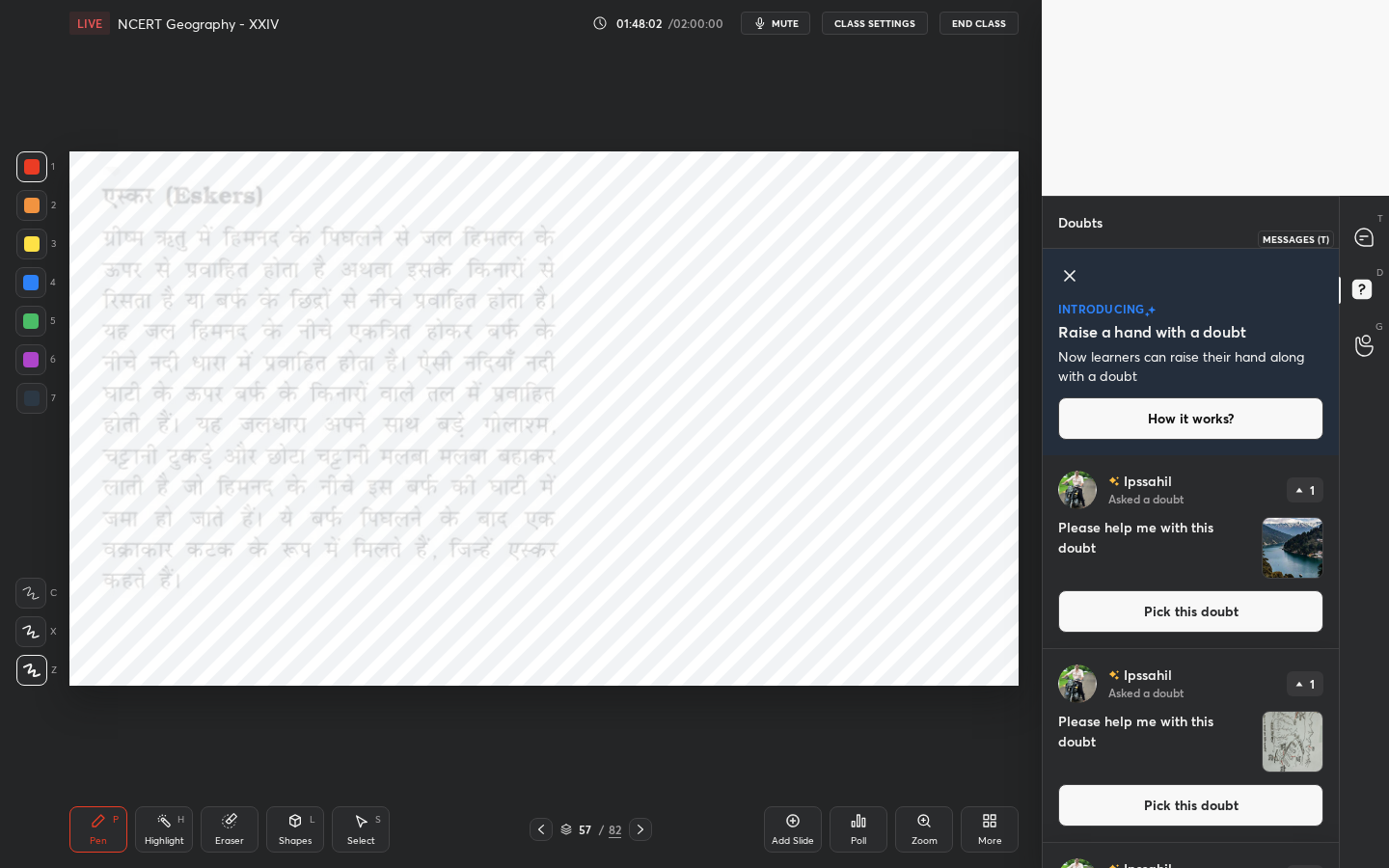 click 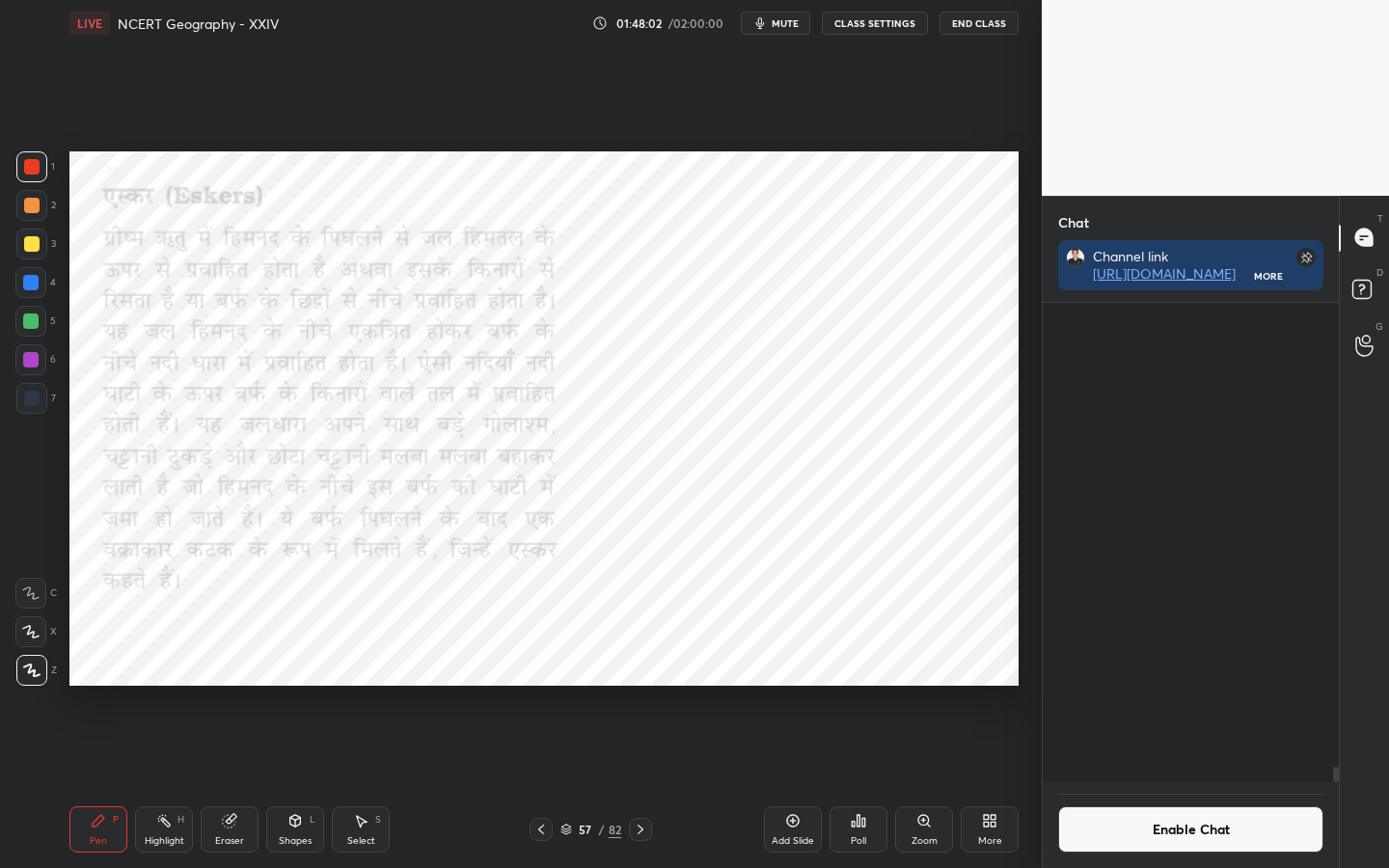 scroll, scrollTop: 15236, scrollLeft: 0, axis: vertical 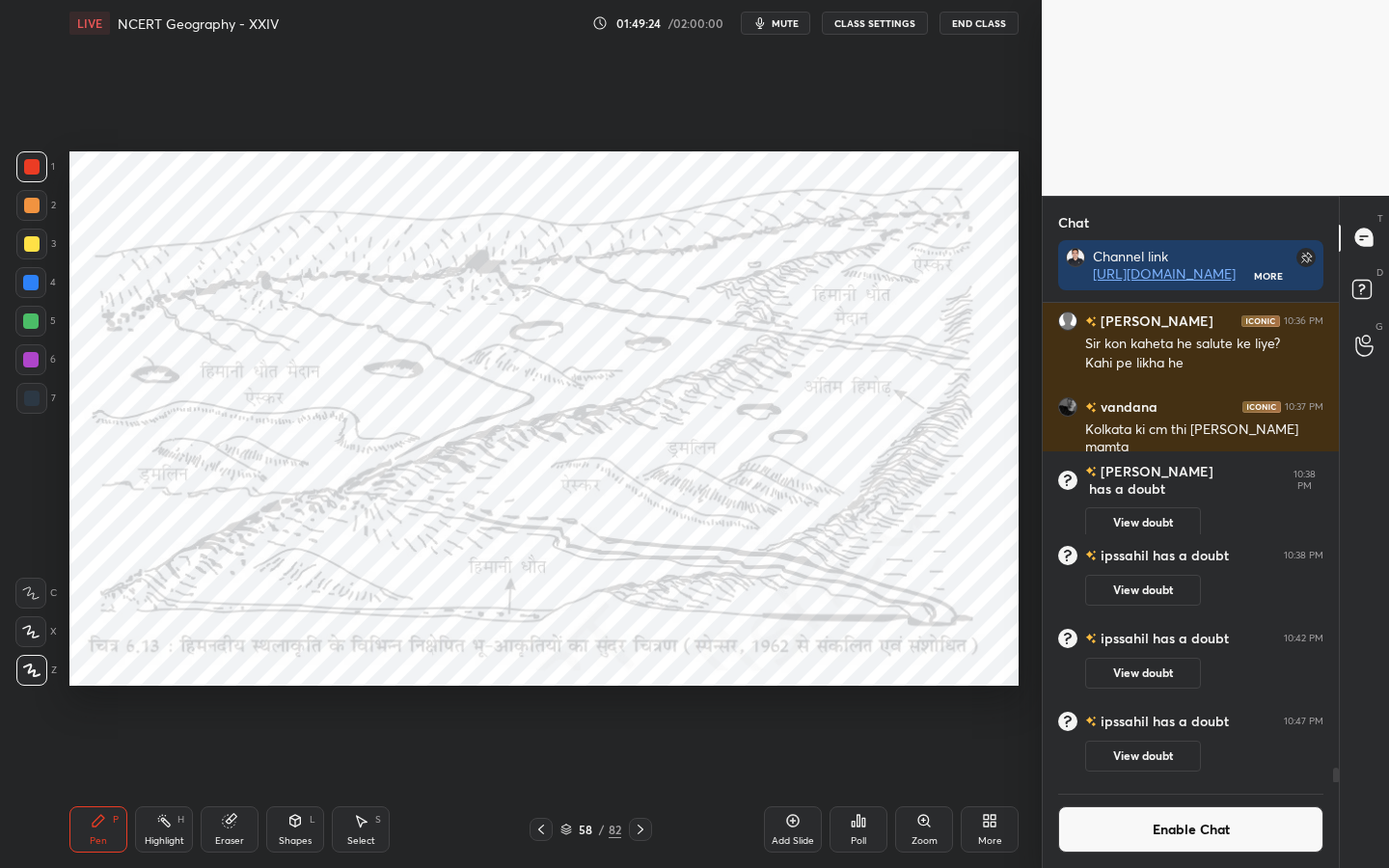 click on "Eraser" at bounding box center [230, 829] 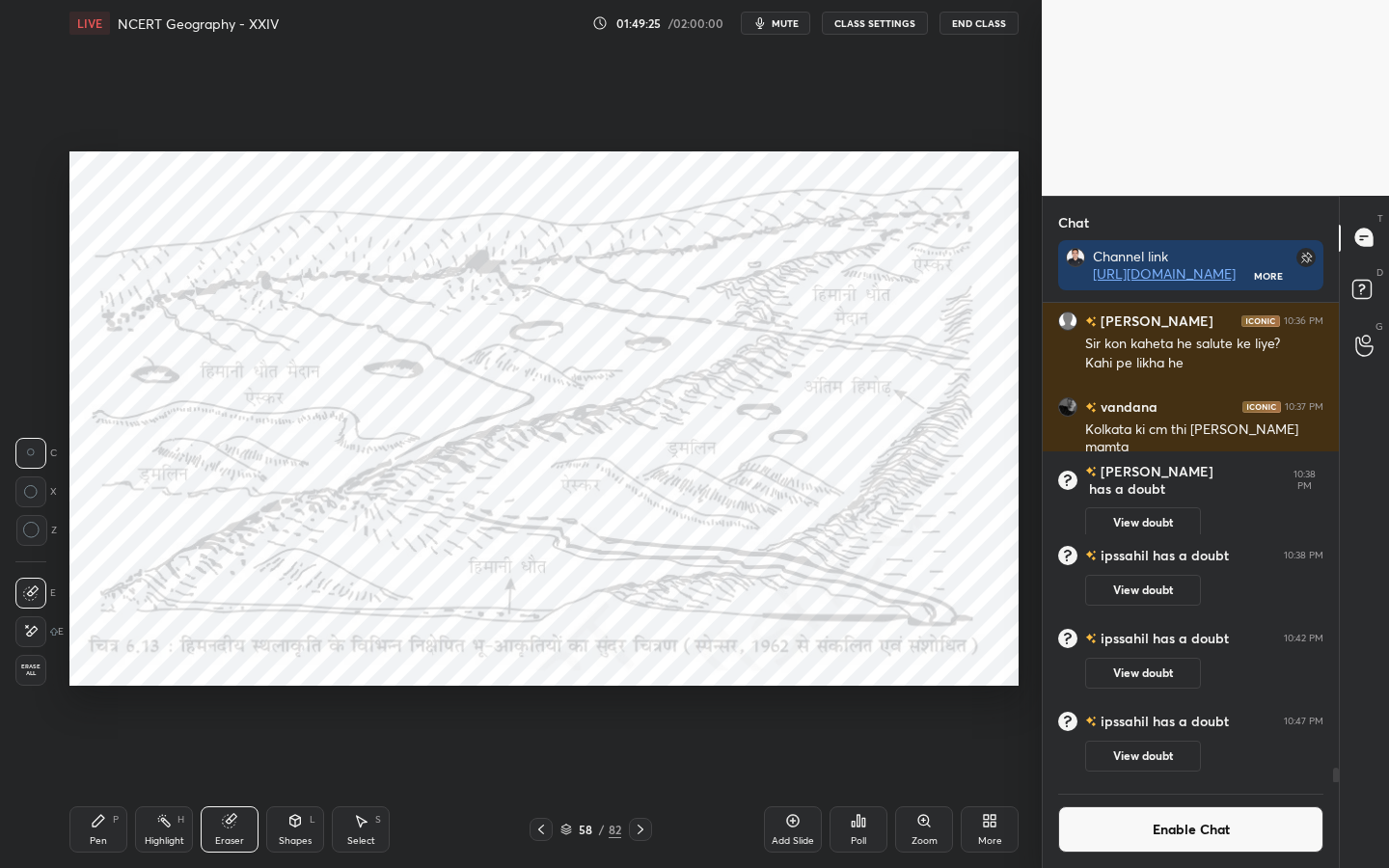 click on "Erase all" at bounding box center [31, 670] 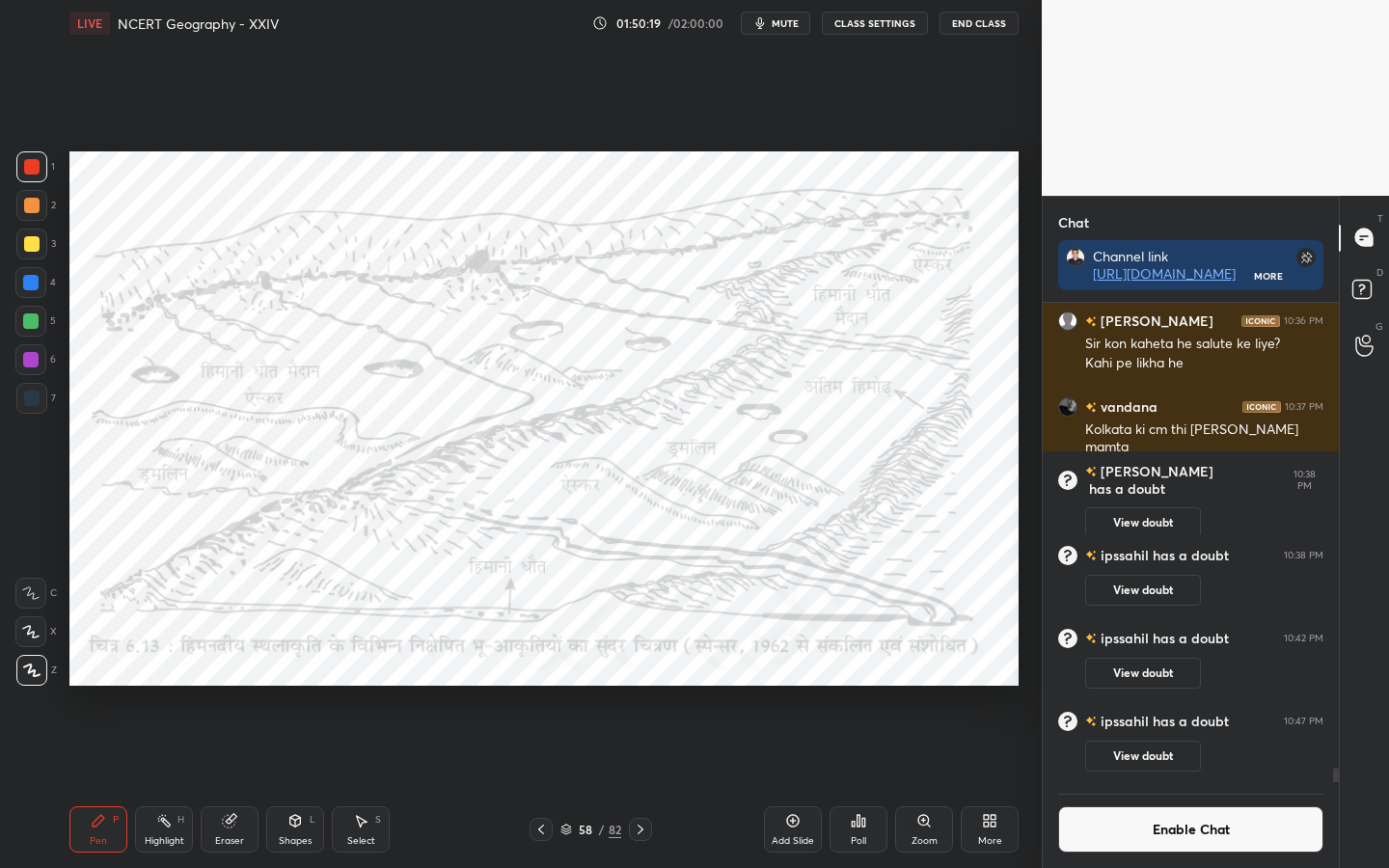 scroll, scrollTop: 15354, scrollLeft: 0, axis: vertical 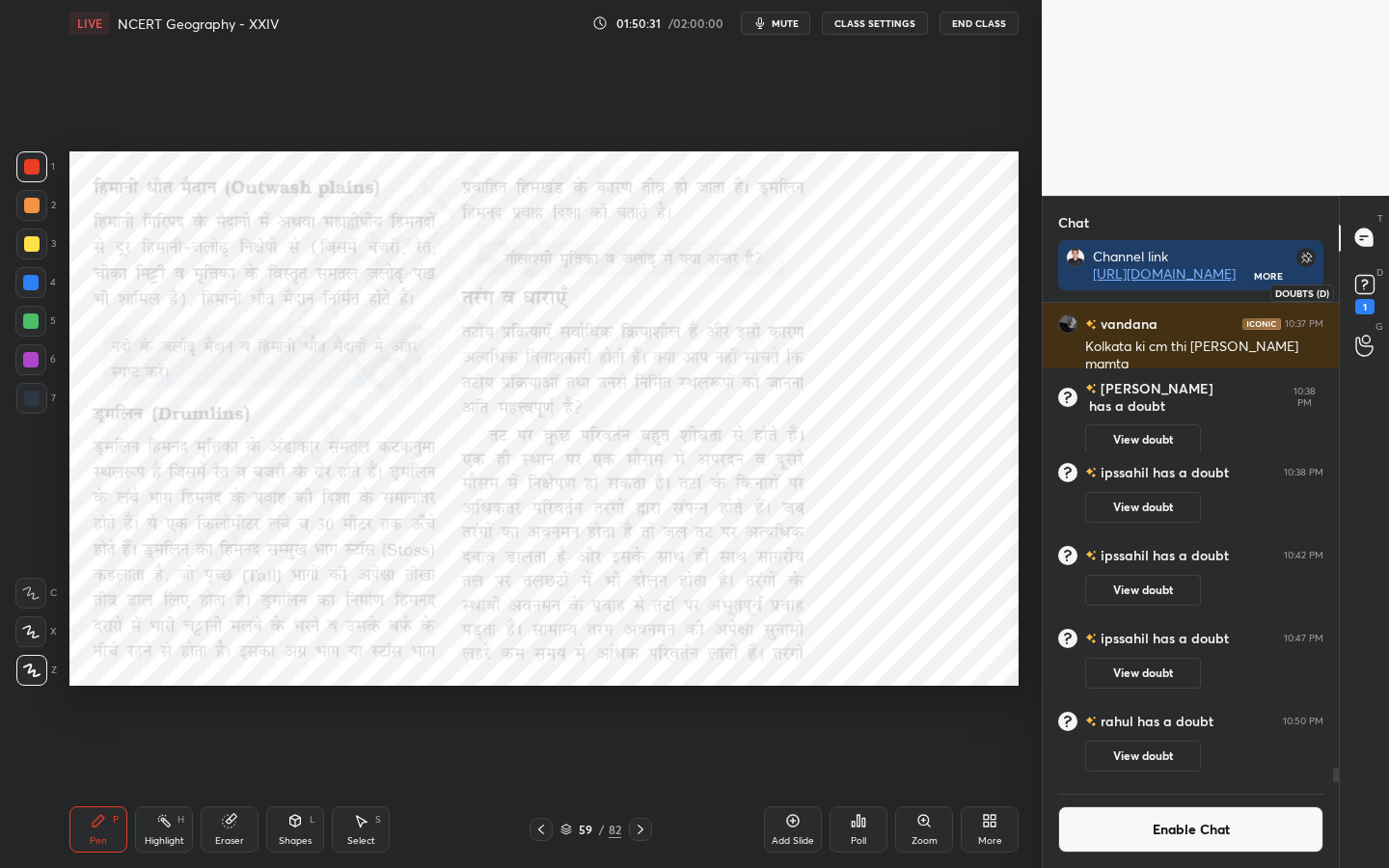 click 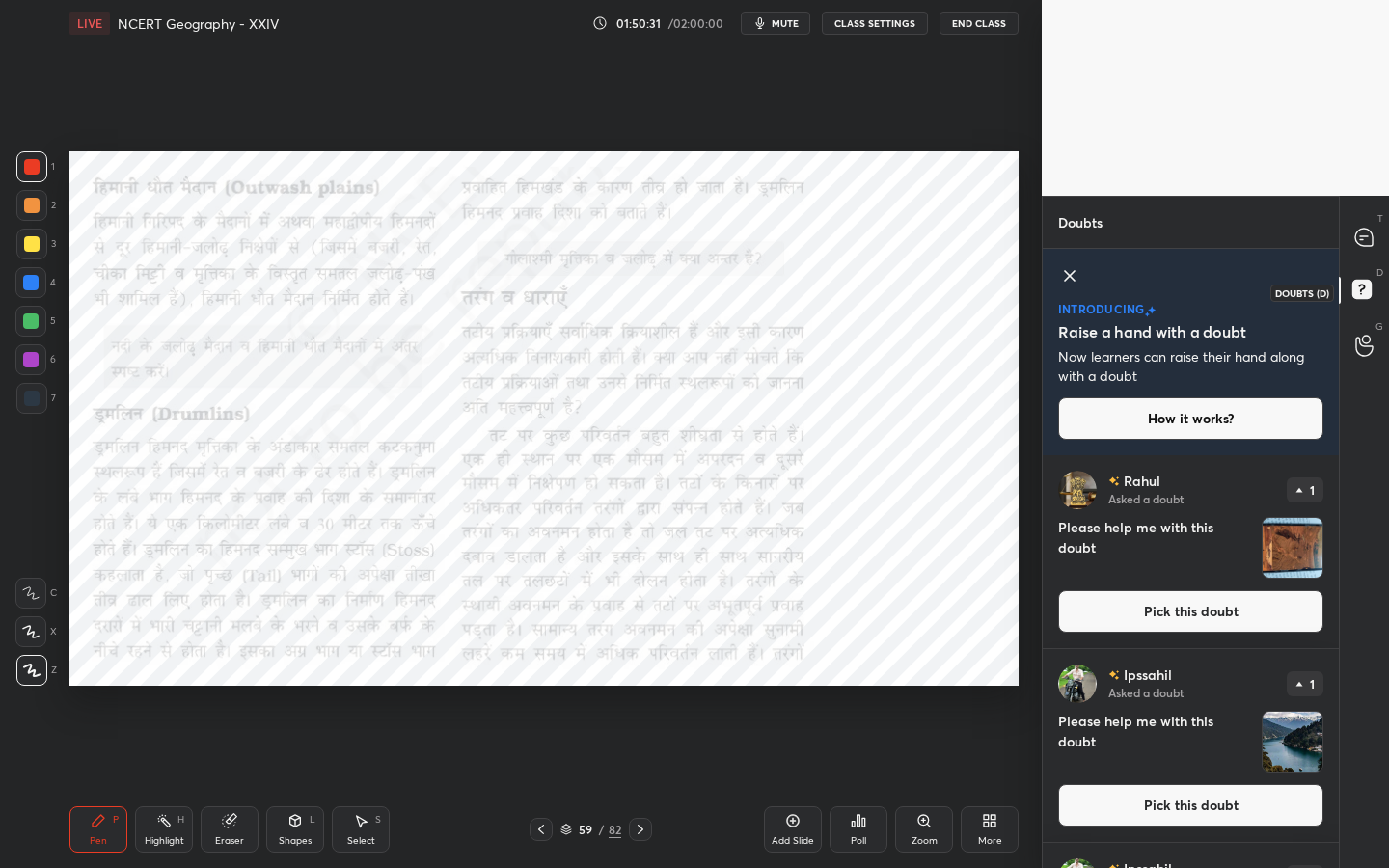 scroll, scrollTop: 7, scrollLeft: 7, axis: both 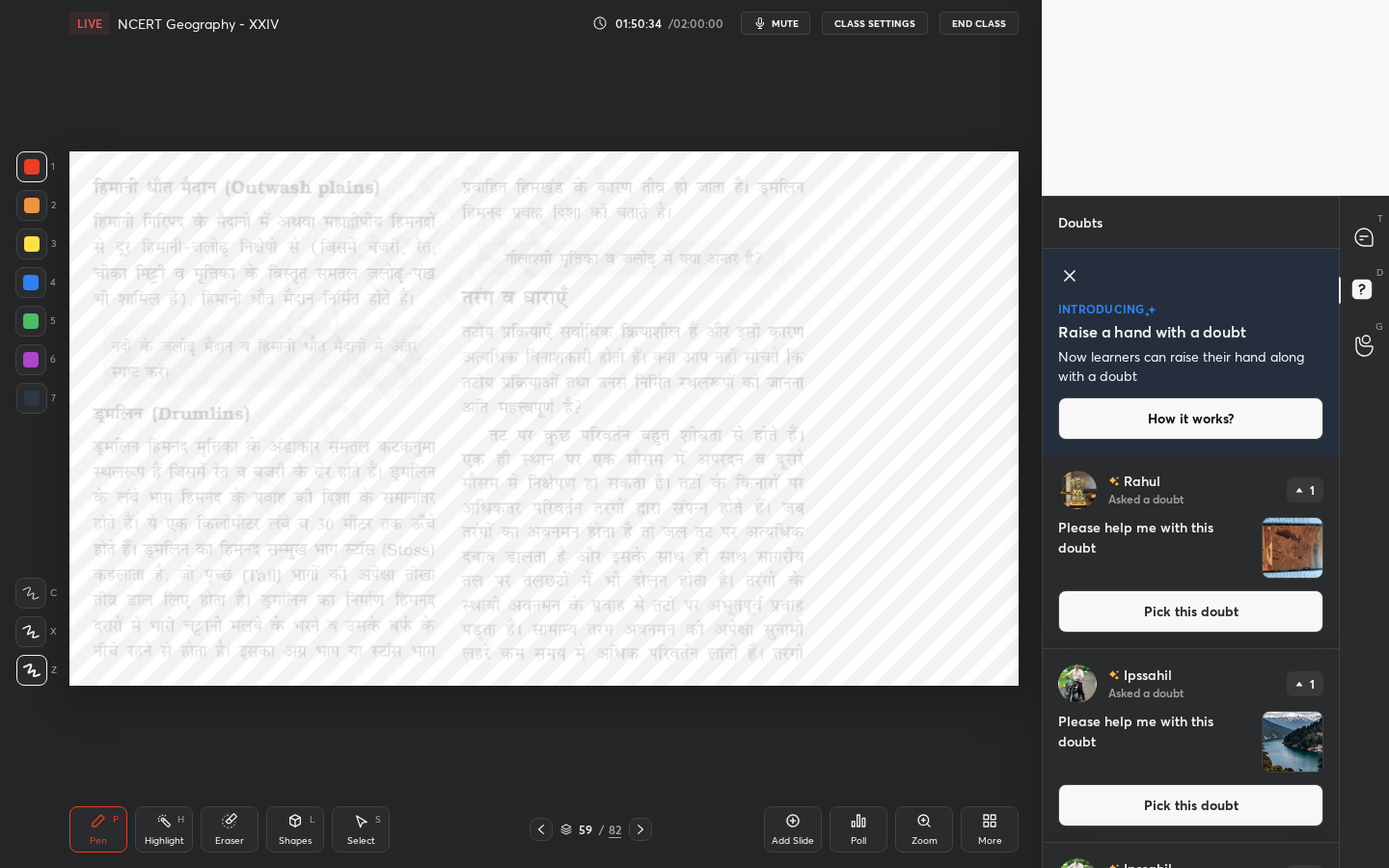 click on "Pick this doubt" at bounding box center [1190, 611] 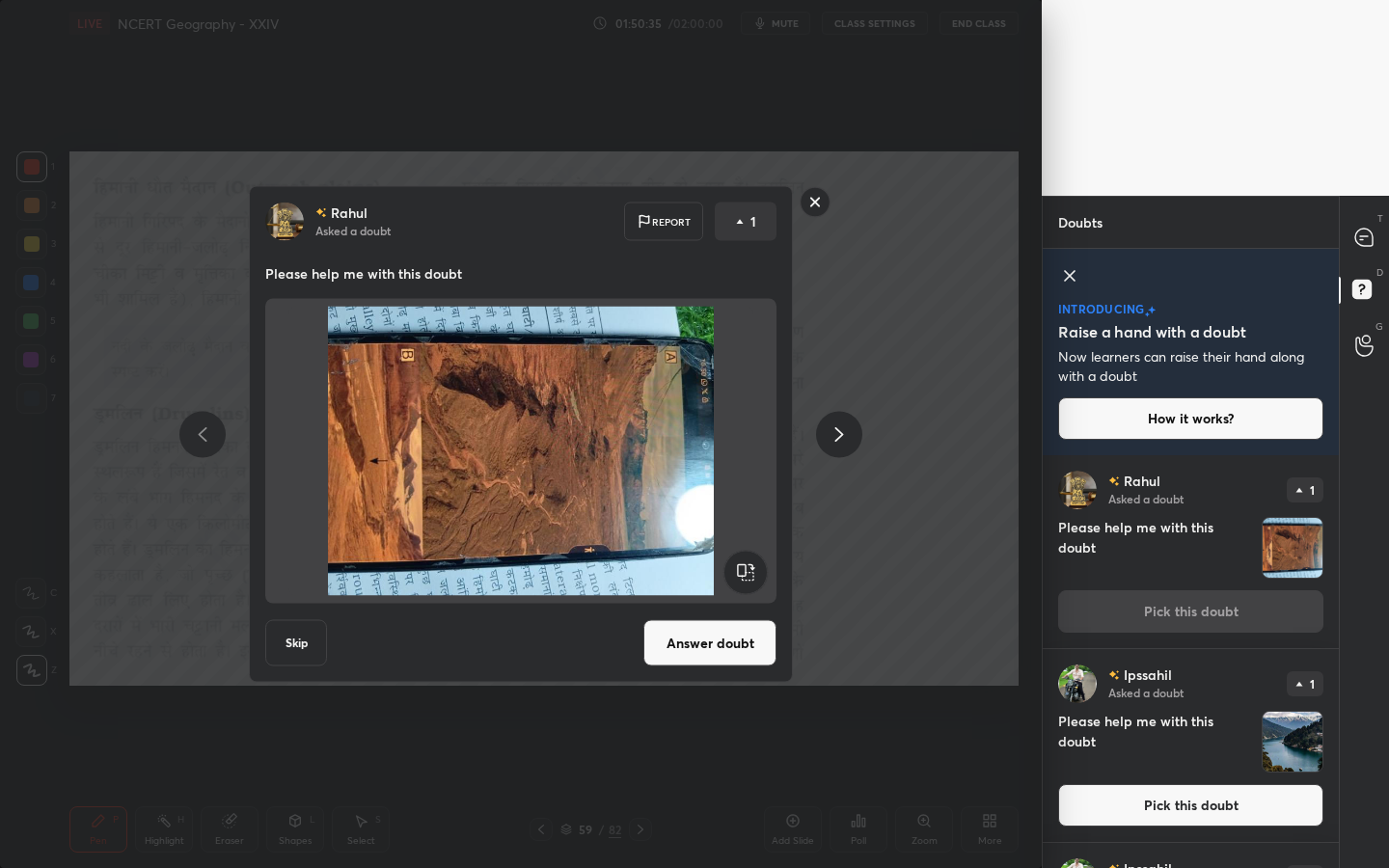 click 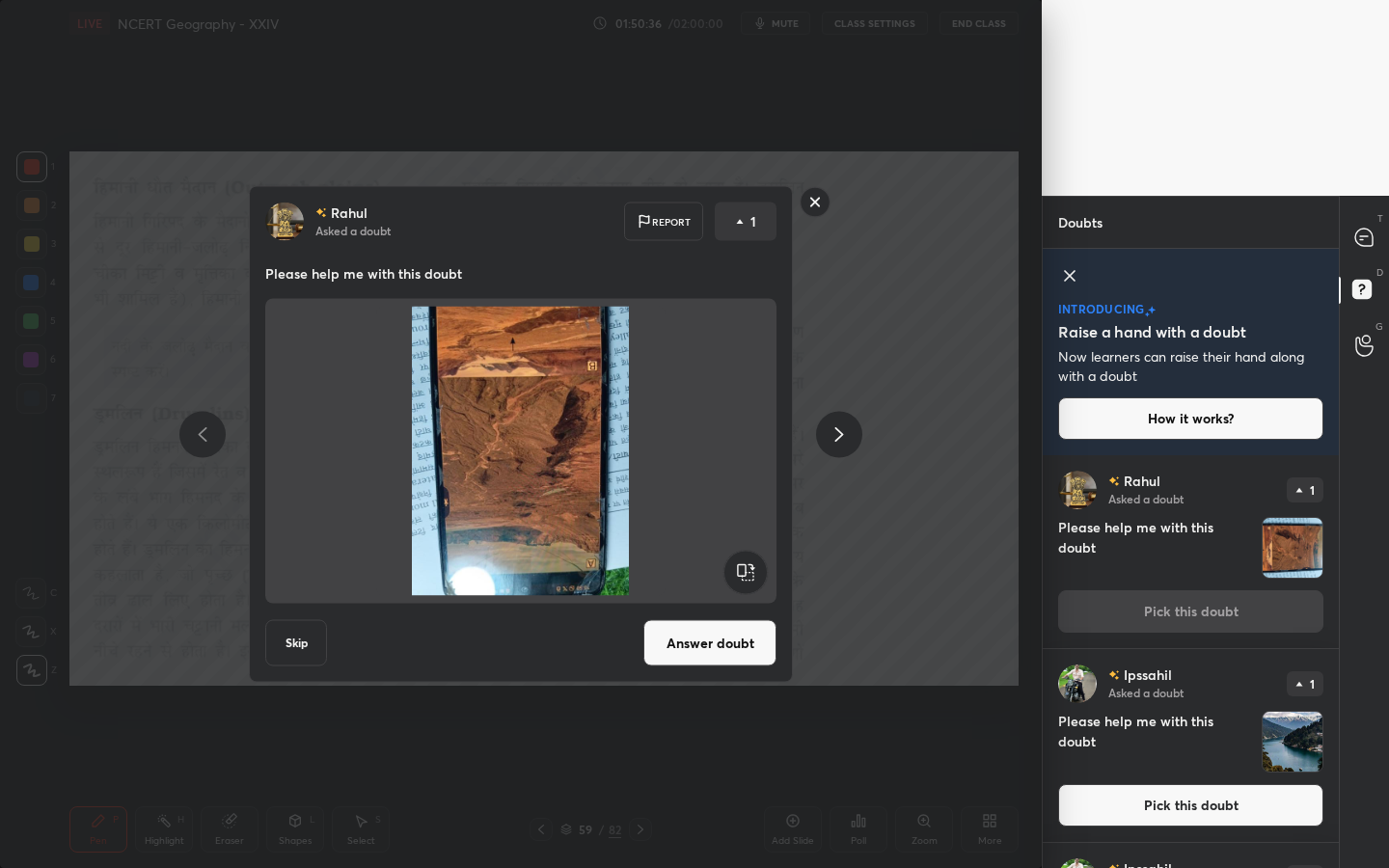 click 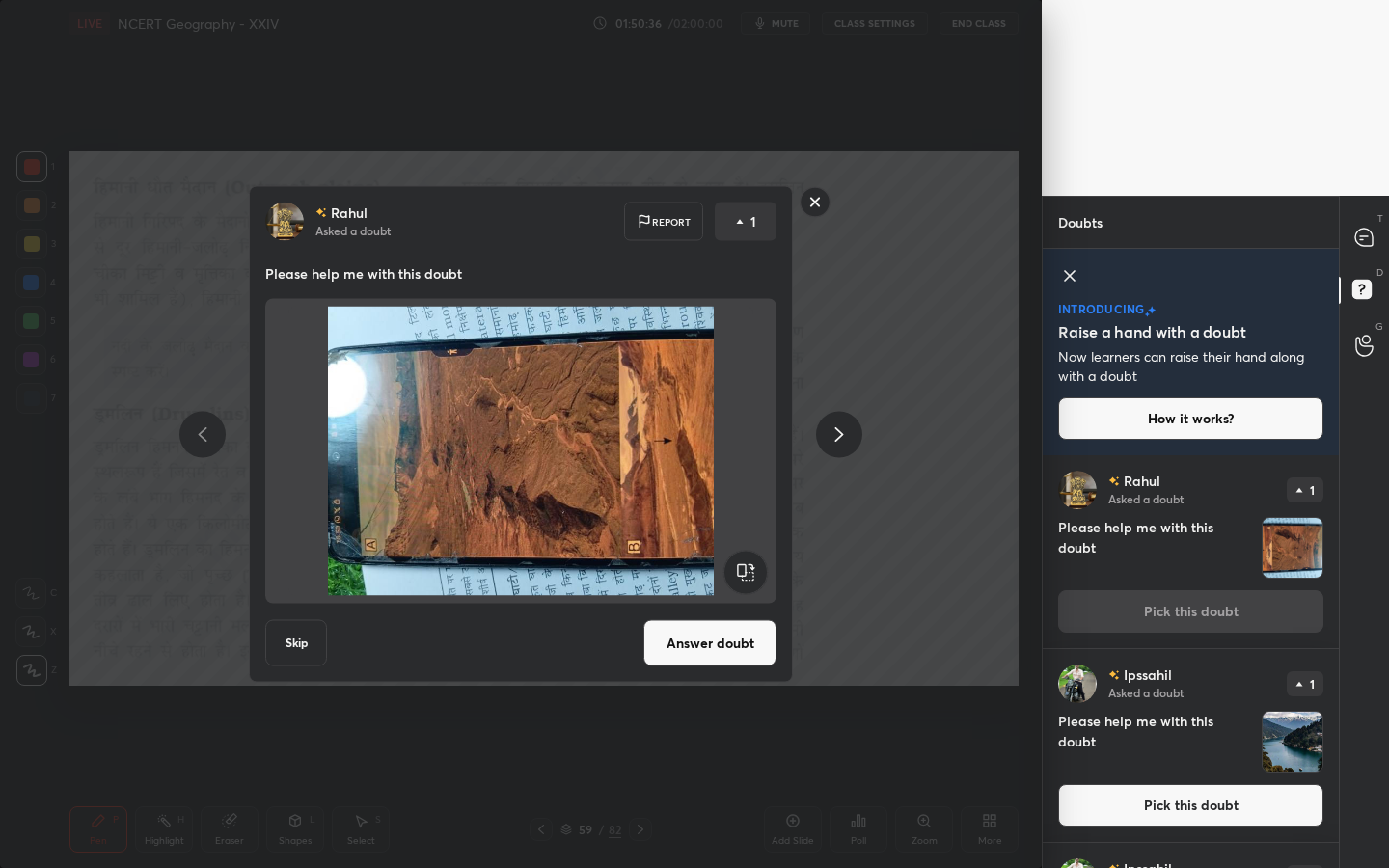 click 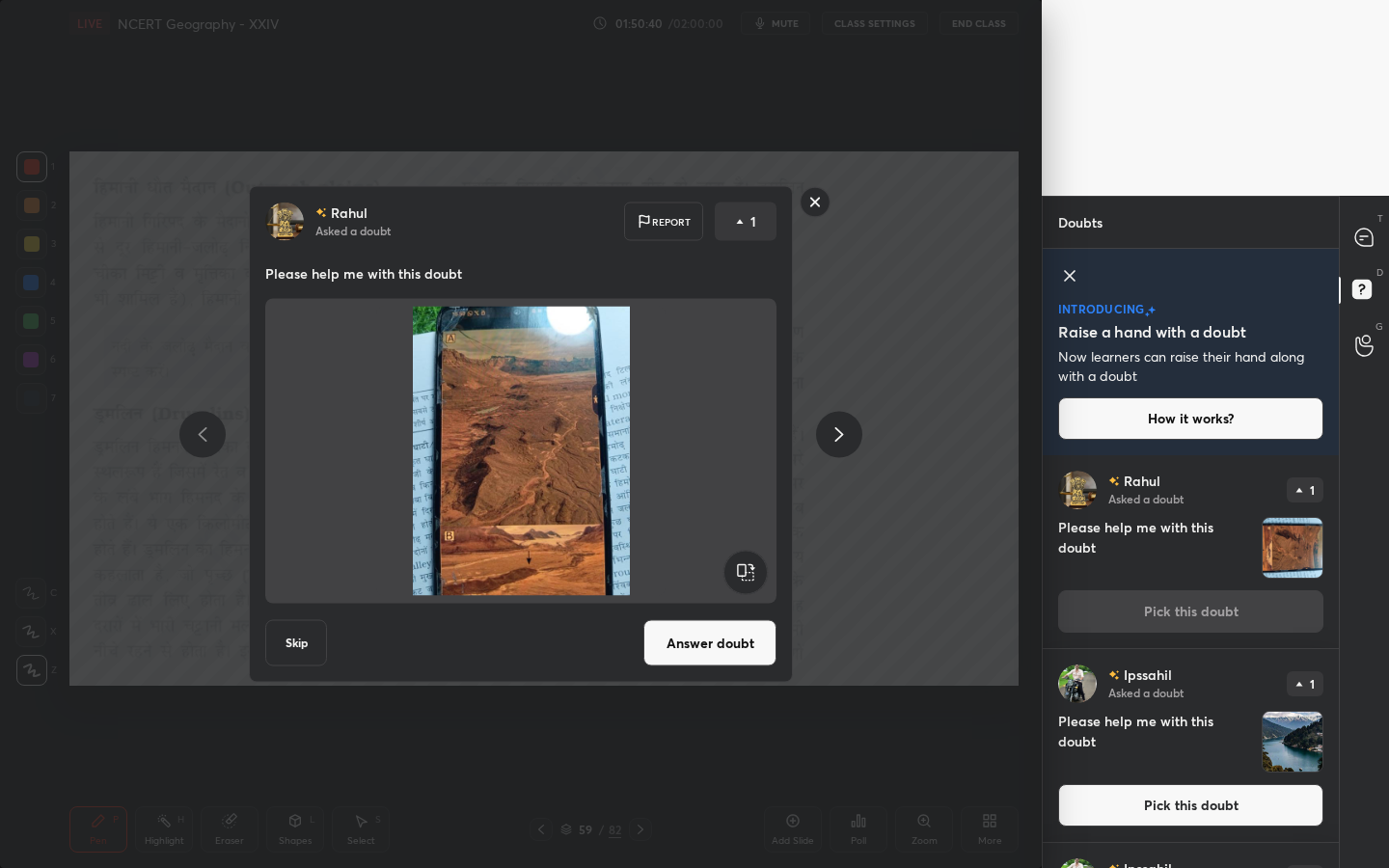 click 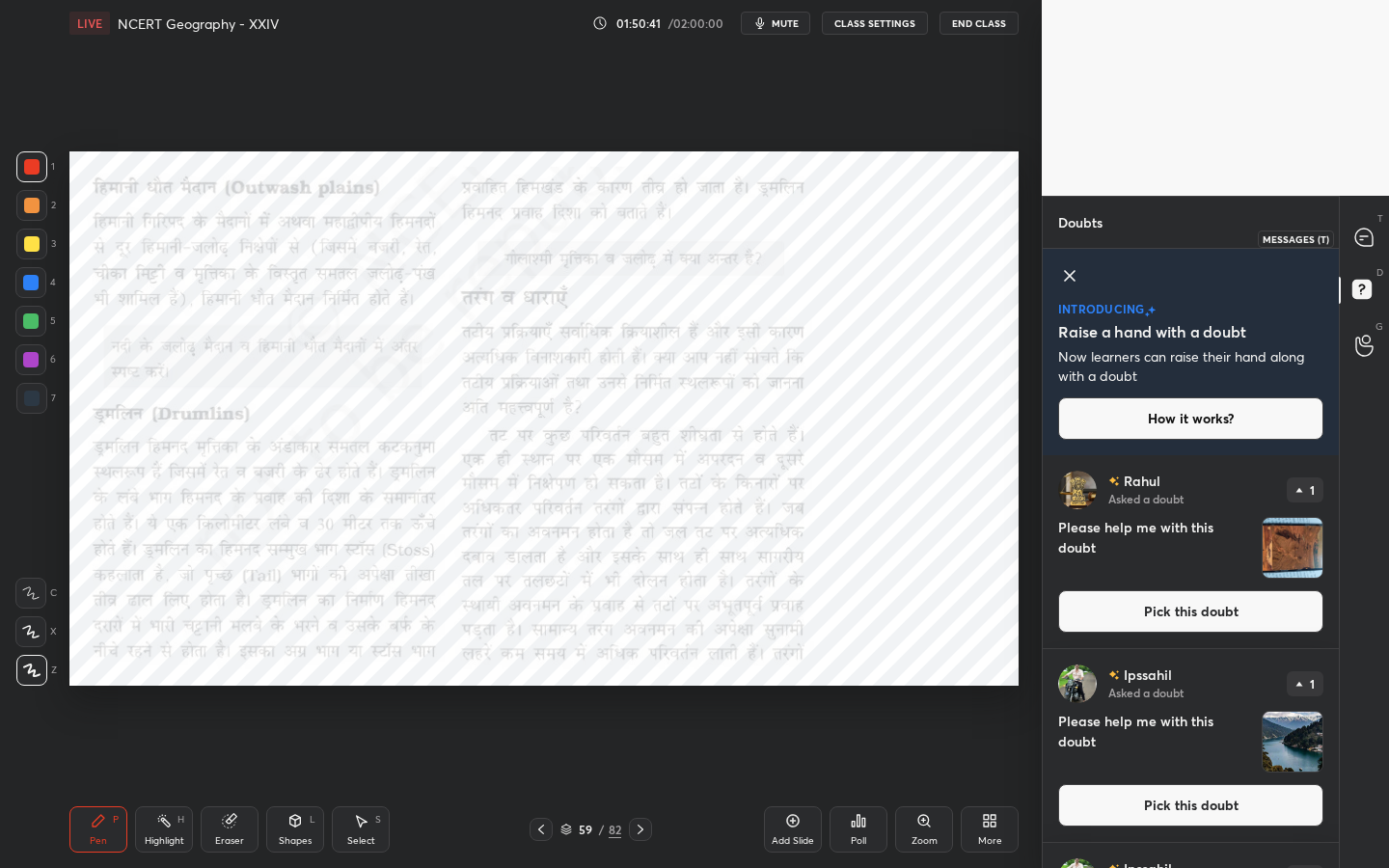 click 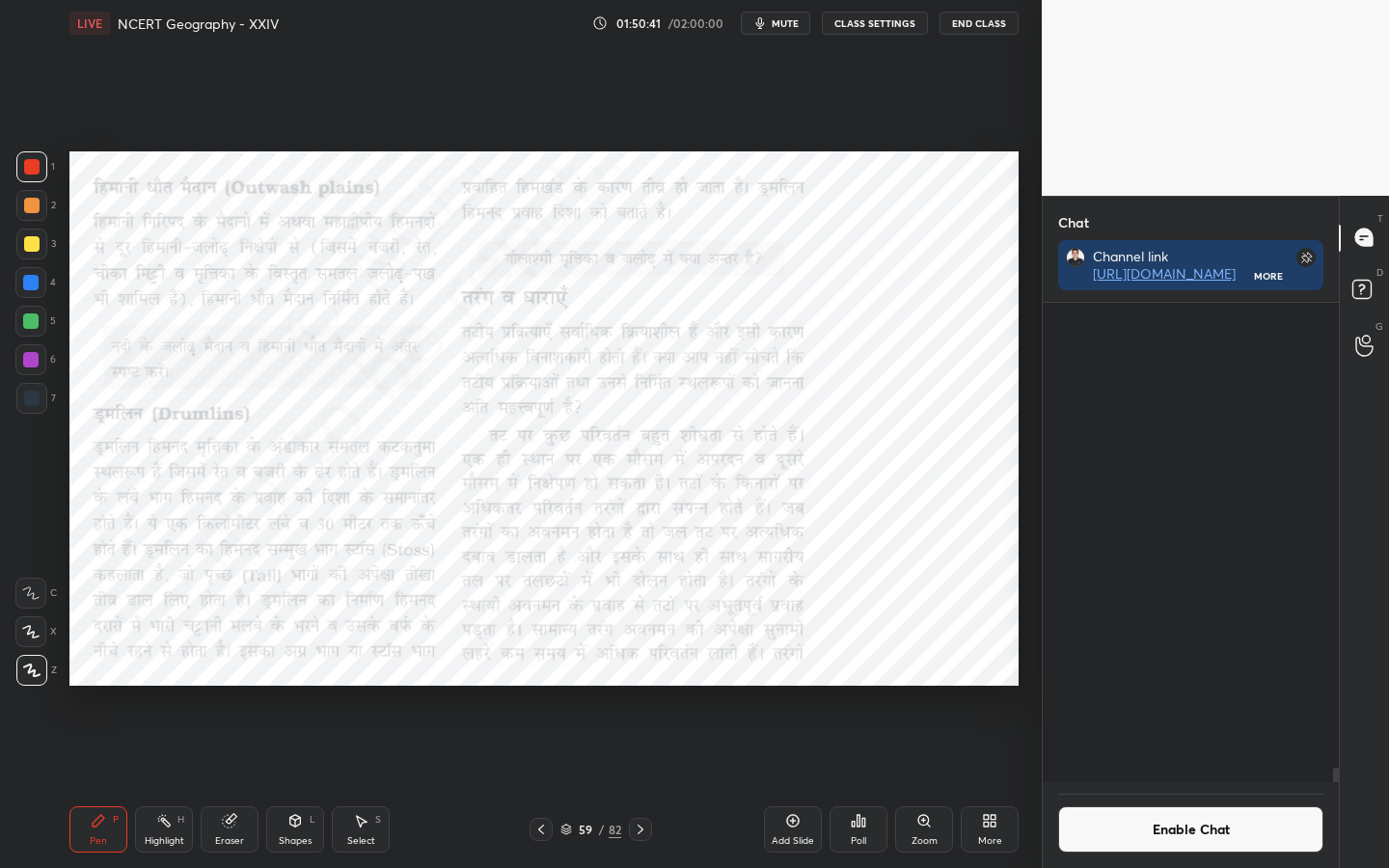 scroll, scrollTop: 352, scrollLeft: 290, axis: both 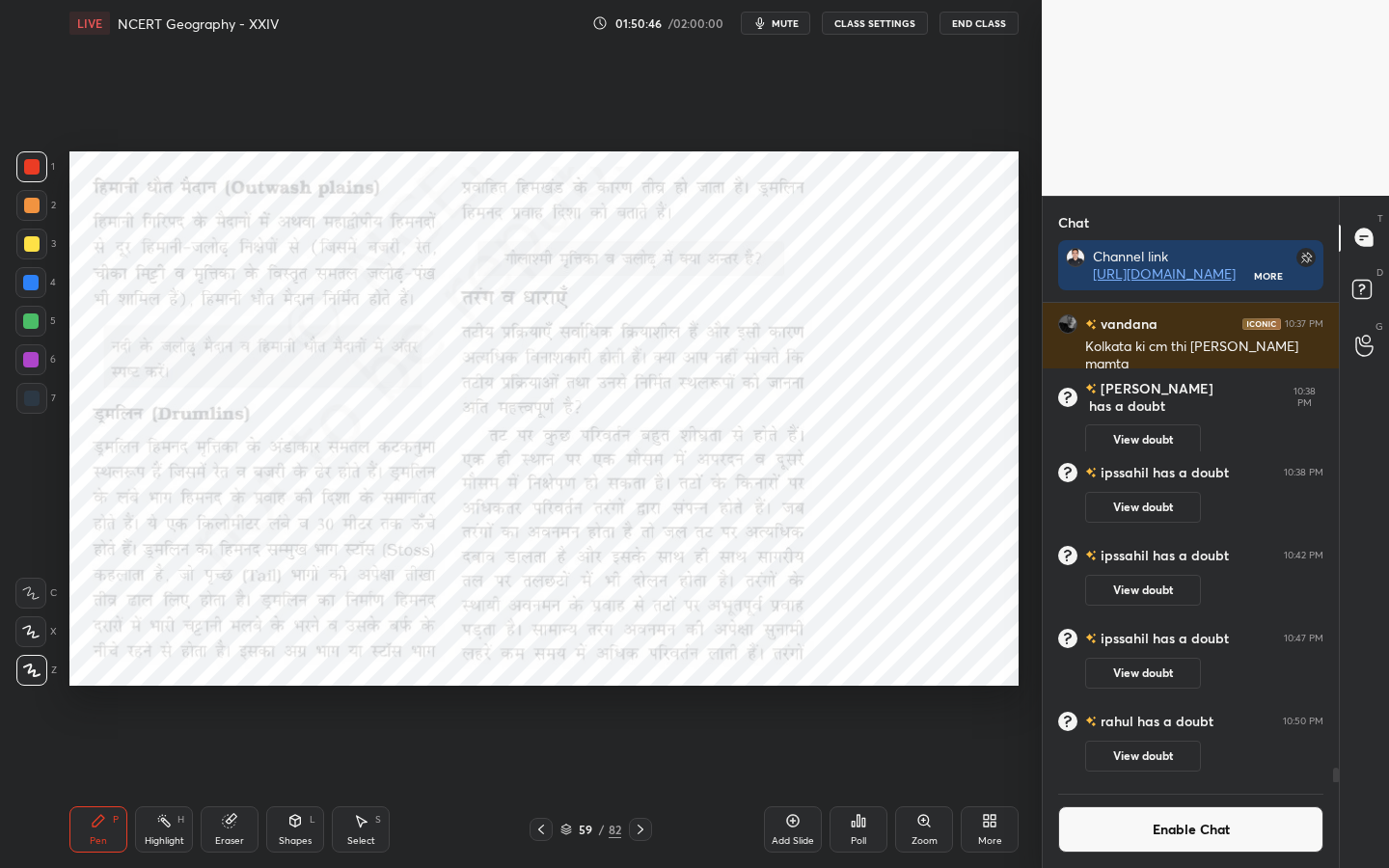 click on "Enable Chat" at bounding box center [1190, 829] 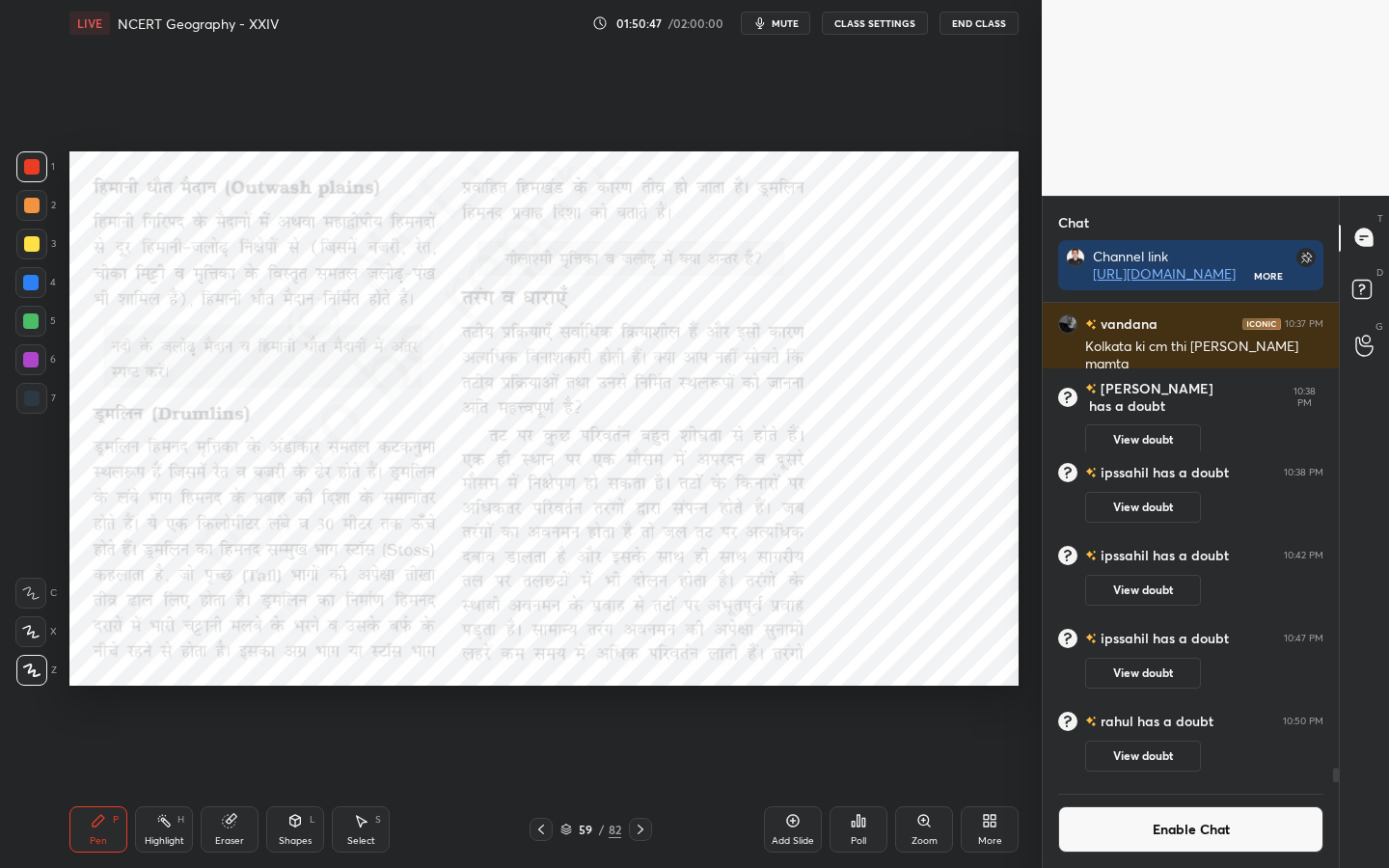 scroll, scrollTop: 14634, scrollLeft: 0, axis: vertical 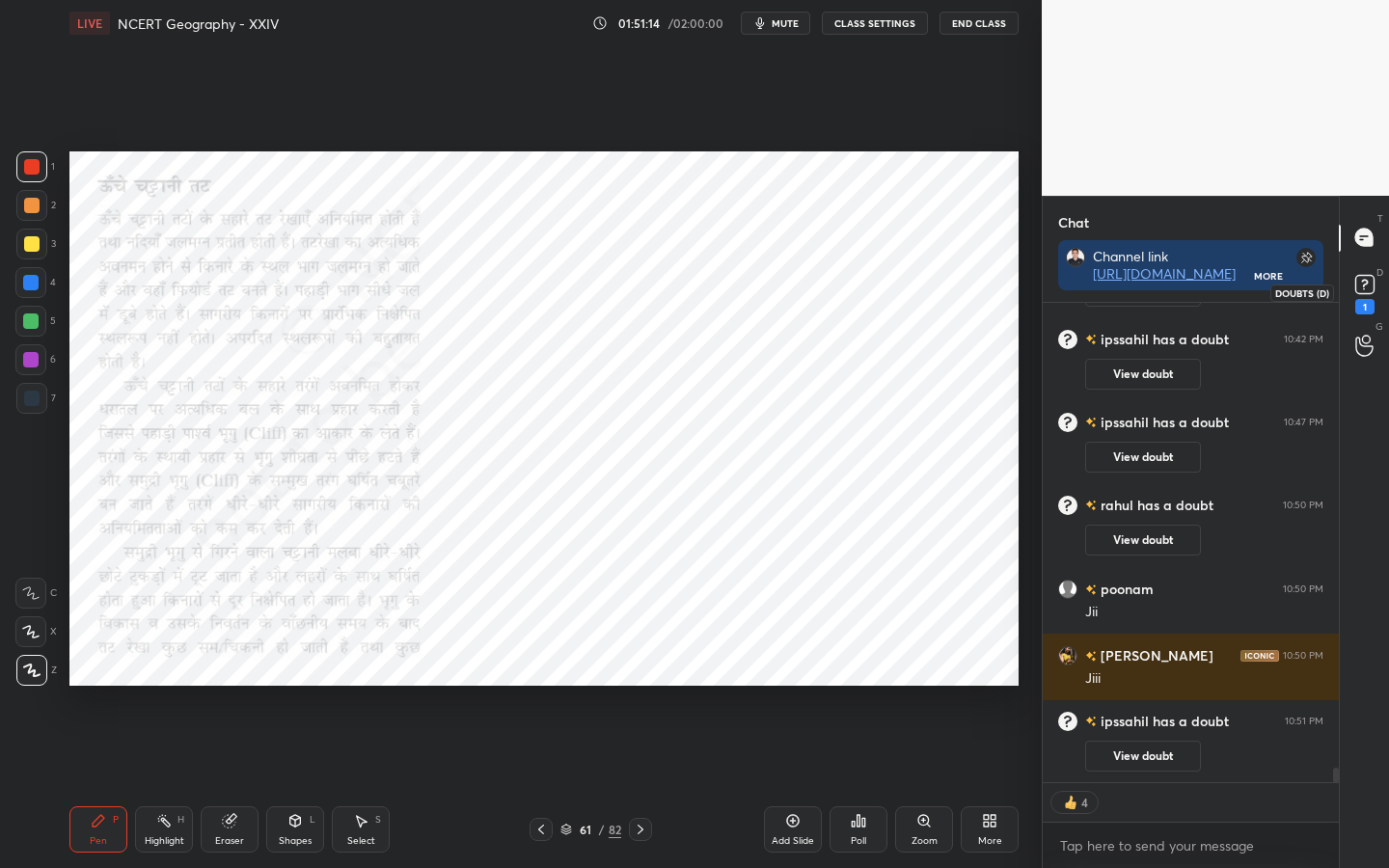 click 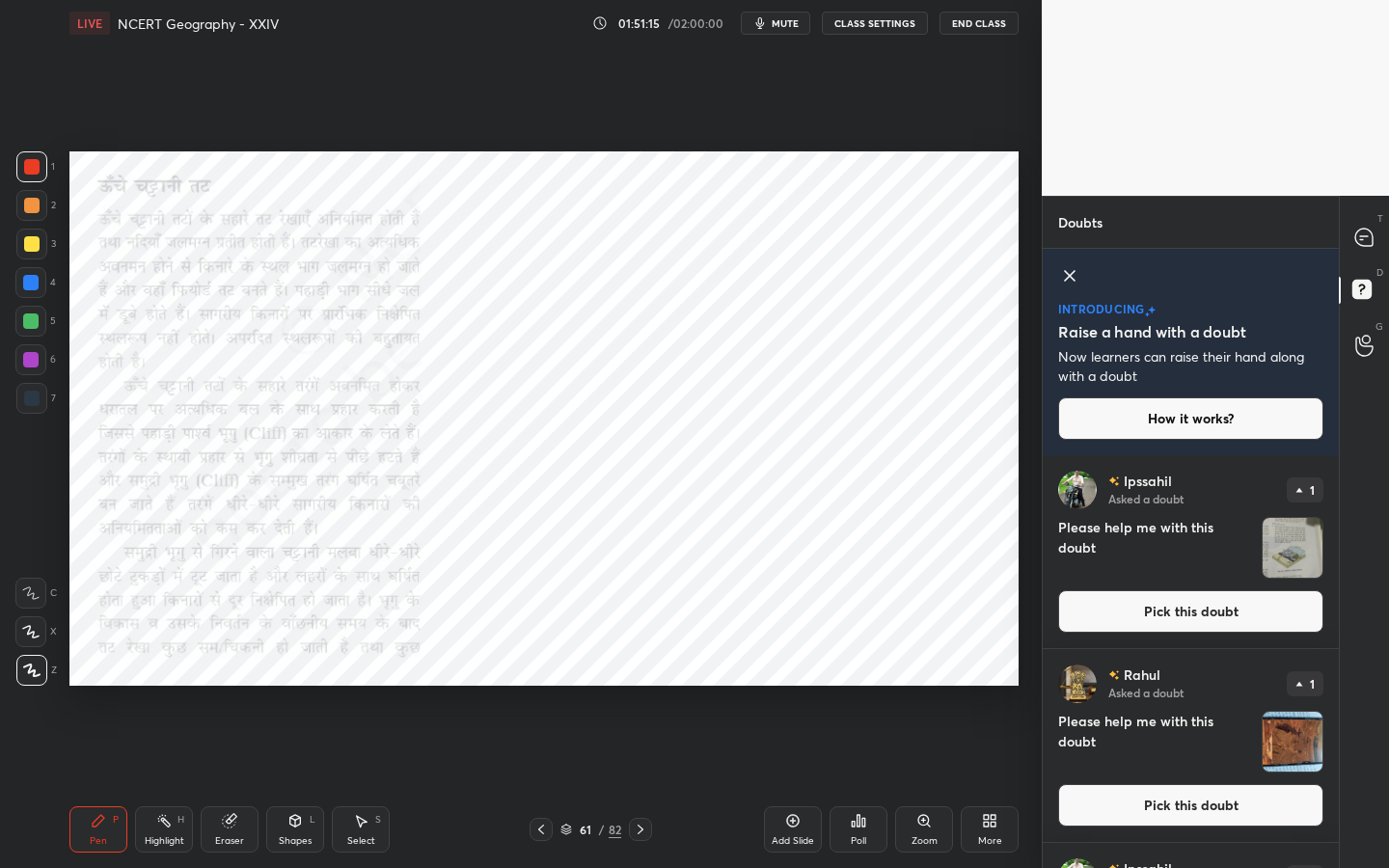 click on "Pick this doubt" at bounding box center [1190, 611] 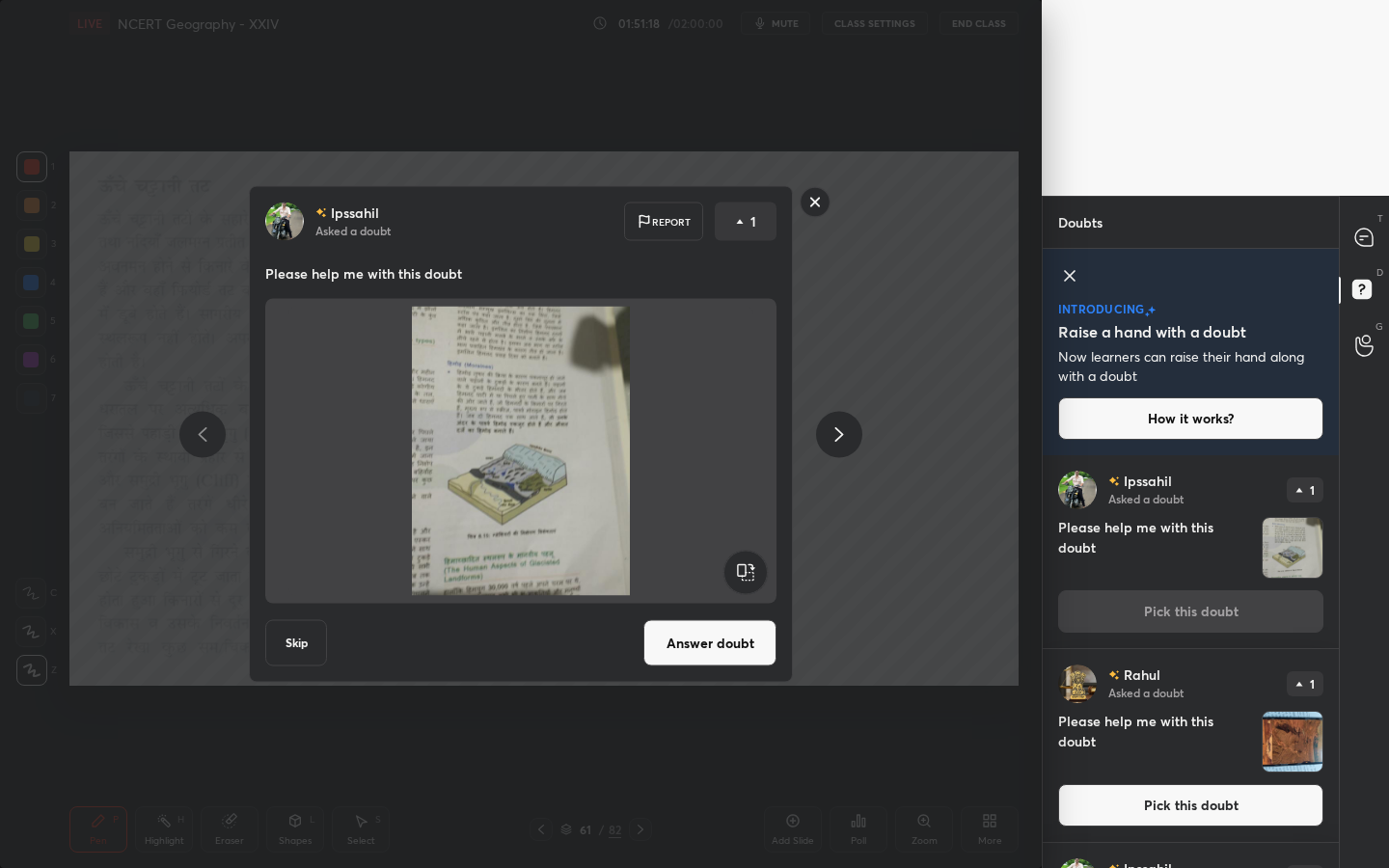 click 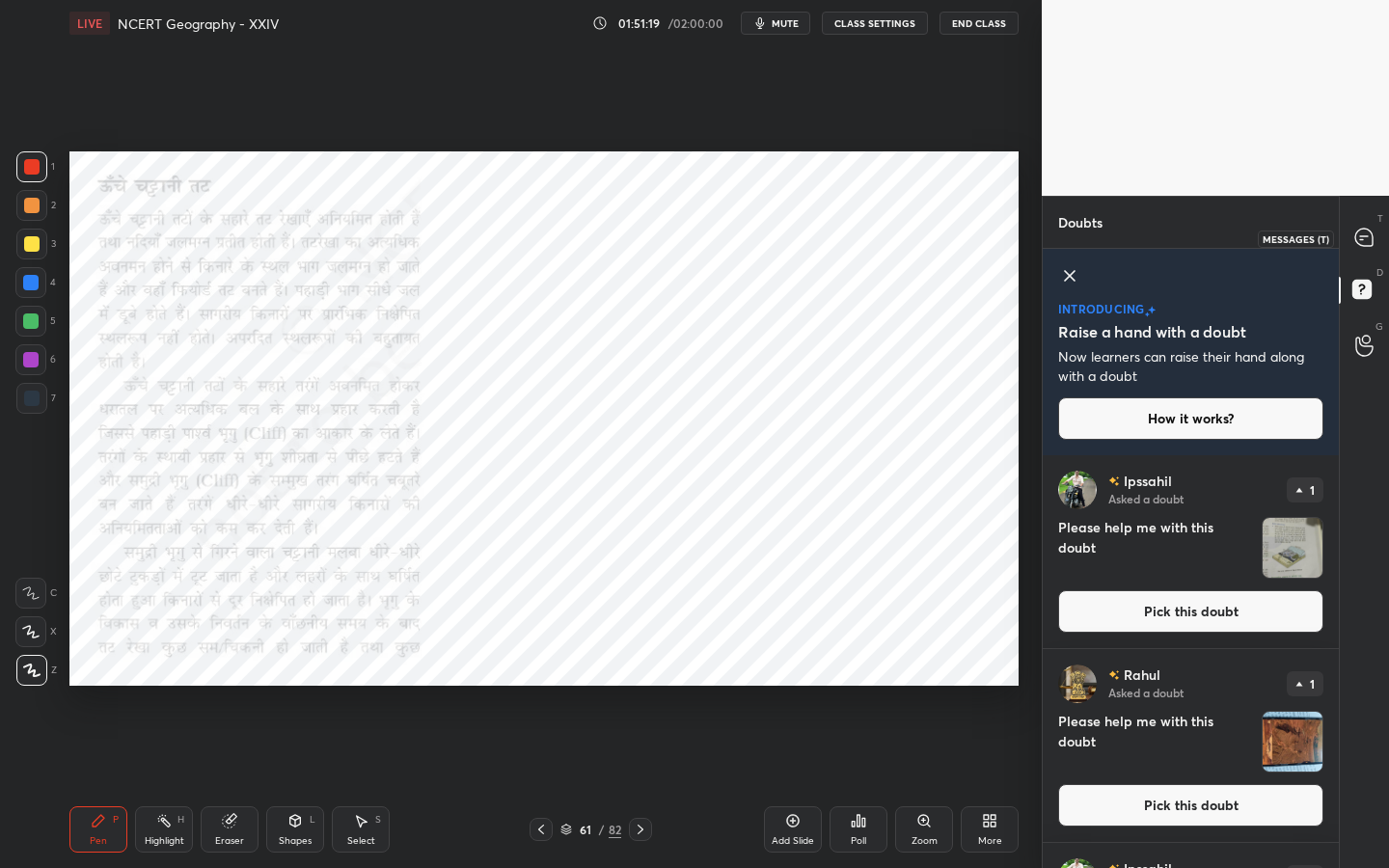 click 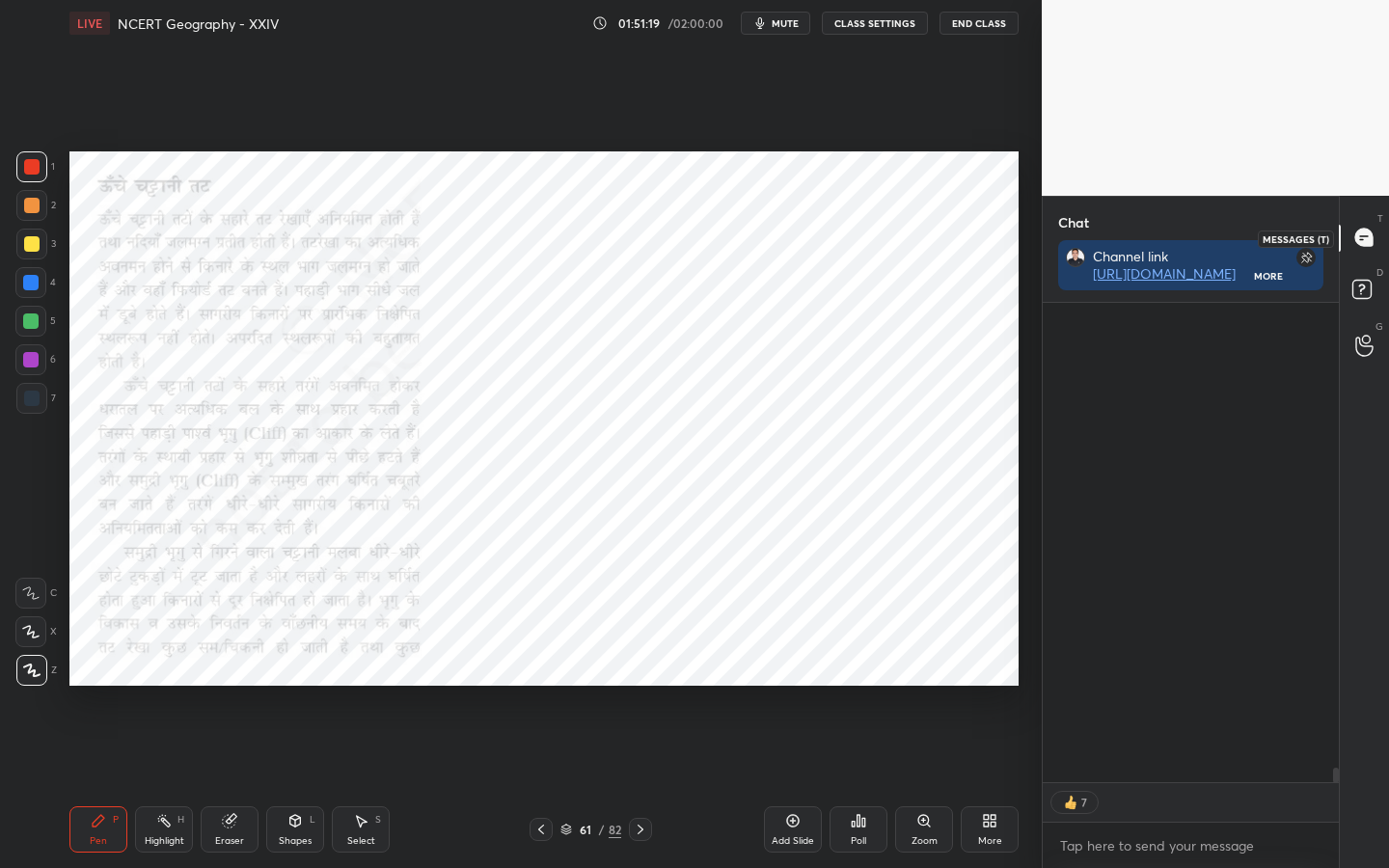 scroll, scrollTop: 15461, scrollLeft: 0, axis: vertical 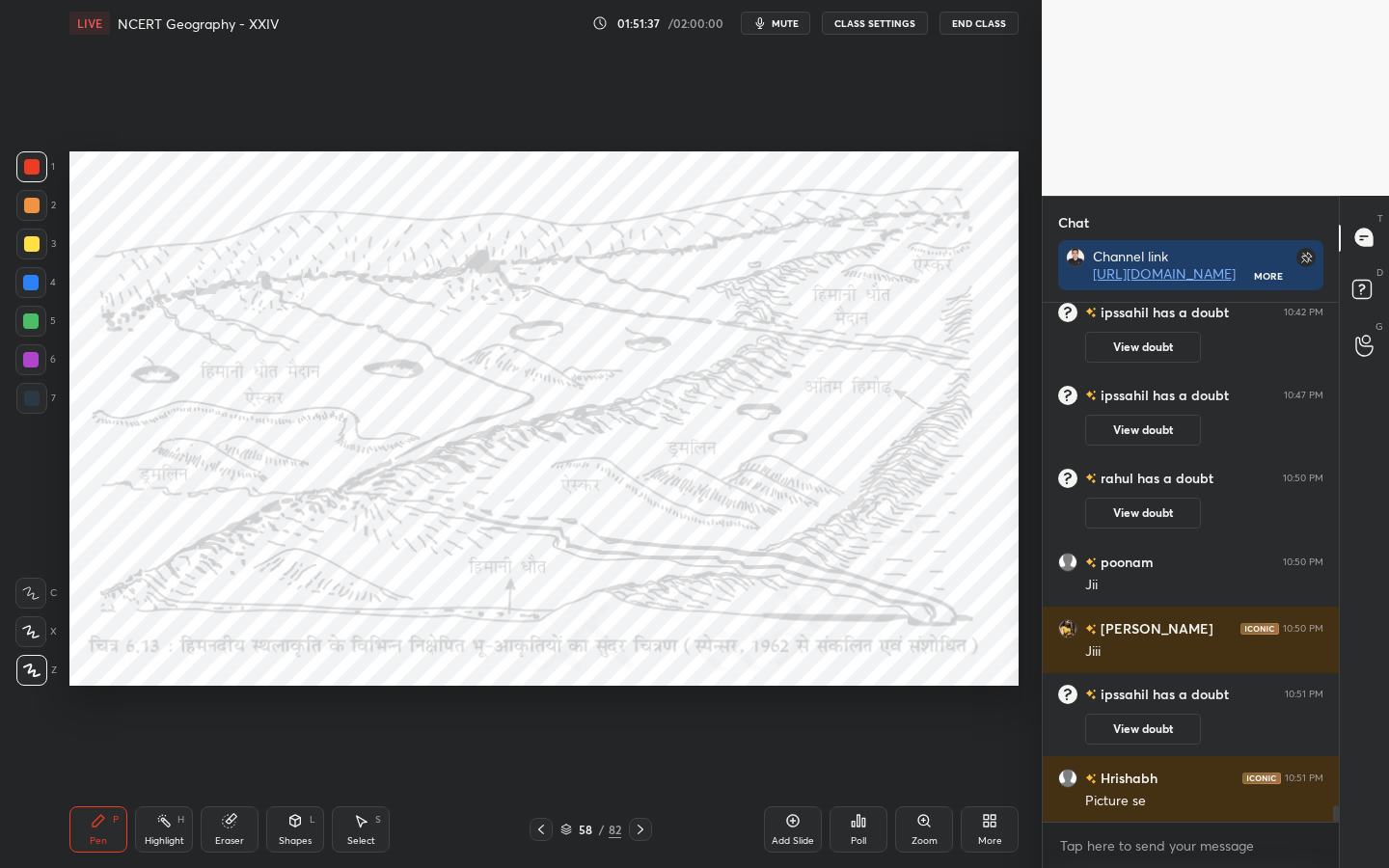 click on "Eraser" at bounding box center [230, 841] 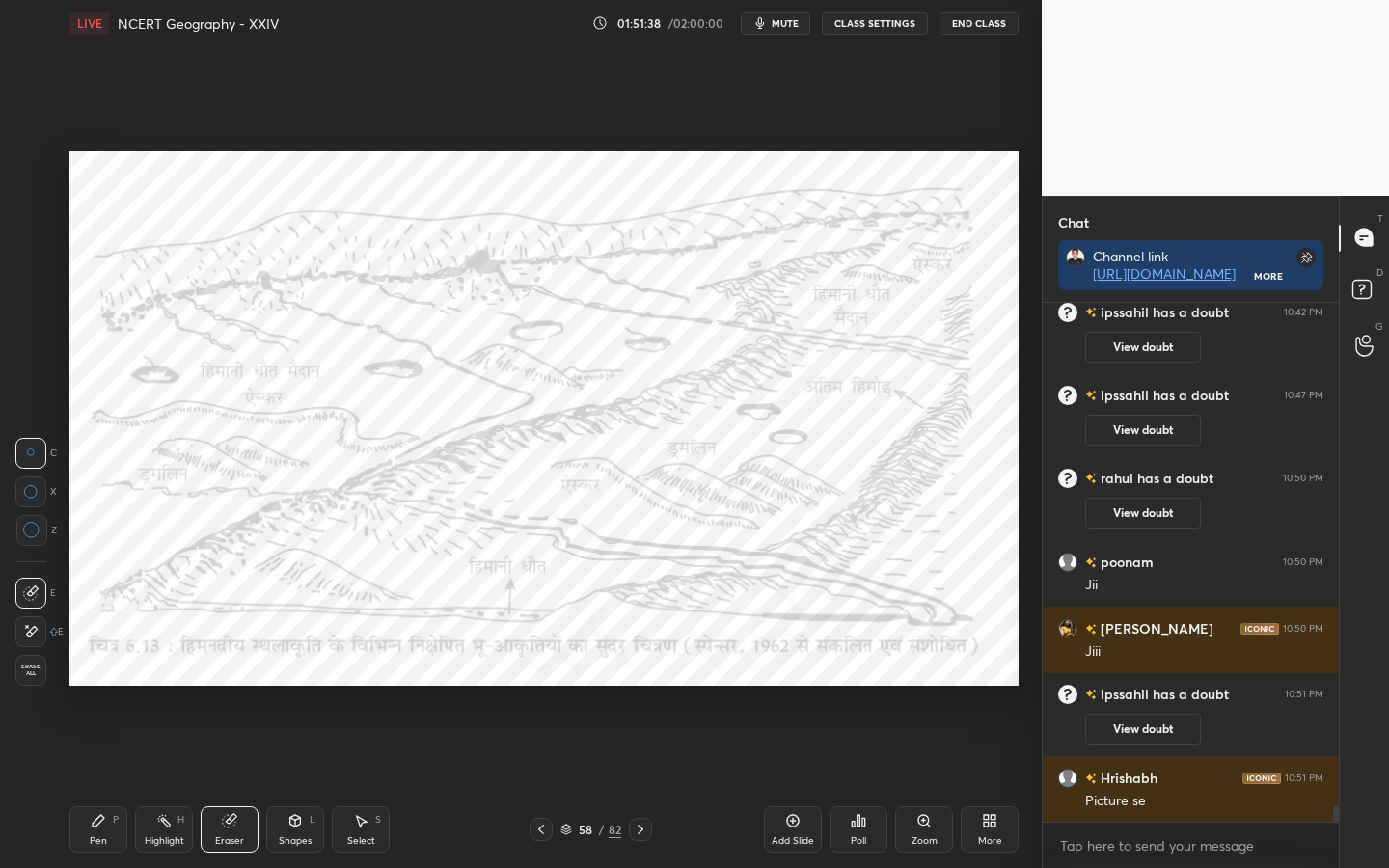 drag, startPoint x: 31, startPoint y: 670, endPoint x: 49, endPoint y: 666, distance: 18.439089 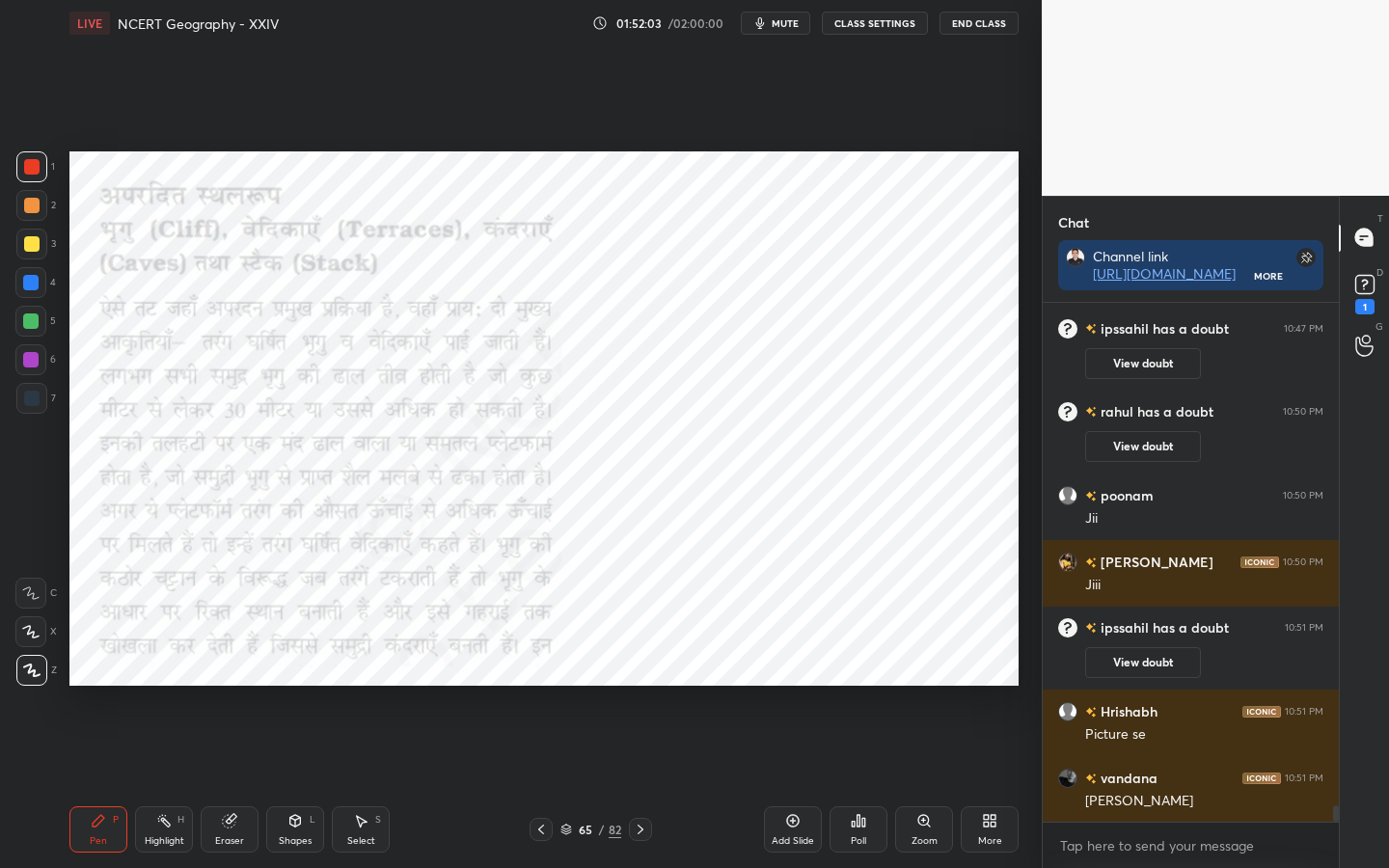 scroll, scrollTop: 15998, scrollLeft: 0, axis: vertical 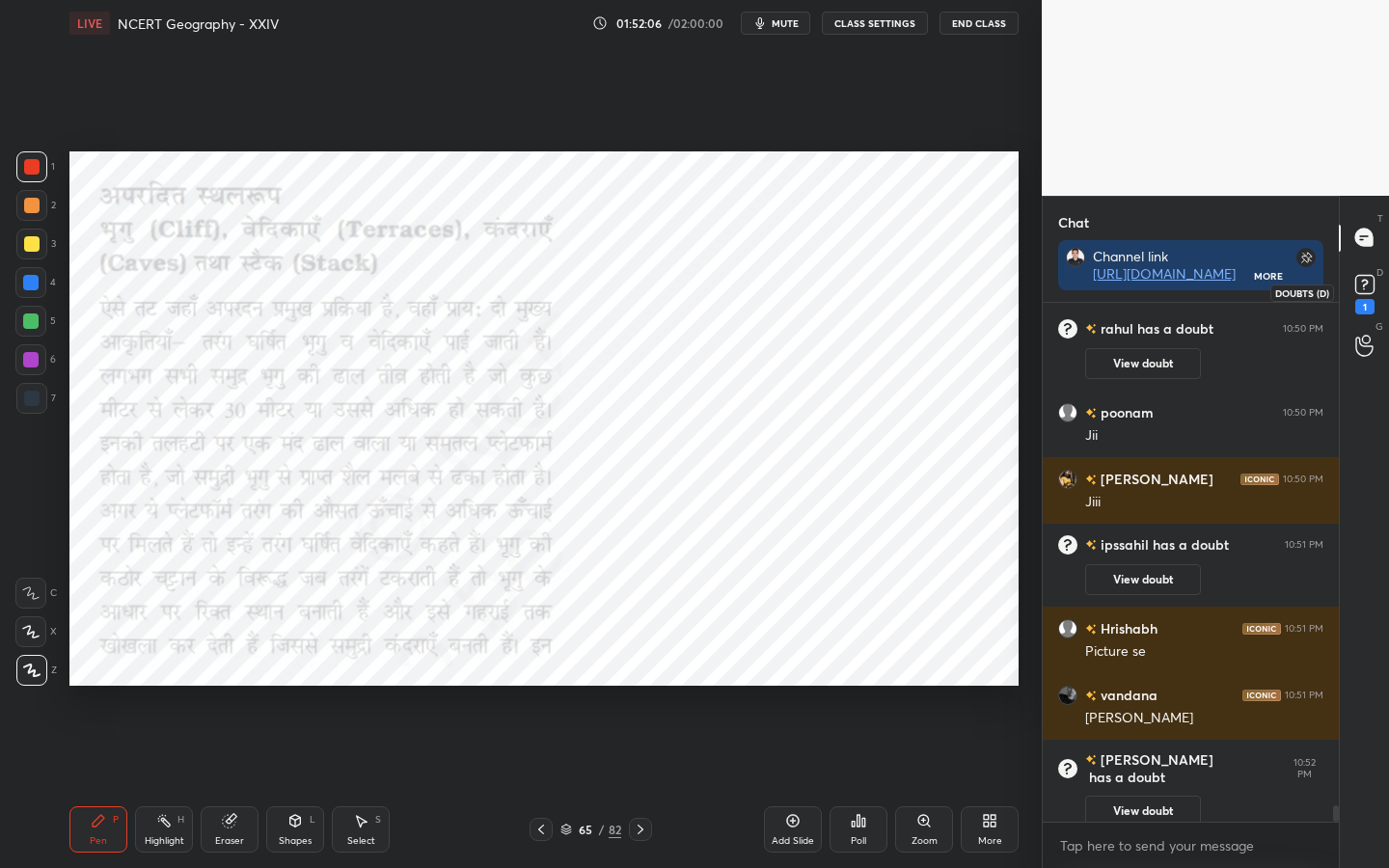 click on "1" at bounding box center [1365, 307] 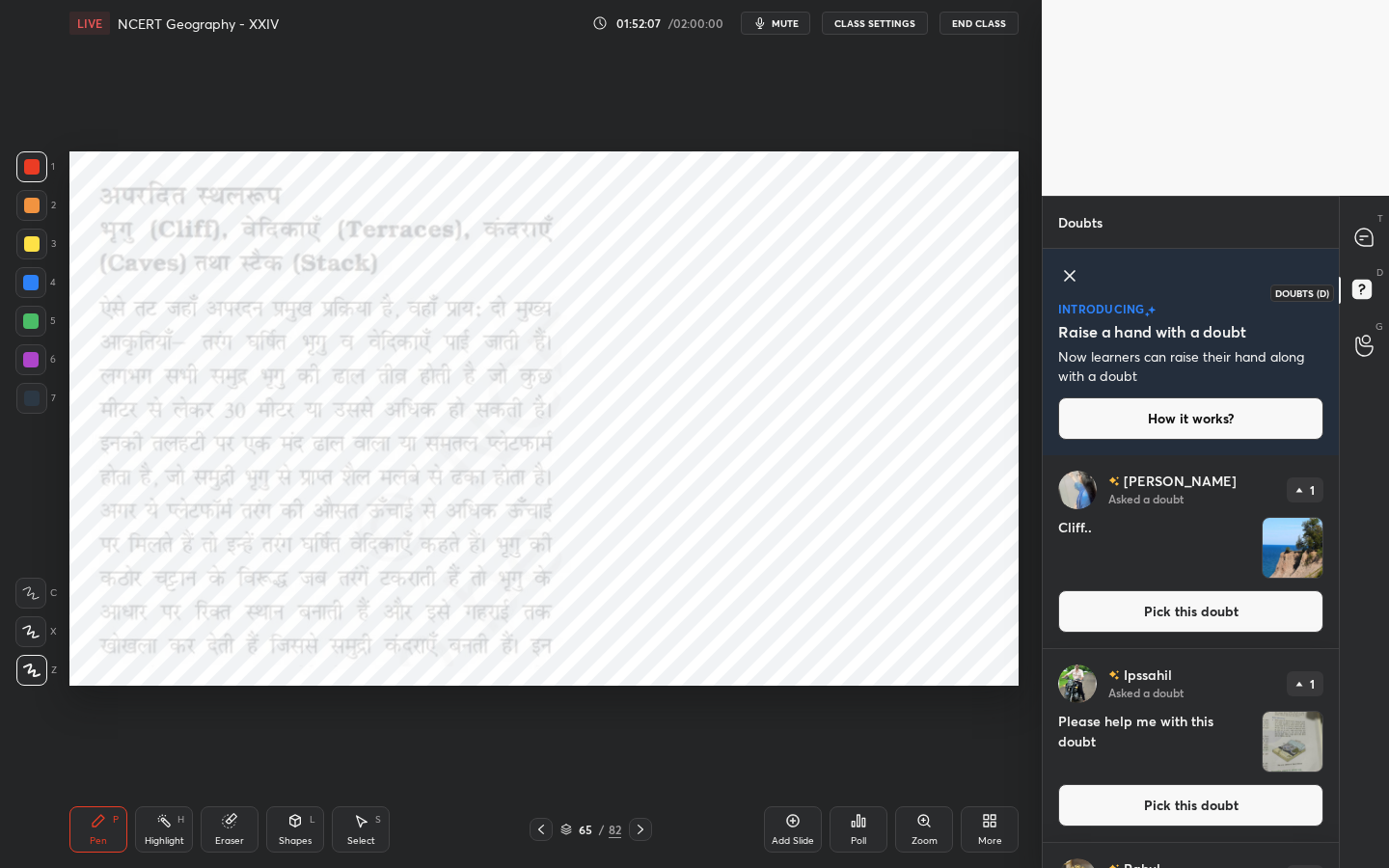 scroll, scrollTop: 7, scrollLeft: 7, axis: both 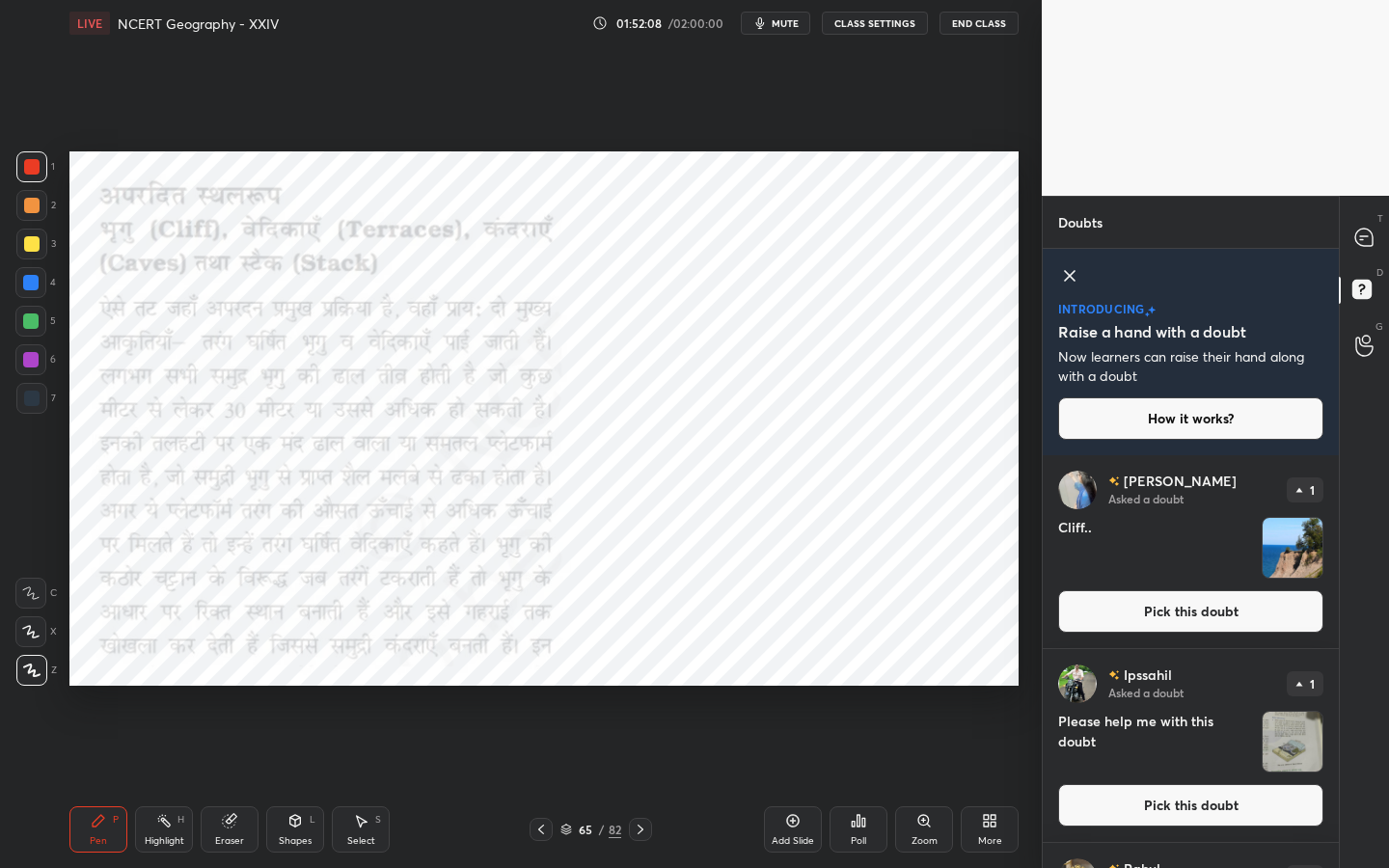 click on "Pick this doubt" at bounding box center (1190, 611) 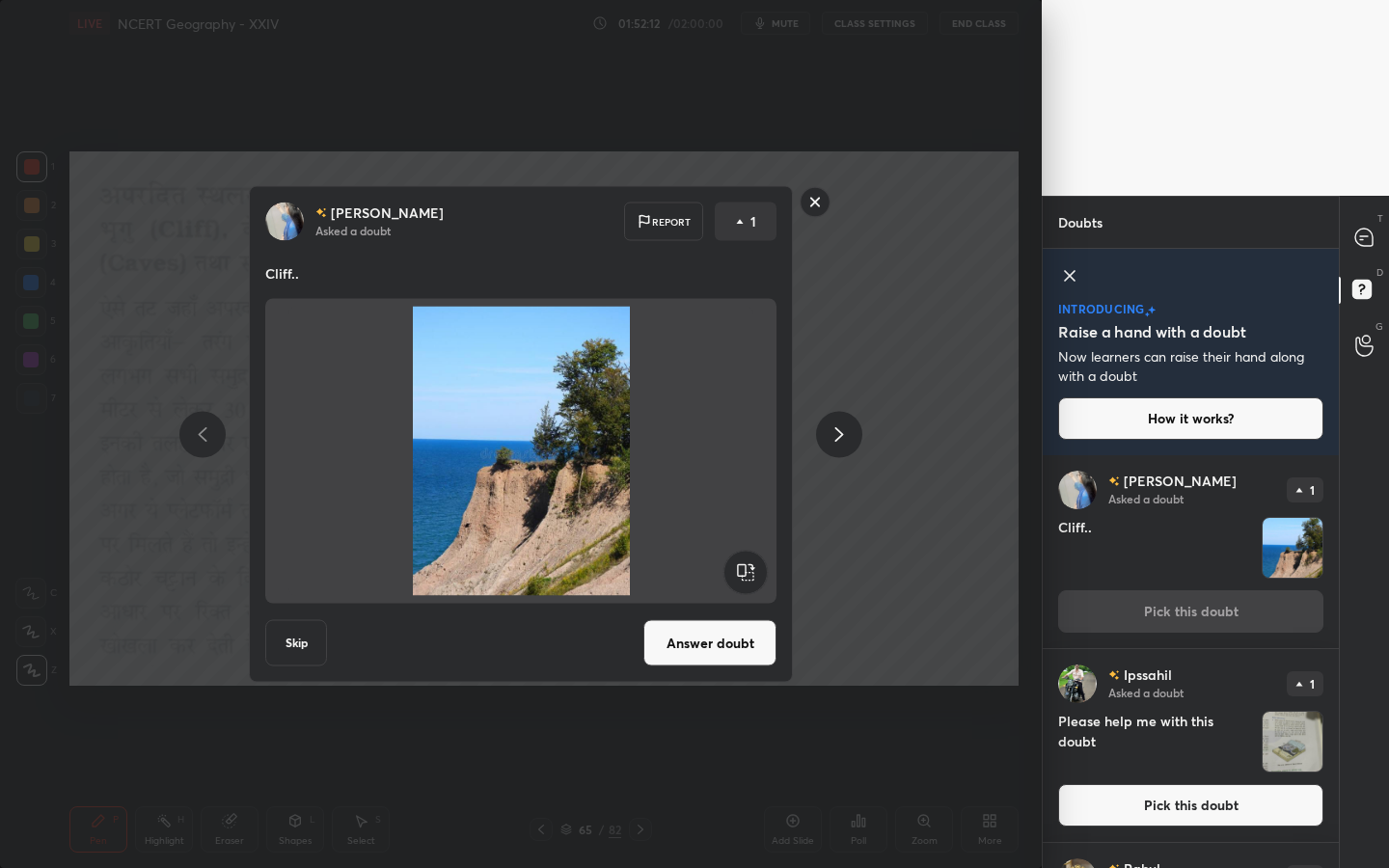 click on "Answer doubt" at bounding box center (710, 643) 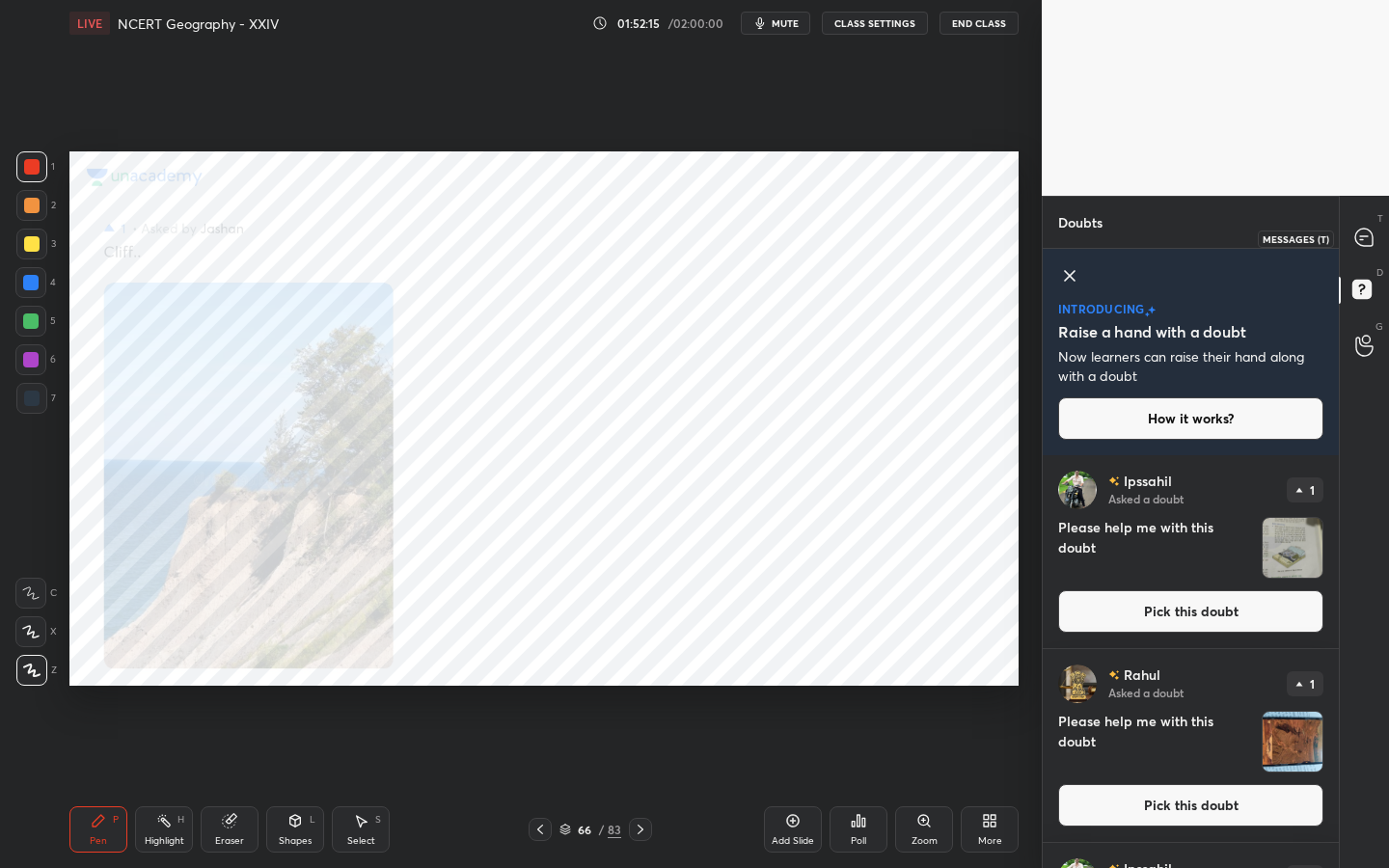 click at bounding box center (1365, 238) 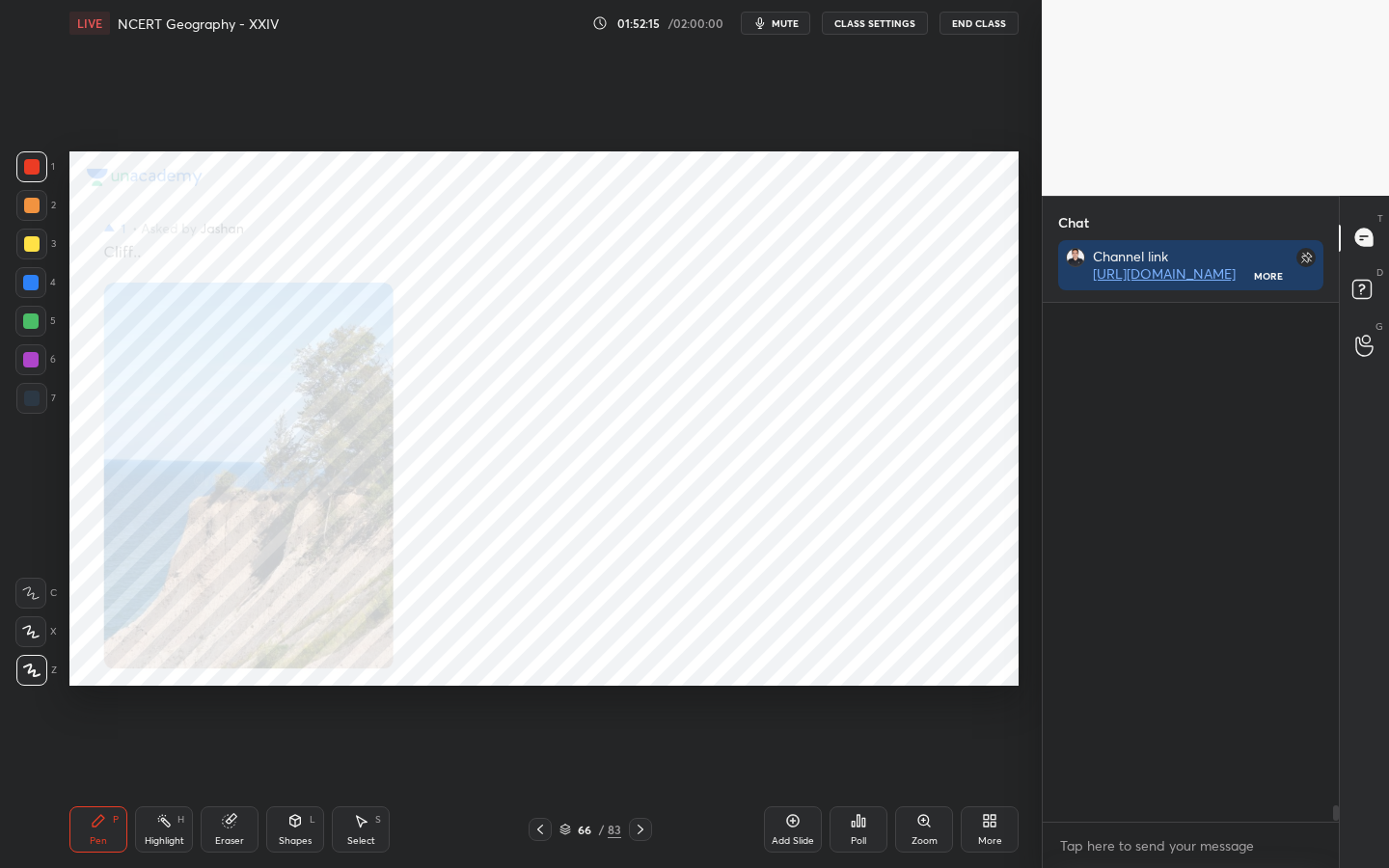 scroll, scrollTop: 15537, scrollLeft: 0, axis: vertical 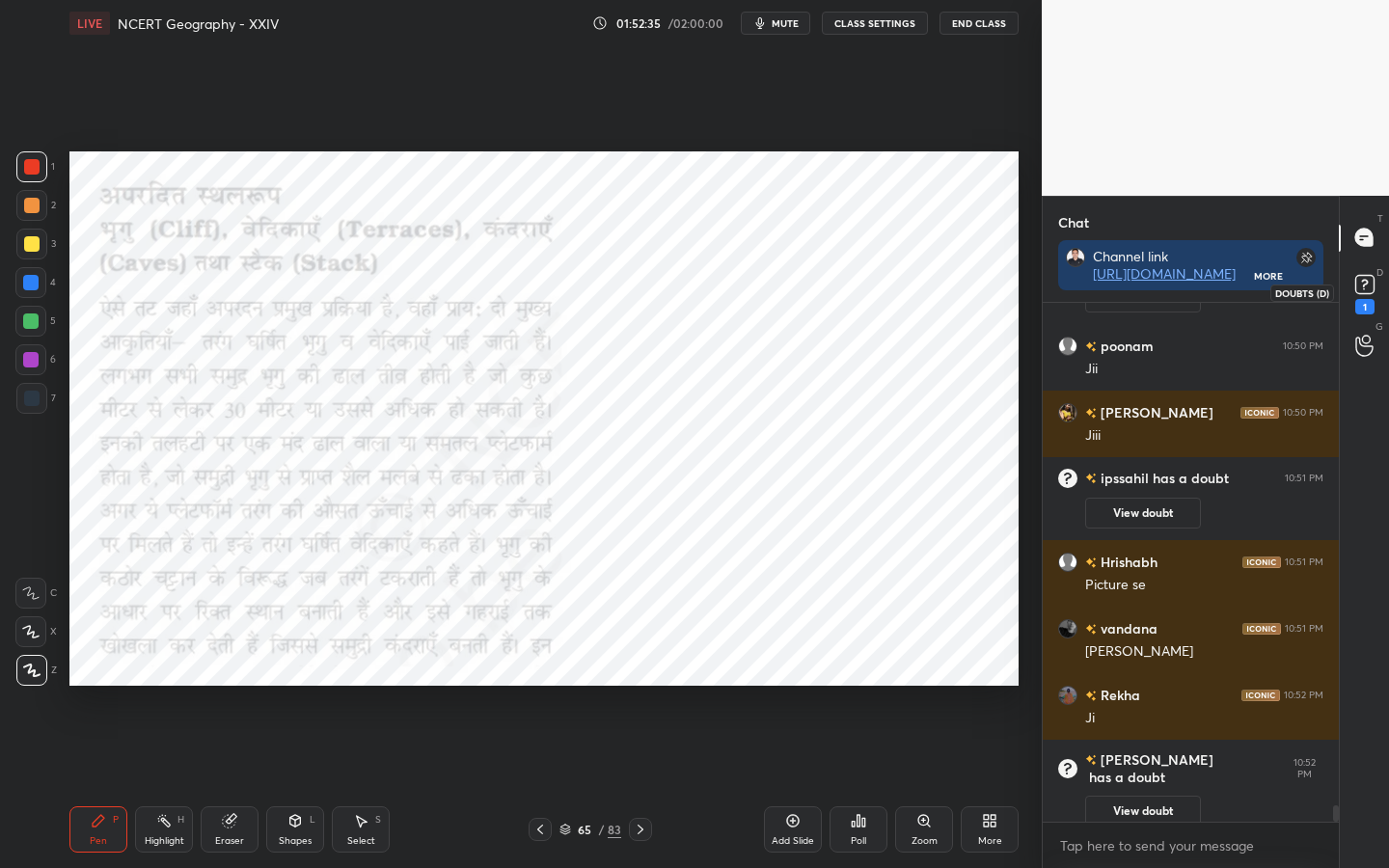 click 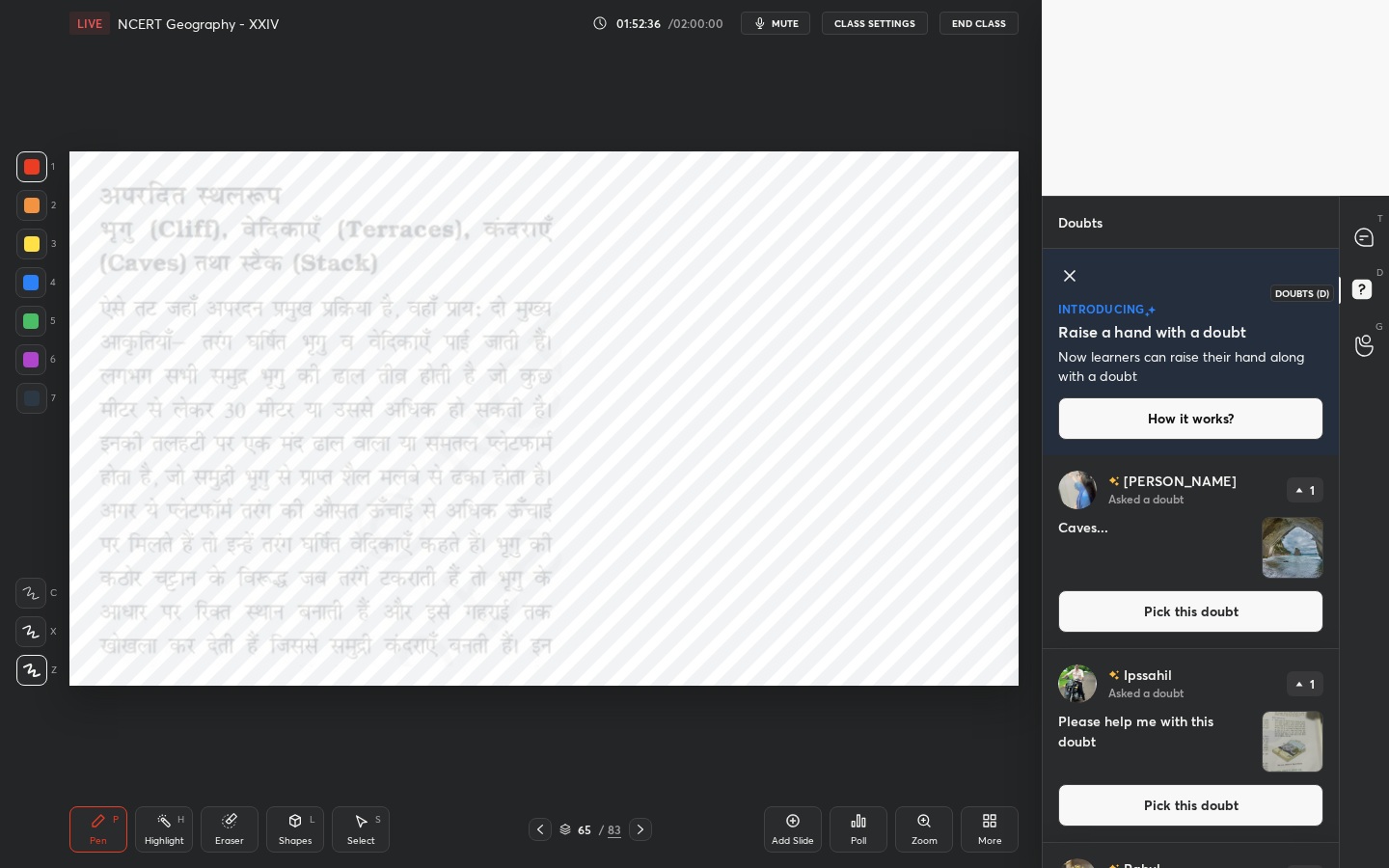 scroll, scrollTop: 7, scrollLeft: 7, axis: both 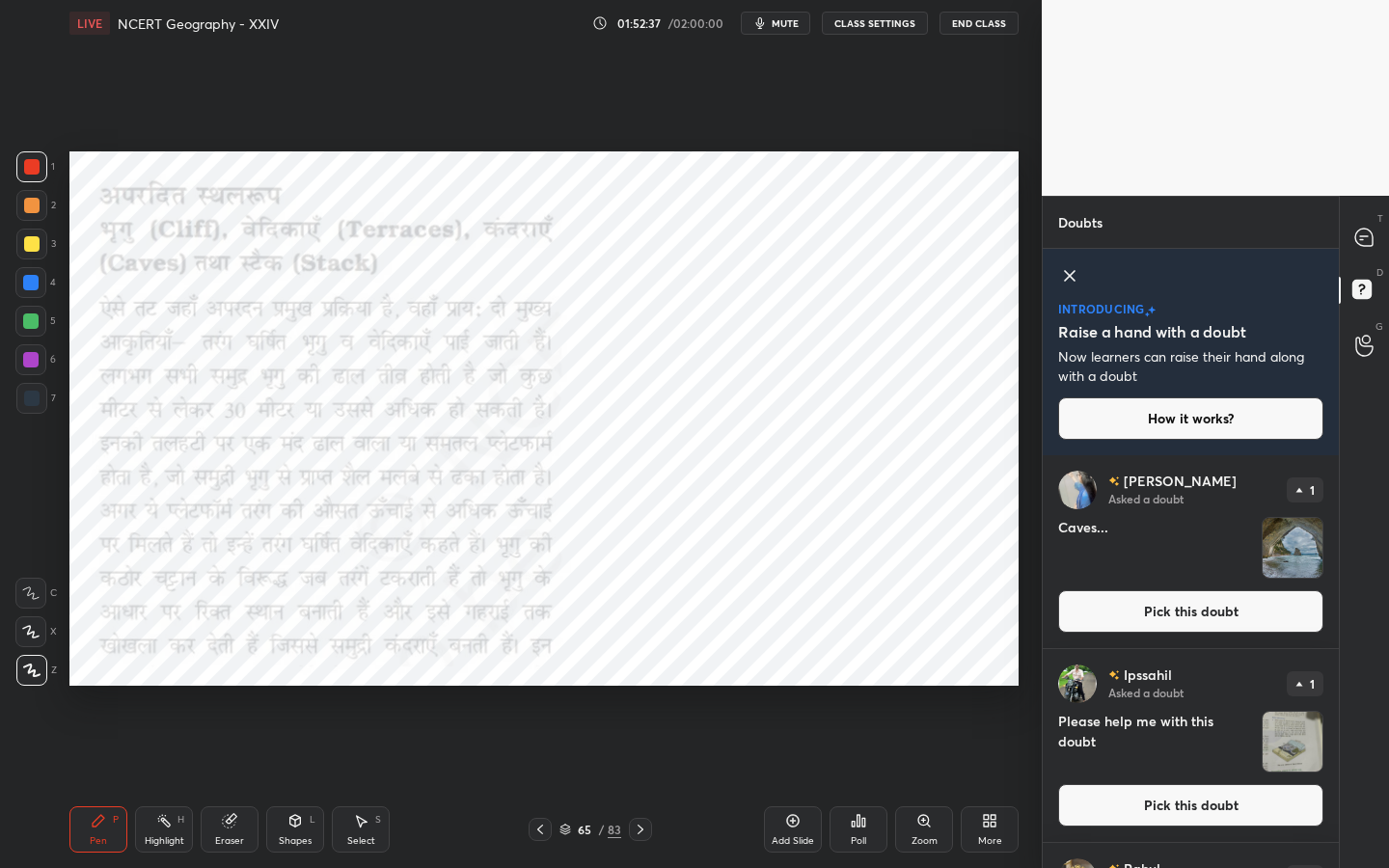 click on "Pick this doubt" at bounding box center [1190, 611] 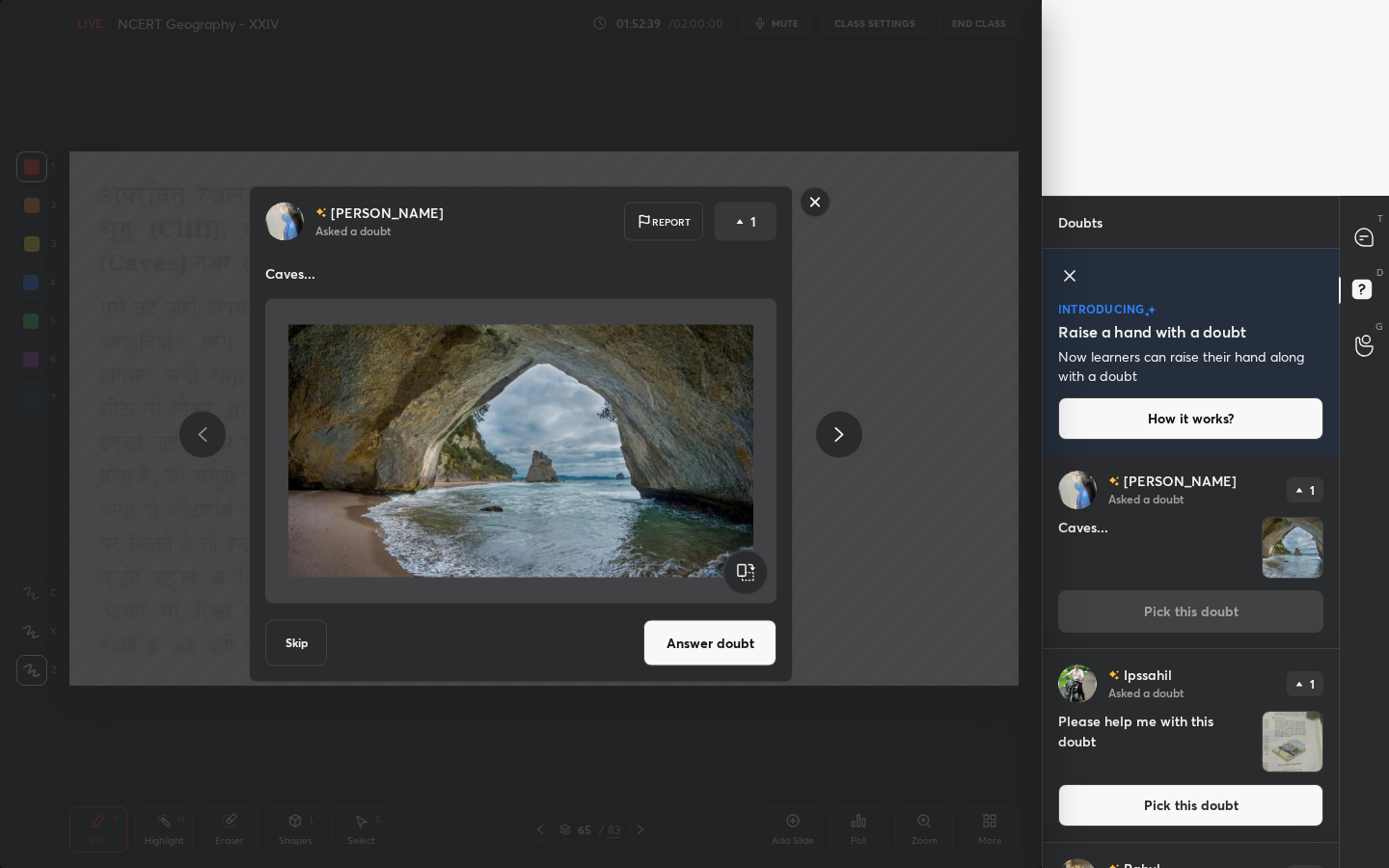 click 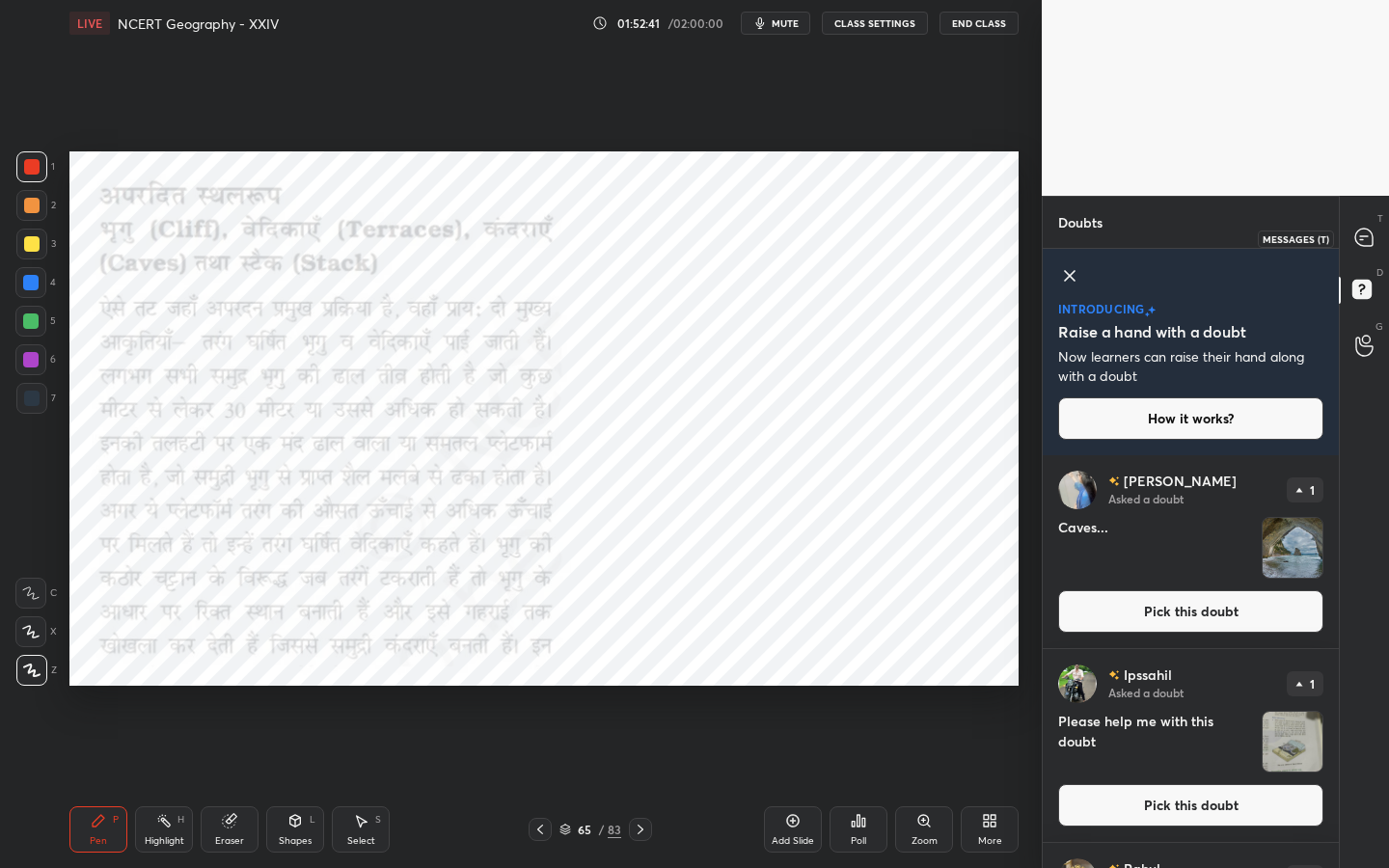 click at bounding box center (1365, 238) 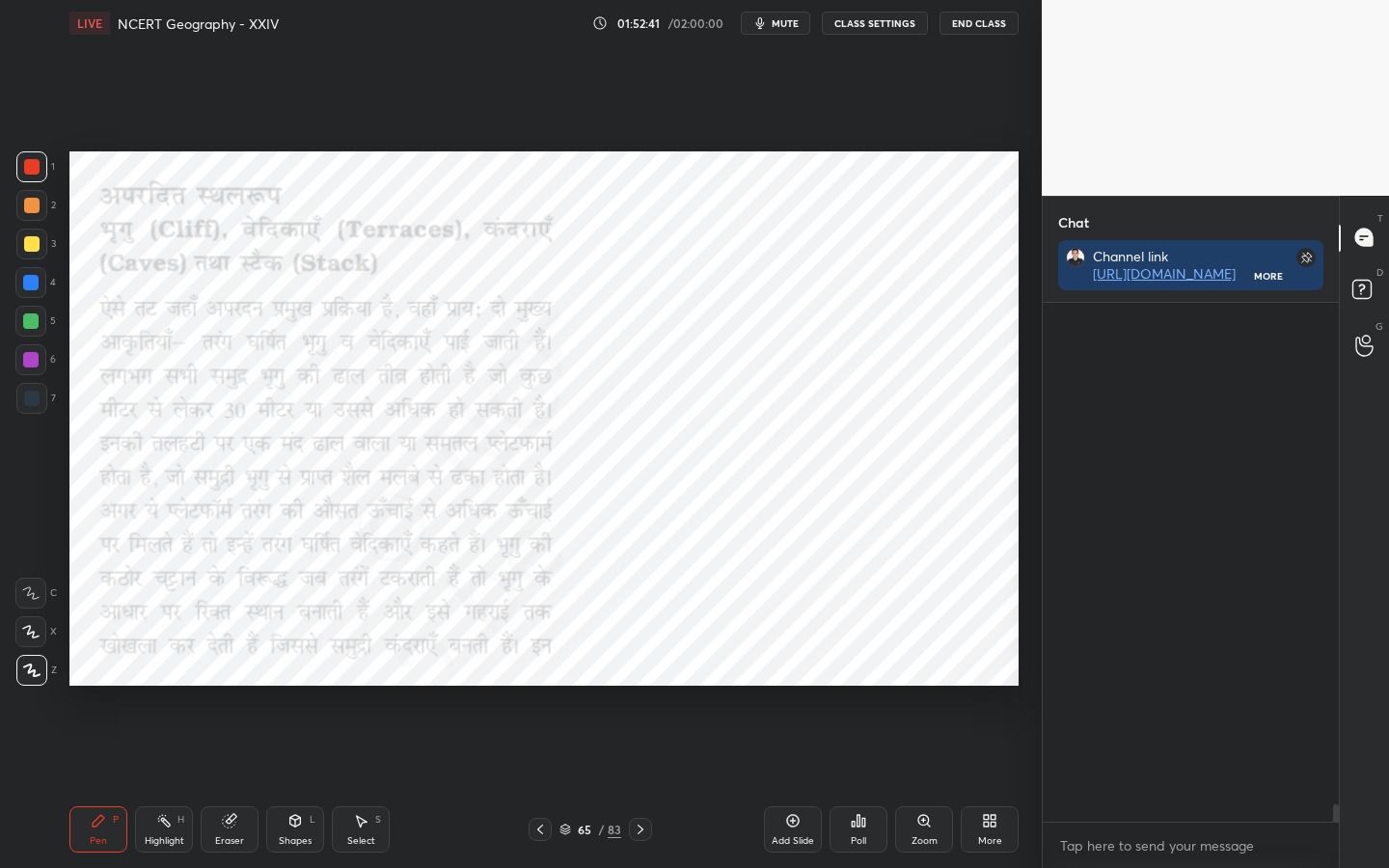 scroll, scrollTop: 15700, scrollLeft: 0, axis: vertical 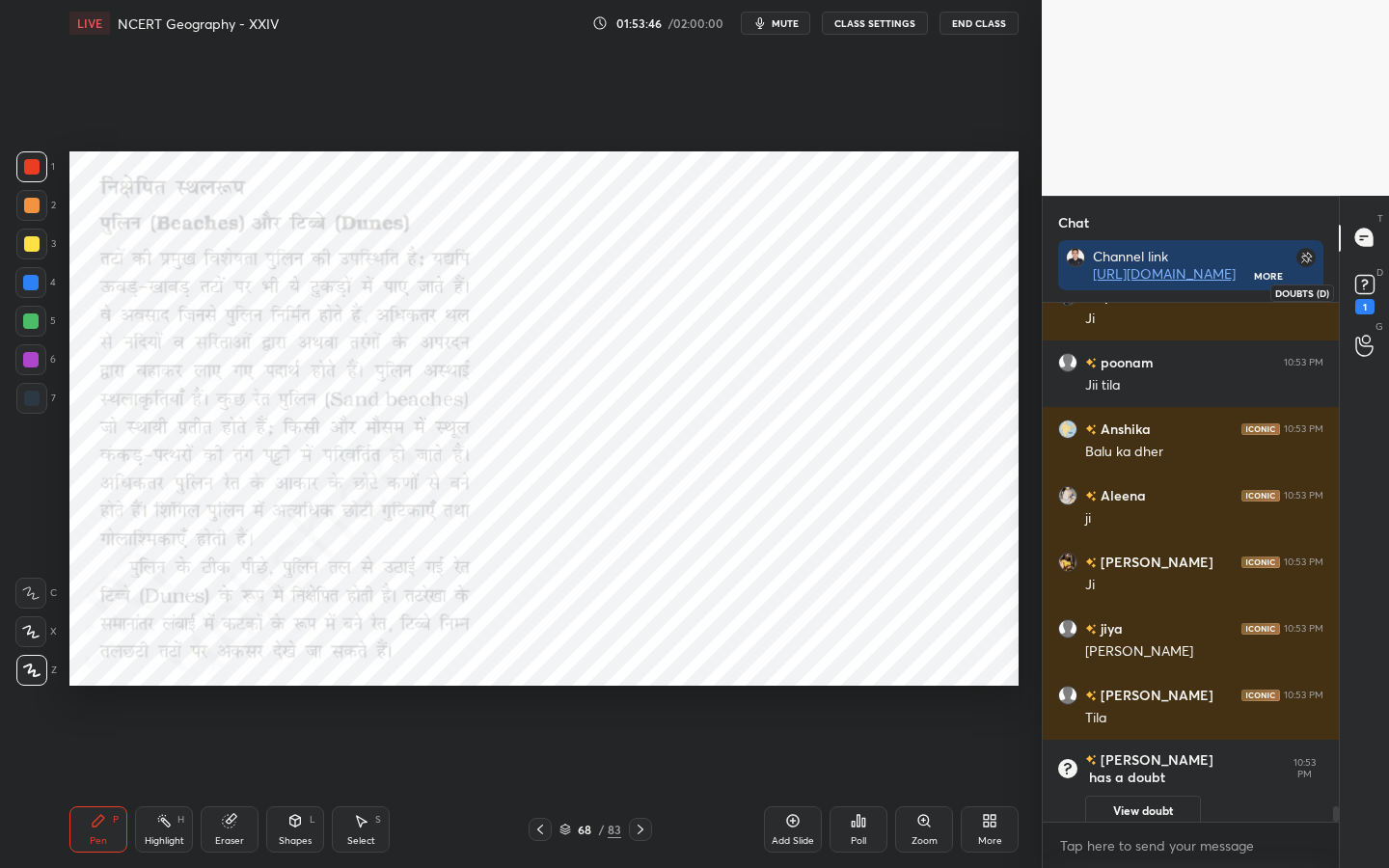 click 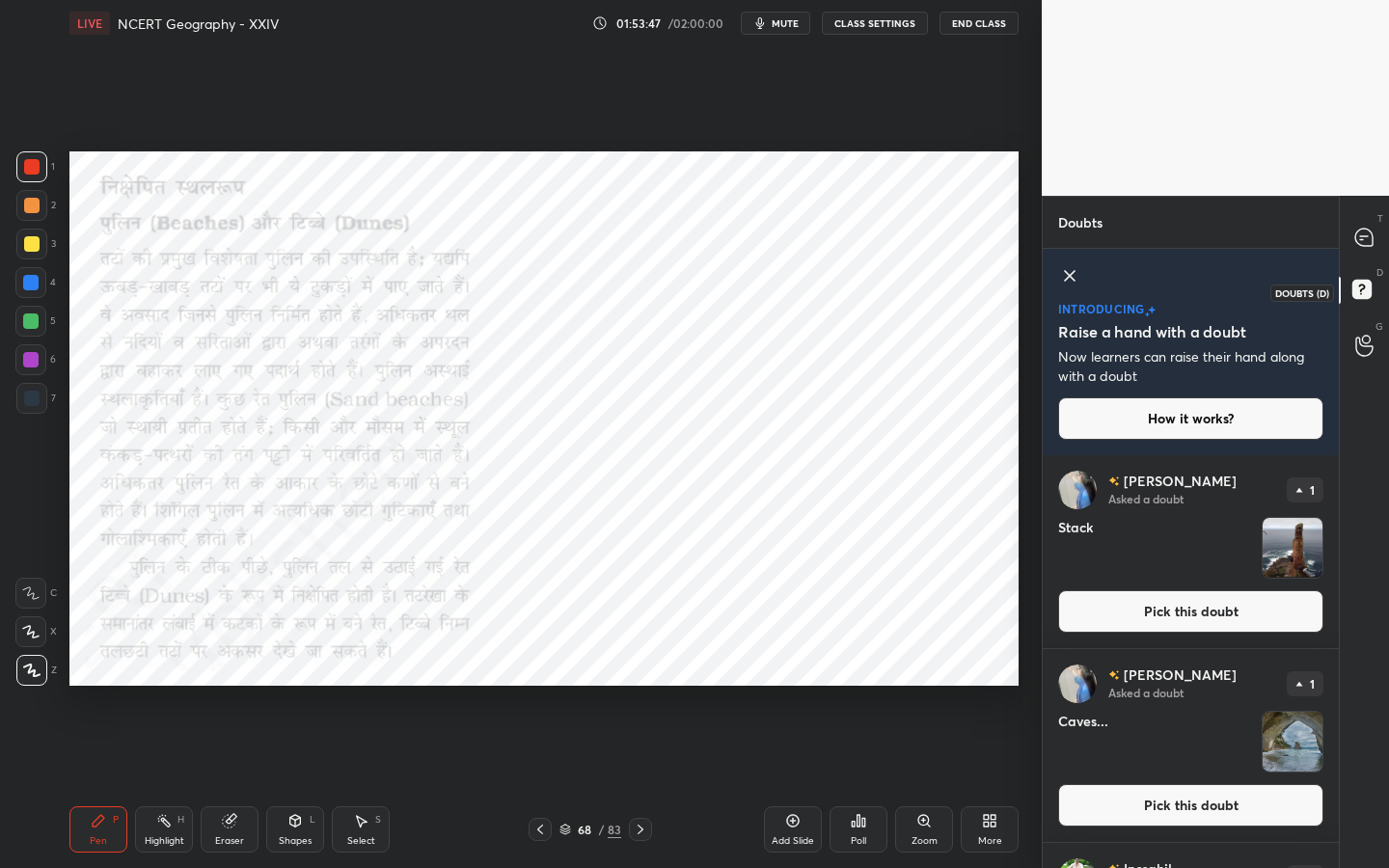 scroll, scrollTop: 7, scrollLeft: 7, axis: both 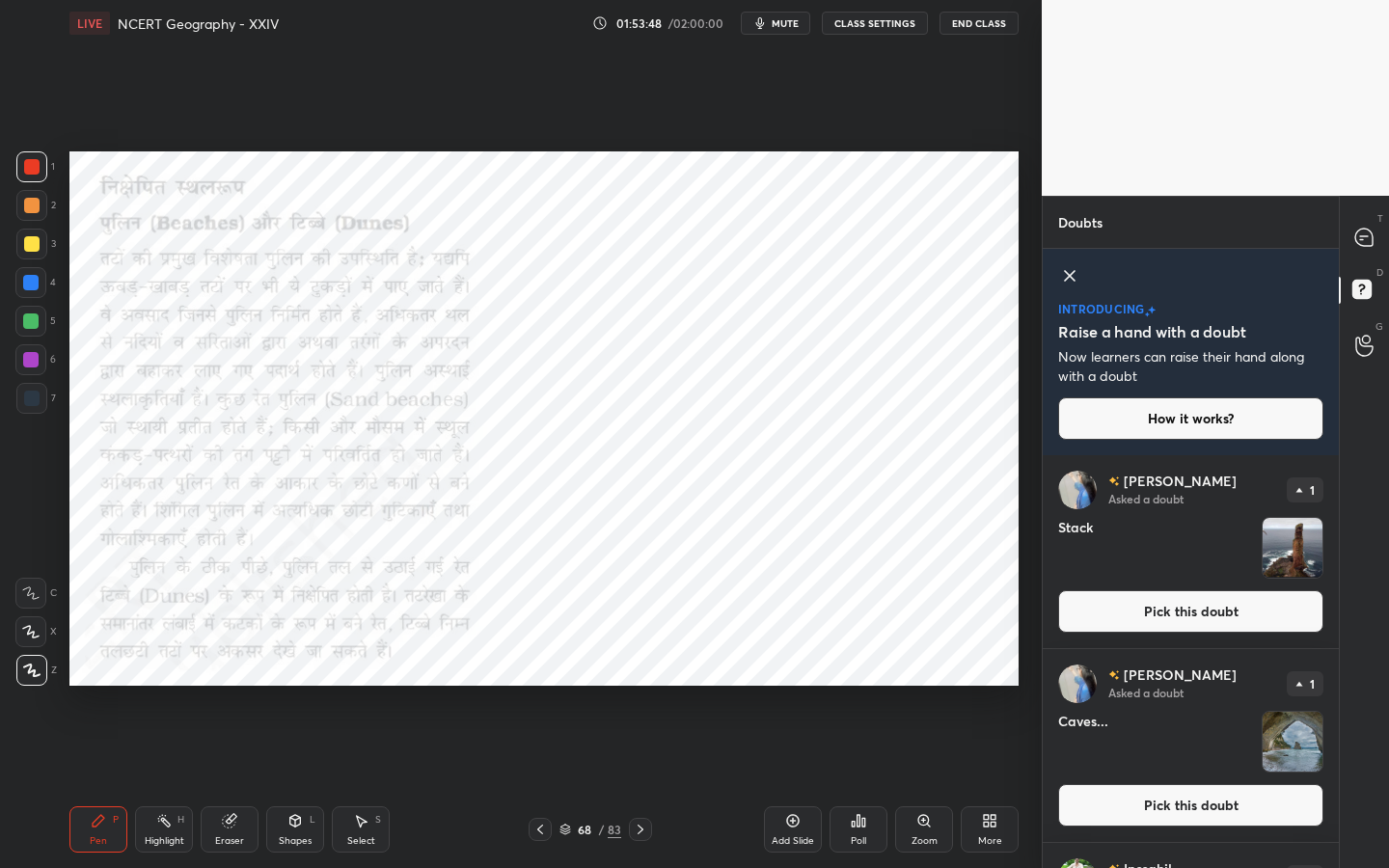 click on "Pick this doubt" at bounding box center (1190, 611) 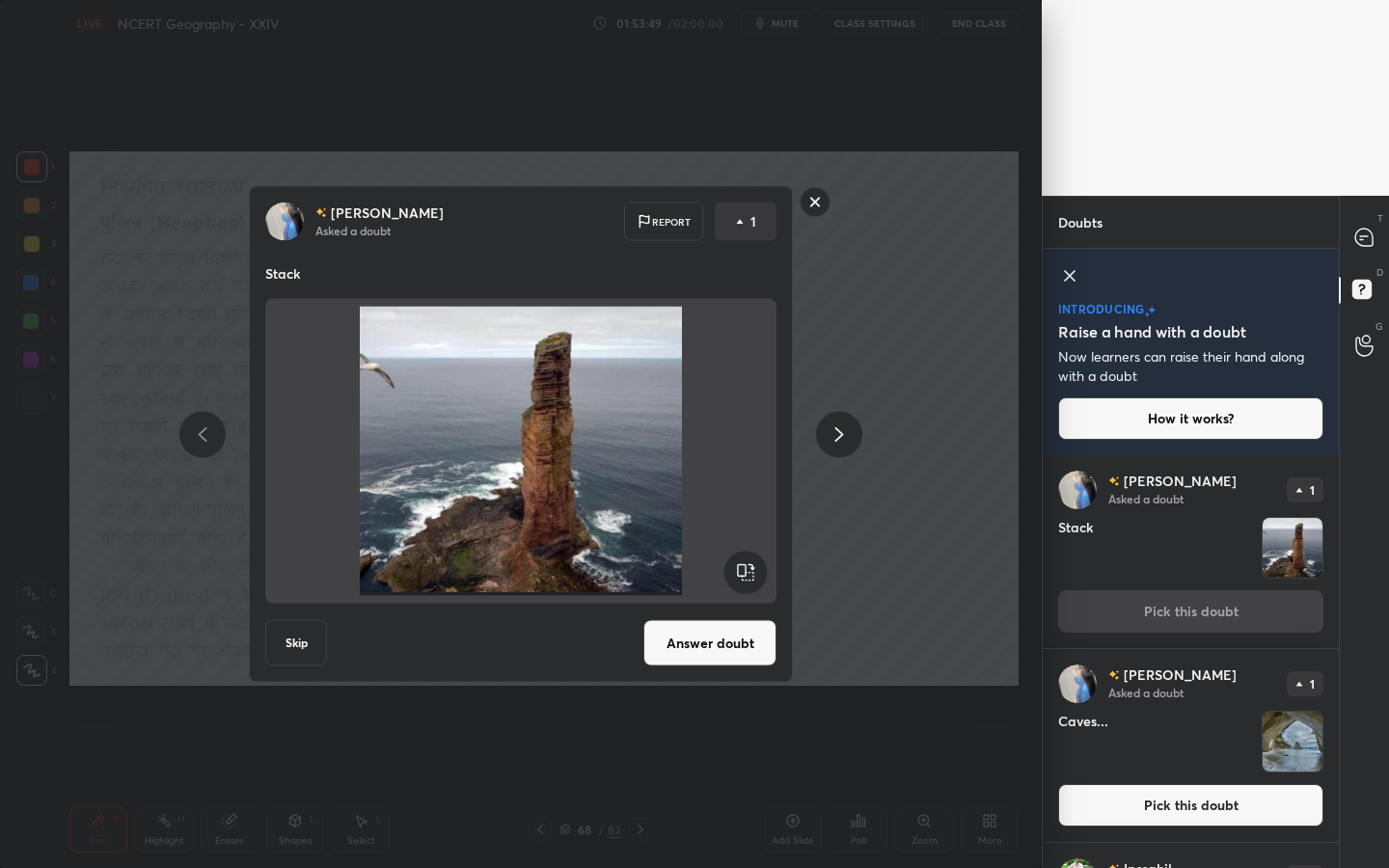 click on "Answer doubt" at bounding box center [710, 643] 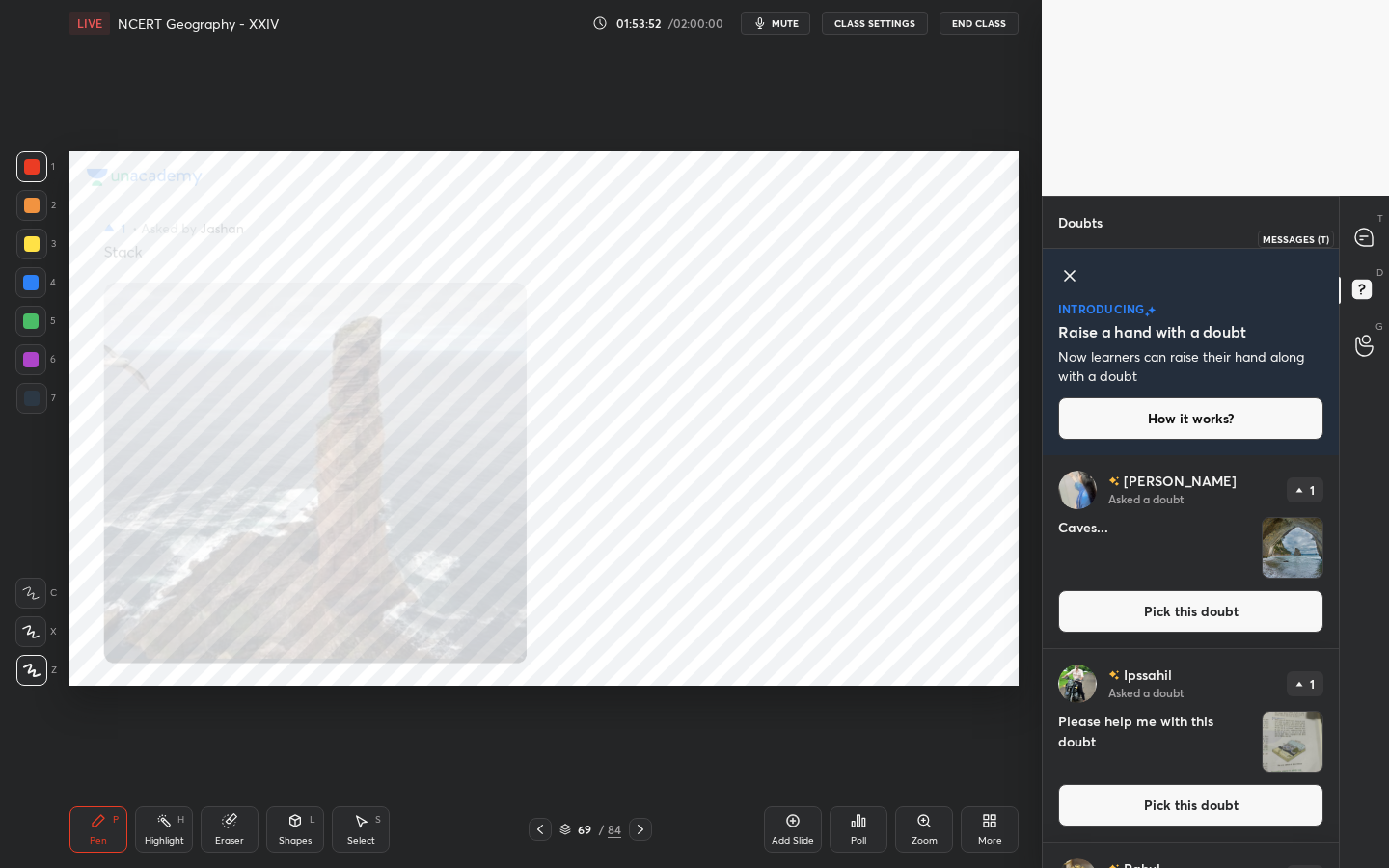 click 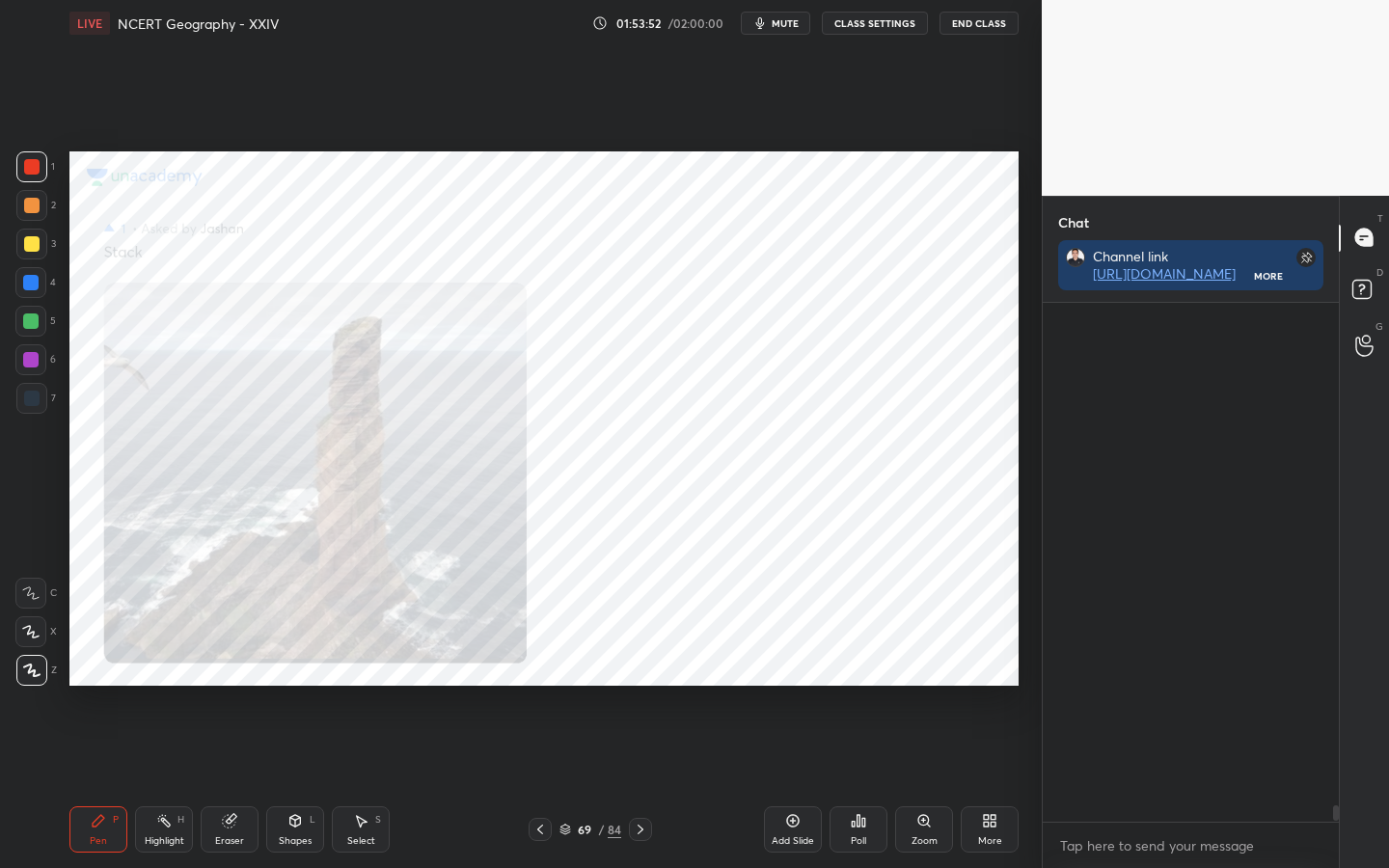 scroll, scrollTop: 16275, scrollLeft: 0, axis: vertical 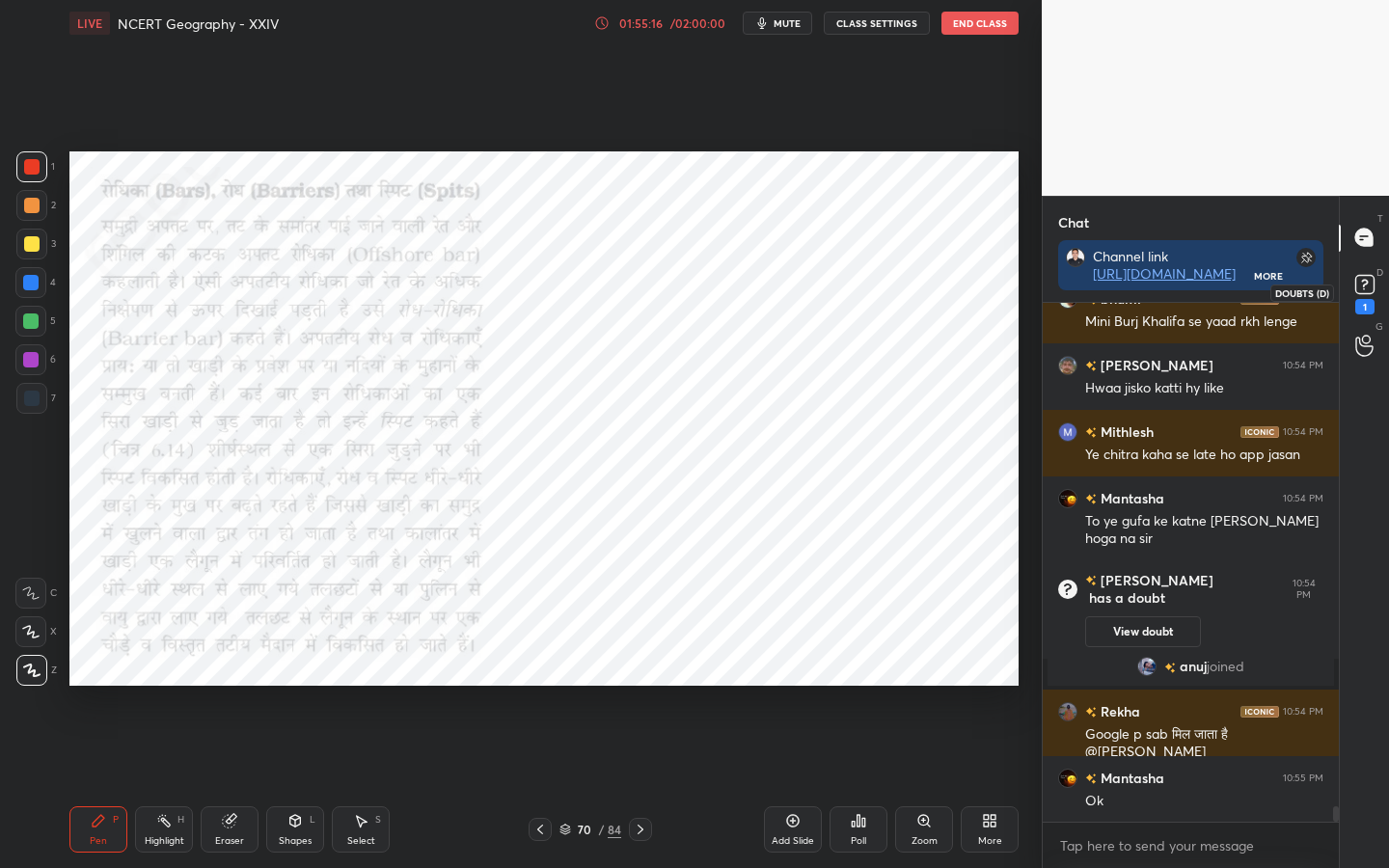 click 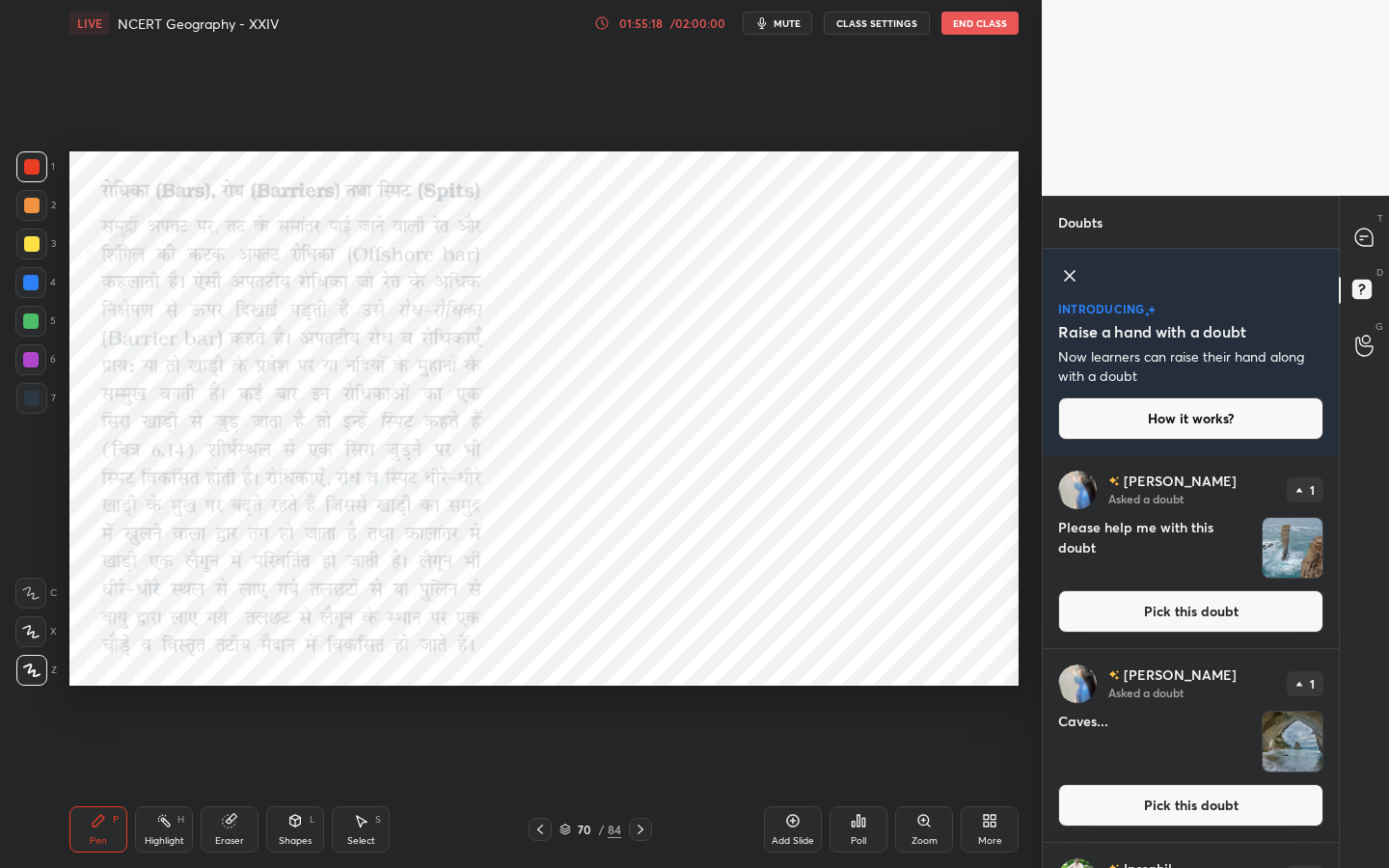 click on "Pick this doubt" at bounding box center (1190, 611) 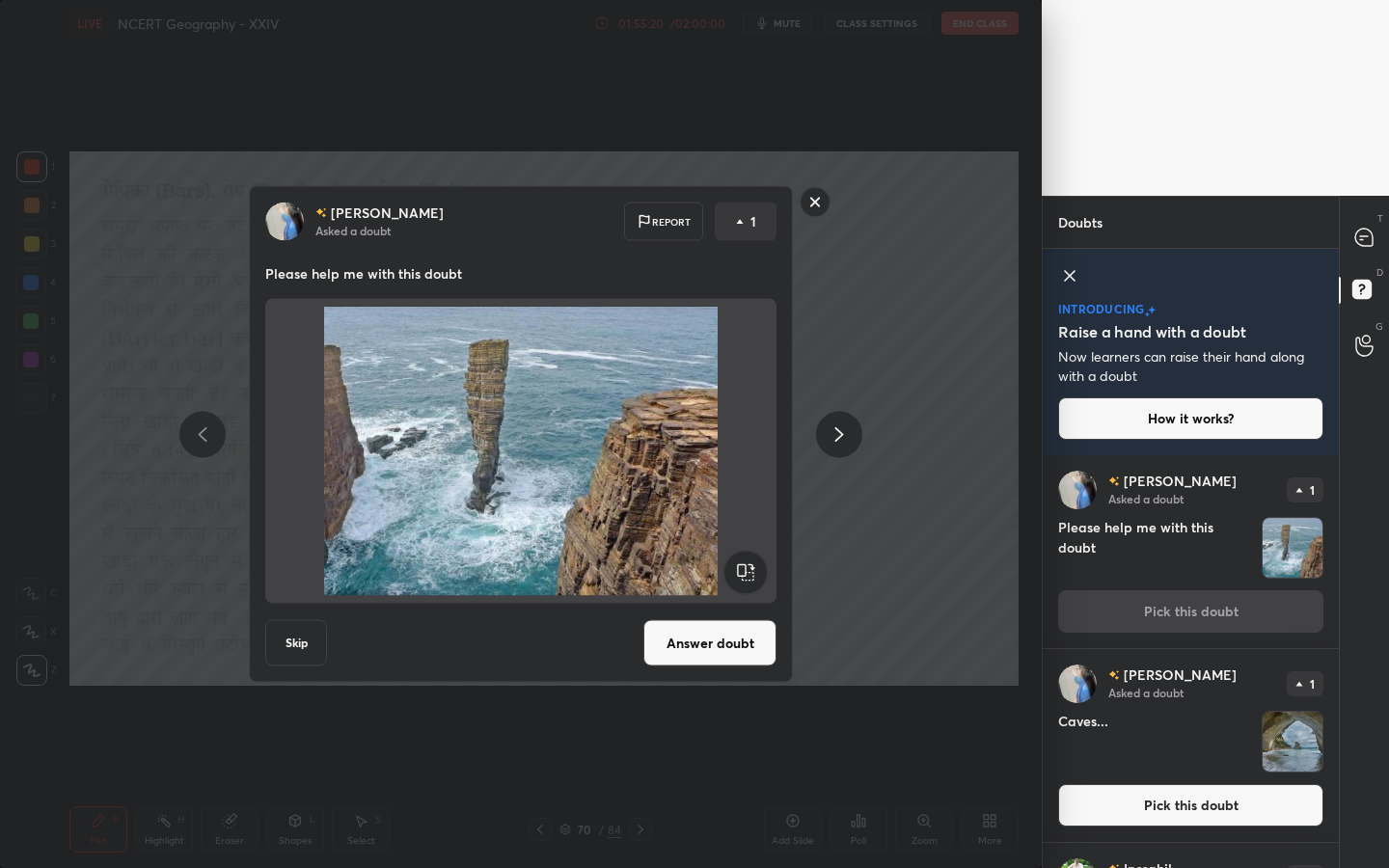 click on "Answer doubt" at bounding box center (710, 643) 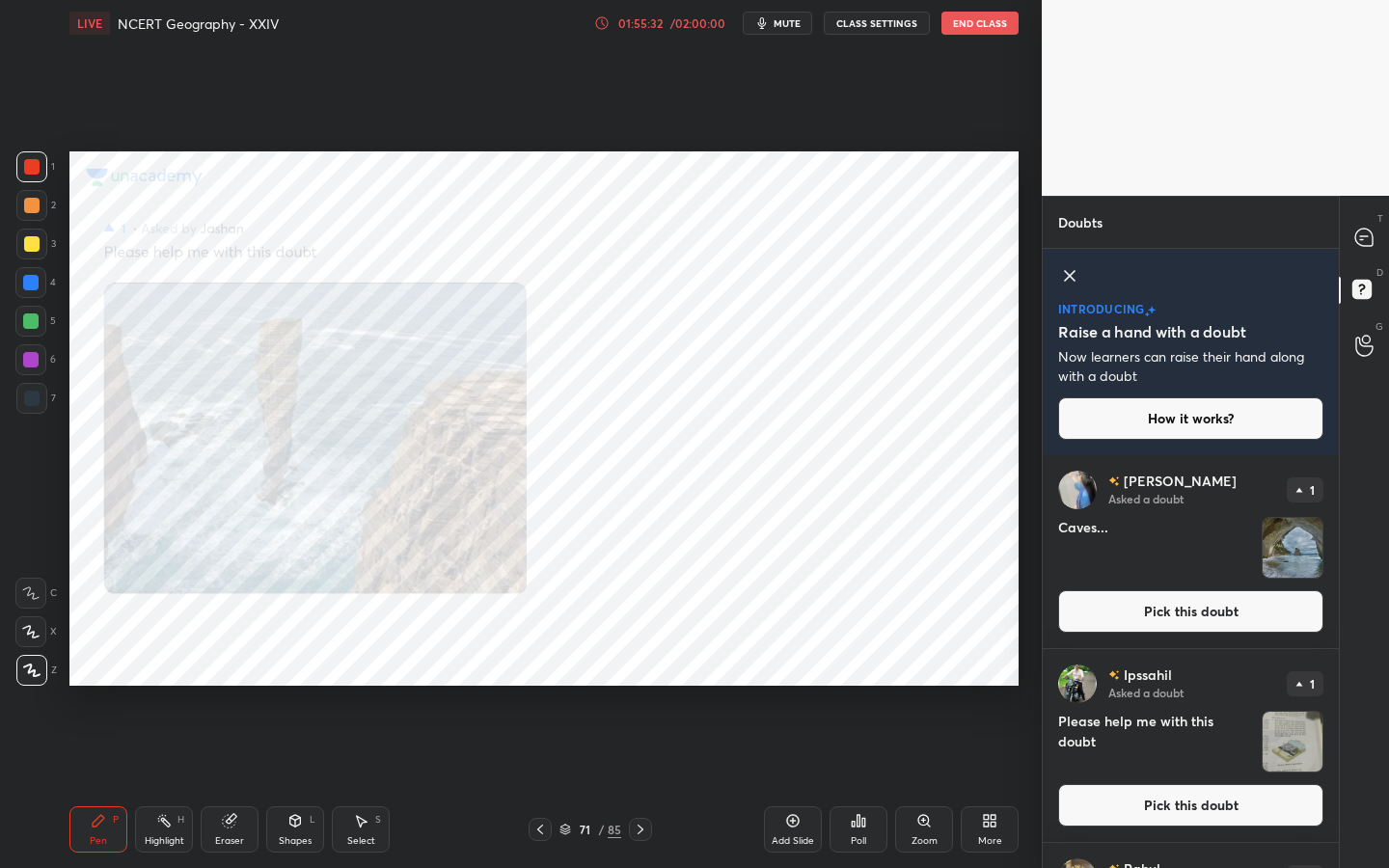 click on "Pick this doubt" at bounding box center (1190, 805) 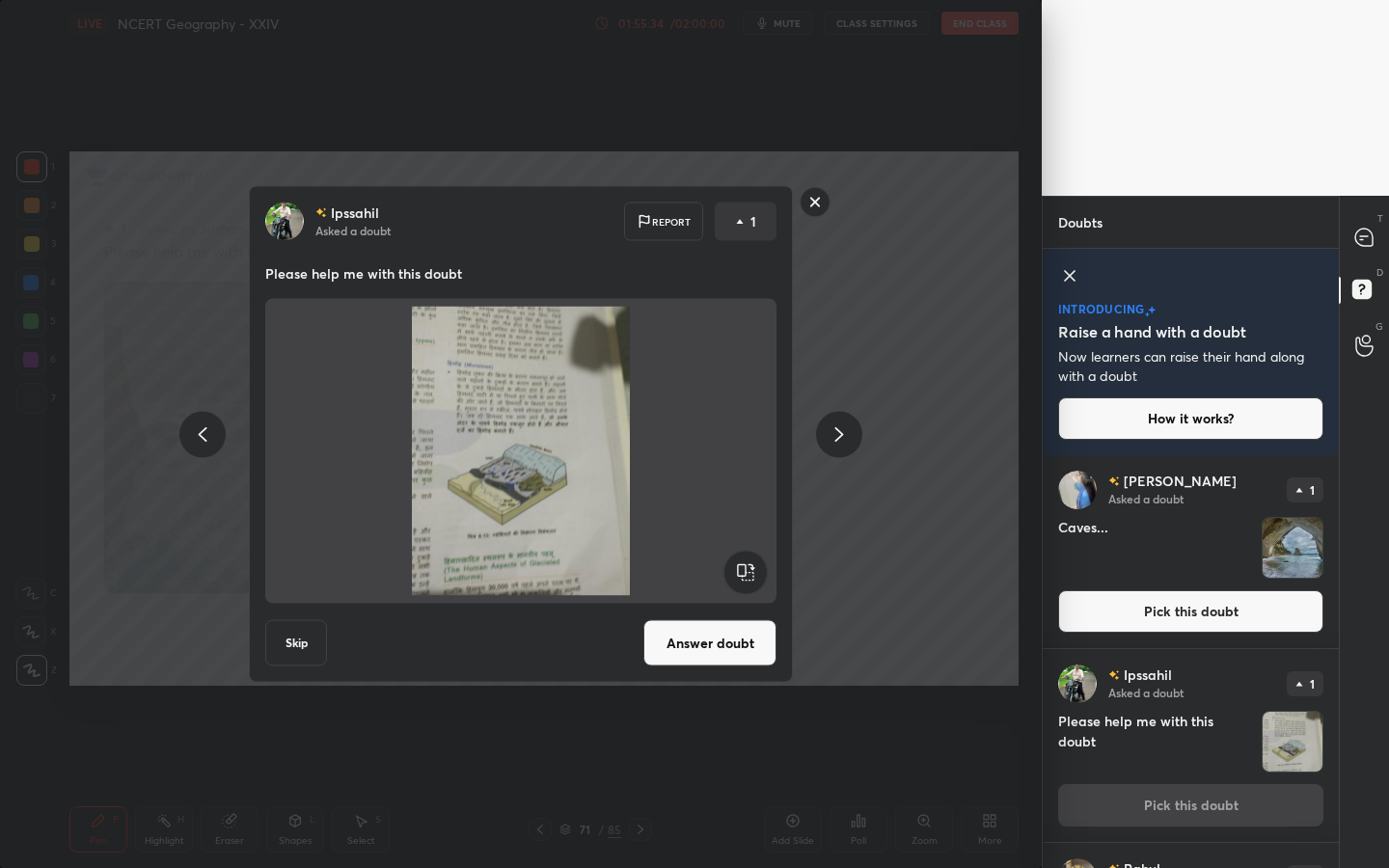 click 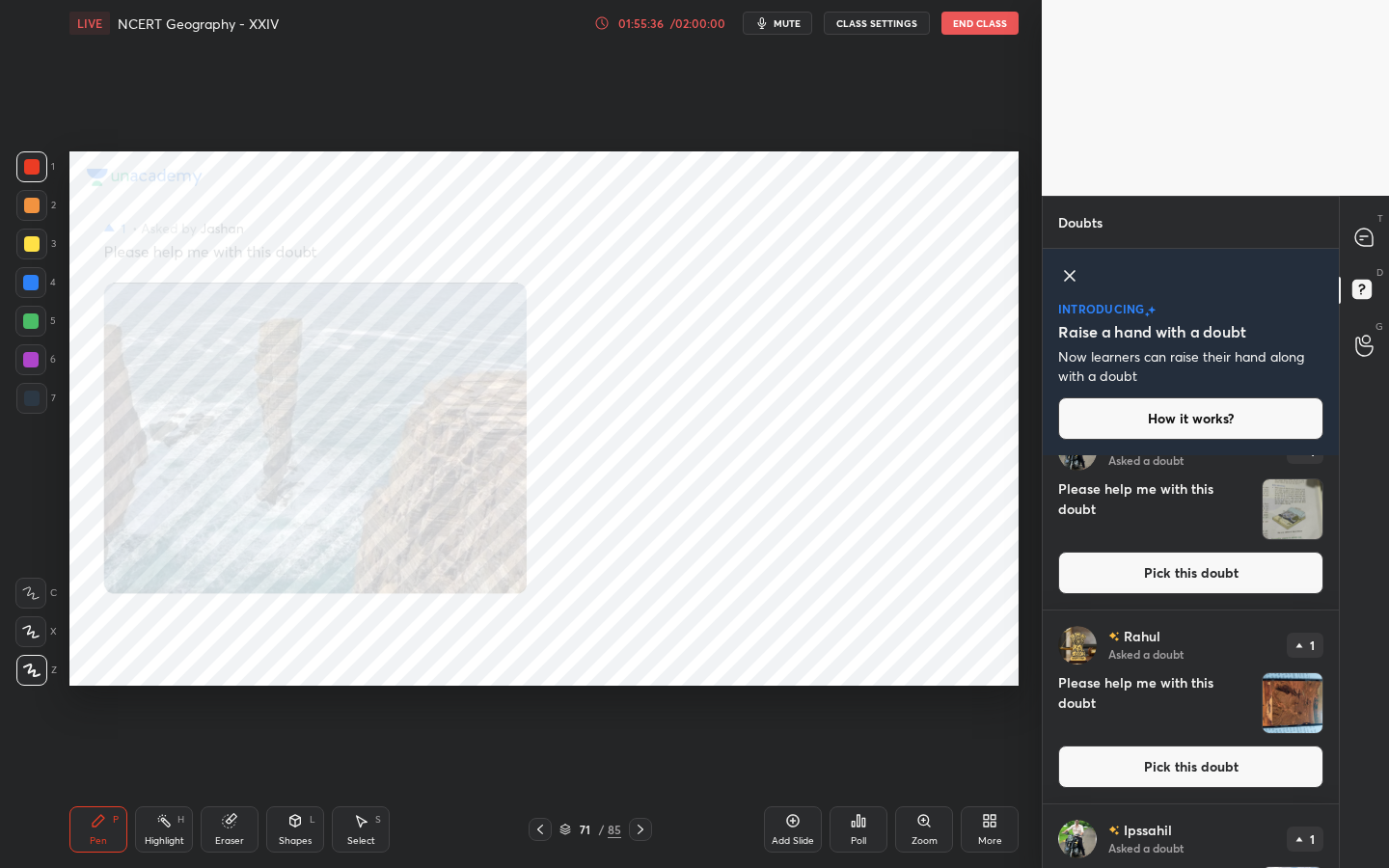 scroll, scrollTop: 0, scrollLeft: 0, axis: both 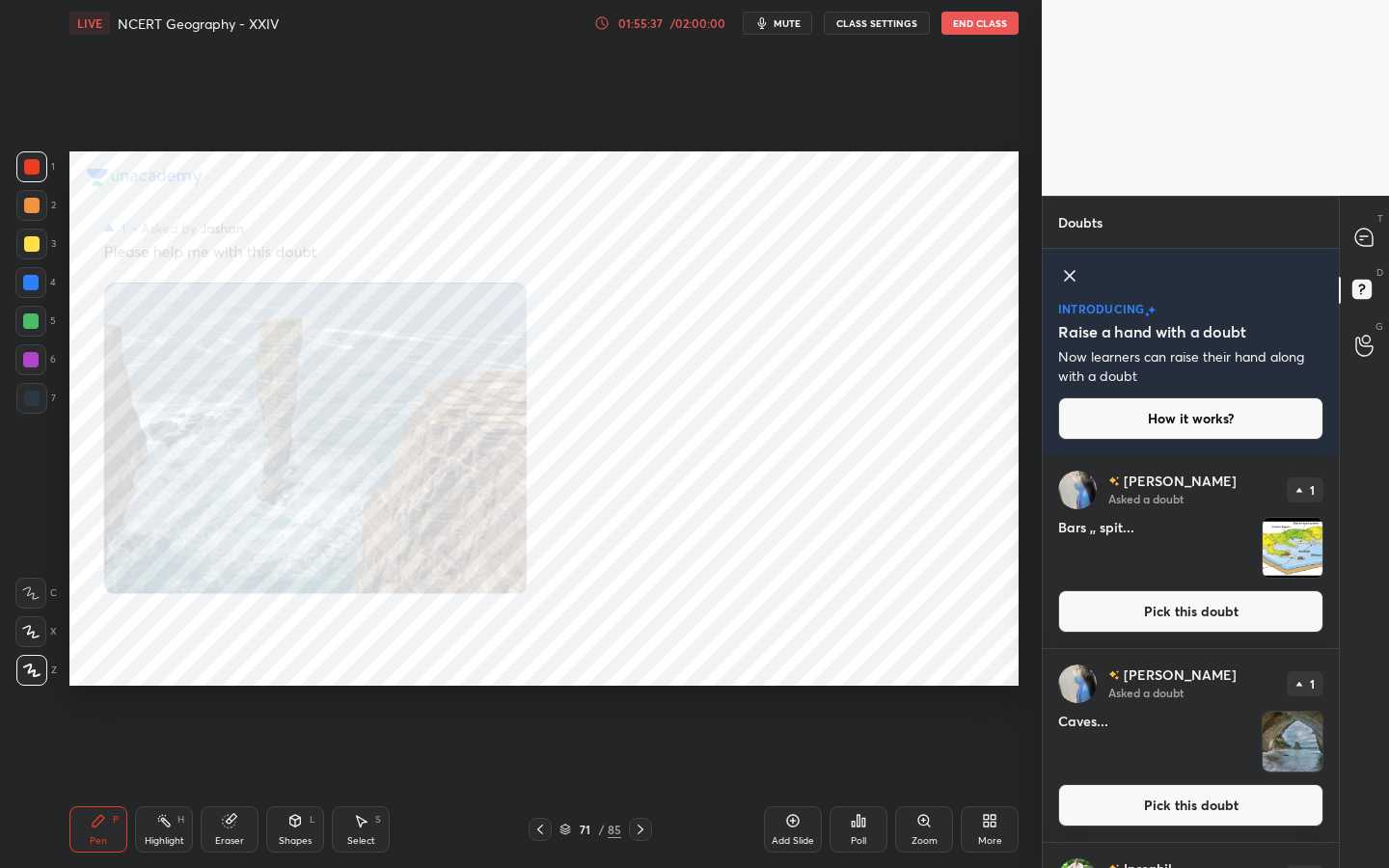 click on "Pick this doubt" at bounding box center (1190, 611) 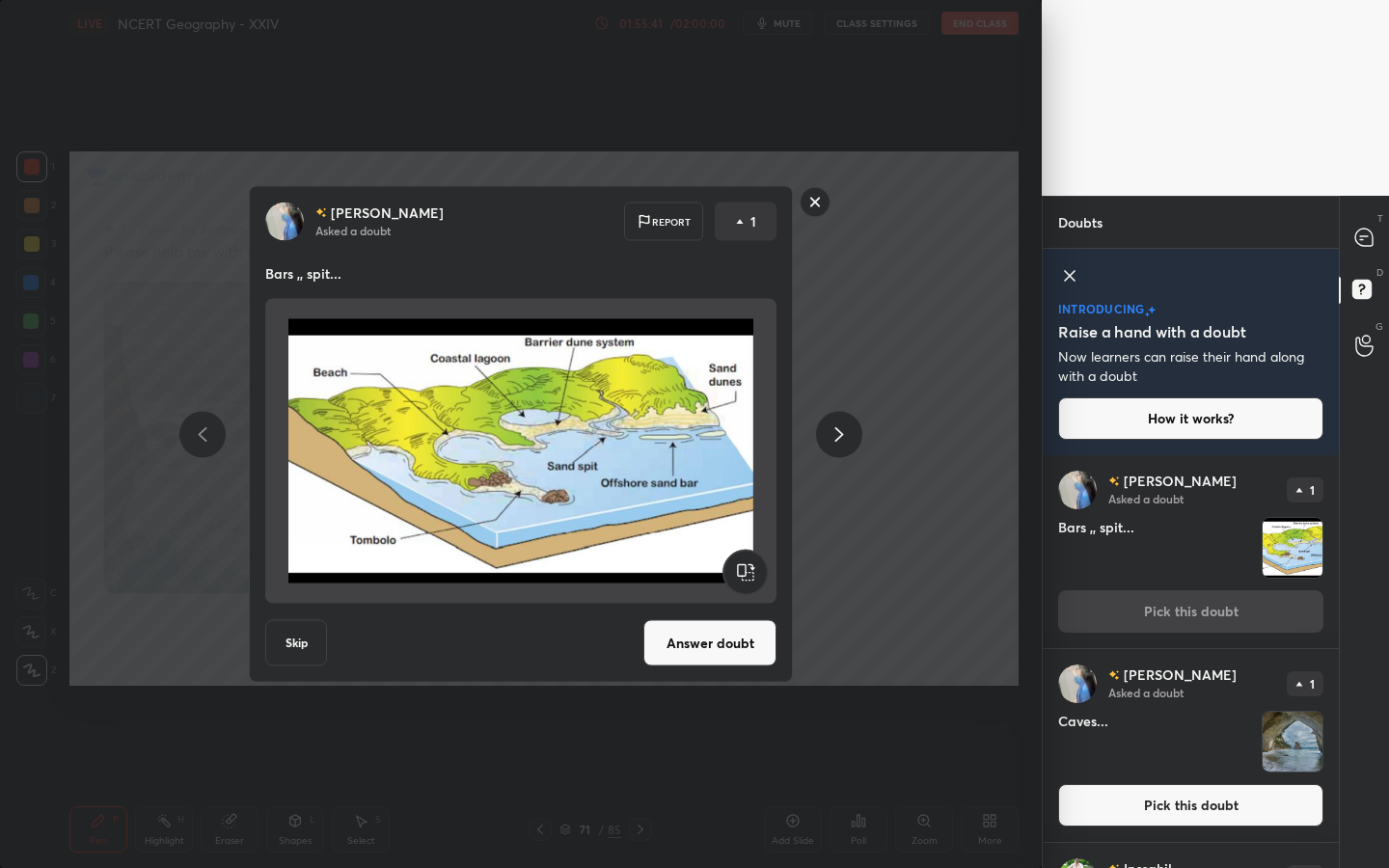 click 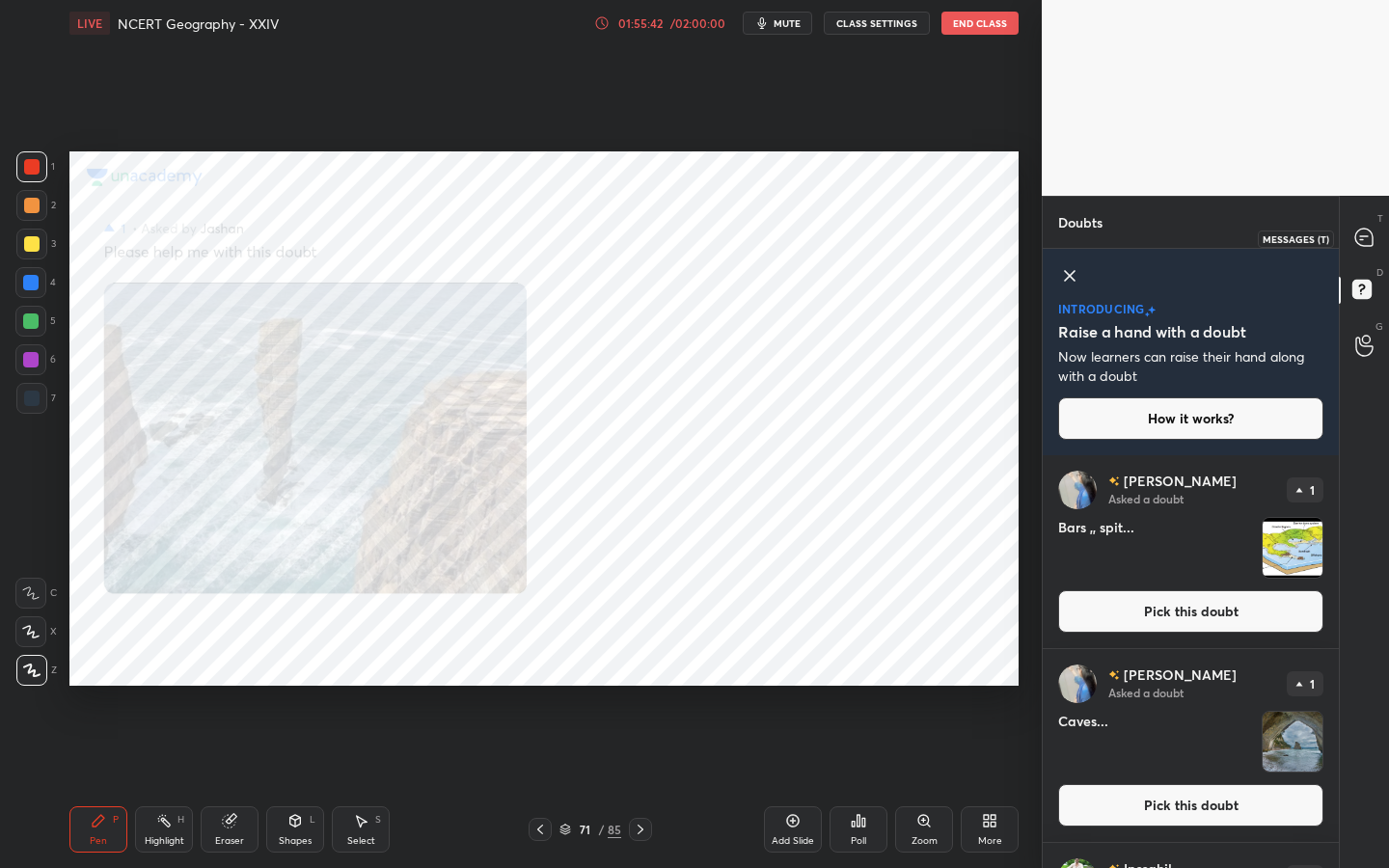 click 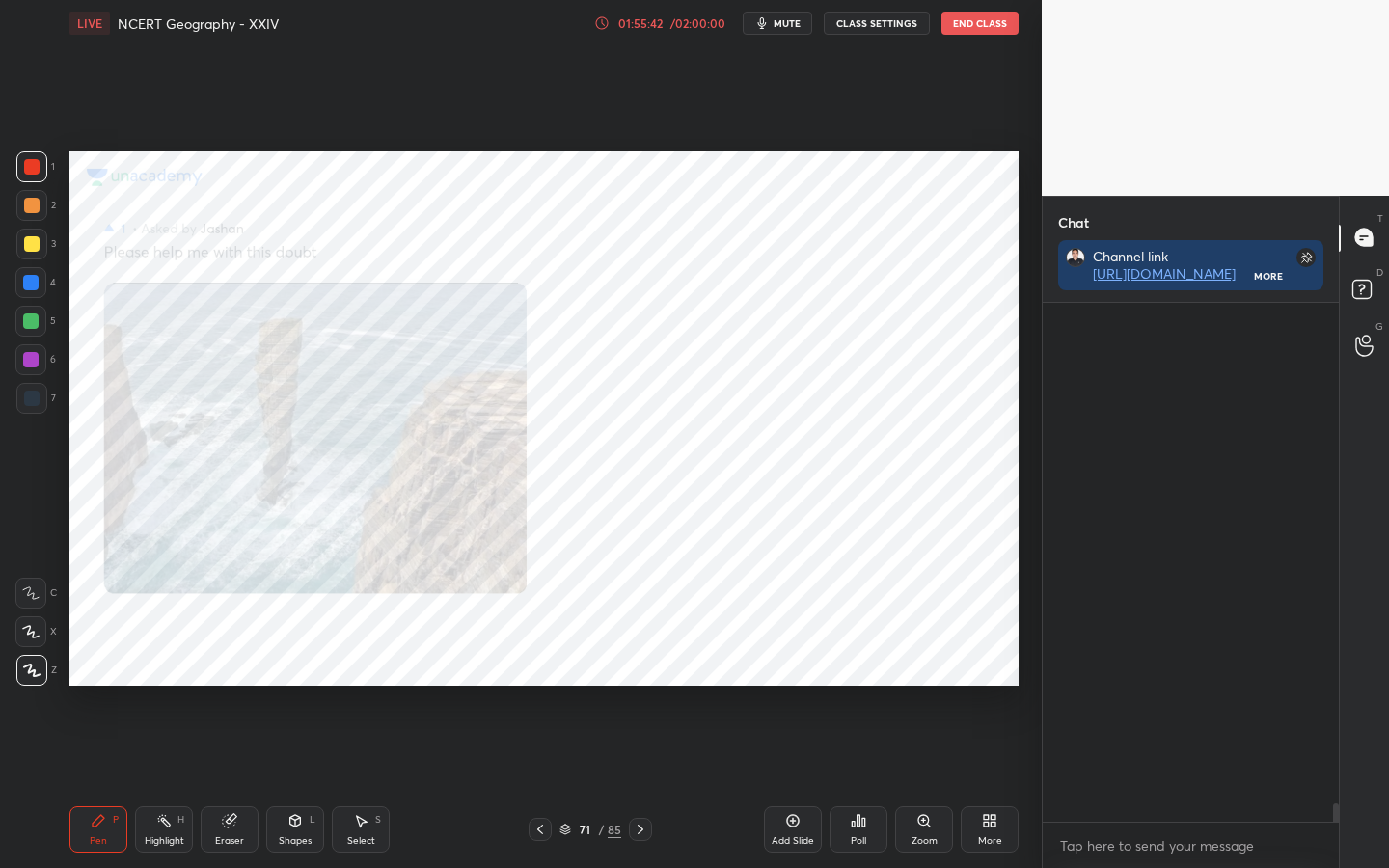 scroll, scrollTop: 352, scrollLeft: 290, axis: both 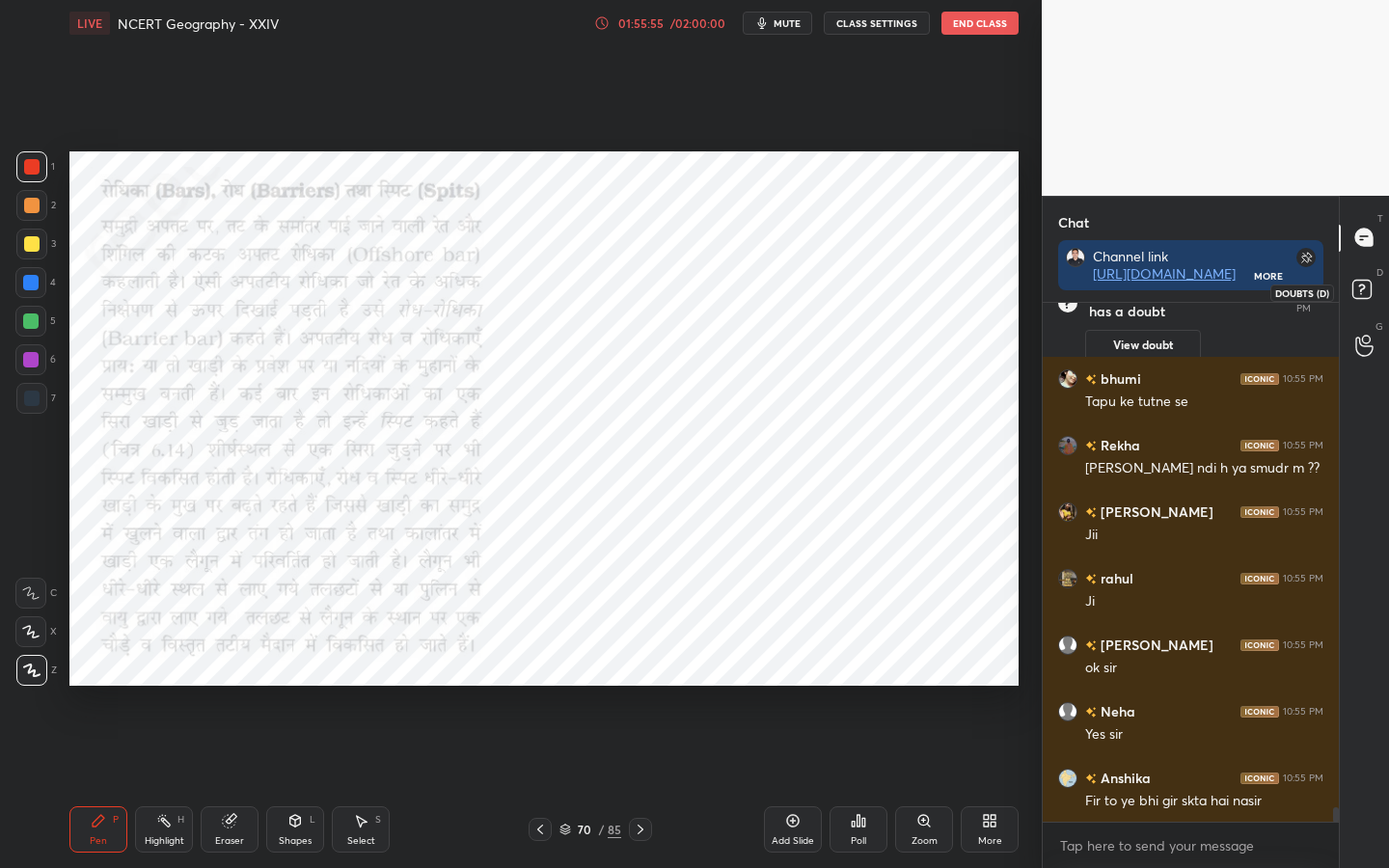 click 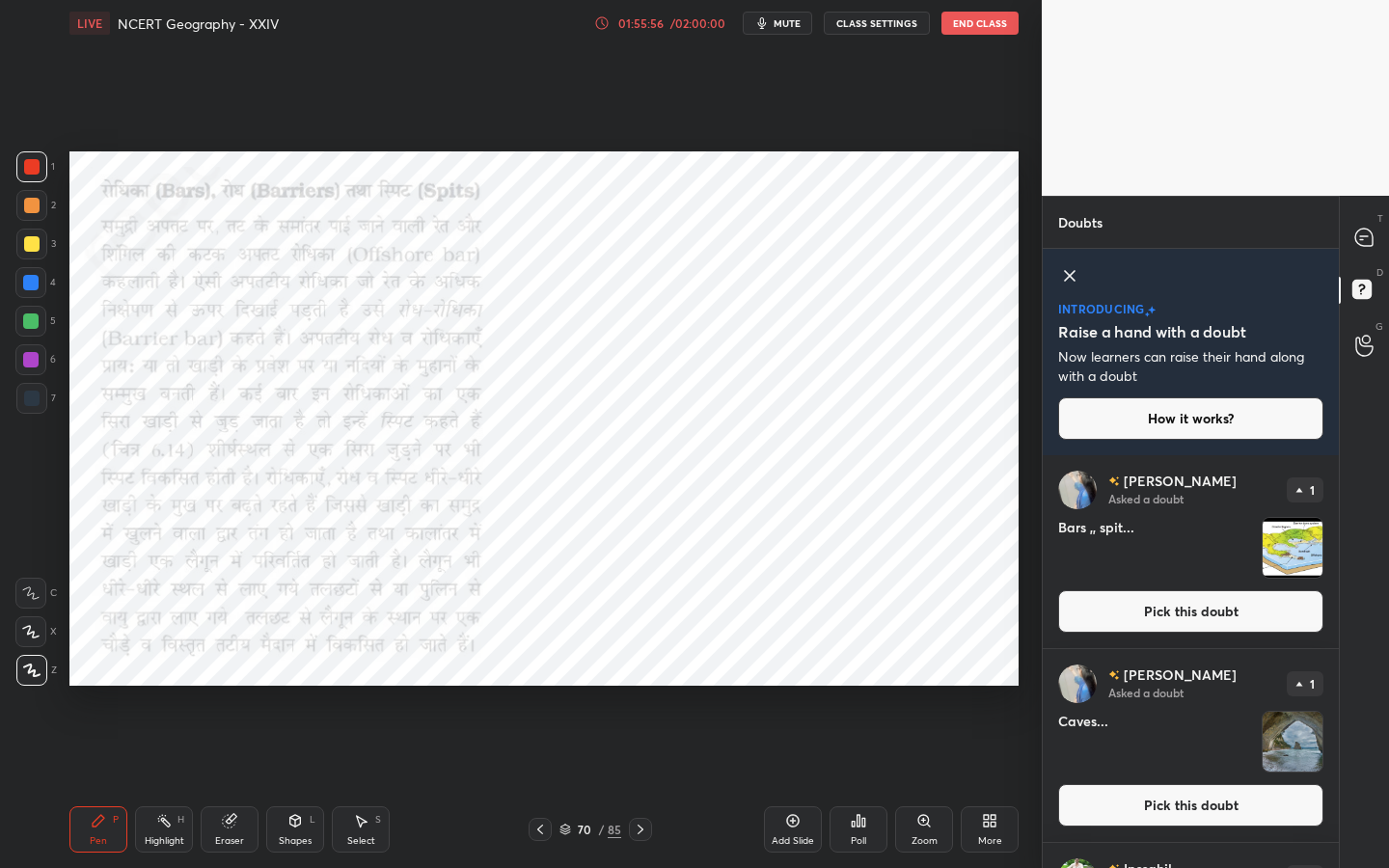 scroll, scrollTop: 7, scrollLeft: 7, axis: both 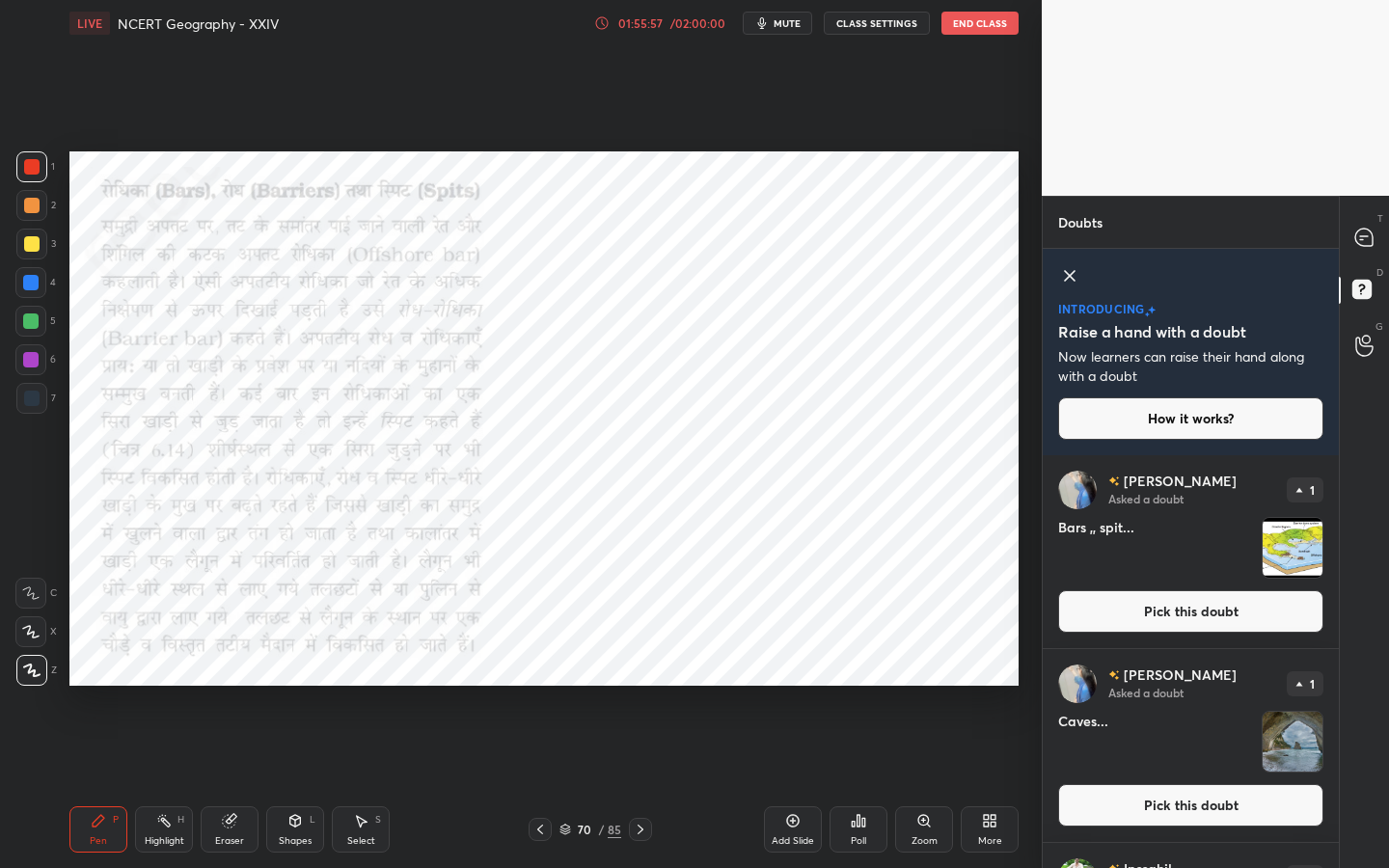 click on "Pick this doubt" at bounding box center [1190, 611] 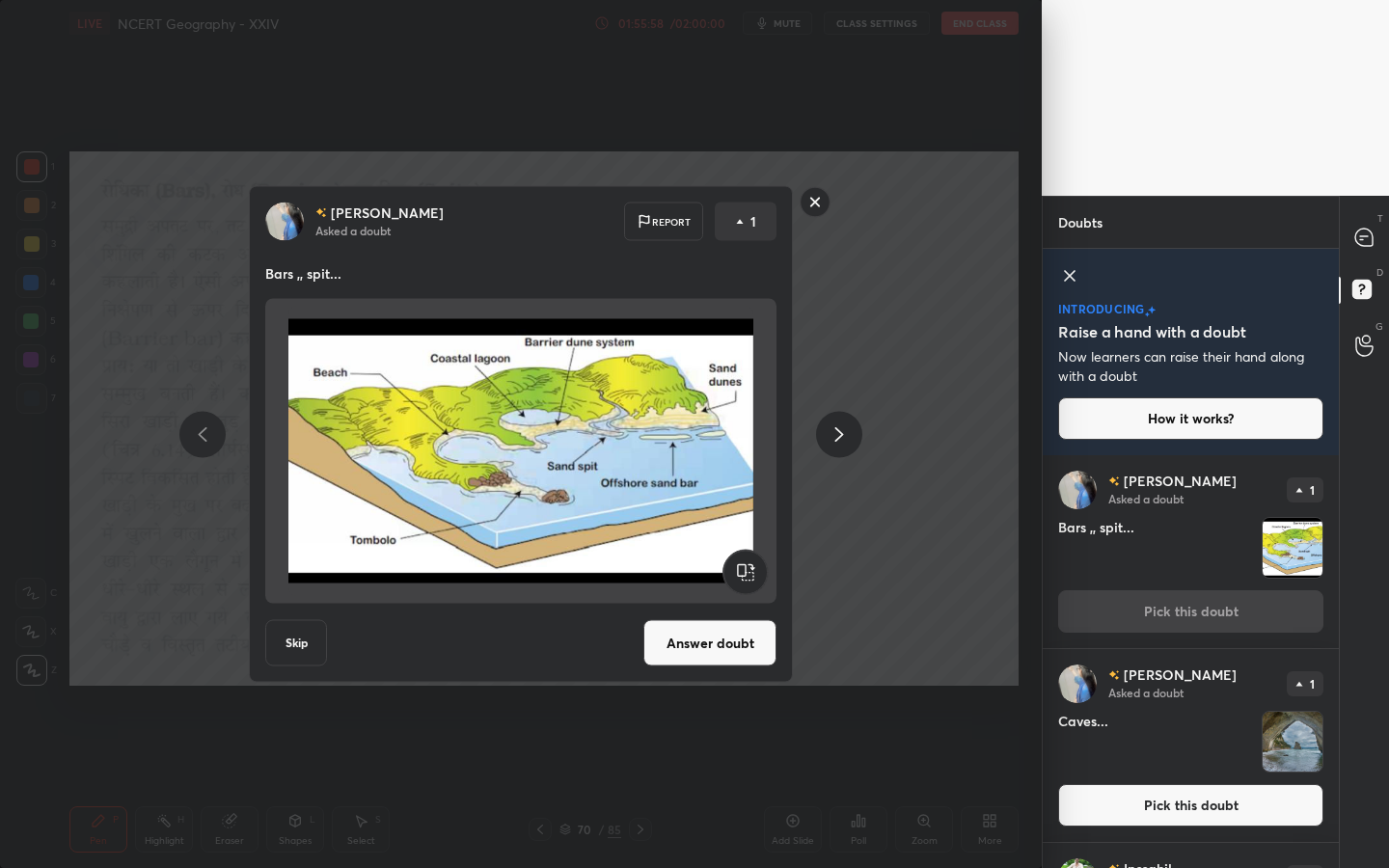 click on "Answer doubt" at bounding box center (710, 643) 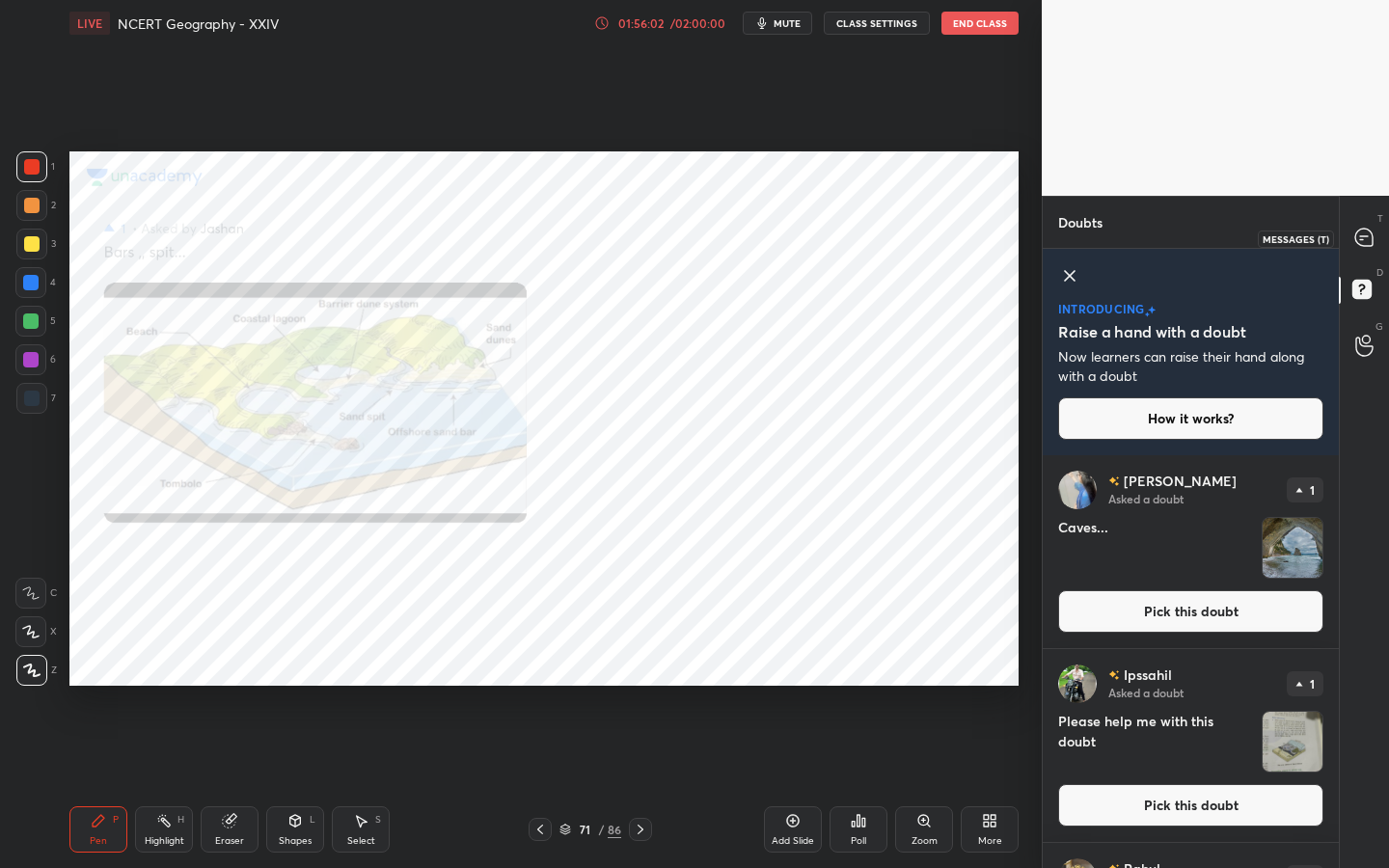 click 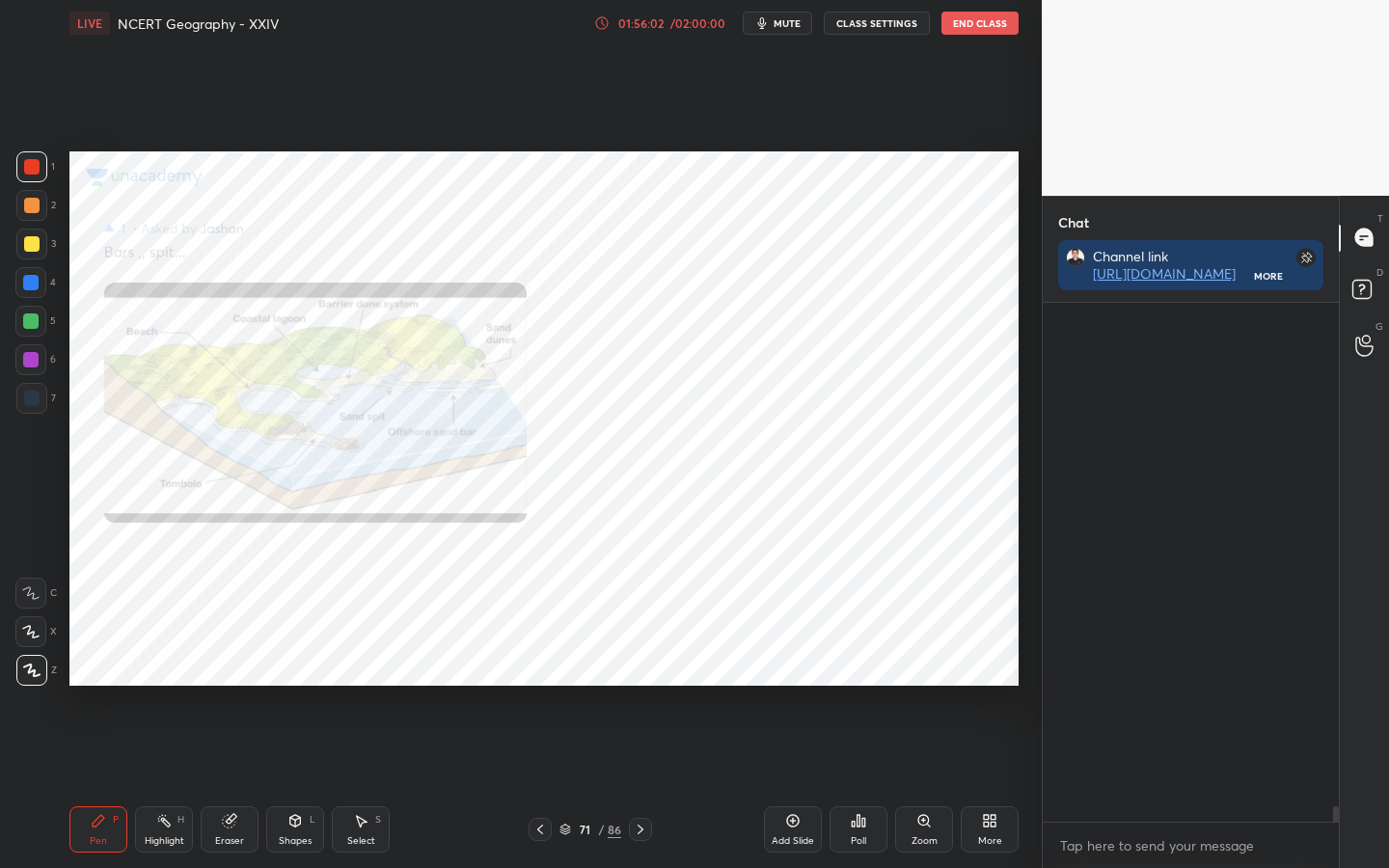 scroll, scrollTop: 17793, scrollLeft: 0, axis: vertical 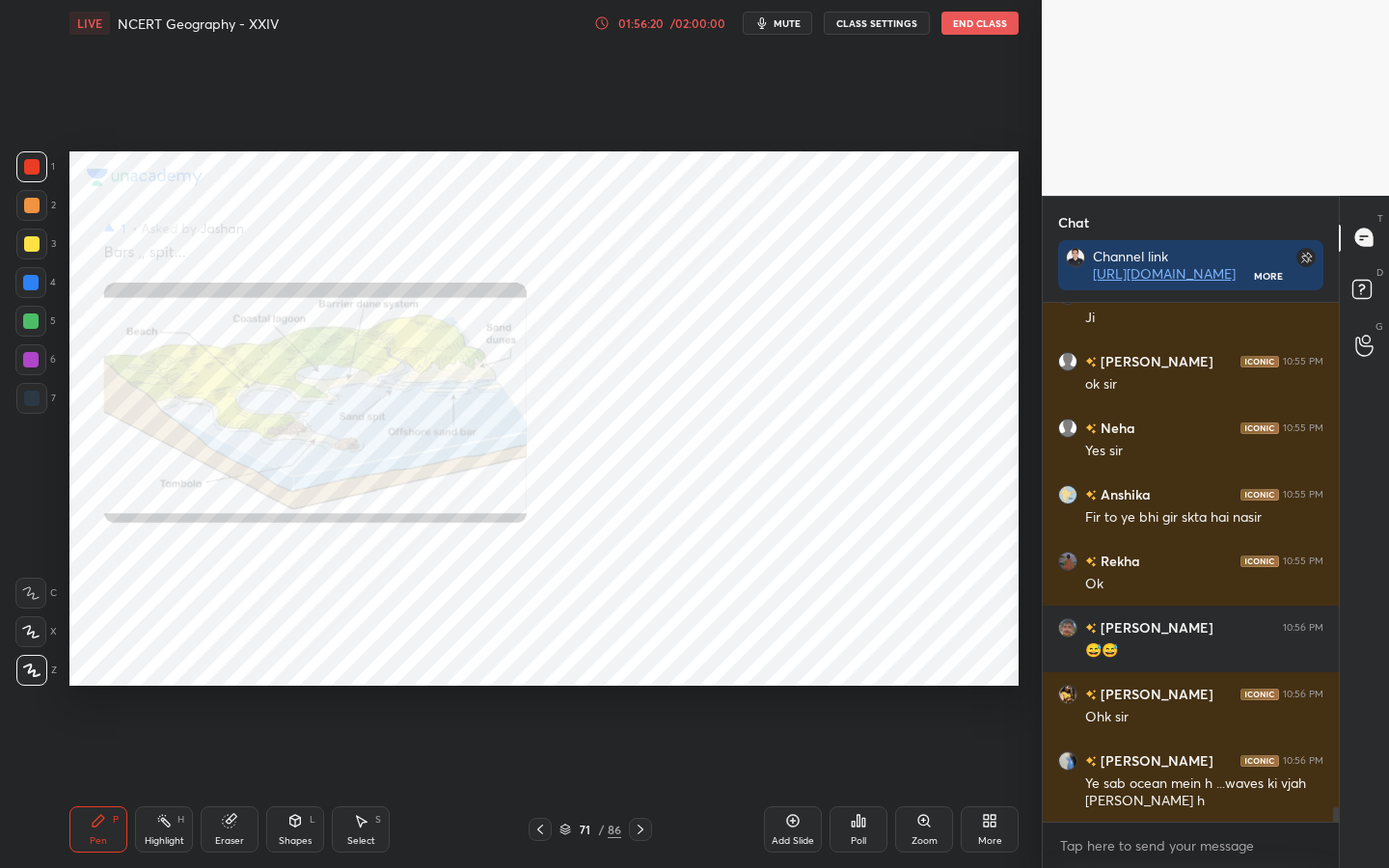 click 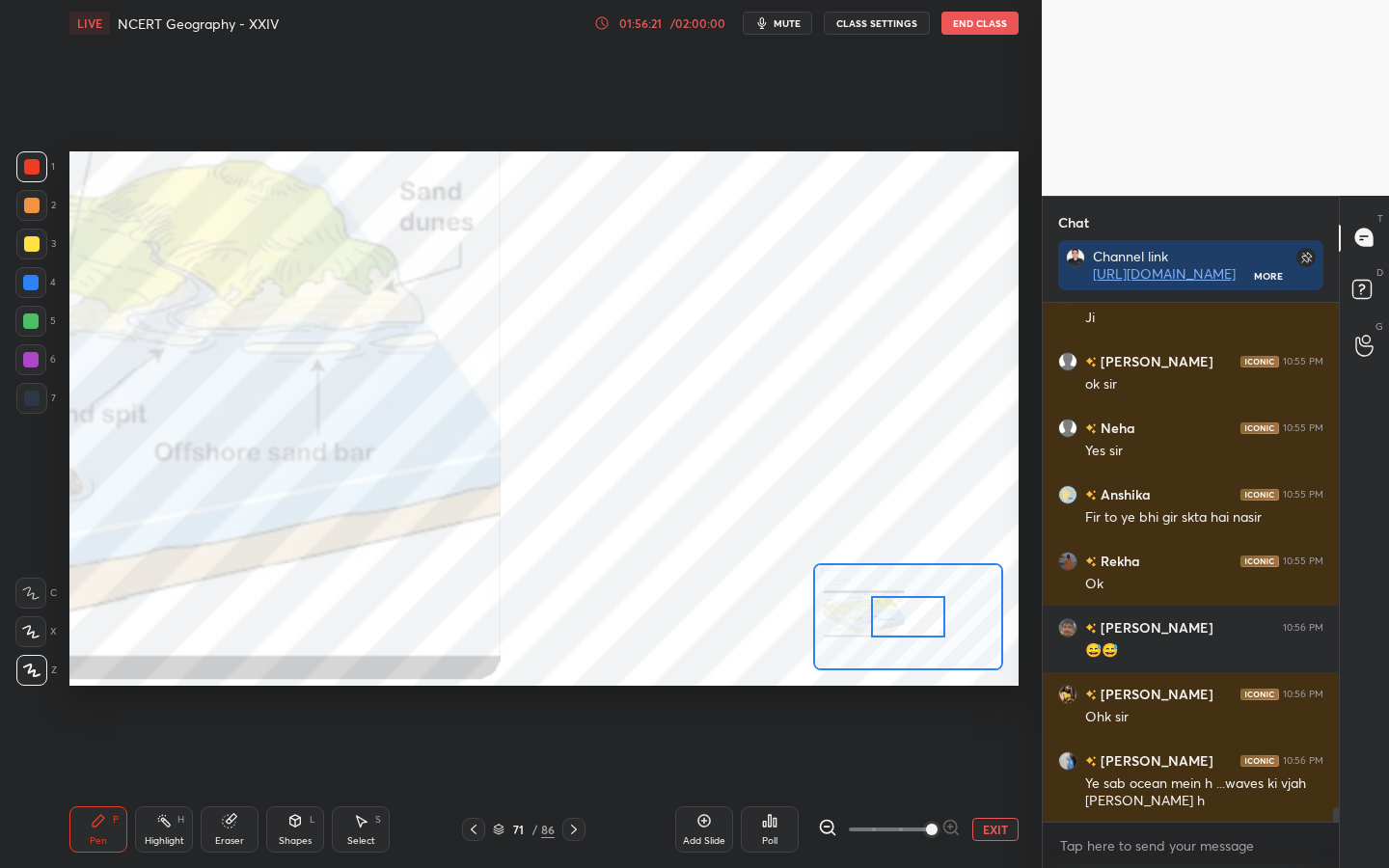 click at bounding box center [889, 829] 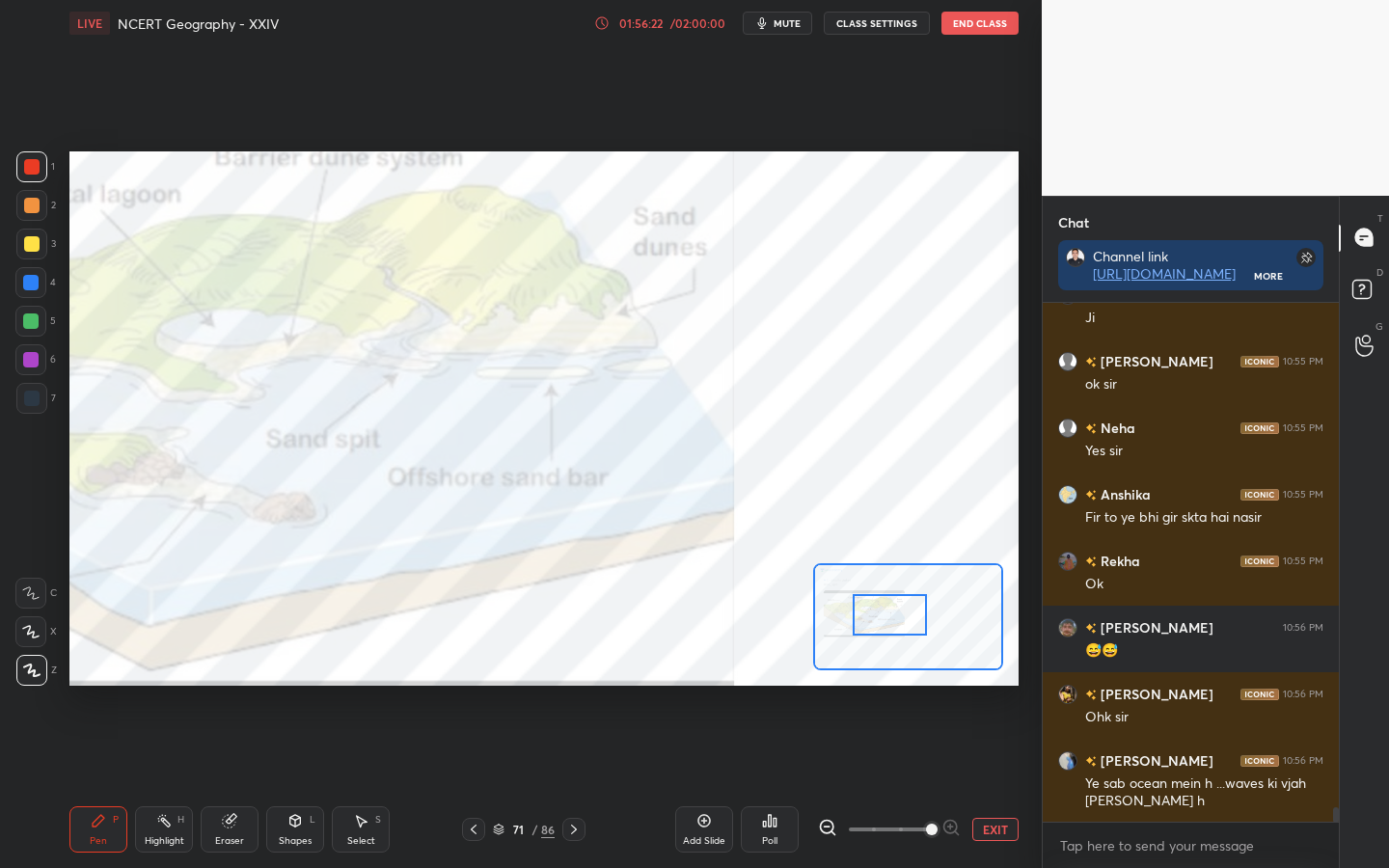 drag, startPoint x: 879, startPoint y: 619, endPoint x: 909, endPoint y: 624, distance: 30.413813 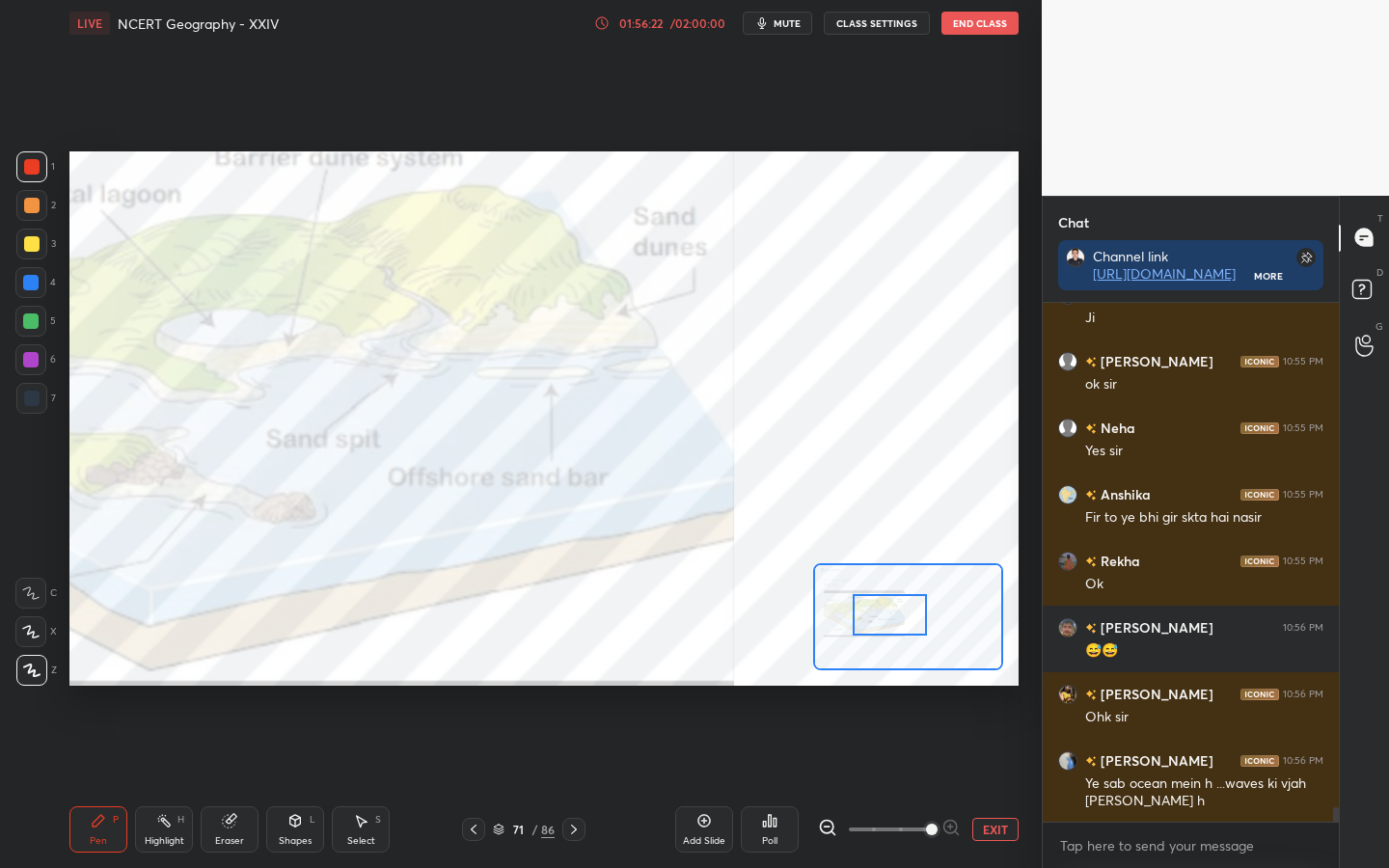 click at bounding box center (889, 614) 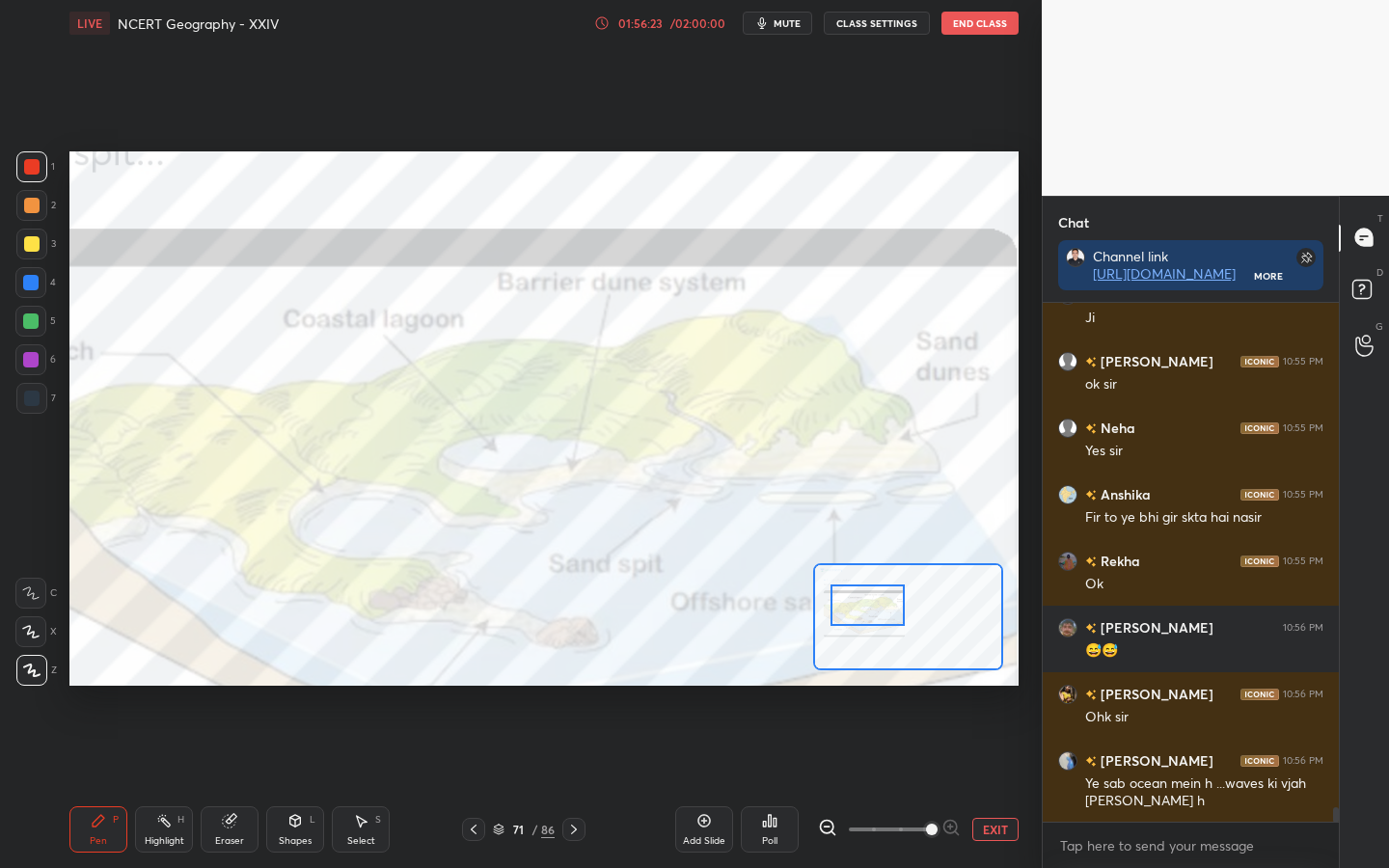click at bounding box center (867, 605) 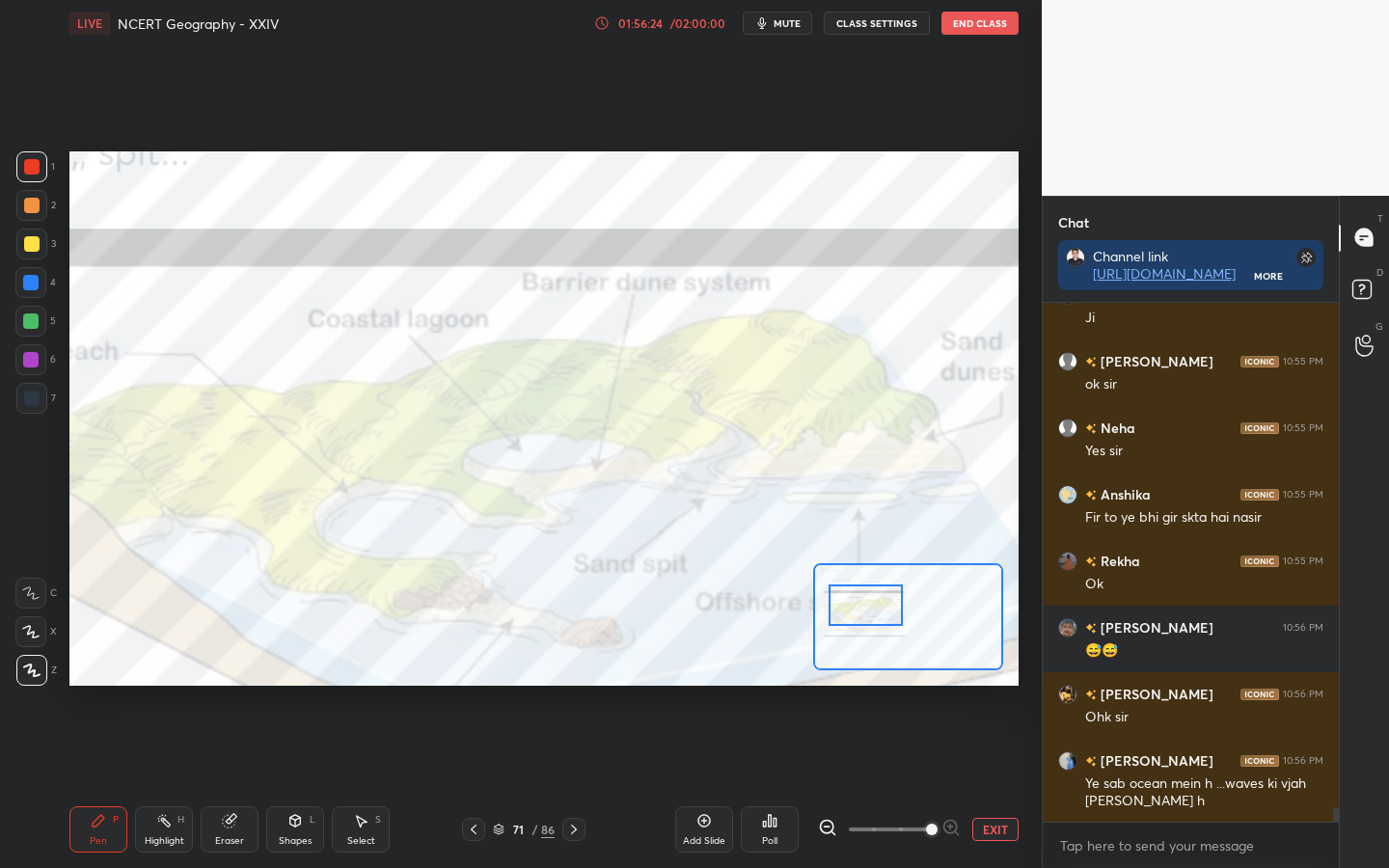 scroll, scrollTop: 18047, scrollLeft: 0, axis: vertical 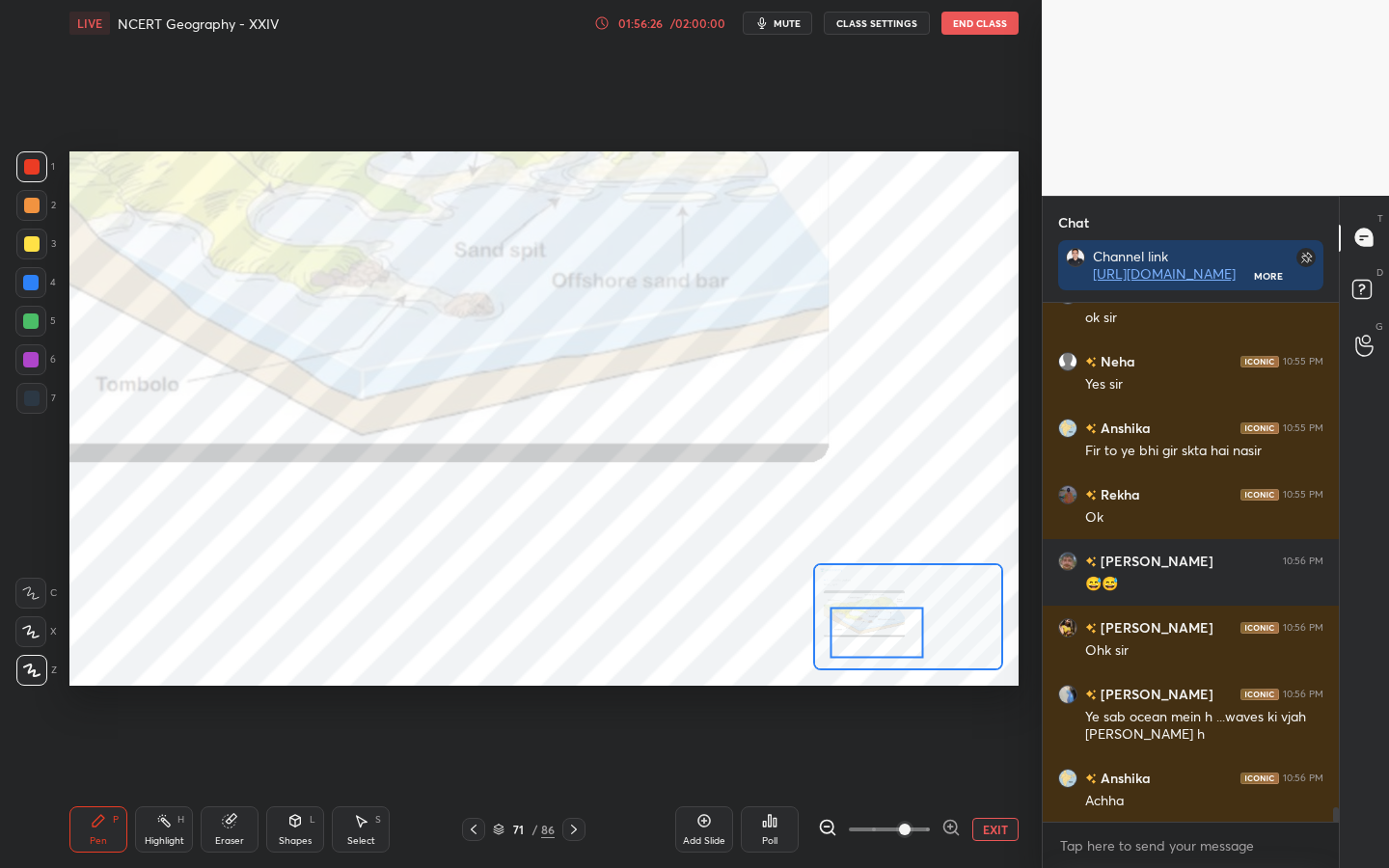drag, startPoint x: 939, startPoint y: 827, endPoint x: 903, endPoint y: 832, distance: 36.345564 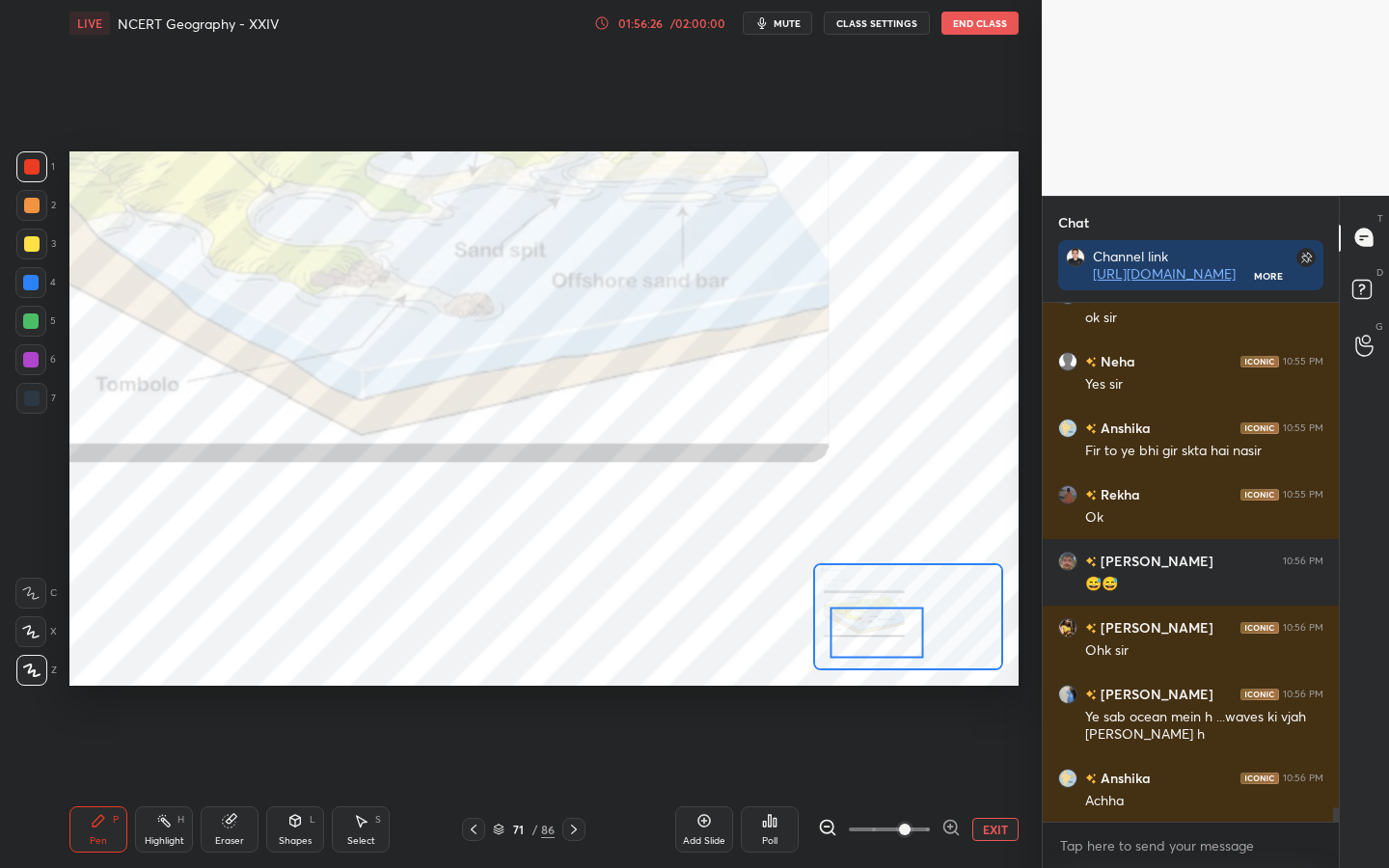 click at bounding box center (905, 829) 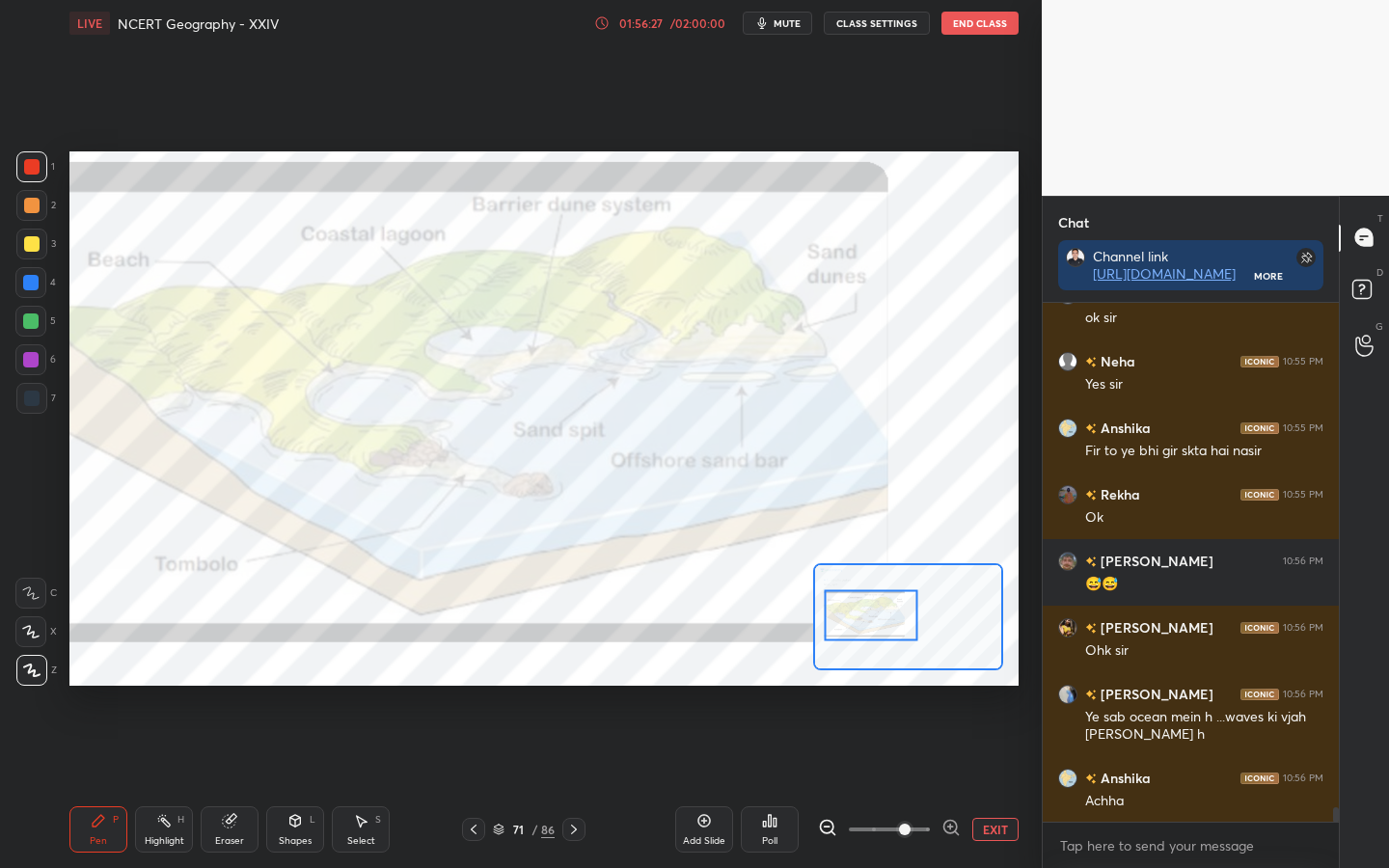 drag, startPoint x: 885, startPoint y: 634, endPoint x: 881, endPoint y: 618, distance: 16.492423 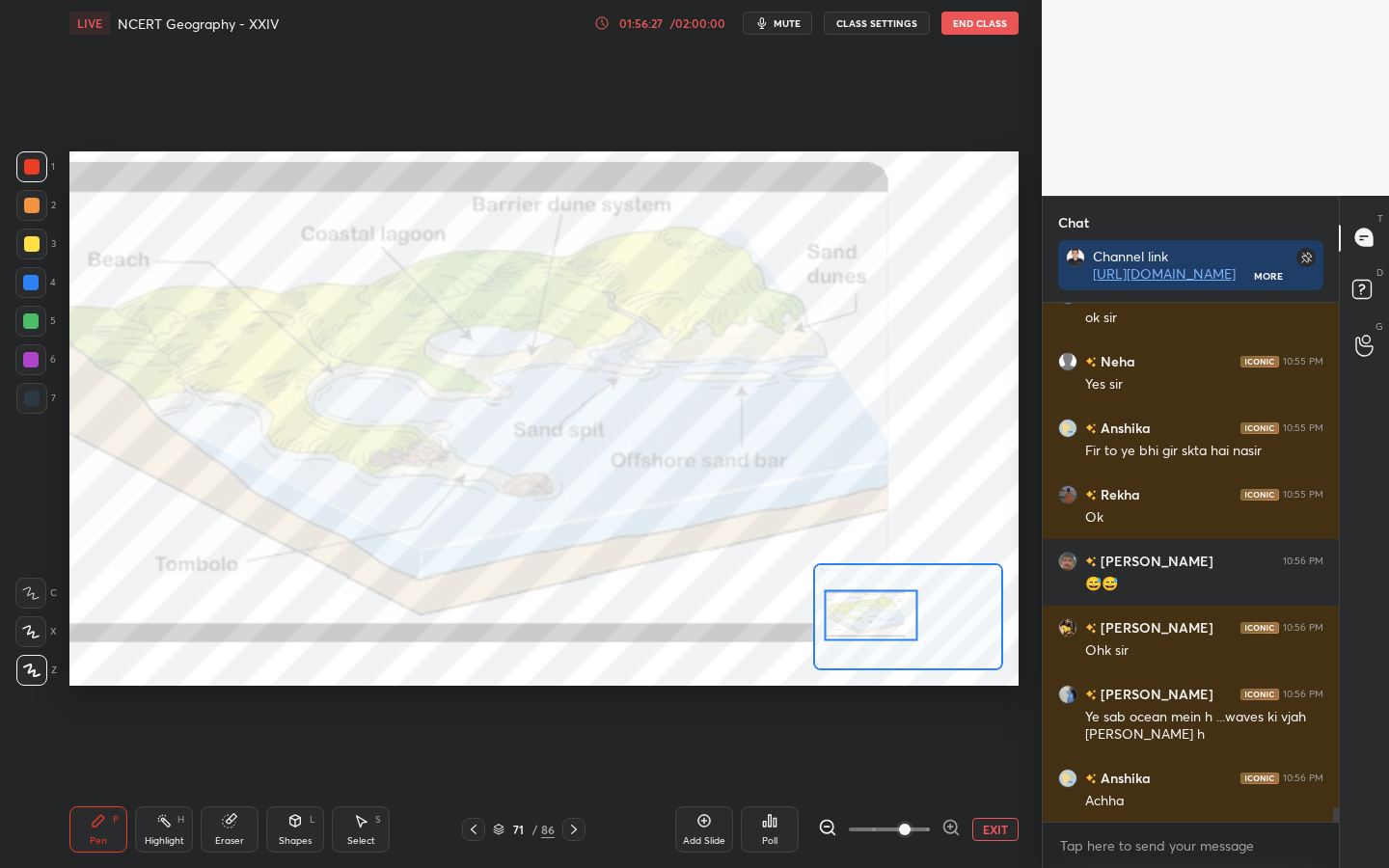 click at bounding box center [871, 614] 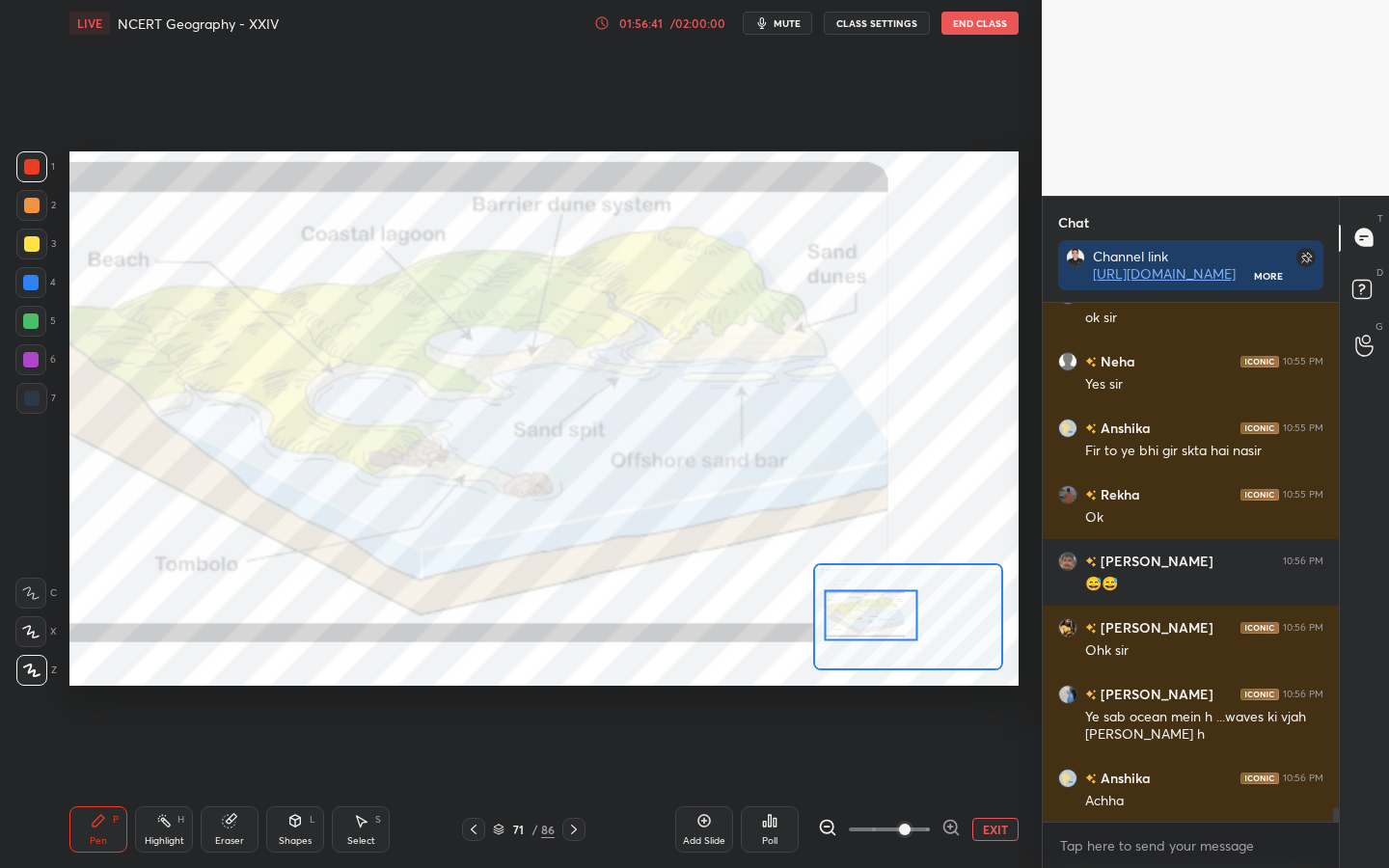 scroll, scrollTop: 18113, scrollLeft: 0, axis: vertical 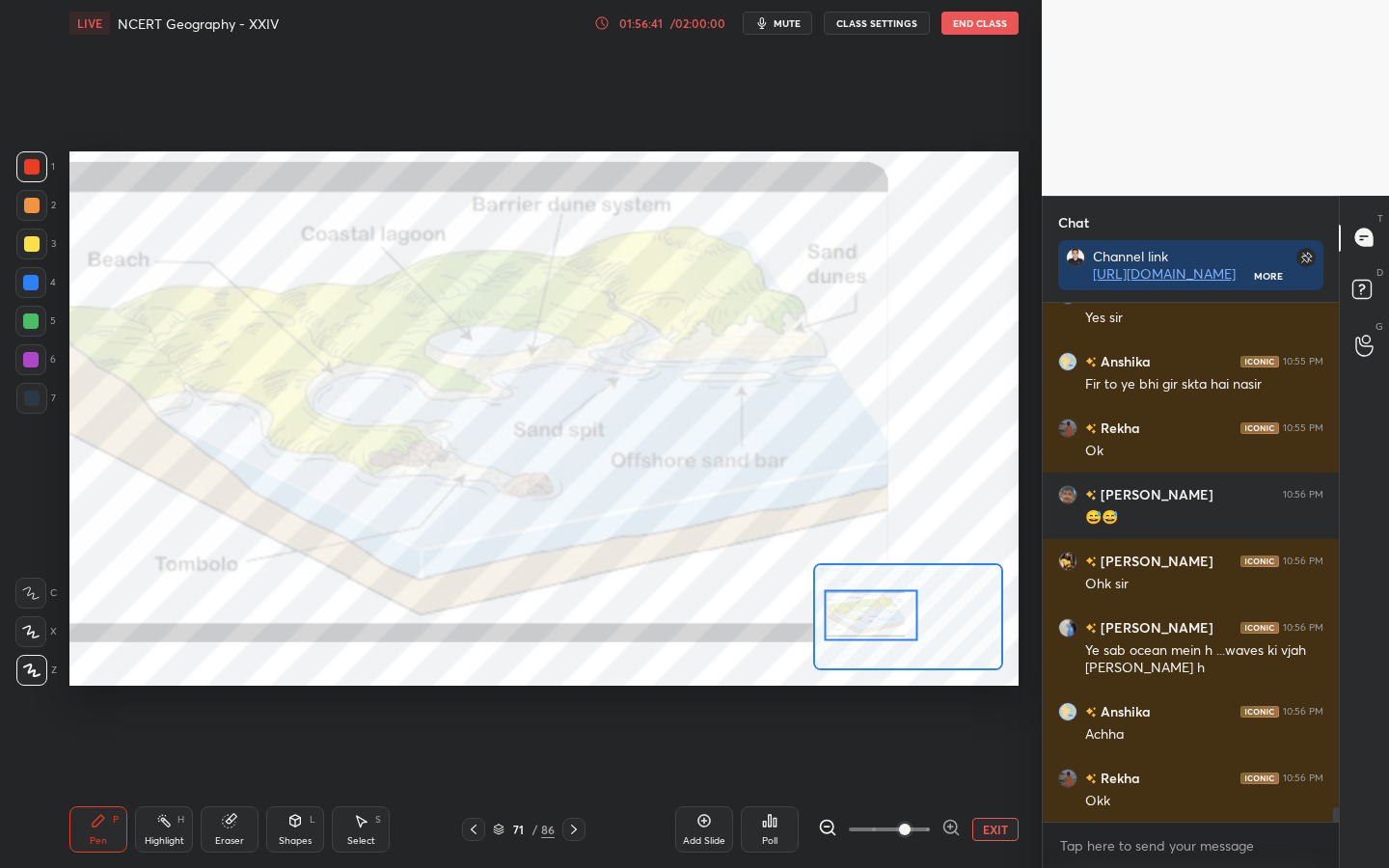 click 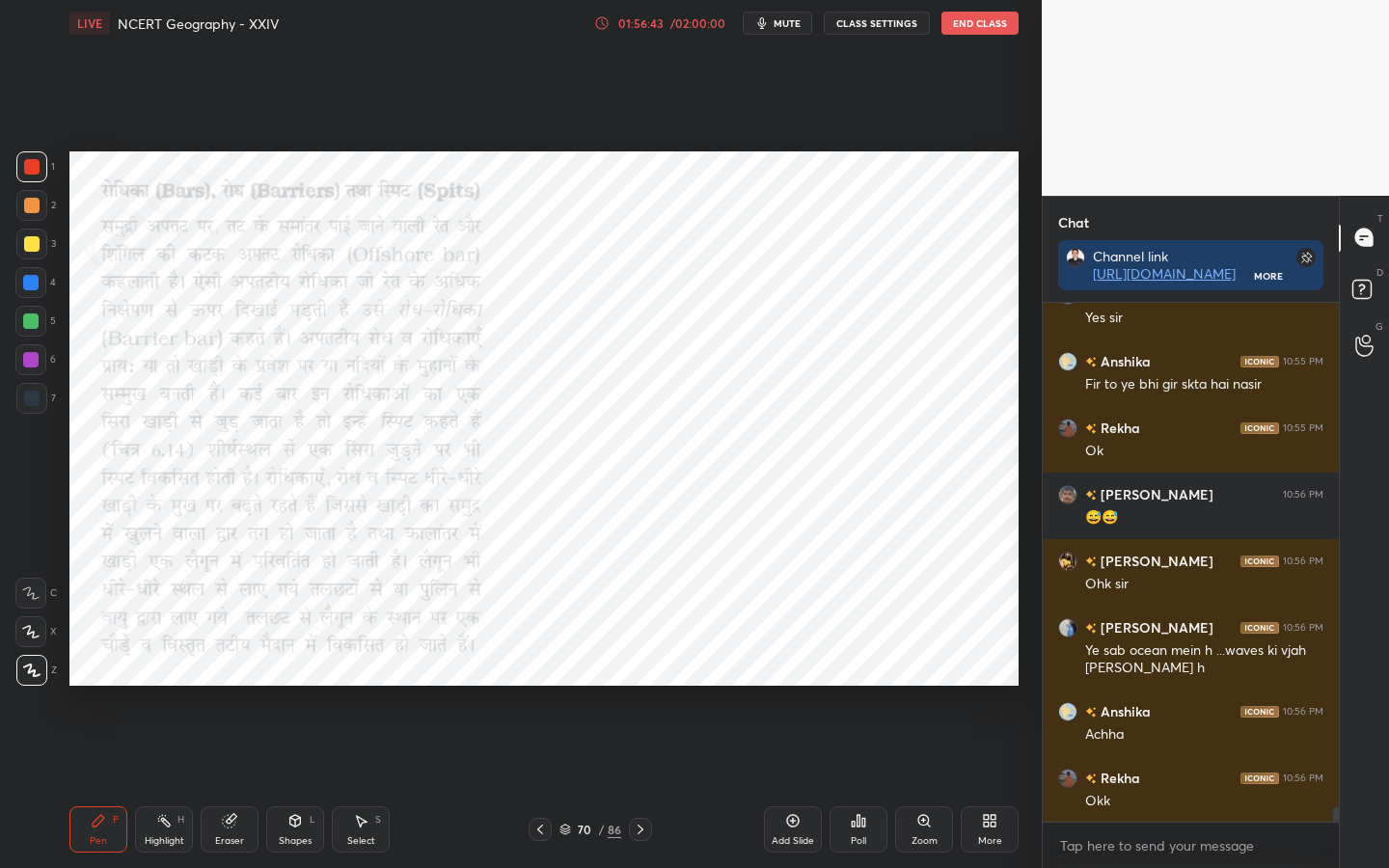 click 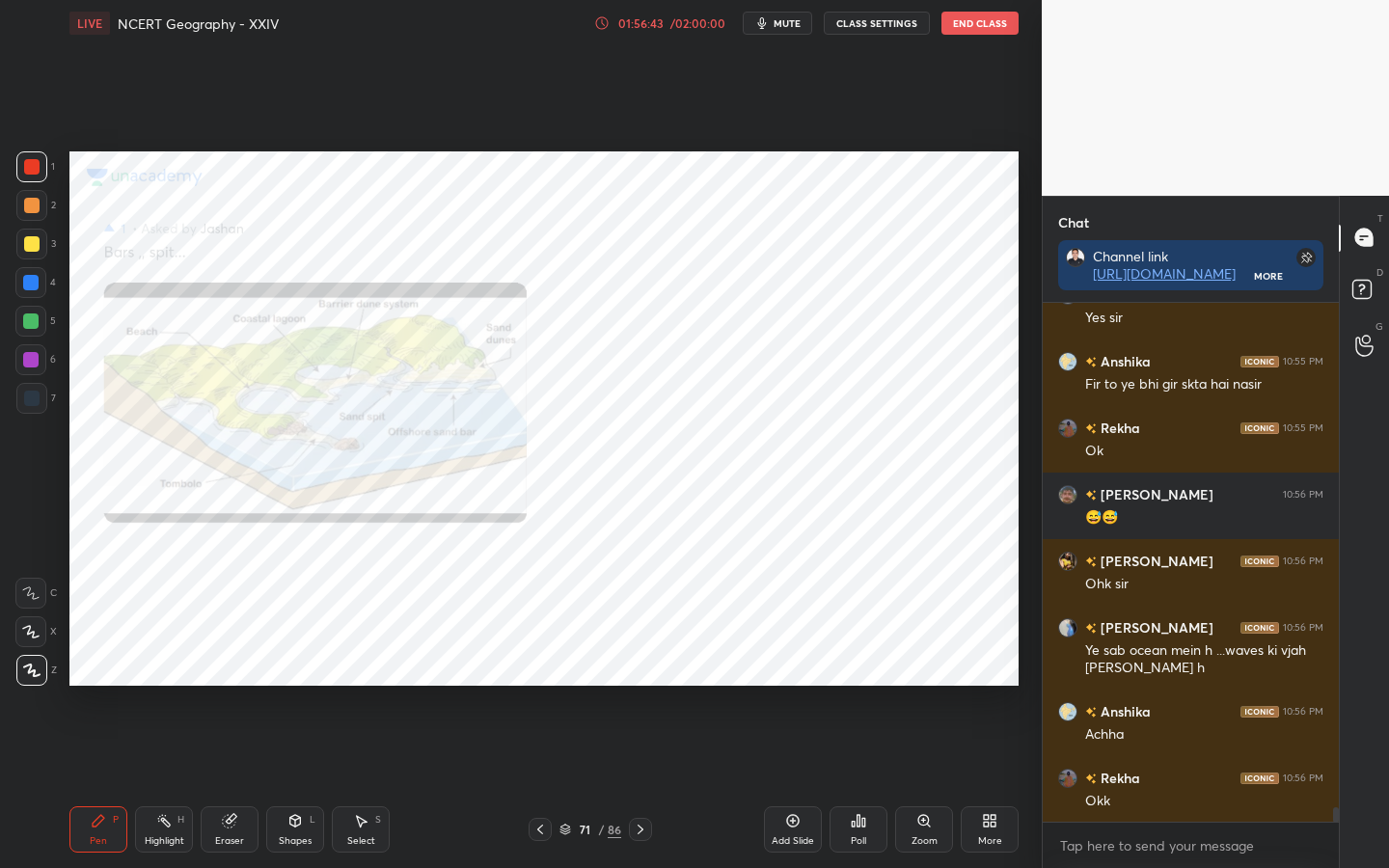 click 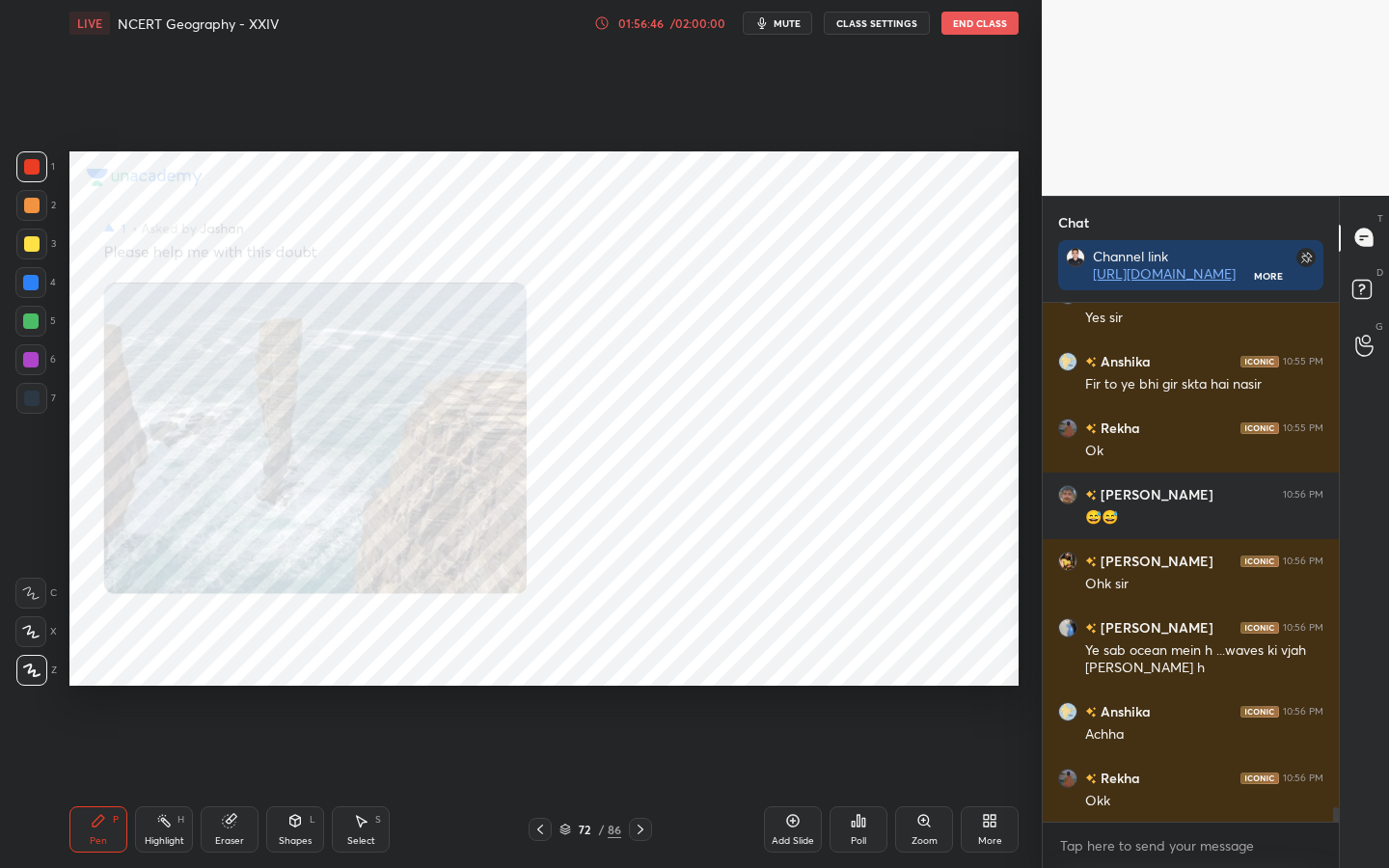 scroll, scrollTop: 18180, scrollLeft: 0, axis: vertical 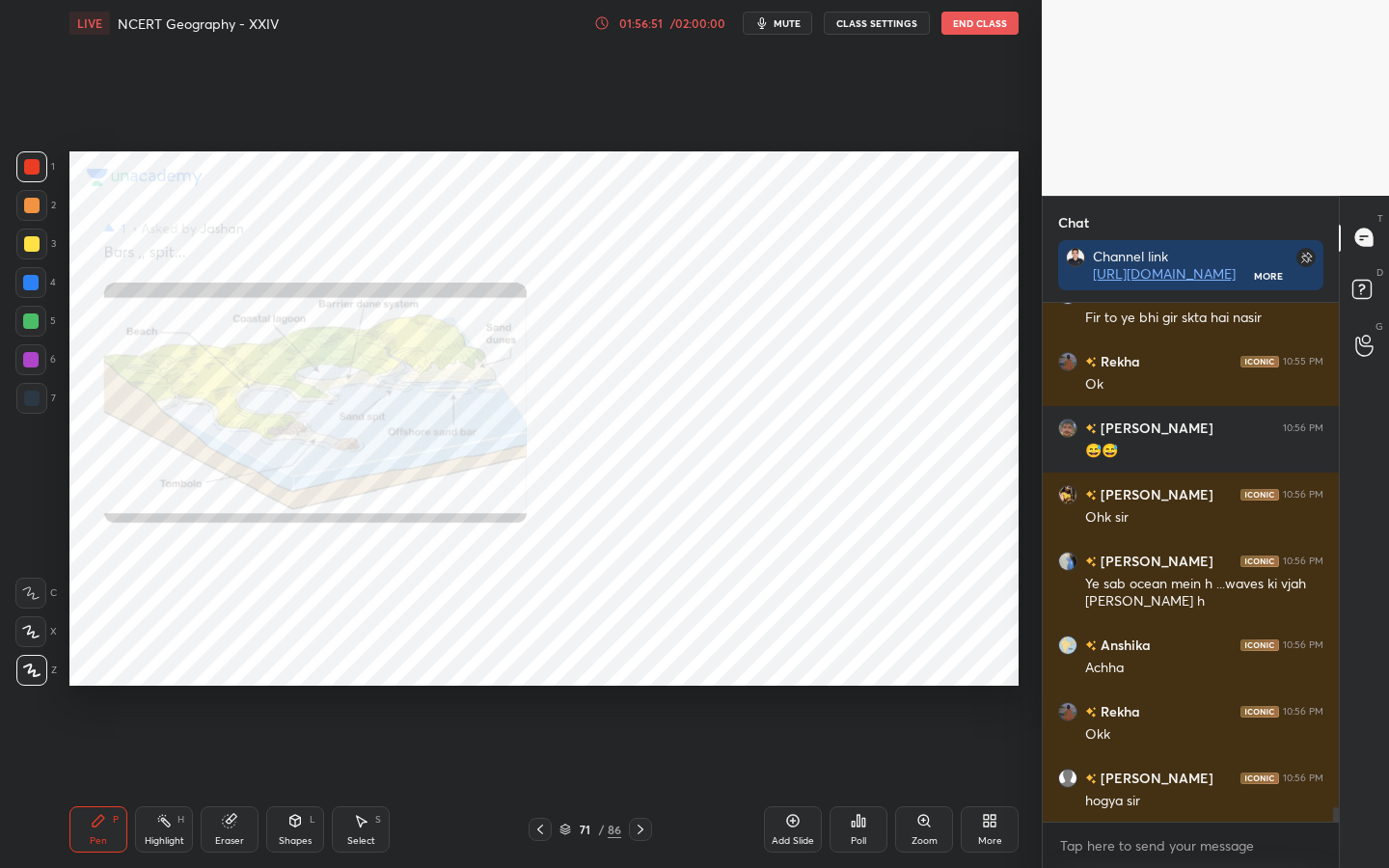 drag, startPoint x: 917, startPoint y: 822, endPoint x: 915, endPoint y: 798, distance: 24.083189 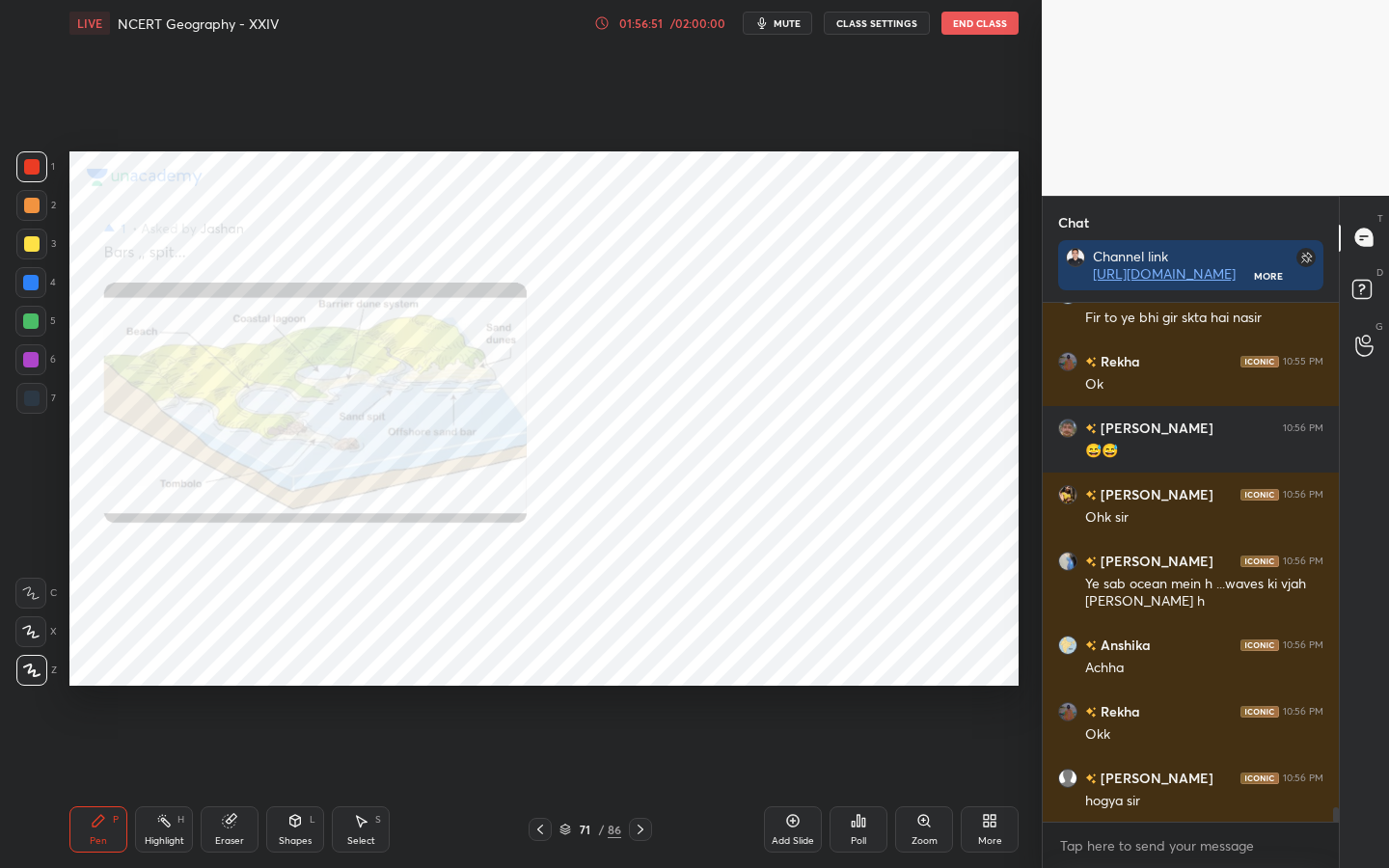 click on "Zoom" at bounding box center [924, 829] 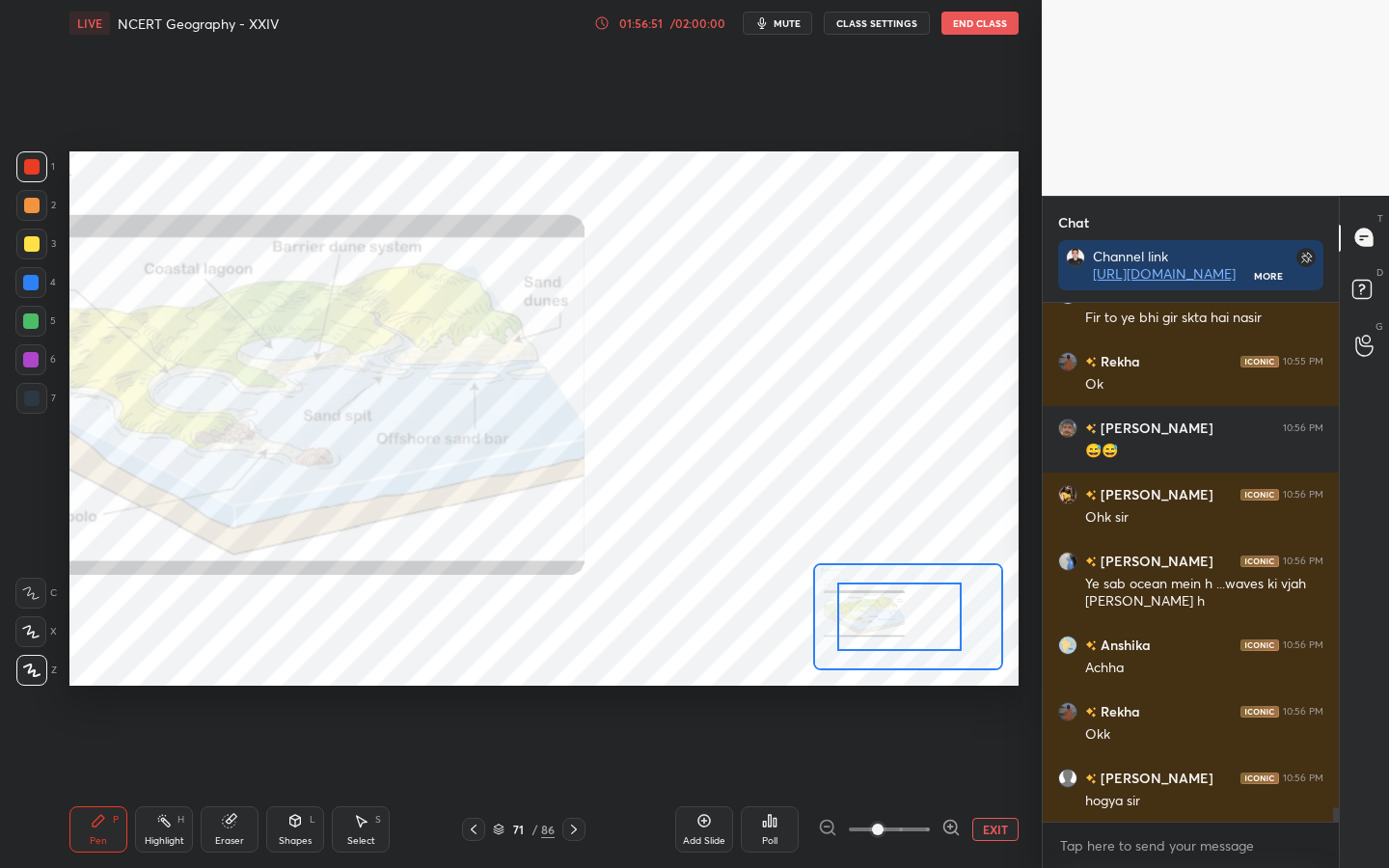 drag, startPoint x: 903, startPoint y: 624, endPoint x: 921, endPoint y: 629, distance: 18.681542 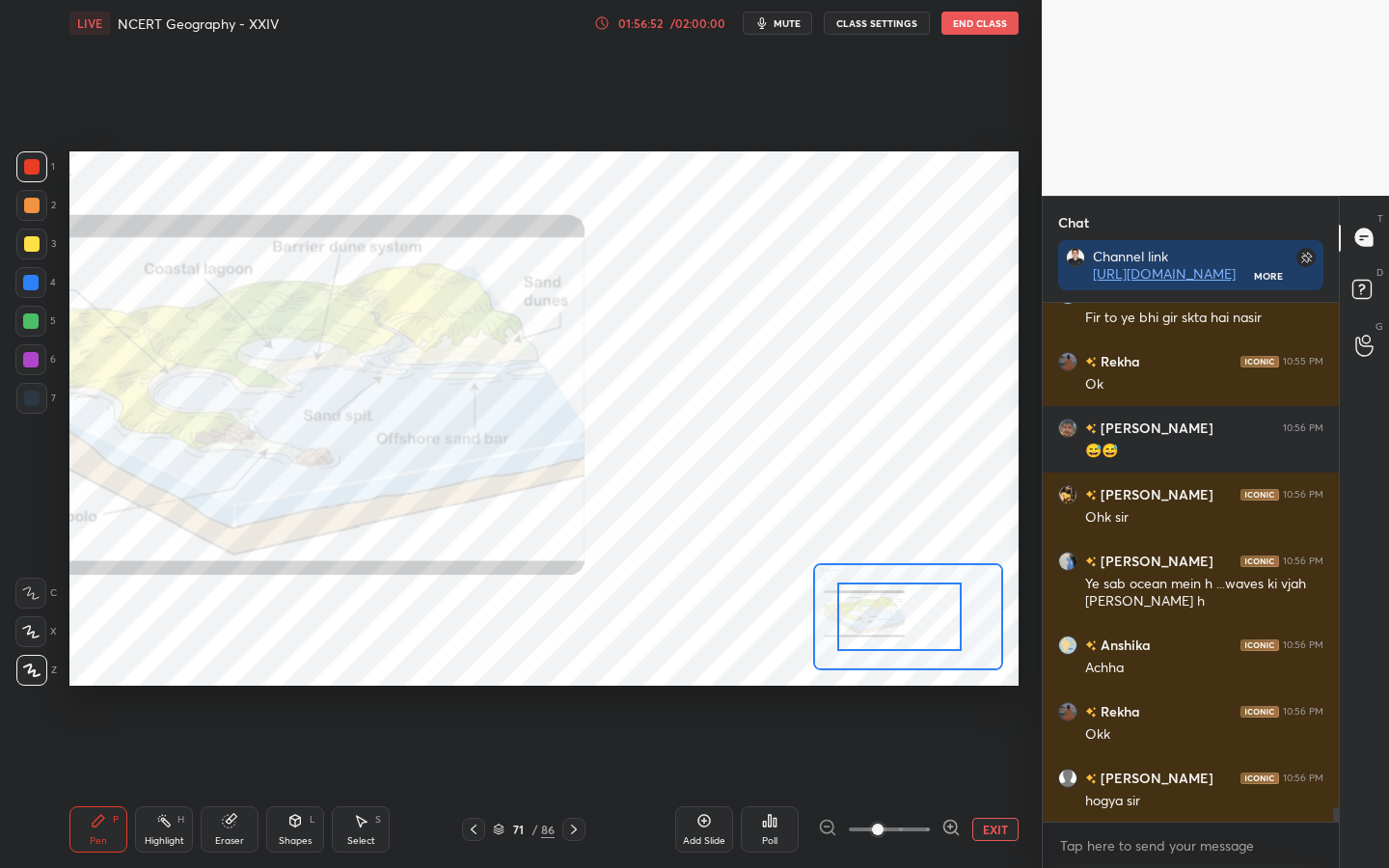 drag, startPoint x: 898, startPoint y: 617, endPoint x: 903, endPoint y: 634, distance: 17.720045 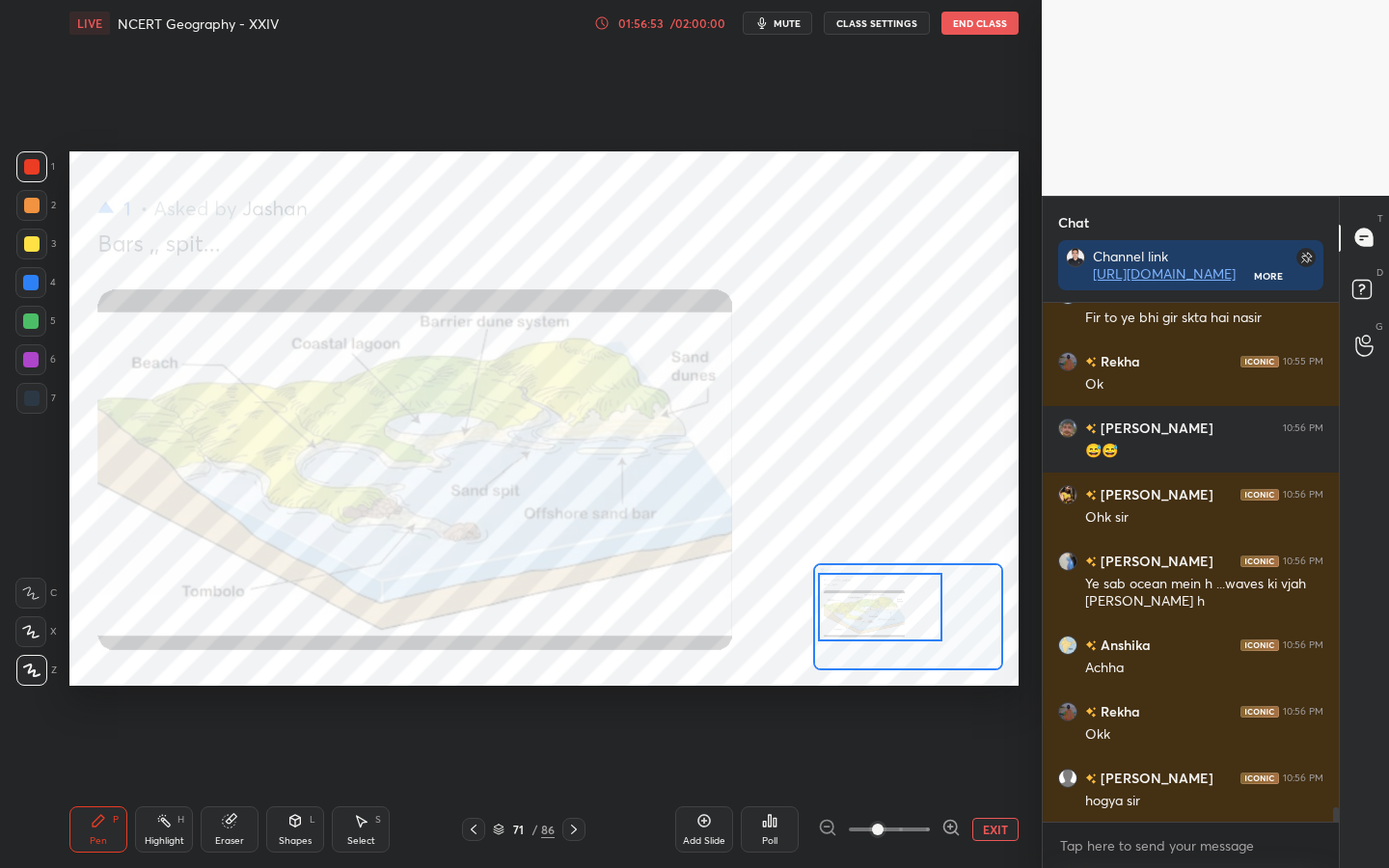 drag, startPoint x: 877, startPoint y: 826, endPoint x: 895, endPoint y: 833, distance: 19.313208 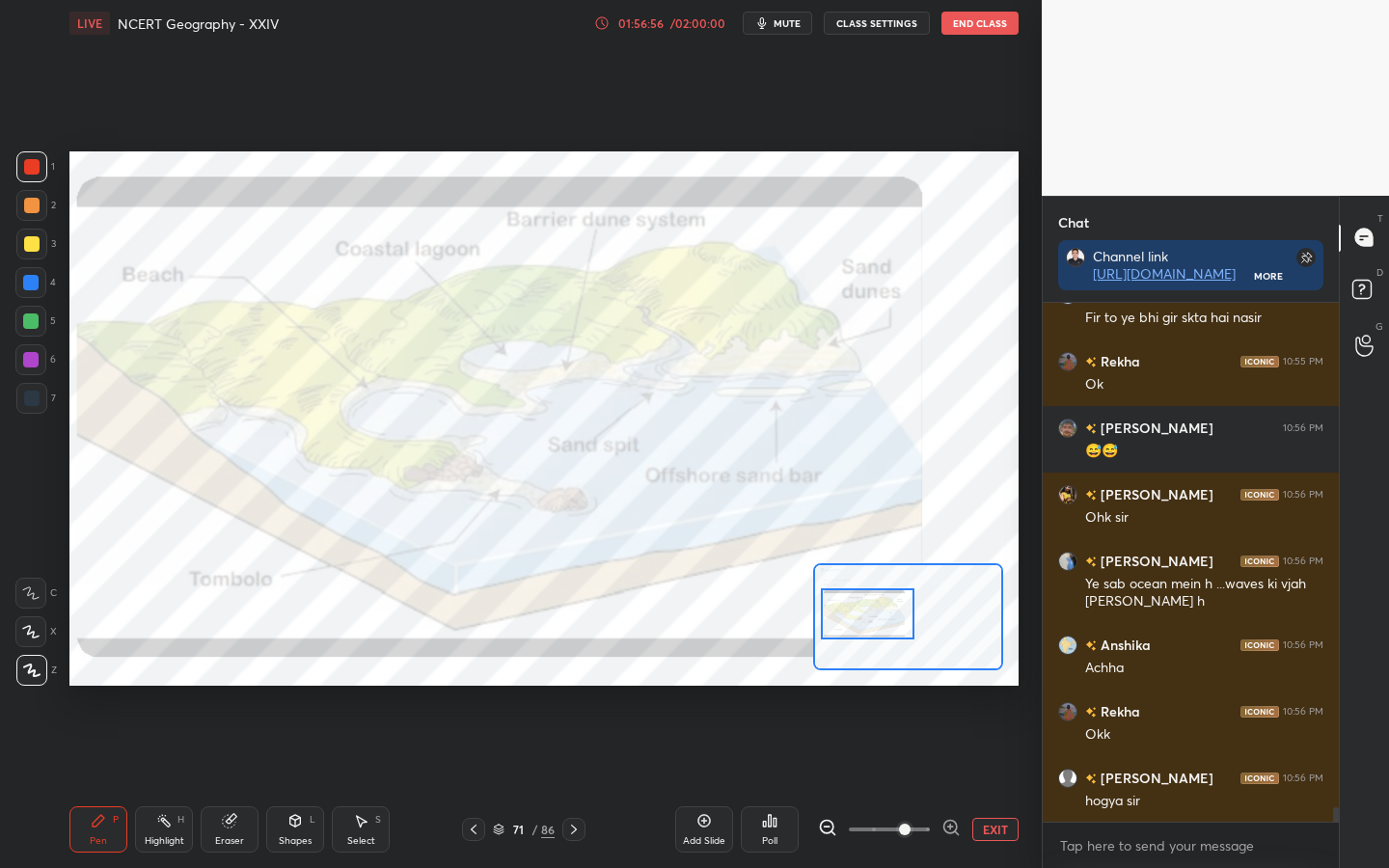 drag, startPoint x: 872, startPoint y: 615, endPoint x: 858, endPoint y: 622, distance: 15.652476 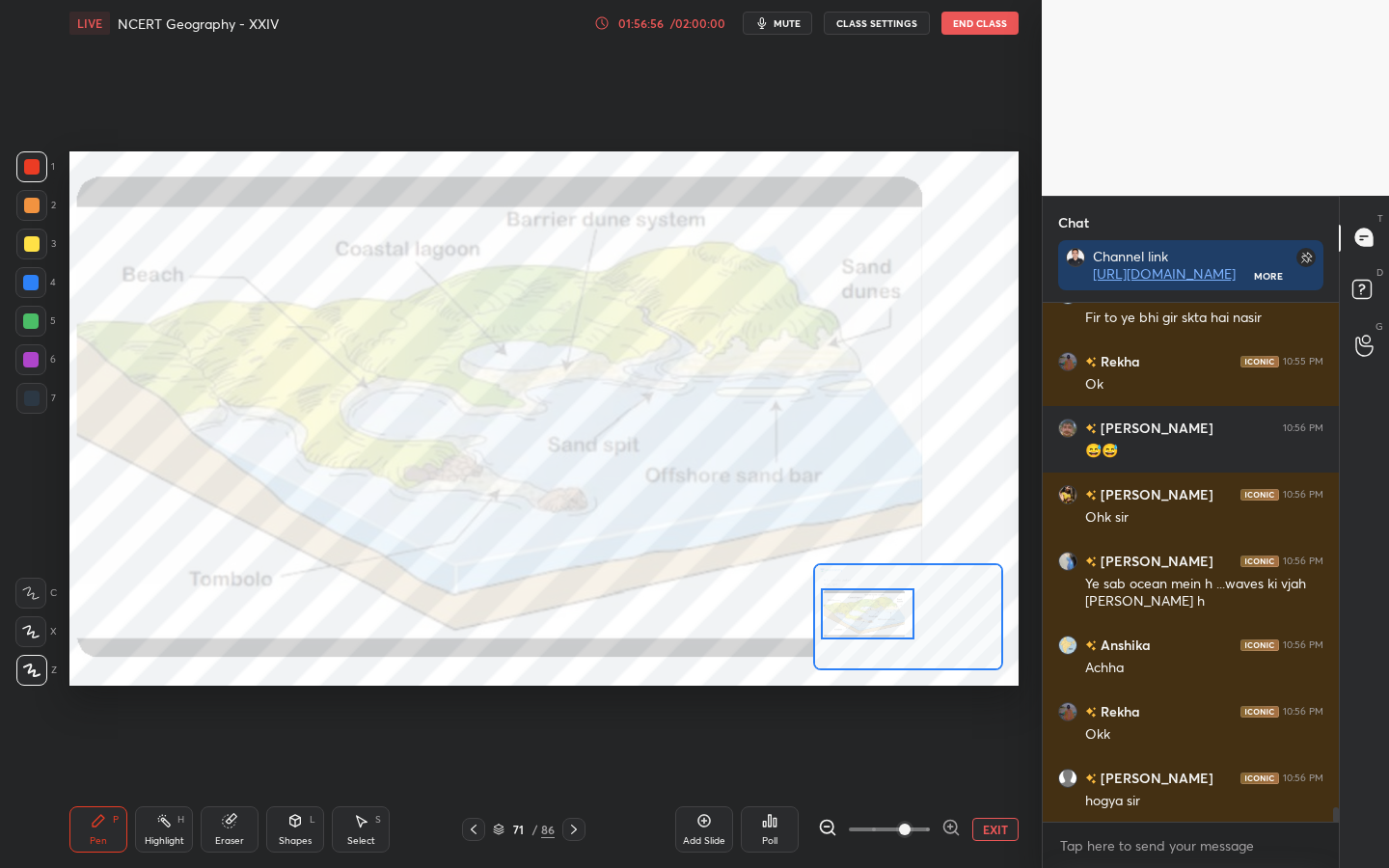 click at bounding box center (867, 613) 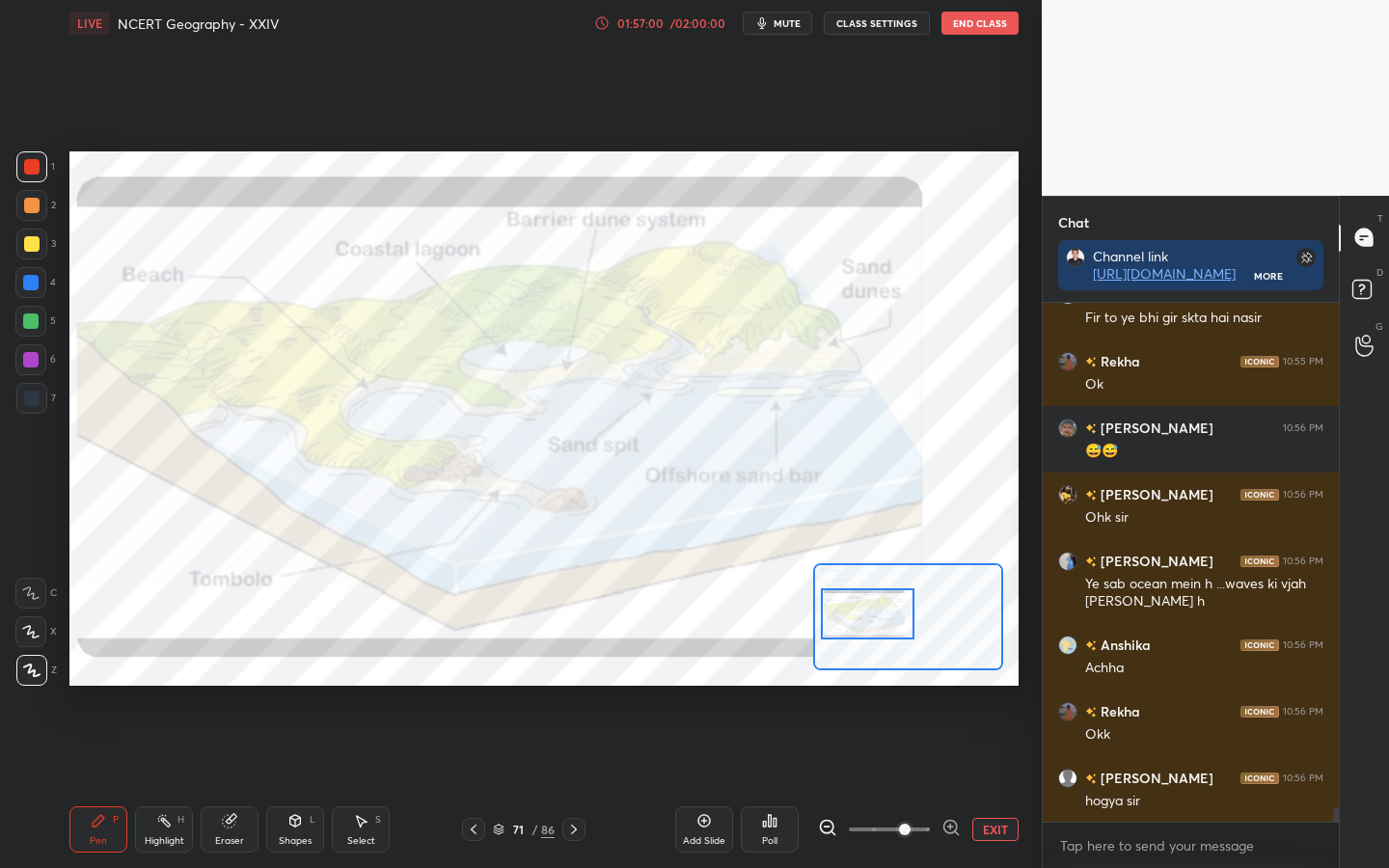 click at bounding box center [867, 613] 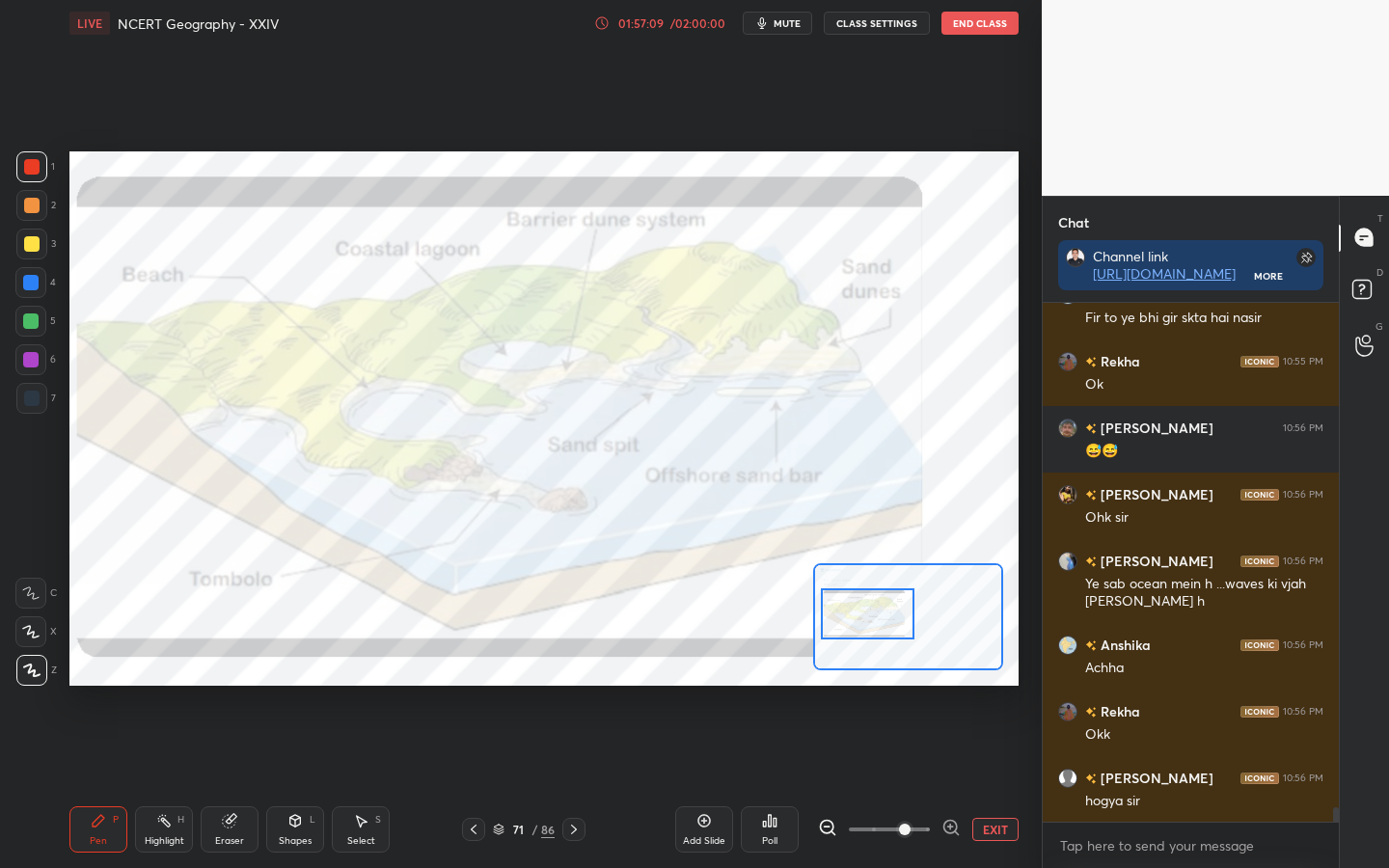 drag, startPoint x: 874, startPoint y: 634, endPoint x: 861, endPoint y: 593, distance: 43.011626 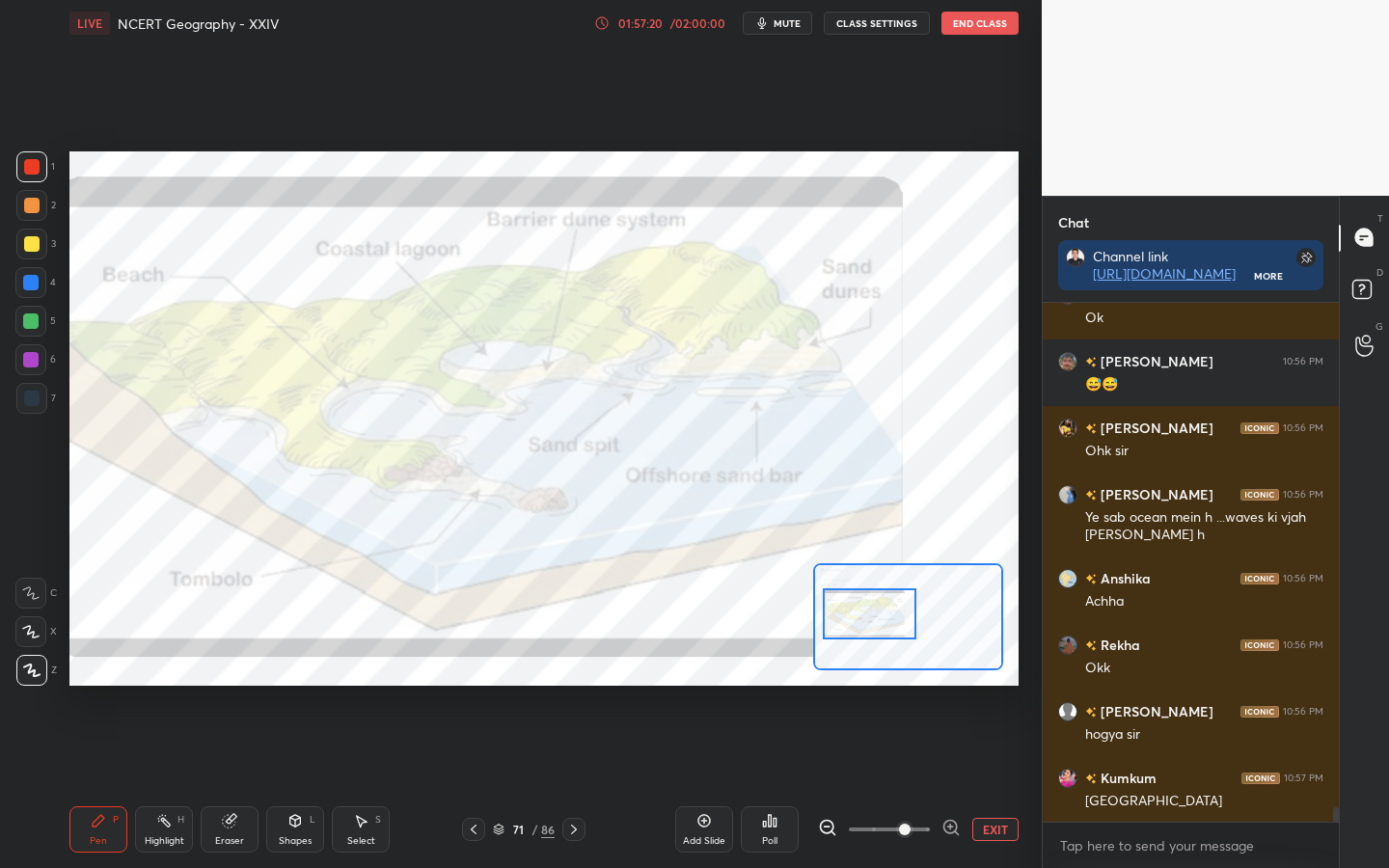 scroll, scrollTop: 18313, scrollLeft: 0, axis: vertical 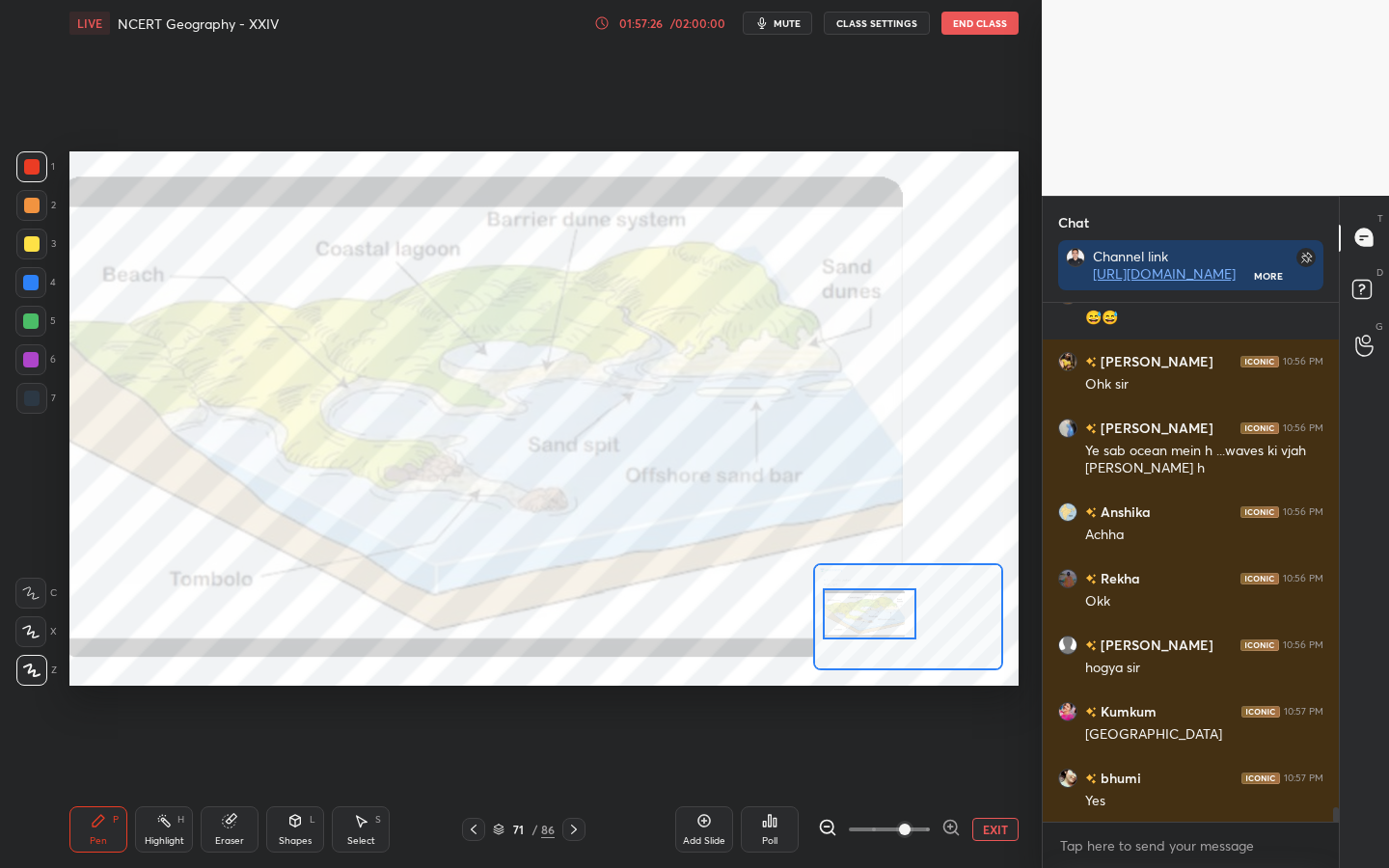 click on "Eraser" at bounding box center [230, 841] 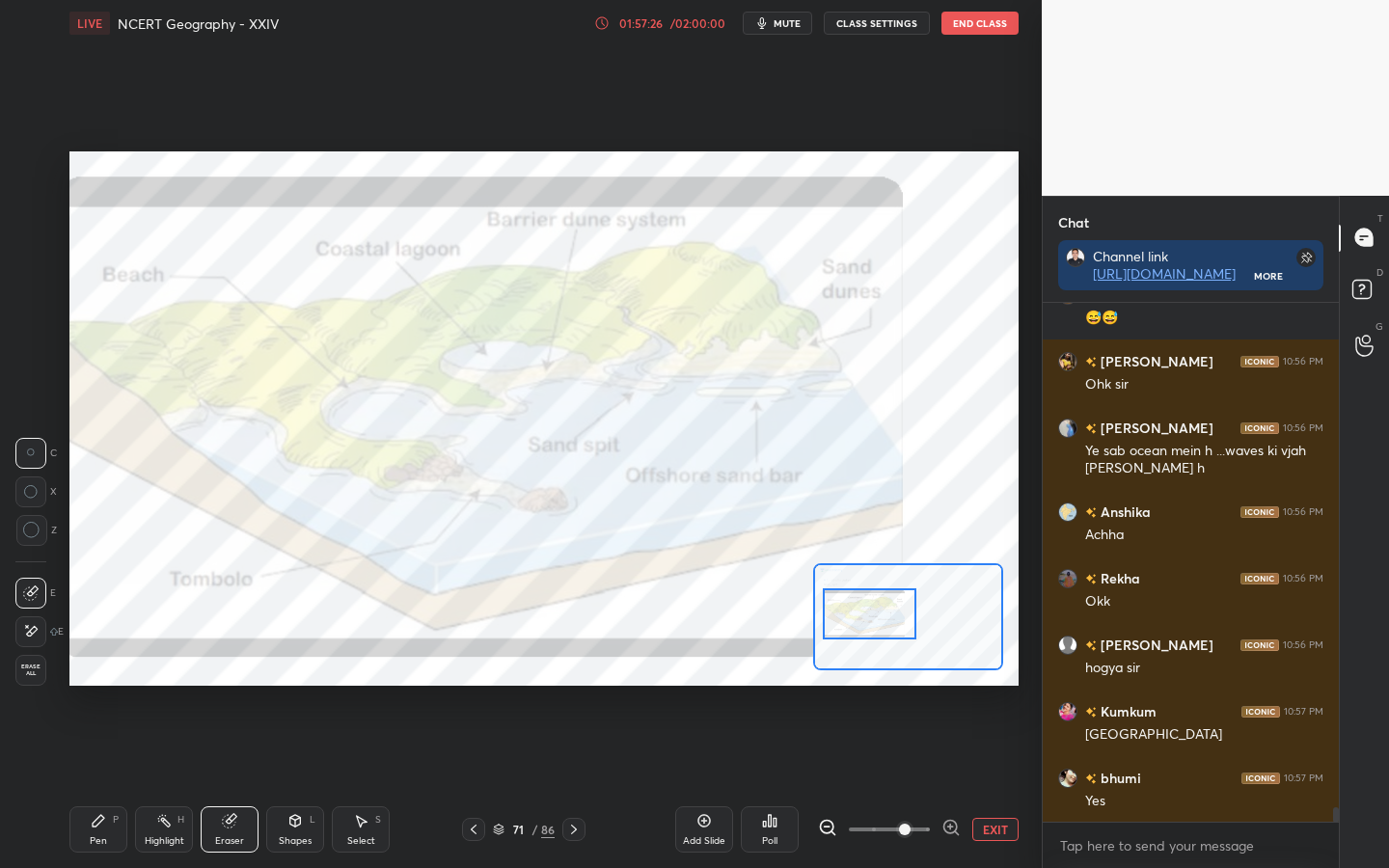 click on "Erase all" at bounding box center (31, 670) 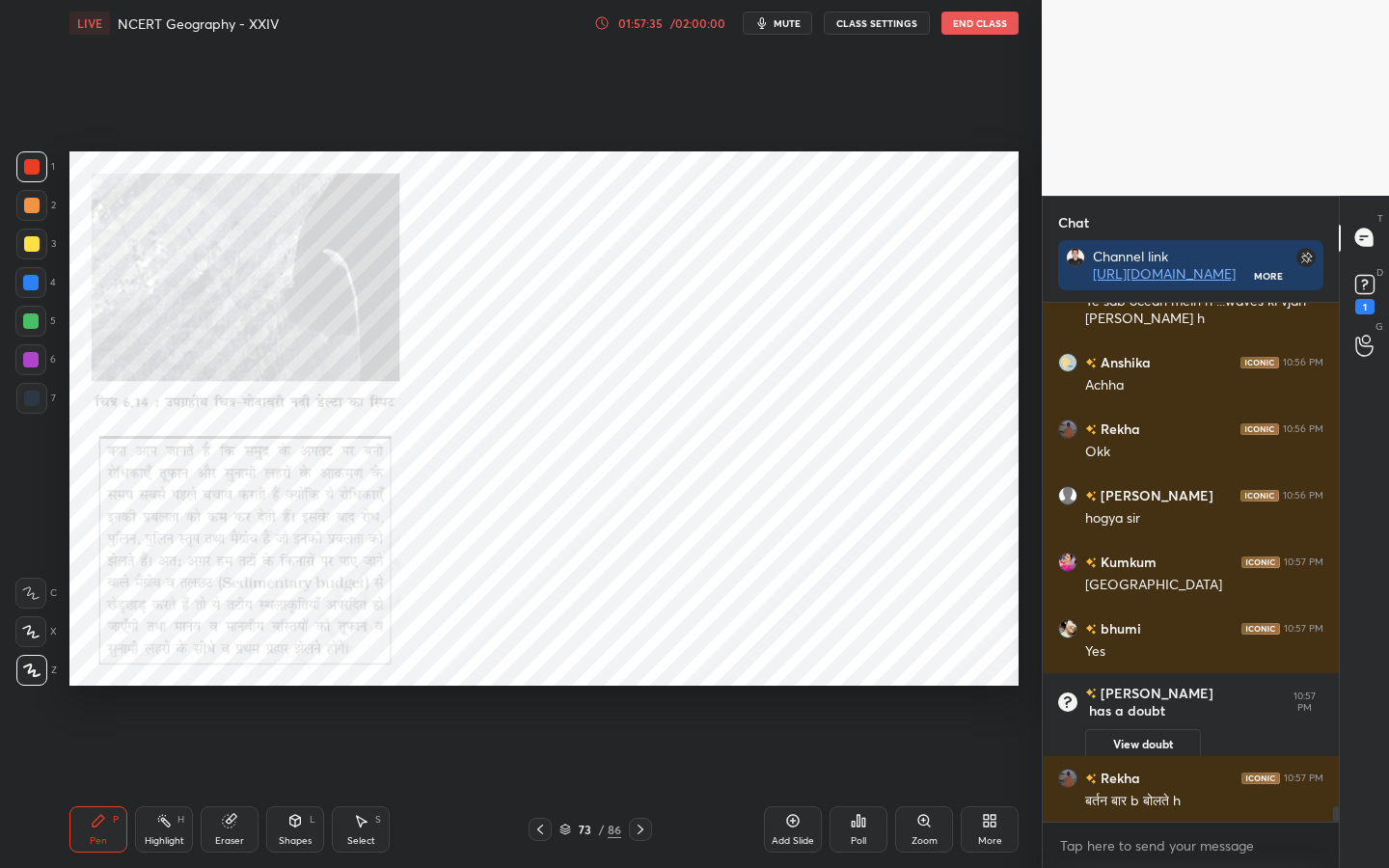 scroll, scrollTop: 17482, scrollLeft: 0, axis: vertical 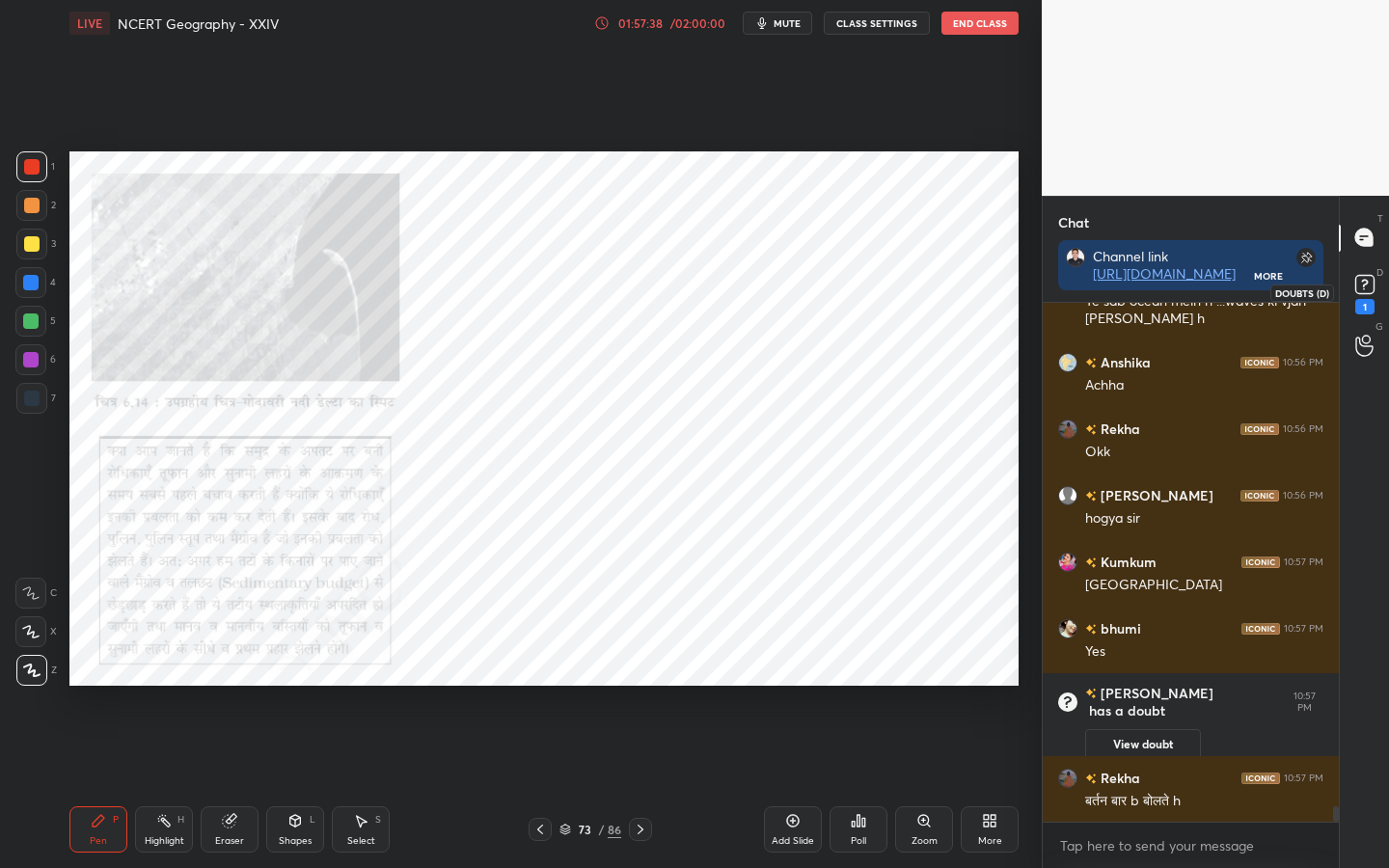click 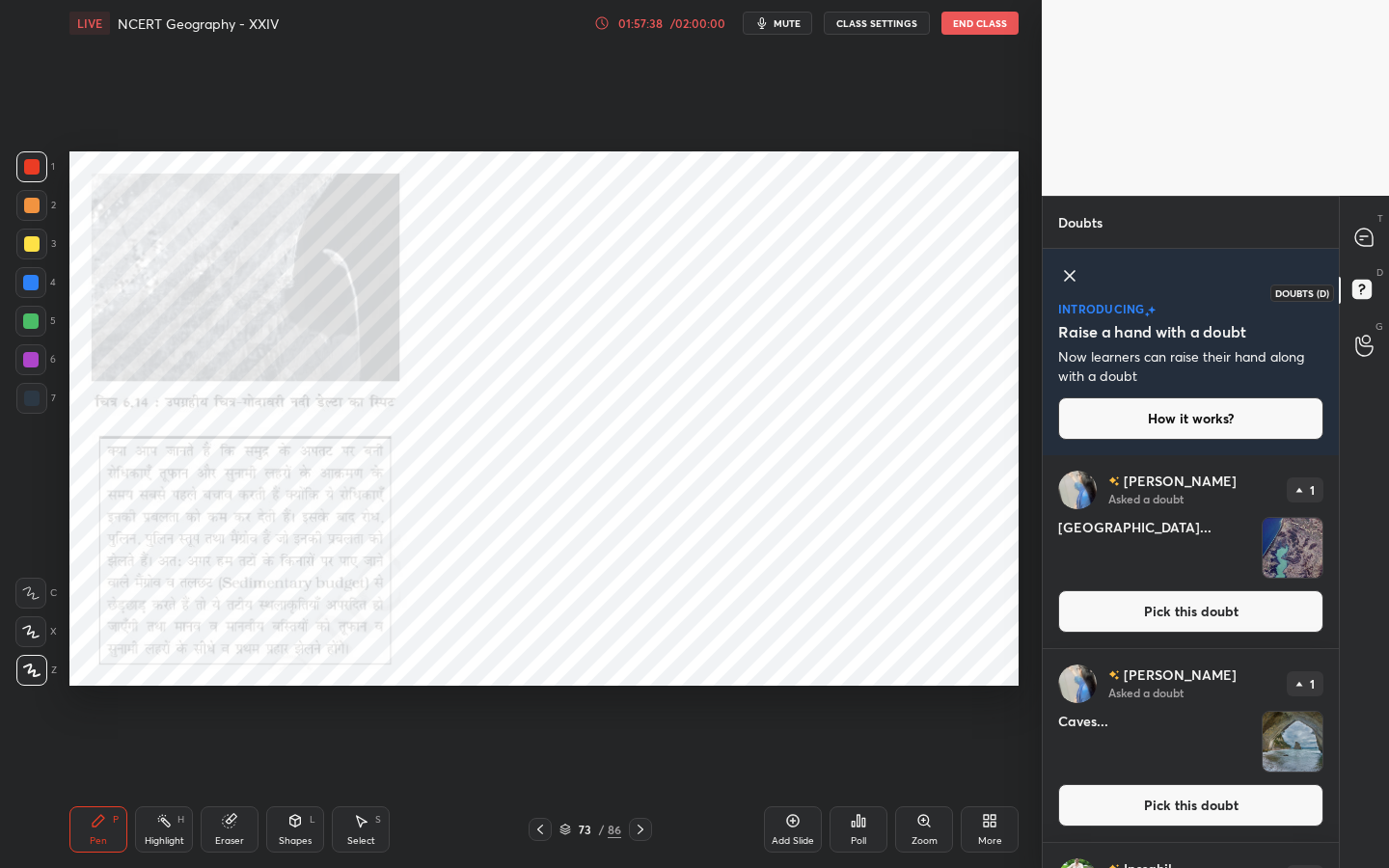 scroll, scrollTop: 7, scrollLeft: 7, axis: both 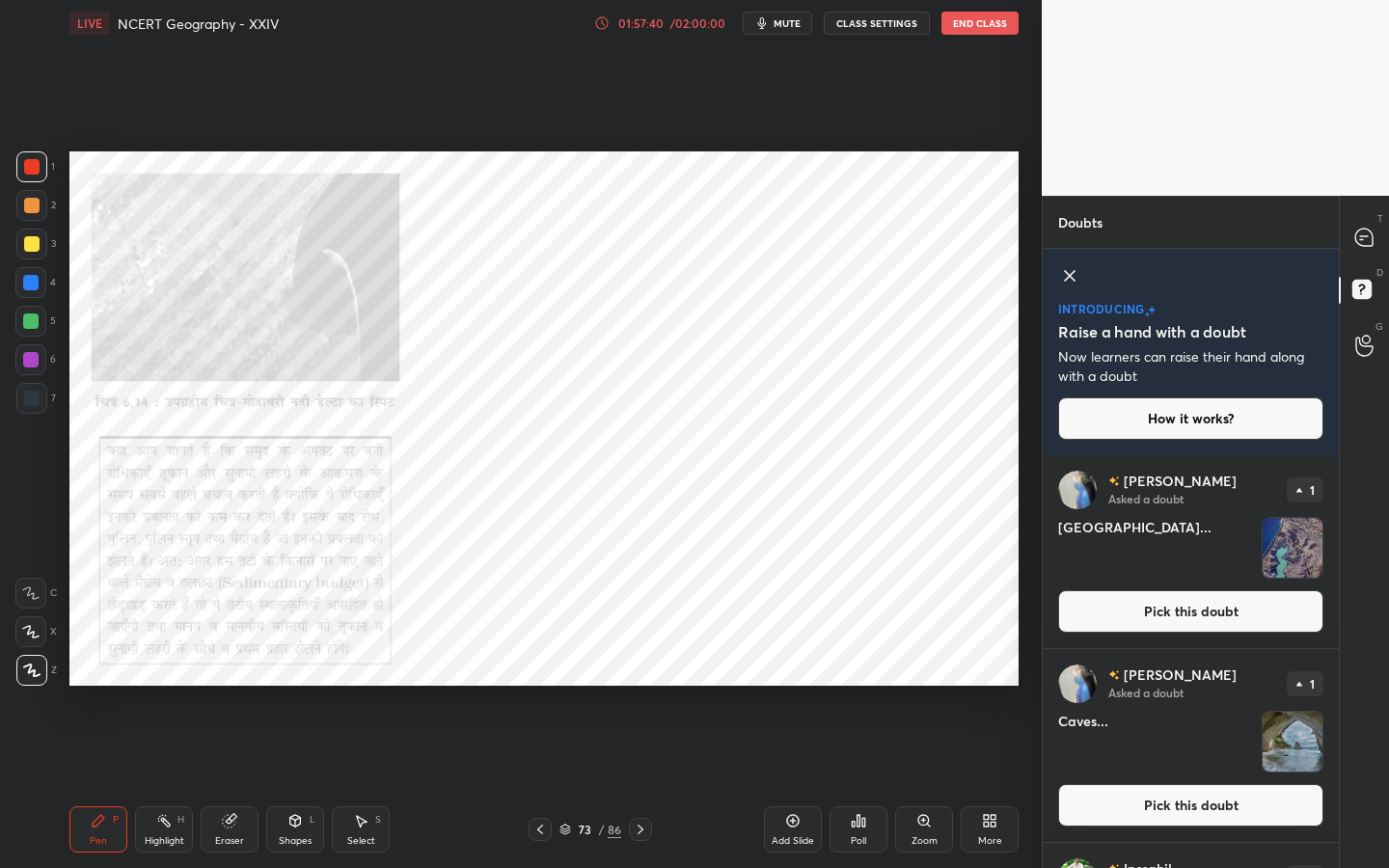 click on "Pick this doubt" at bounding box center [1190, 611] 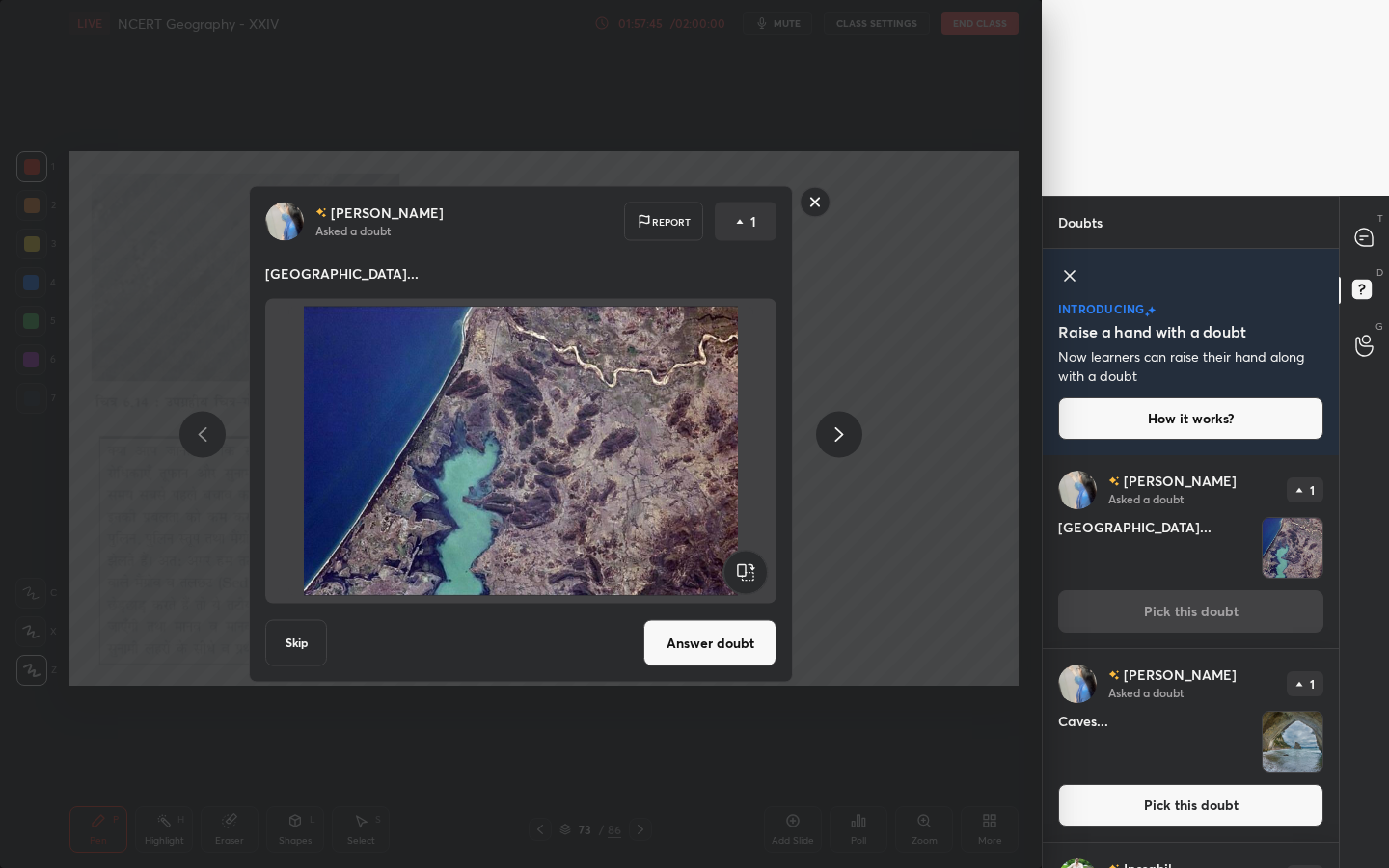 click 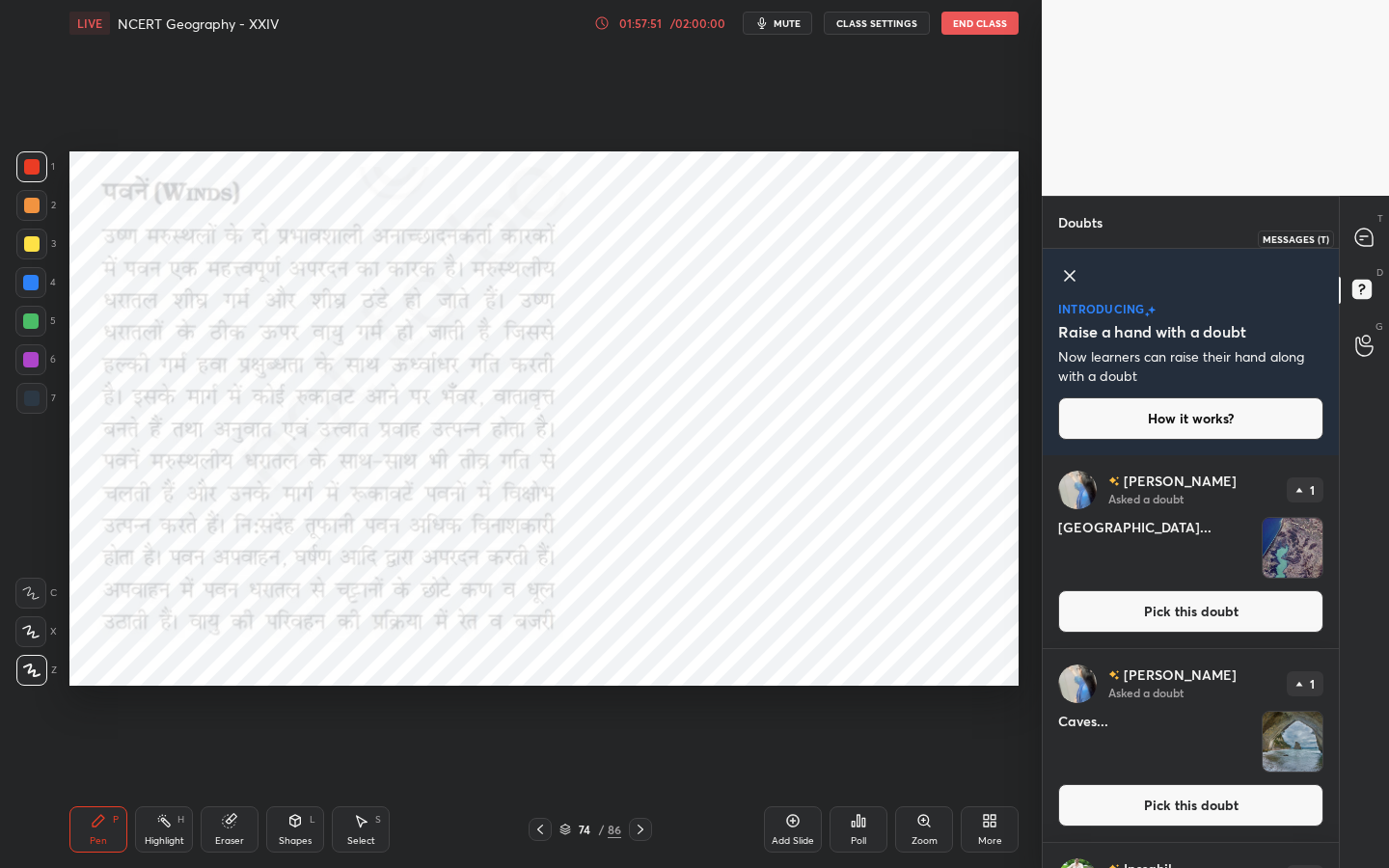 click at bounding box center (1365, 238) 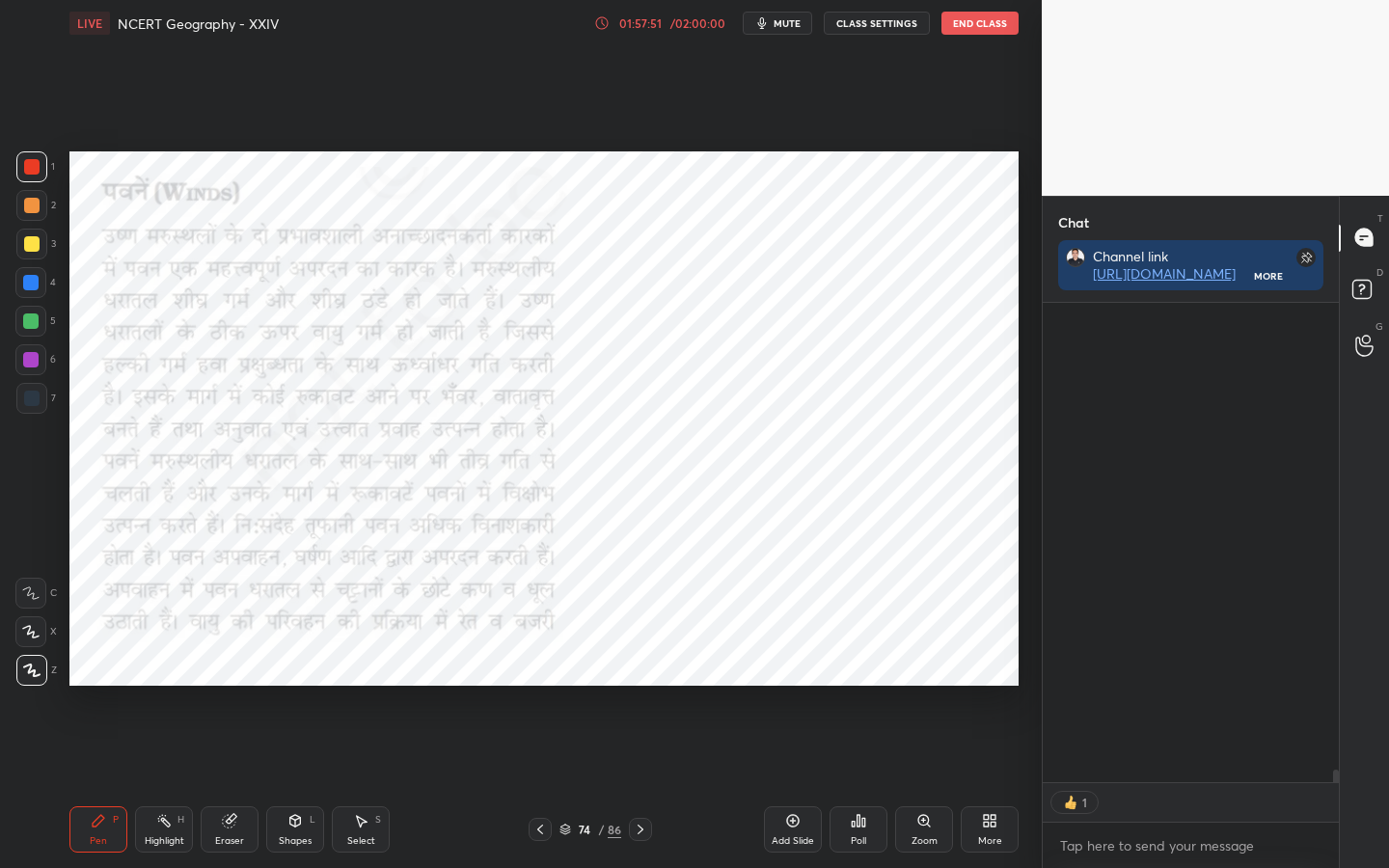 scroll, scrollTop: 18057, scrollLeft: 0, axis: vertical 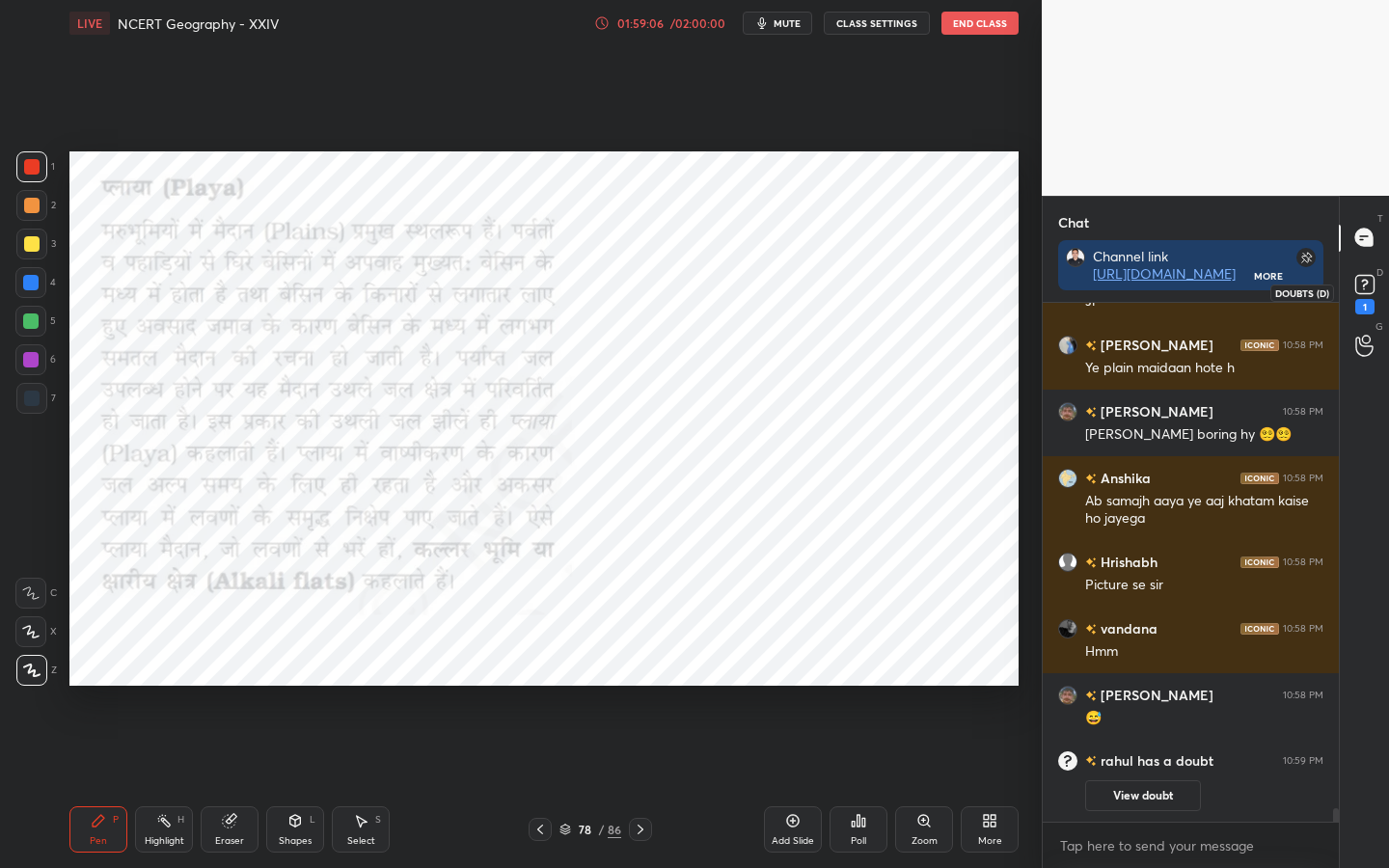 click 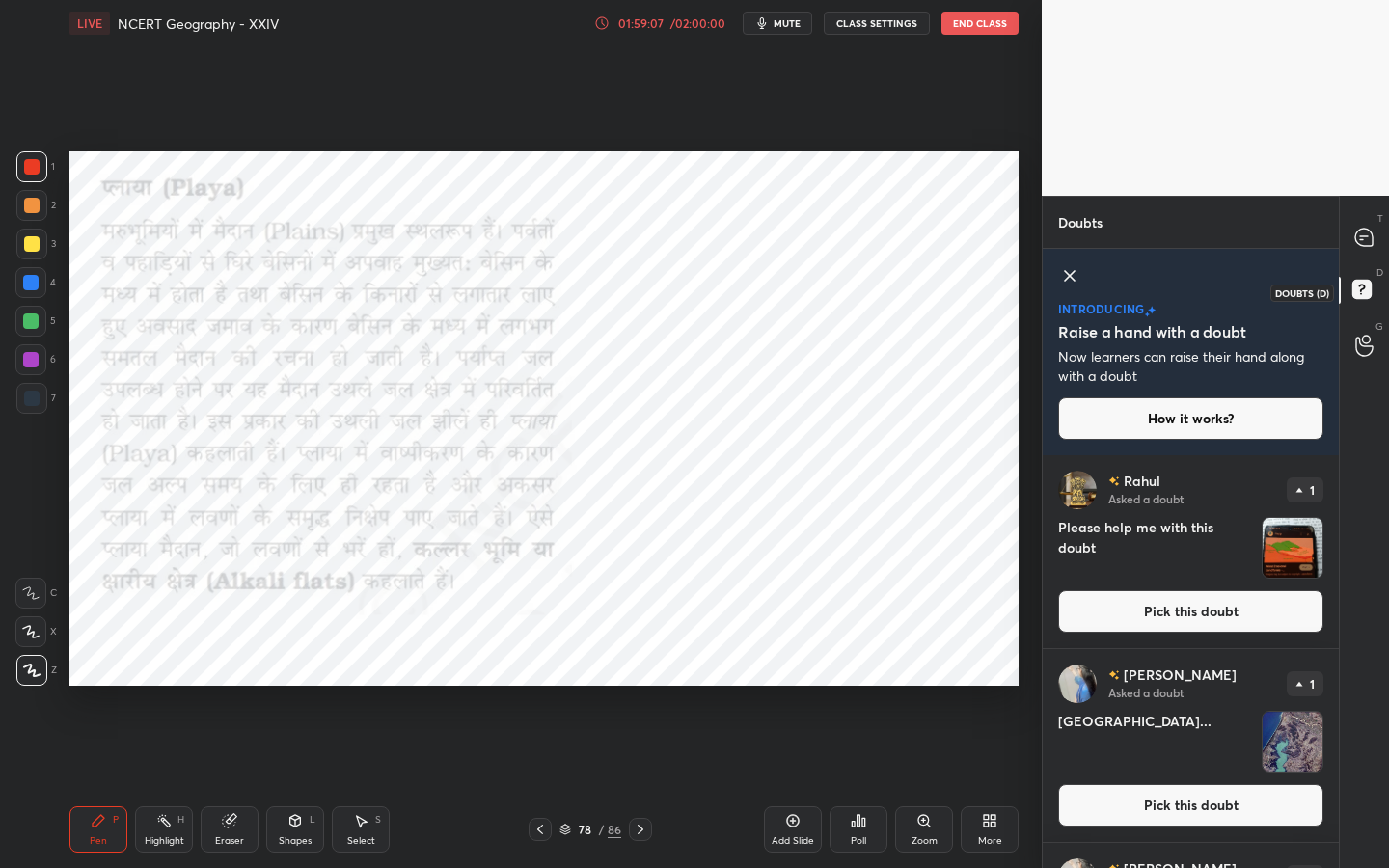 scroll, scrollTop: 7, scrollLeft: 7, axis: both 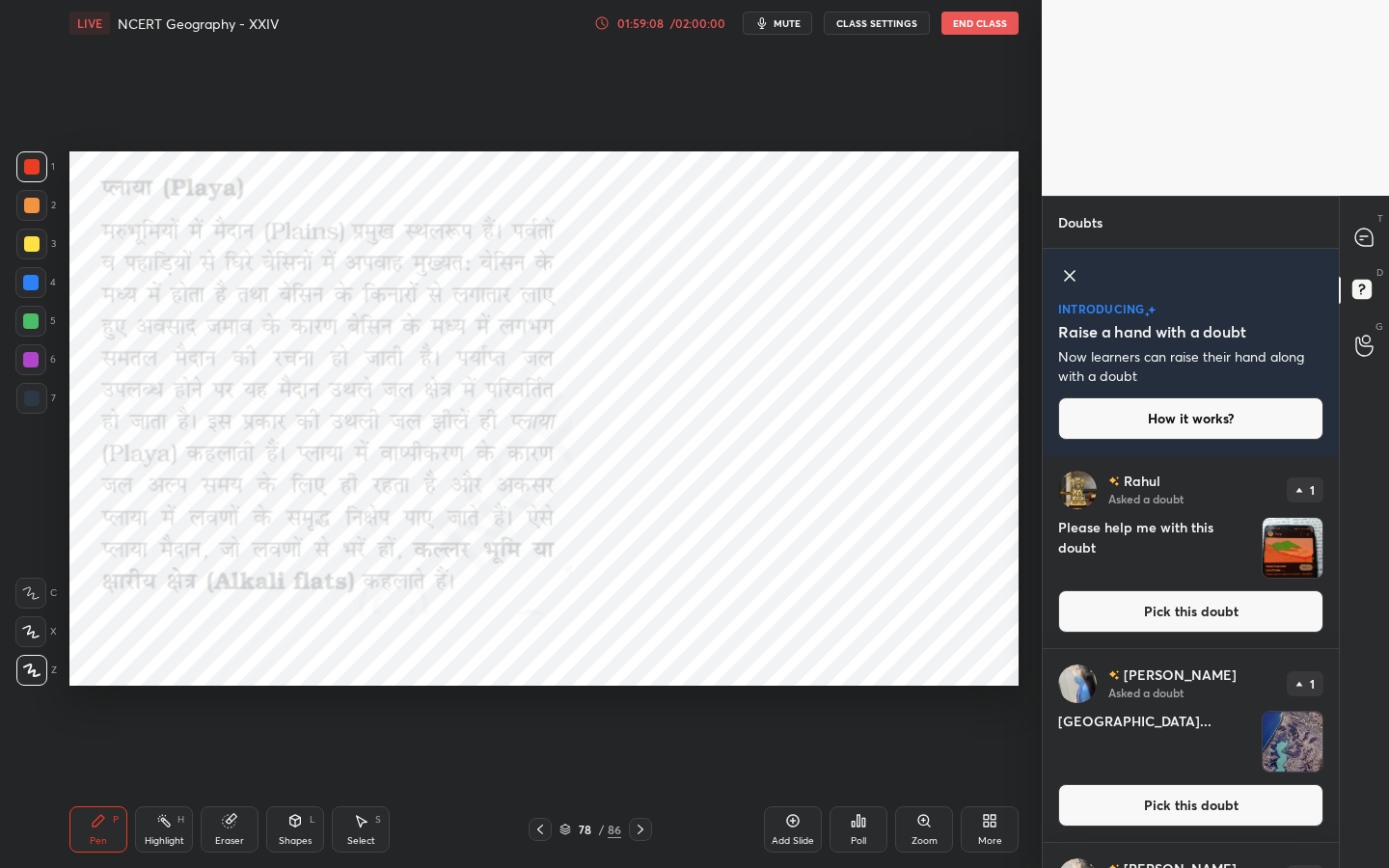 click on "Pick this doubt" at bounding box center [1190, 611] 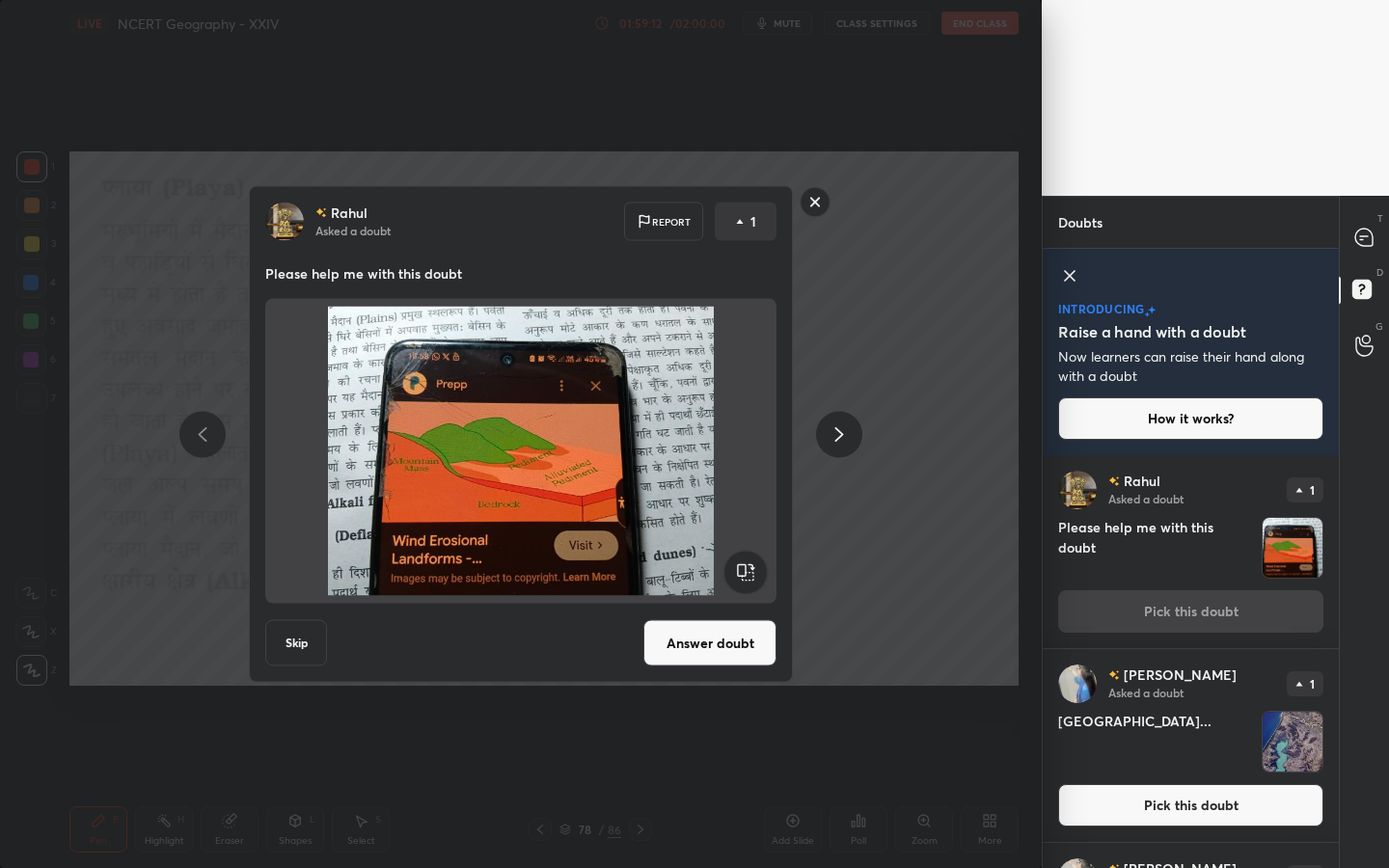 click 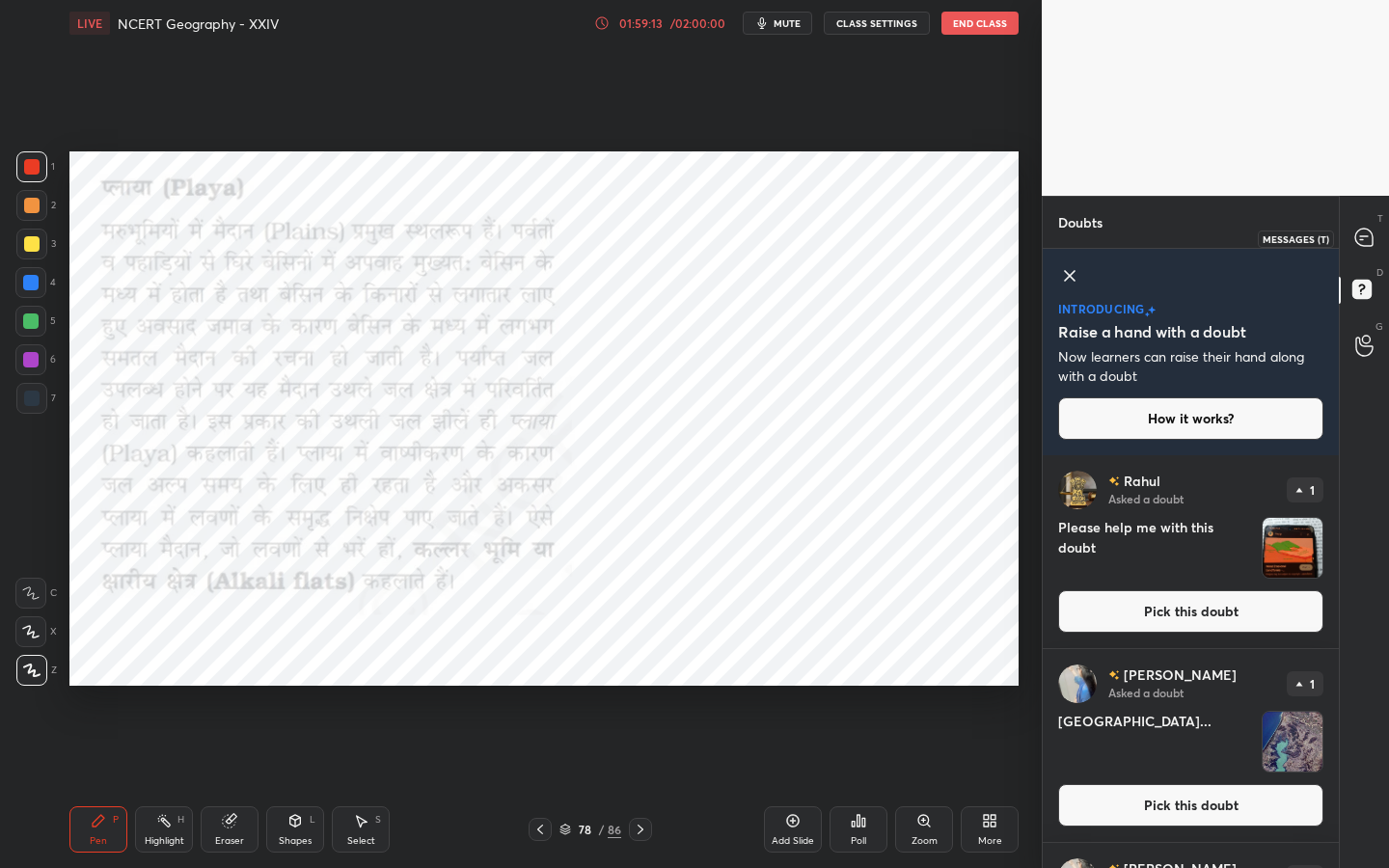 click at bounding box center (1365, 238) 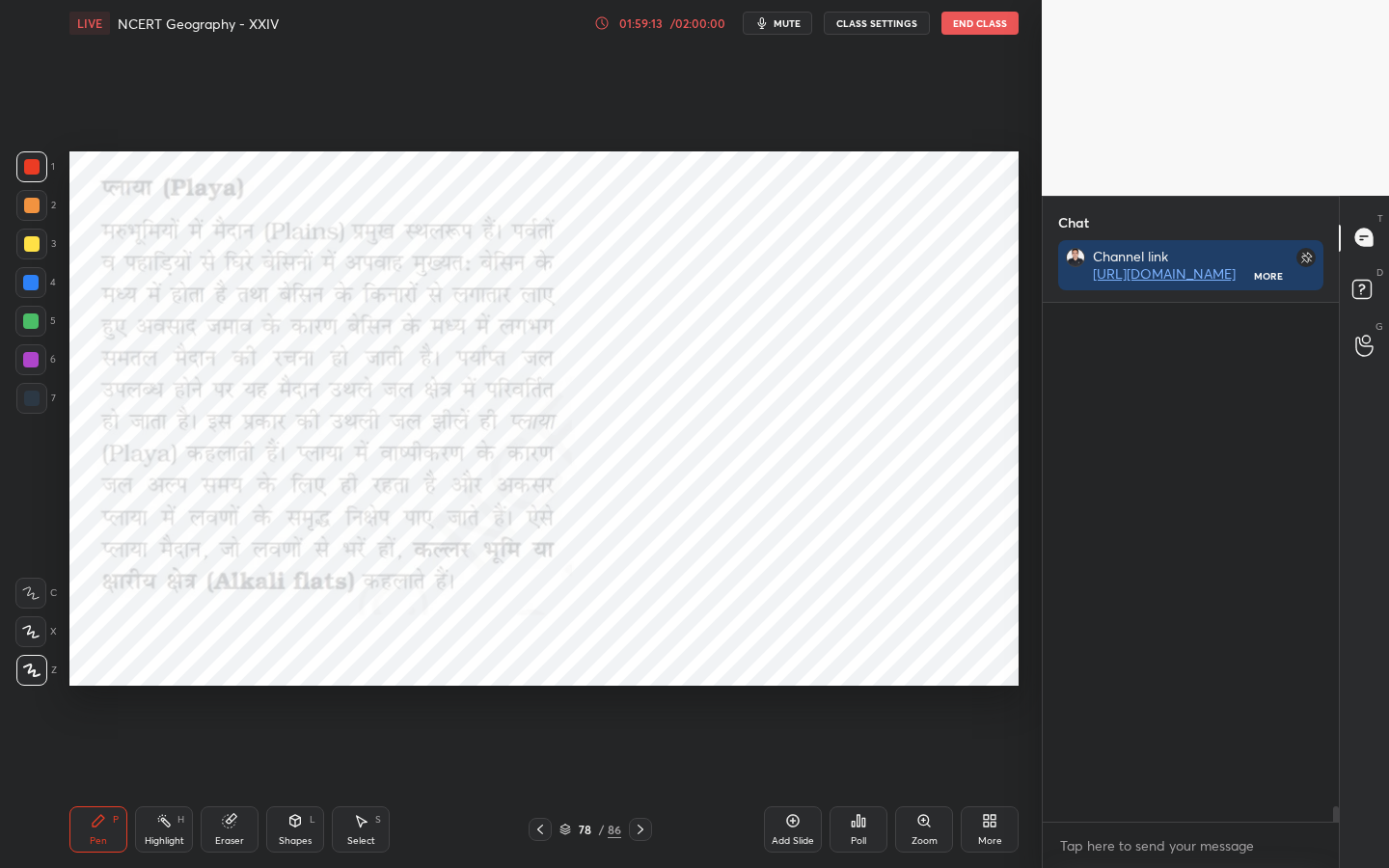 scroll, scrollTop: 352, scrollLeft: 290, axis: both 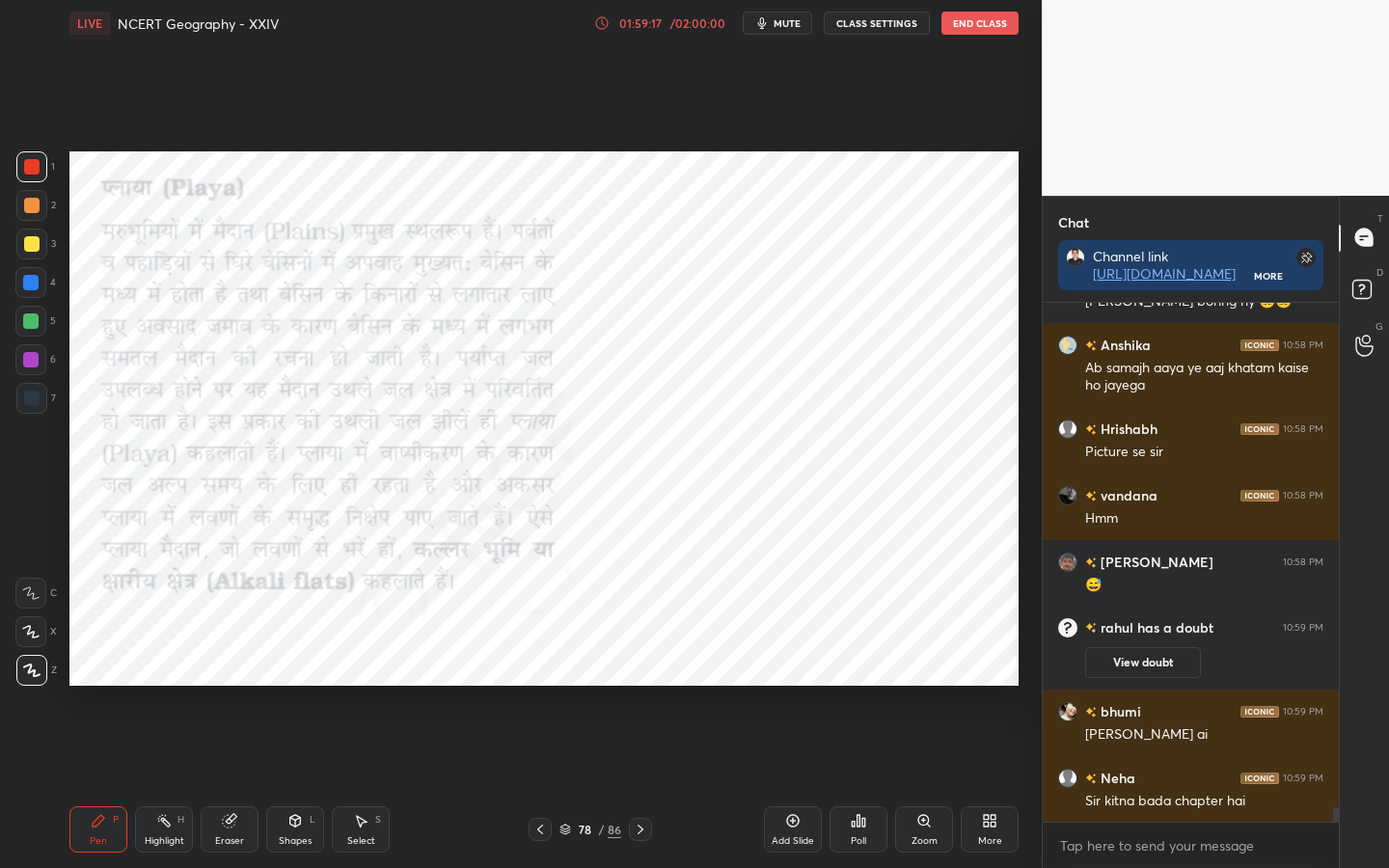 click on "86" at bounding box center [614, 829] 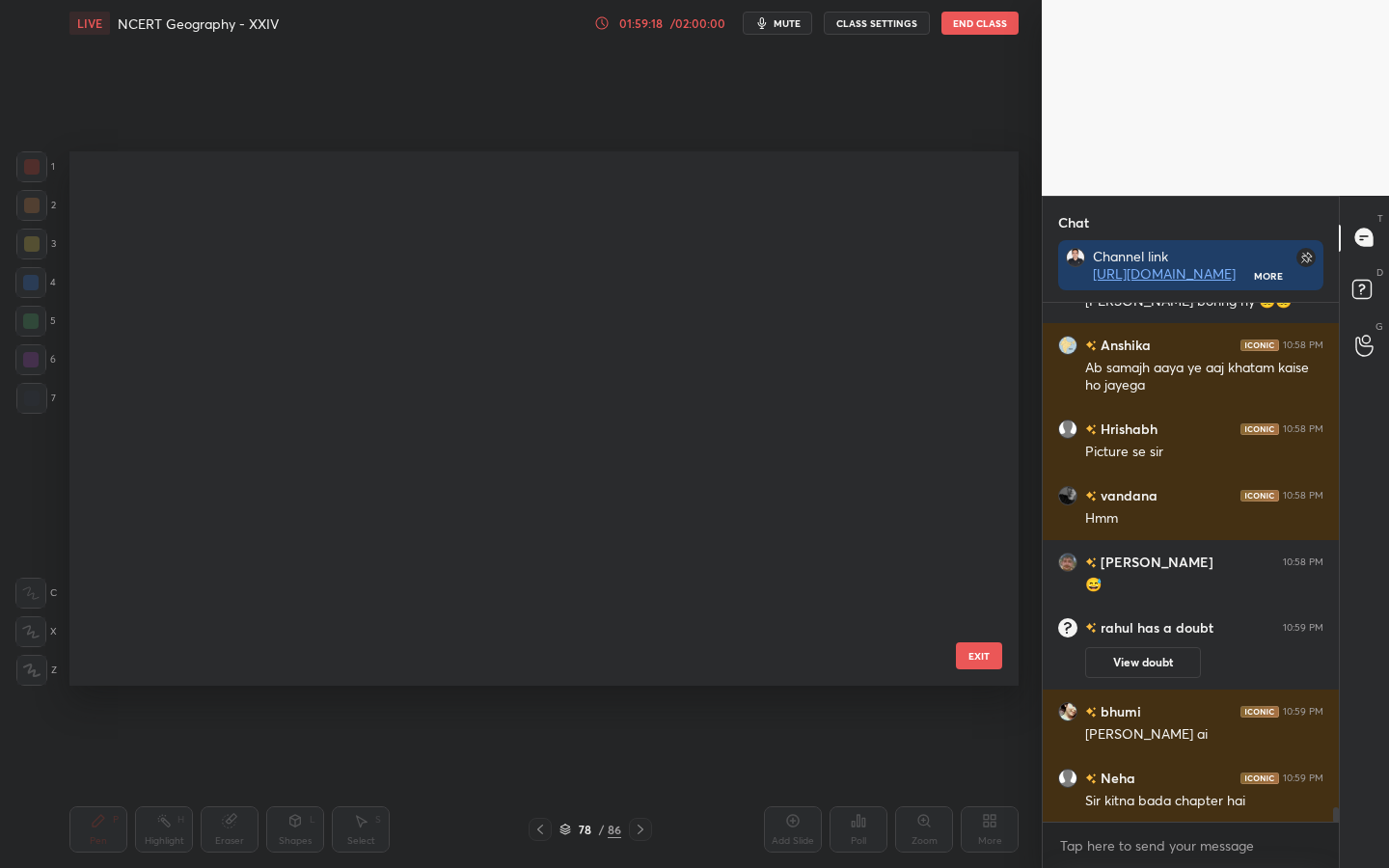 scroll, scrollTop: 3716, scrollLeft: 0, axis: vertical 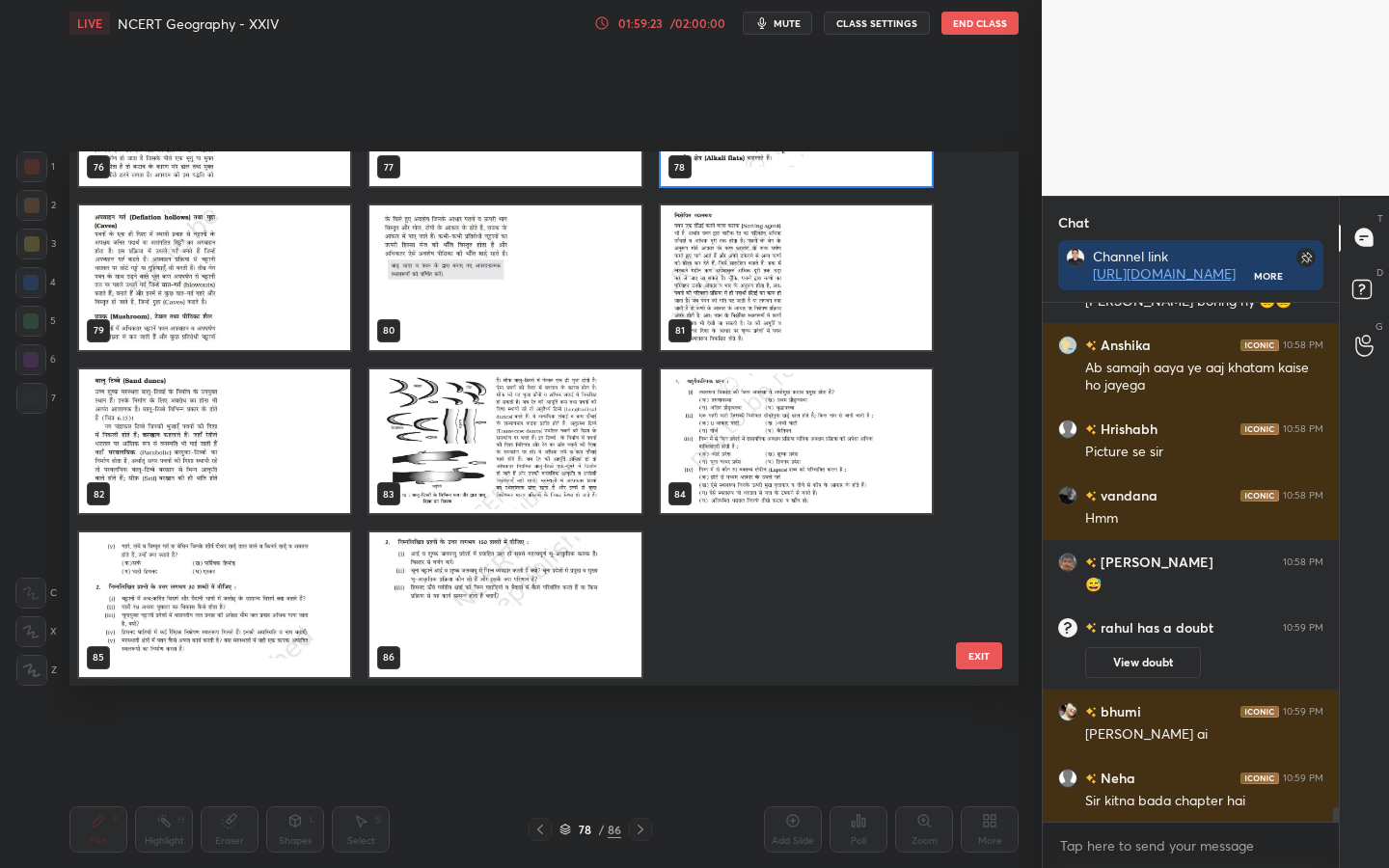 click on "EXIT" at bounding box center (979, 656) 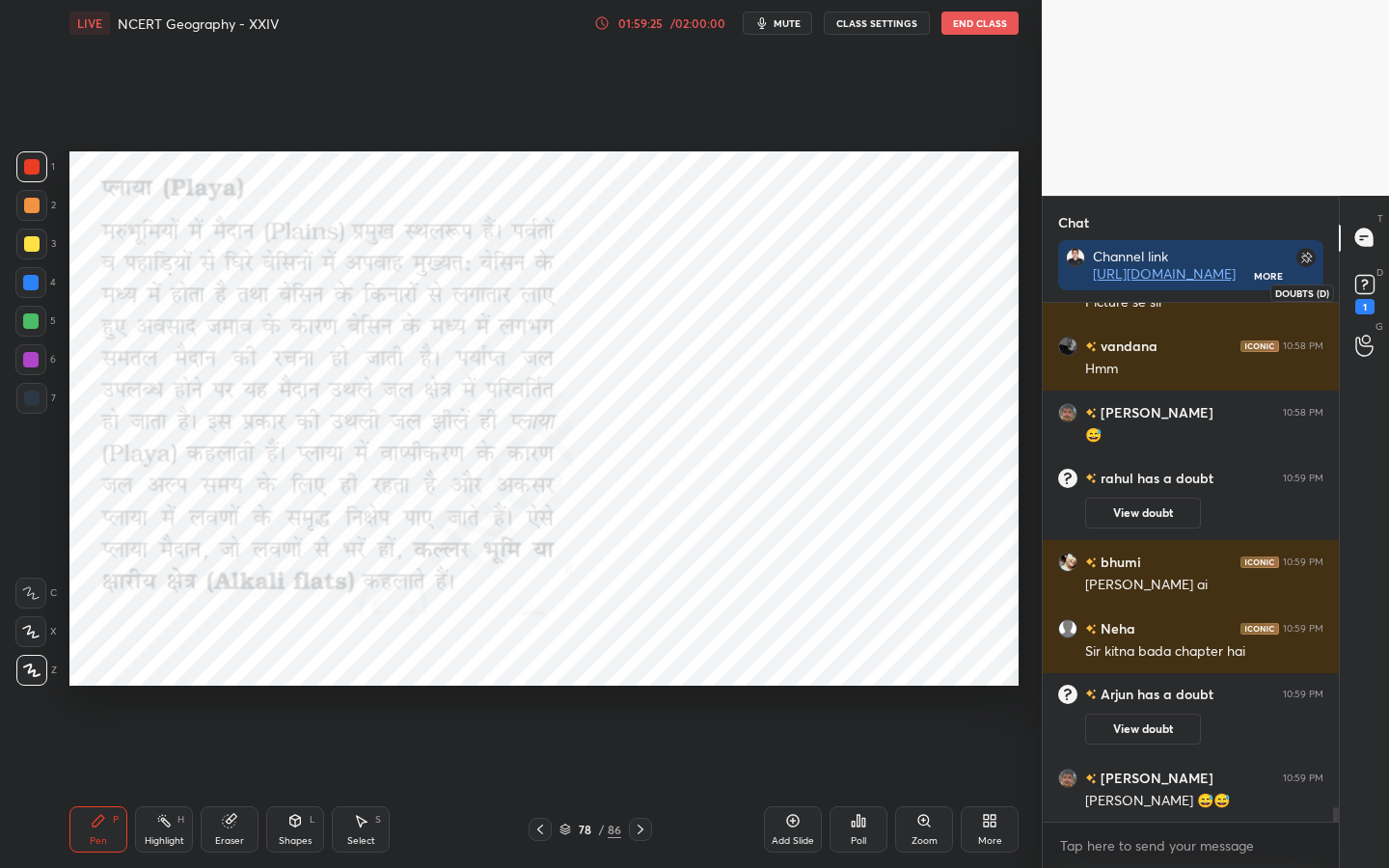 scroll, scrollTop: 18334, scrollLeft: 0, axis: vertical 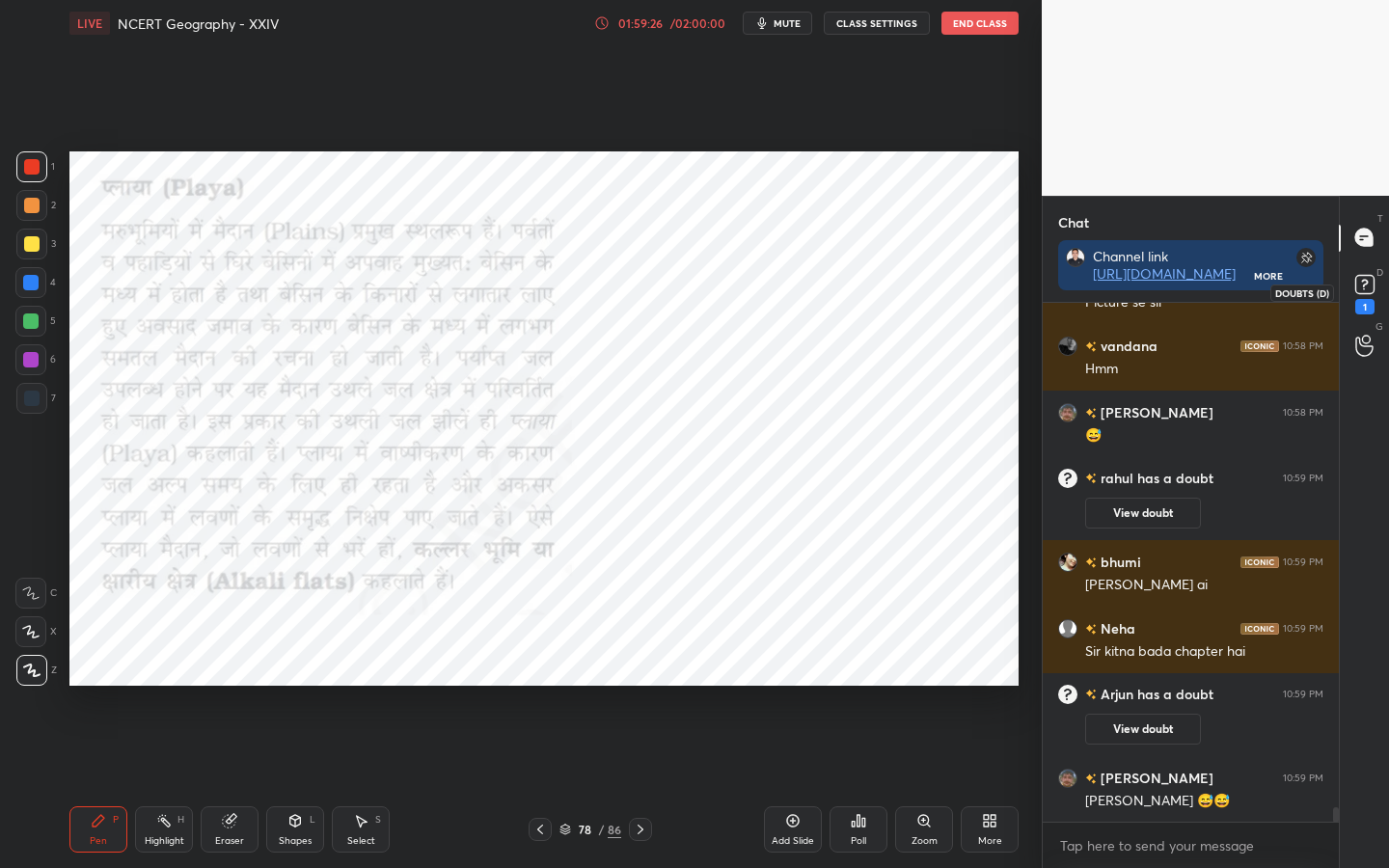 click on "1" at bounding box center [1365, 292] 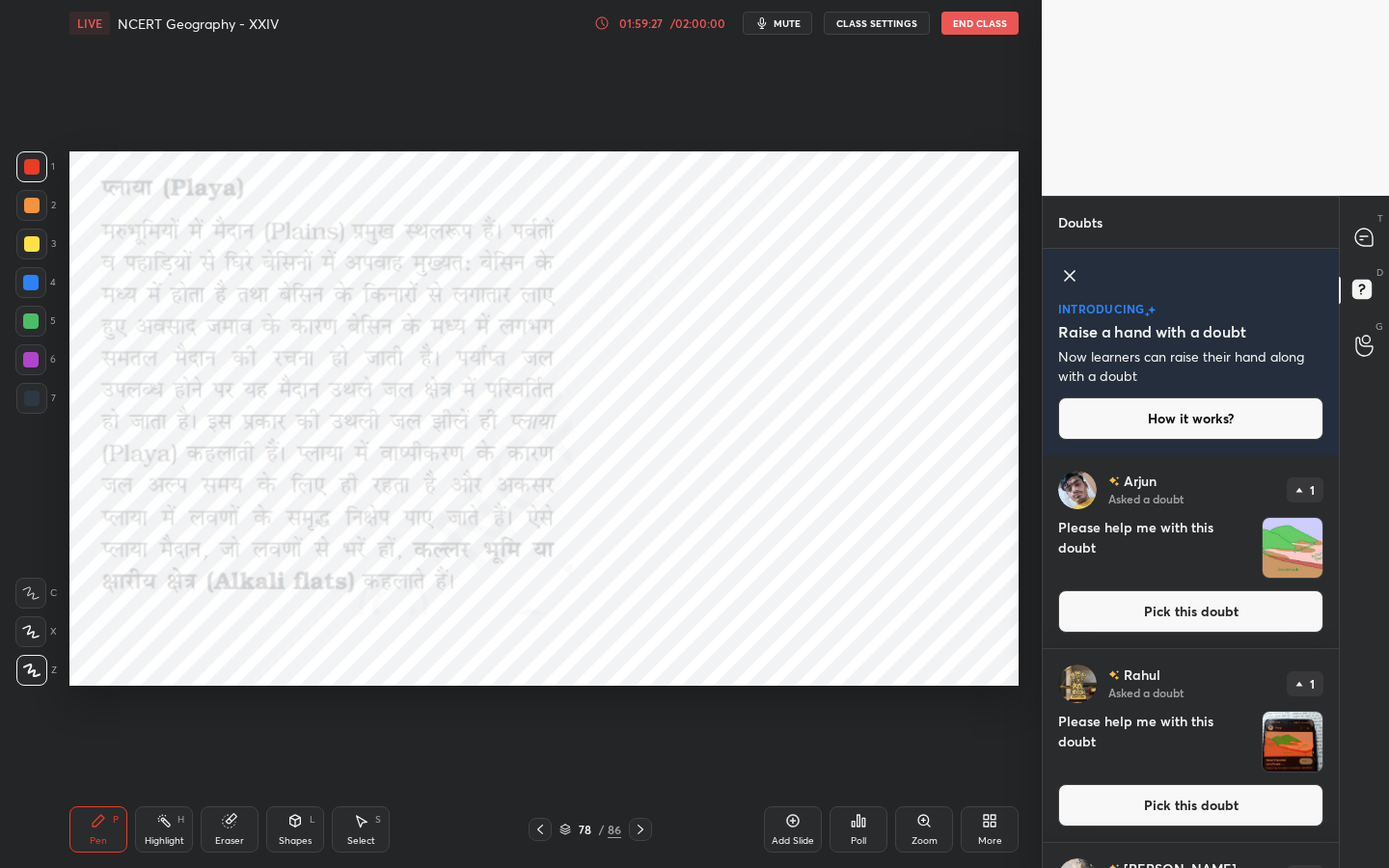 click on "Pick this doubt" at bounding box center [1190, 611] 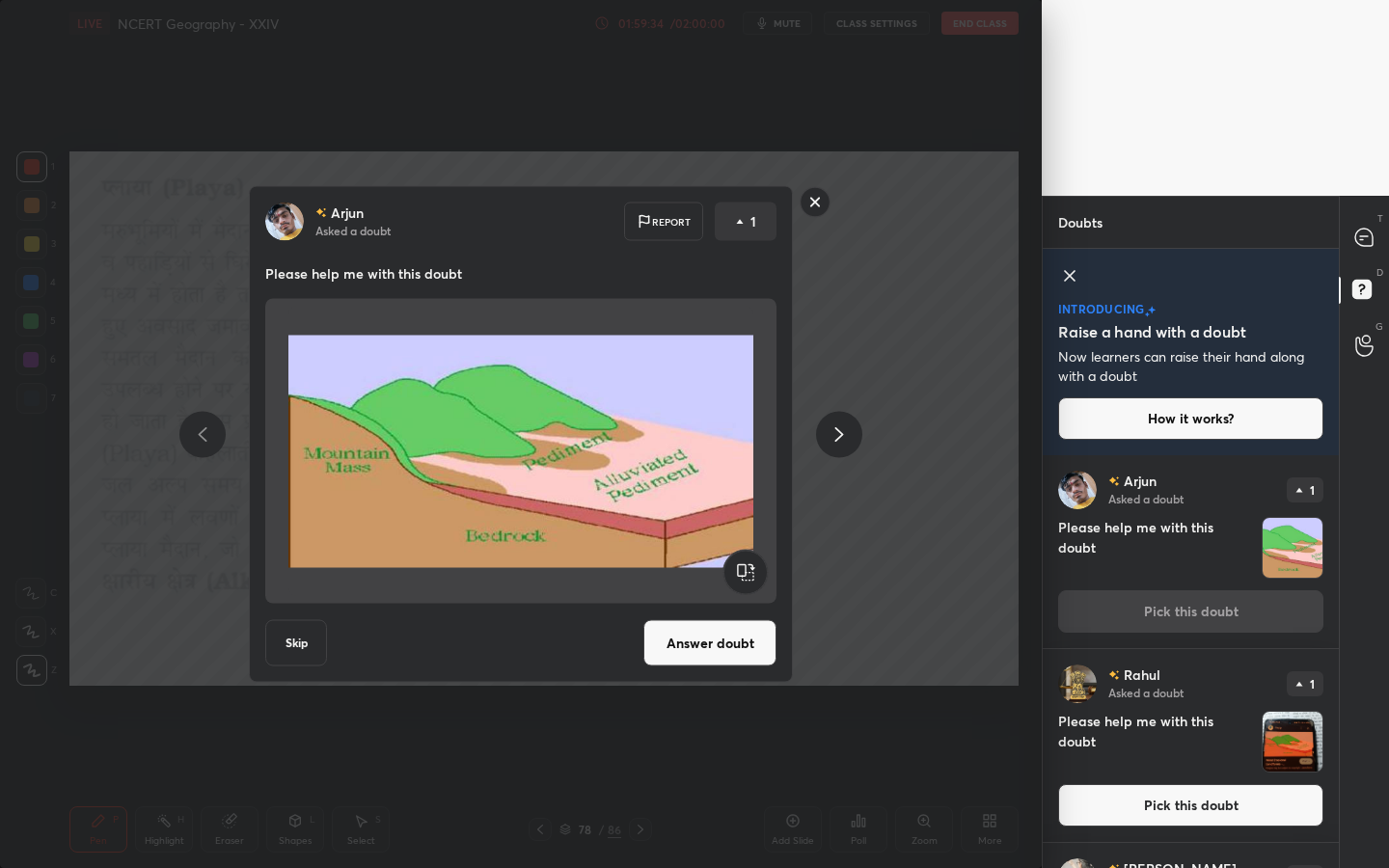 click 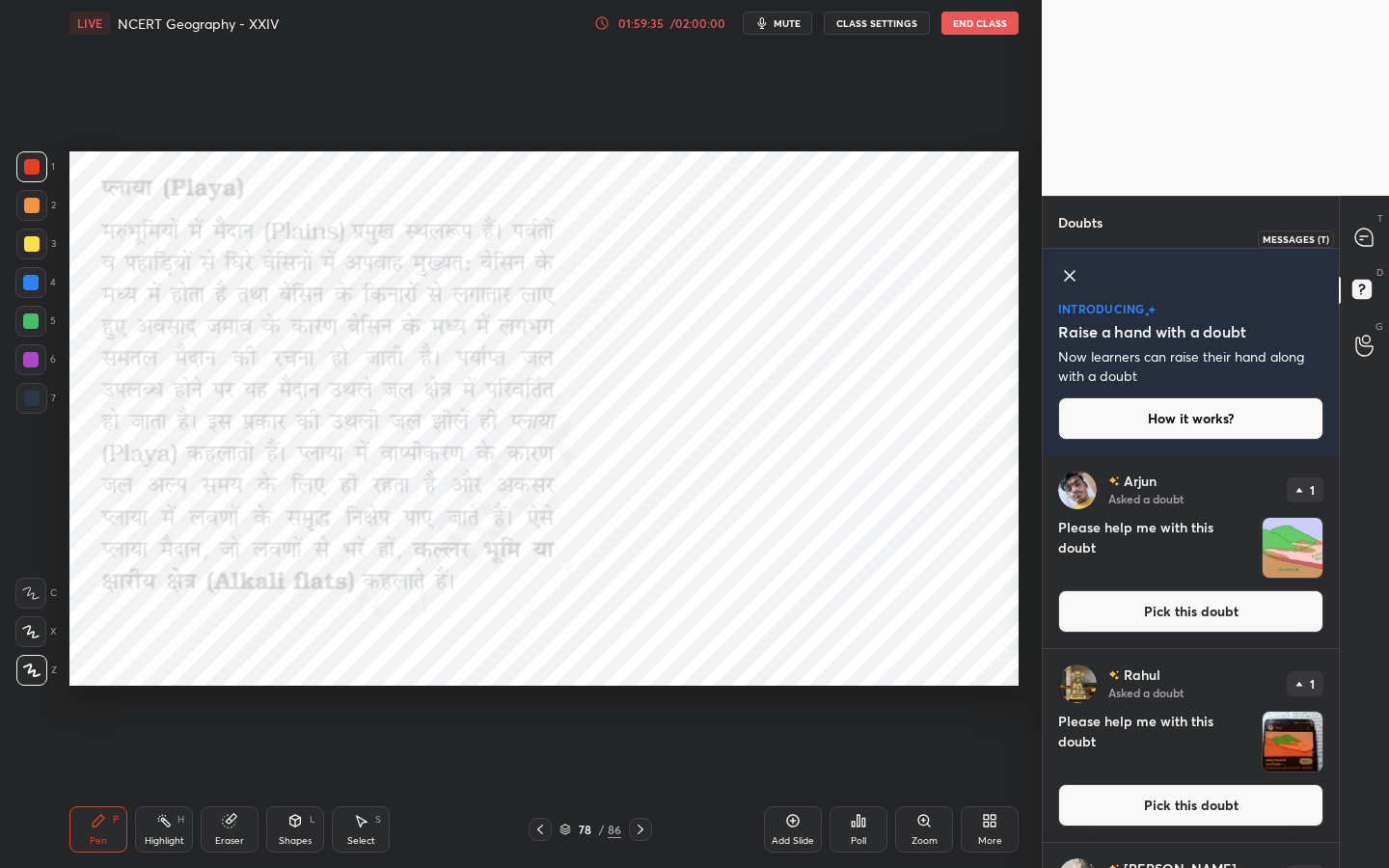 click at bounding box center (1365, 238) 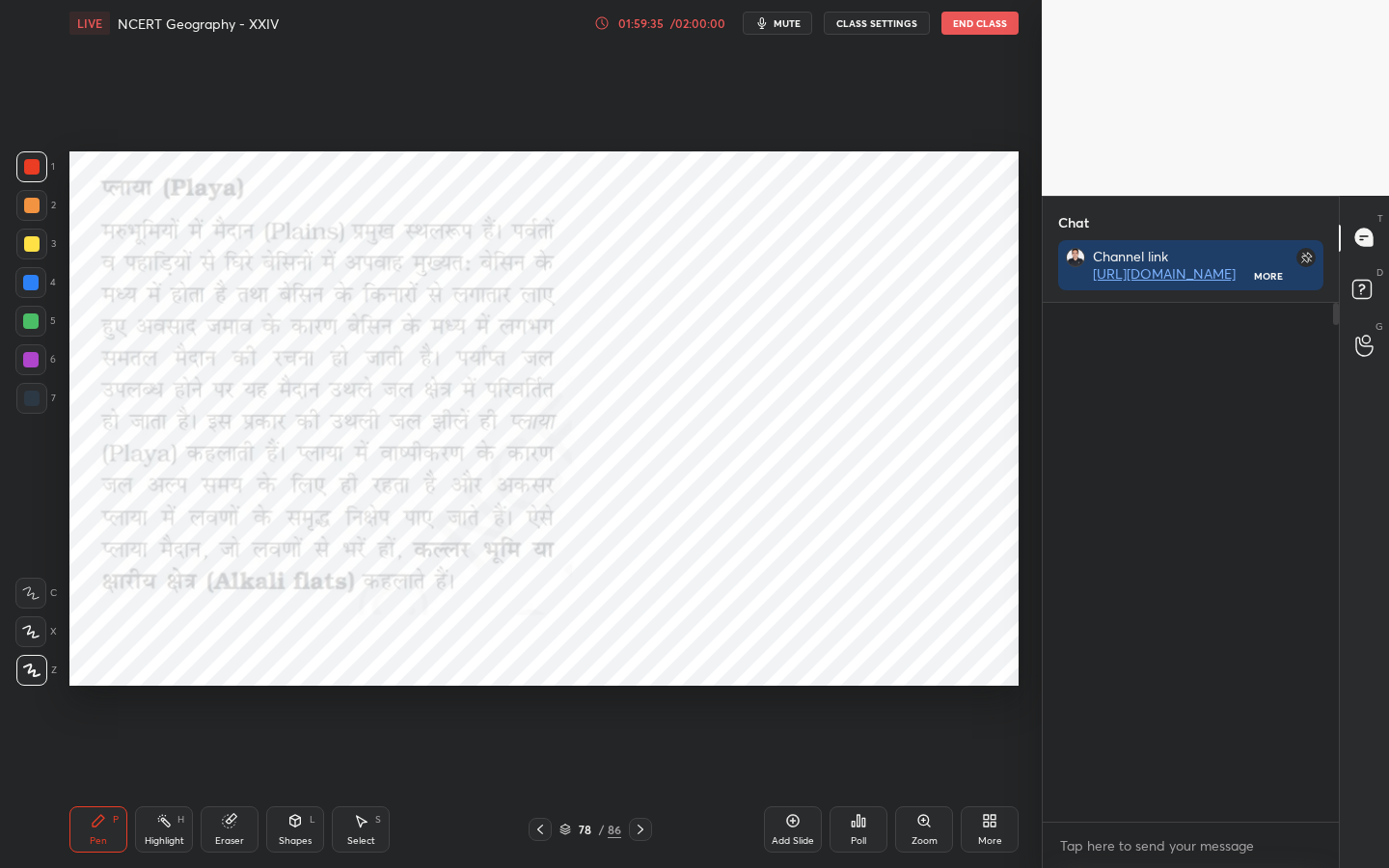 scroll, scrollTop: 352, scrollLeft: 290, axis: both 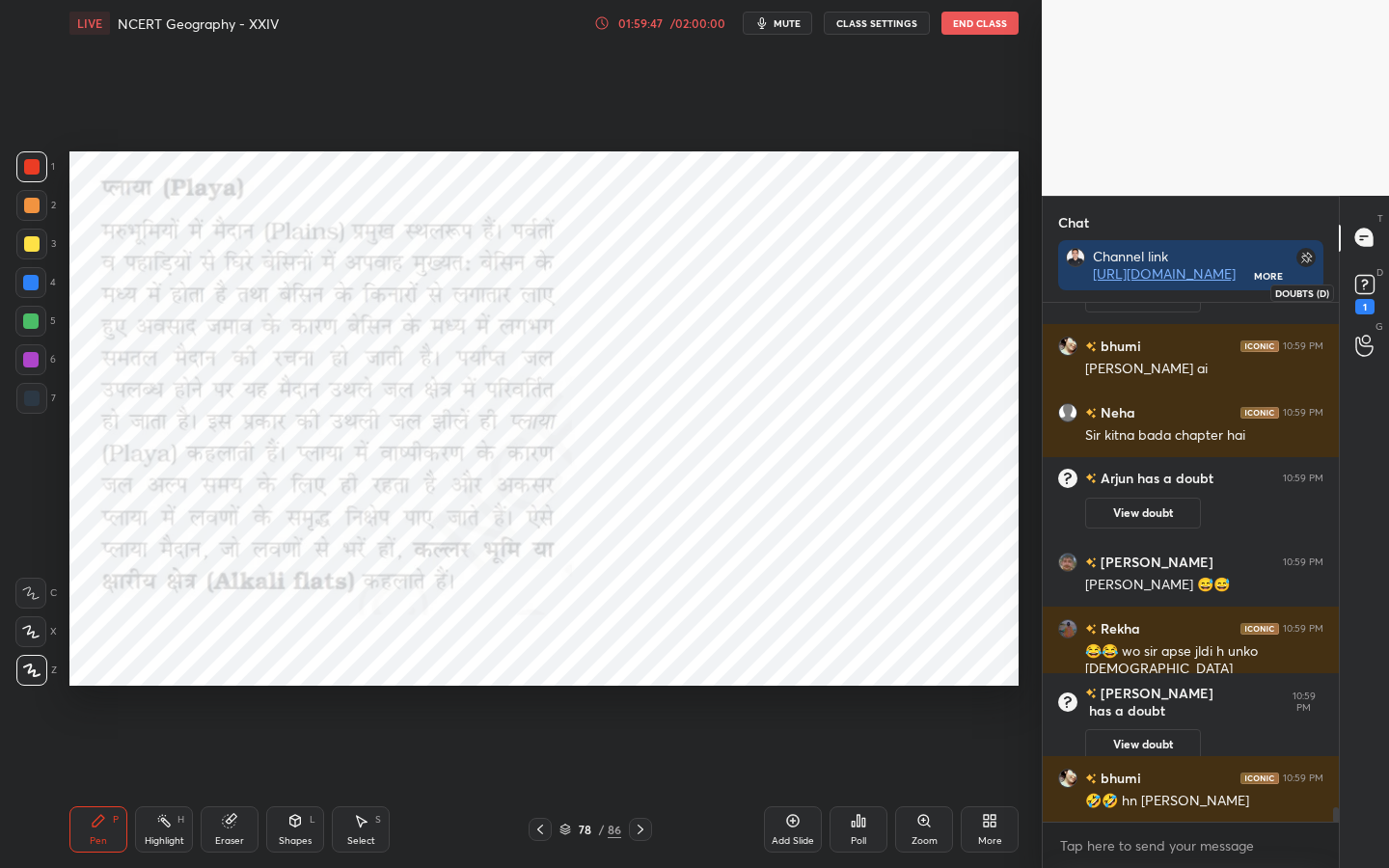 click 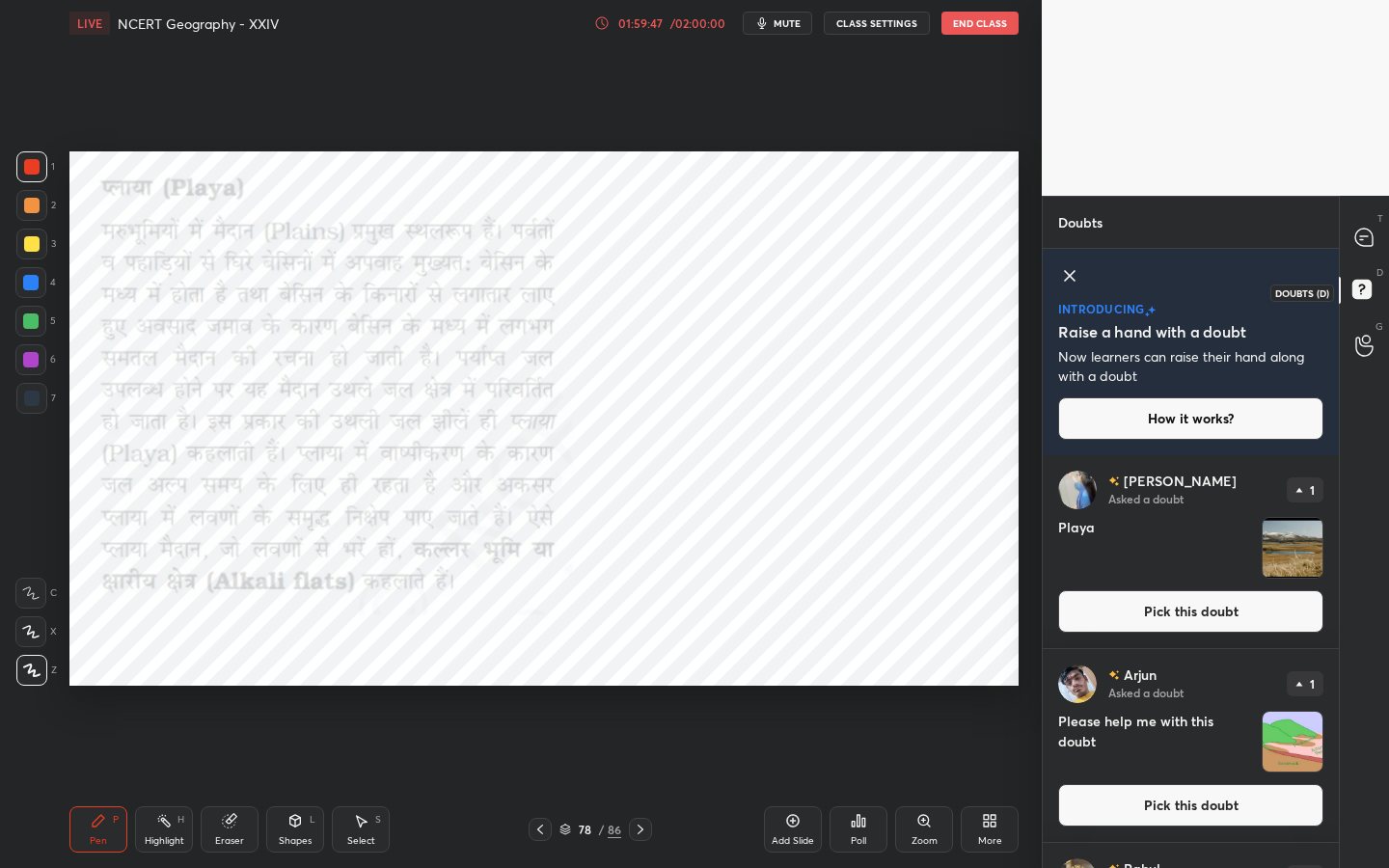 scroll, scrollTop: 7, scrollLeft: 7, axis: both 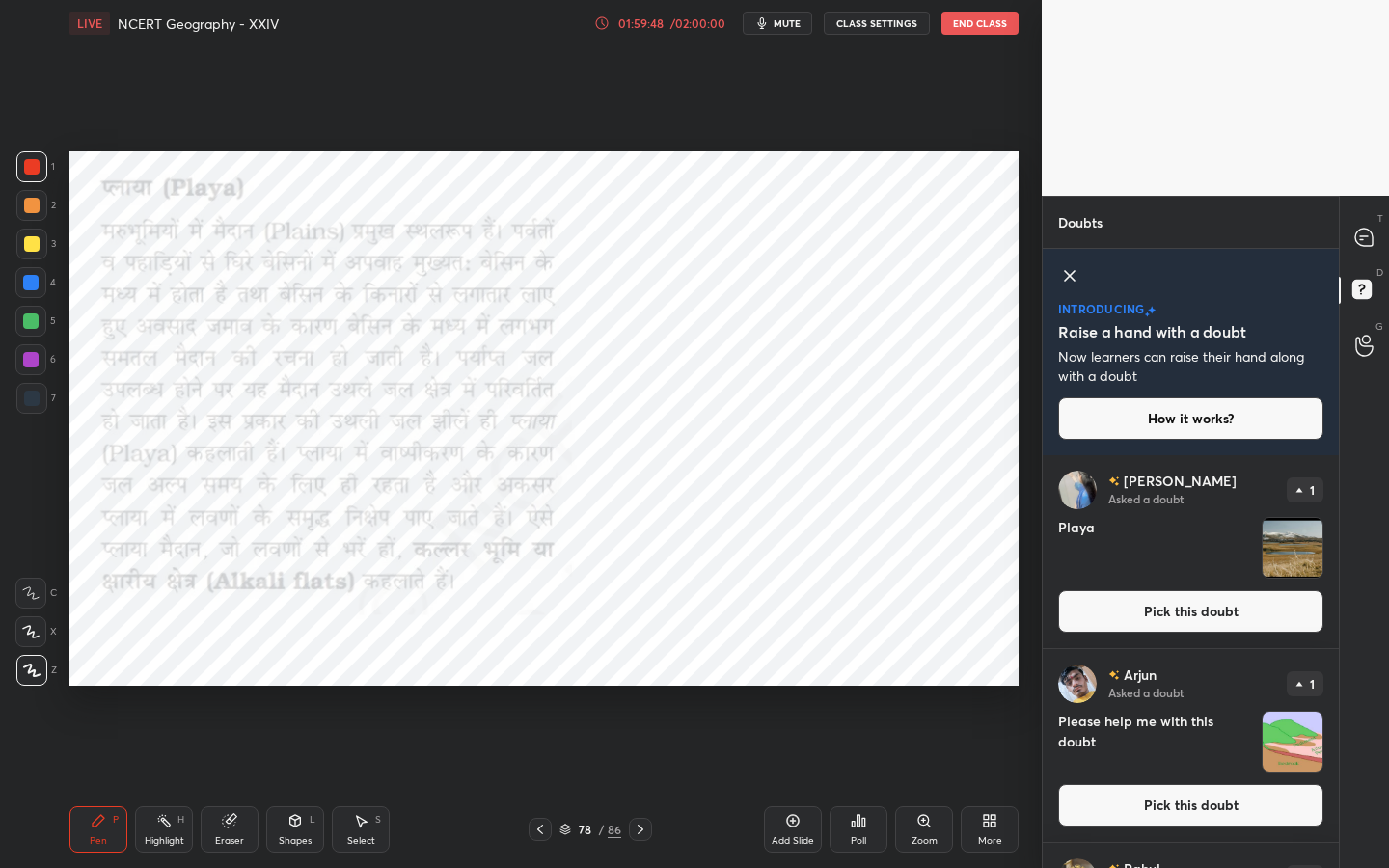 click on "Pick this doubt" at bounding box center (1190, 611) 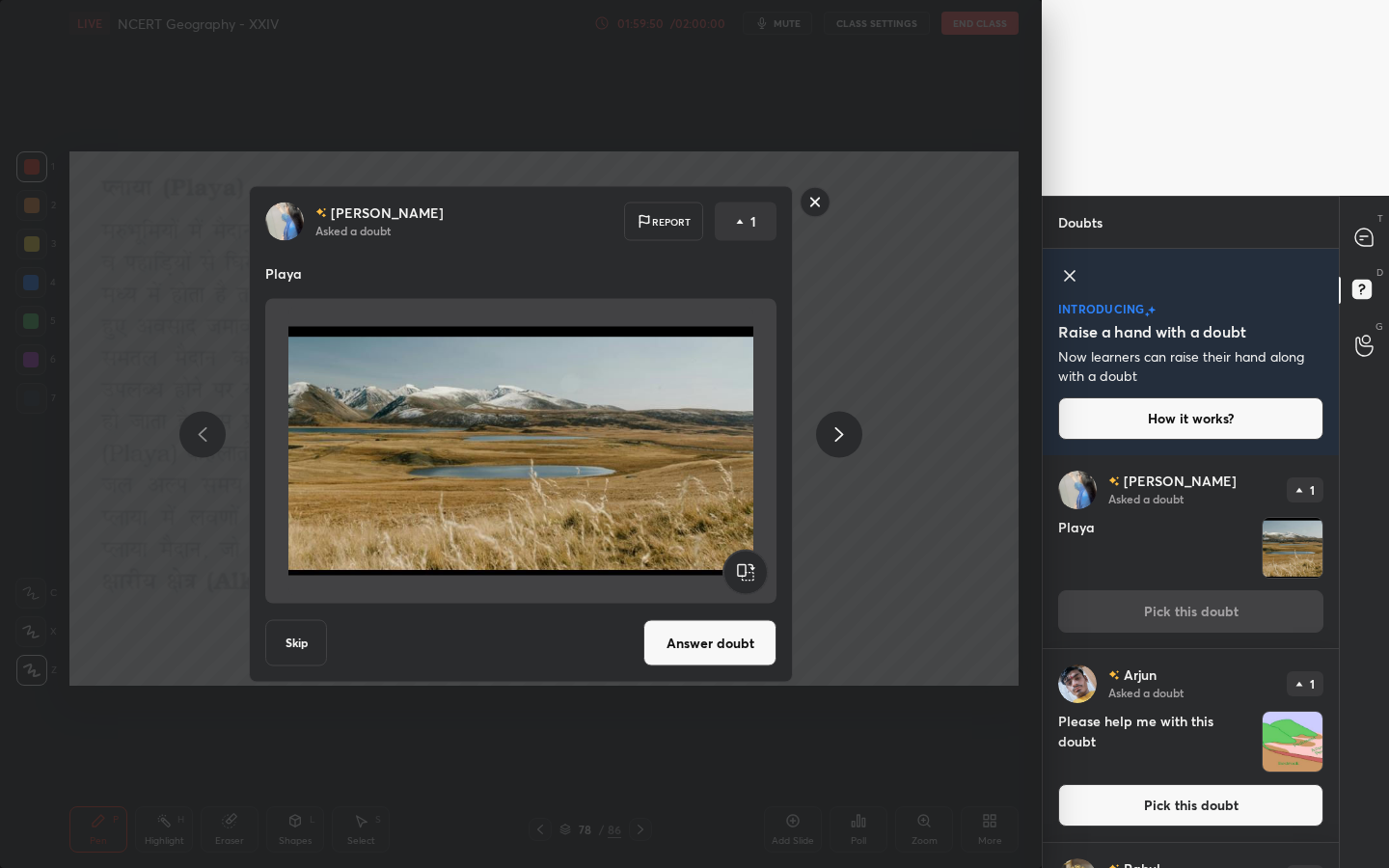 click on "Answer doubt" at bounding box center [710, 643] 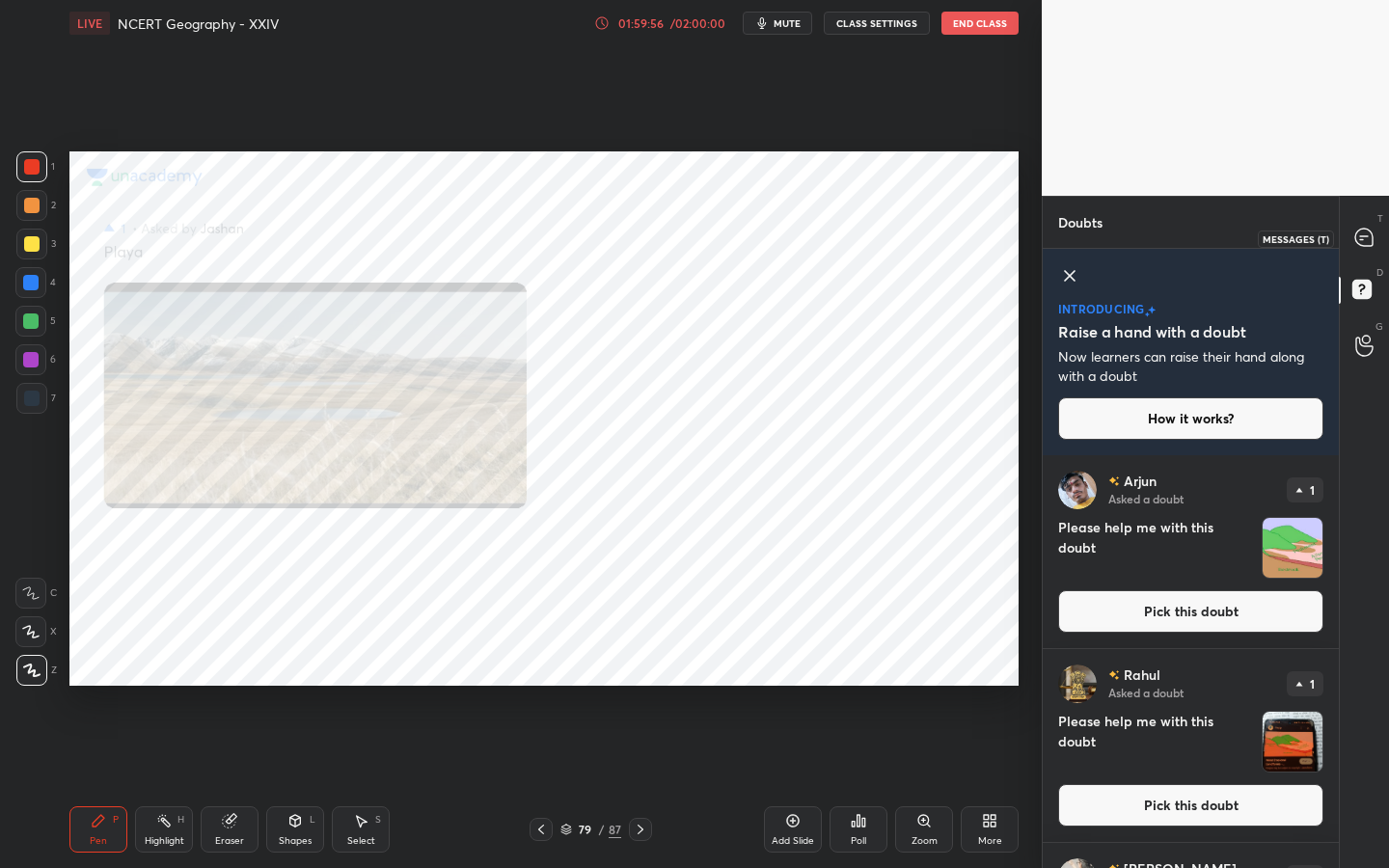 drag, startPoint x: 1374, startPoint y: 246, endPoint x: 1357, endPoint y: 259, distance: 21.400935 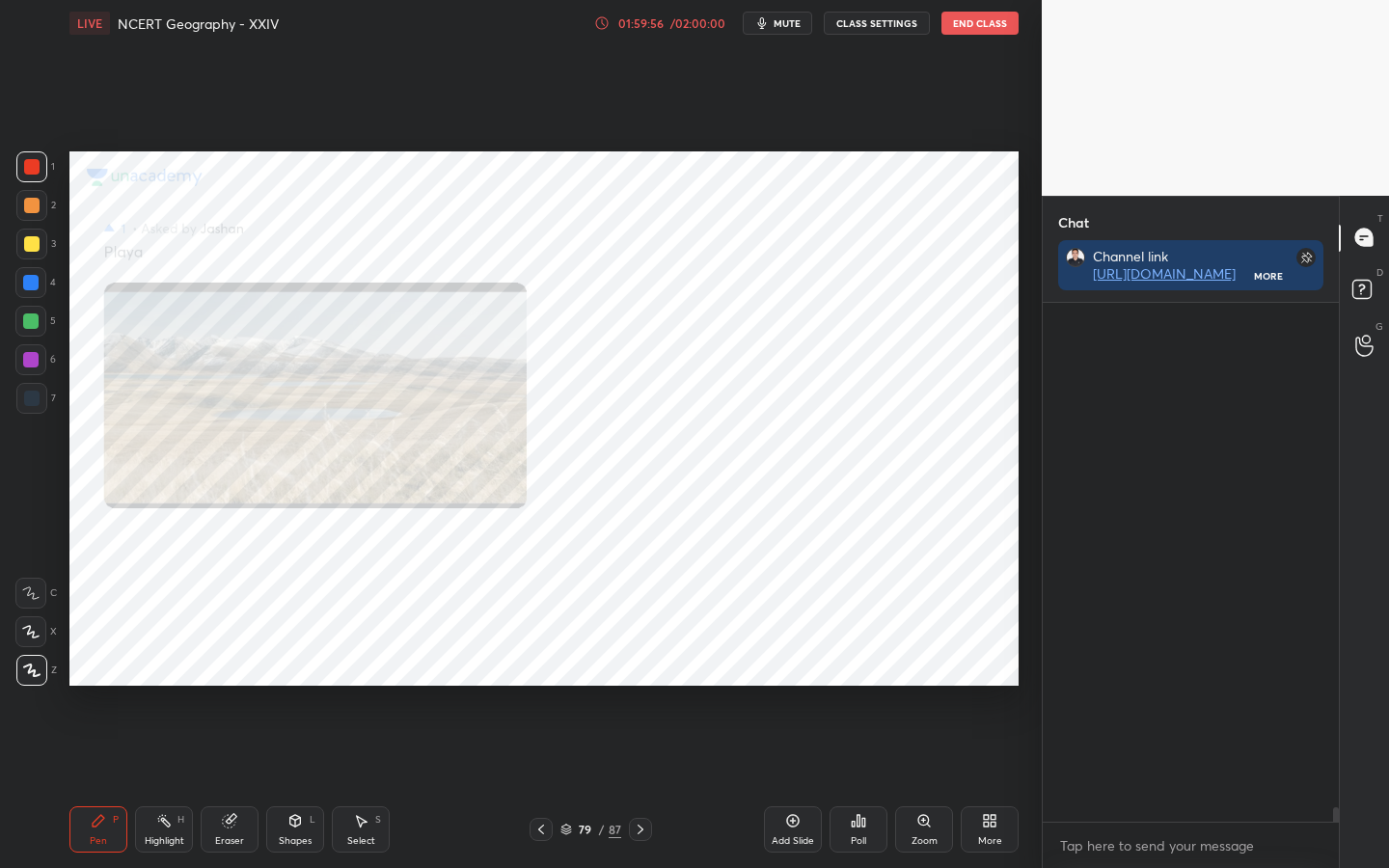 scroll, scrollTop: 352, scrollLeft: 290, axis: both 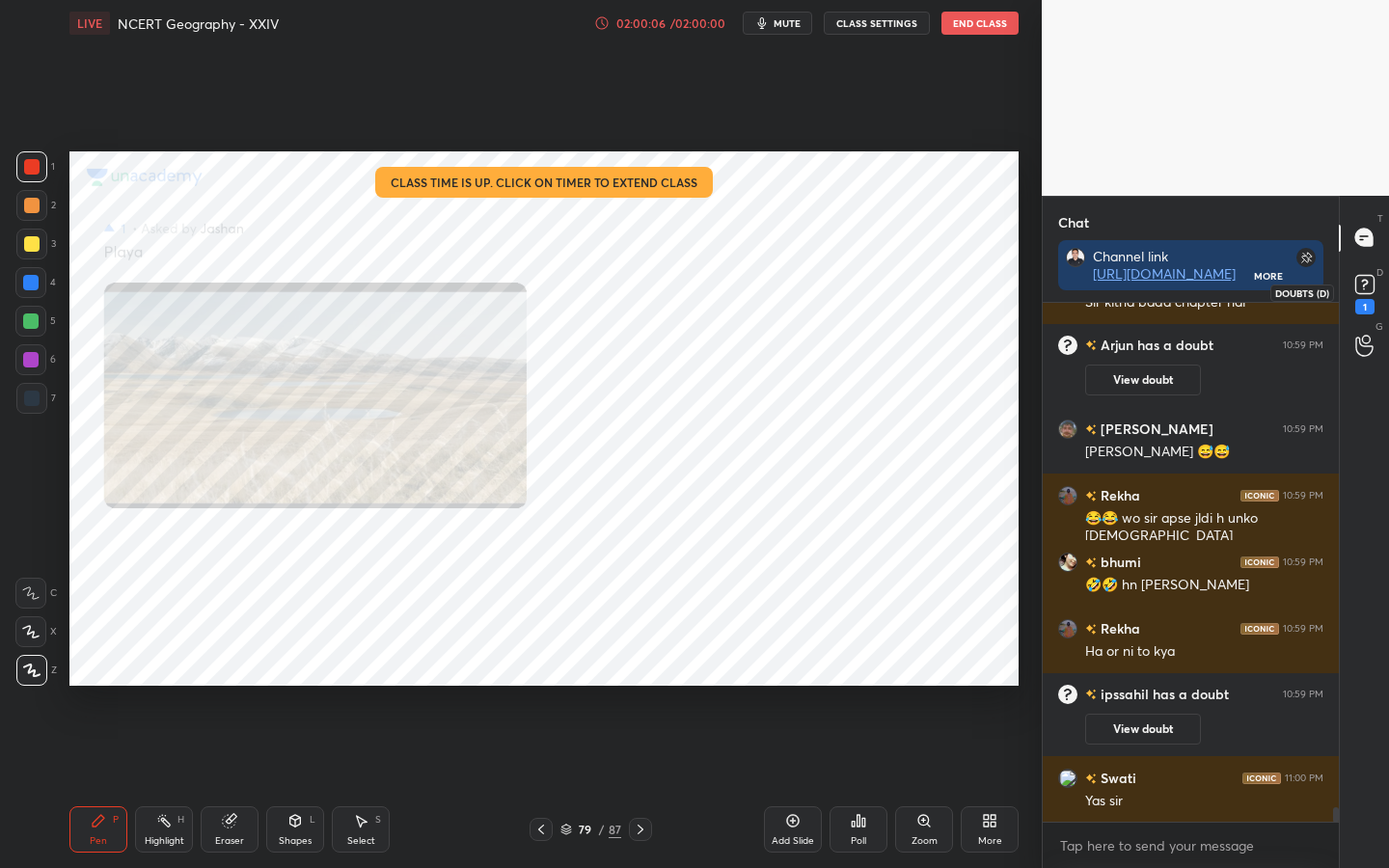 click 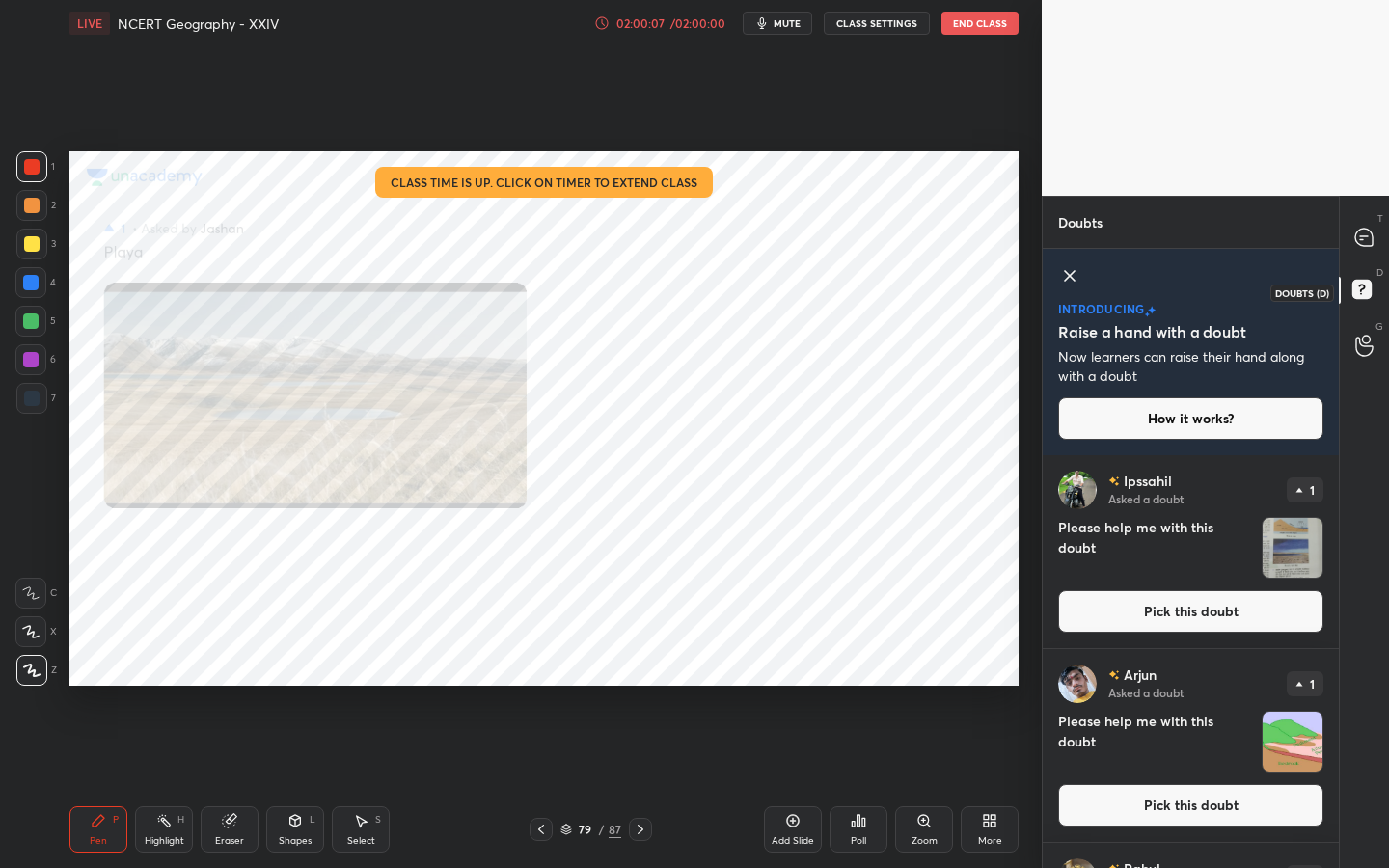 scroll, scrollTop: 7, scrollLeft: 7, axis: both 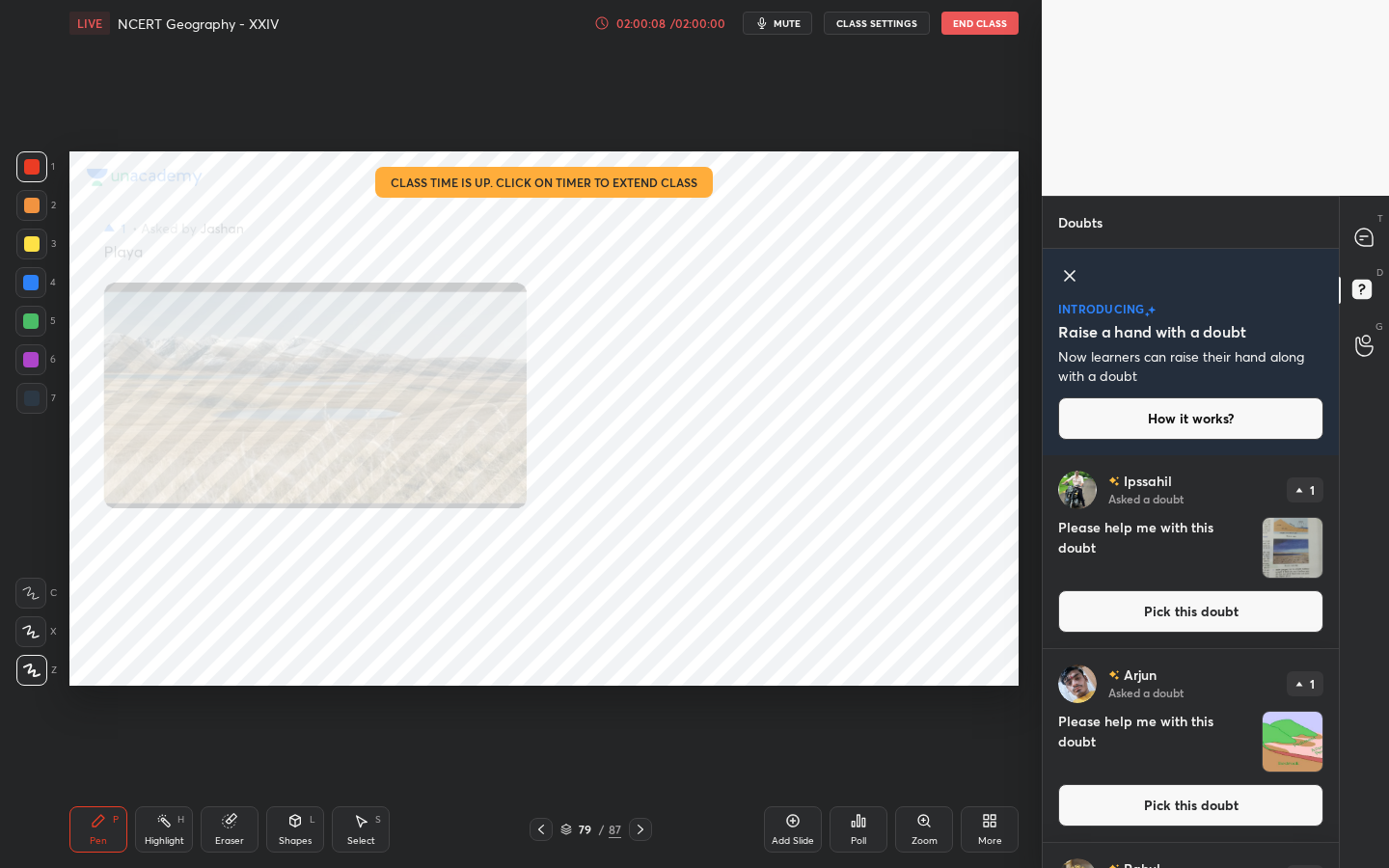 click on "Pick this doubt" at bounding box center [1190, 611] 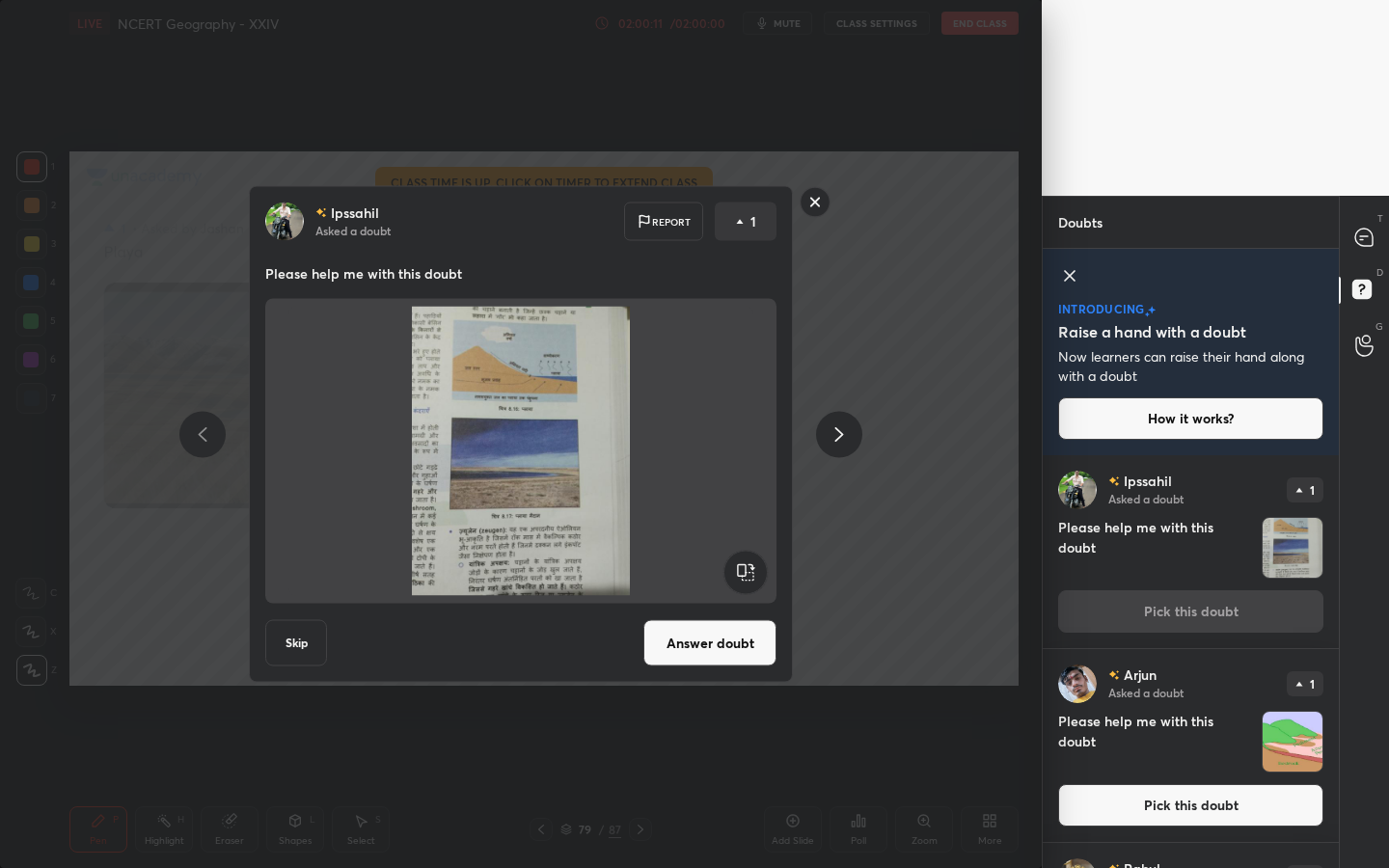 click 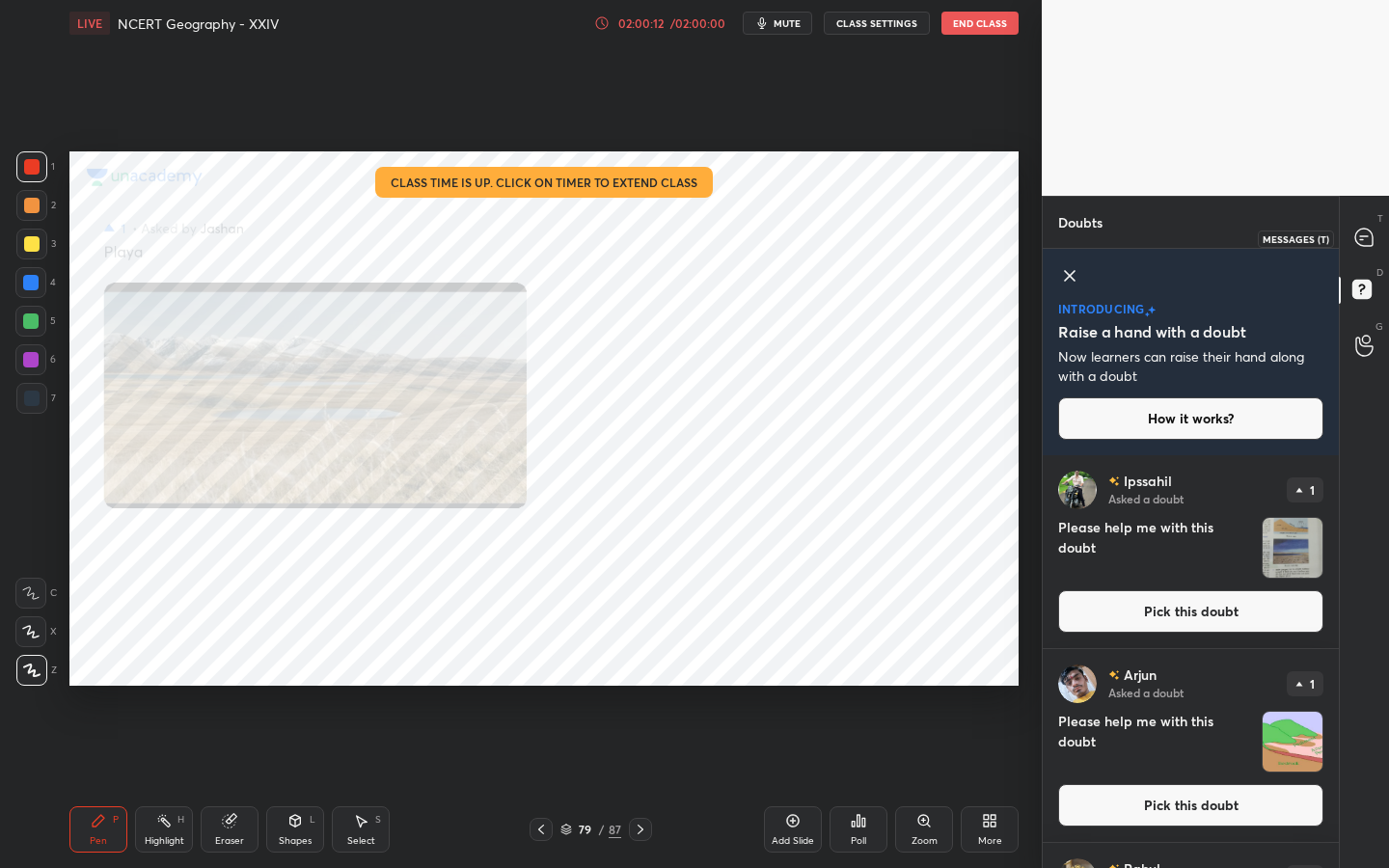 click at bounding box center (1365, 238) 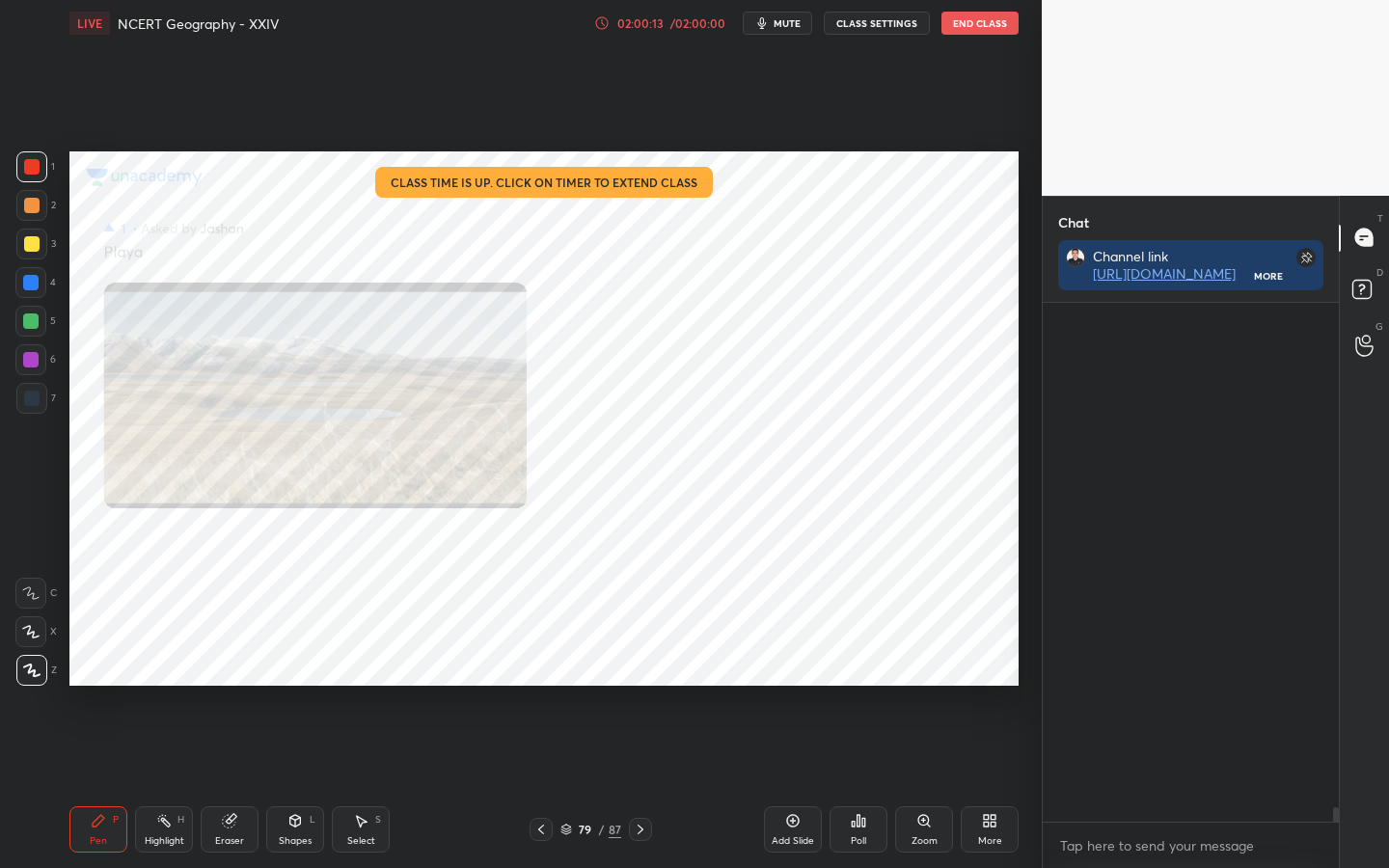 scroll, scrollTop: 352, scrollLeft: 290, axis: both 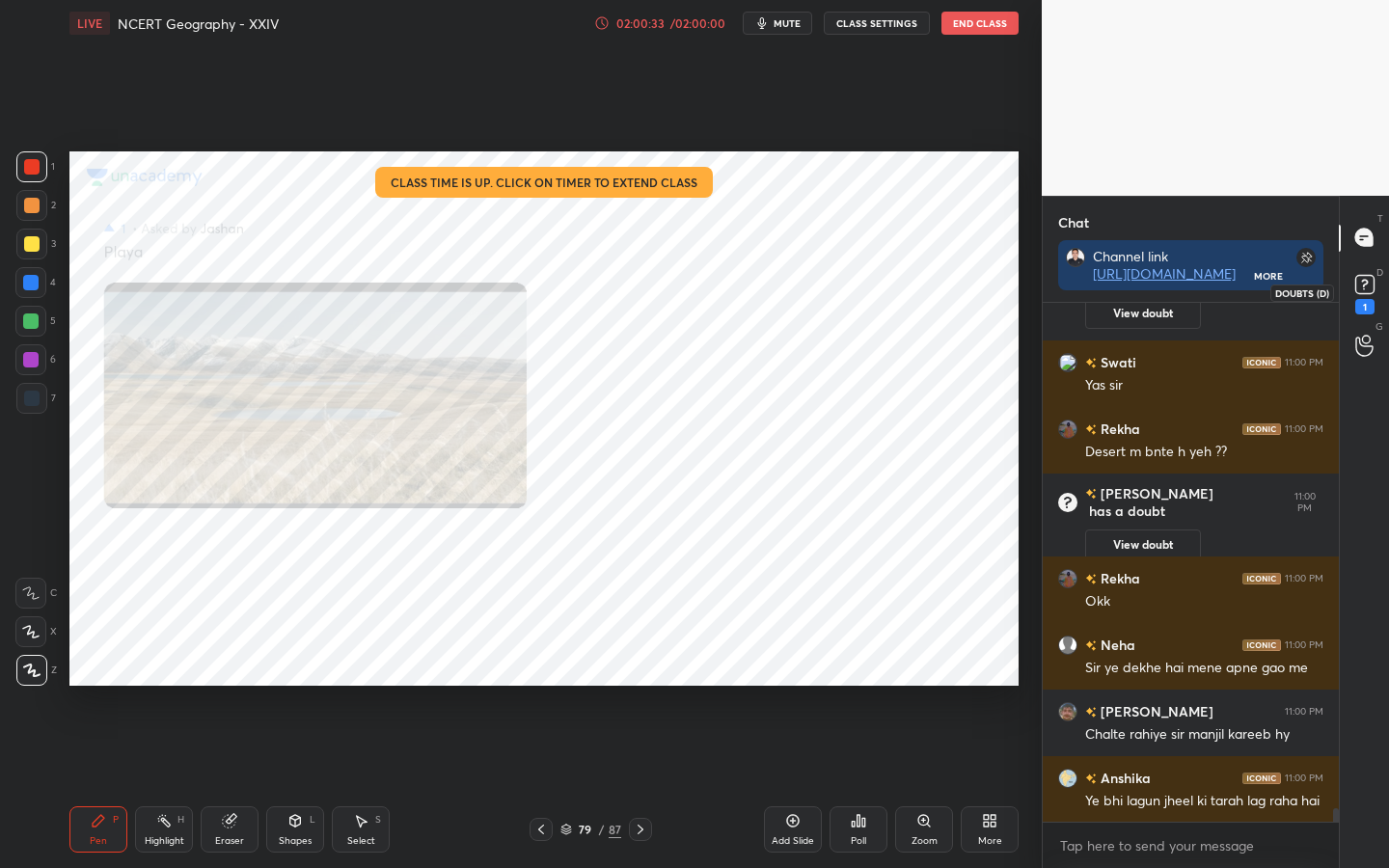 click 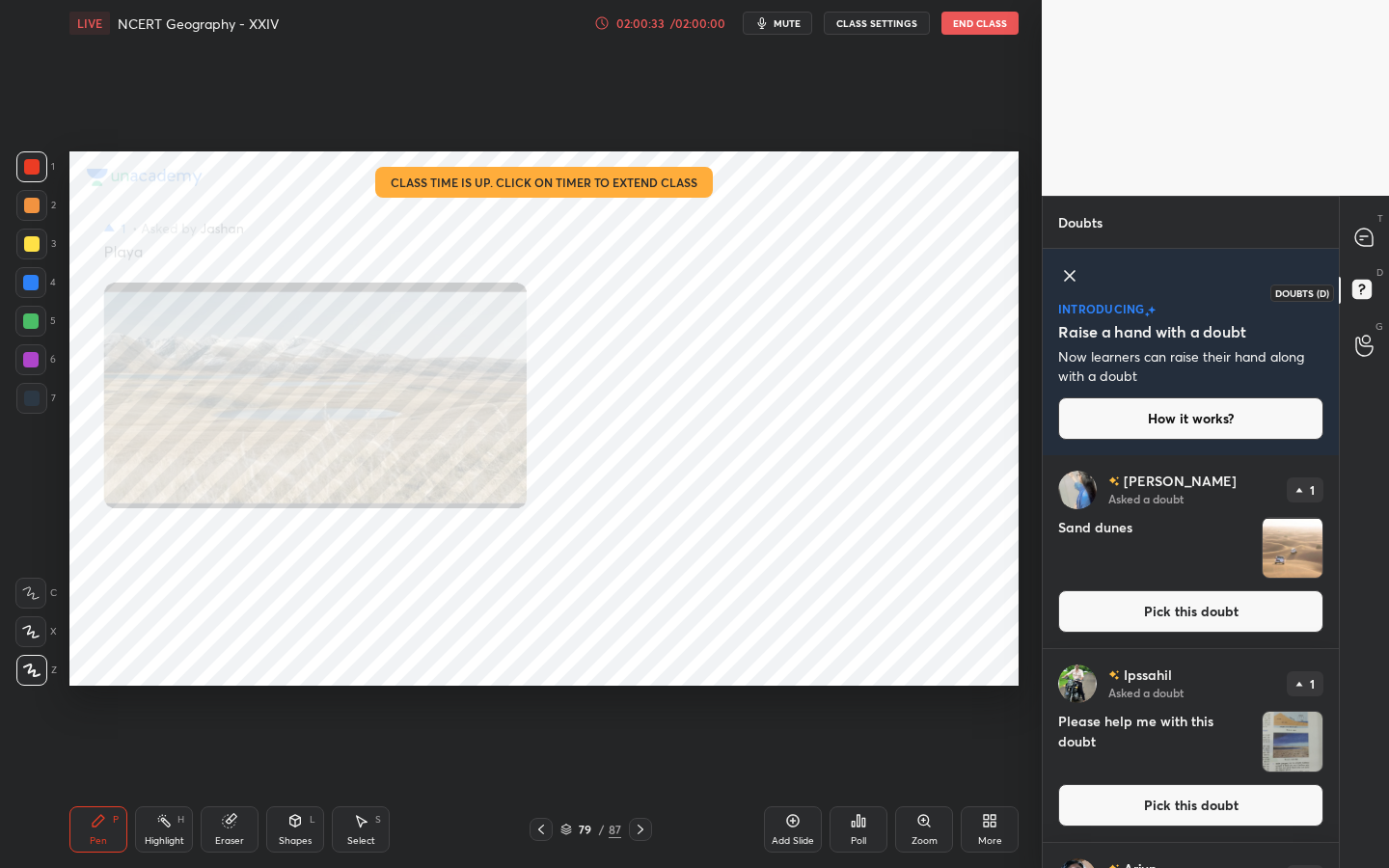 scroll, scrollTop: 7, scrollLeft: 7, axis: both 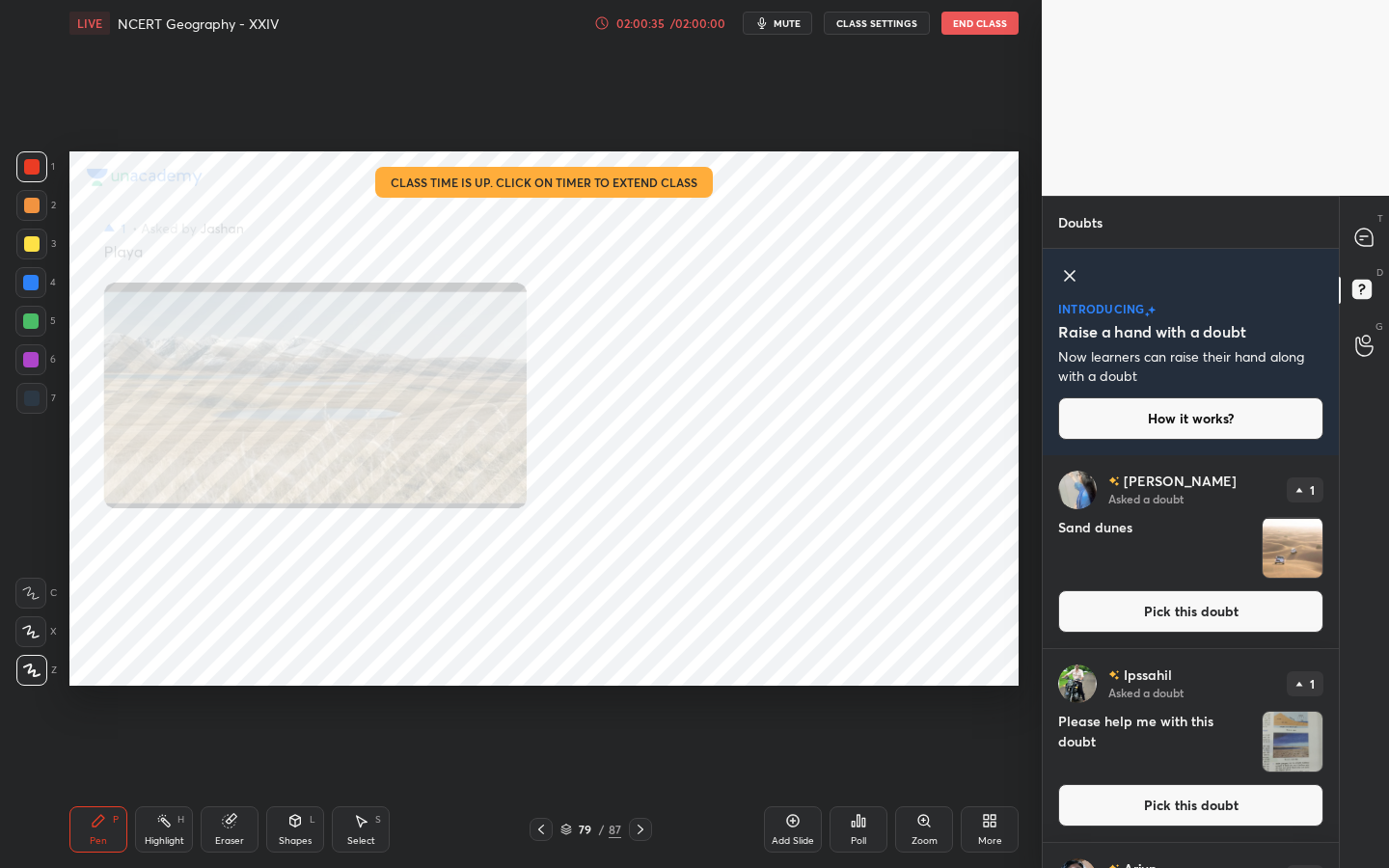 click on "Pick this doubt" at bounding box center (1190, 611) 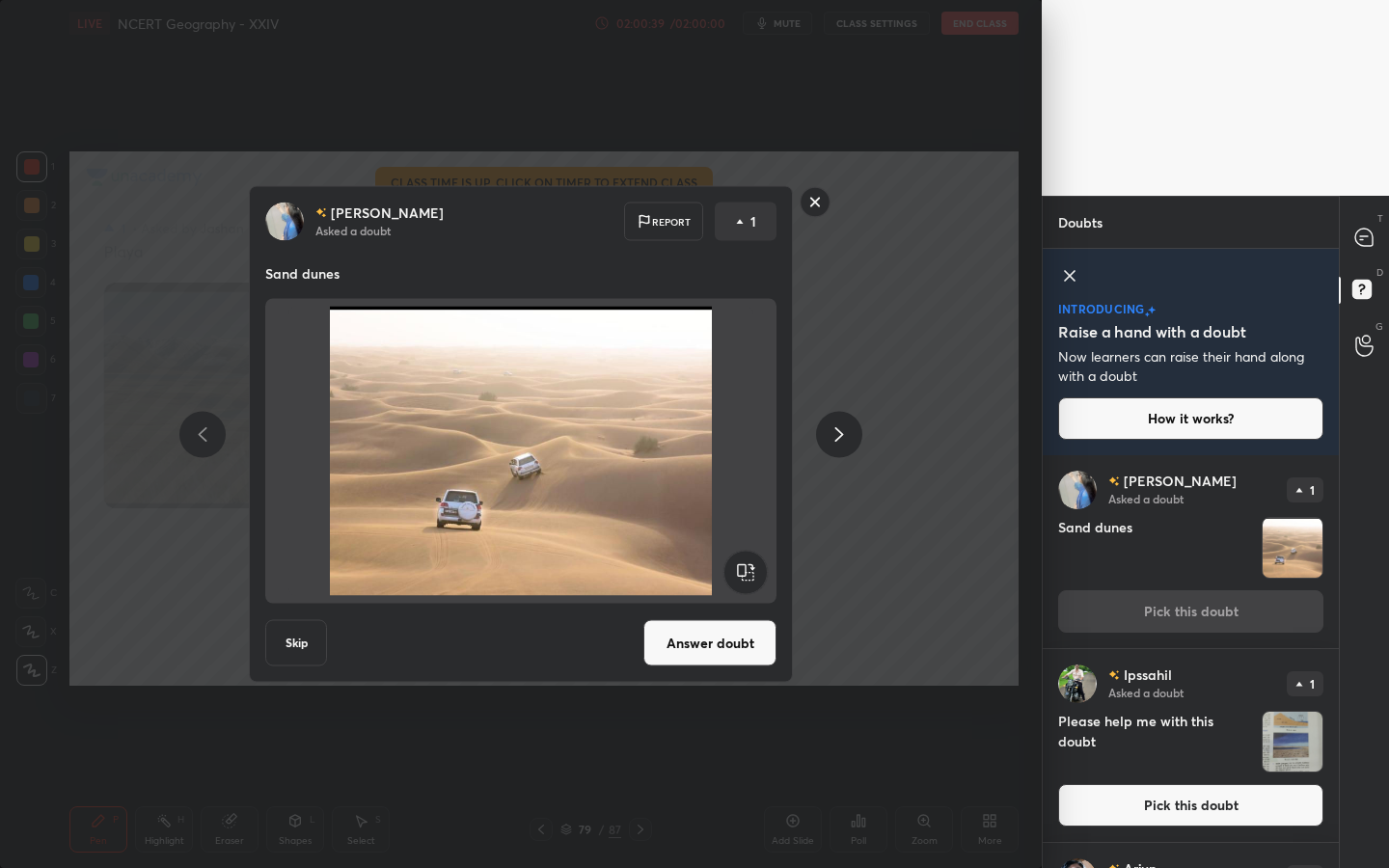 click on "Answer doubt" at bounding box center (710, 643) 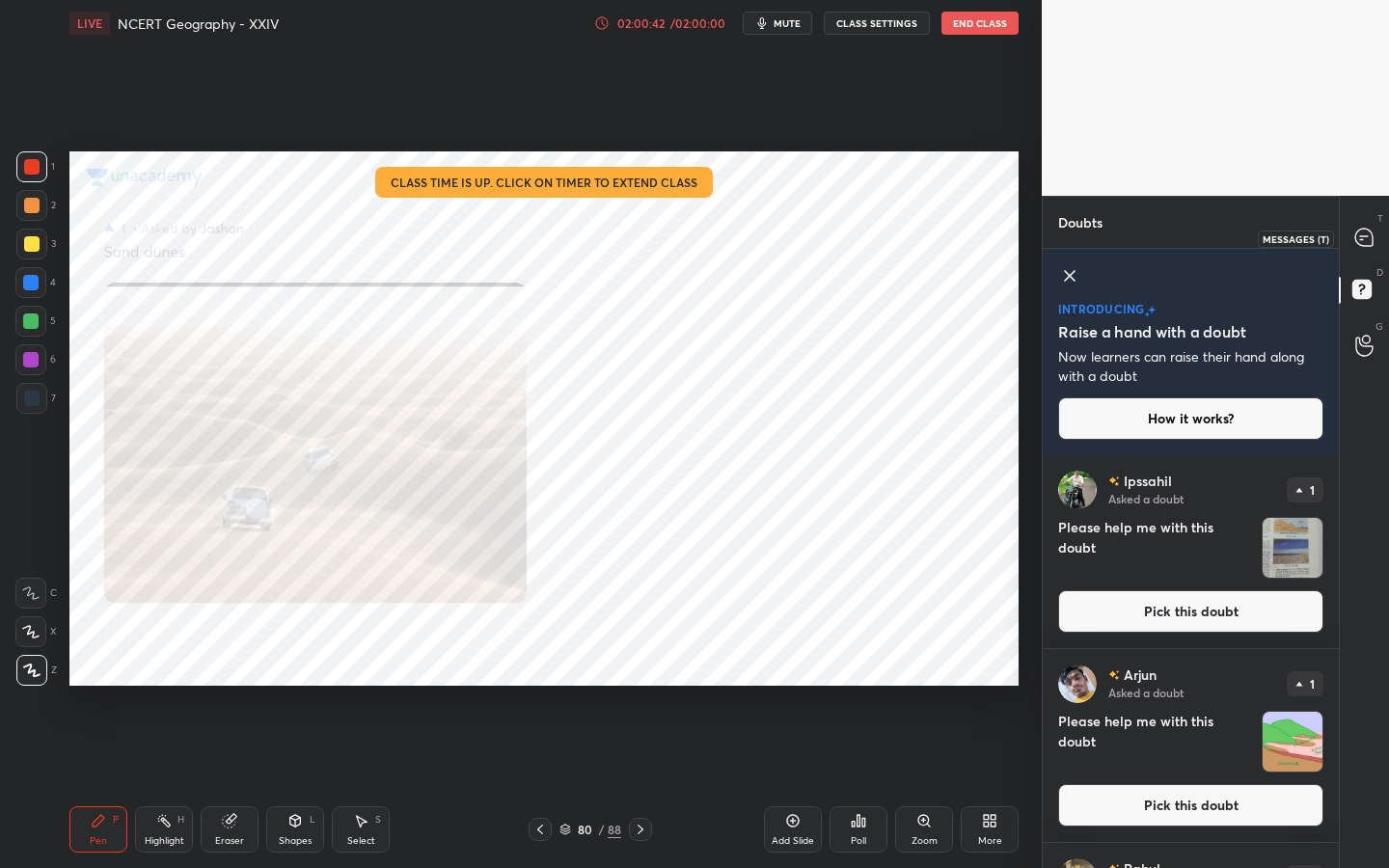 click 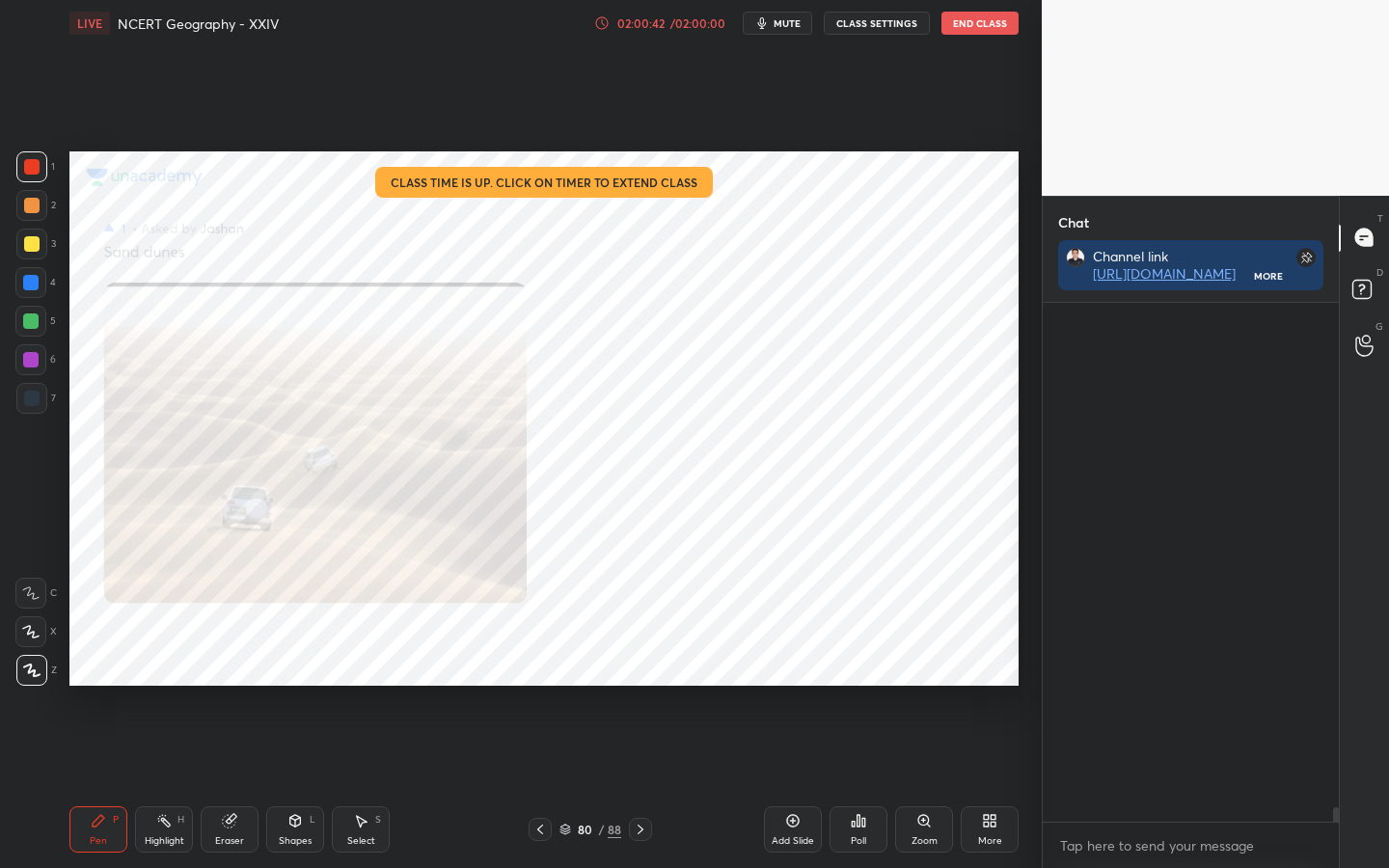 scroll, scrollTop: 19425, scrollLeft: 0, axis: vertical 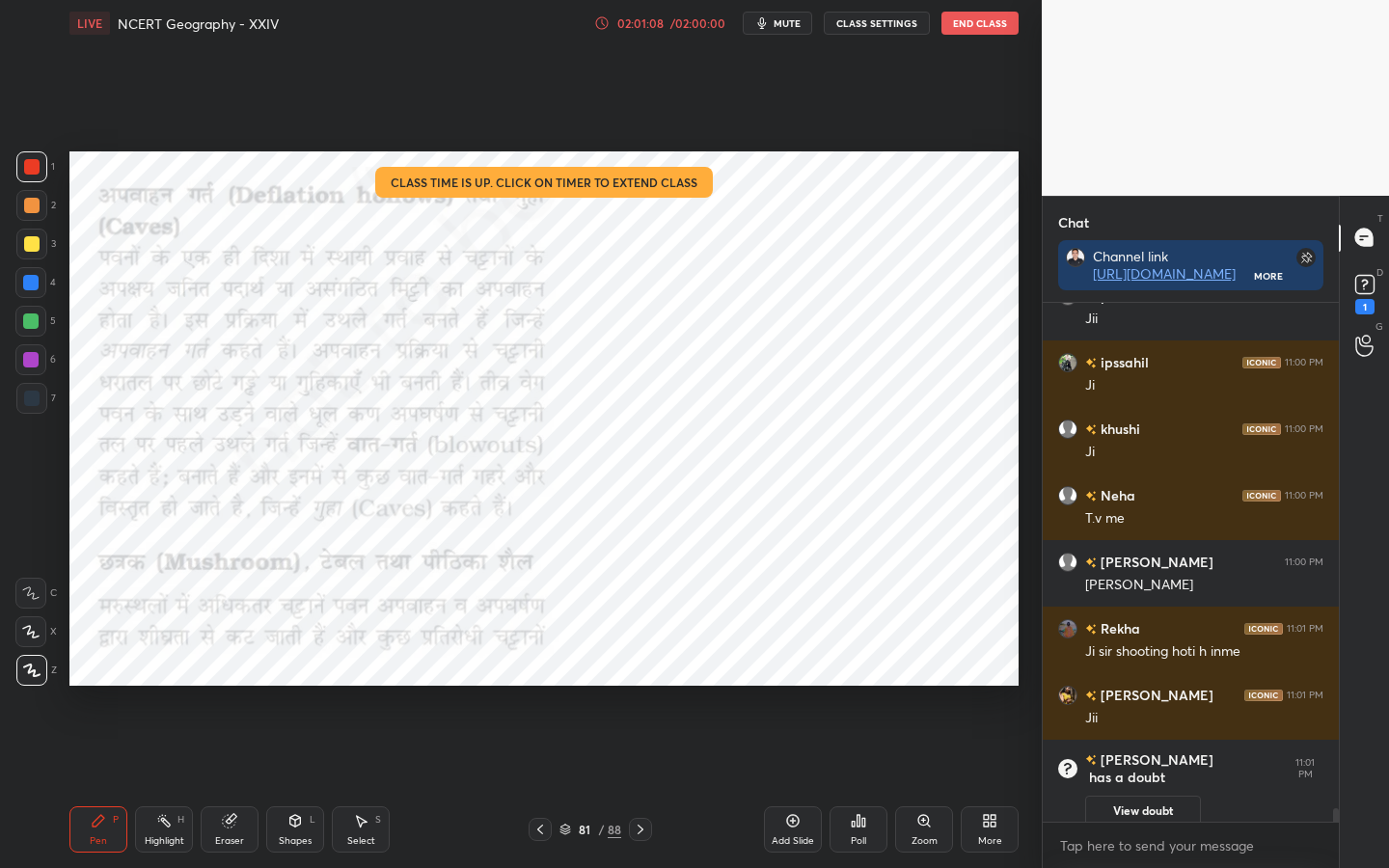 click on "02:01:08" at bounding box center [640, 23] 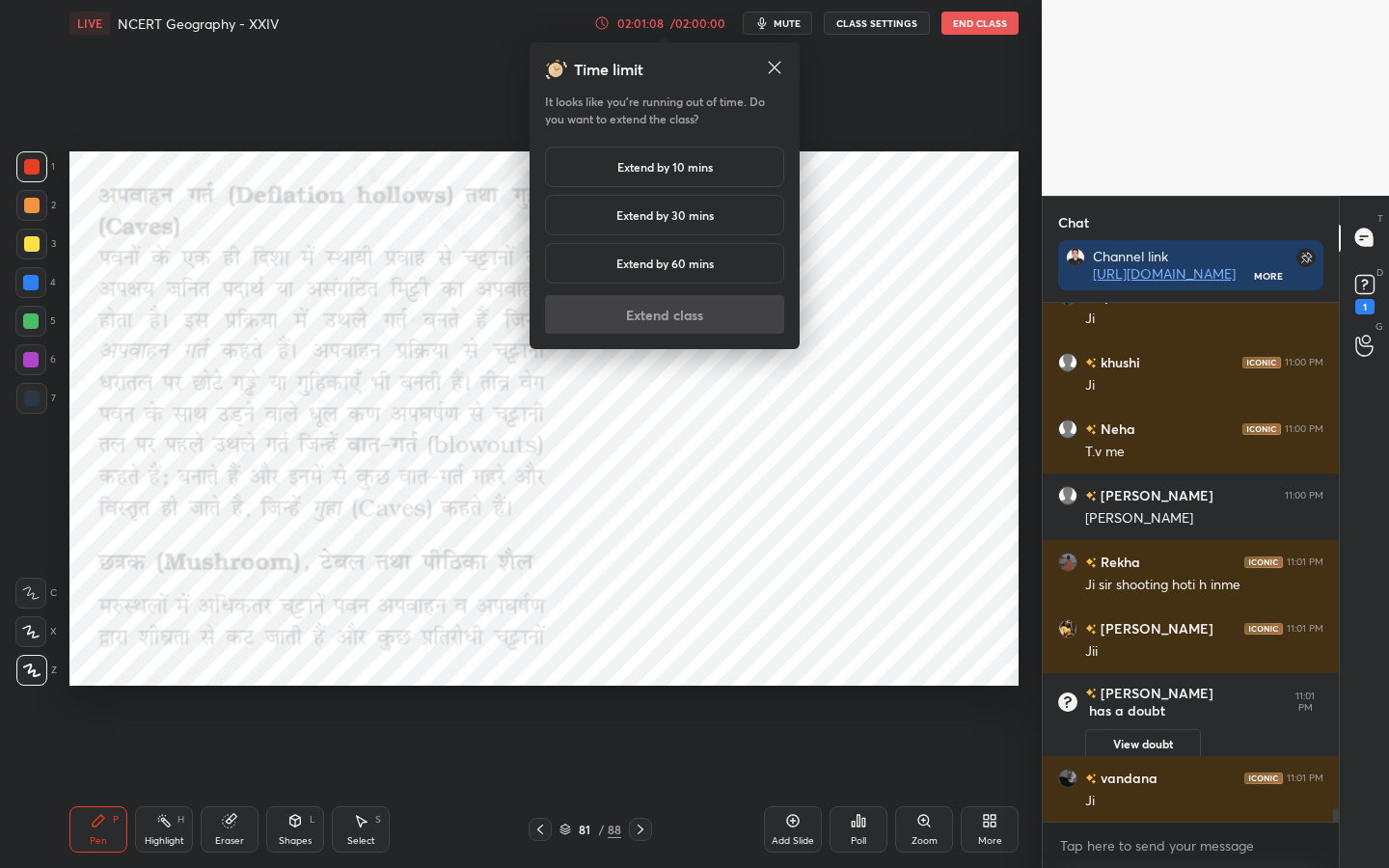 scroll, scrollTop: 19435, scrollLeft: 0, axis: vertical 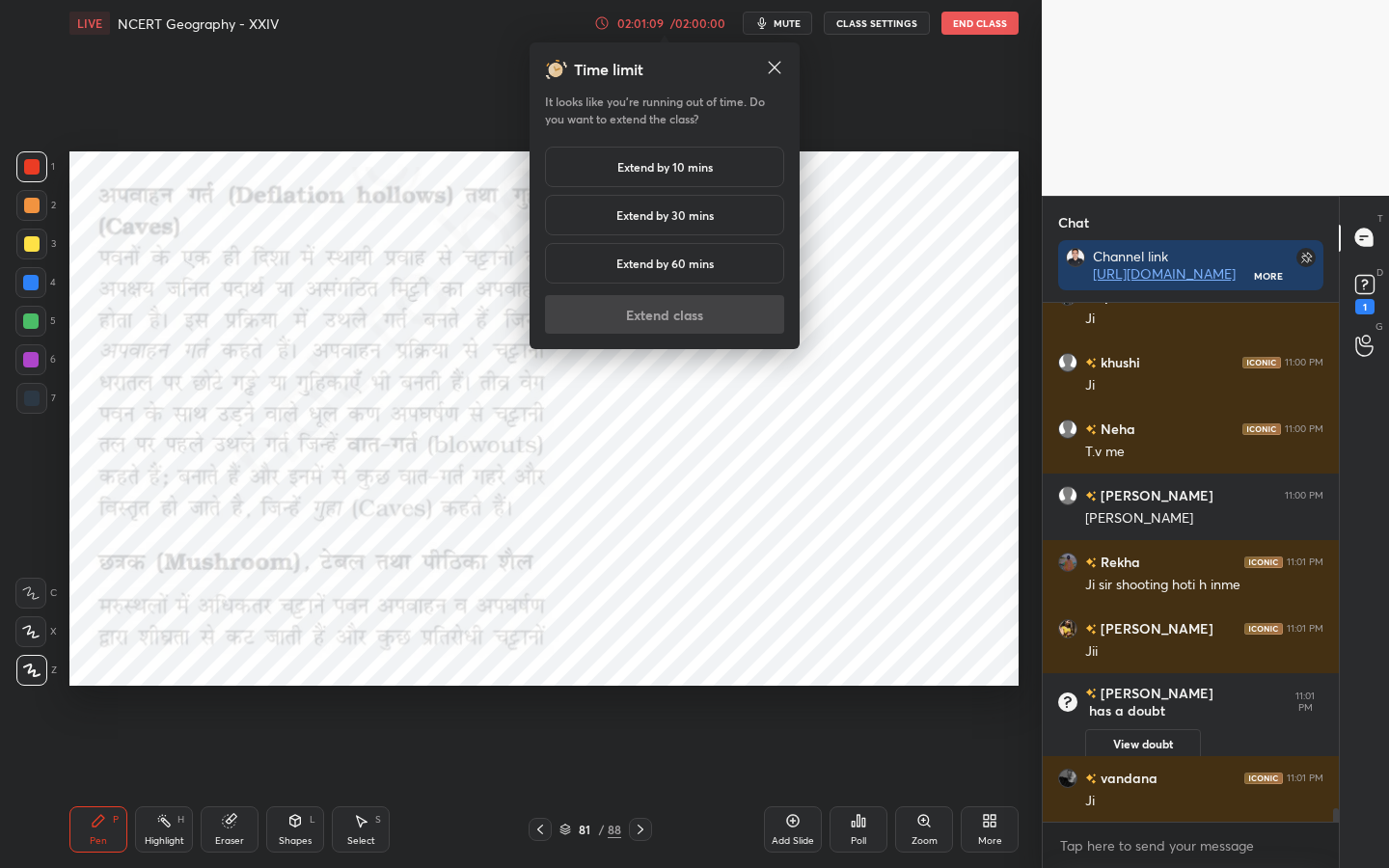 click on "Extend by 10 mins" at bounding box center (665, 167) 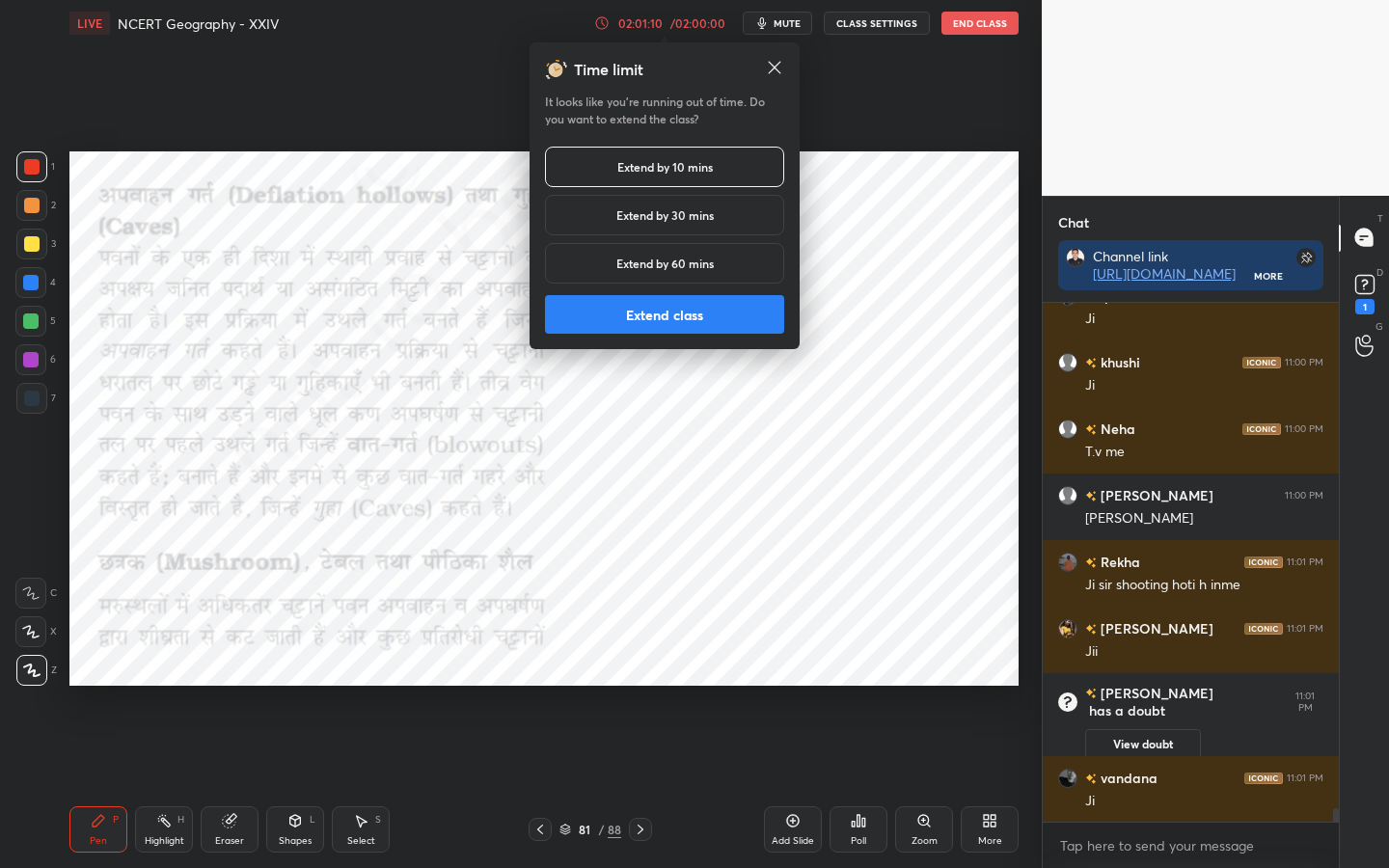 click on "Extend class" at bounding box center (665, 314) 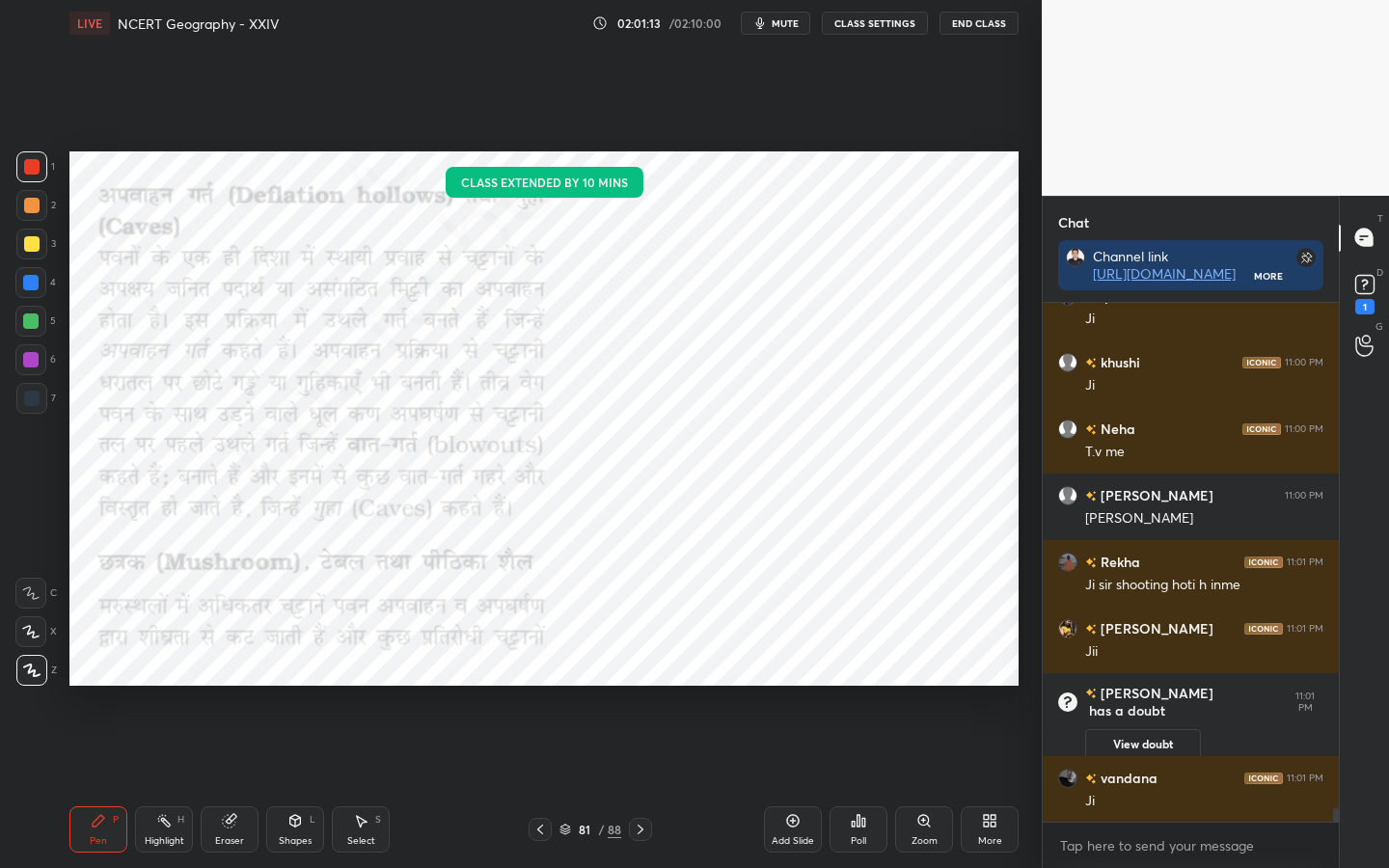 scroll, scrollTop: 19518, scrollLeft: 0, axis: vertical 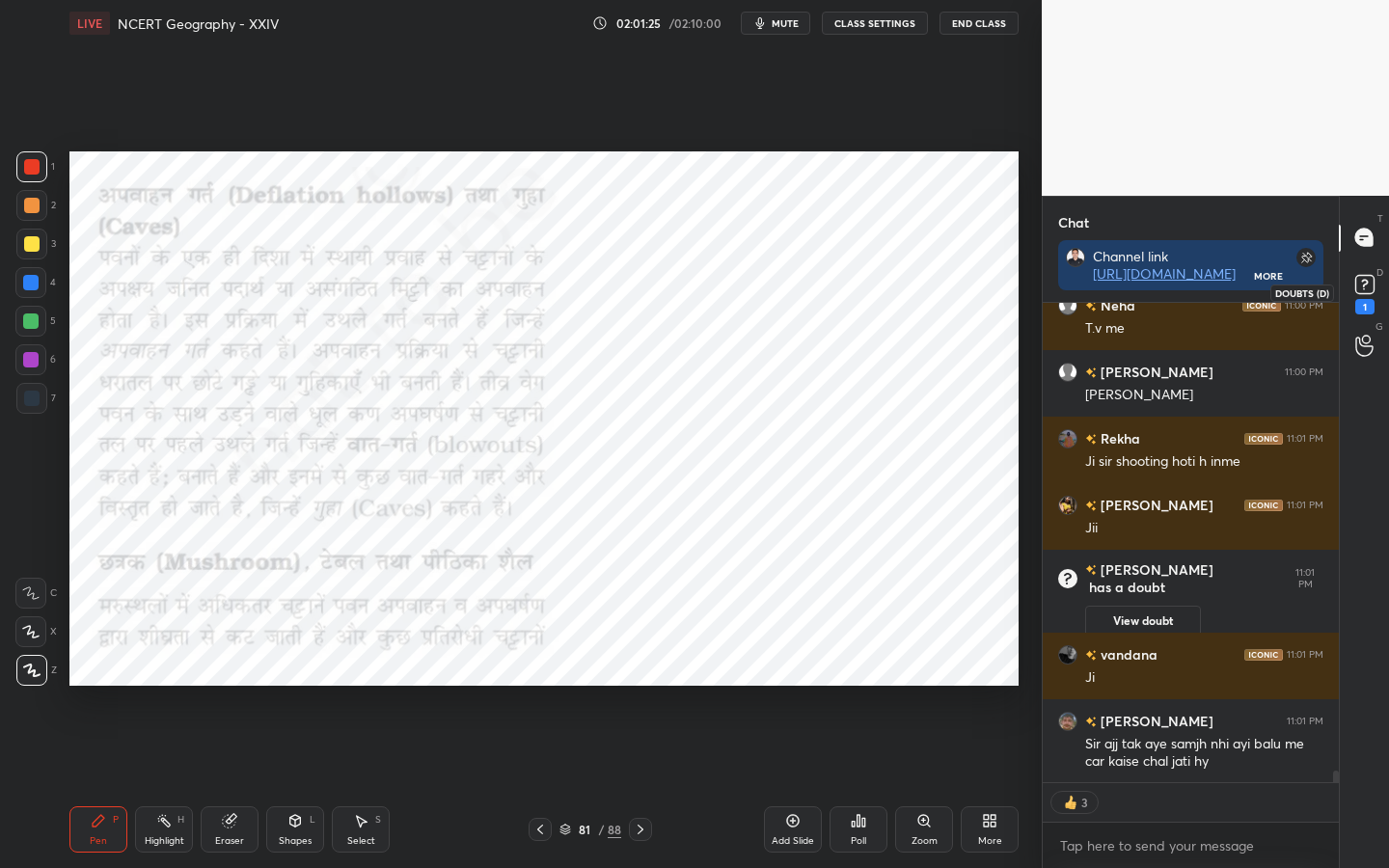 click 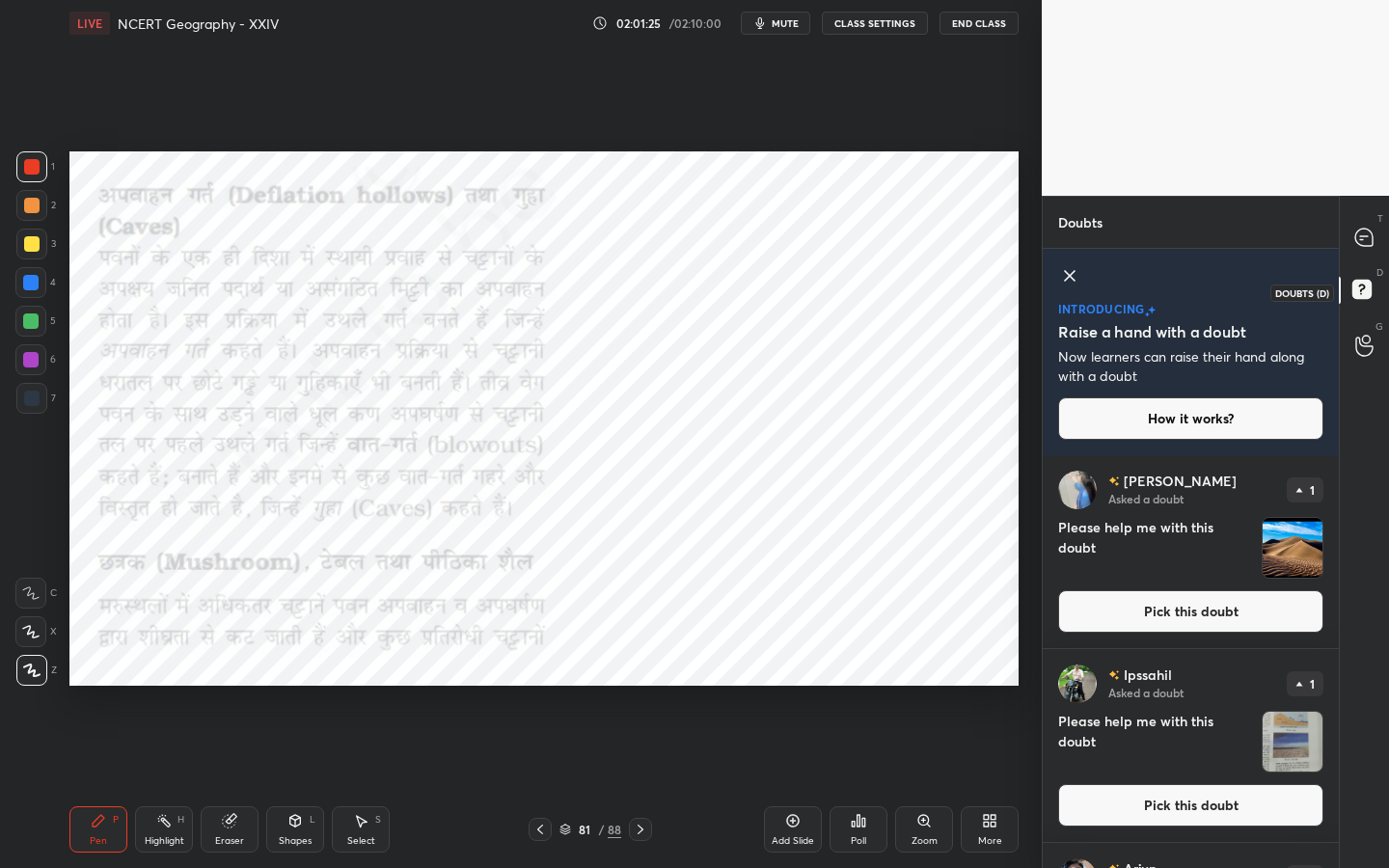 scroll, scrollTop: 7, scrollLeft: 7, axis: both 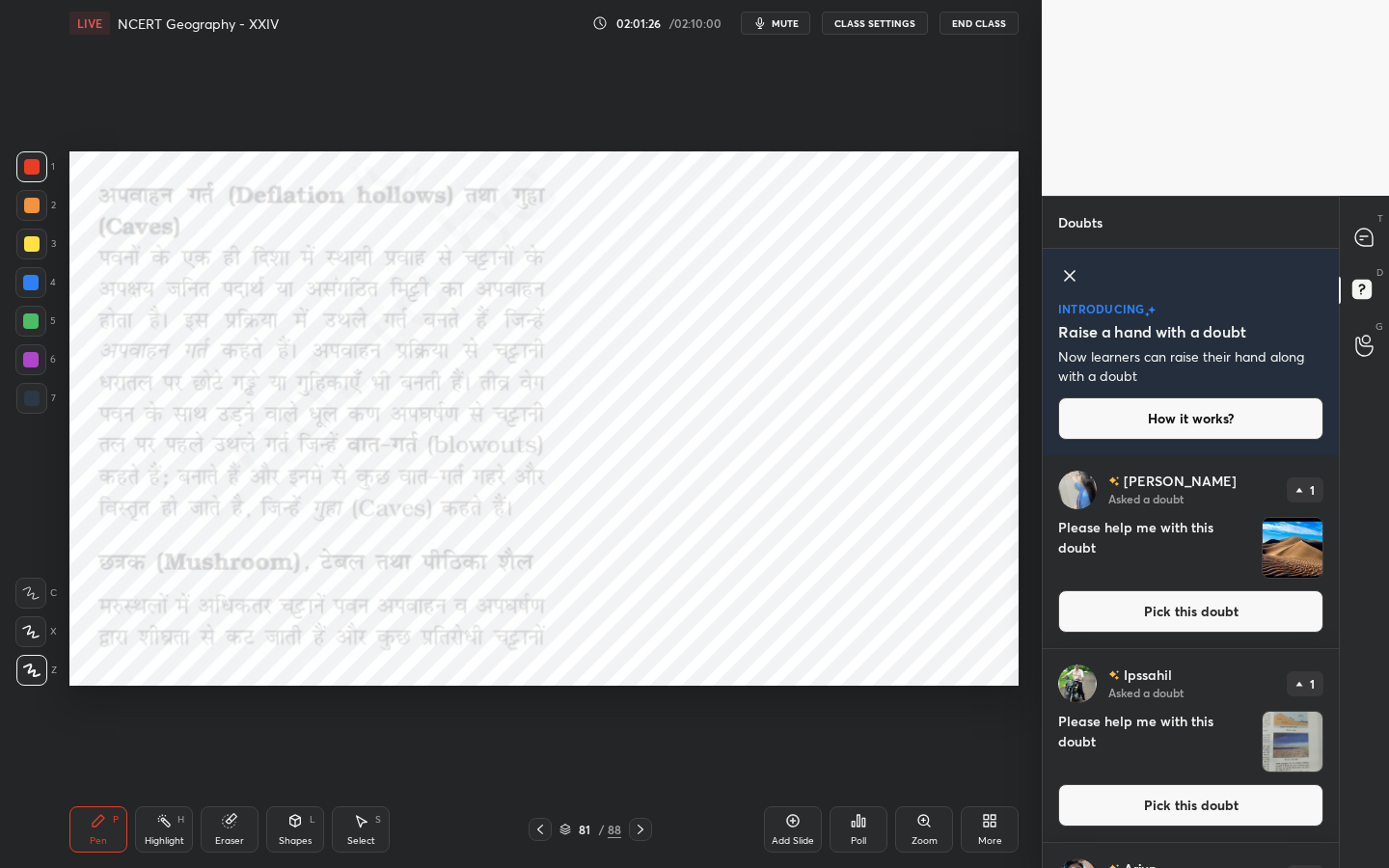 click on "Pick this doubt" at bounding box center [1190, 611] 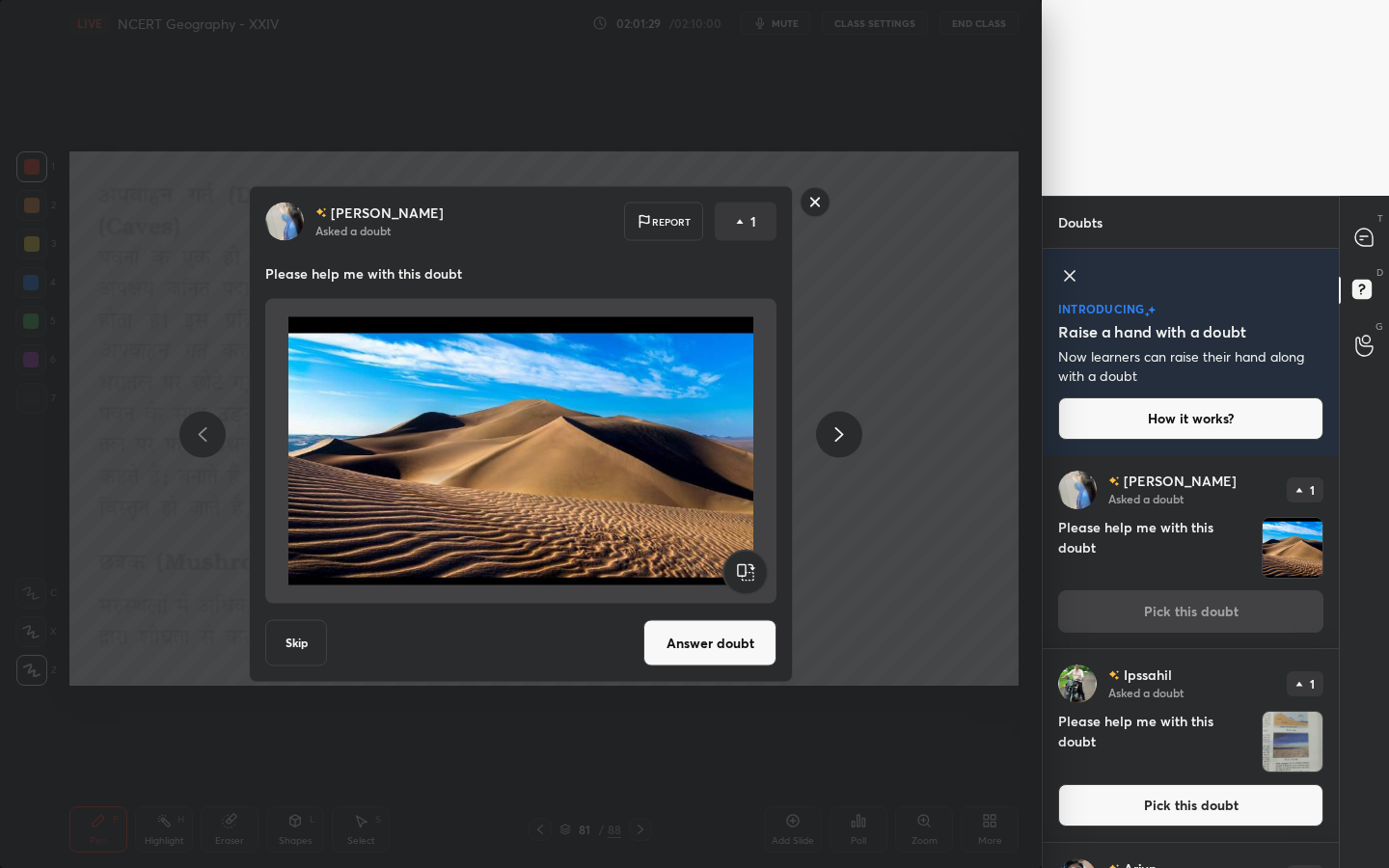 click on "Answer doubt" at bounding box center [710, 643] 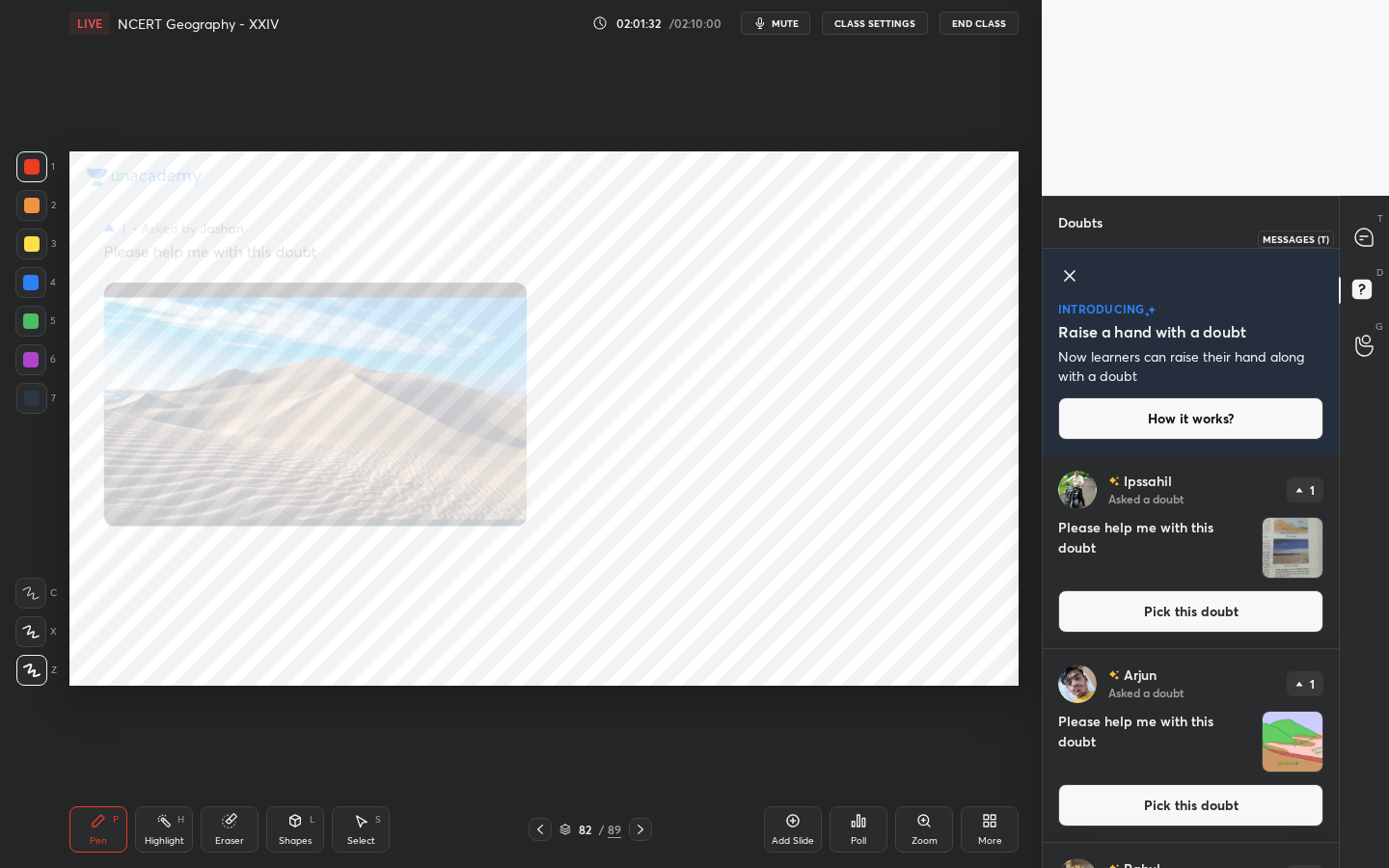 click at bounding box center [1365, 238] 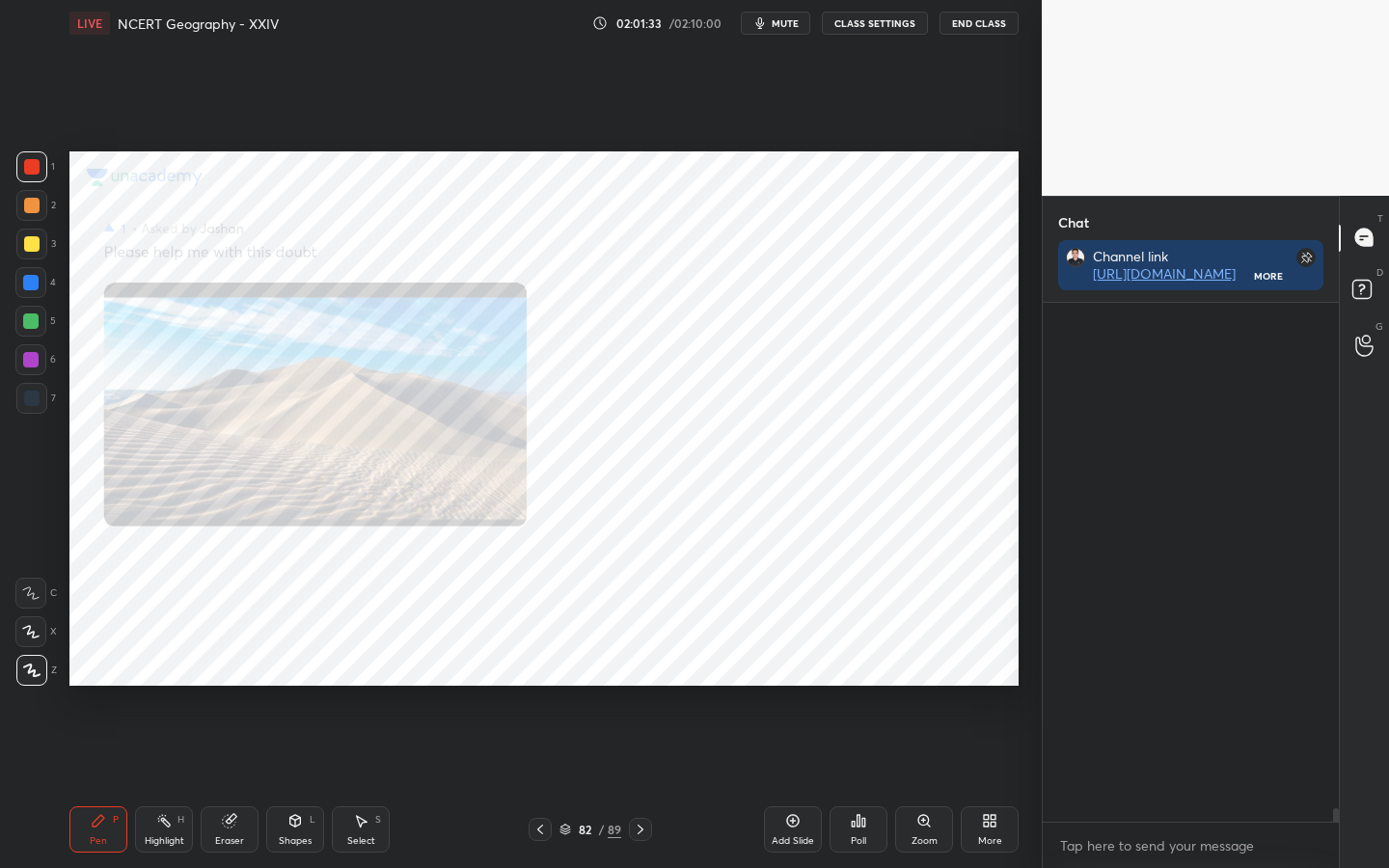 scroll, scrollTop: 352, scrollLeft: 290, axis: both 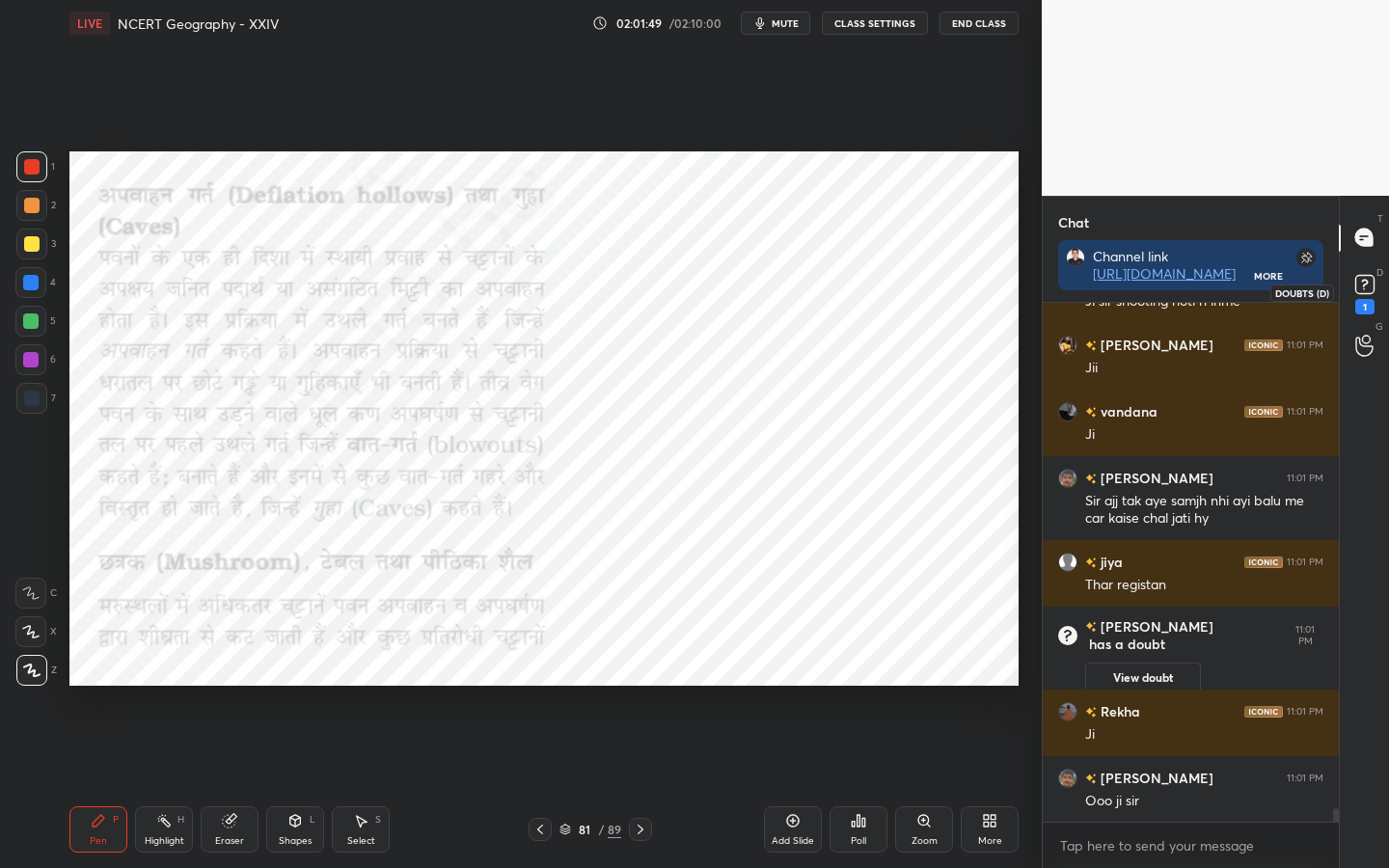 click 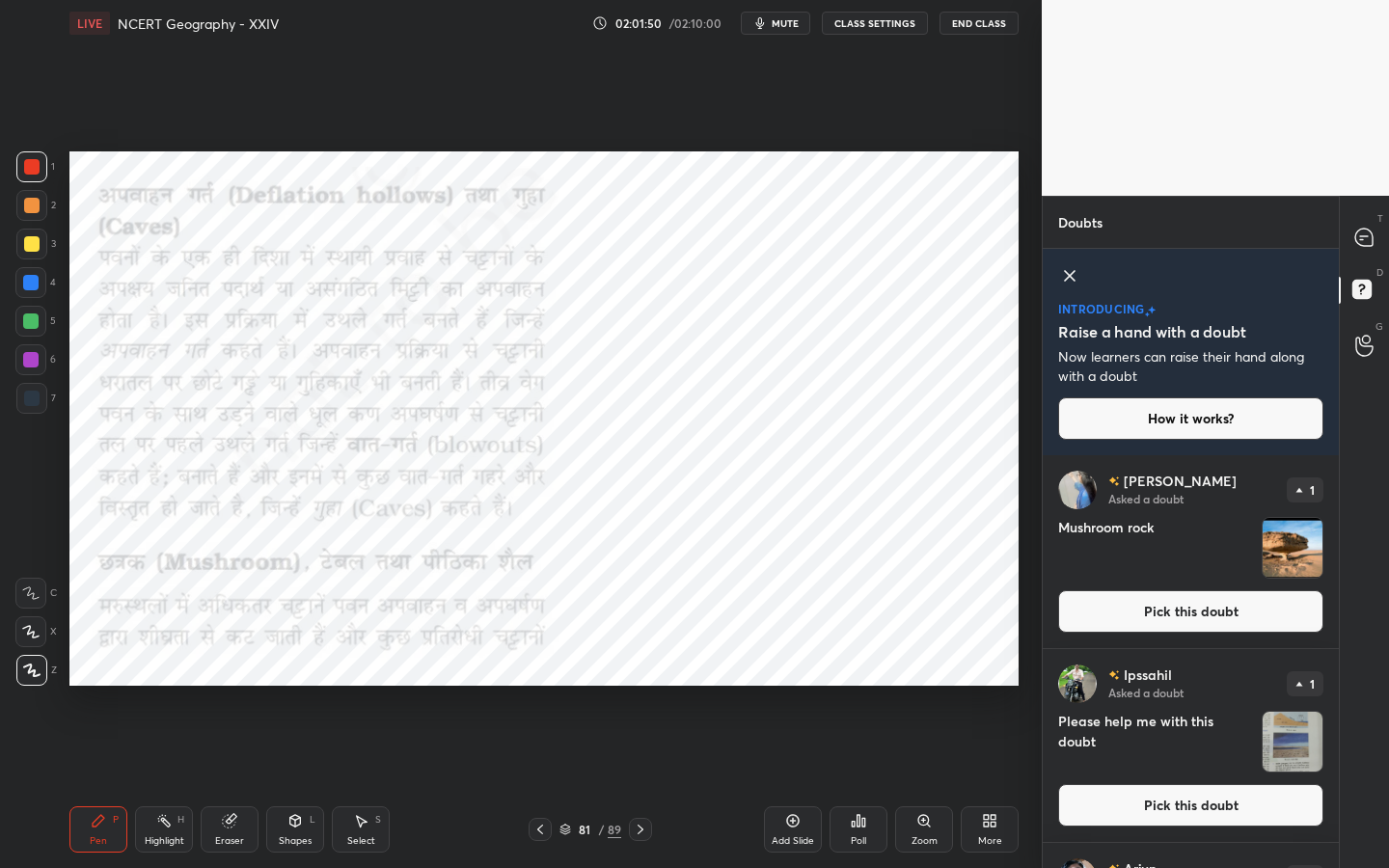click on "Pick this doubt" at bounding box center (1190, 611) 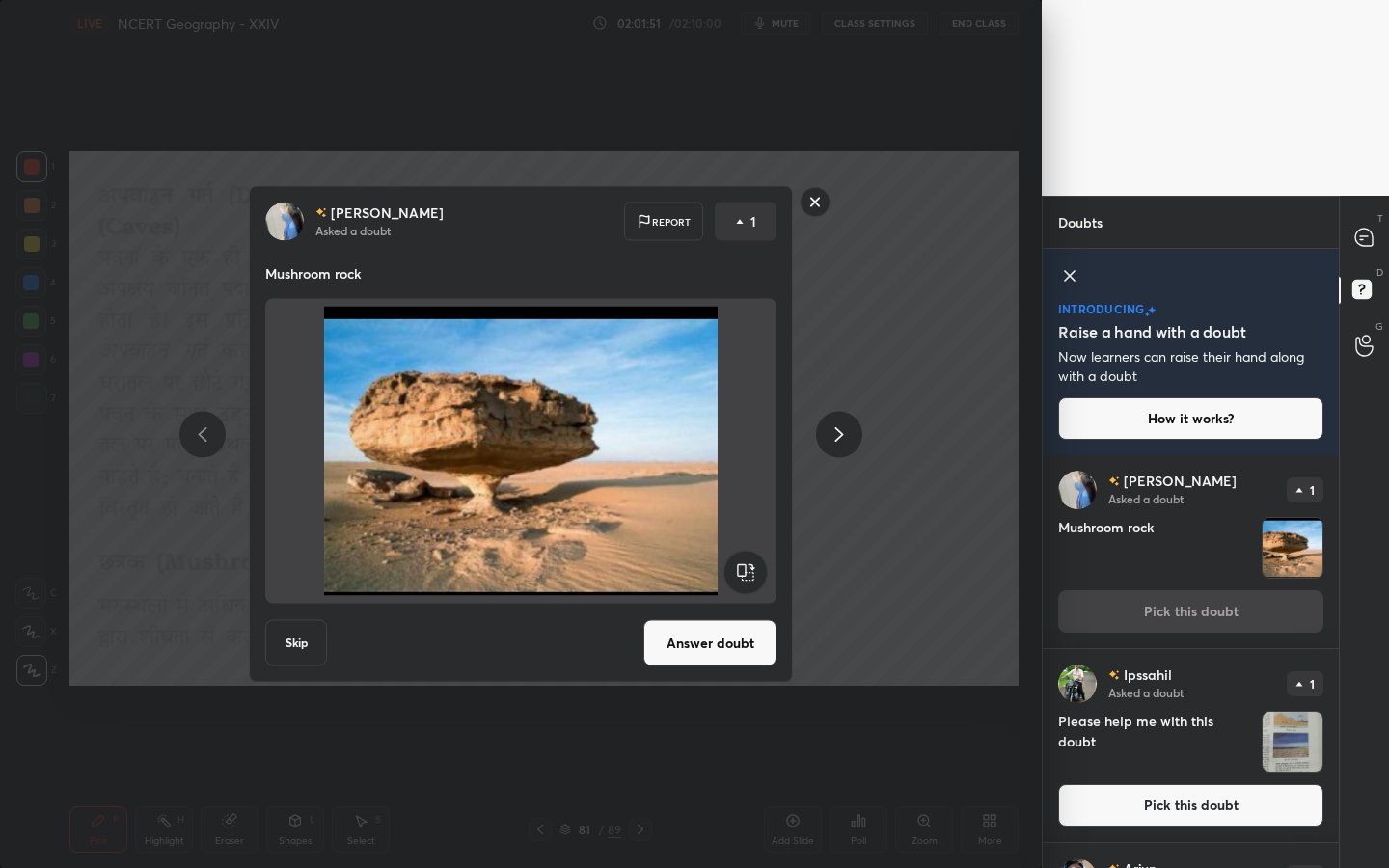 click on "Answer doubt" at bounding box center [710, 643] 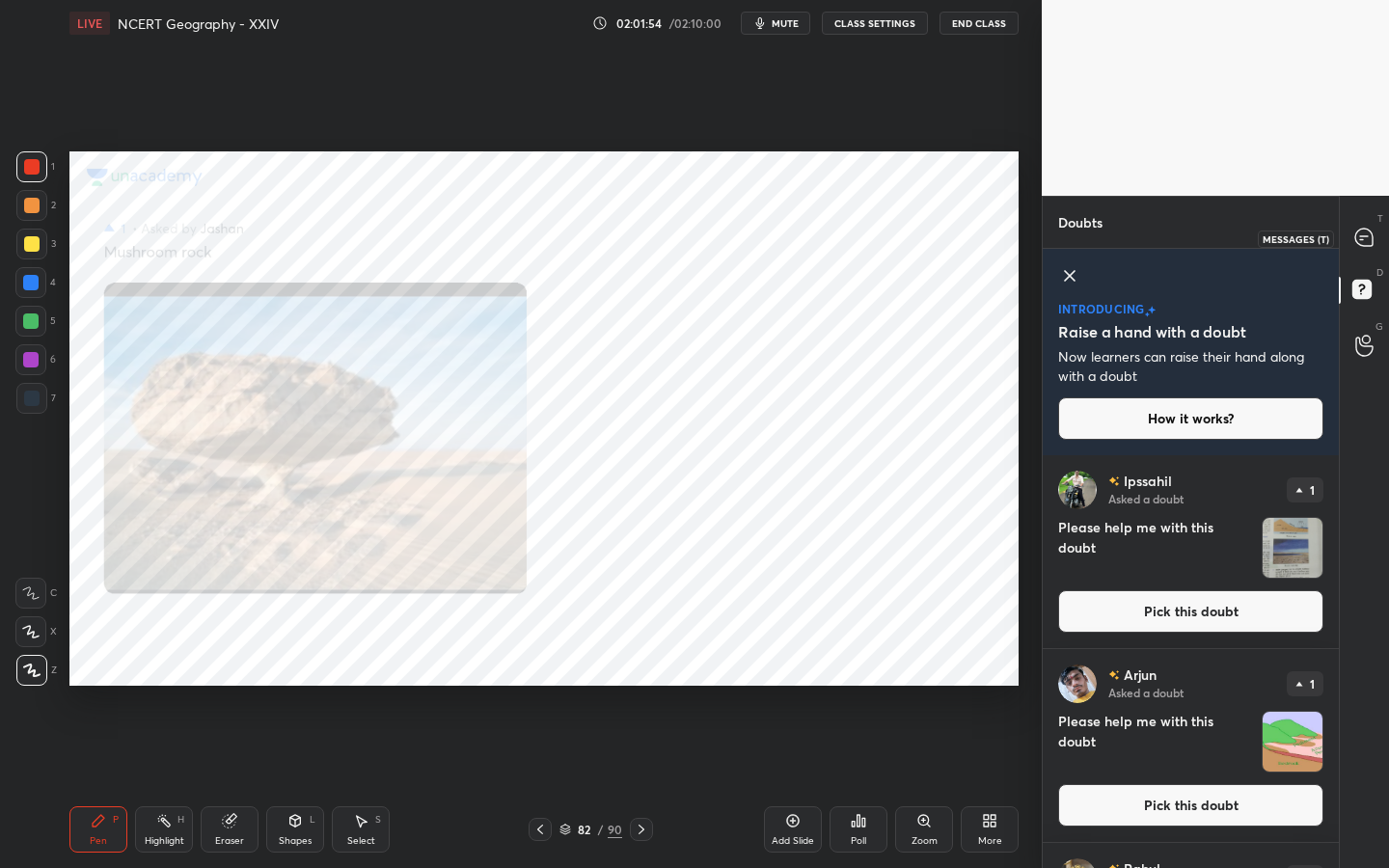 click at bounding box center [1365, 238] 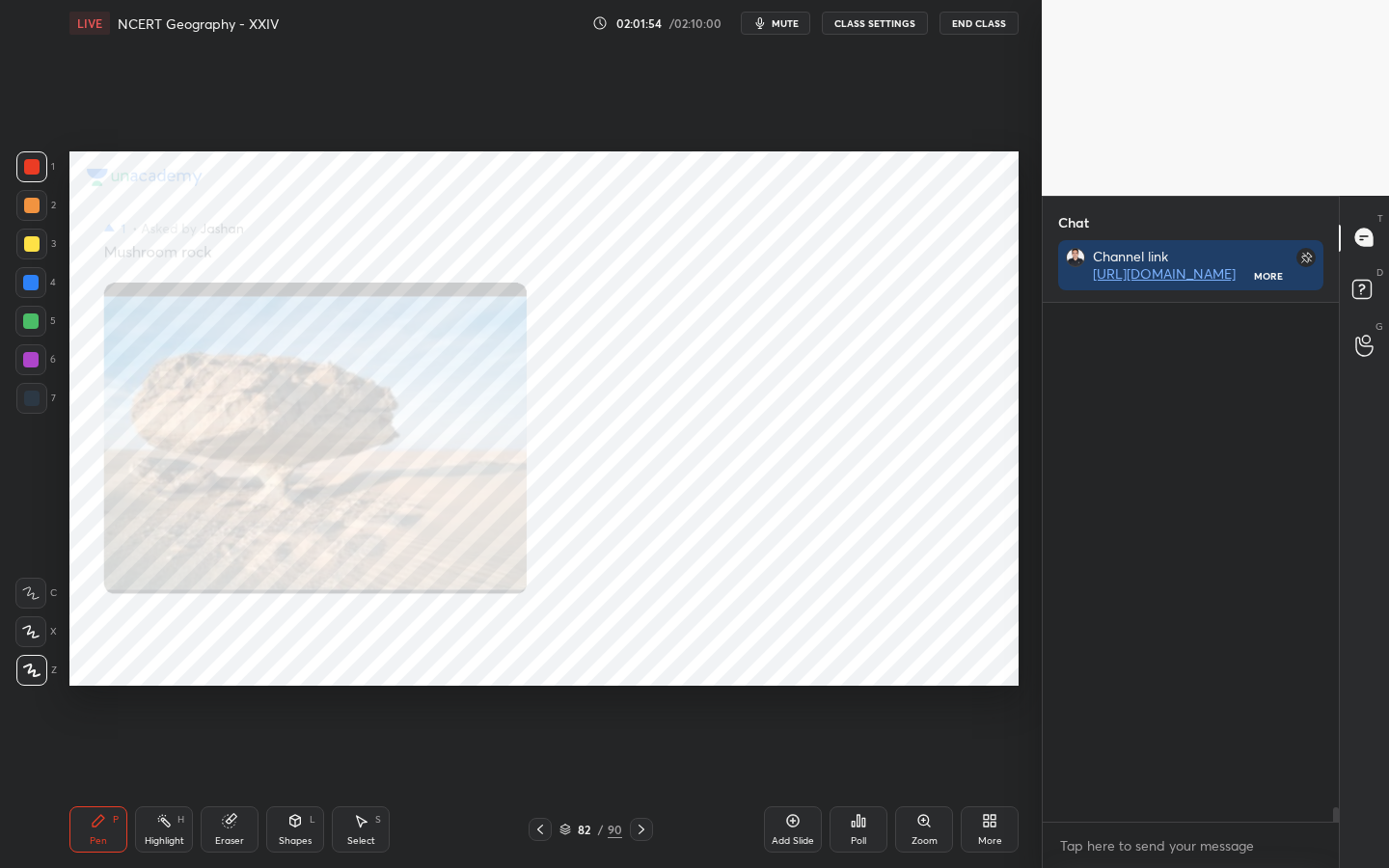 scroll, scrollTop: 20147, scrollLeft: 0, axis: vertical 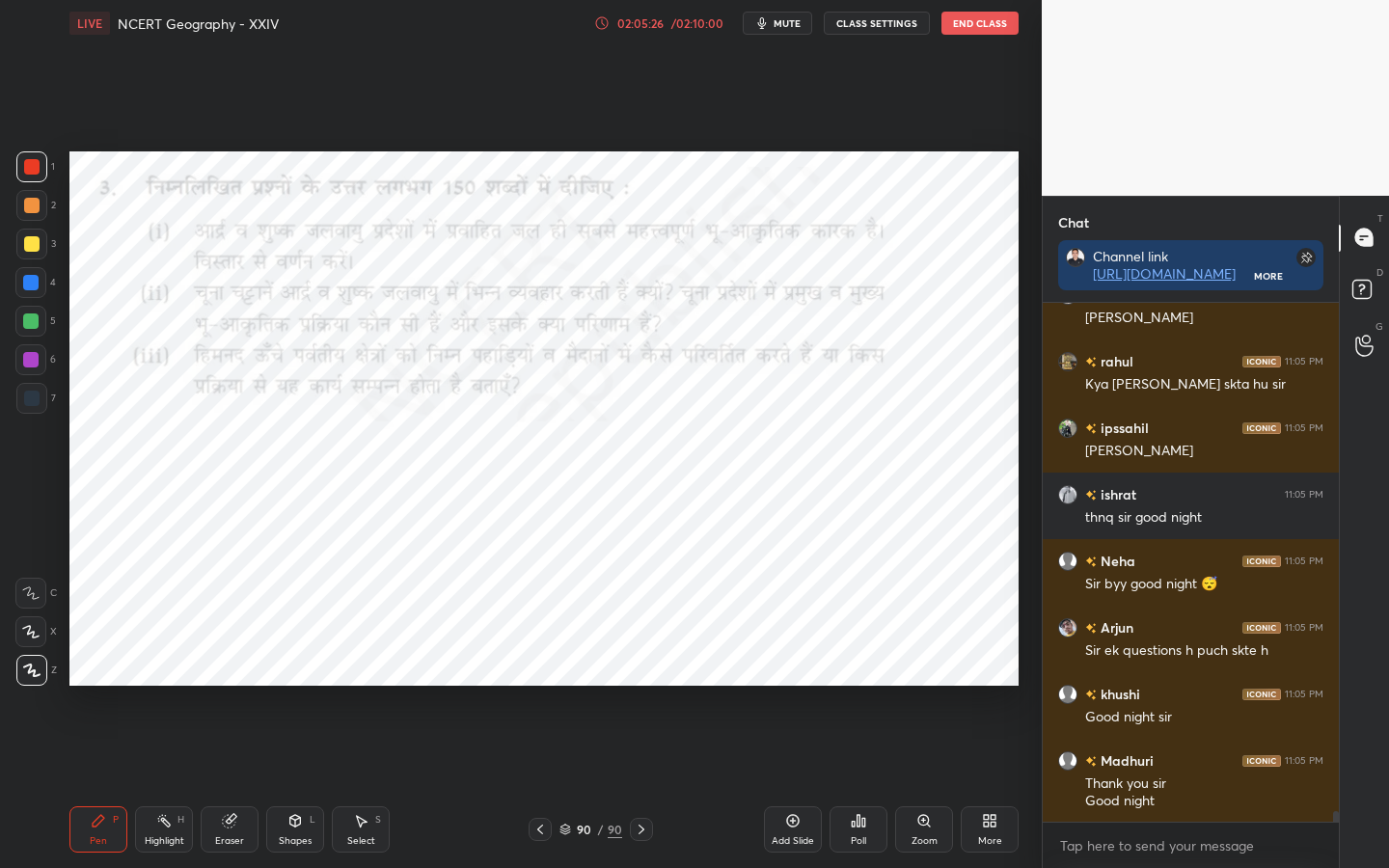 click on "02:05:26" at bounding box center [640, 23] 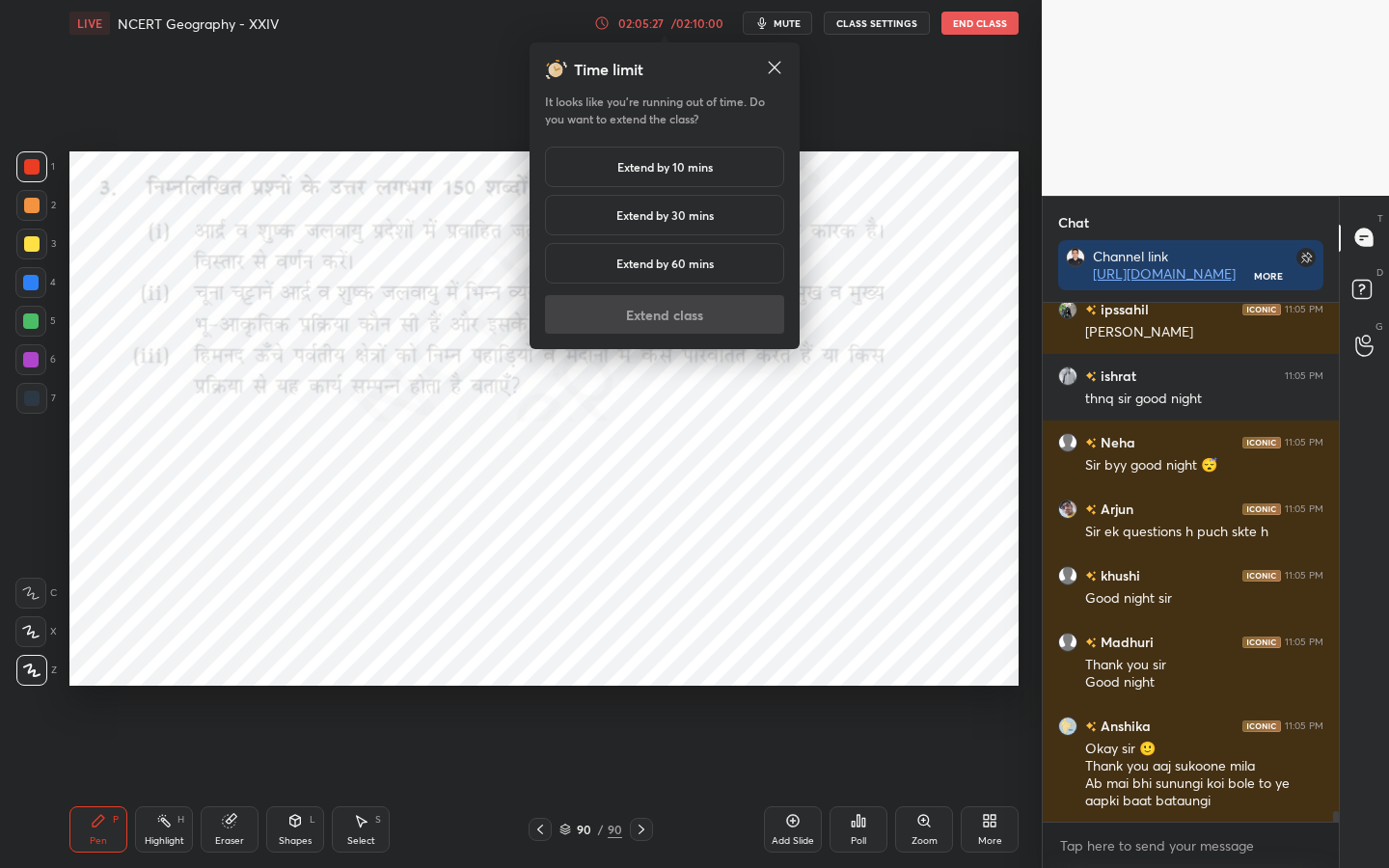 click on "Extend by 10 mins" at bounding box center [665, 167] 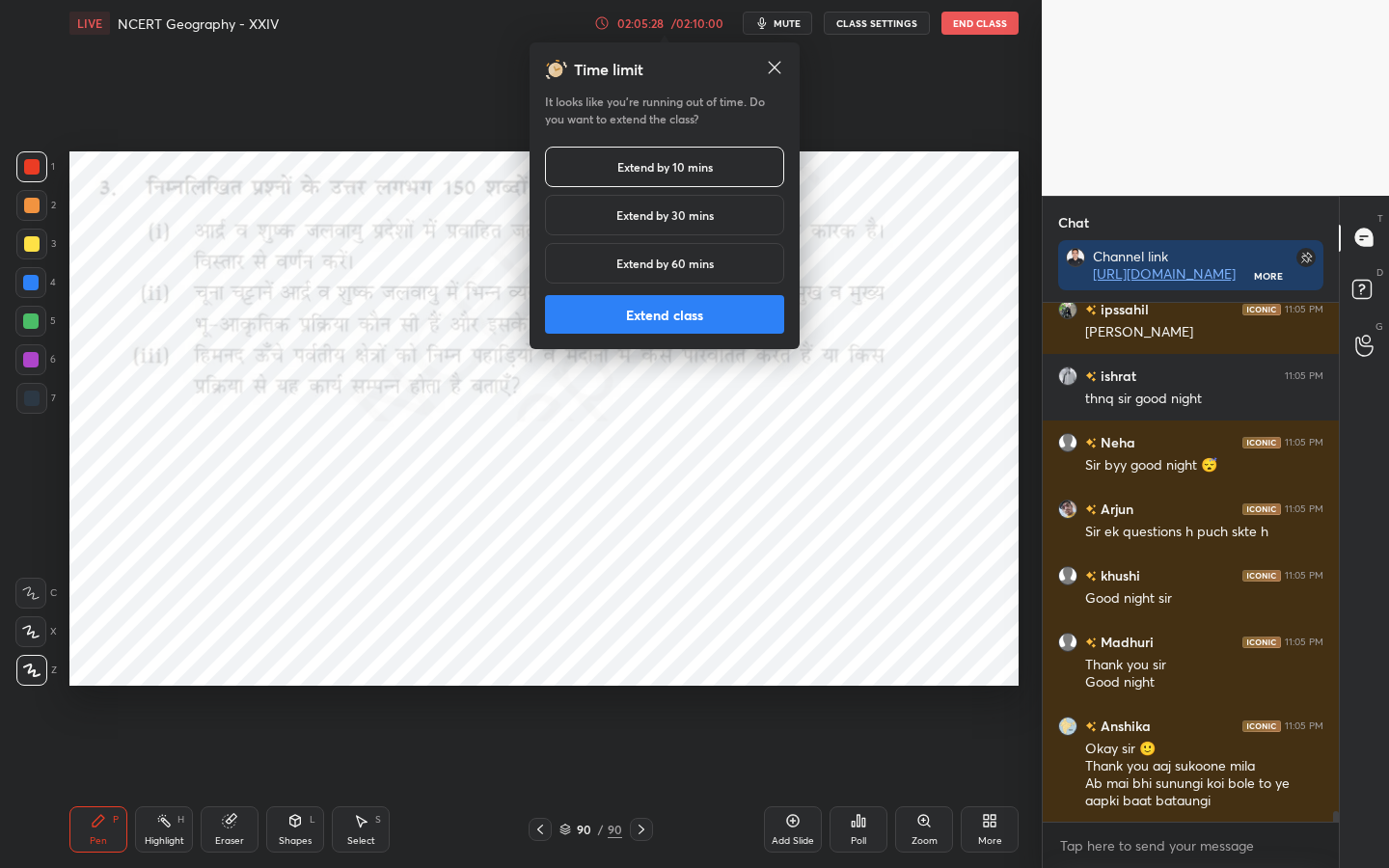 click on "Extend class" at bounding box center [665, 314] 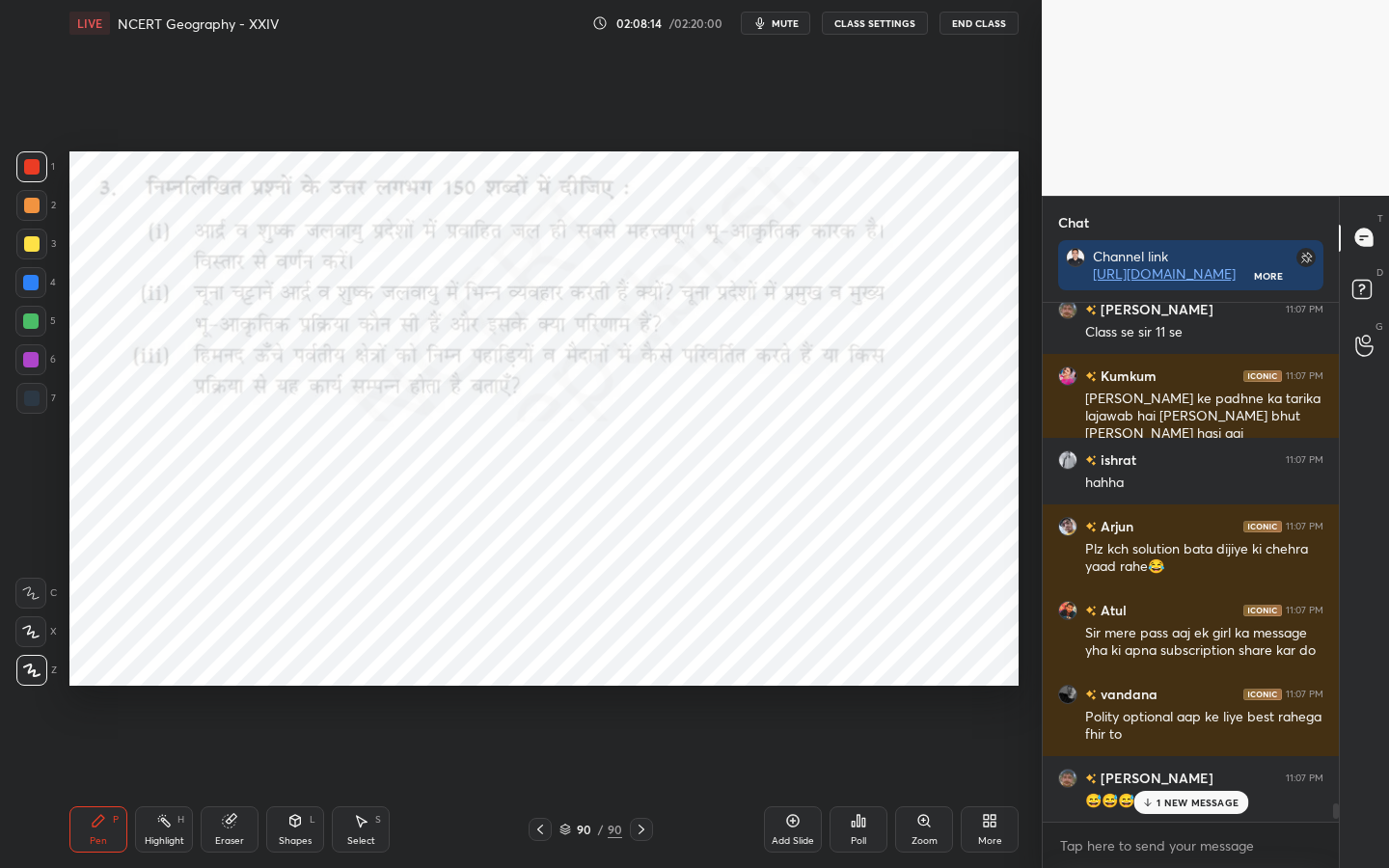 scroll, scrollTop: 27386, scrollLeft: 0, axis: vertical 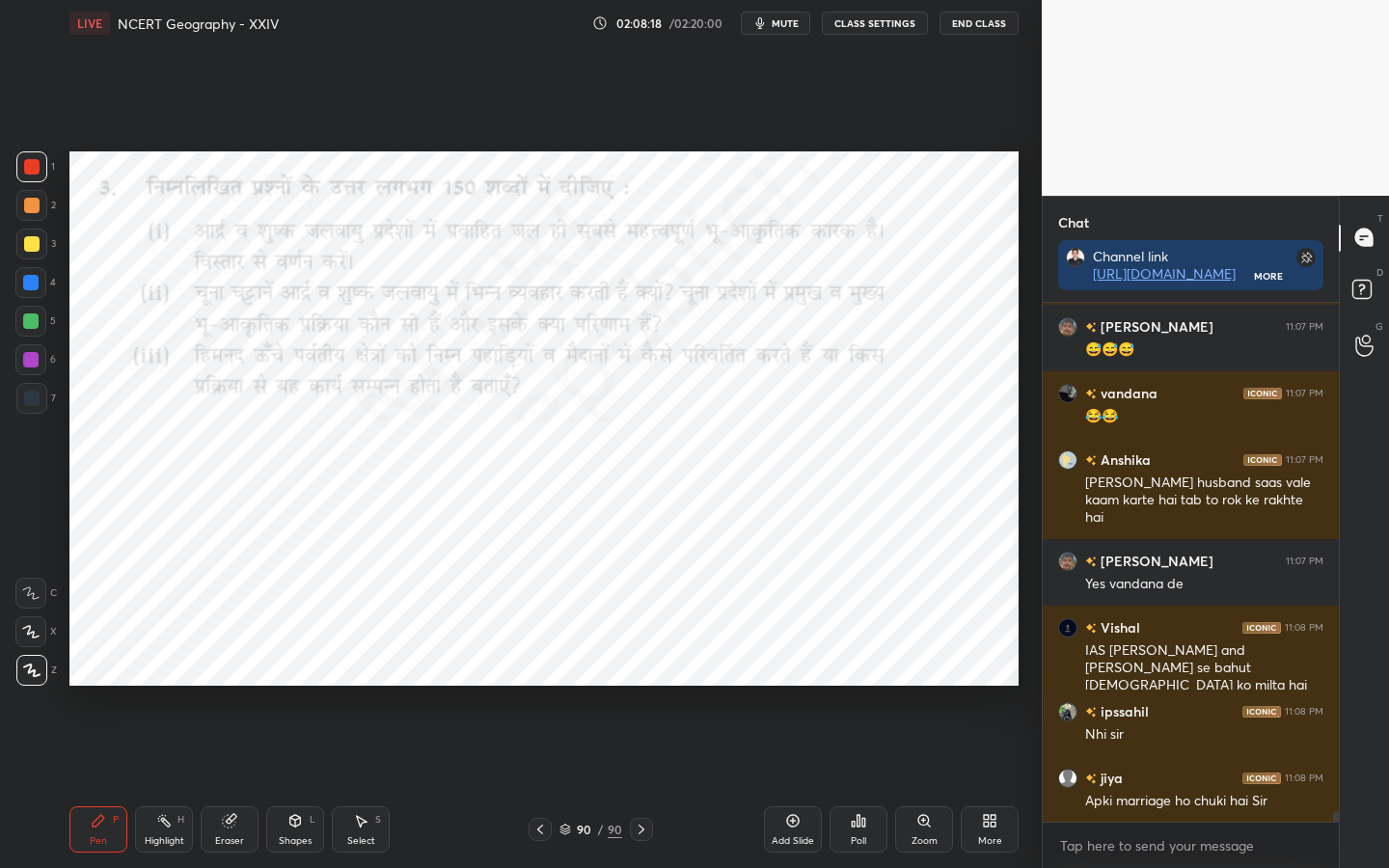 click 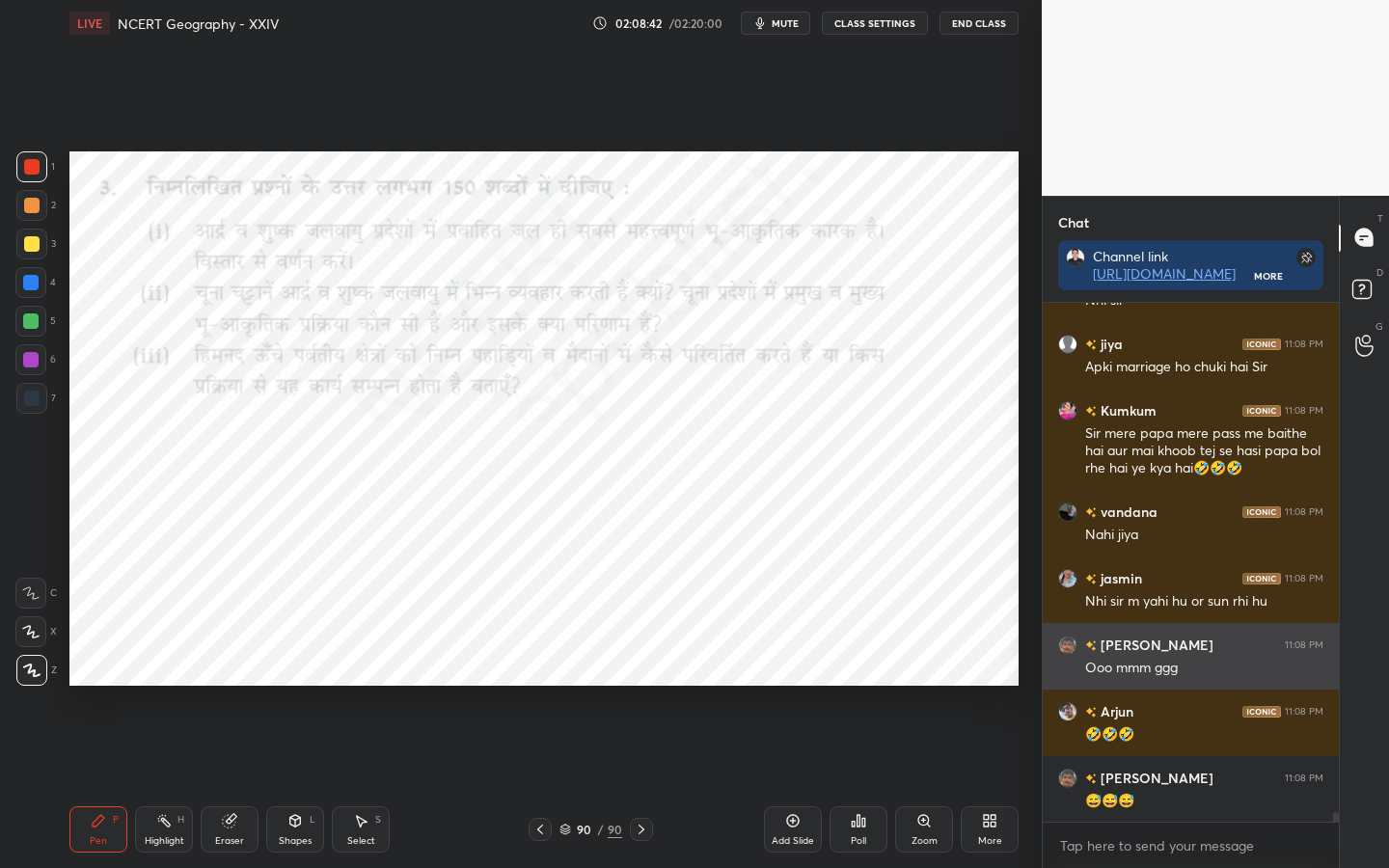 scroll, scrollTop: 27887, scrollLeft: 0, axis: vertical 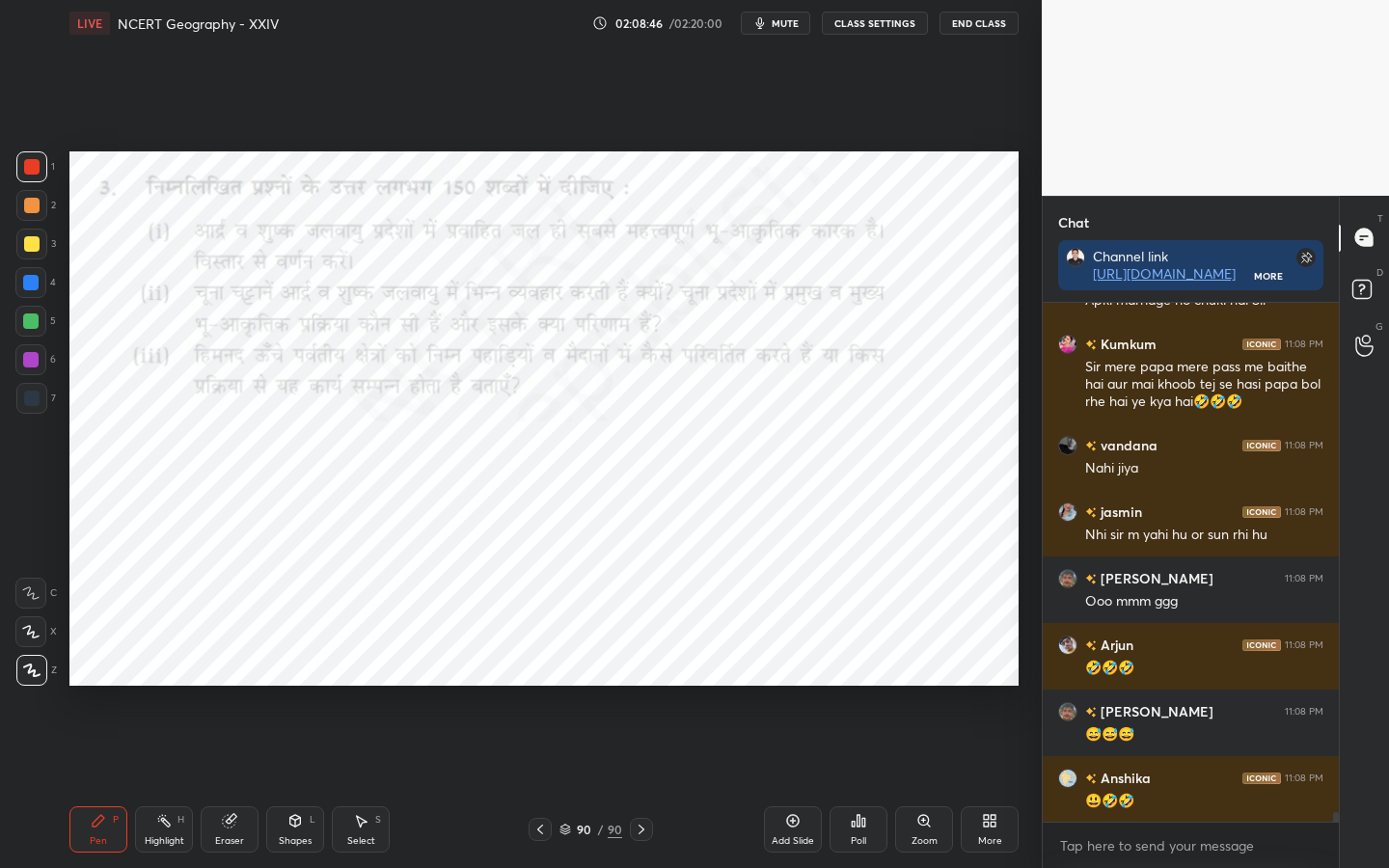 click on "Setting up your live class Poll for   secs No correct answer Start poll" at bounding box center (544, 419) 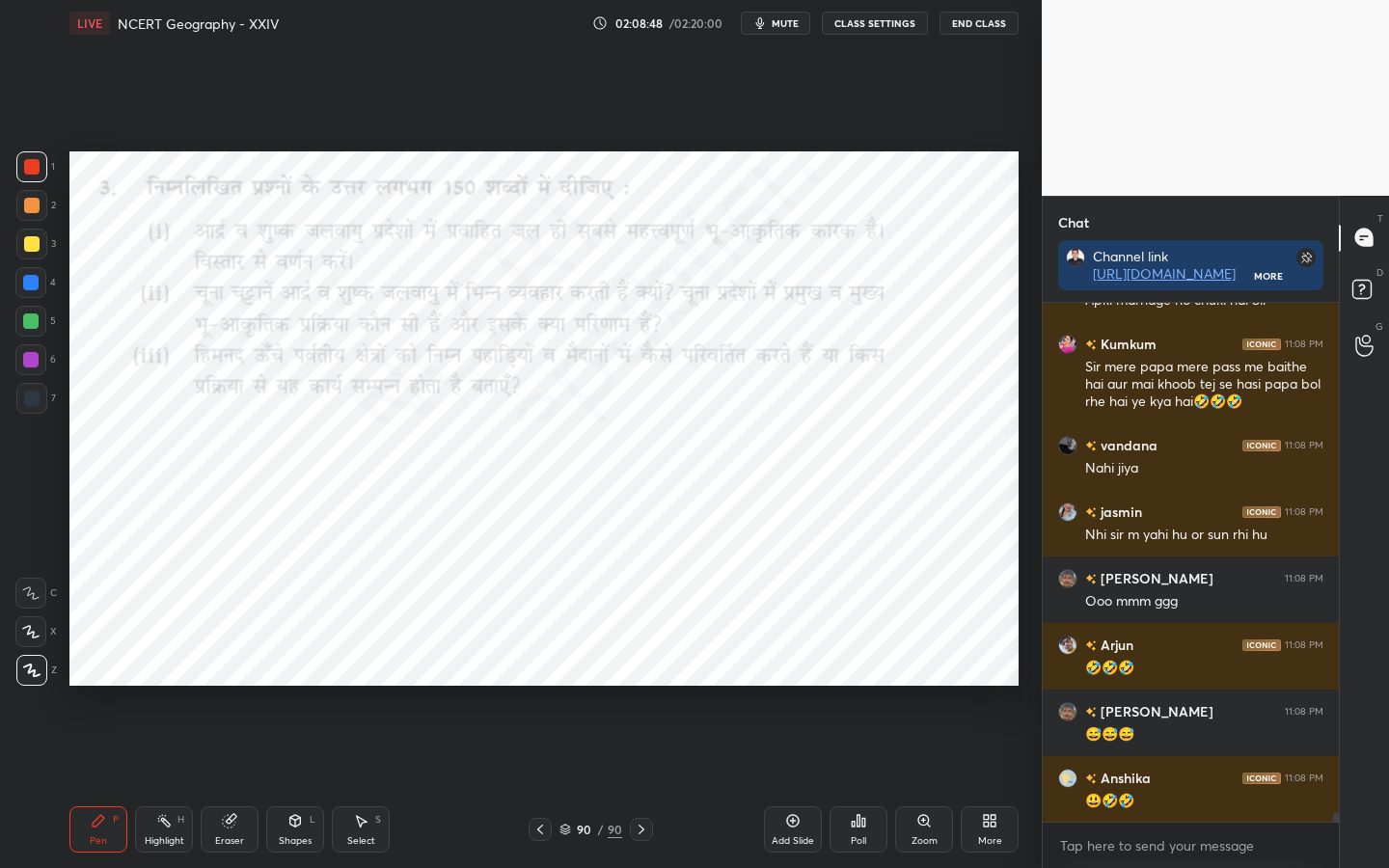 click on "Setting up your live class Poll for   secs No correct answer Start poll" at bounding box center [544, 419] 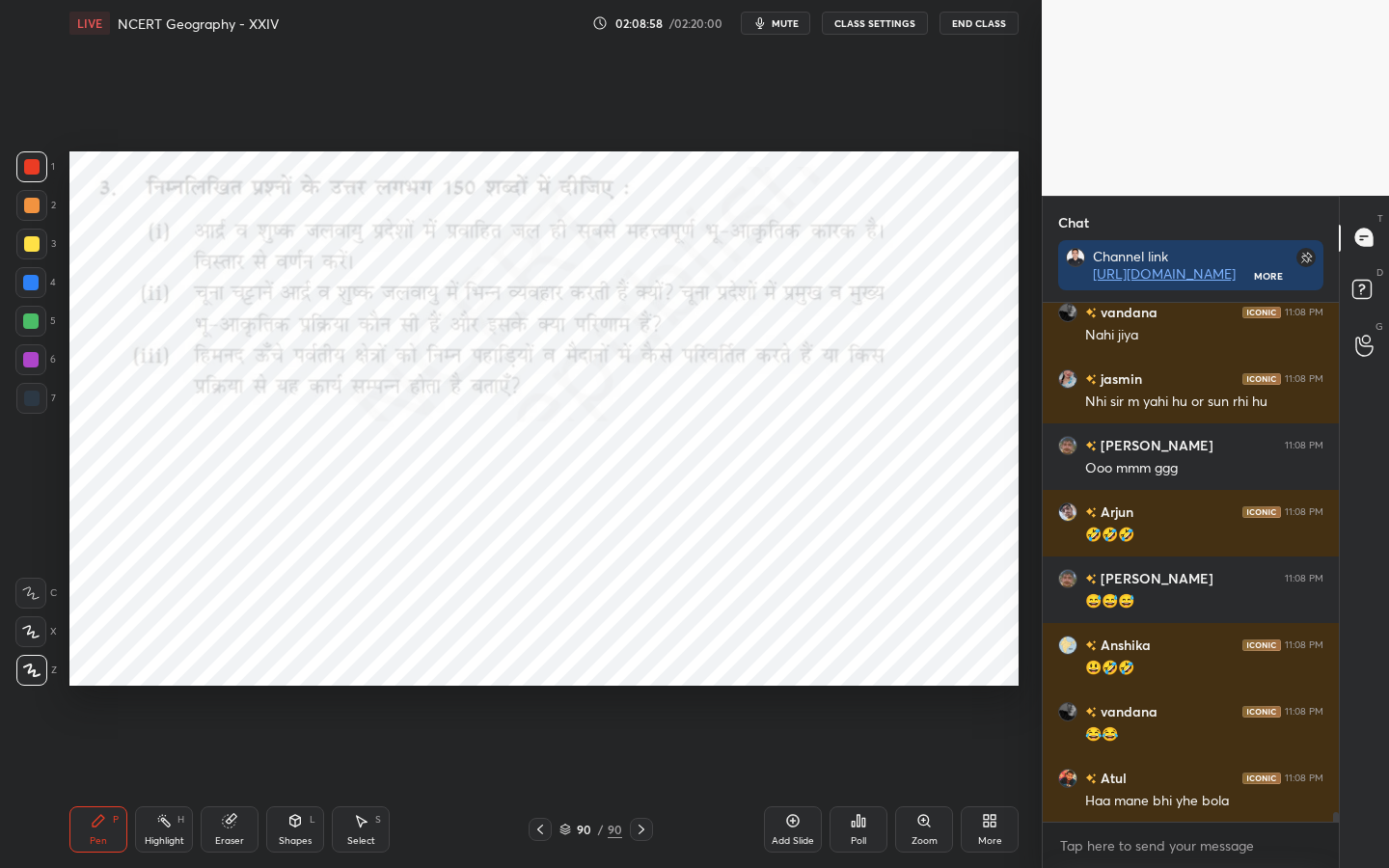 scroll, scrollTop: 28087, scrollLeft: 0, axis: vertical 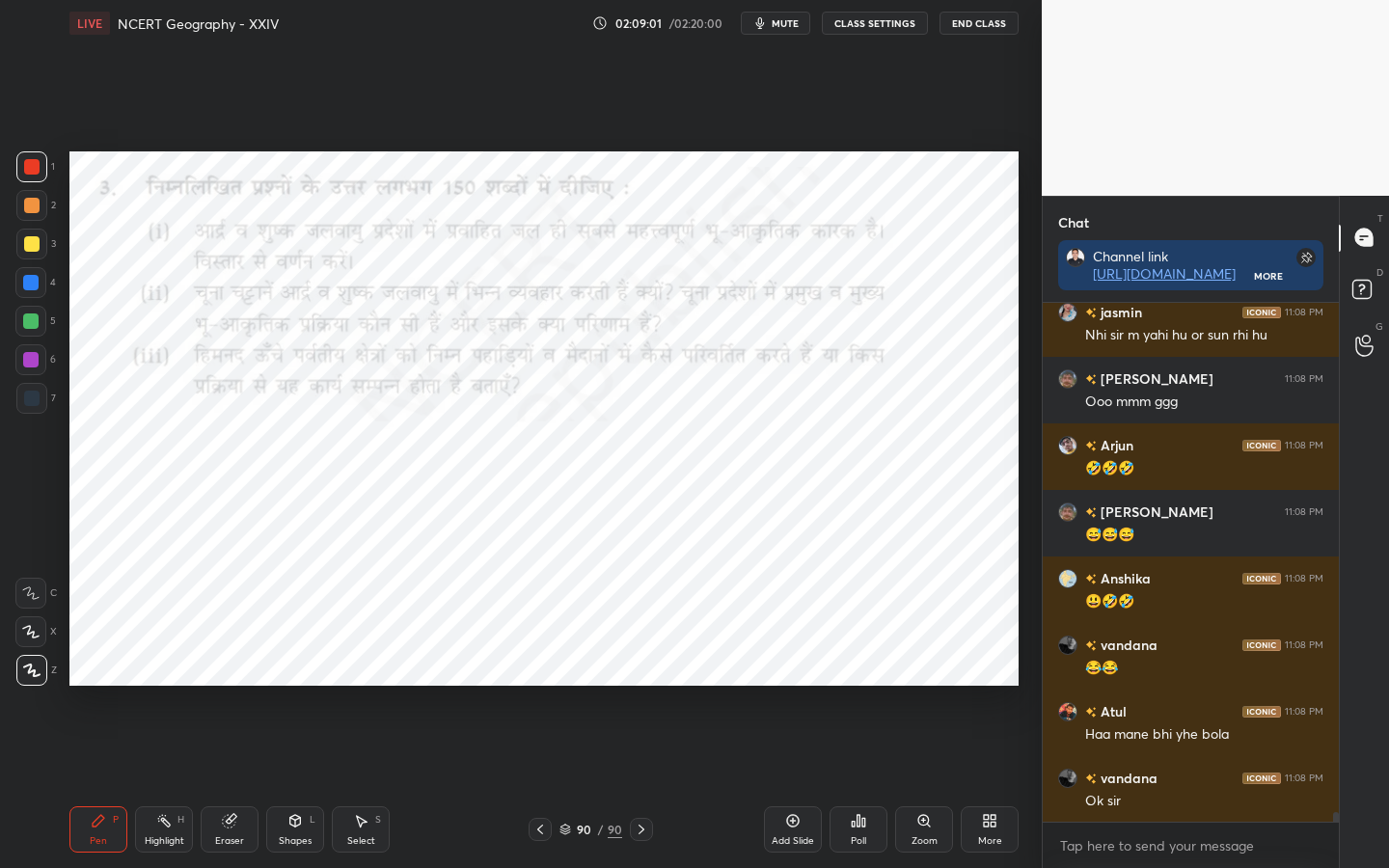 click on "End Class" at bounding box center (979, 23) 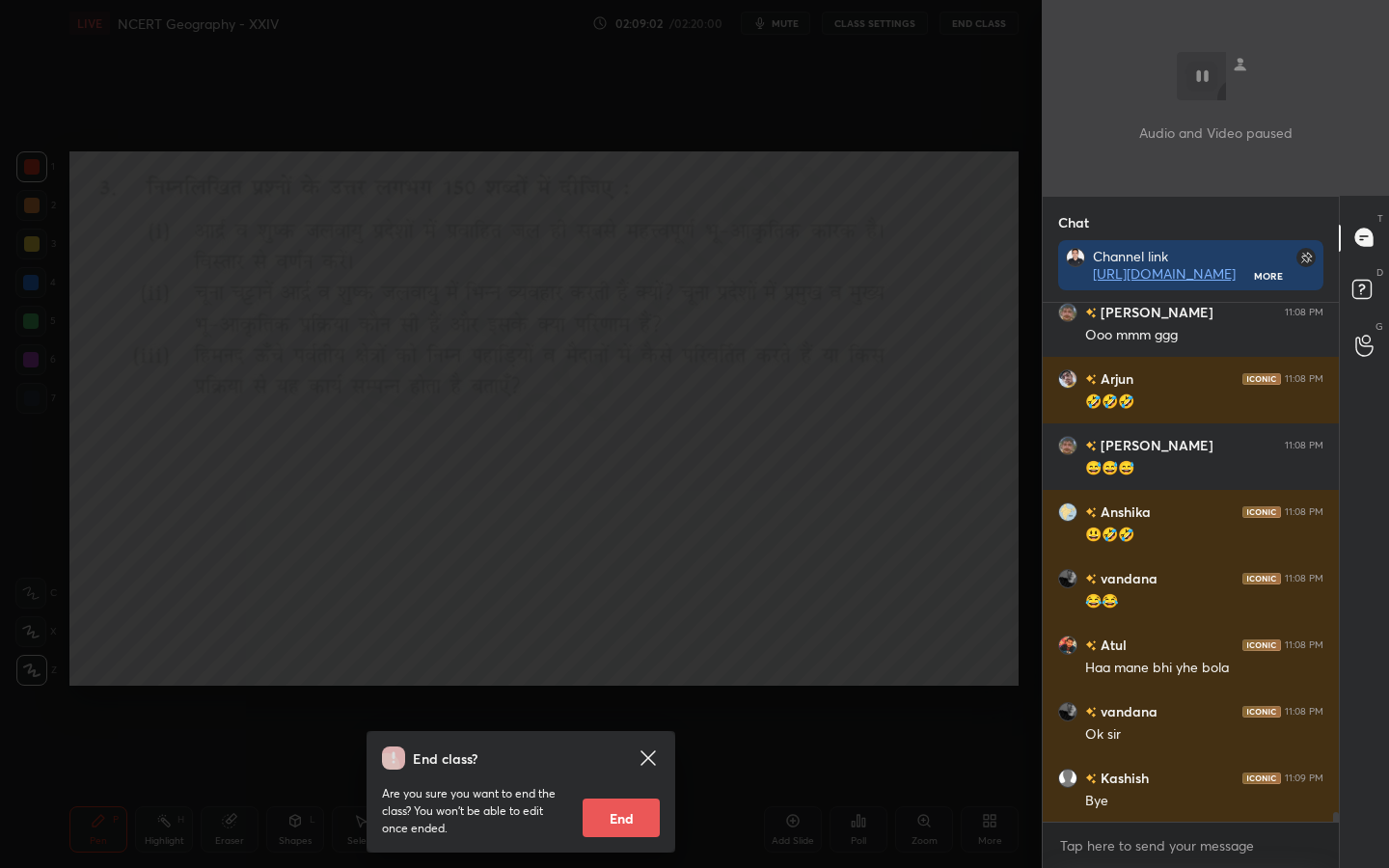 scroll, scrollTop: 28220, scrollLeft: 0, axis: vertical 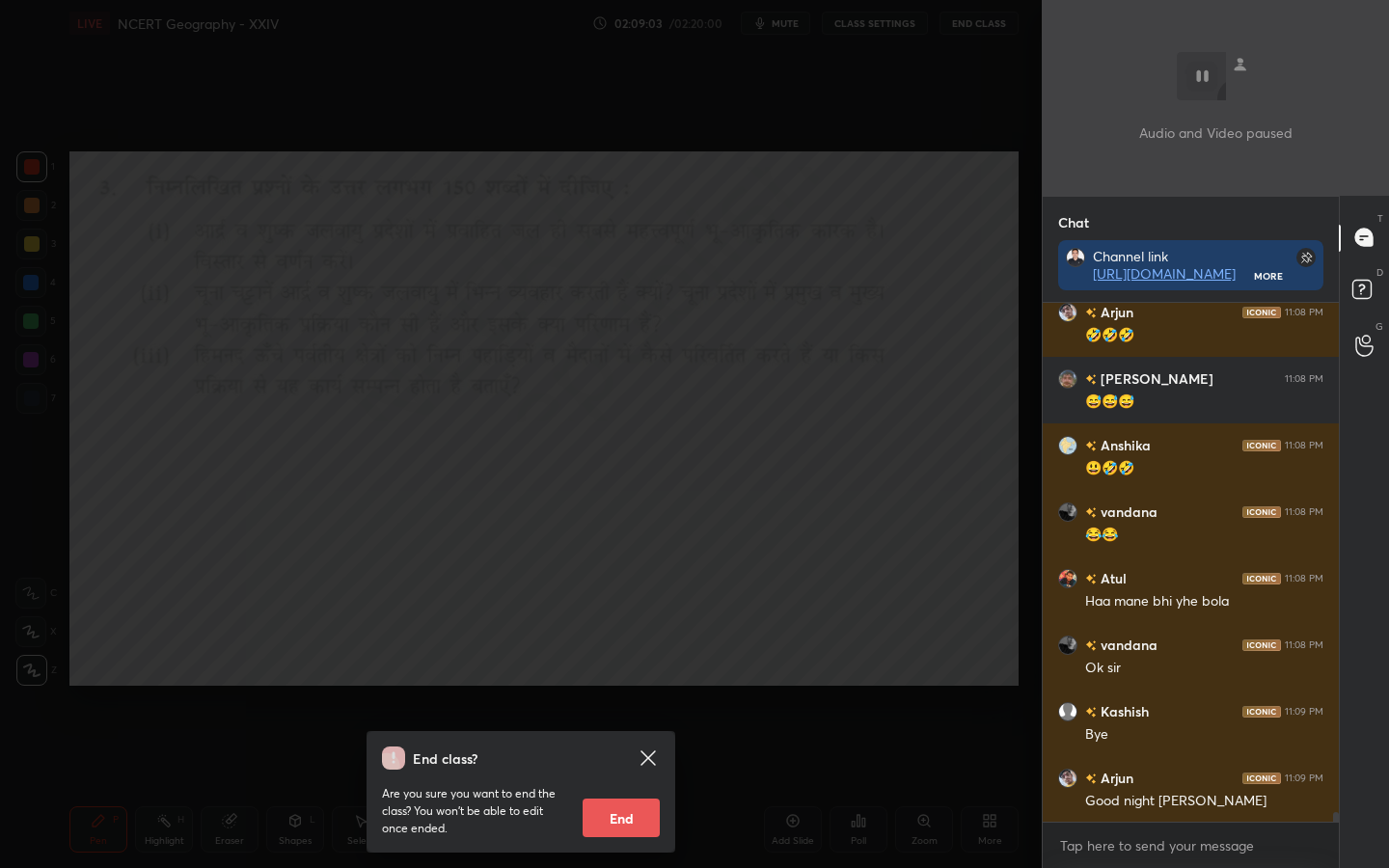 click on "End" at bounding box center [621, 818] 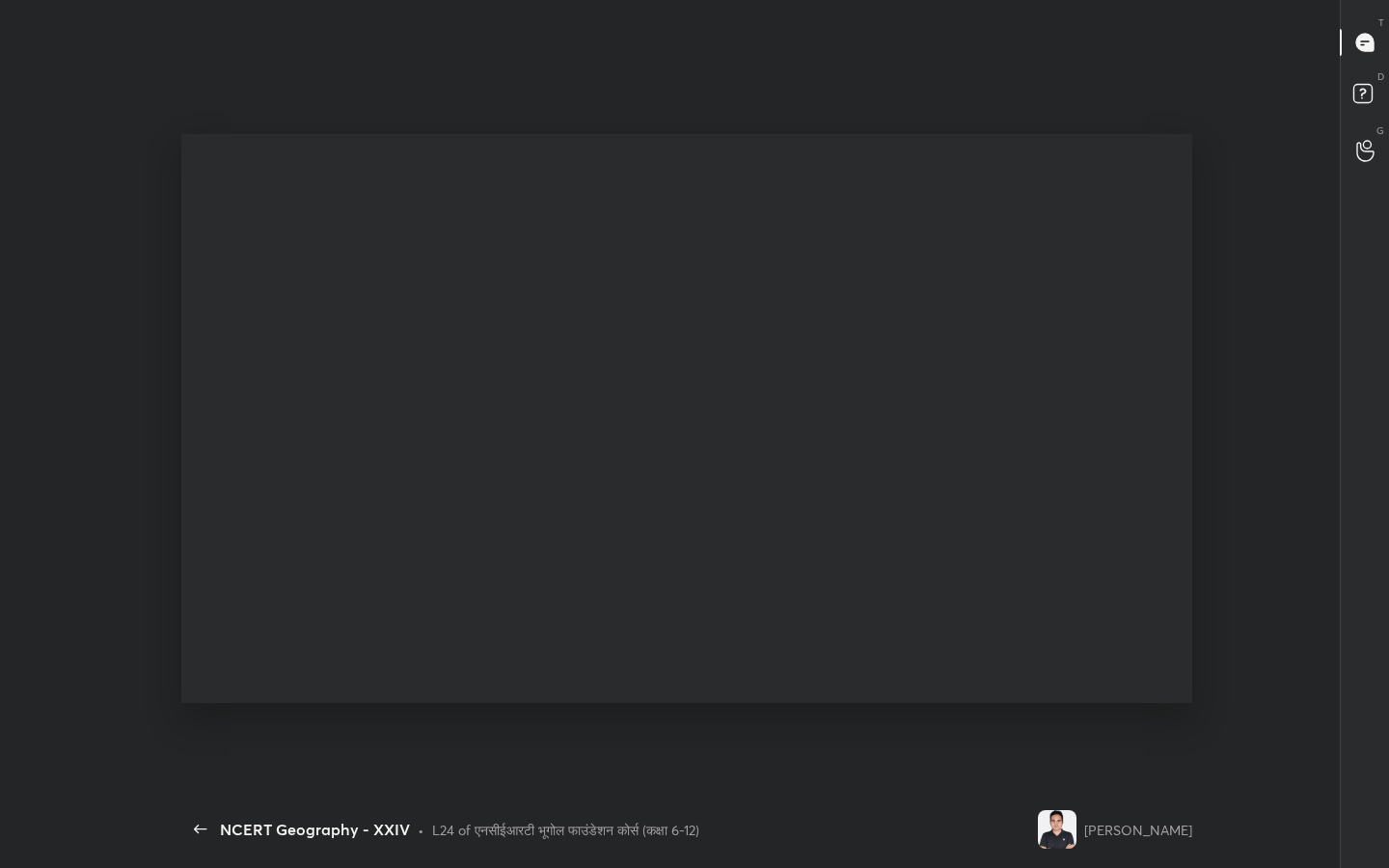 scroll, scrollTop: 95700, scrollLeft: 95429, axis: both 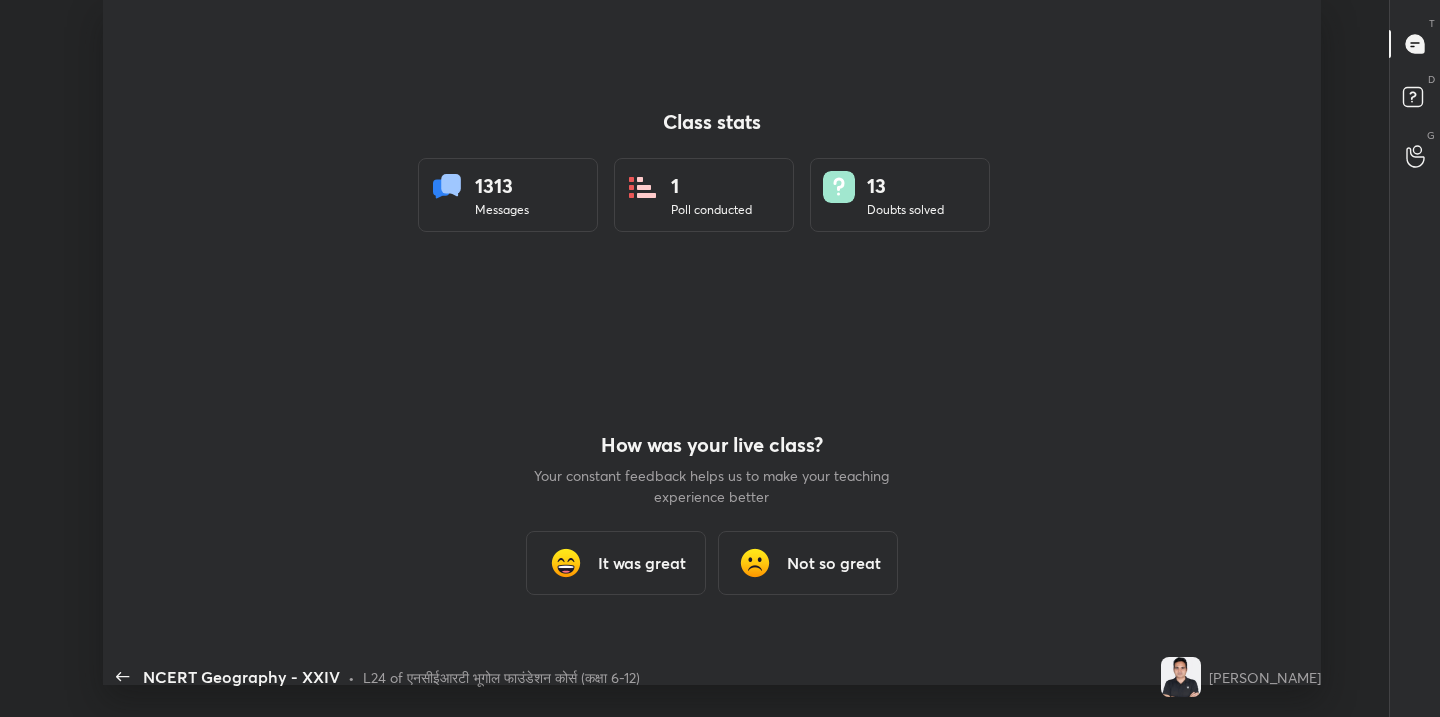 type on "x" 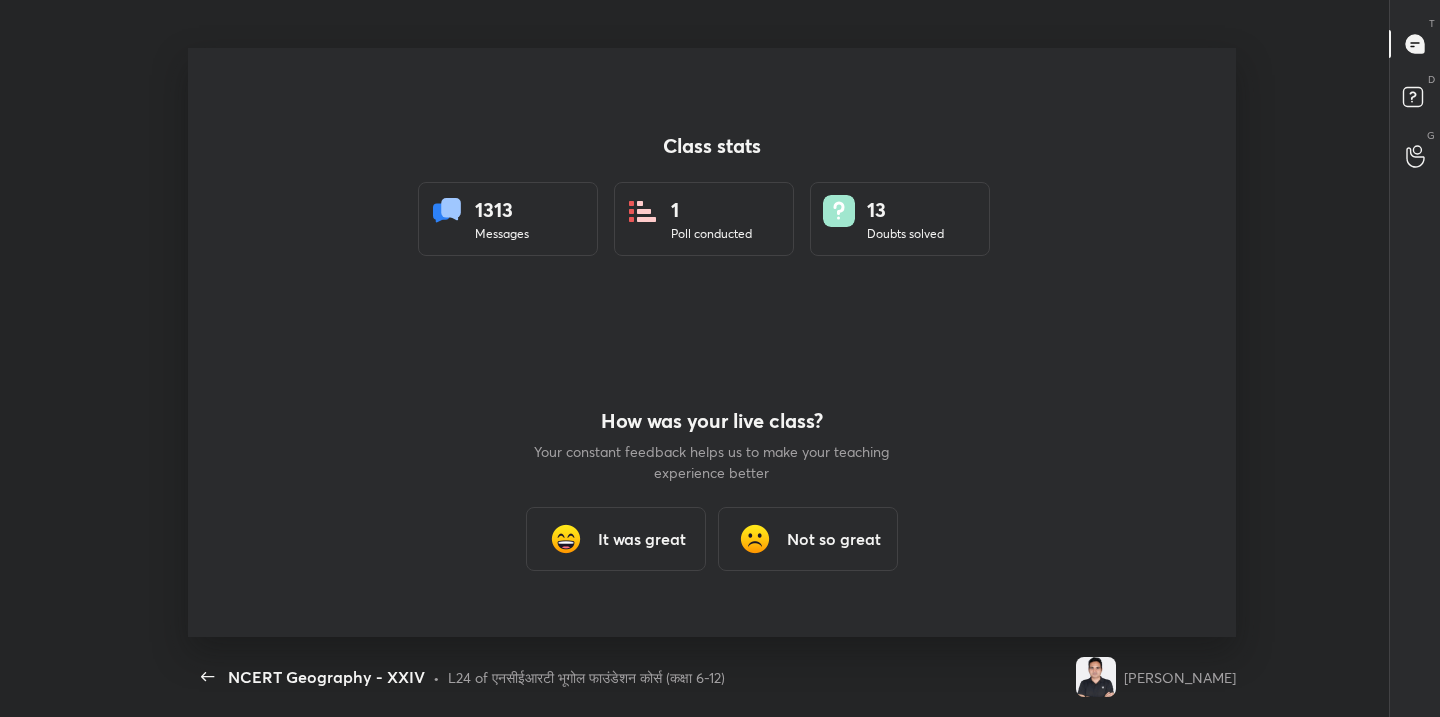 click on "It was great" at bounding box center [642, 539] 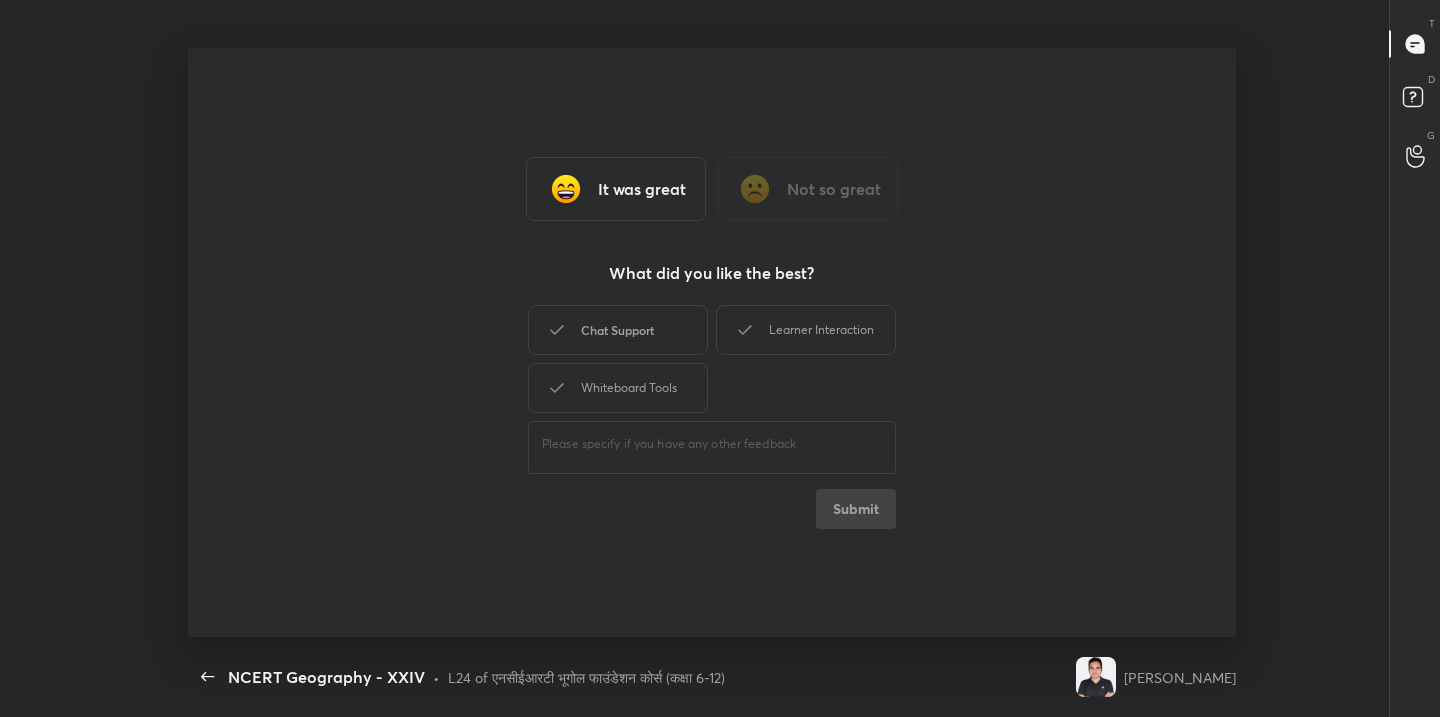 click on "Chat Support" at bounding box center (618, 330) 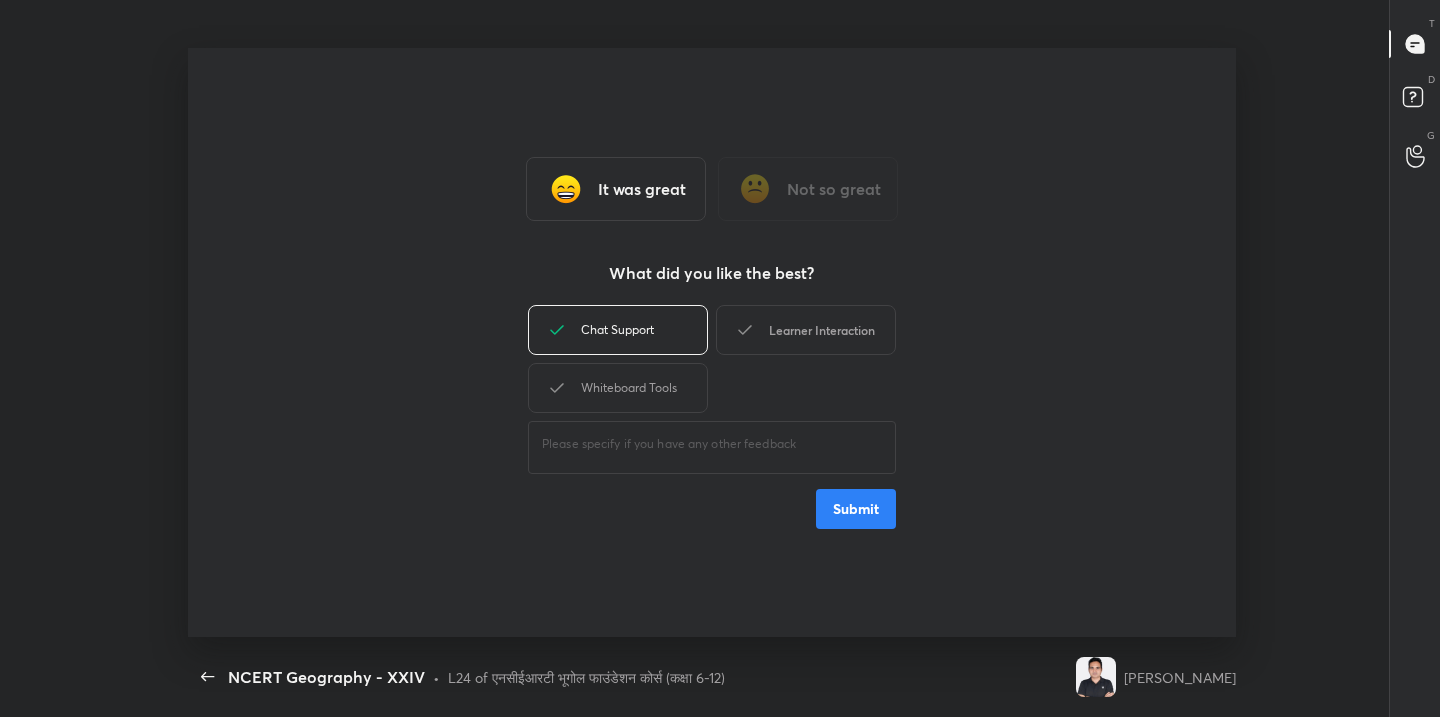 click on "Learner Interaction" at bounding box center [806, 330] 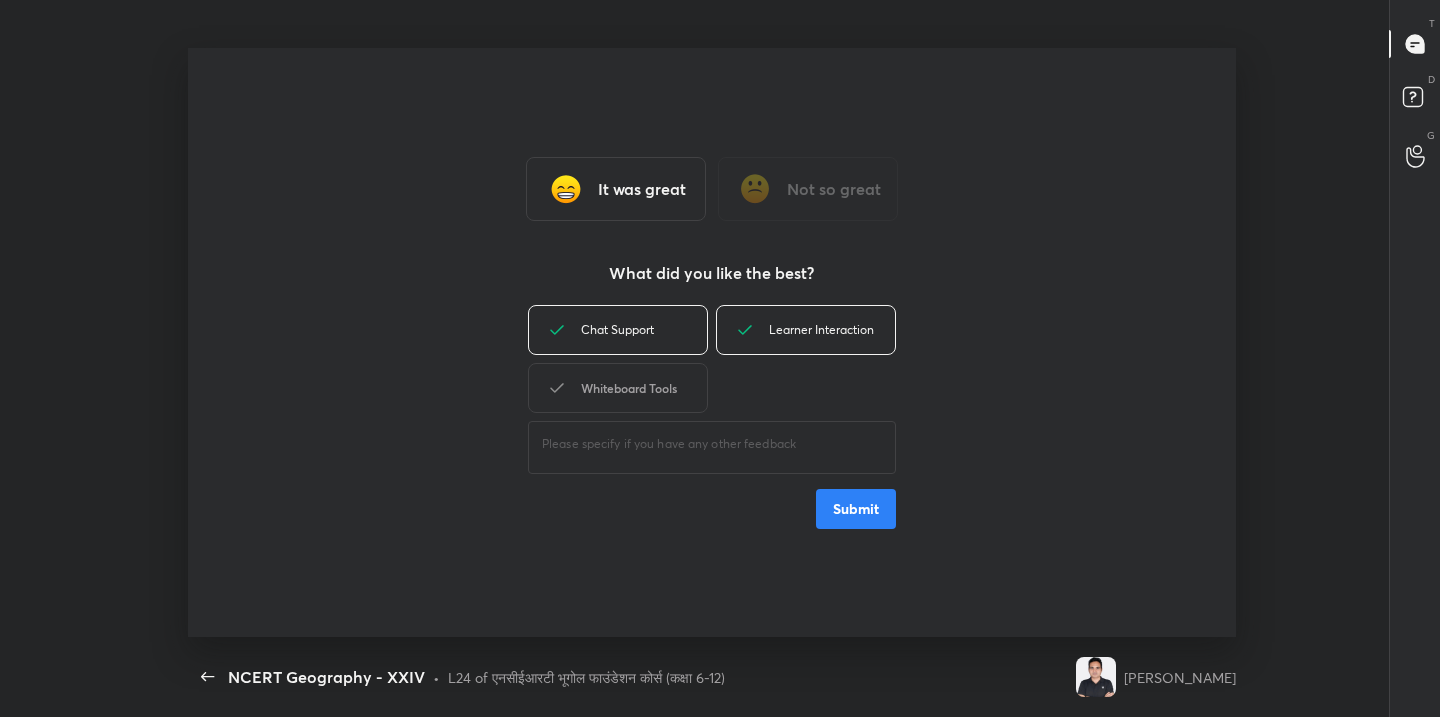 click on "Whiteboard Tools" at bounding box center (618, 388) 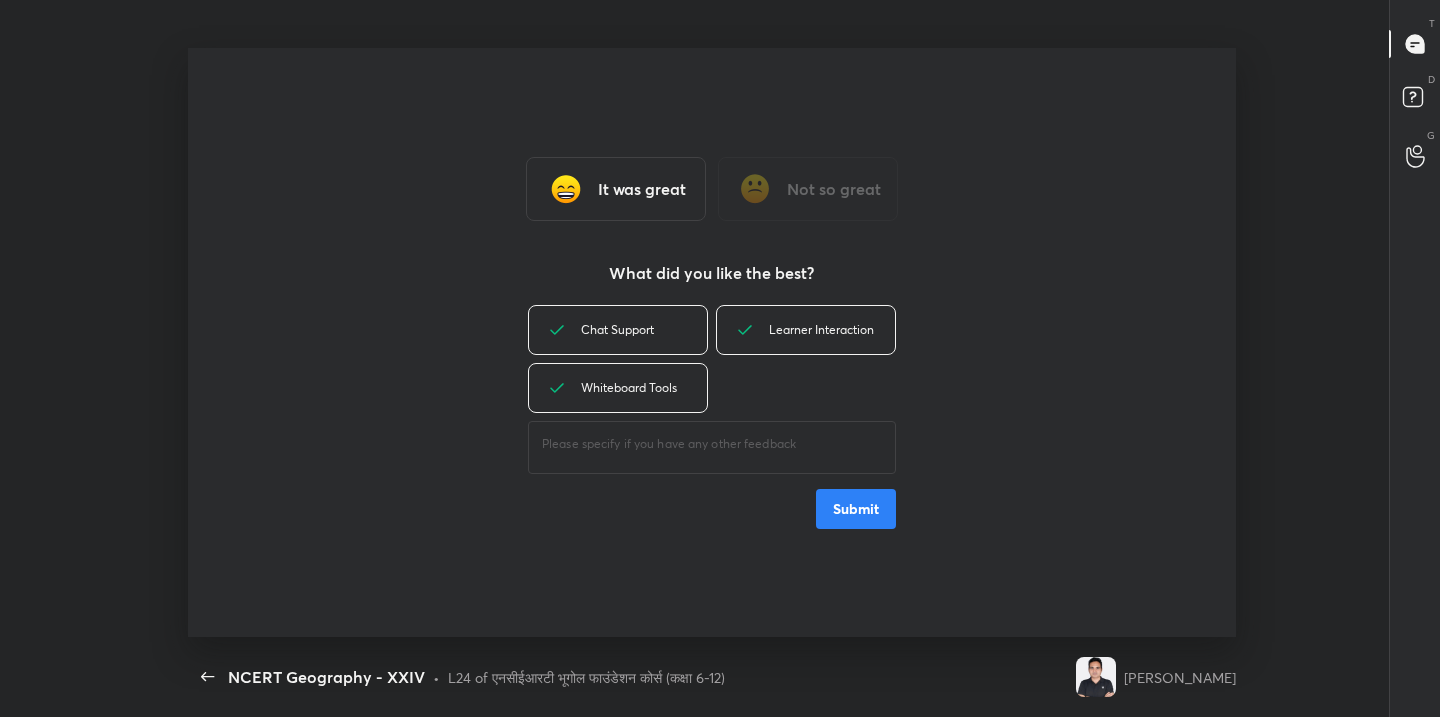 click on "Submit" at bounding box center [856, 509] 